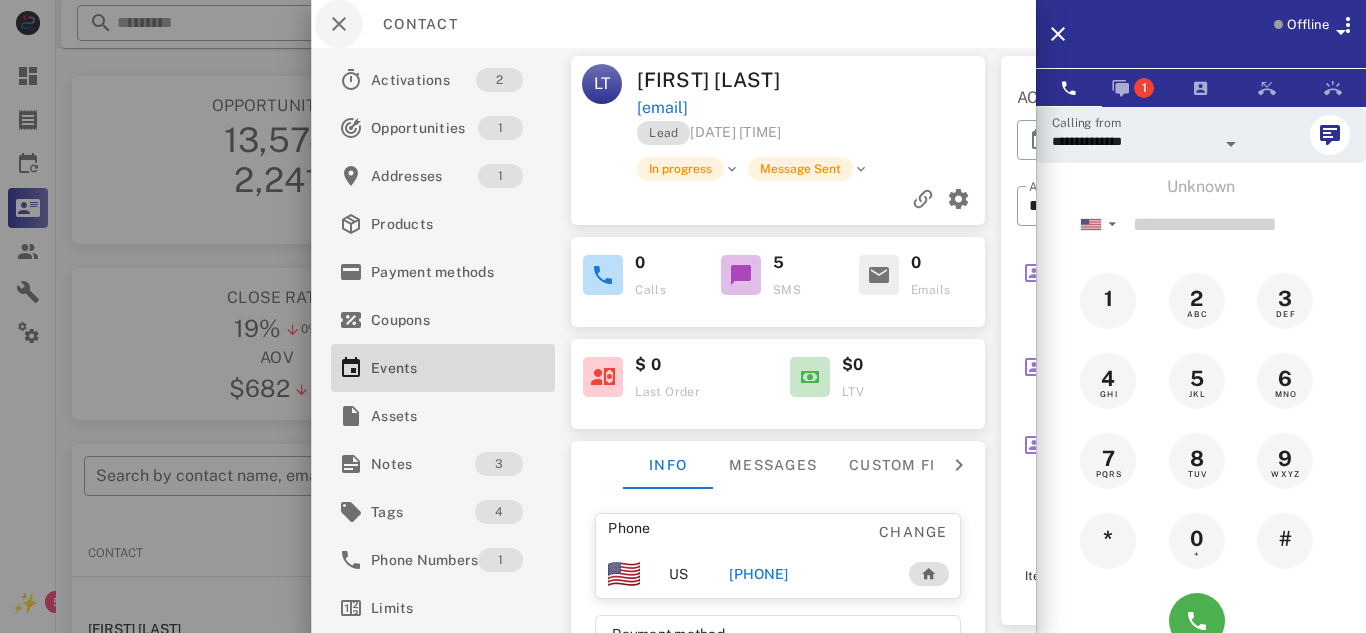 scroll, scrollTop: 380, scrollLeft: 0, axis: vertical 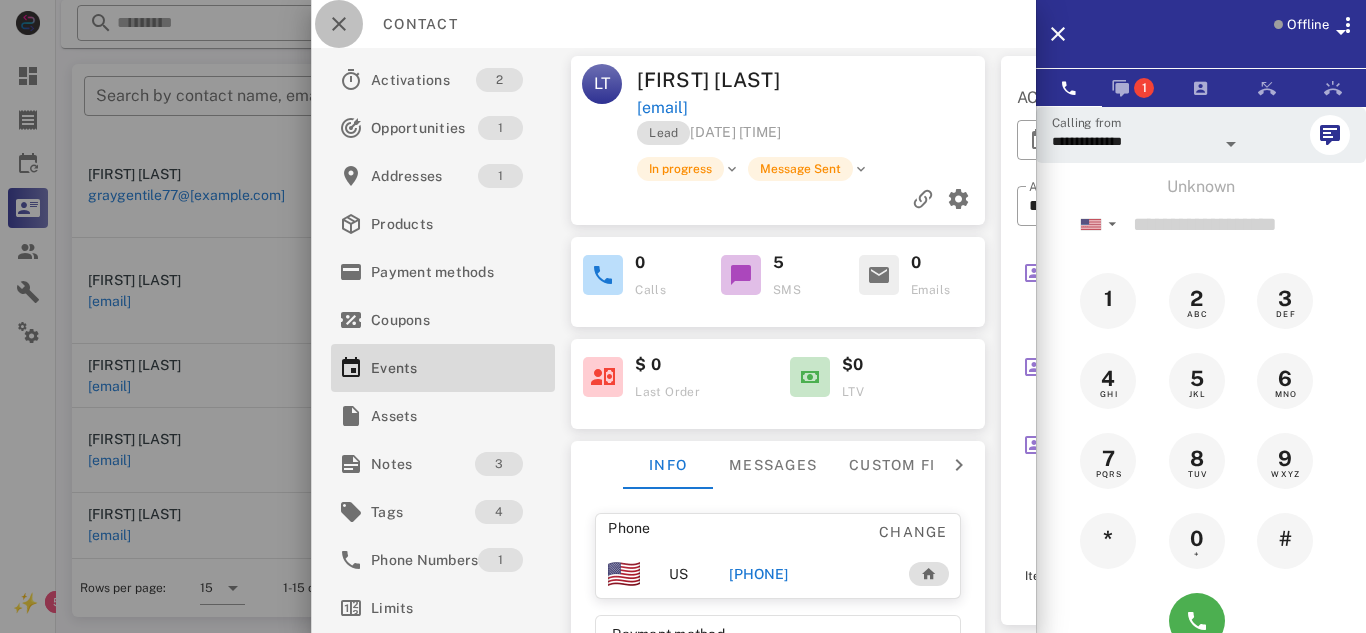 click at bounding box center (339, 24) 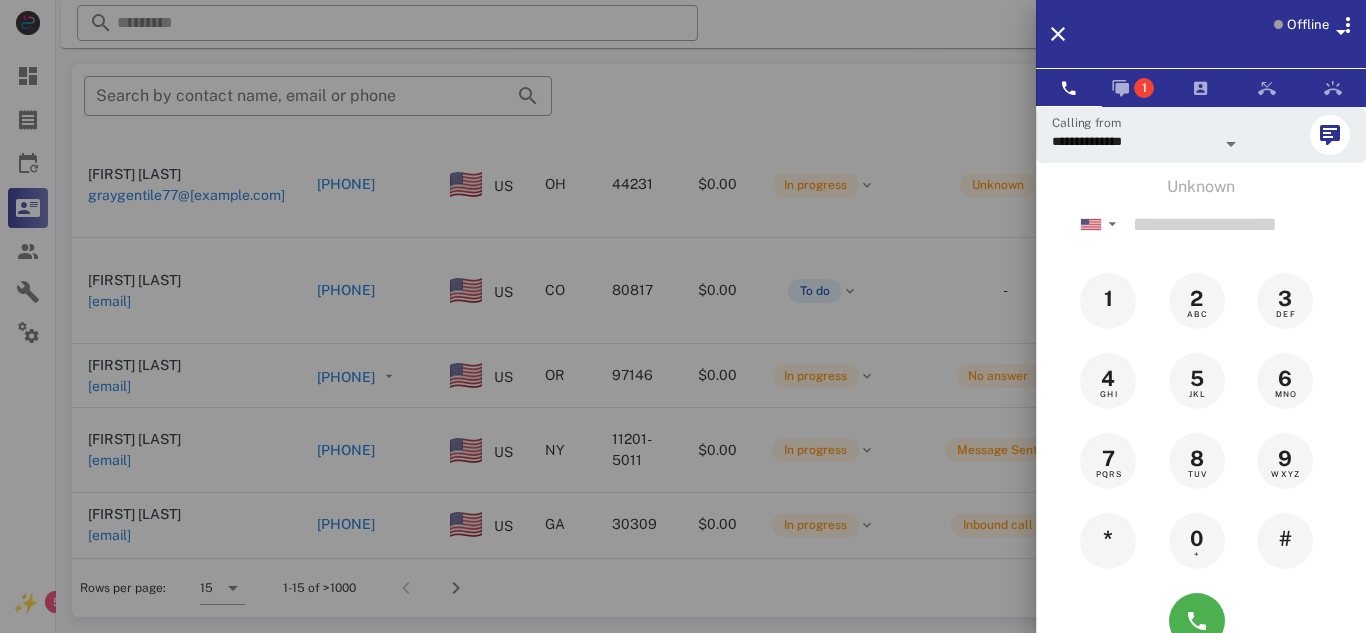 click at bounding box center [683, 316] 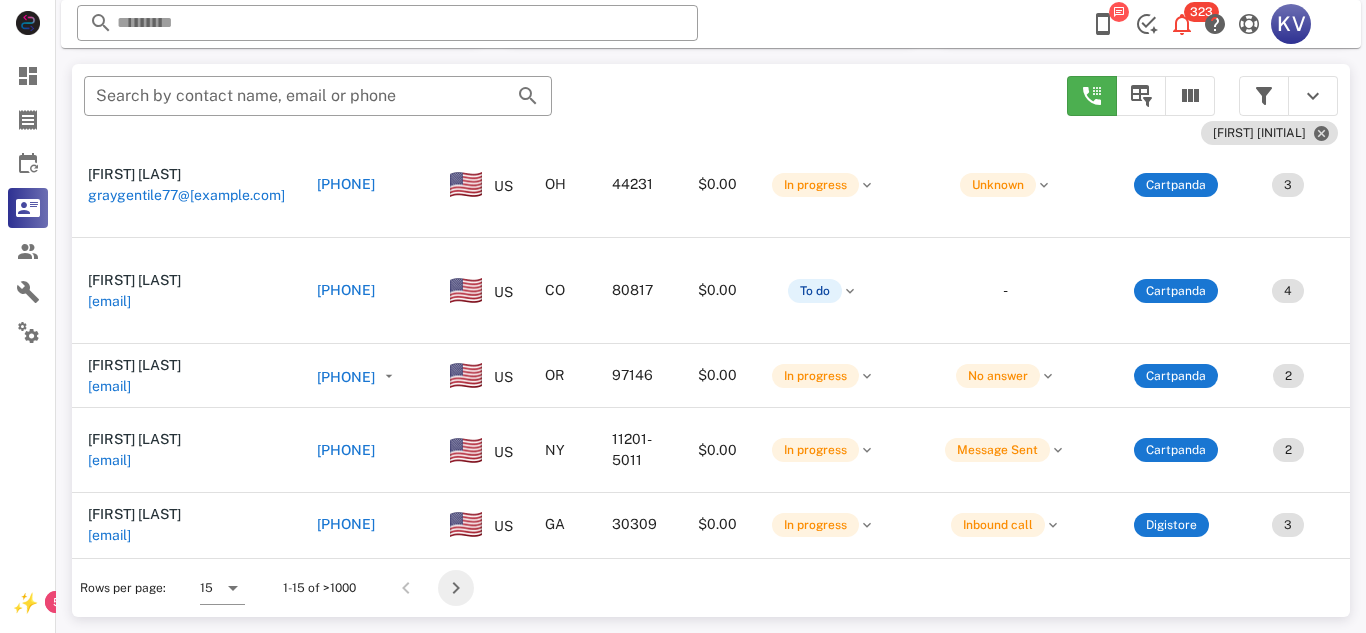 click at bounding box center [456, 588] 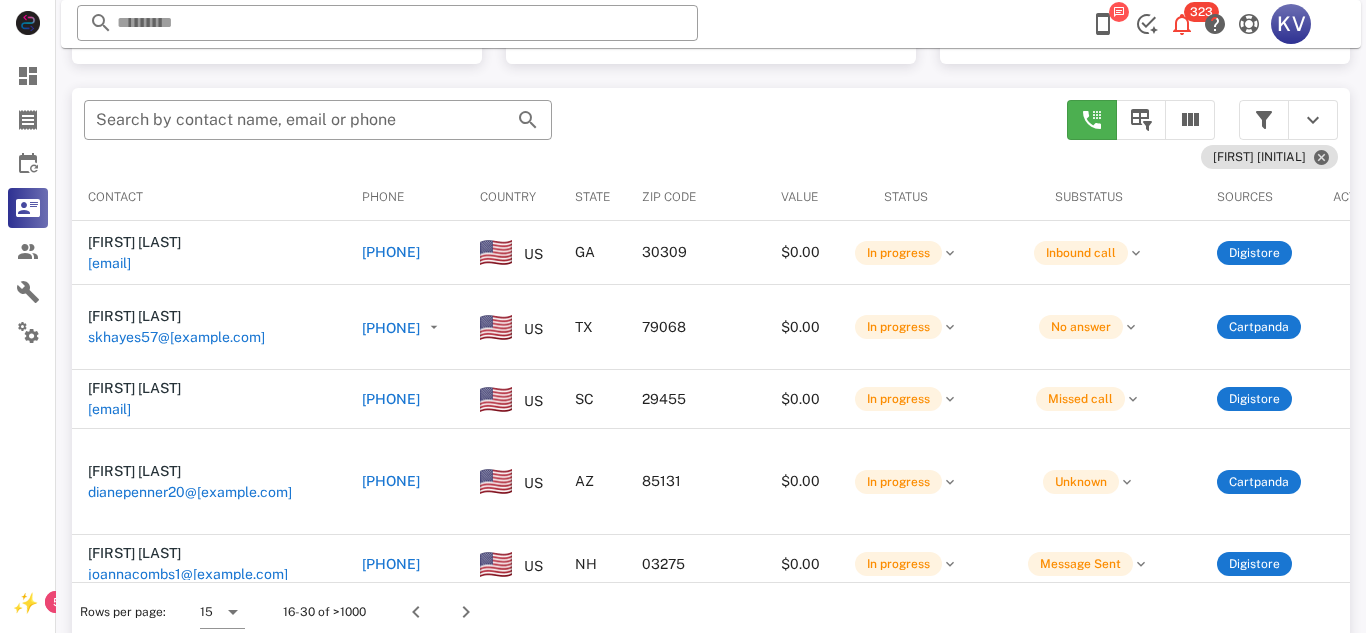 scroll, scrollTop: 380, scrollLeft: 0, axis: vertical 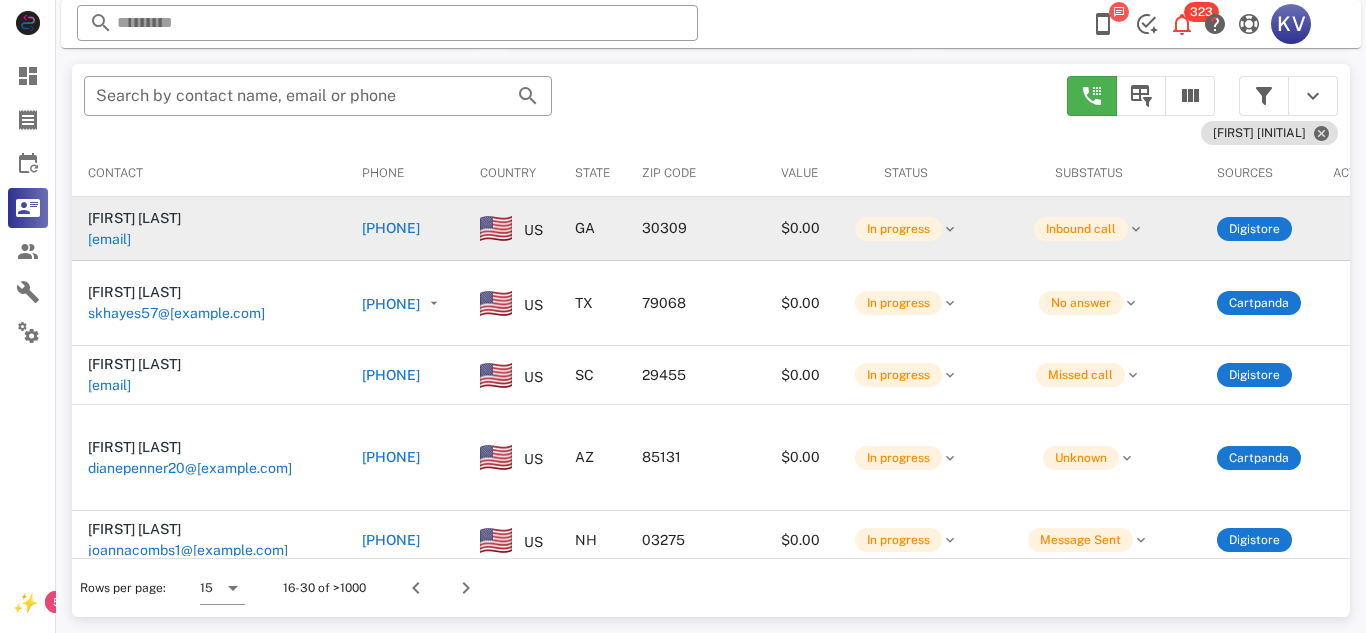 click on "[PHONE]" at bounding box center (391, 228) 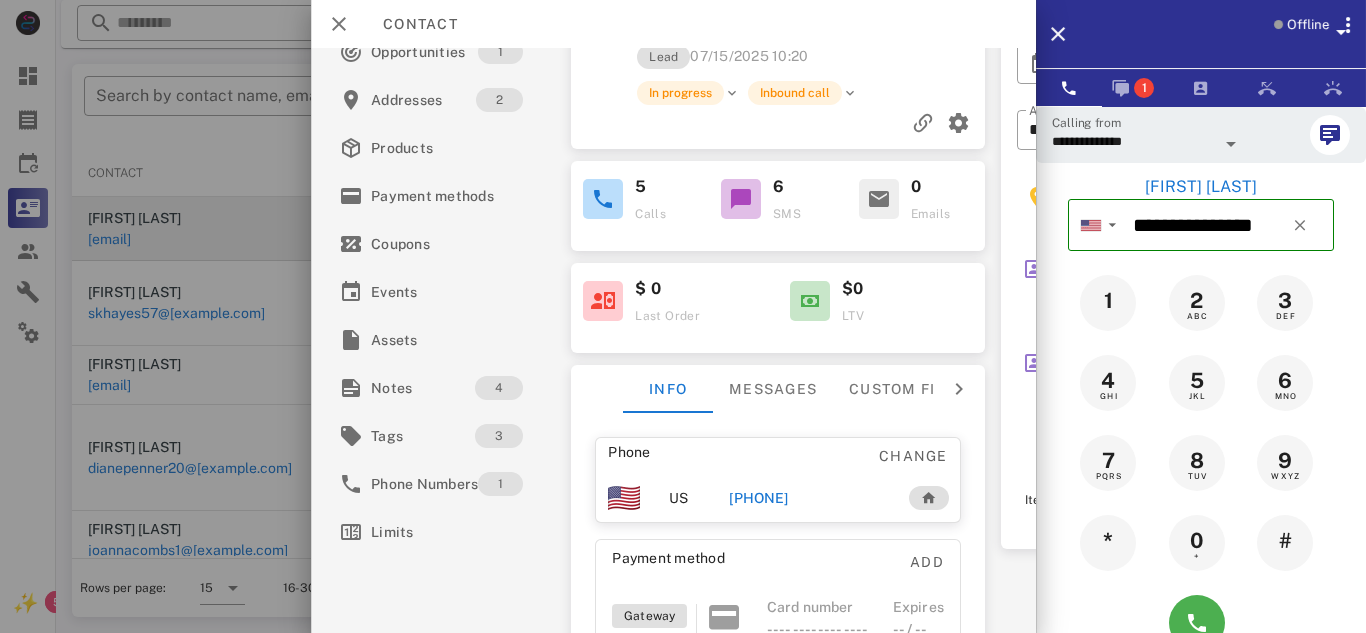 scroll, scrollTop: 79, scrollLeft: 0, axis: vertical 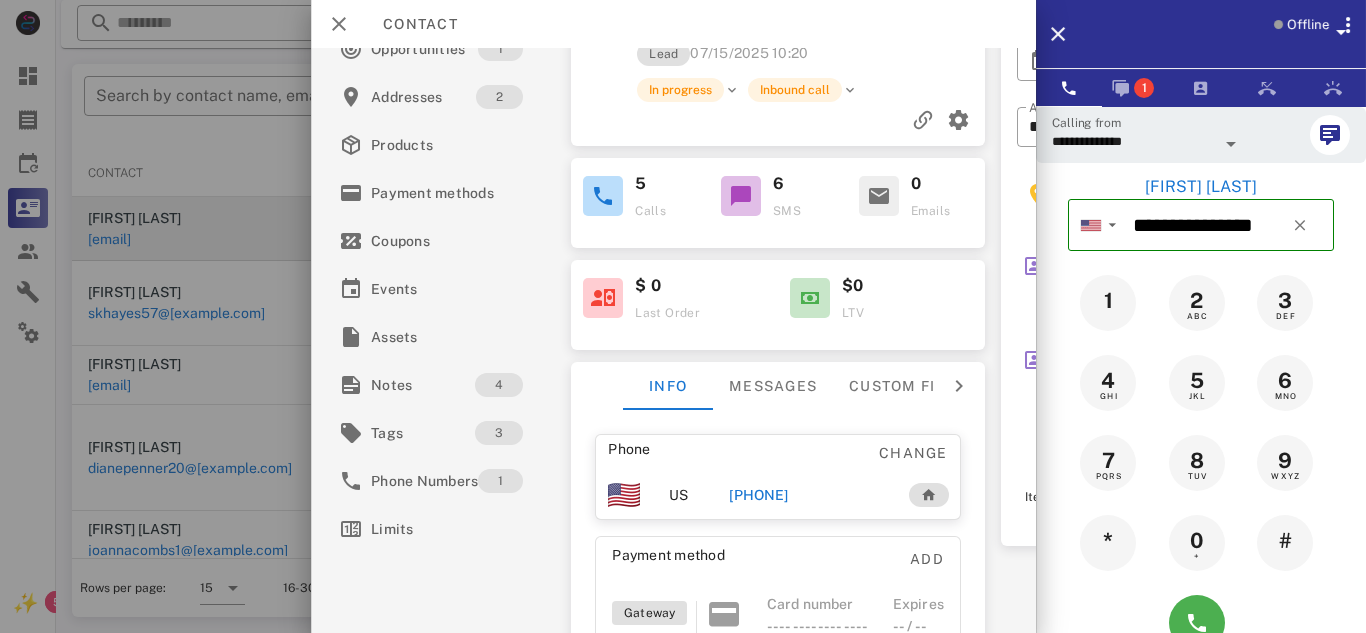 click on "[PHONE]" at bounding box center [758, 495] 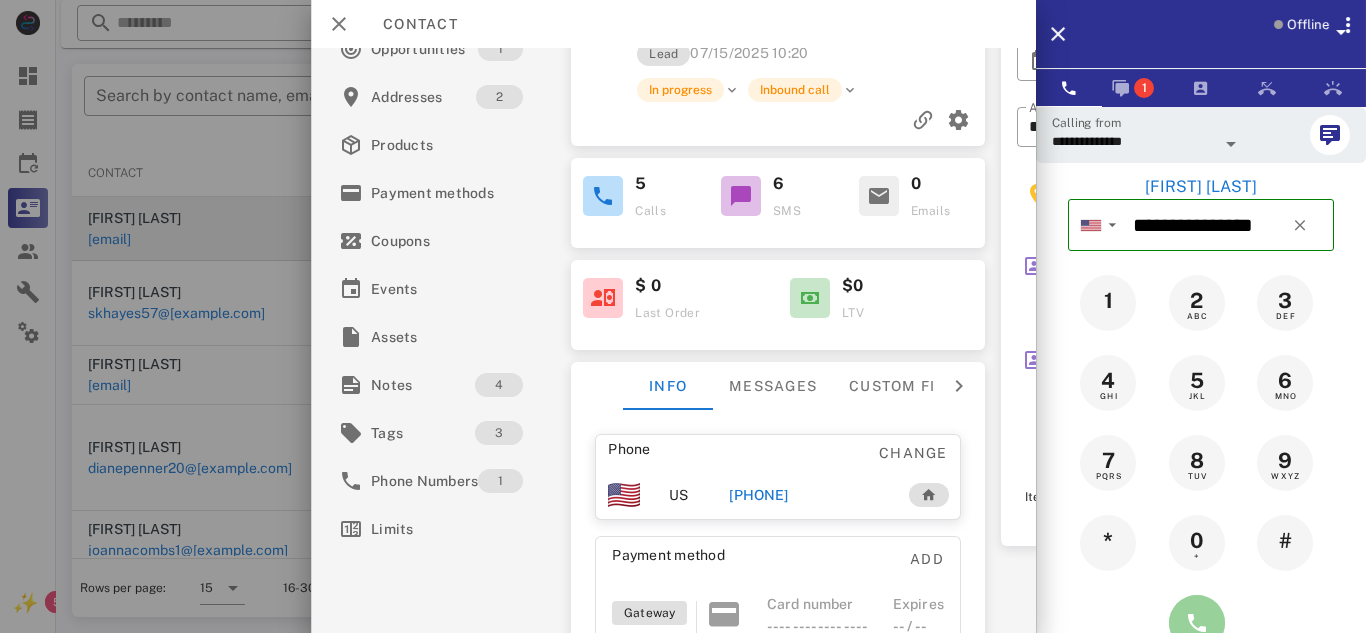 click at bounding box center (1197, 623) 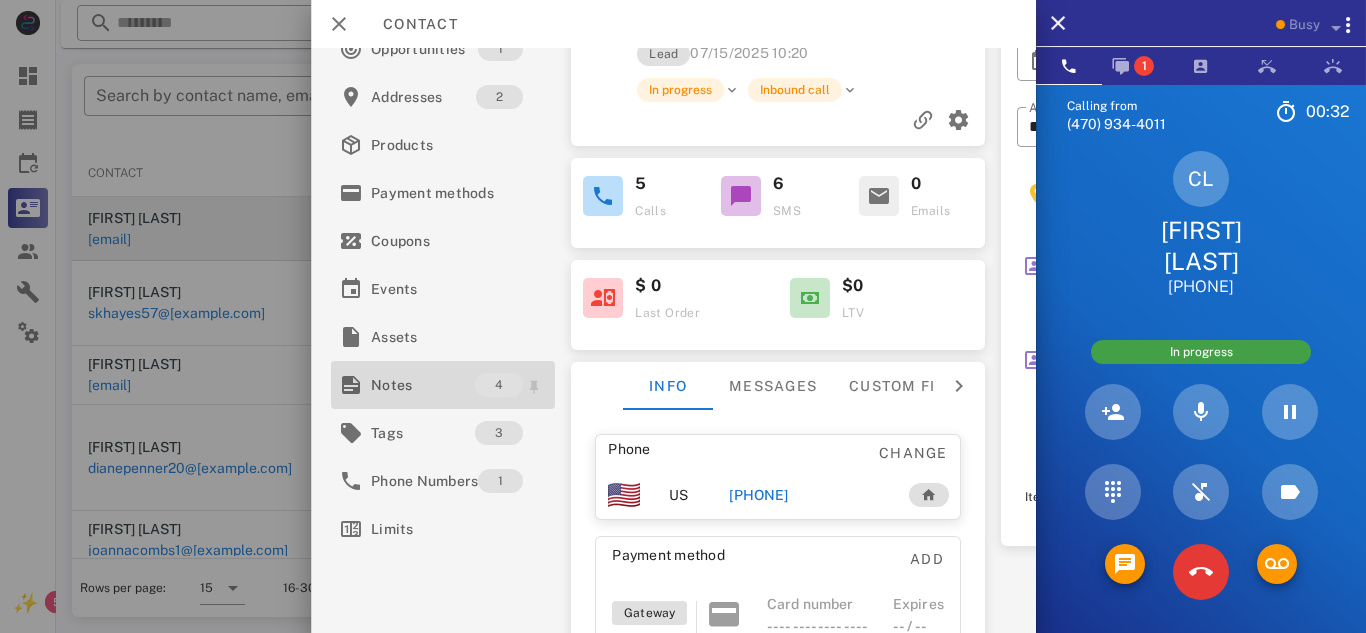 click on "Notes" at bounding box center [423, 385] 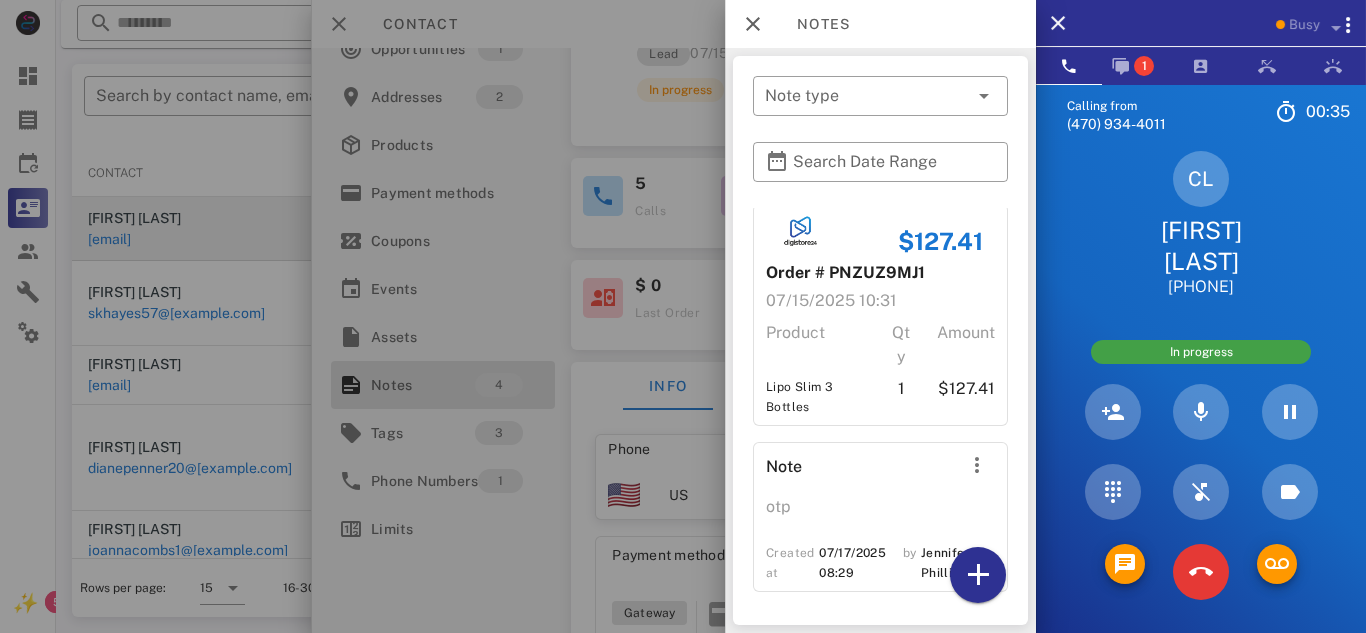 scroll, scrollTop: 484, scrollLeft: 0, axis: vertical 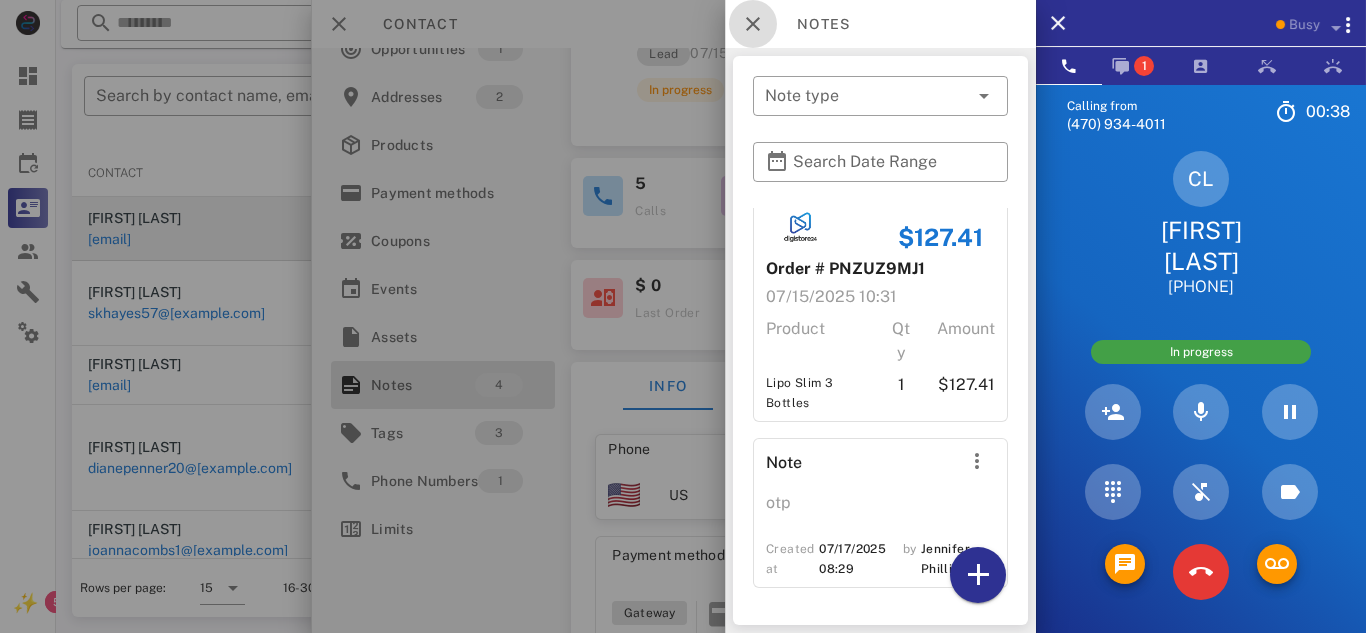 click at bounding box center [753, 24] 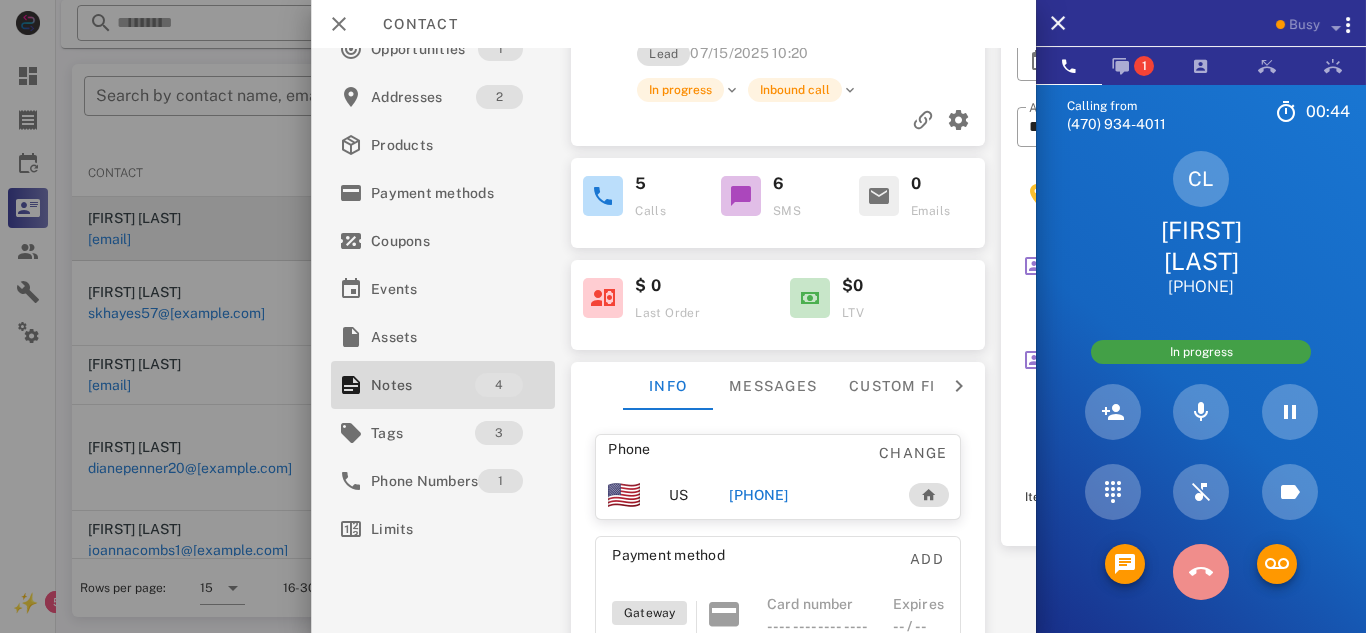 click at bounding box center [1201, 572] 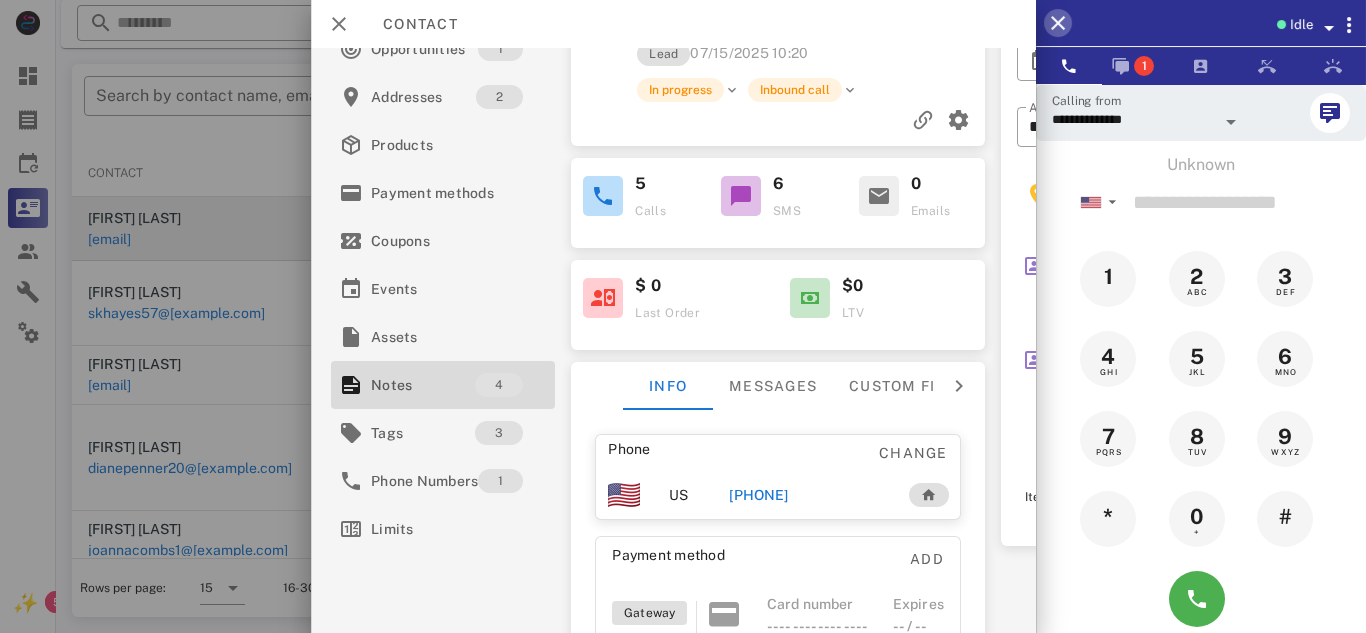 click at bounding box center (1058, 23) 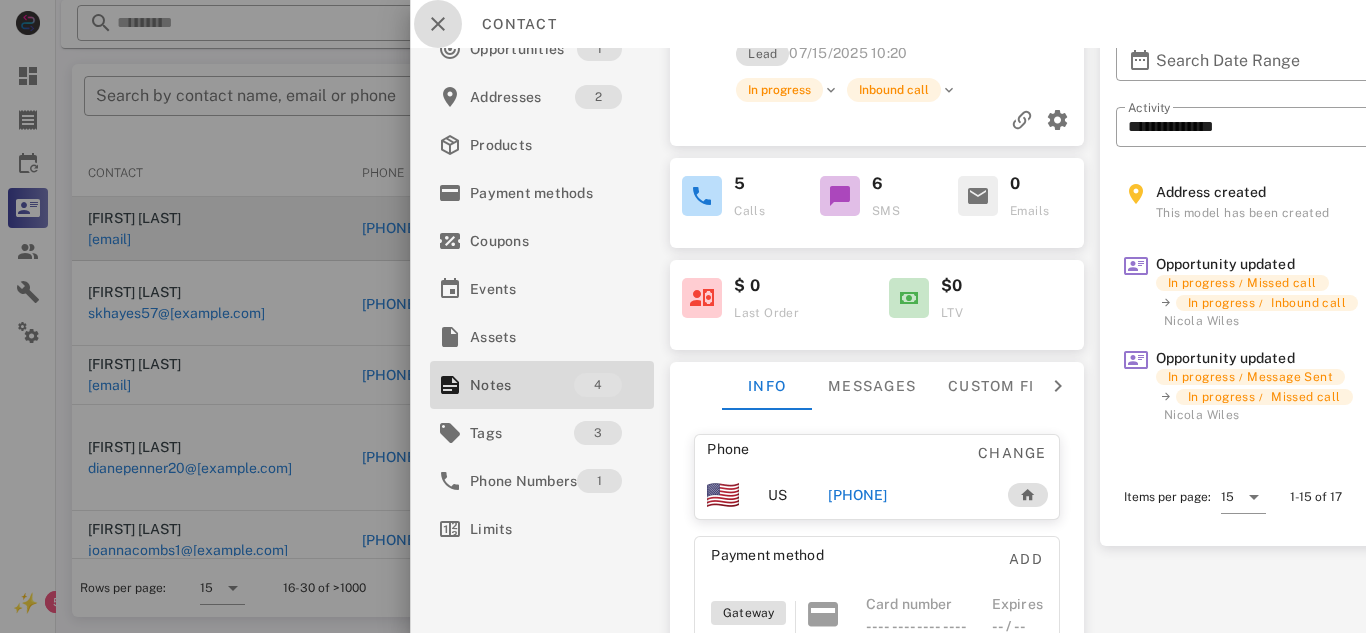 click at bounding box center (438, 24) 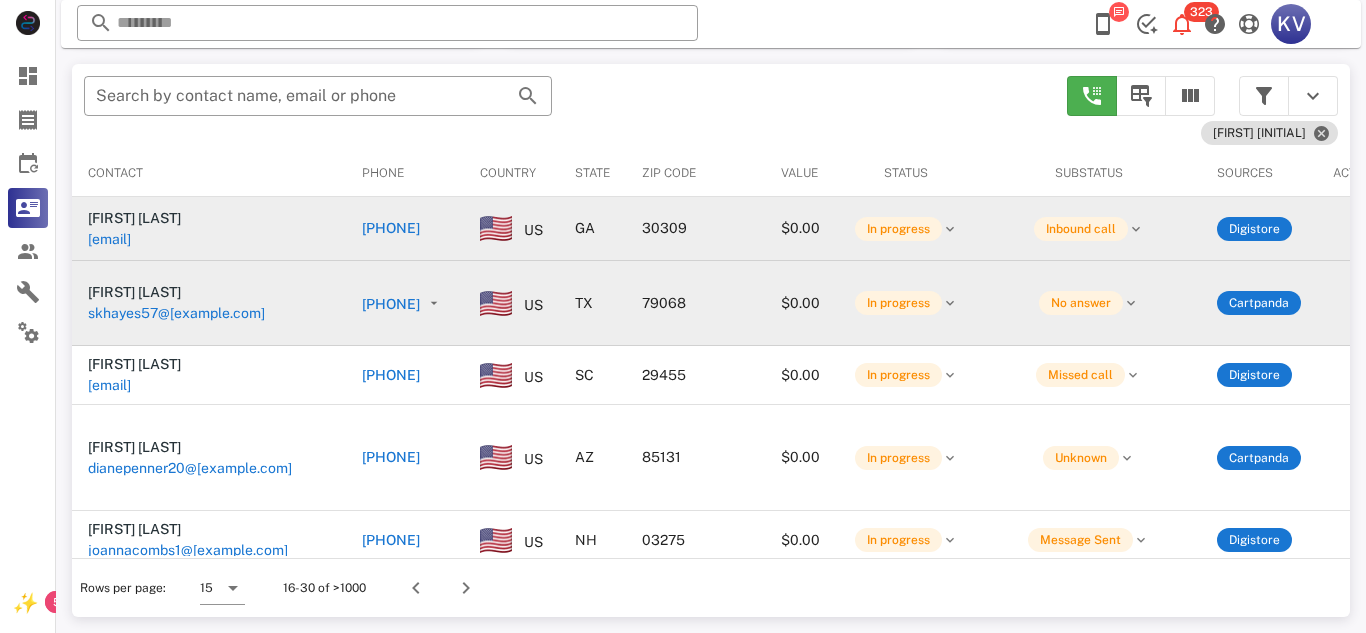 click on "[PHONE]" at bounding box center [405, 303] 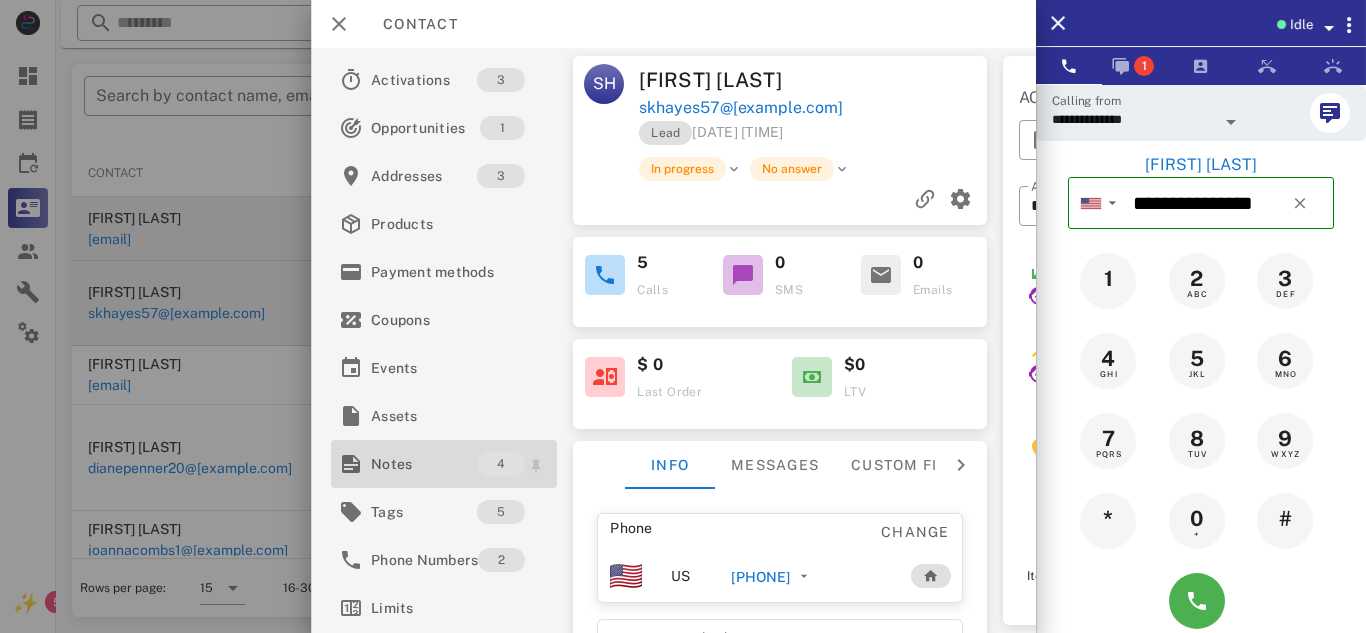 click on "Notes" at bounding box center (424, 464) 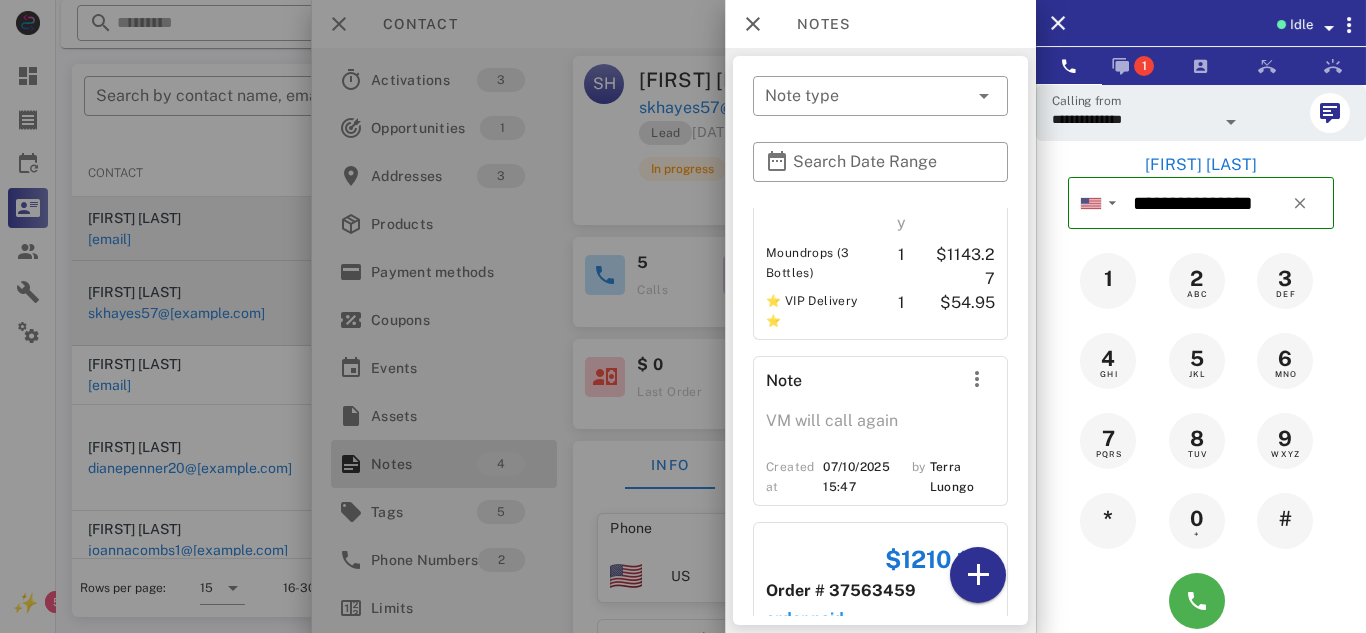 scroll, scrollTop: 349, scrollLeft: 0, axis: vertical 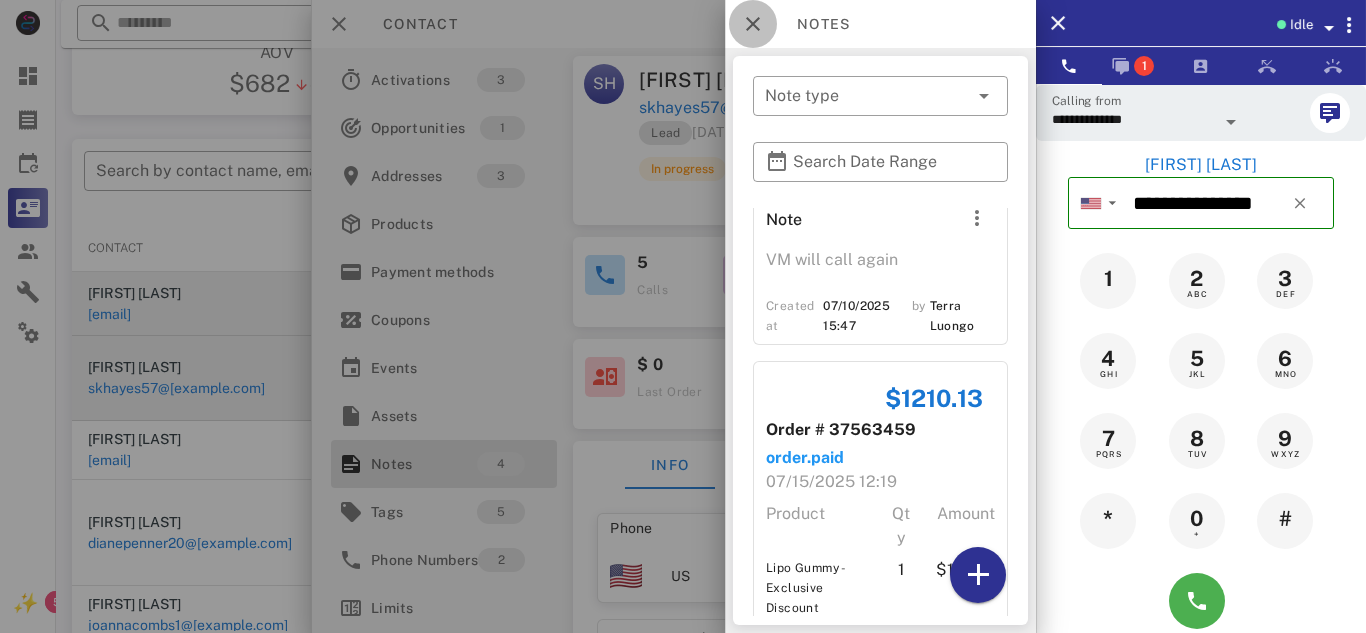 click at bounding box center [753, 24] 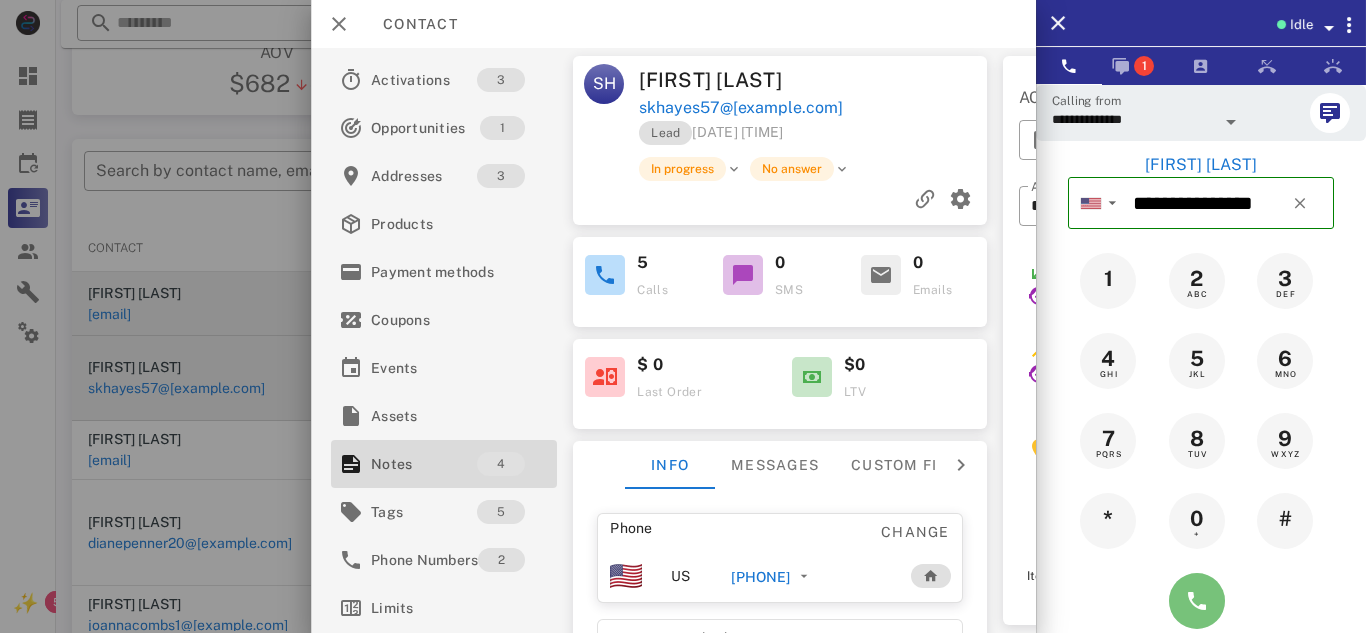 click at bounding box center (1197, 601) 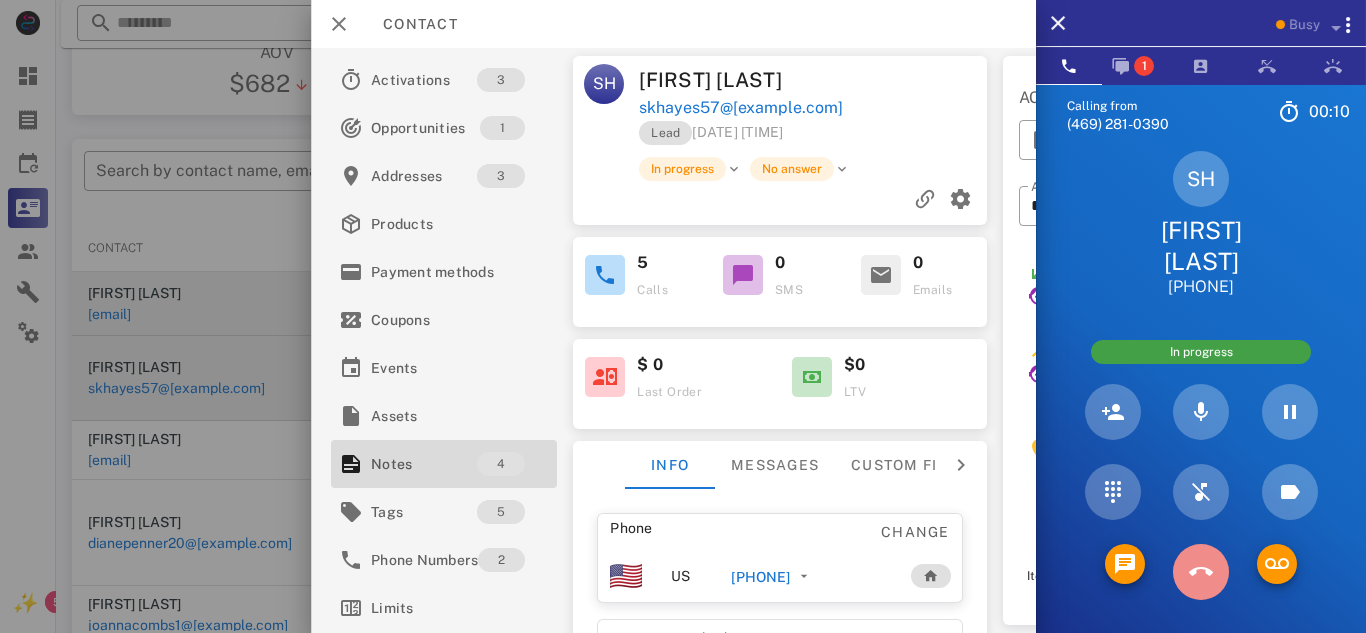 click at bounding box center (1201, 572) 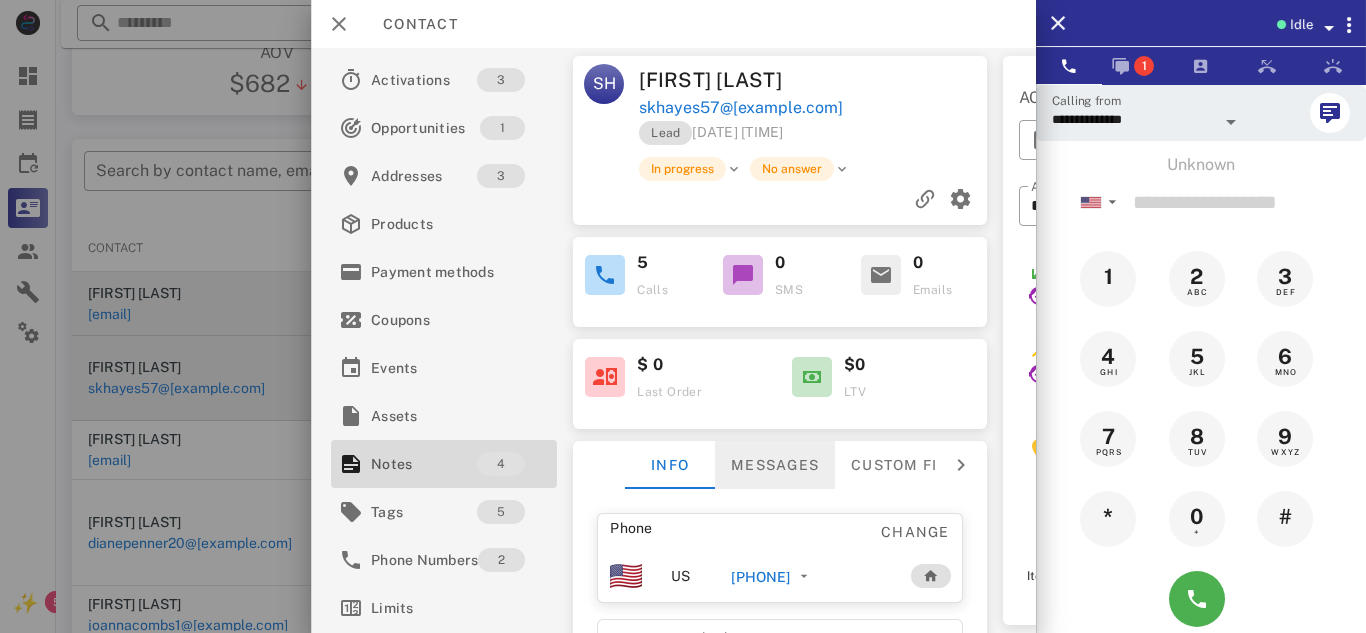 click on "Messages" at bounding box center [775, 465] 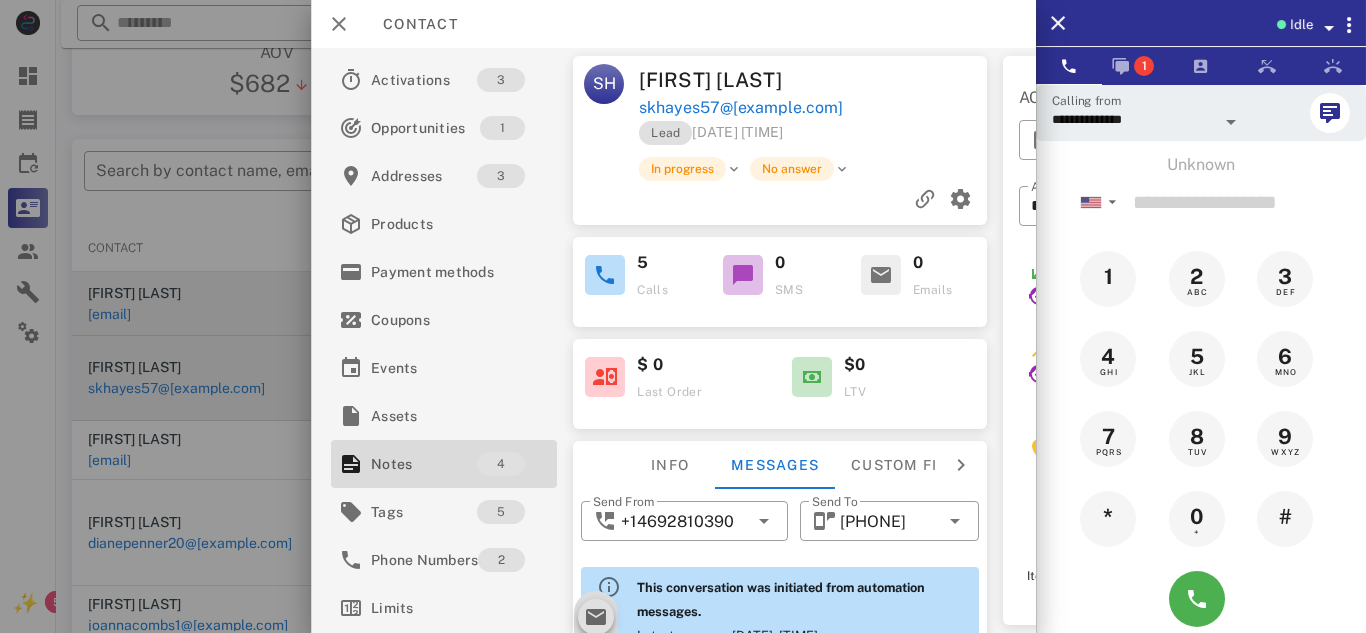 scroll, scrollTop: 712, scrollLeft: 0, axis: vertical 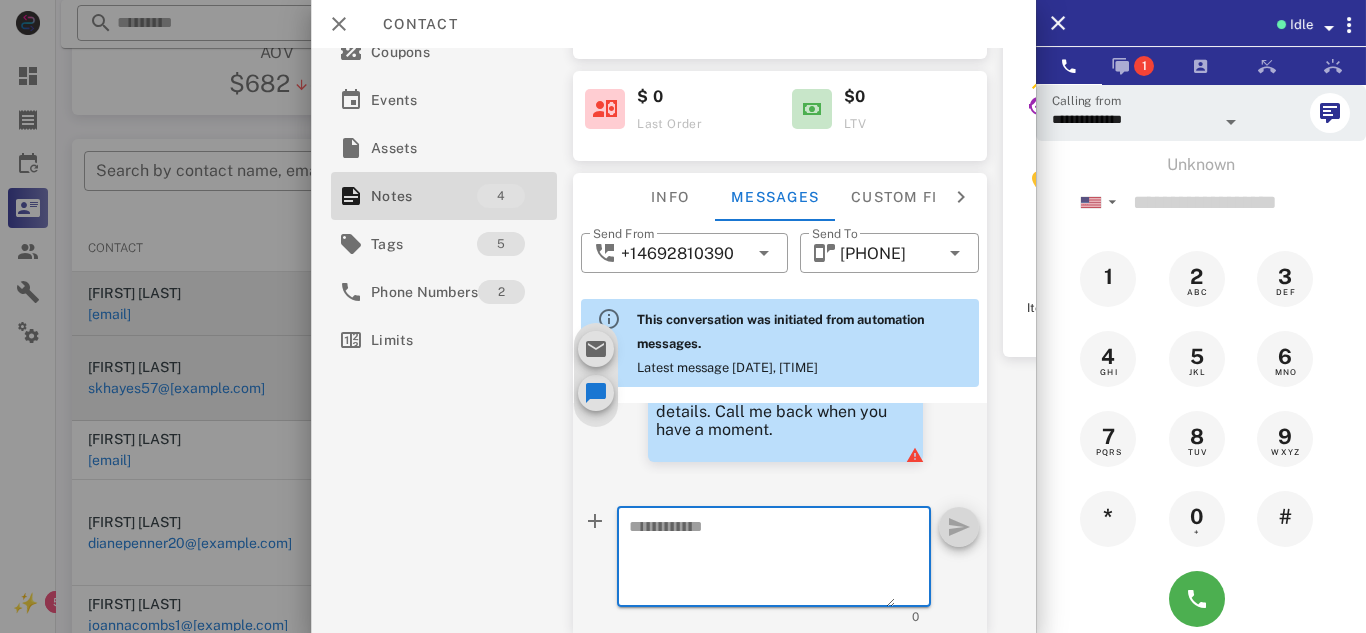click on "Send From [PHONE]  Send To [PHONE]  This conversation was initiated from automation messages.  Latest message [DATE], [TIME] [DATE], [TIME] System automation  Hi  [FIRST], This is the  for your weightloss with Dr. Prescott. We need to verify some important details about your order. If you can please return the call at your earliest convenience. Otherwise we will try back at another time. The phone number is [PHONE]. Thank you have a great day.  [DATE], [TIME] System automation  OK. I can send it your email on file or would you prefer that we go over it on the phone? I do have a question pertaining your health.  [DATE], [TIME] System automation  You can reach me at [PHONE]  [DATE], [TIME] System automation  [FIRST] Is now a good time for a call? Remember you can reach me at [PHONE]  [DATE], [TIME] System automation  I am the health specialist here and I need to confirm some important details. Call me back when you have a moment.  ​" at bounding box center [780, 426] 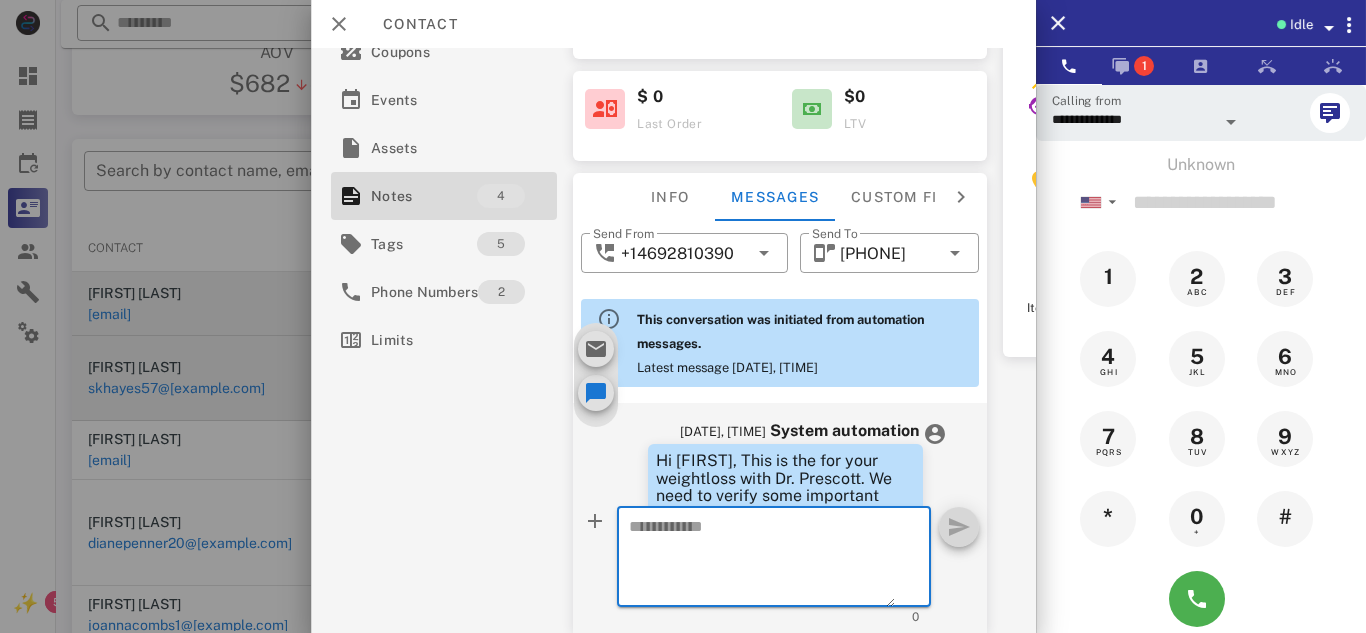 scroll, scrollTop: 0, scrollLeft: 0, axis: both 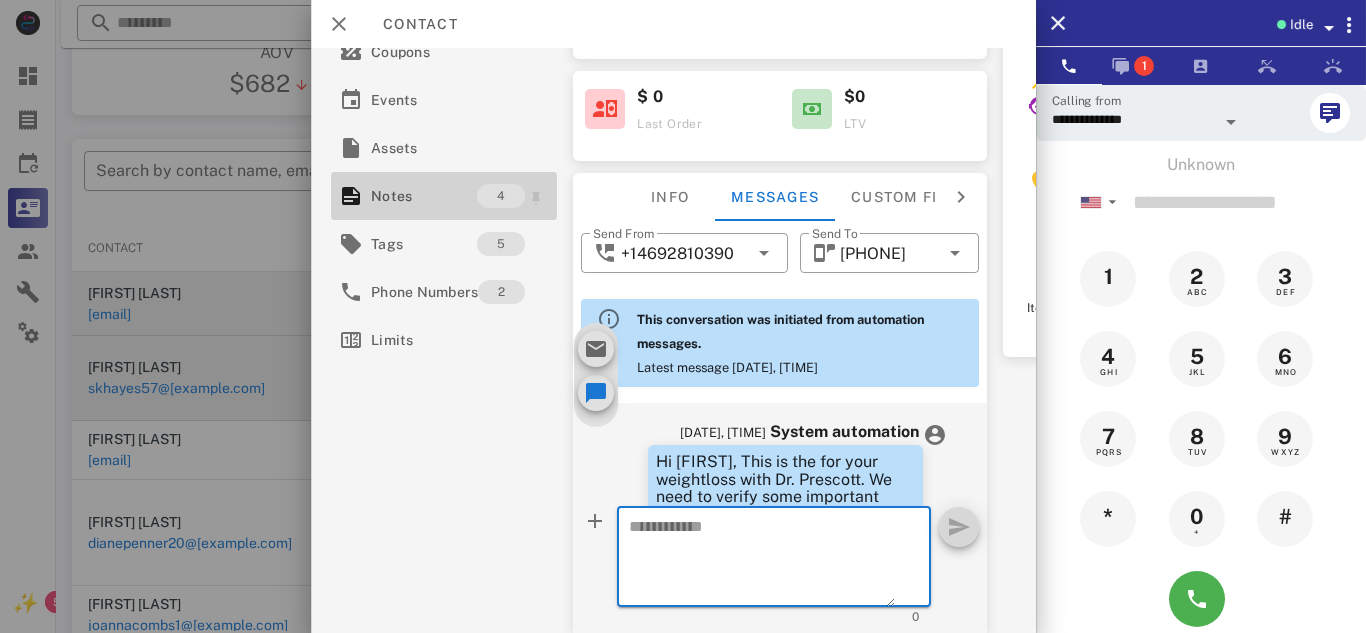 click on "Notes" at bounding box center [424, 196] 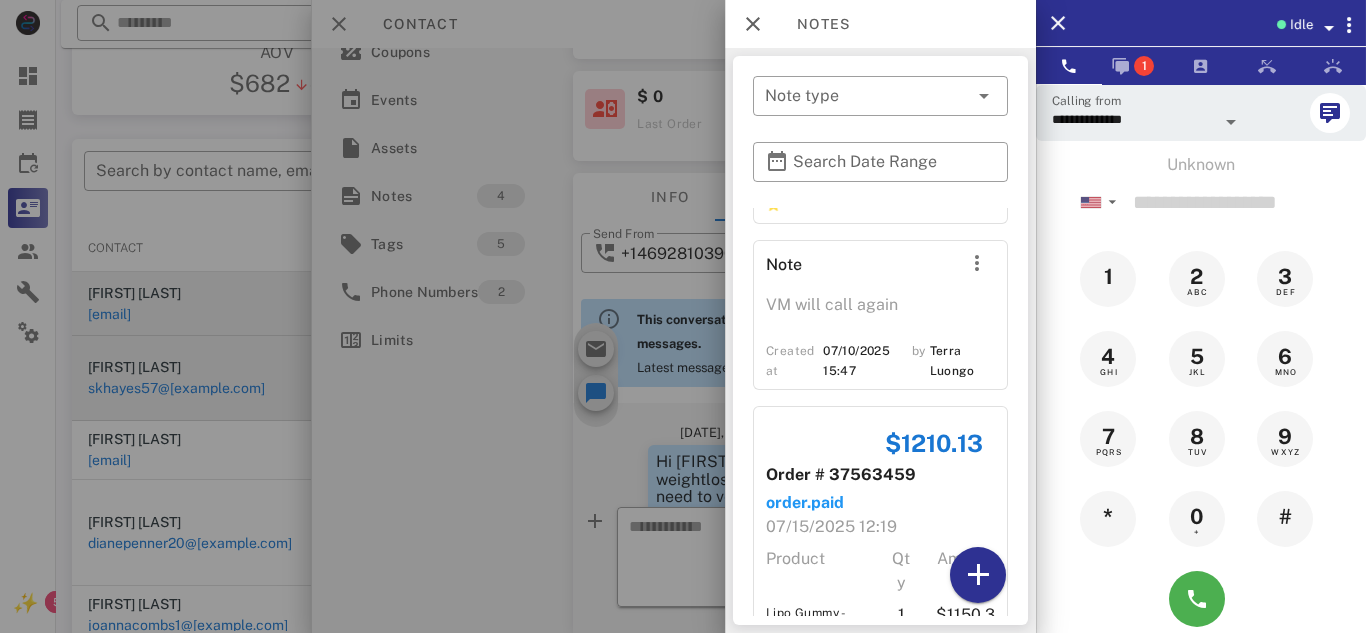 scroll, scrollTop: 547, scrollLeft: 0, axis: vertical 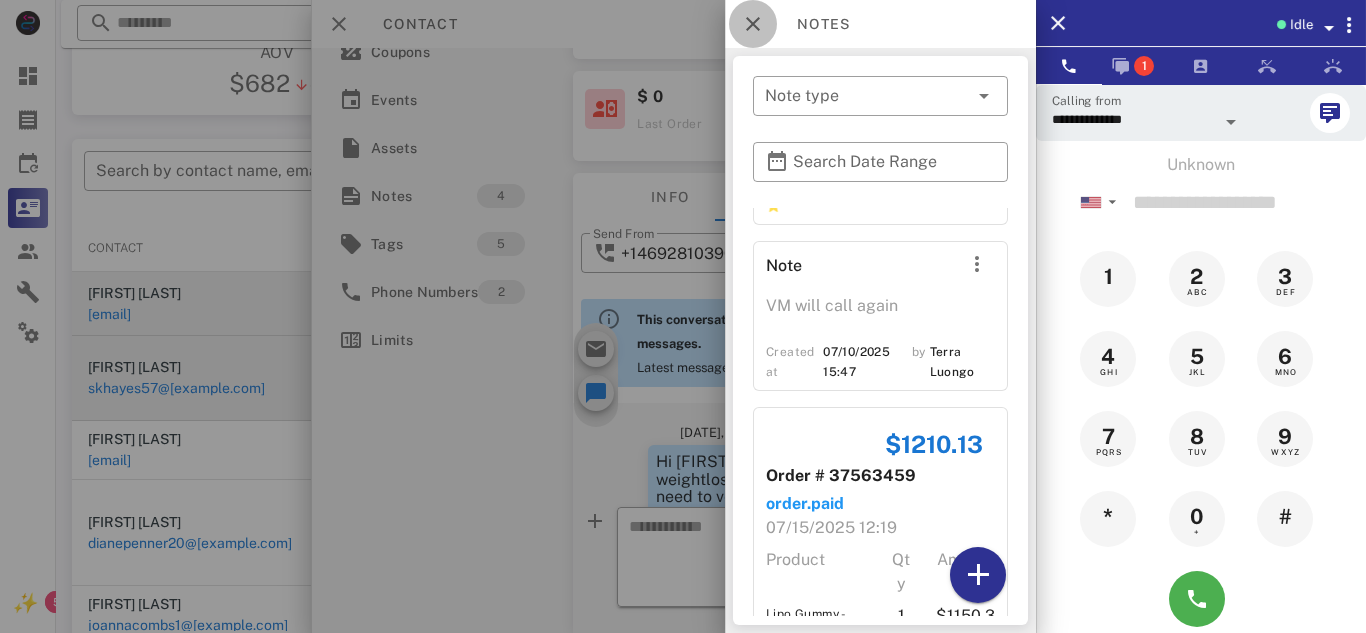 click at bounding box center [753, 24] 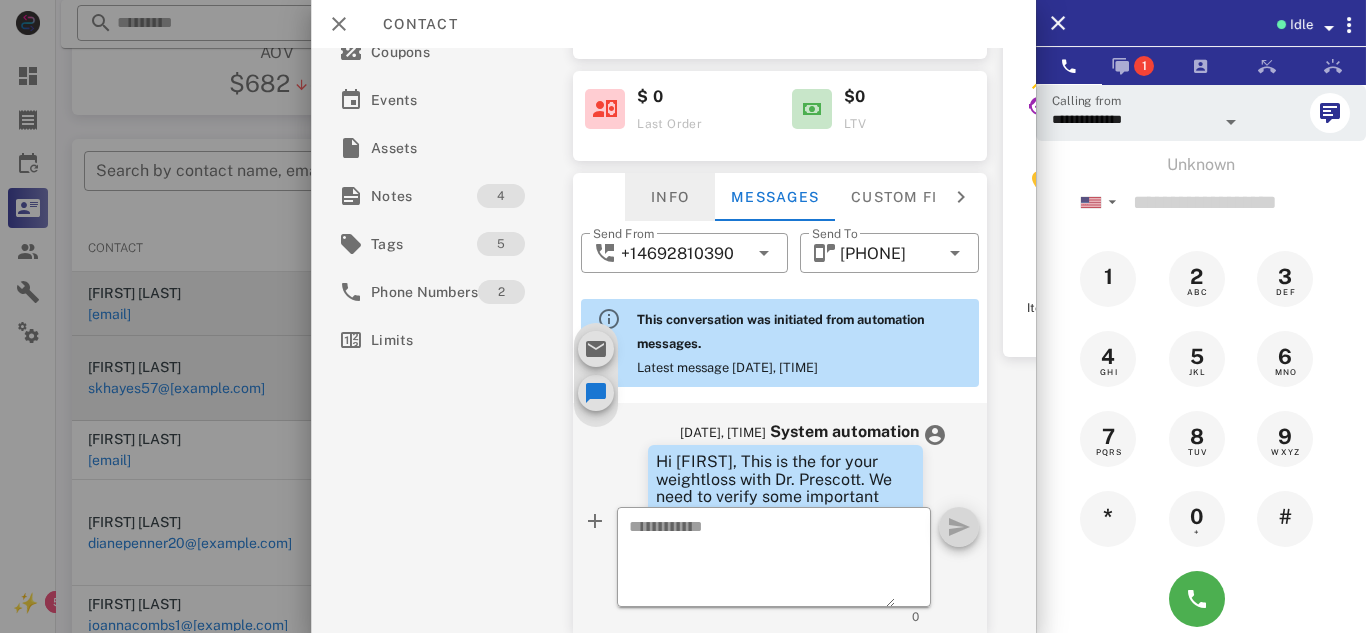 click on "Info" at bounding box center (670, 197) 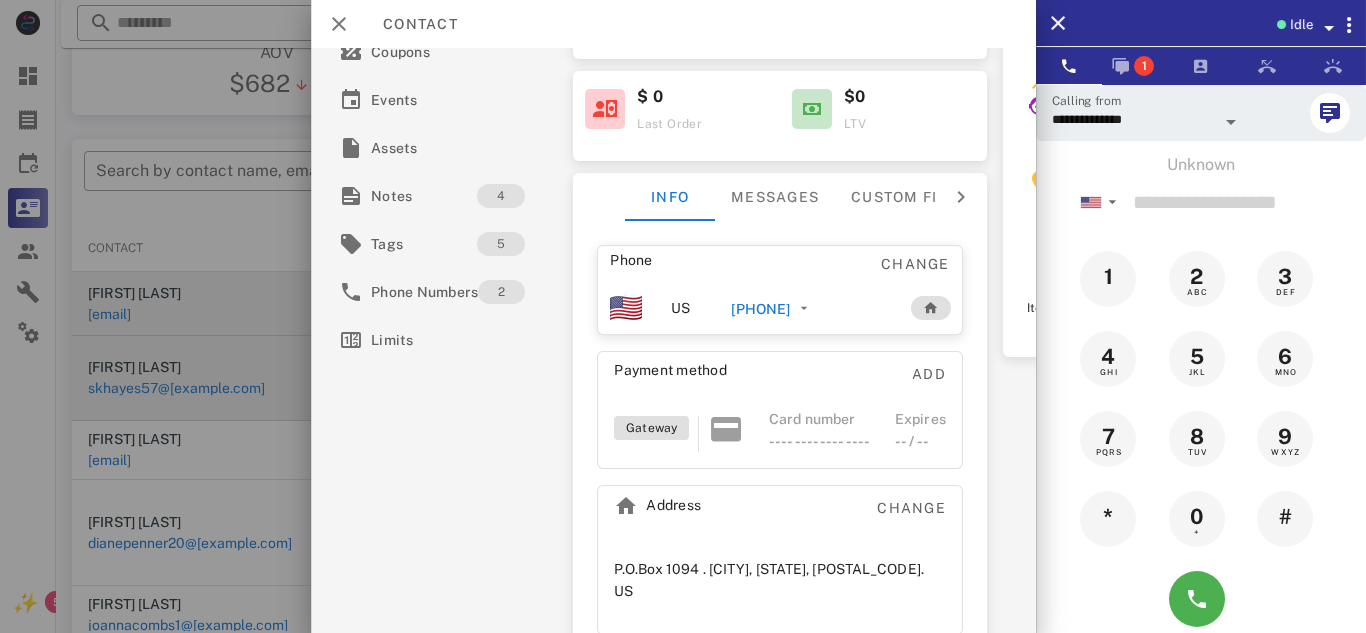 click on "[PHONE]" at bounding box center (760, 309) 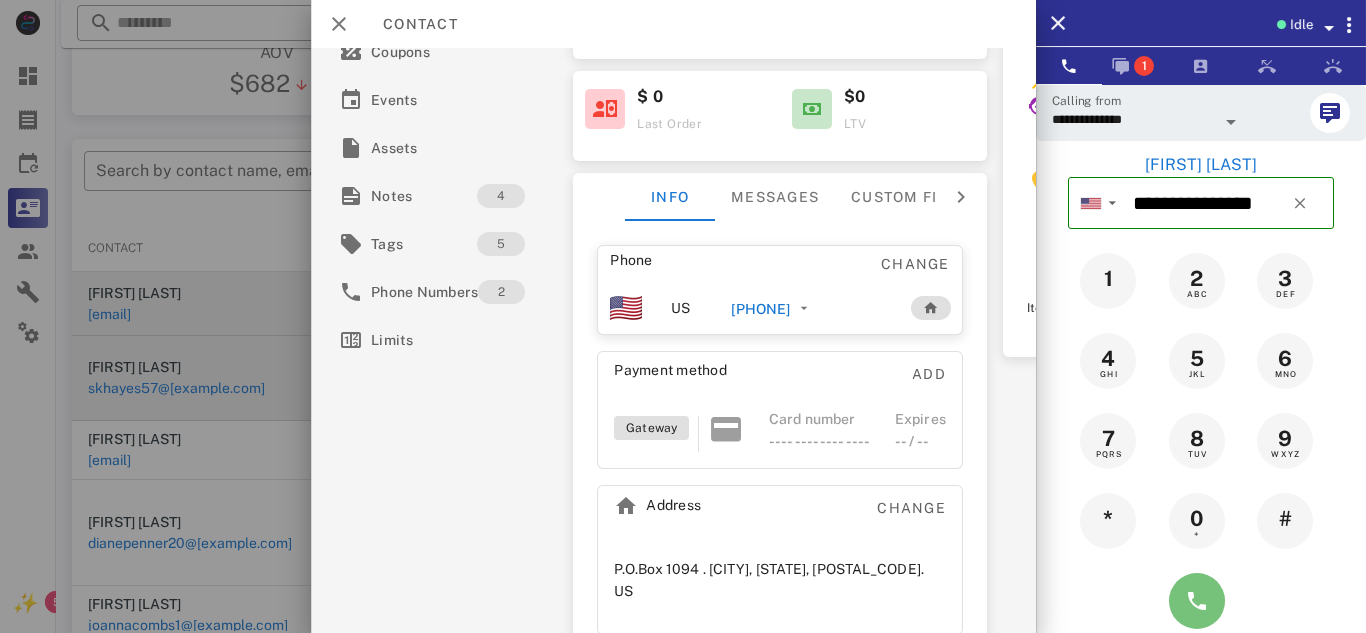 click at bounding box center (1197, 601) 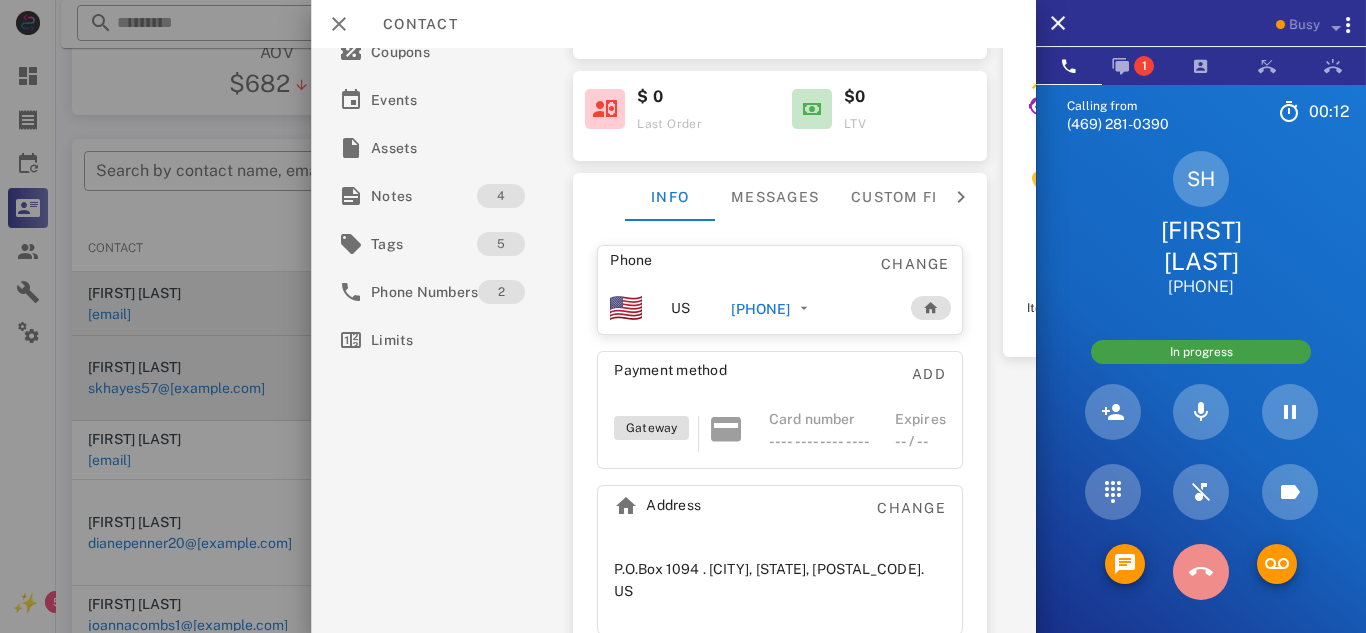 click at bounding box center [1201, 572] 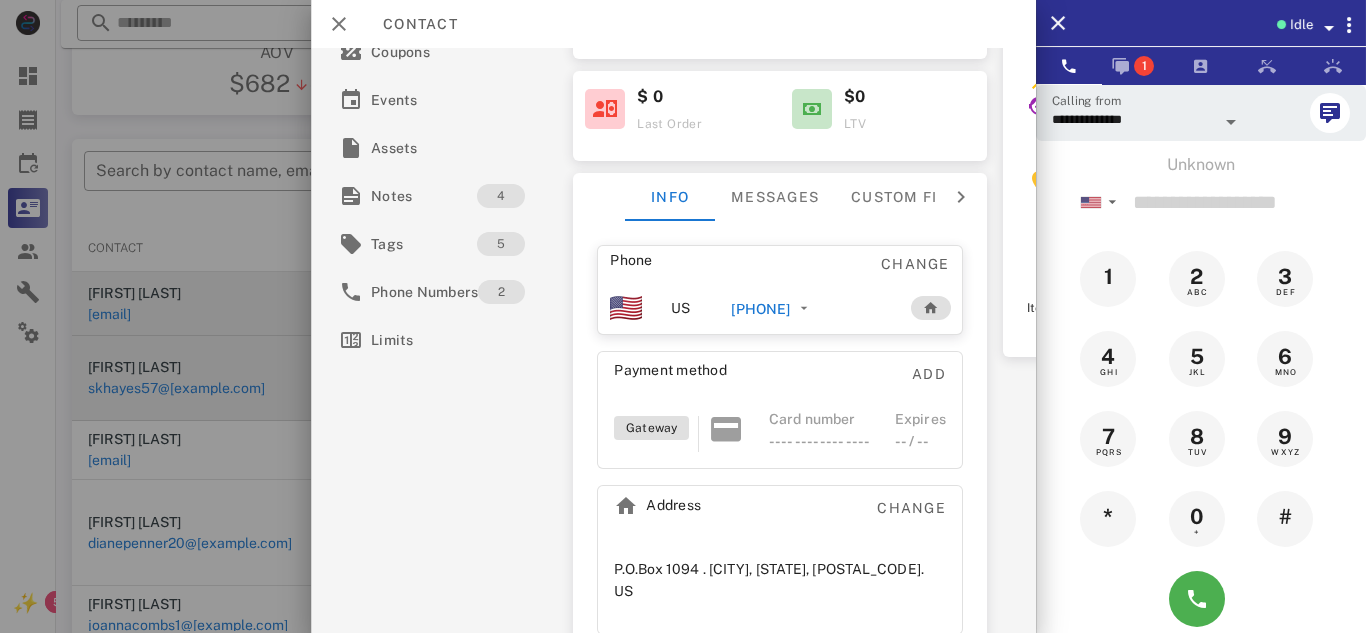 click on "[PHONE]" at bounding box center (760, 309) 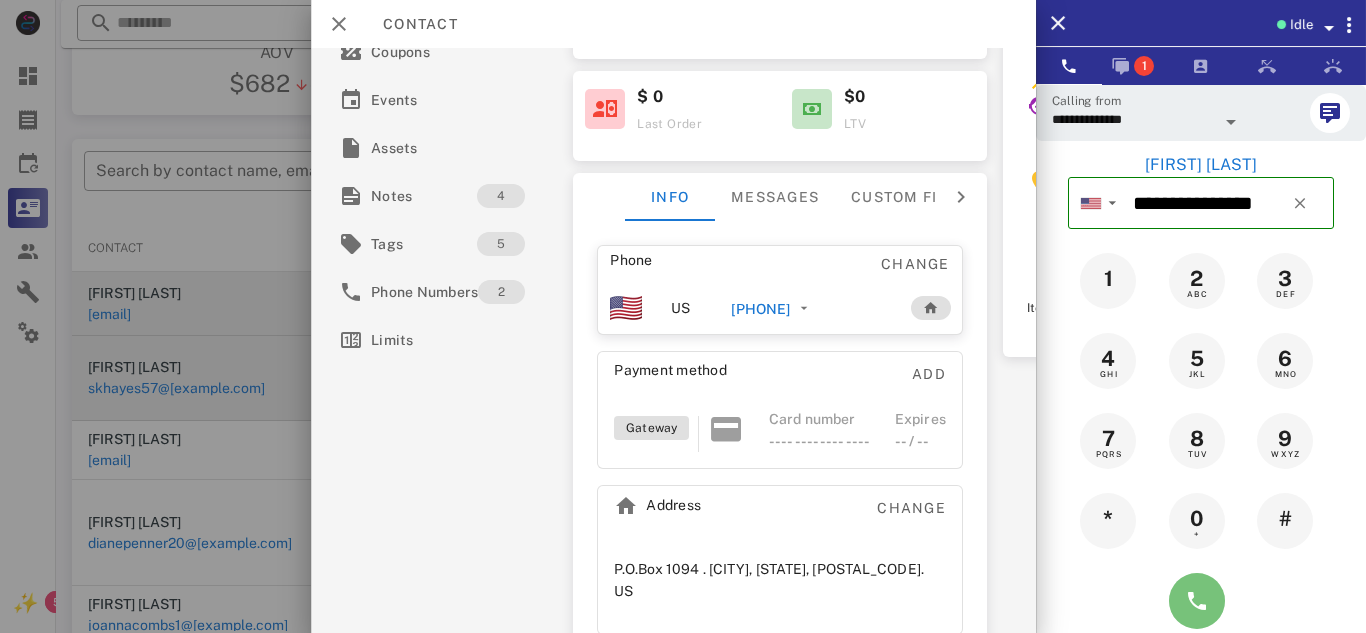 click at bounding box center (1197, 601) 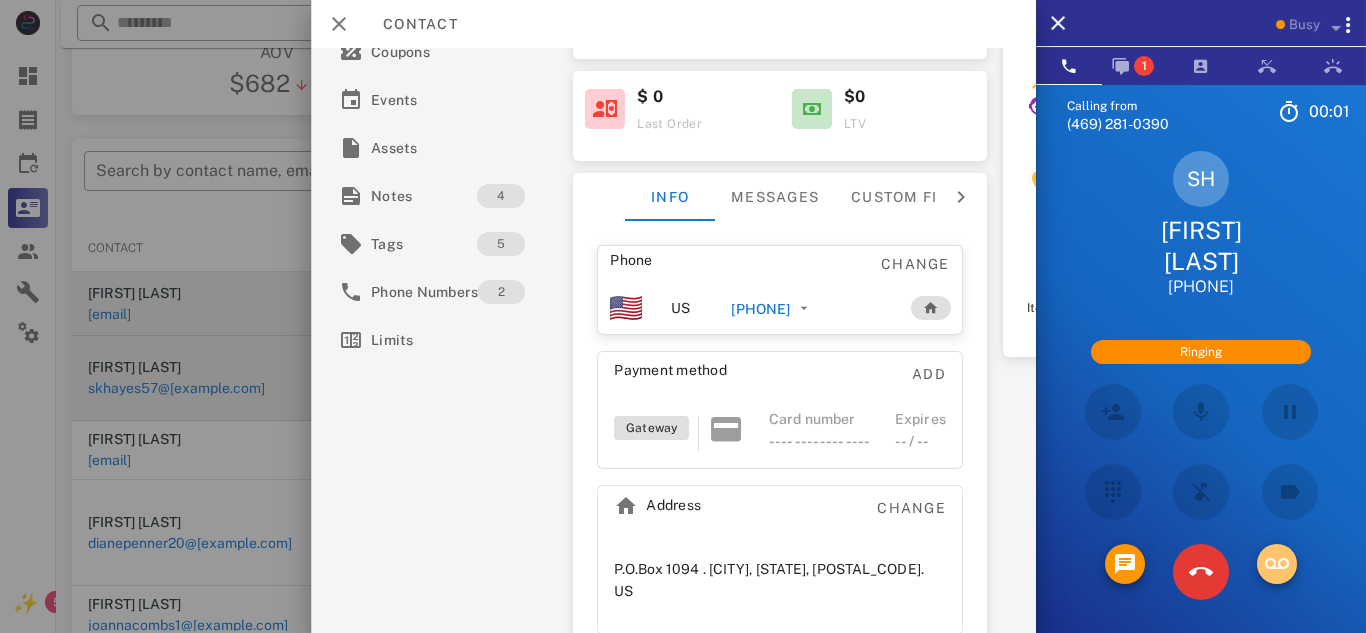 click at bounding box center [1277, 564] 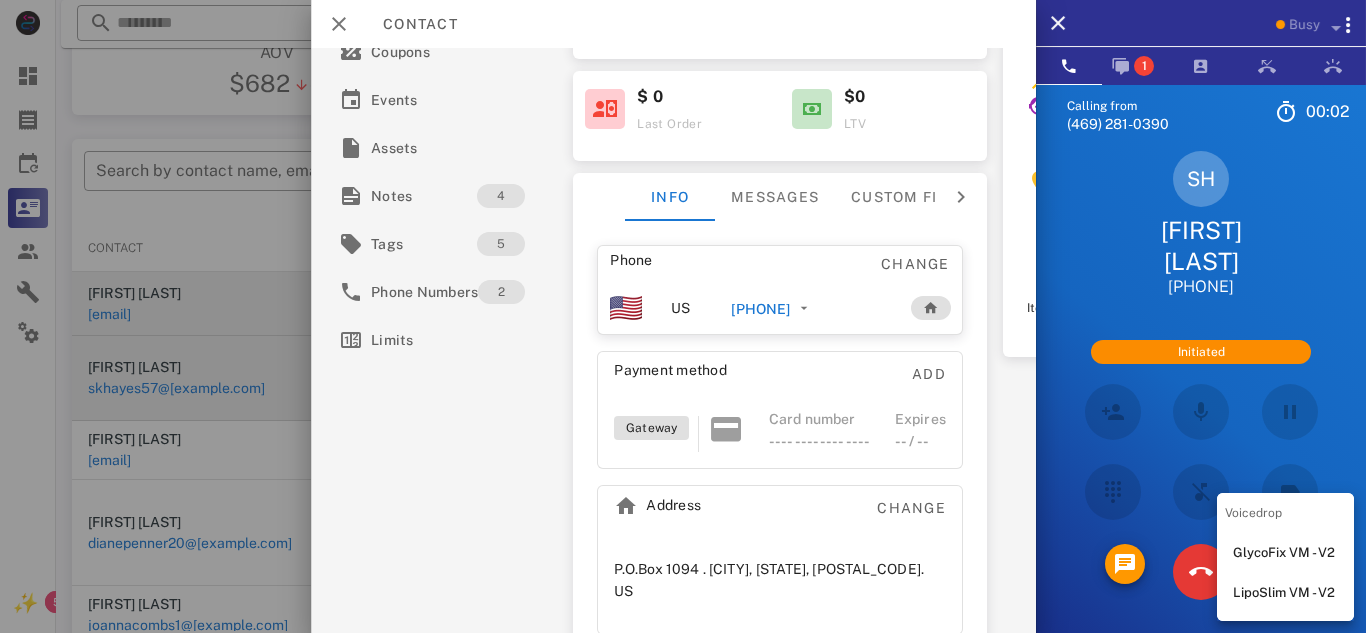 click on "LipoSlim VM - V2" at bounding box center (1285, 593) 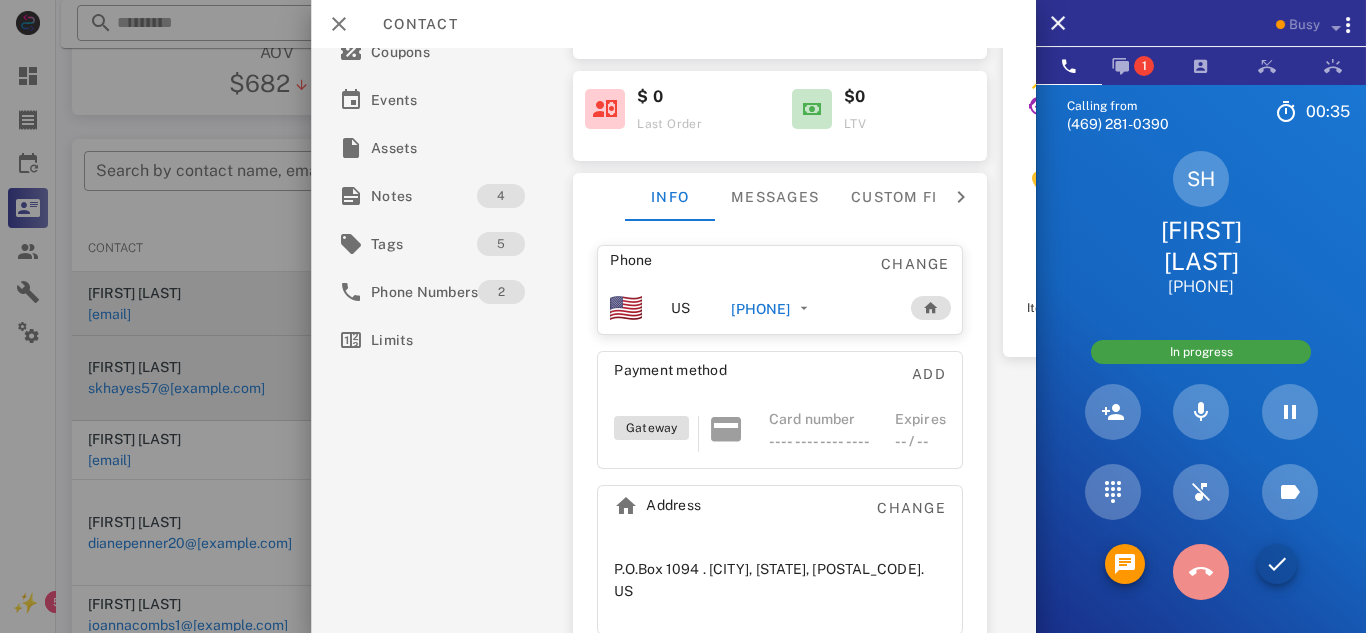 click at bounding box center [1200, 572] 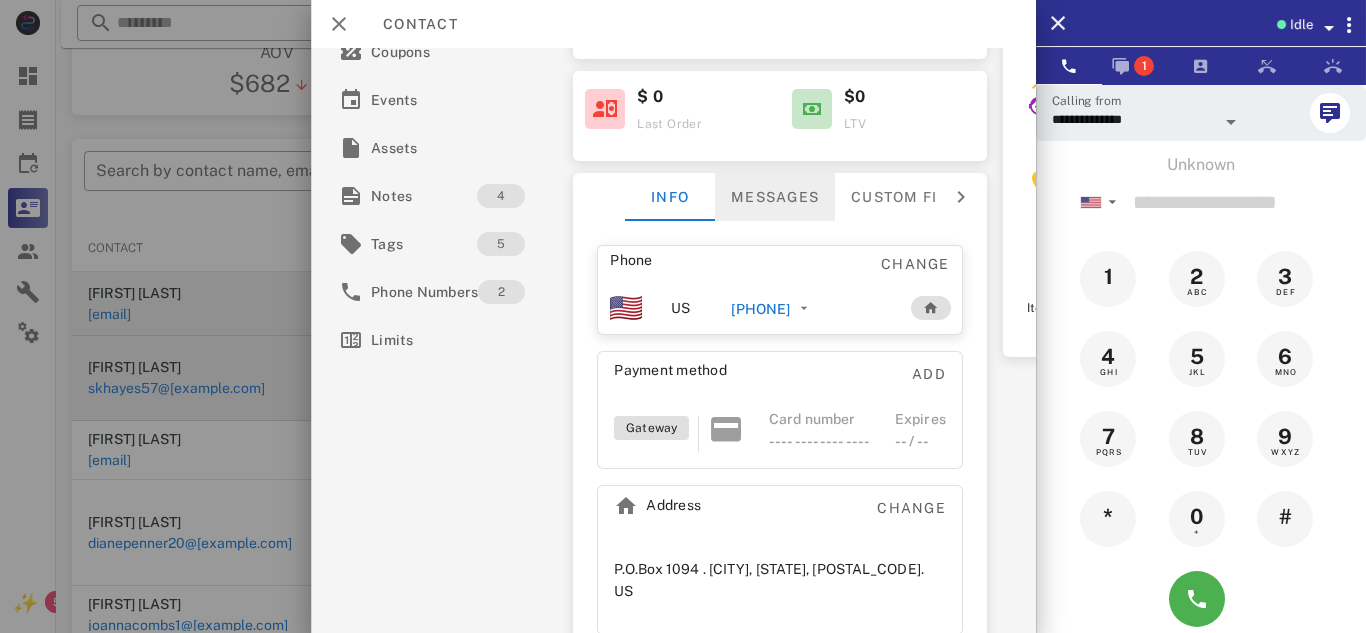 drag, startPoint x: 760, startPoint y: 209, endPoint x: 747, endPoint y: 204, distance: 13.928389 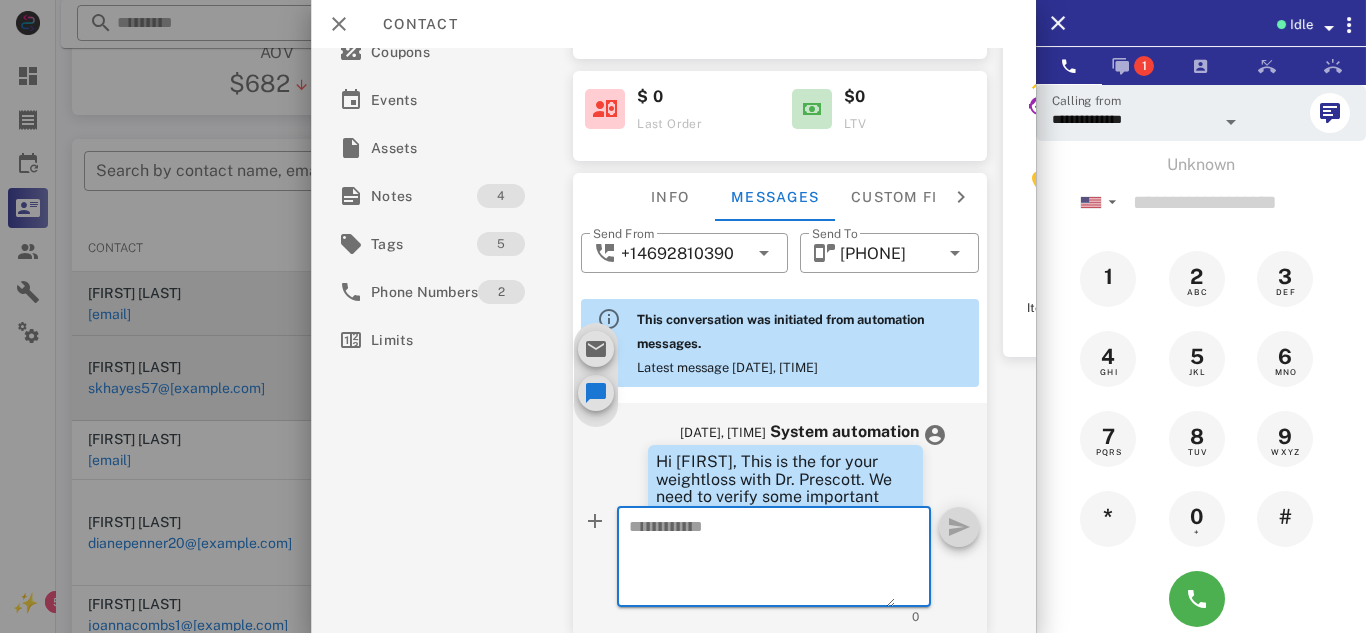 paste on "**********" 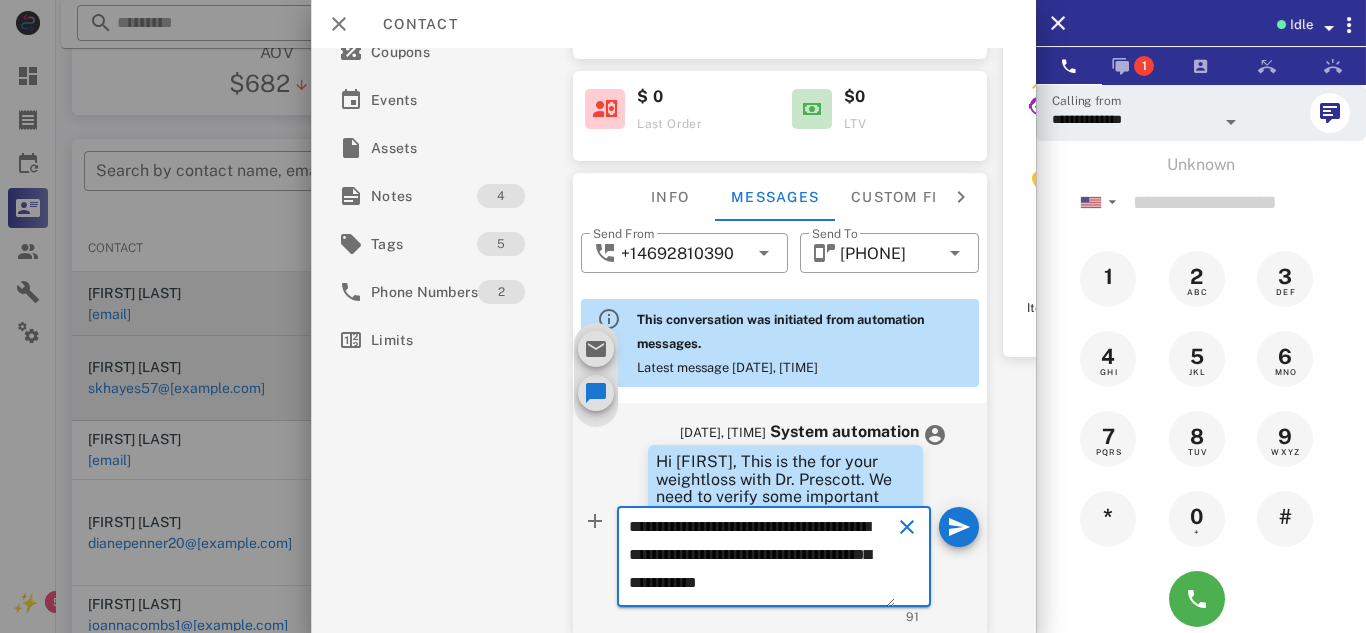 click on "**********" at bounding box center (774, 557) 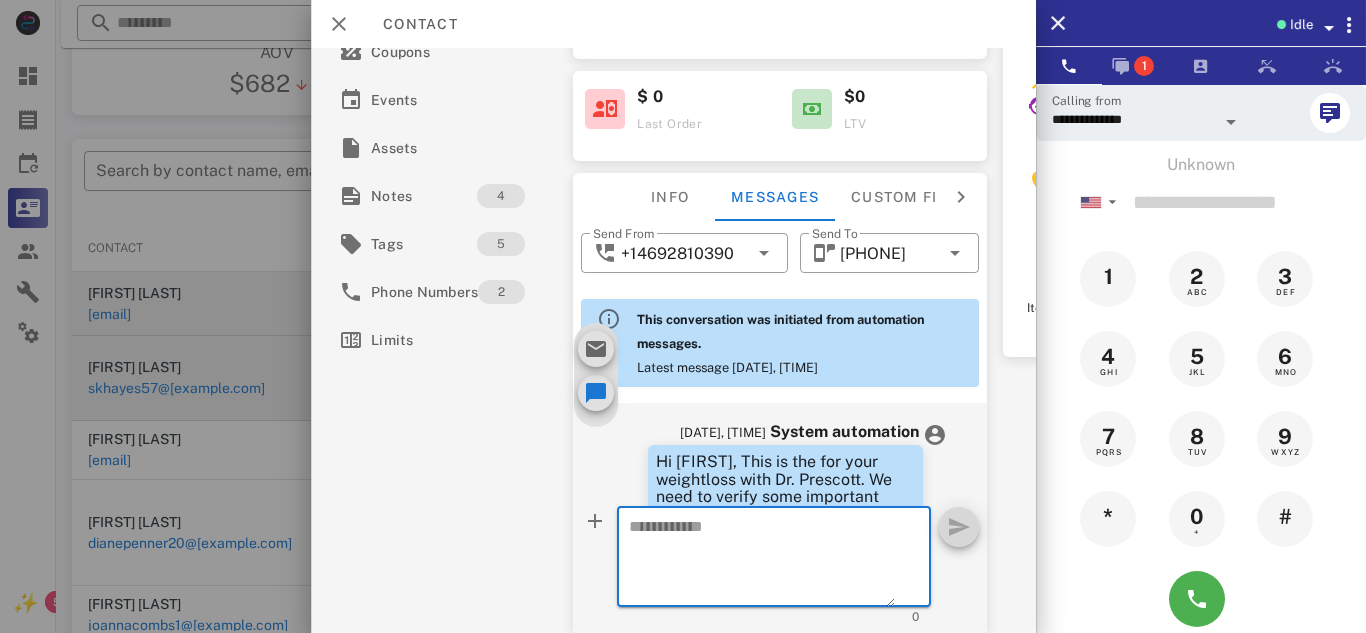 paste on "**********" 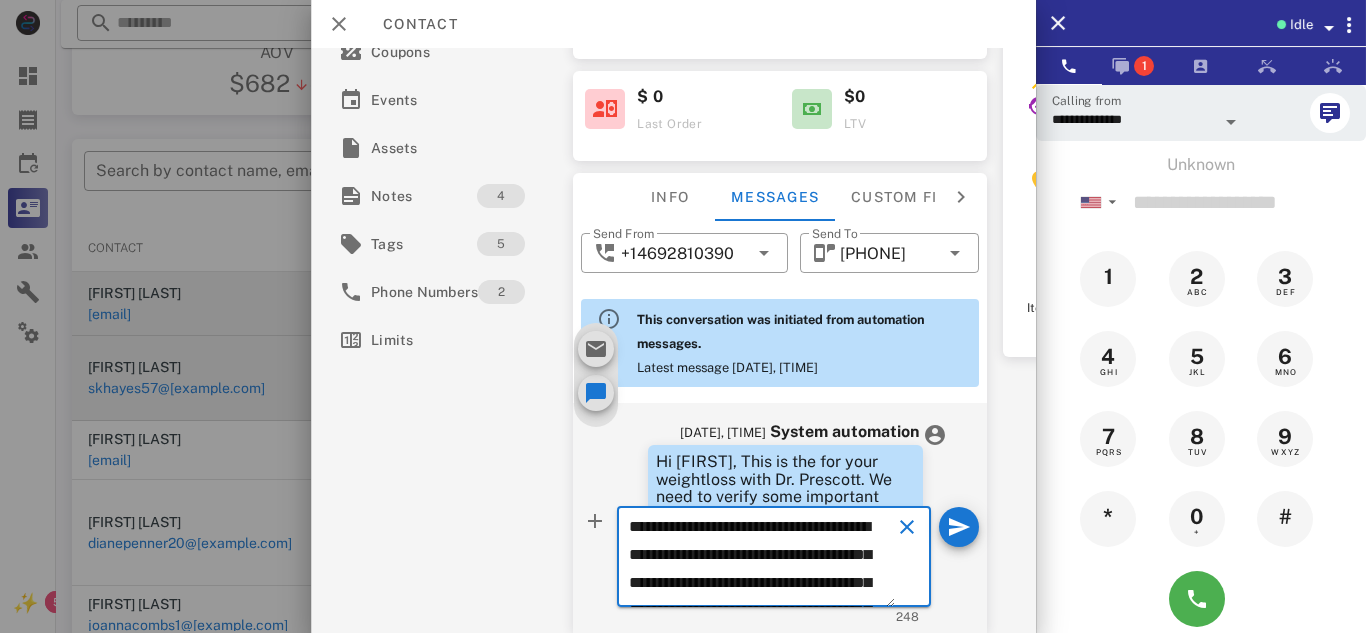 scroll, scrollTop: 153, scrollLeft: 0, axis: vertical 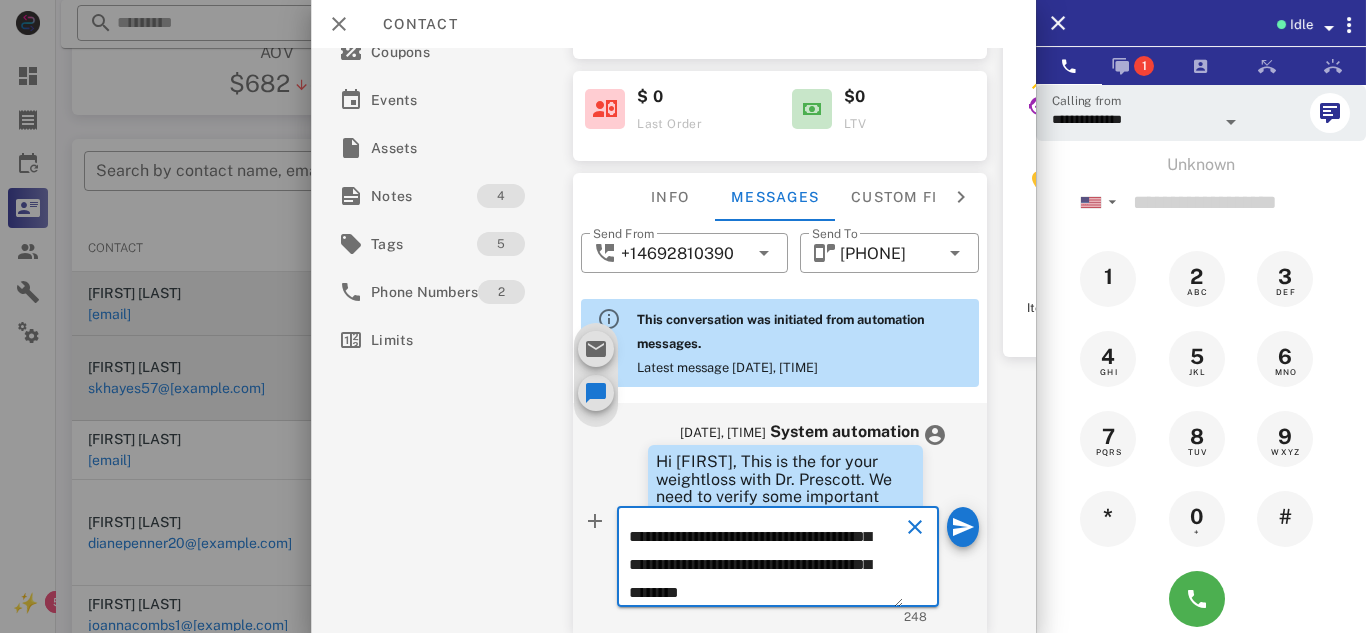 click on "**********" at bounding box center (765, 560) 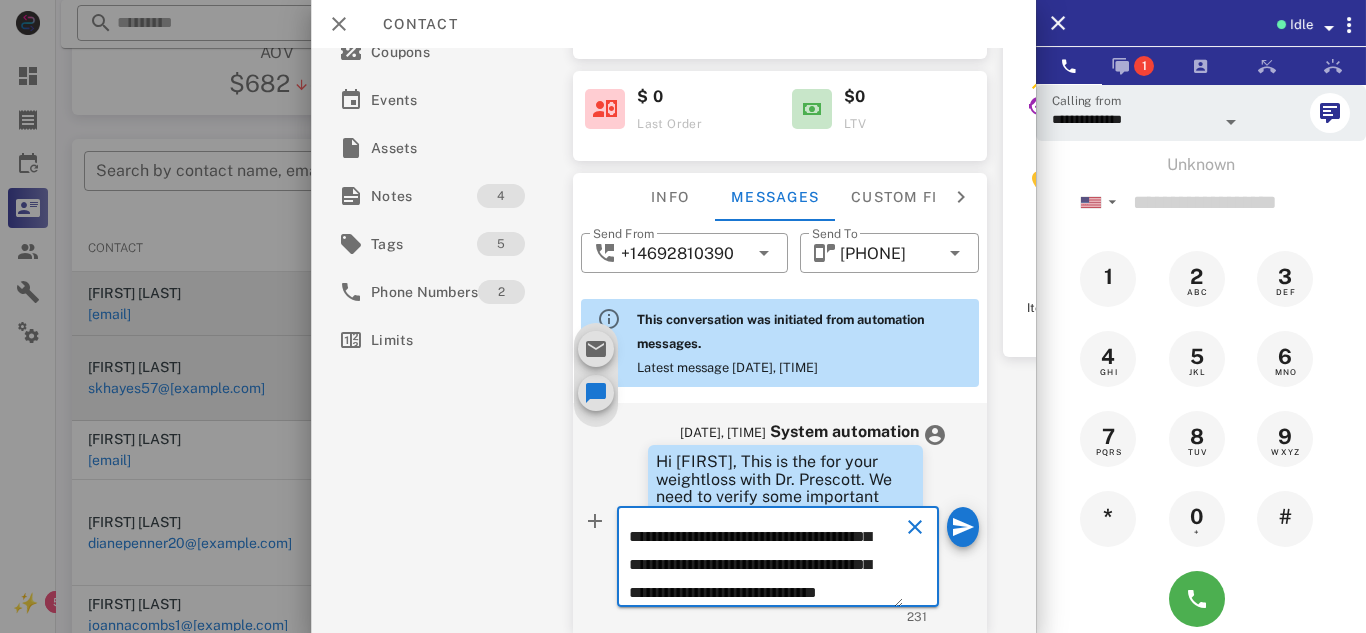 scroll, scrollTop: 158, scrollLeft: 0, axis: vertical 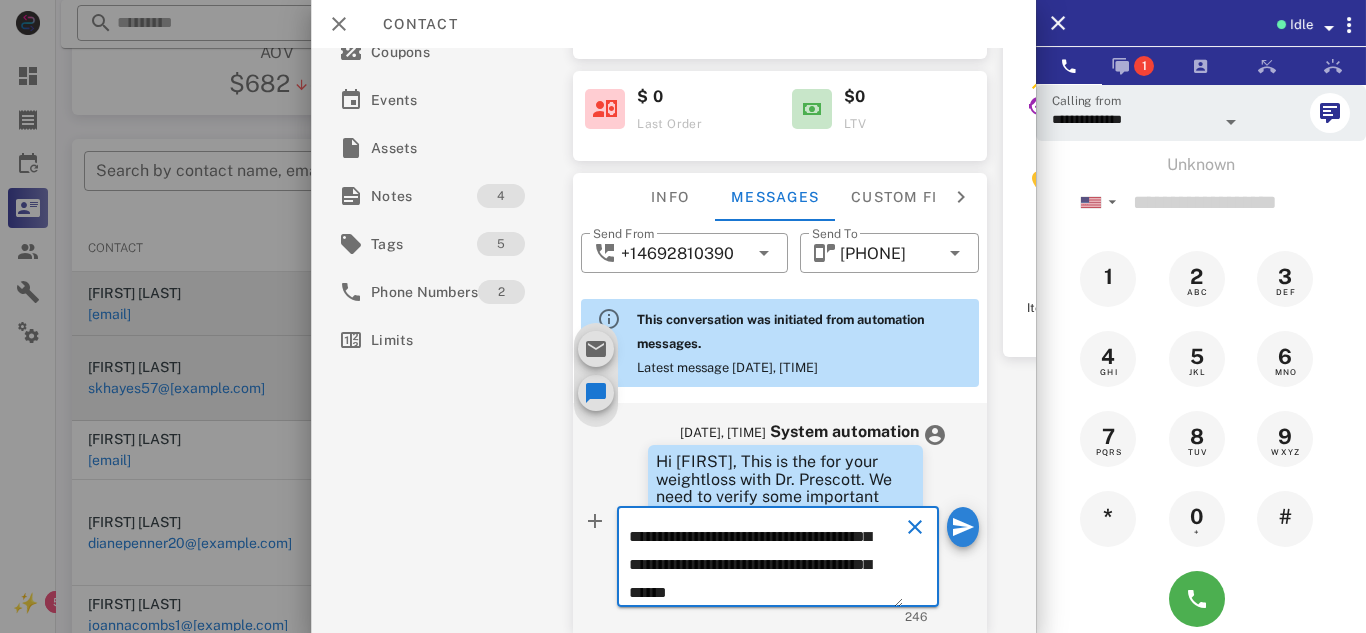 type on "**********" 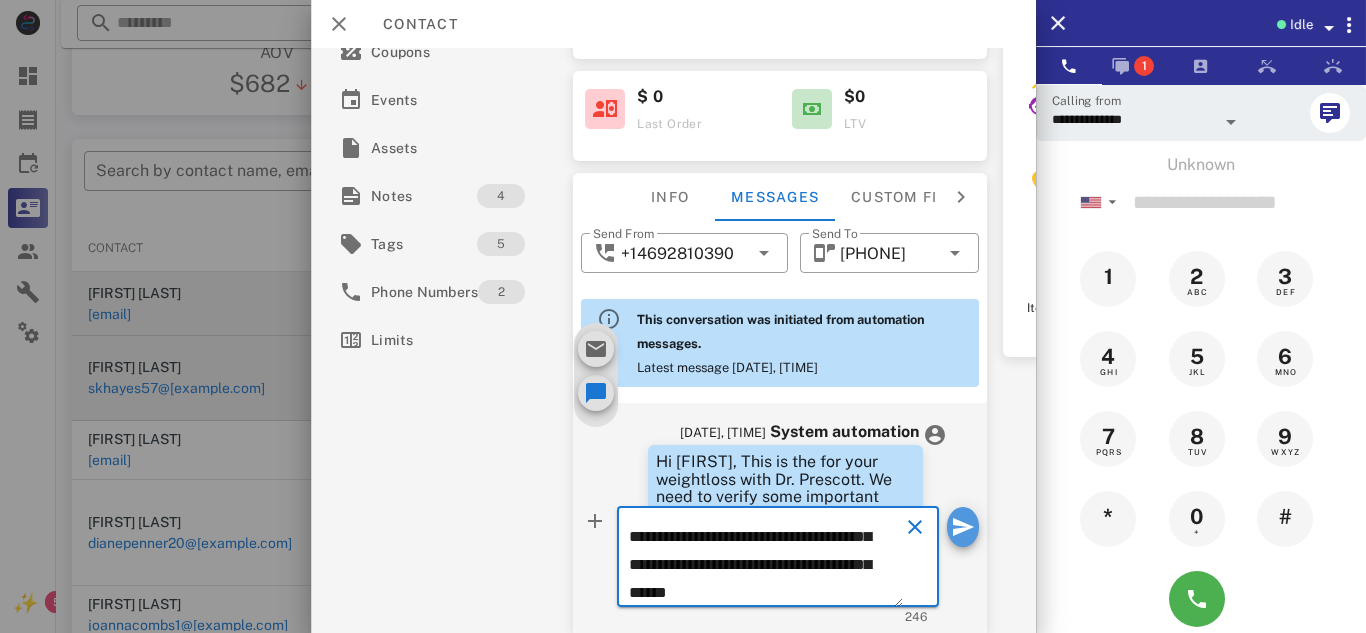 click at bounding box center (962, 527) 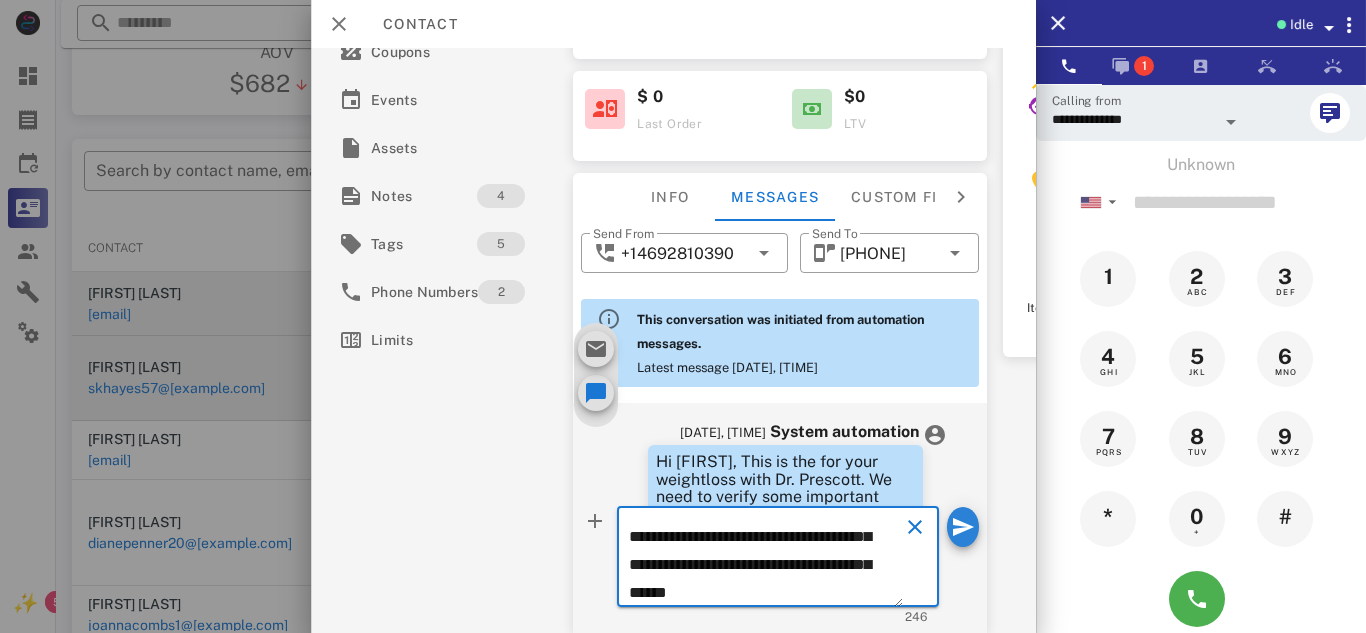 type 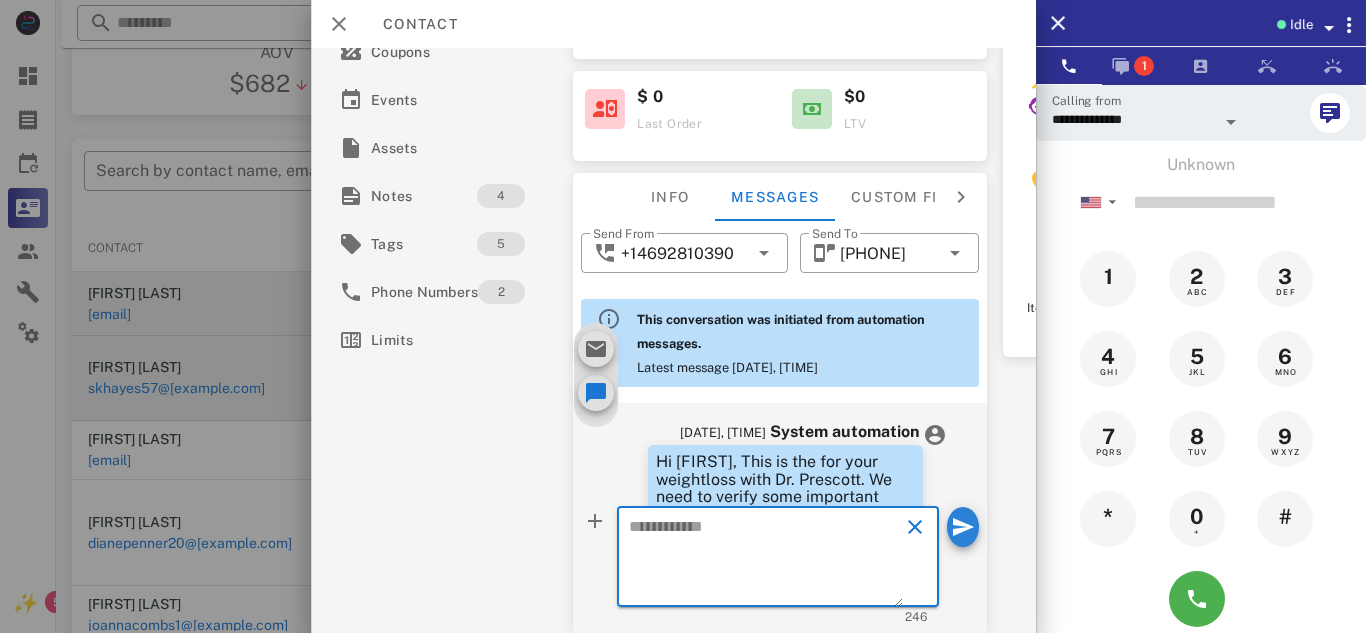scroll, scrollTop: 0, scrollLeft: 0, axis: both 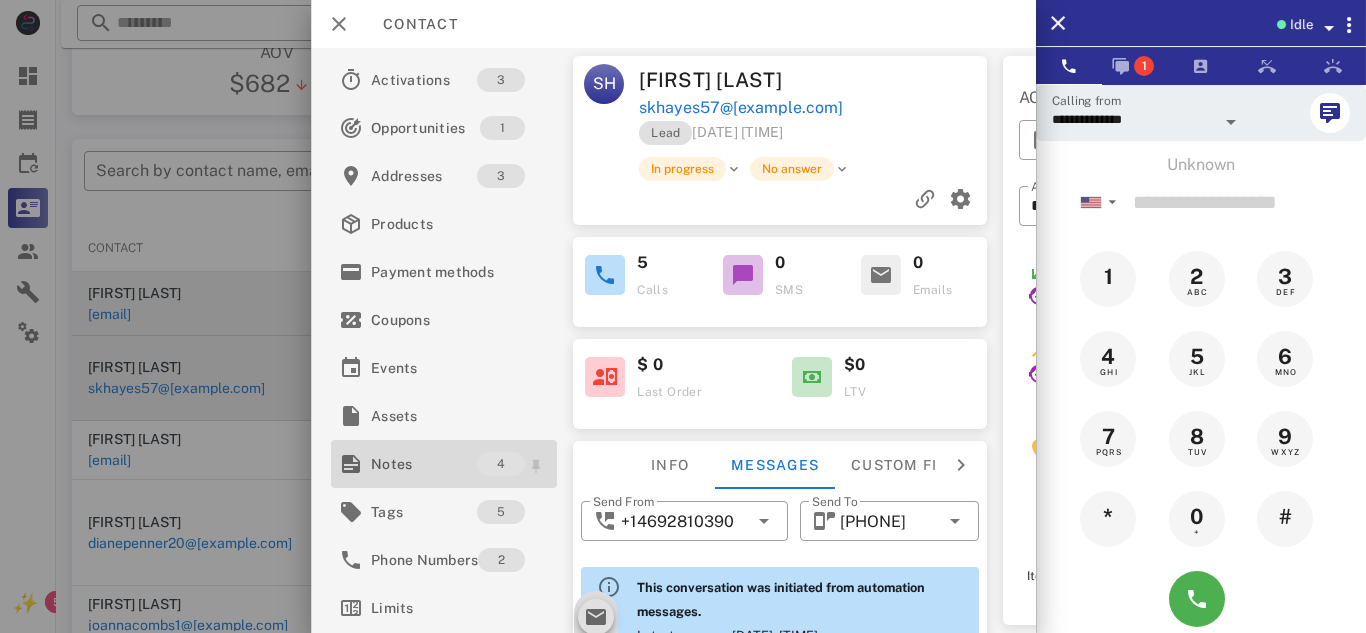 click on "Notes" at bounding box center [424, 464] 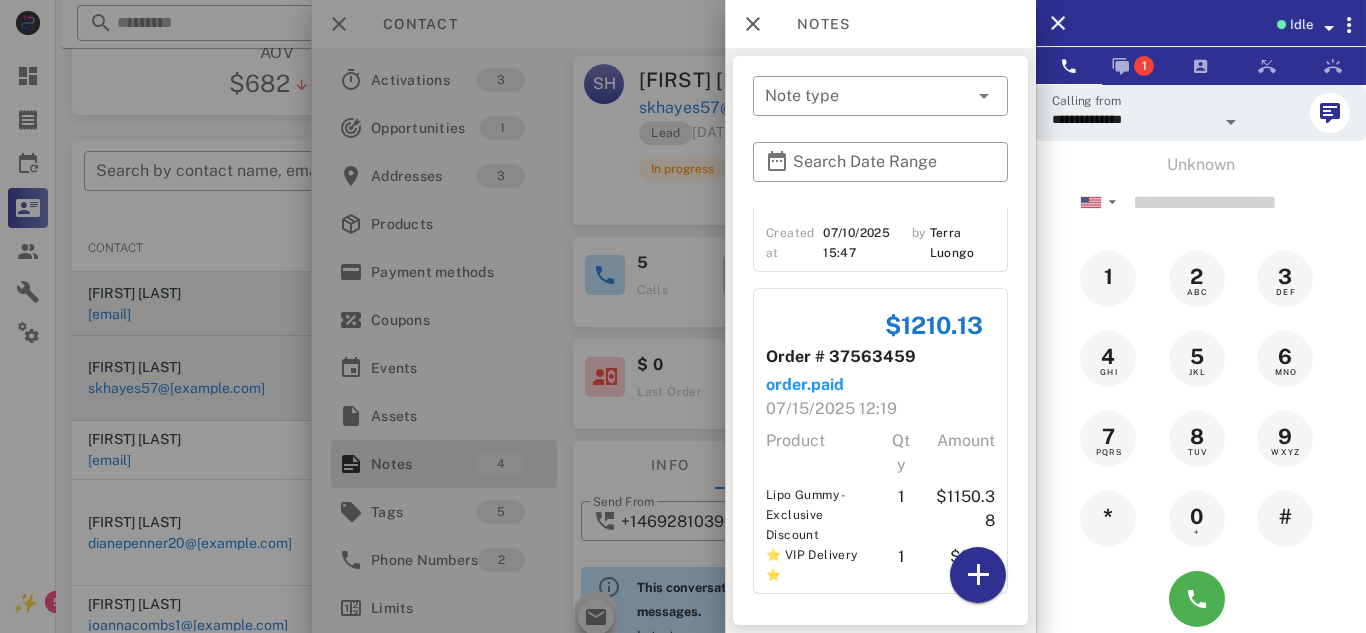 scroll, scrollTop: 672, scrollLeft: 0, axis: vertical 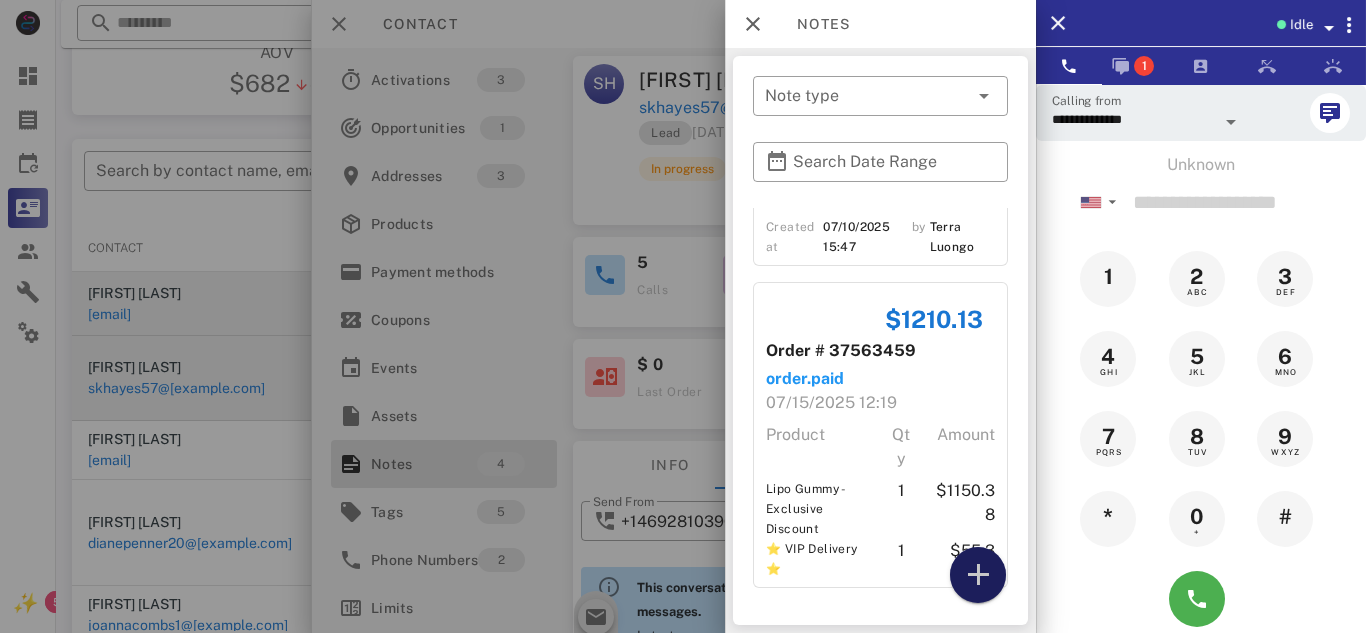 click at bounding box center (978, 575) 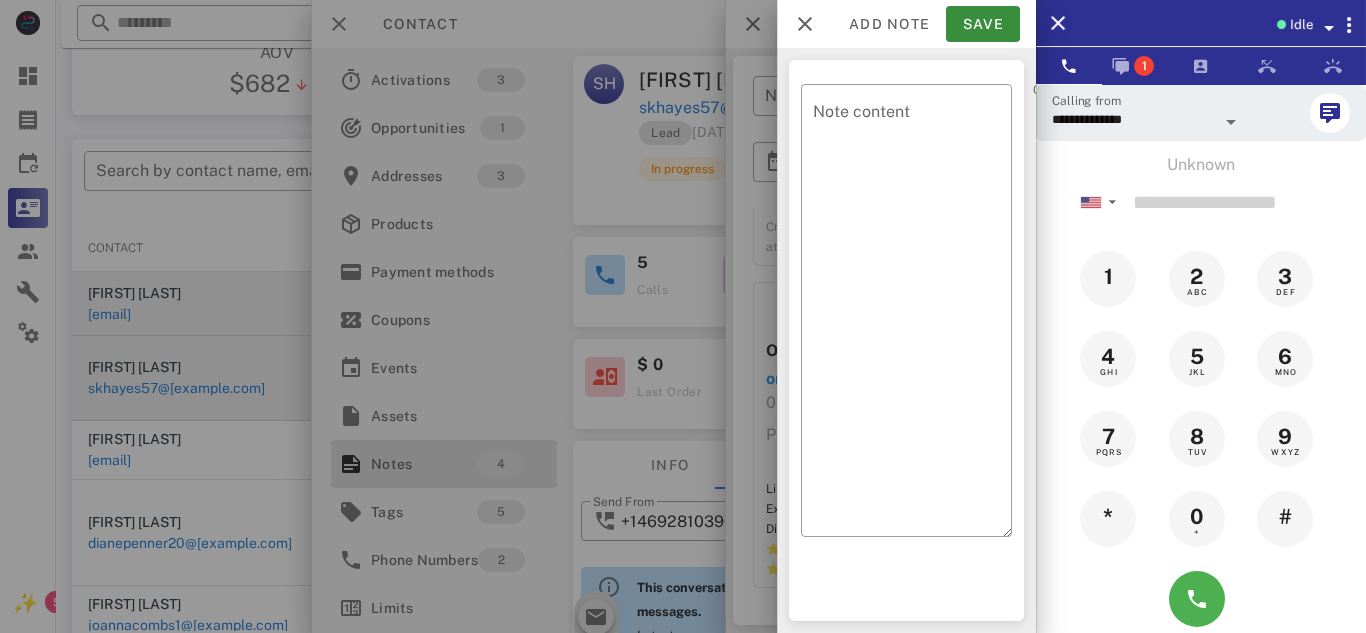click on "​ Note content 0 / 1000" at bounding box center [906, 340] 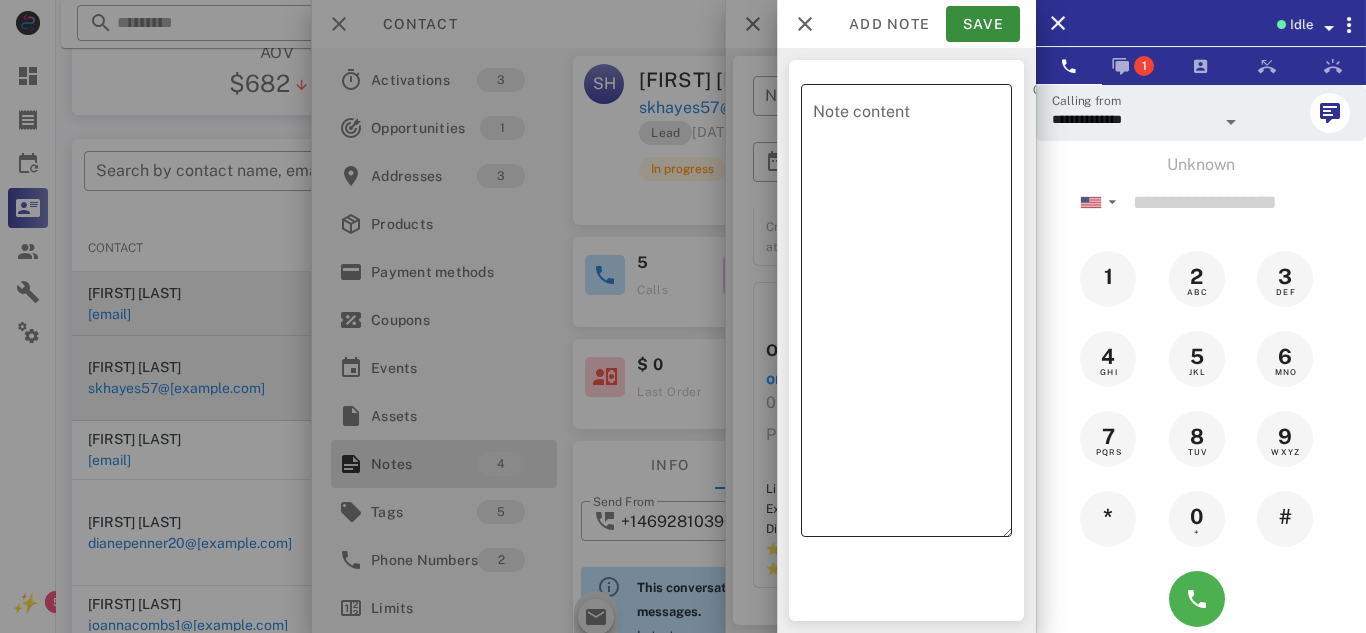 click on "Note content" at bounding box center (912, 315) 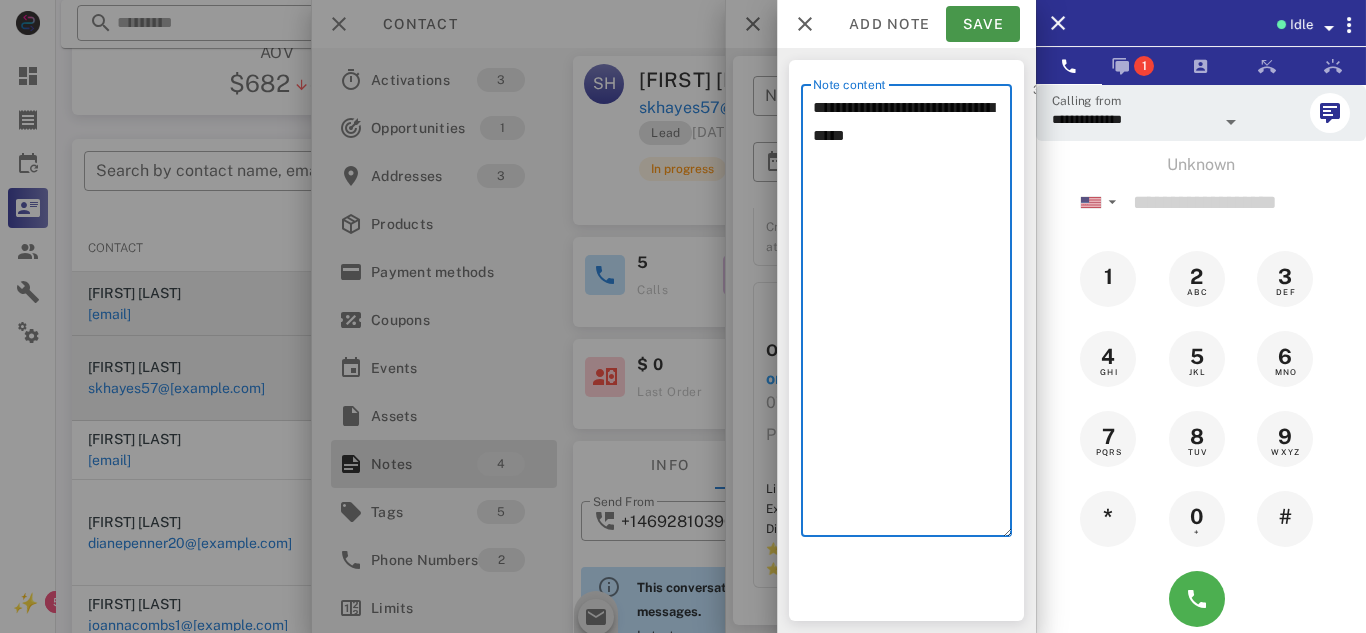 type on "**********" 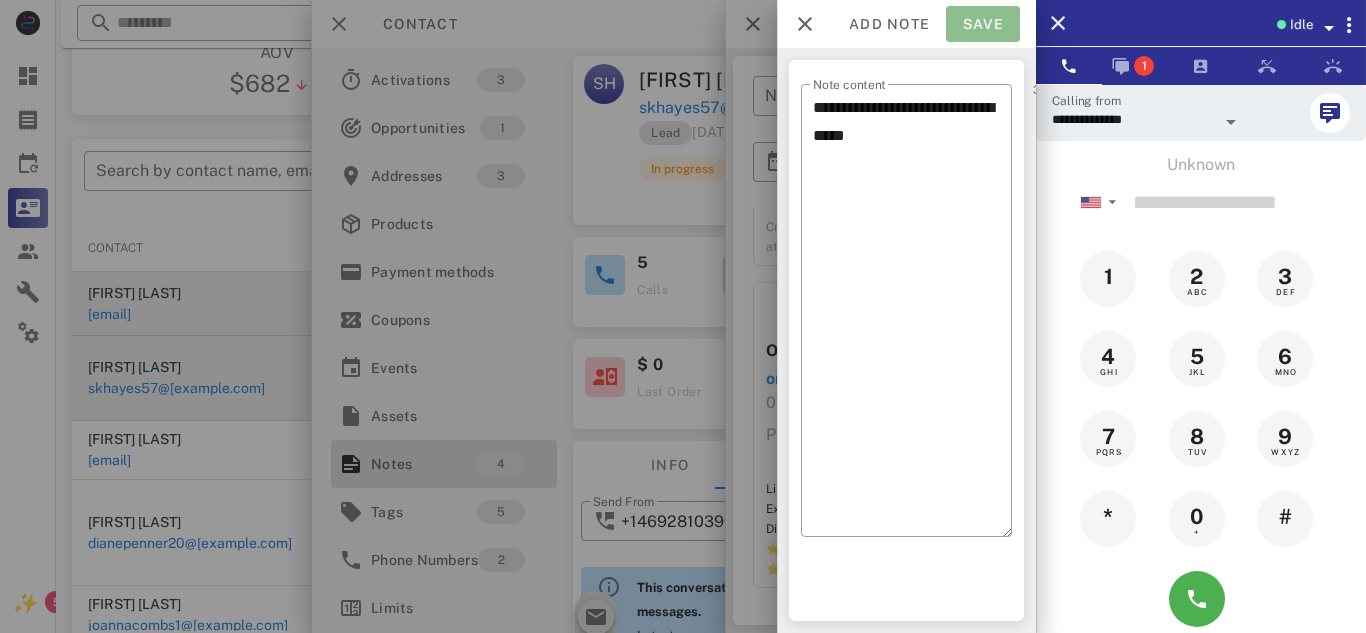 click on "Save" at bounding box center (983, 24) 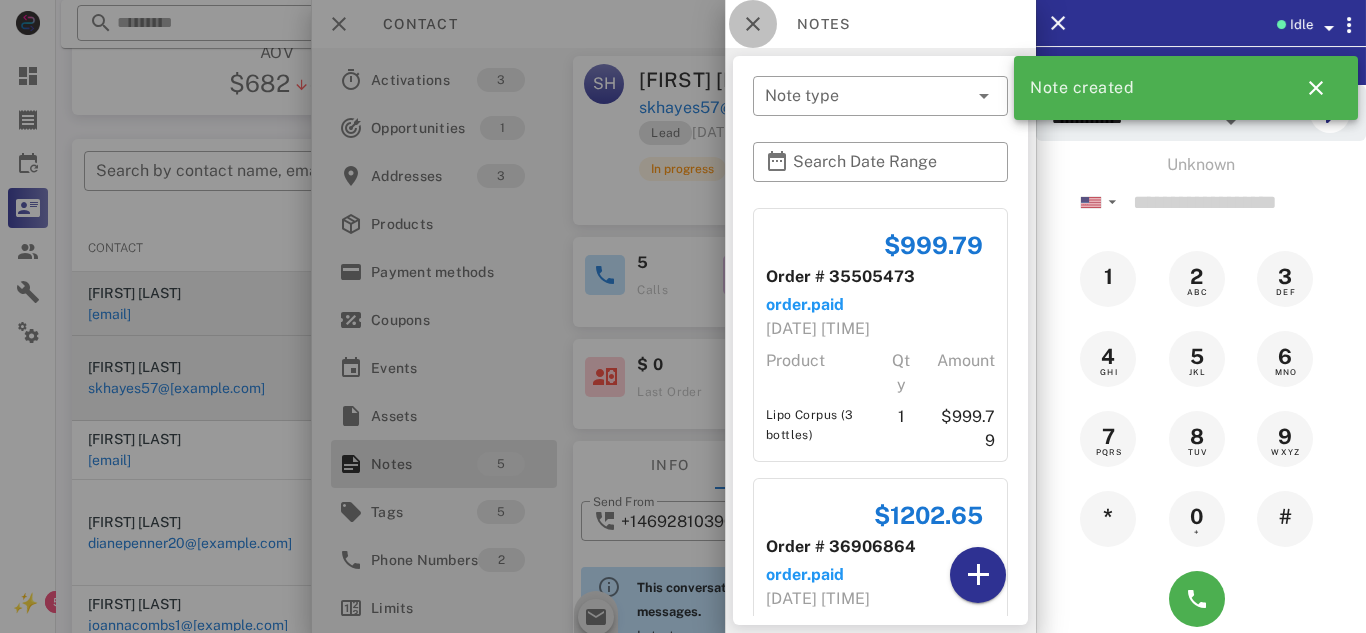 click at bounding box center [753, 24] 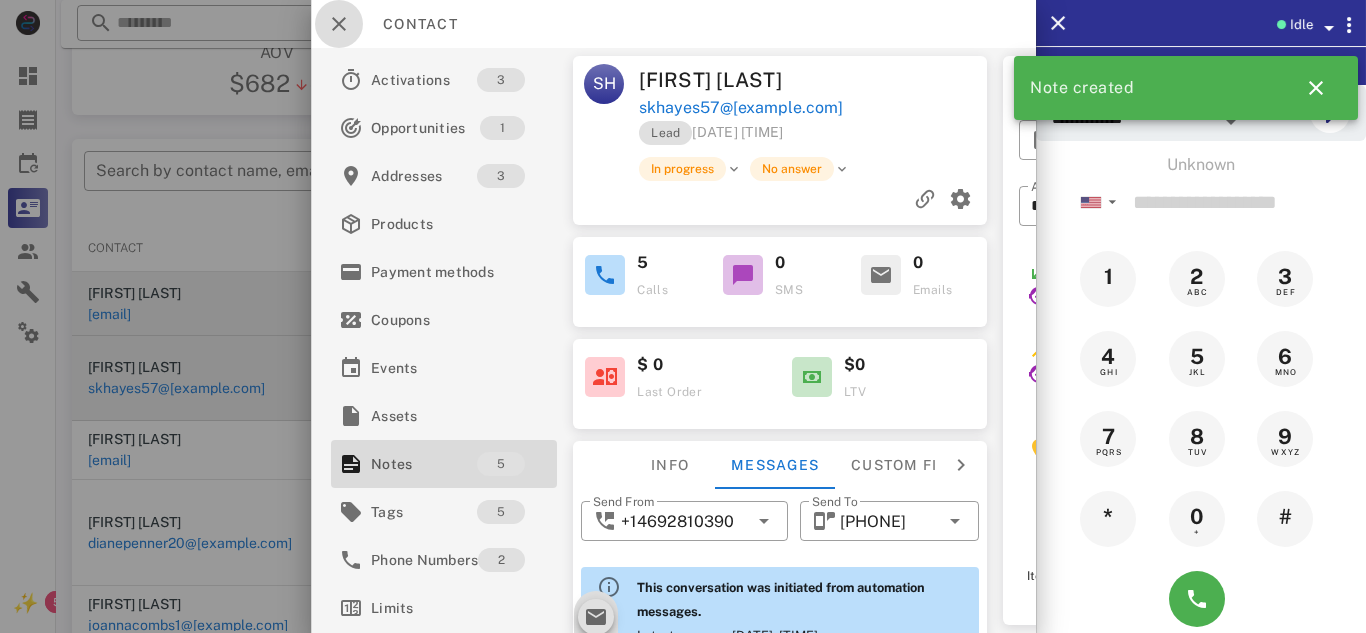 click at bounding box center (339, 24) 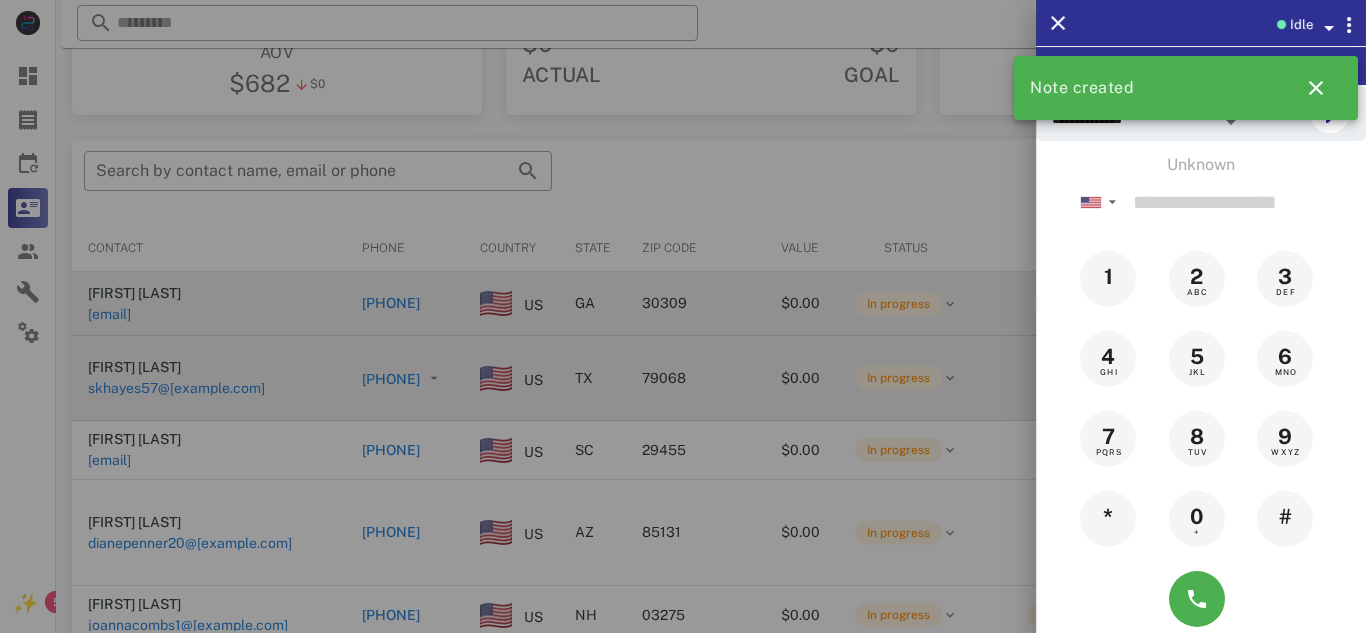 click at bounding box center [683, 316] 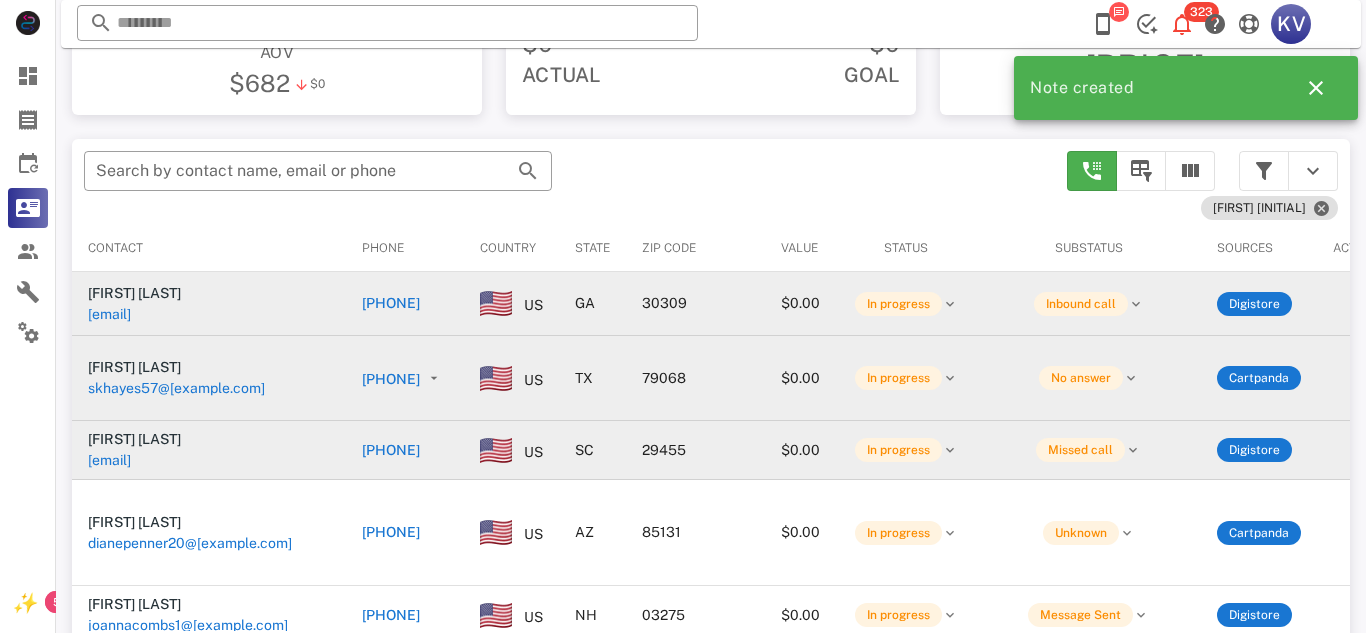 click on "[PHONE]" at bounding box center (391, 450) 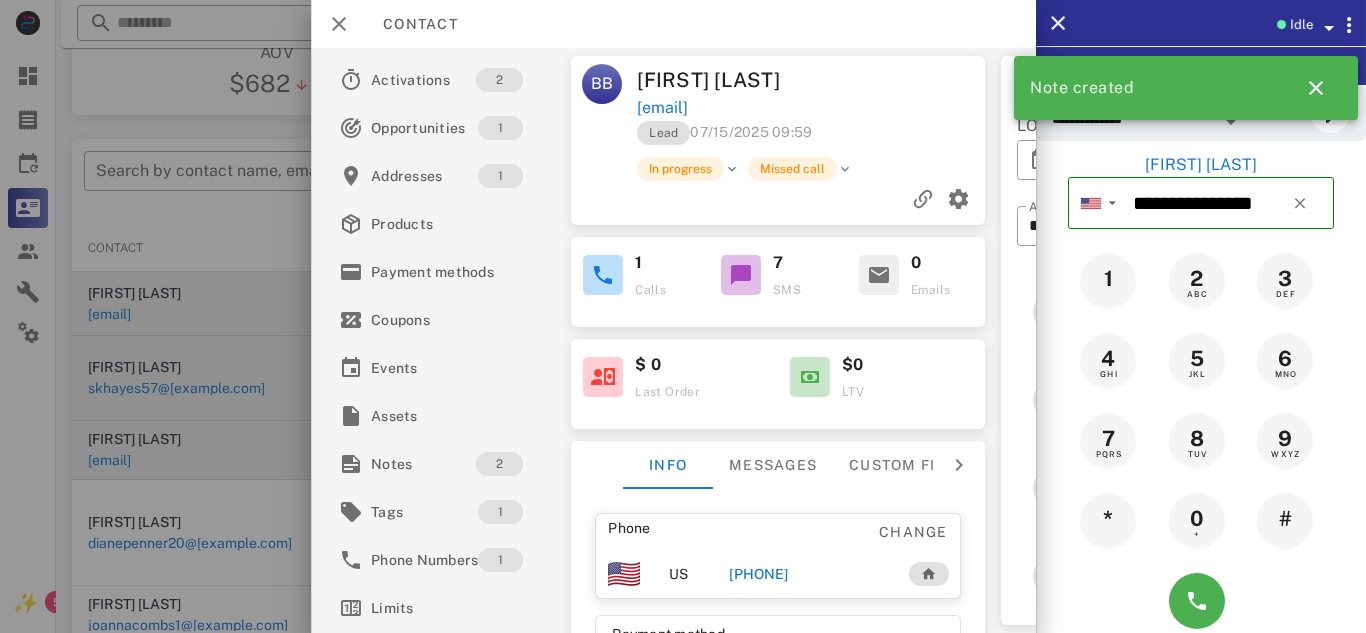 click on "[PHONE]" at bounding box center [758, 574] 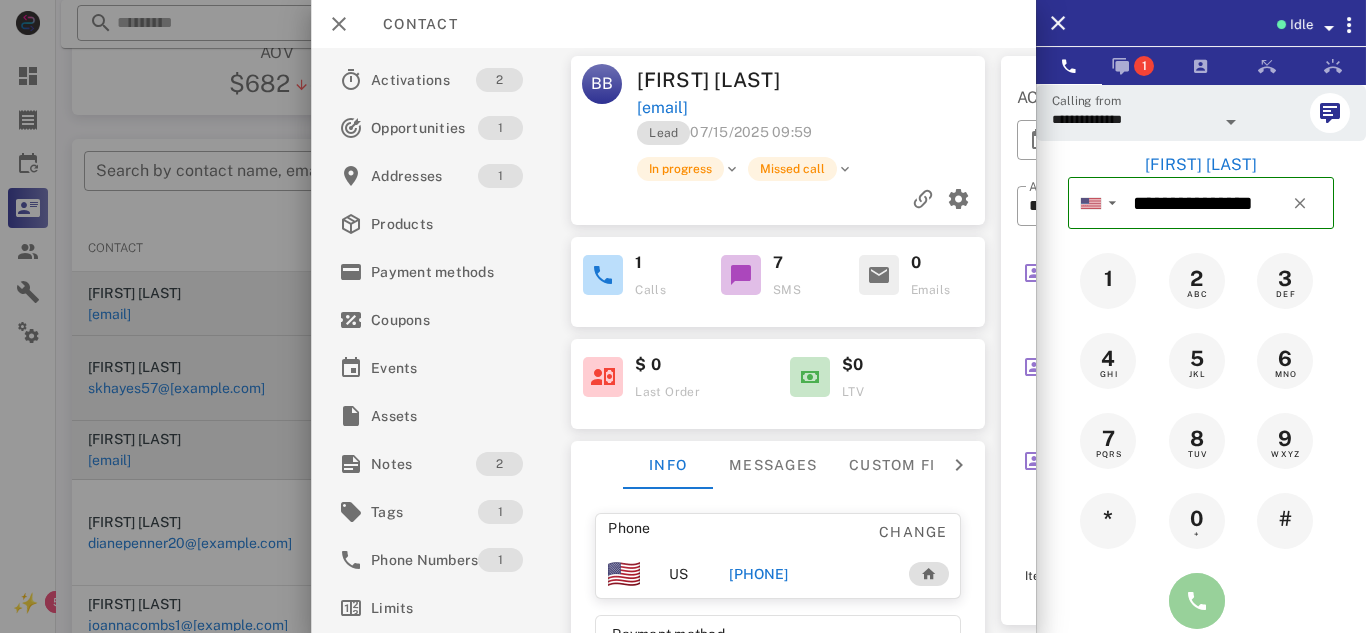 click at bounding box center (1197, 601) 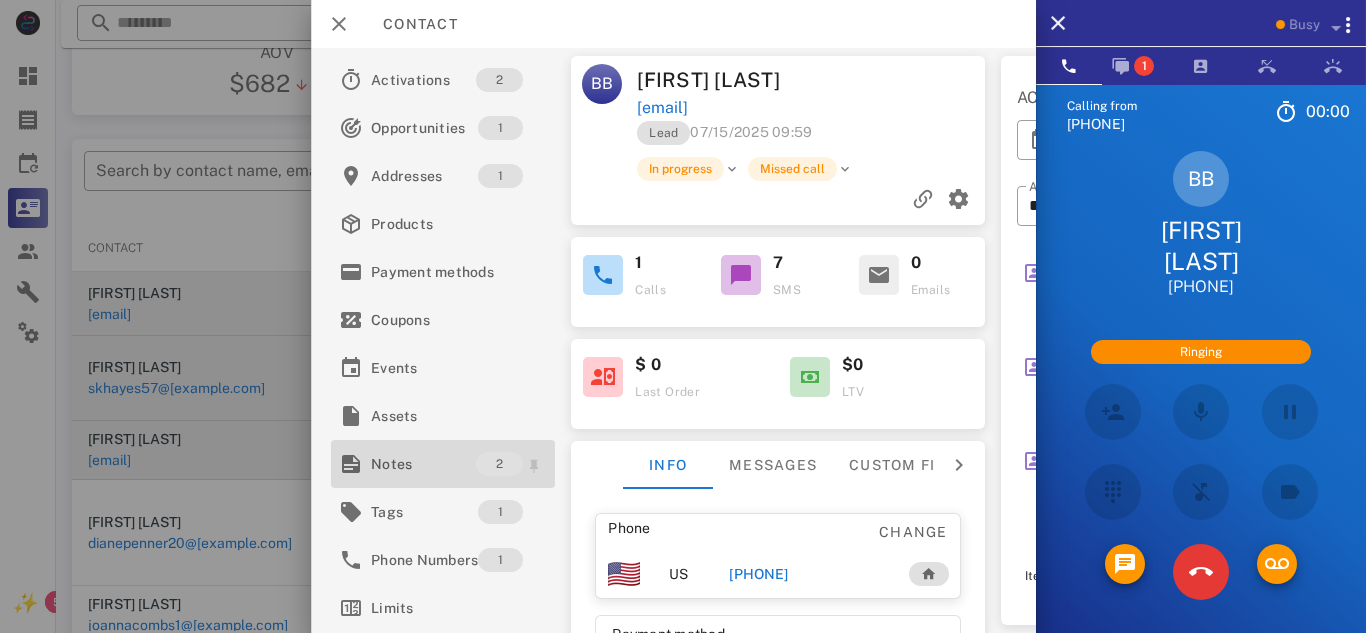 click on "Notes" at bounding box center (423, 464) 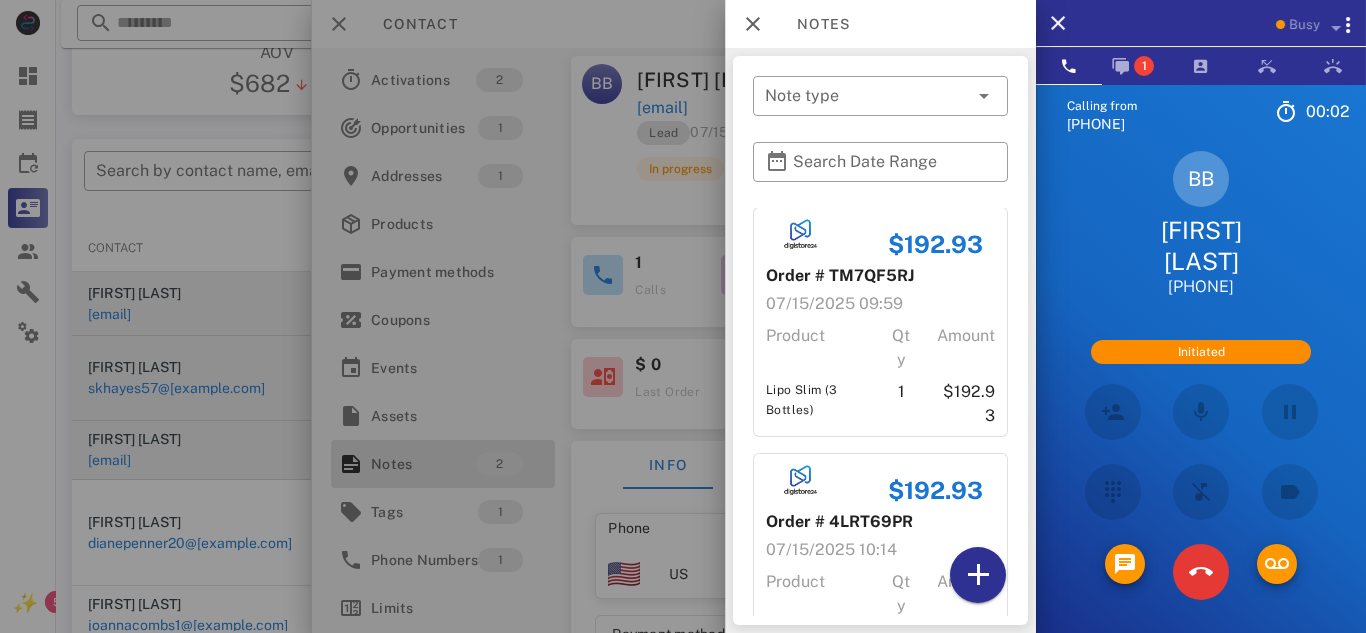 scroll, scrollTop: 0, scrollLeft: 0, axis: both 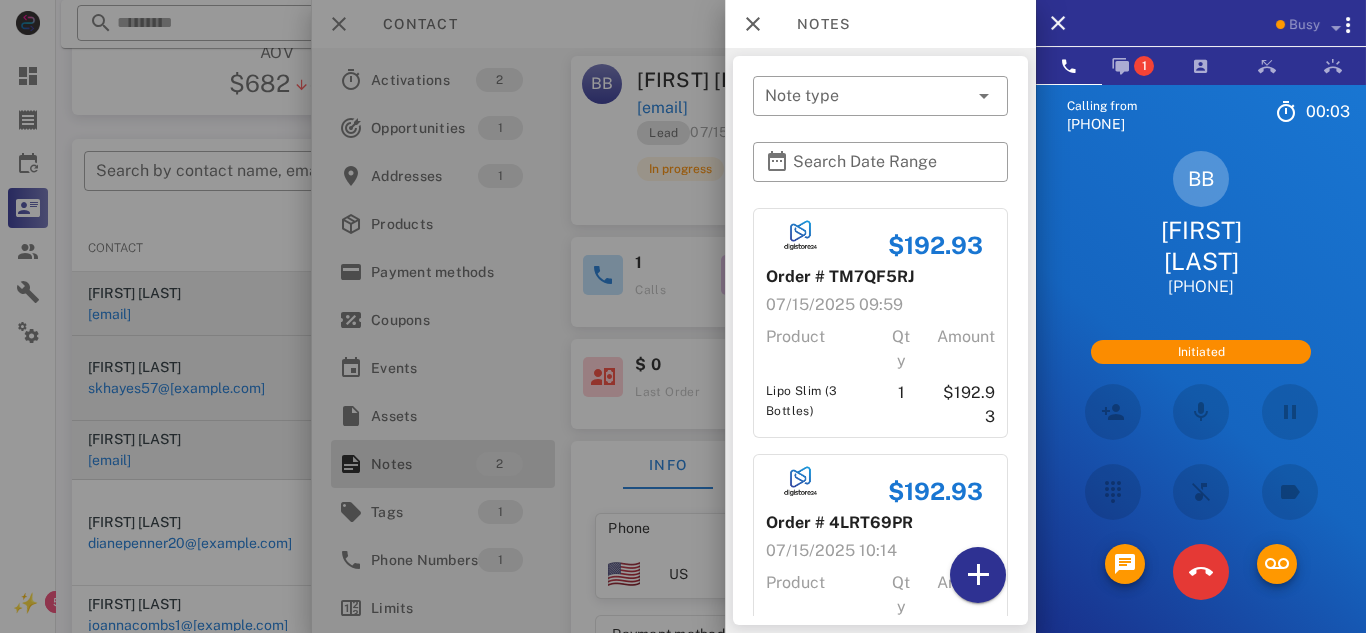 click at bounding box center [683, 316] 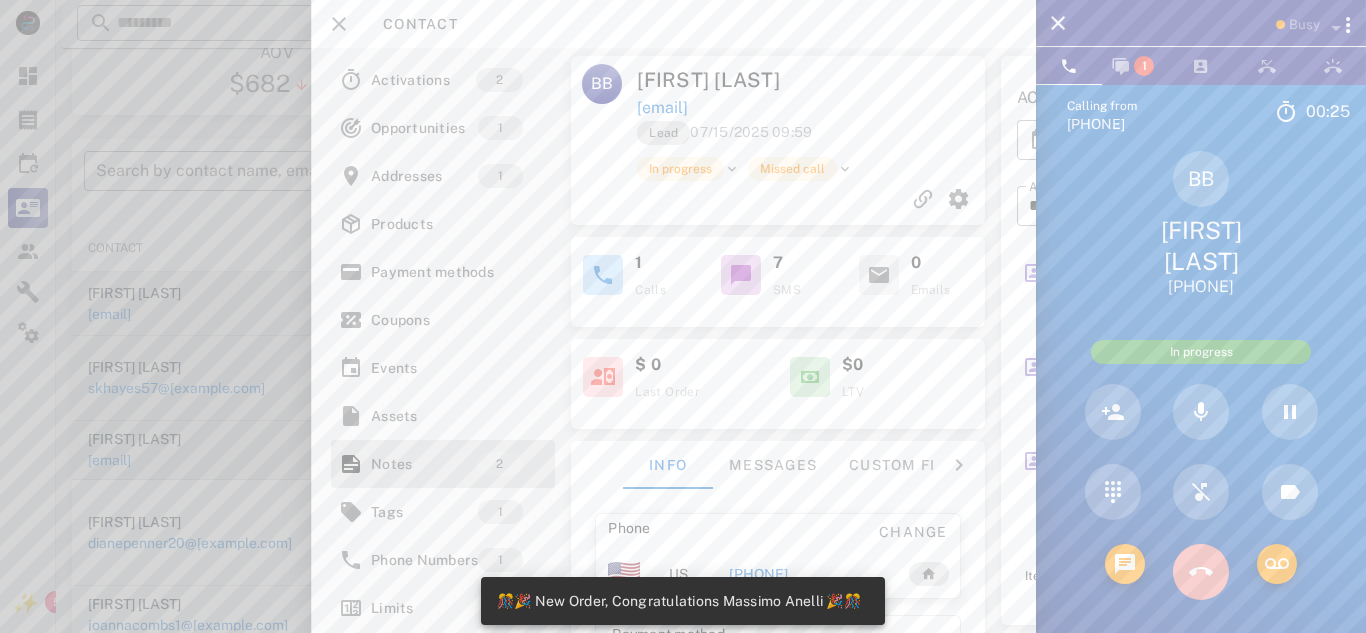 click at bounding box center [1201, 572] 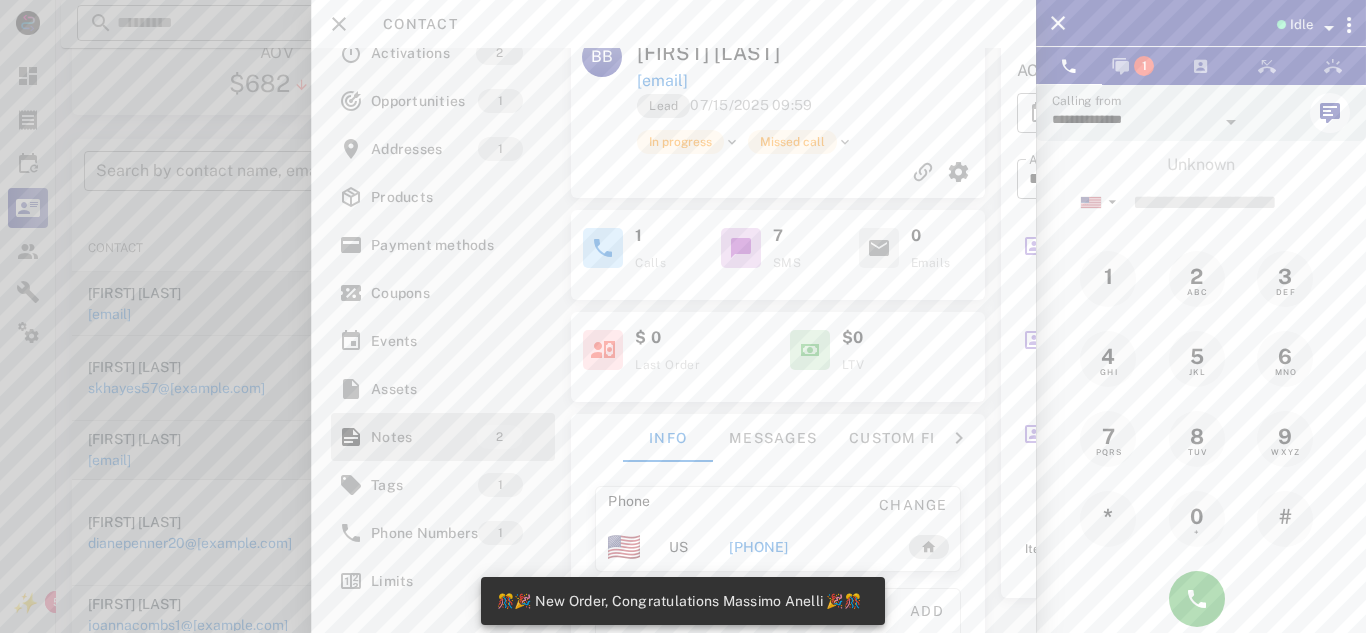 scroll, scrollTop: 31, scrollLeft: 0, axis: vertical 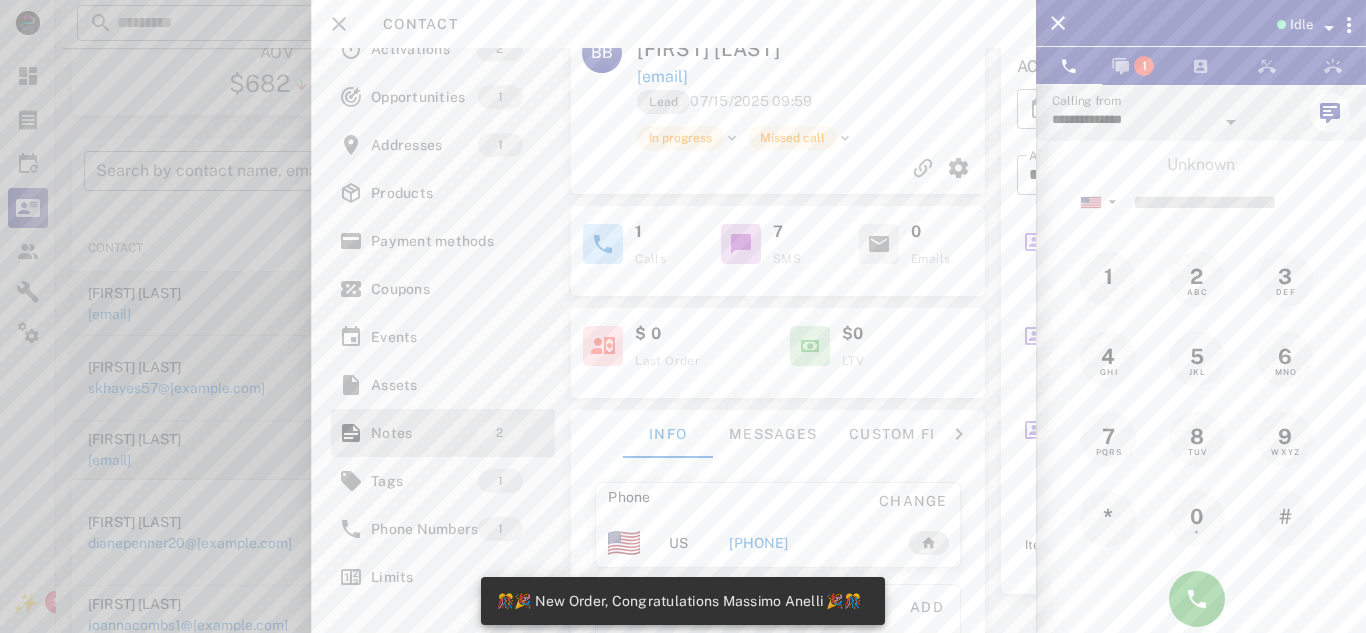 click on "[PHONE]" at bounding box center [758, 543] 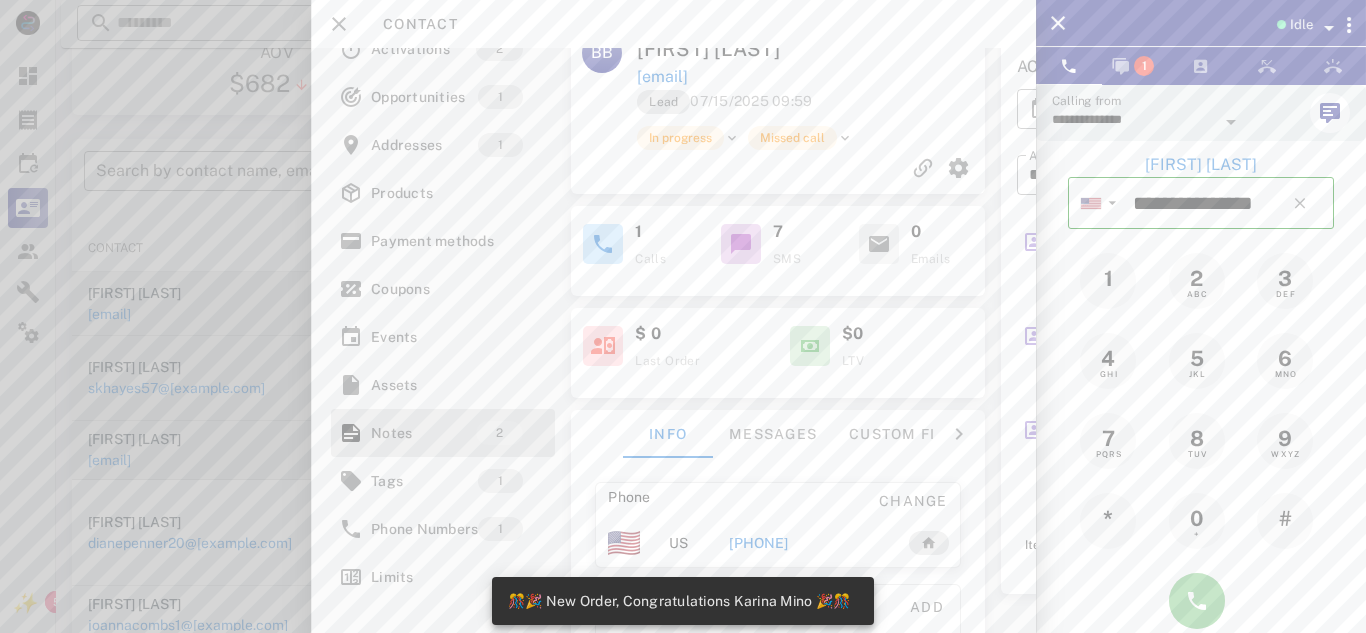 click at bounding box center [1197, 601] 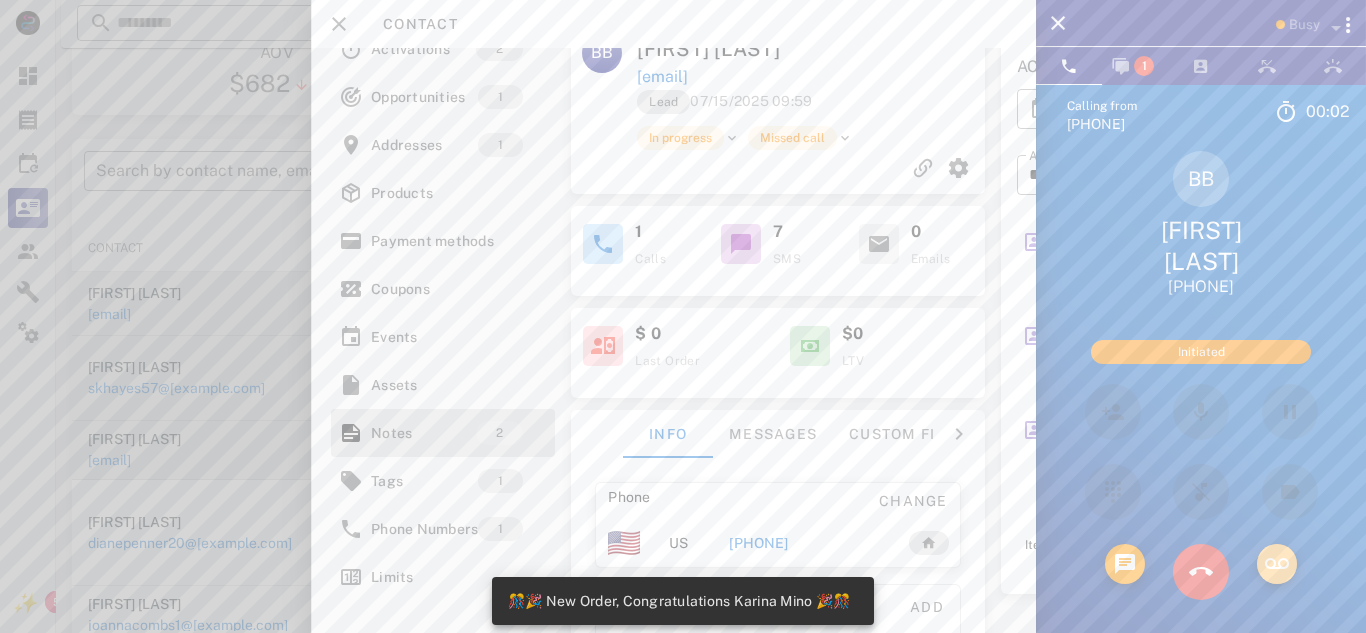 click at bounding box center (1277, 564) 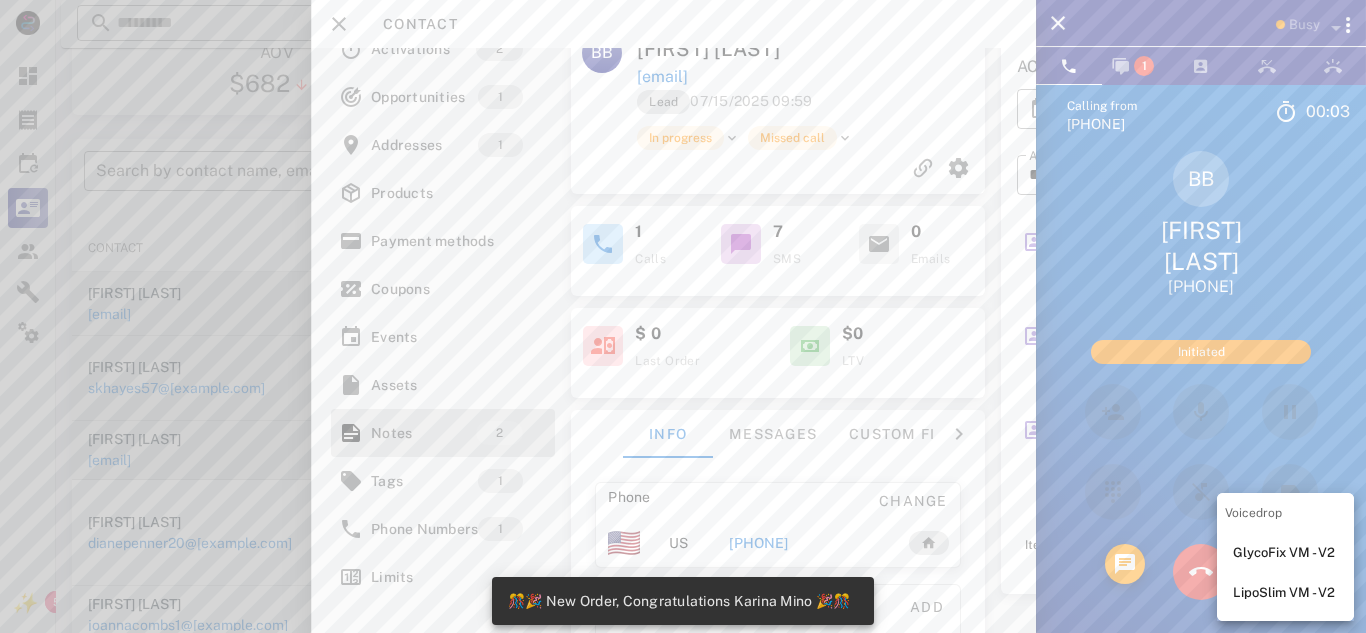 click on "LipoSlim VM - V2" at bounding box center (1285, 593) 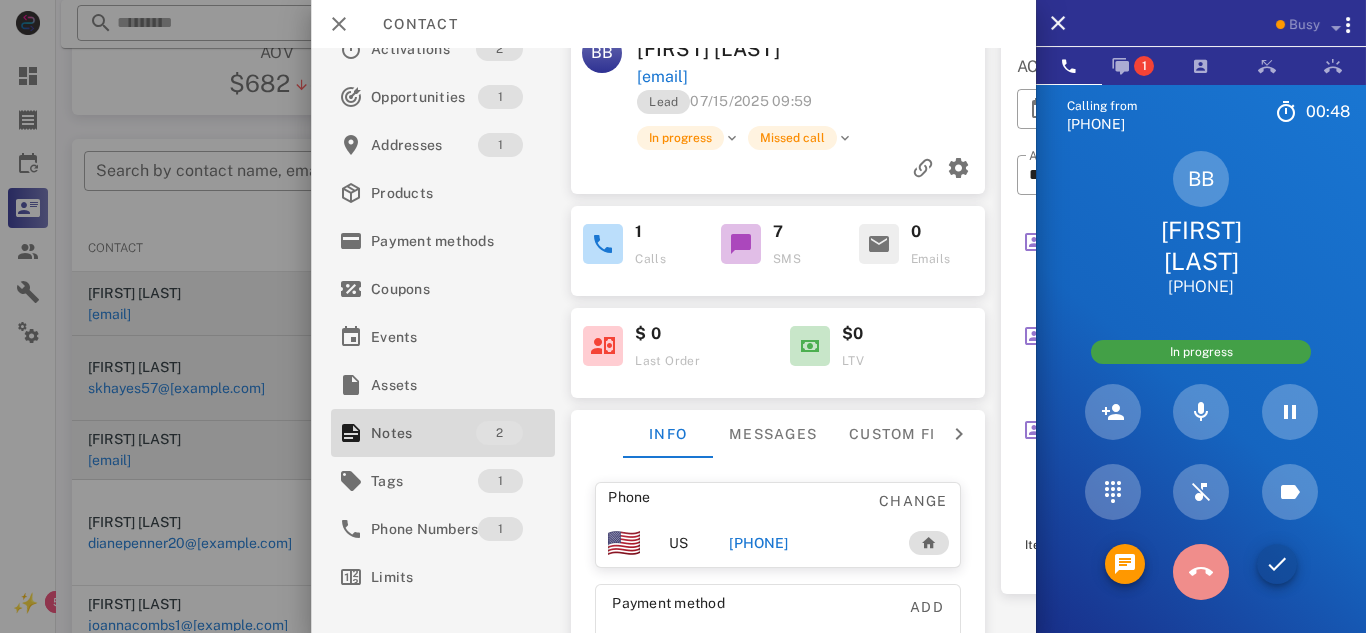 click at bounding box center [1201, 572] 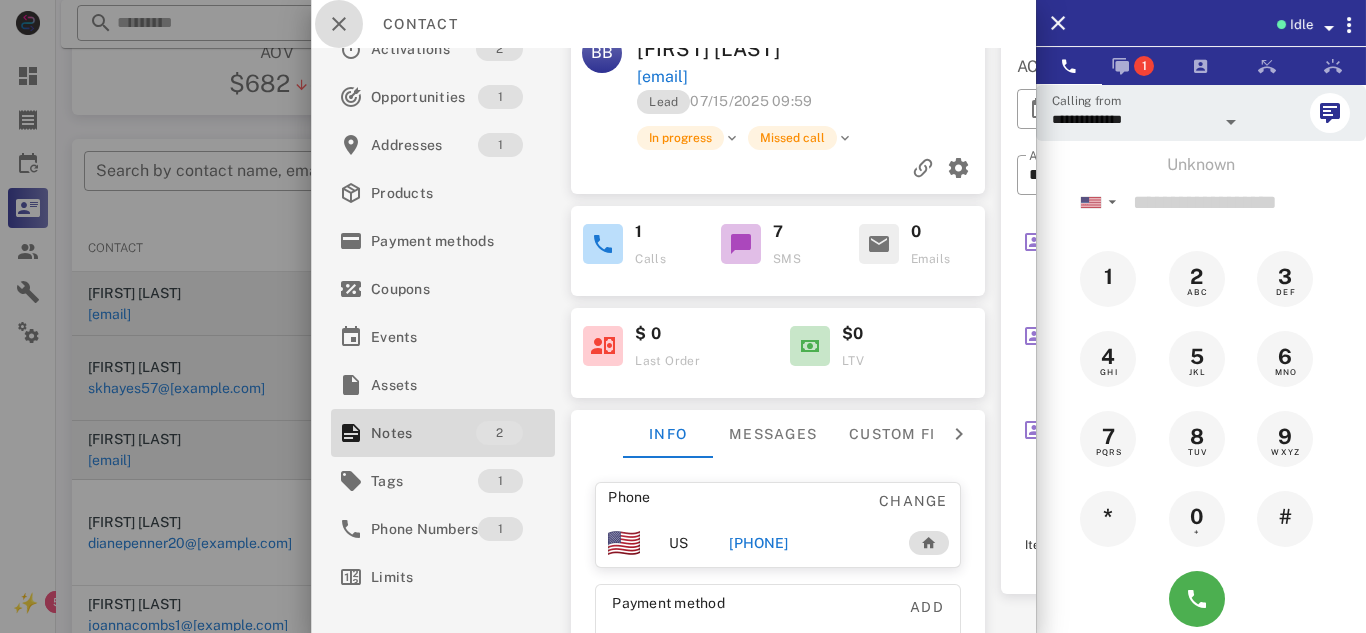 click at bounding box center [339, 24] 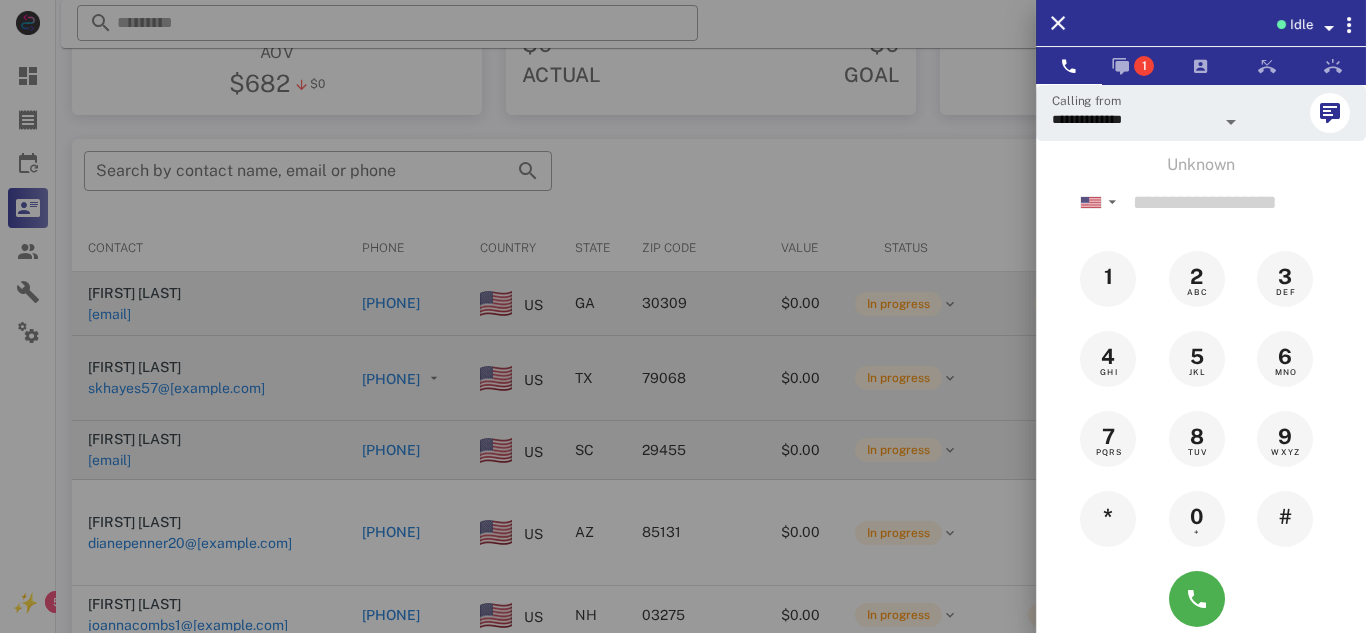 click at bounding box center (683, 316) 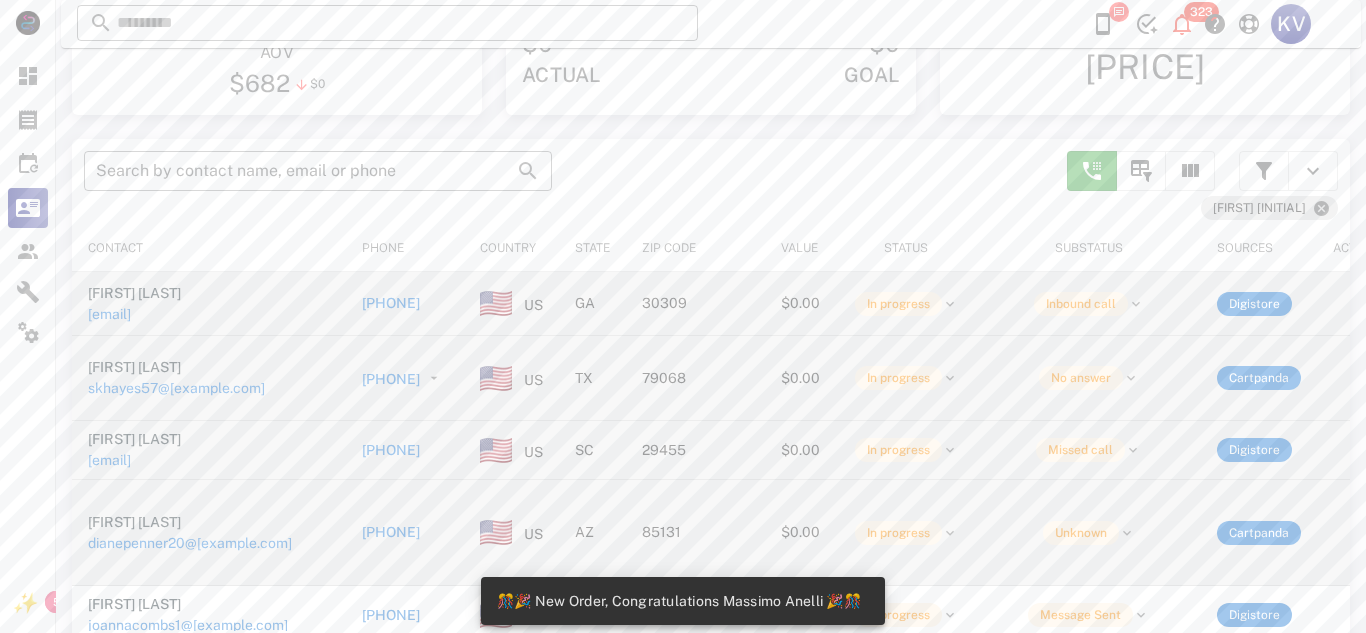 click on "[PHONE]" at bounding box center [391, 532] 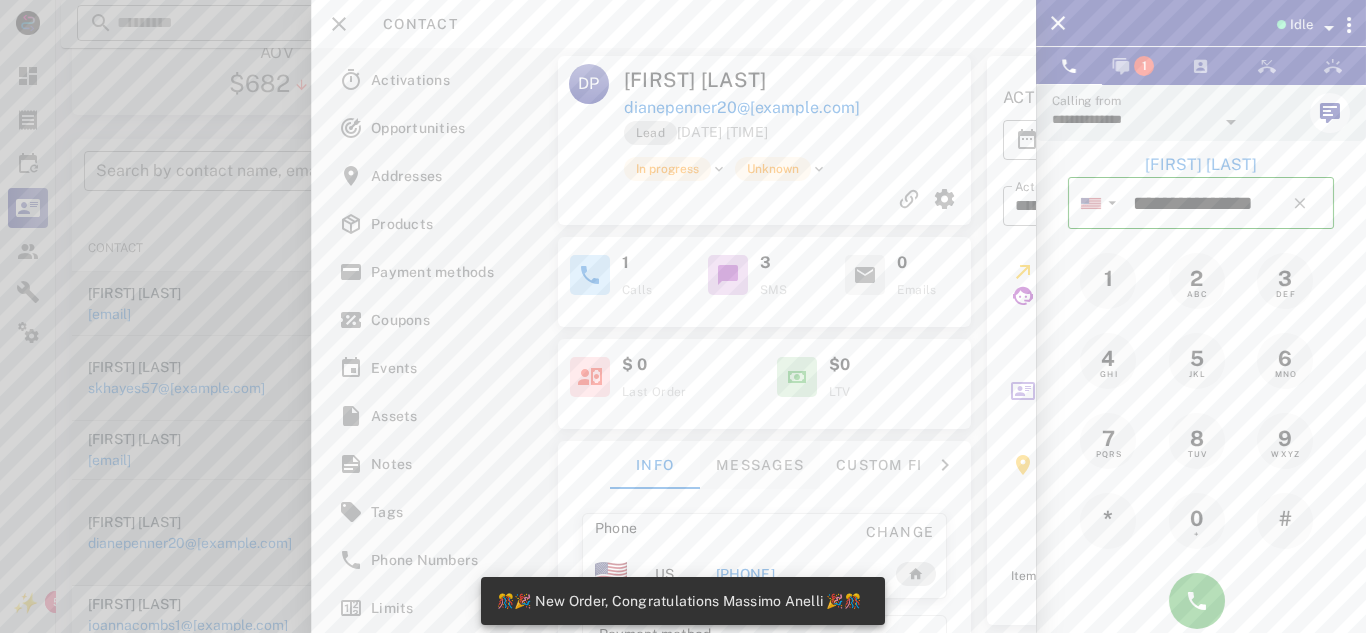 scroll, scrollTop: 31, scrollLeft: 0, axis: vertical 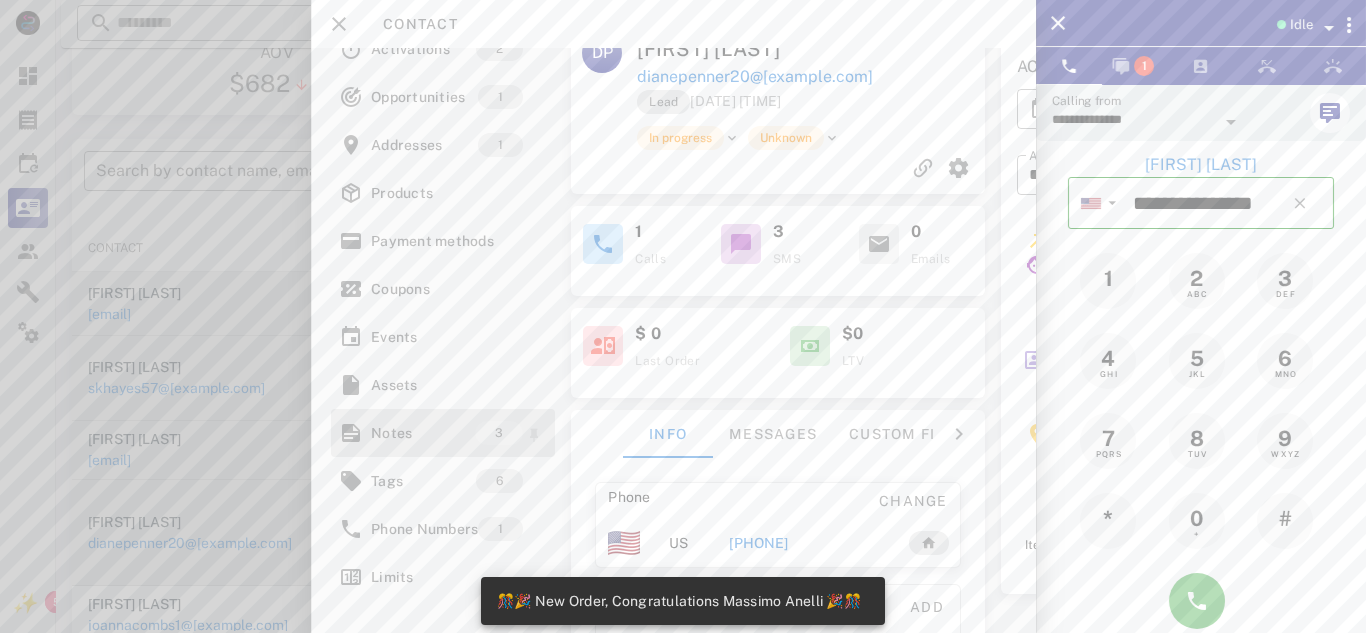 click on "Notes" at bounding box center [423, 433] 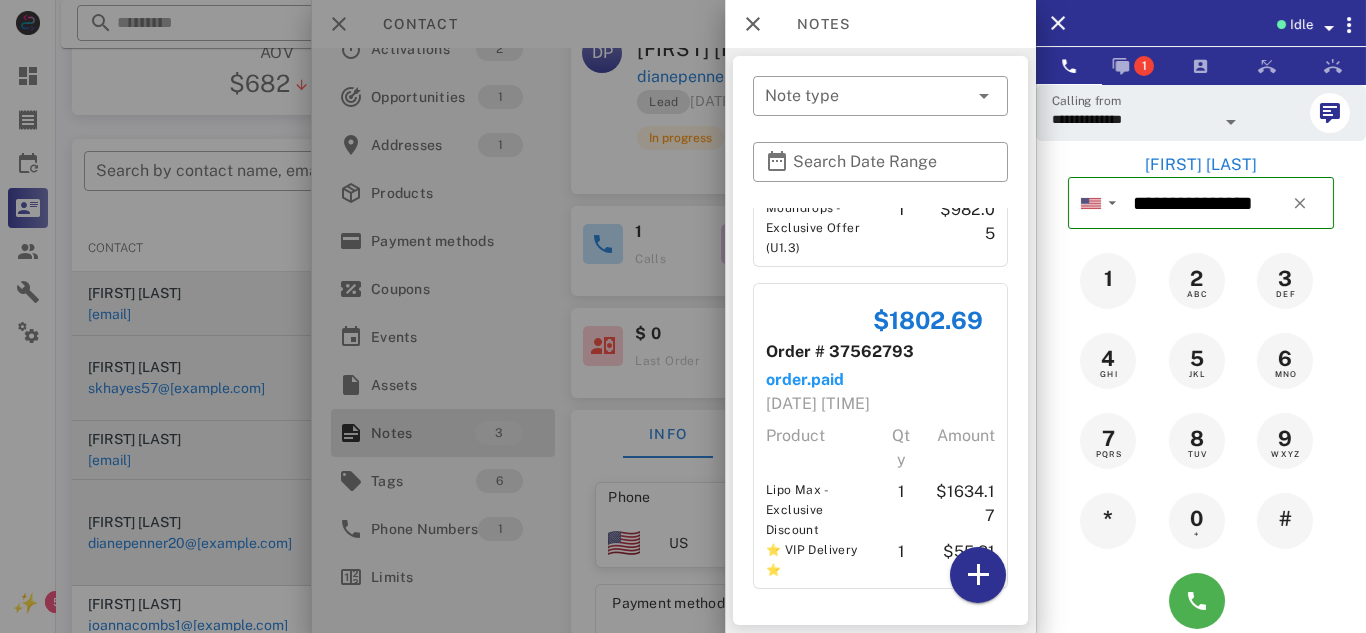 scroll, scrollTop: 526, scrollLeft: 0, axis: vertical 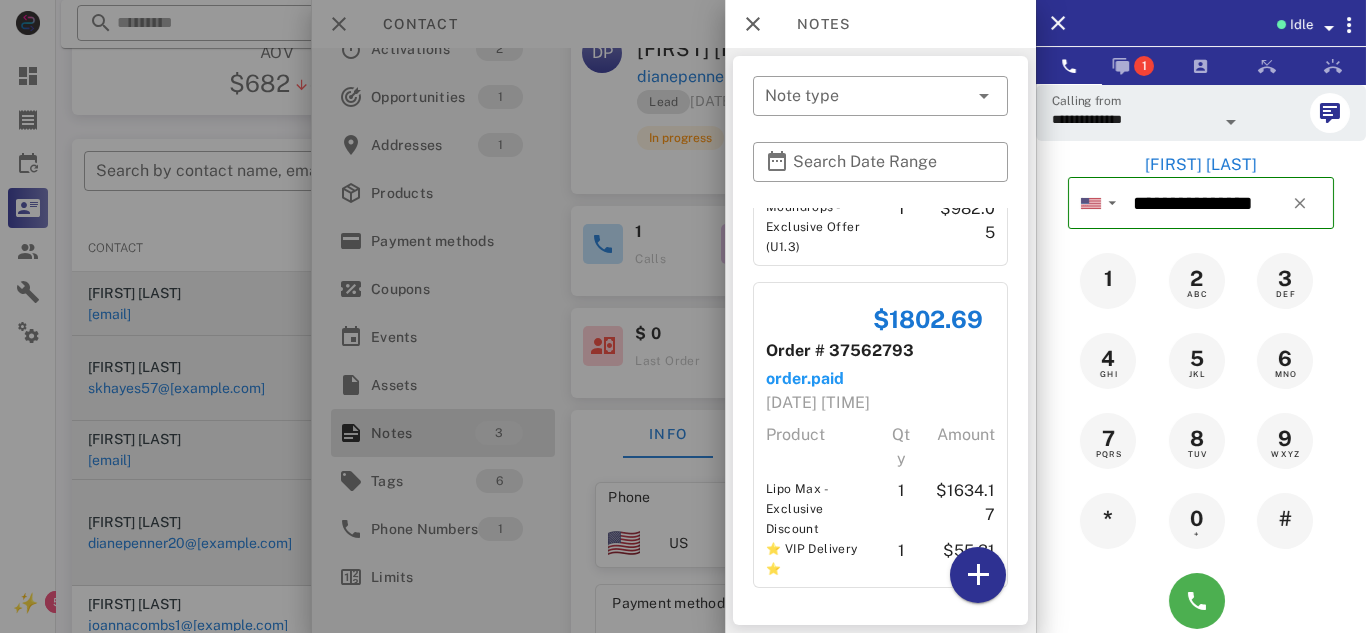 click at bounding box center (683, 316) 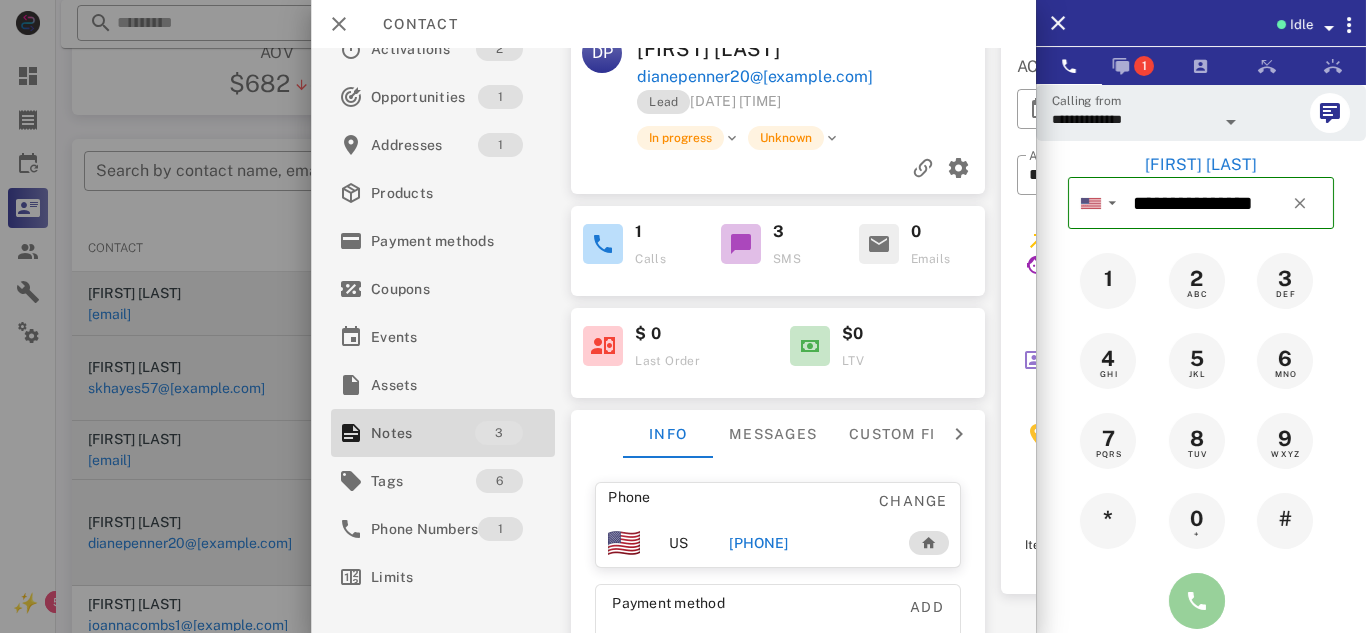 click at bounding box center [1197, 601] 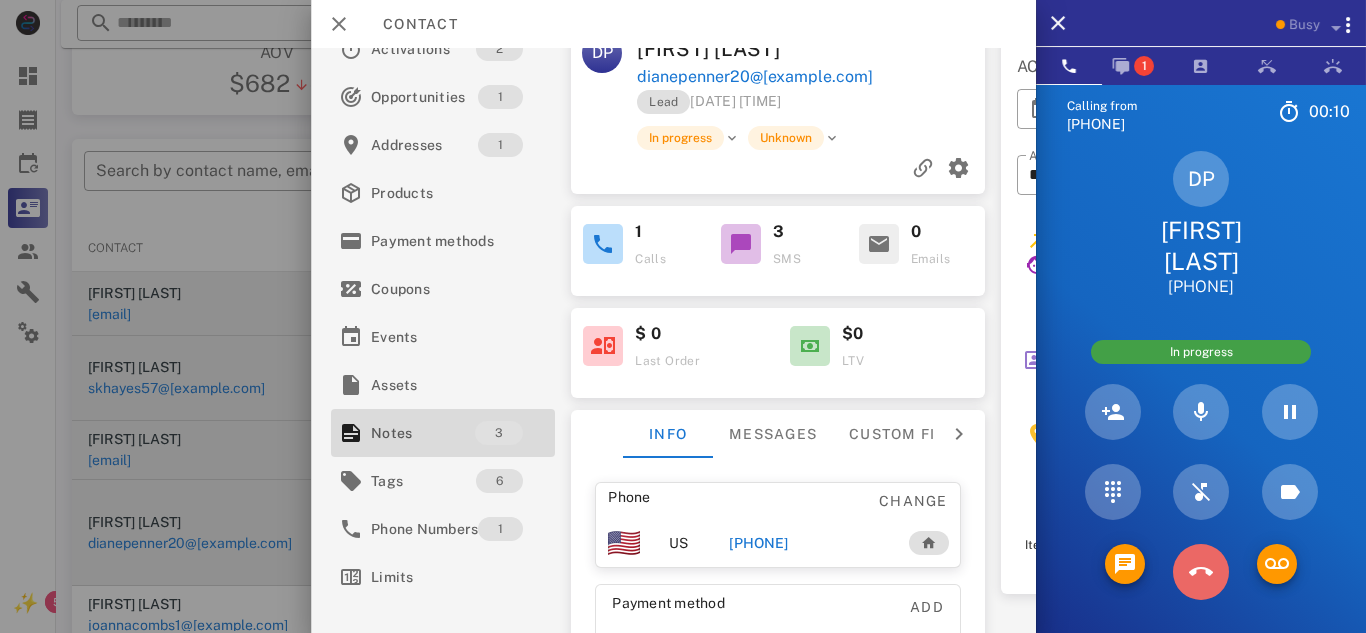 click at bounding box center [1201, 572] 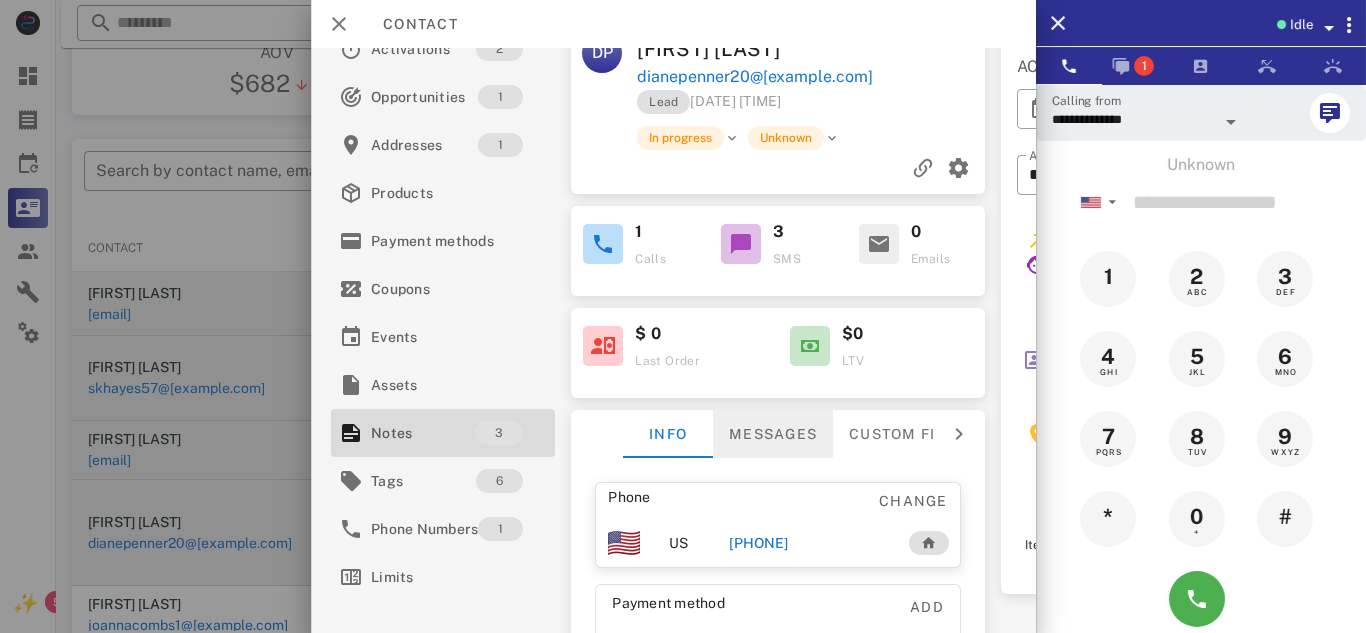 click on "Messages" at bounding box center (773, 434) 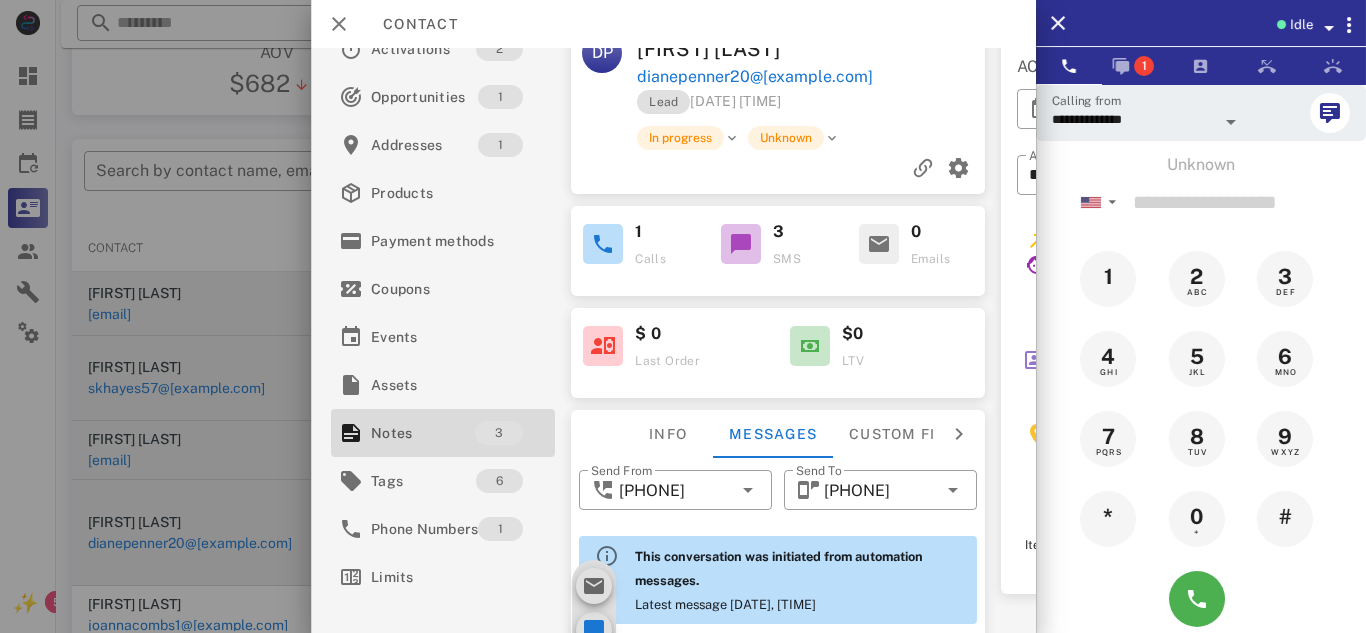scroll, scrollTop: 712, scrollLeft: 0, axis: vertical 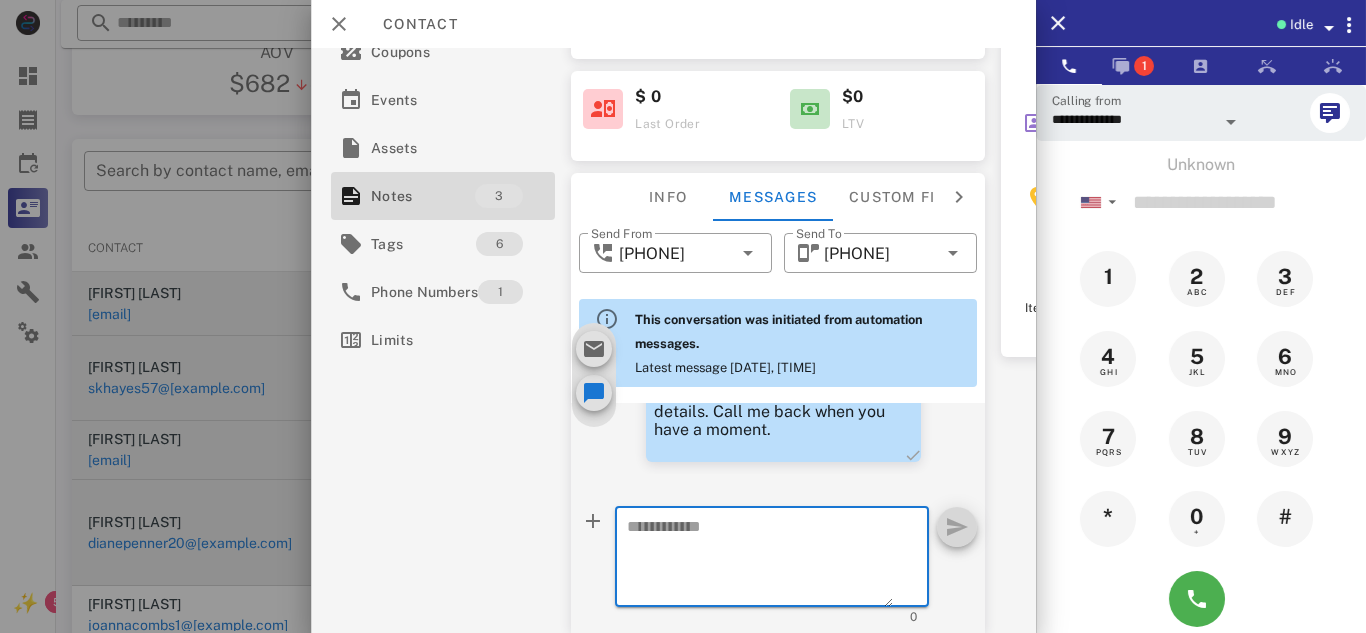 paste on "**********" 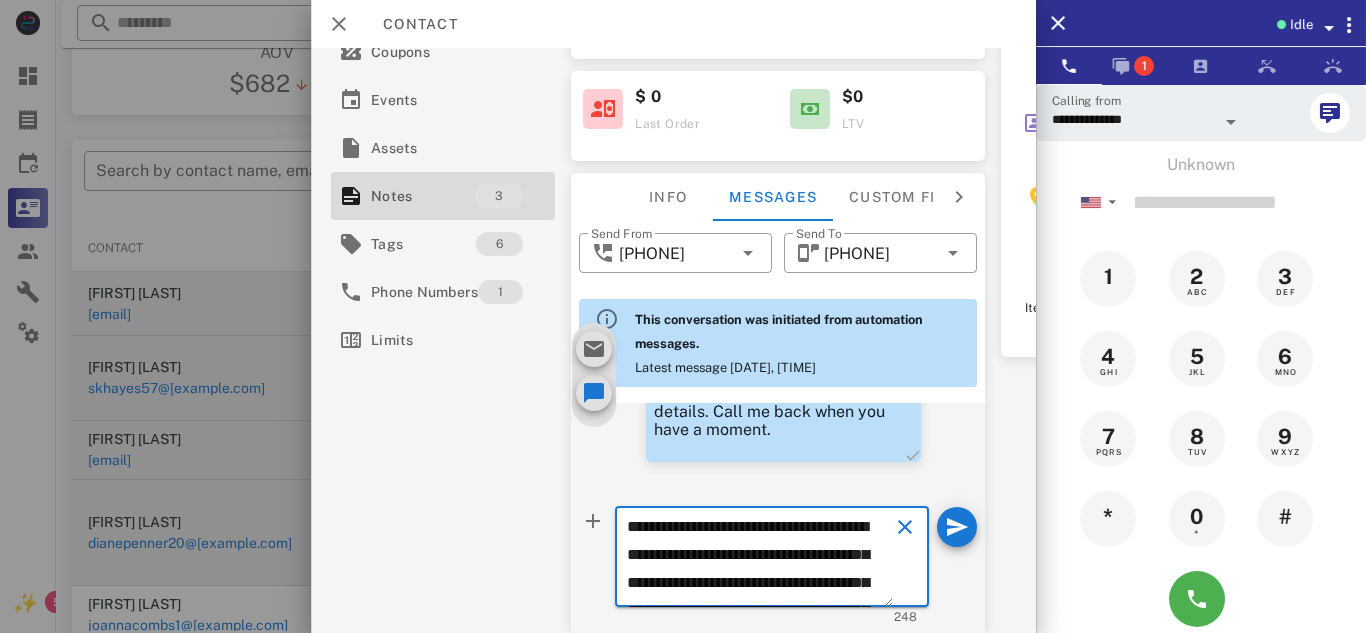 scroll, scrollTop: 153, scrollLeft: 0, axis: vertical 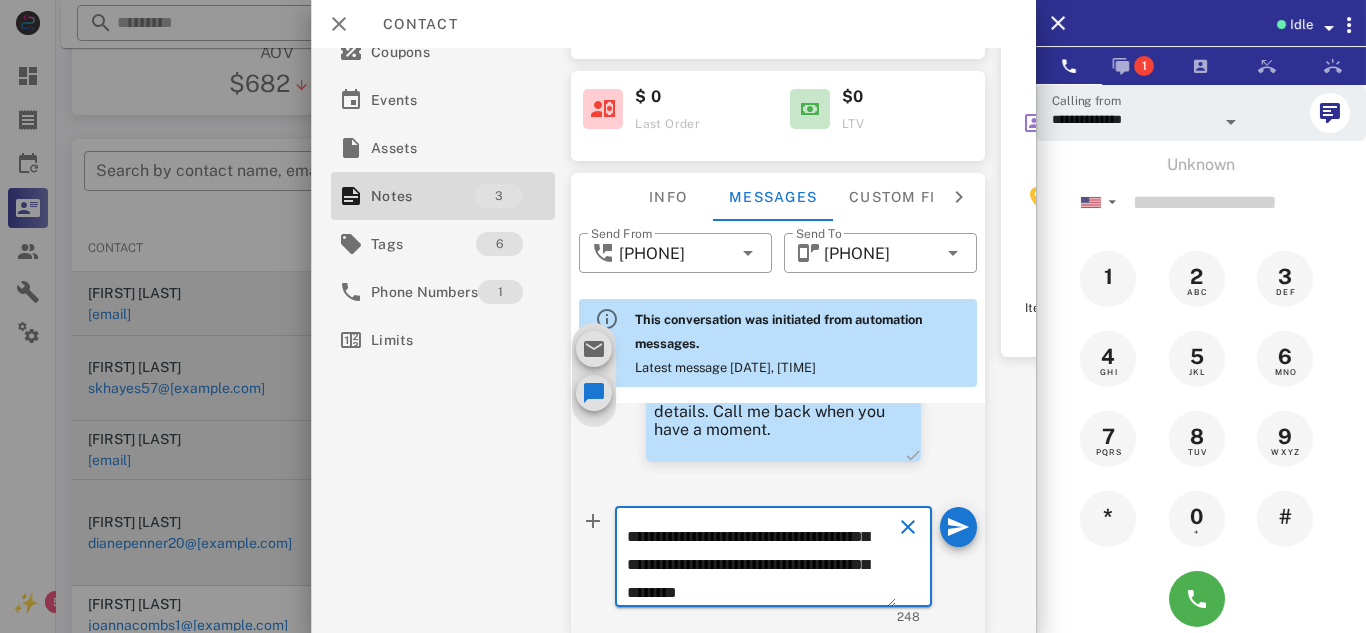 click on "**********" at bounding box center (761, 560) 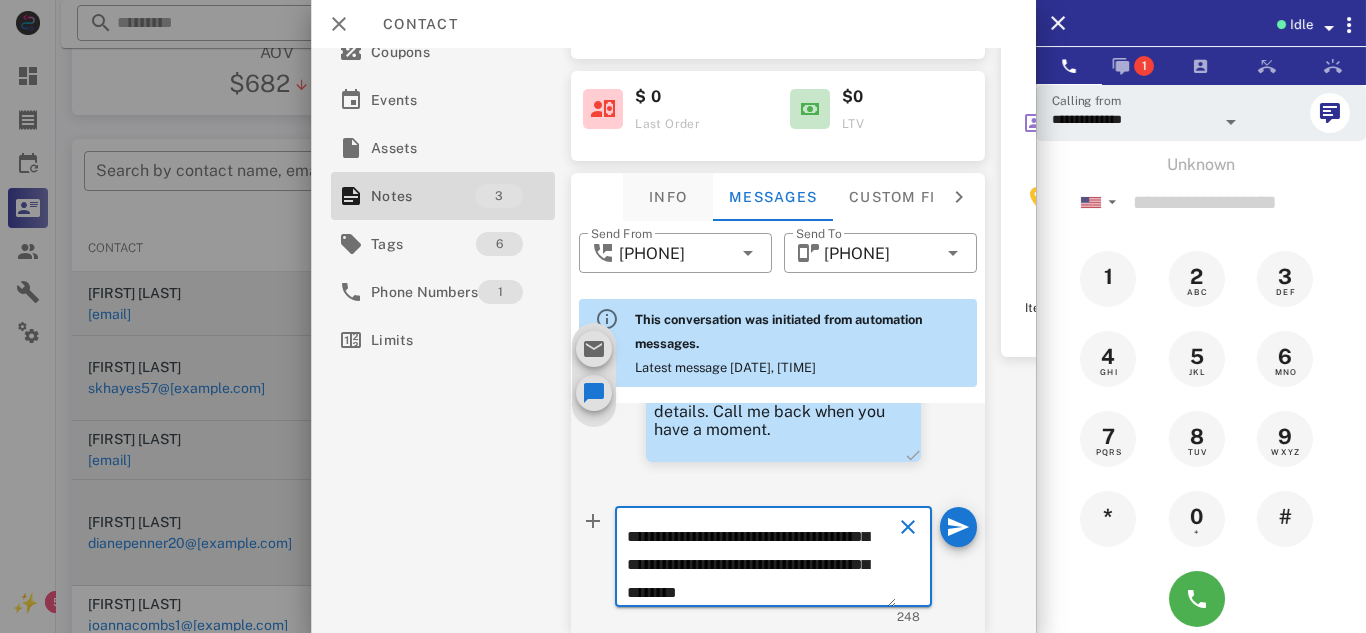 type on "**********" 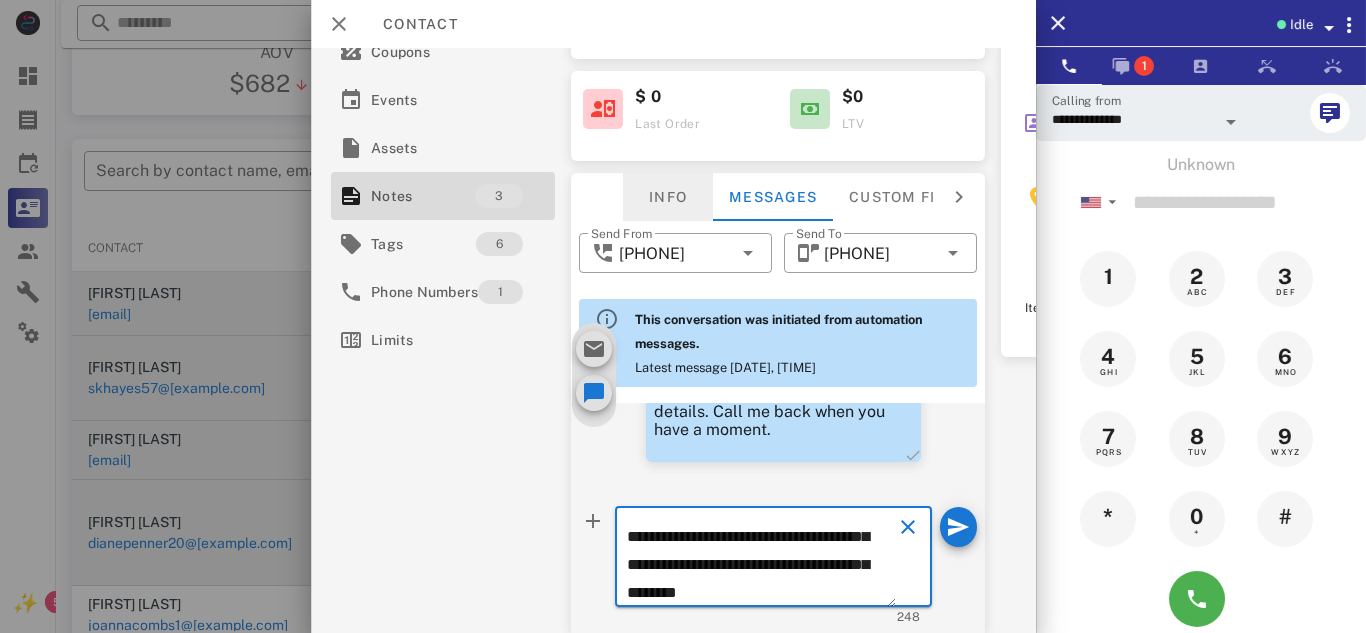 click on "Info" at bounding box center [668, 197] 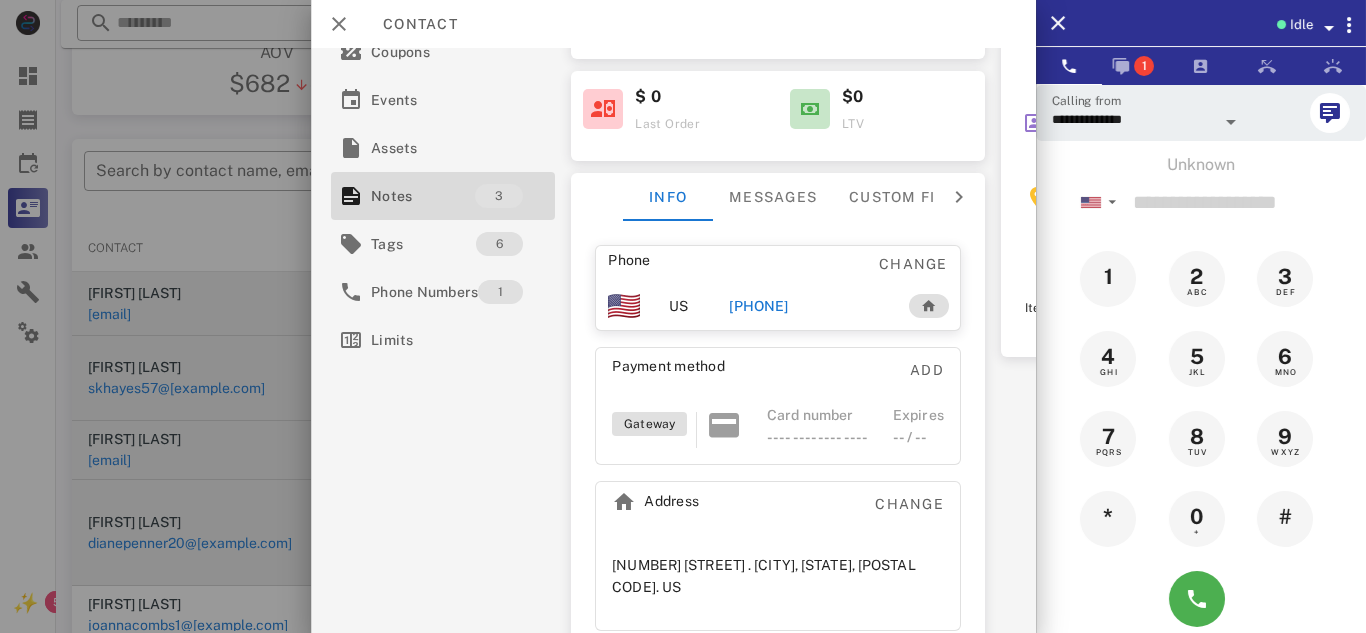 click on "[PHONE]" at bounding box center (758, 306) 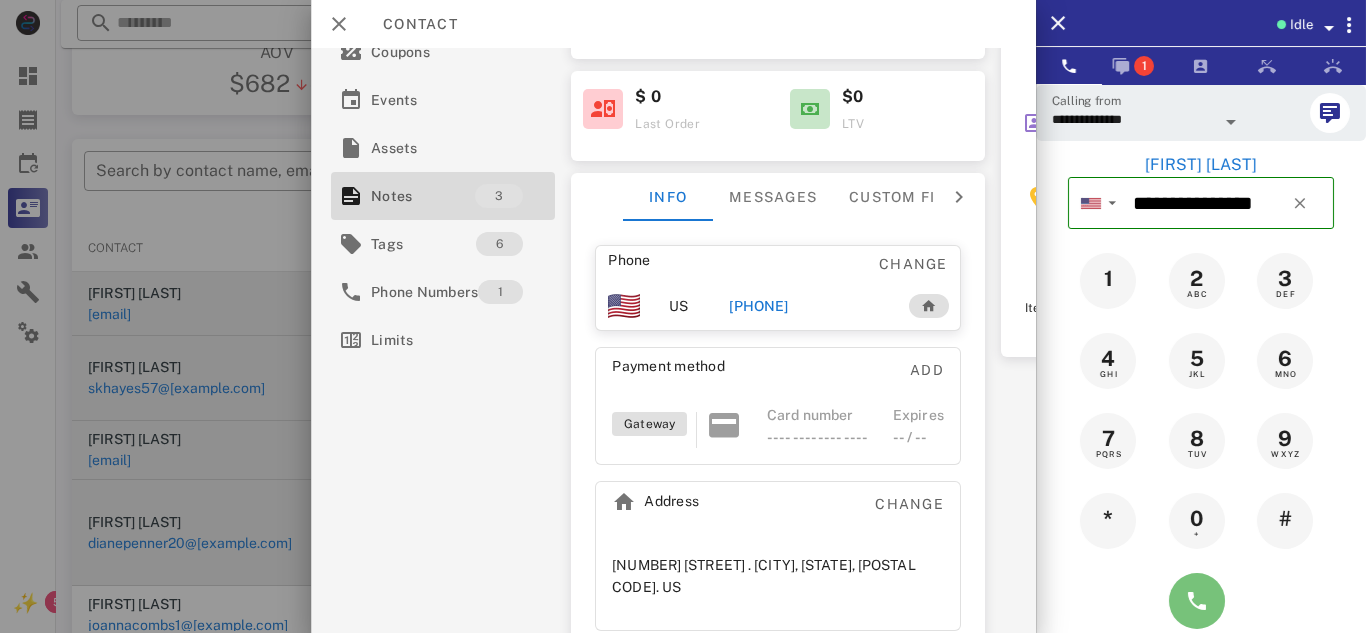 click at bounding box center [1197, 601] 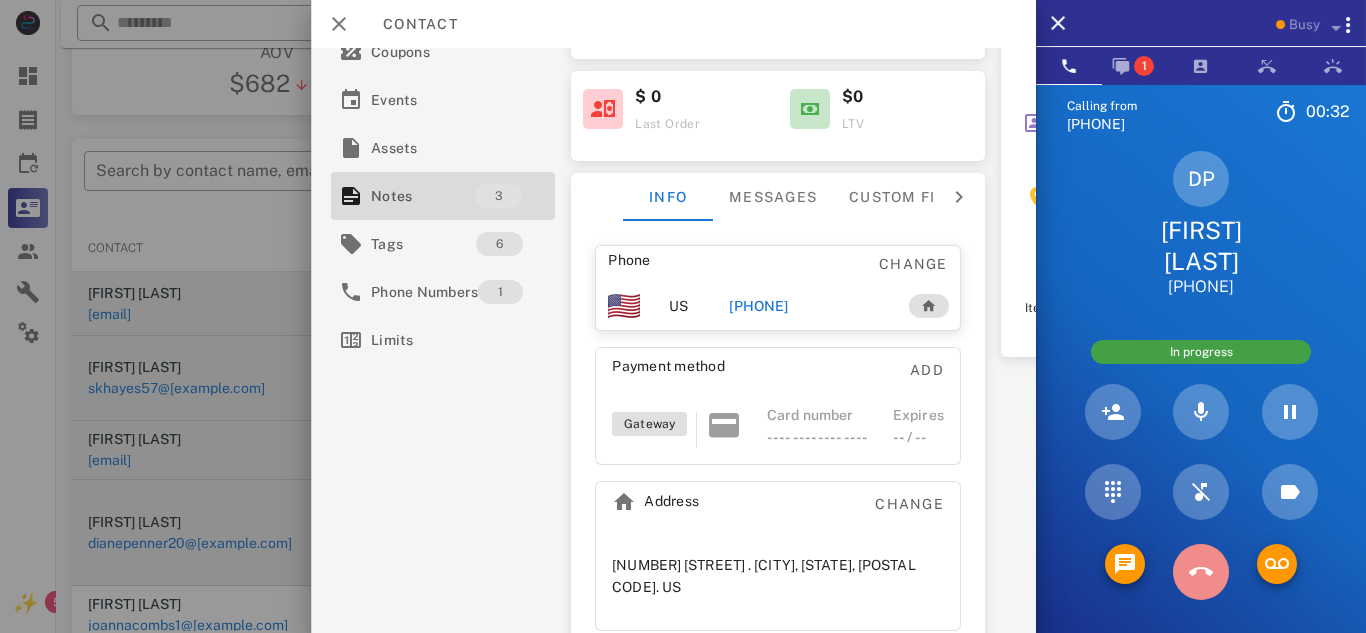 click at bounding box center [1201, 572] 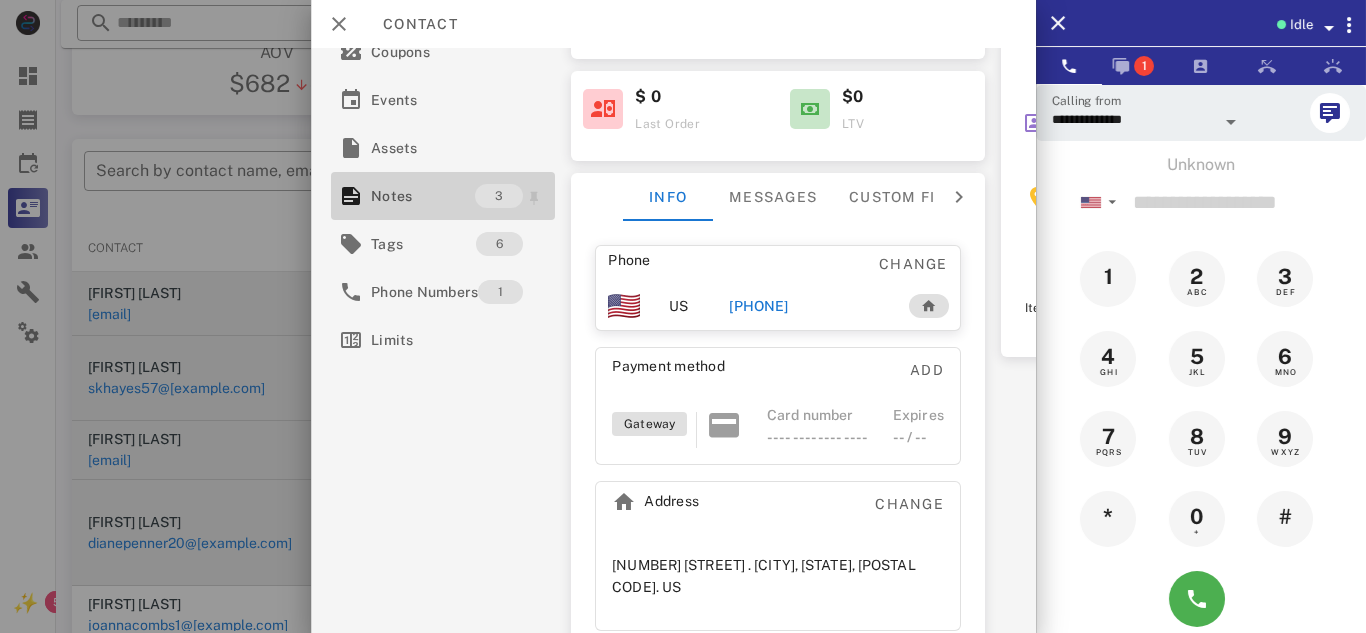 click on "Notes" at bounding box center (423, 196) 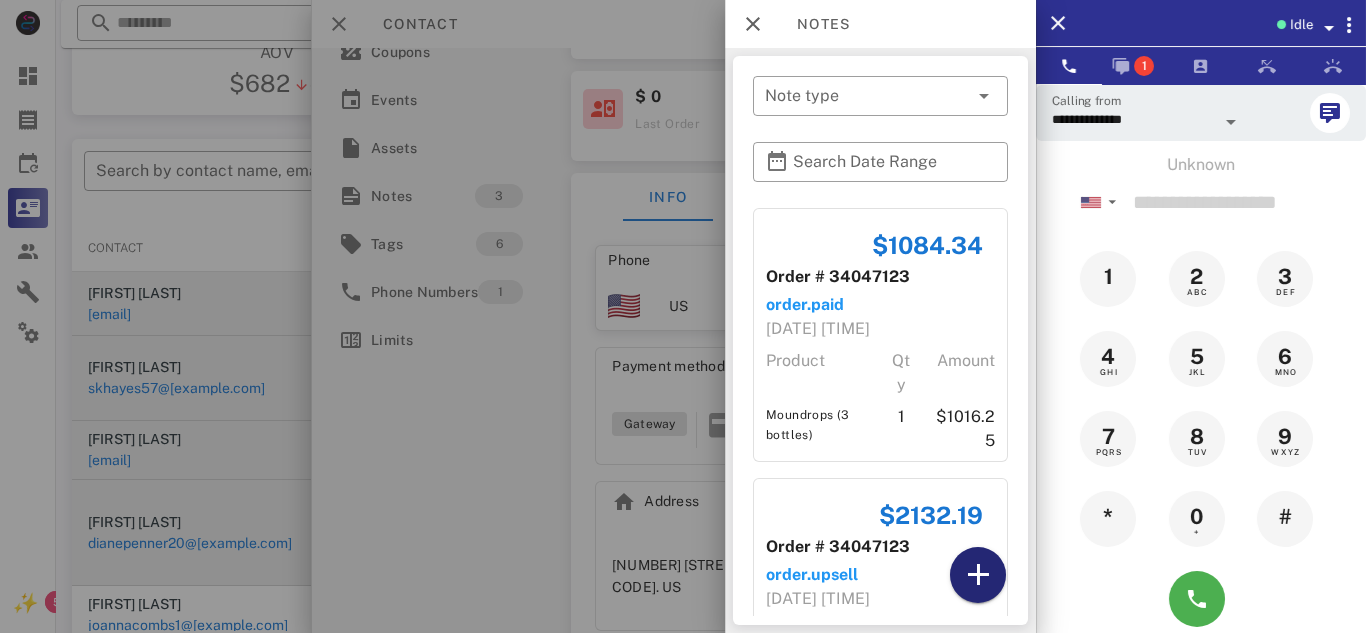click at bounding box center (978, 575) 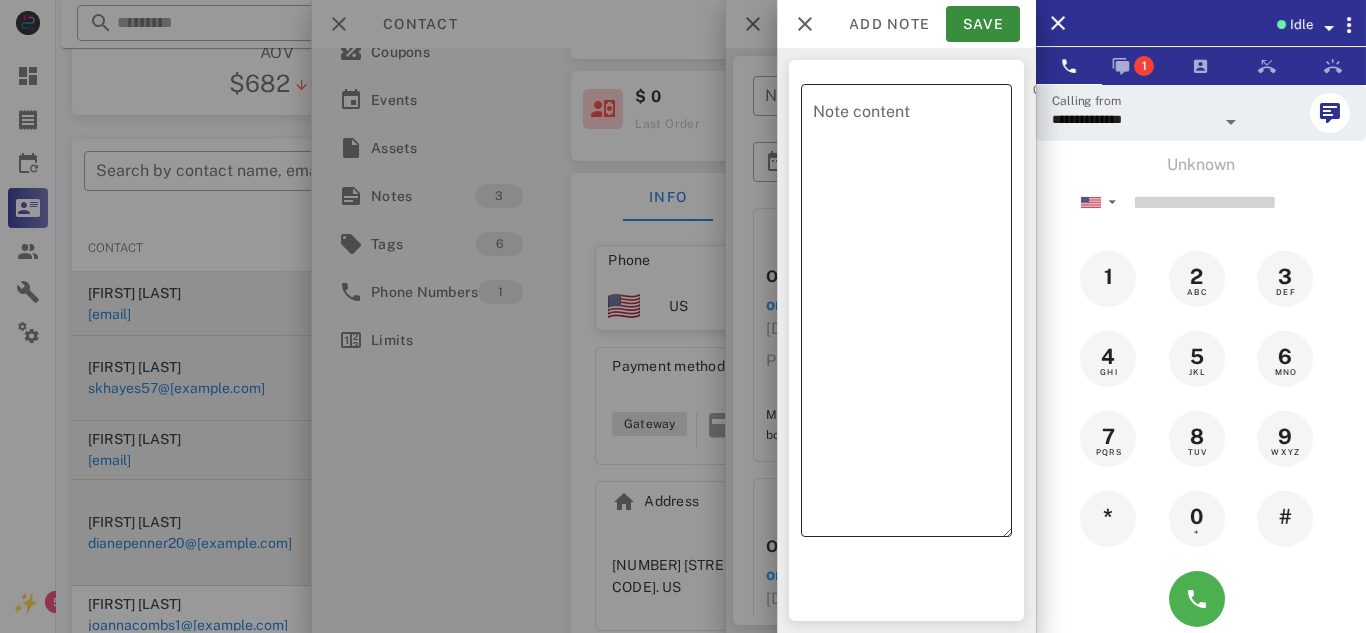 click on "Note content" at bounding box center (912, 315) 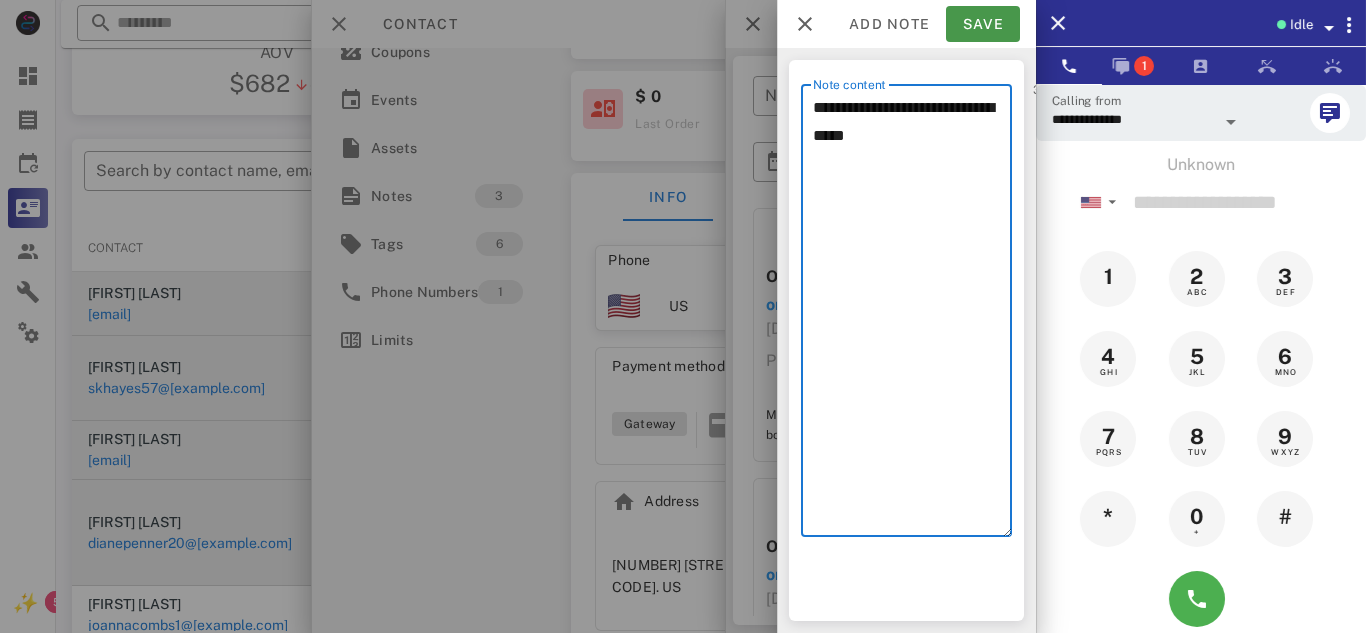 type on "**********" 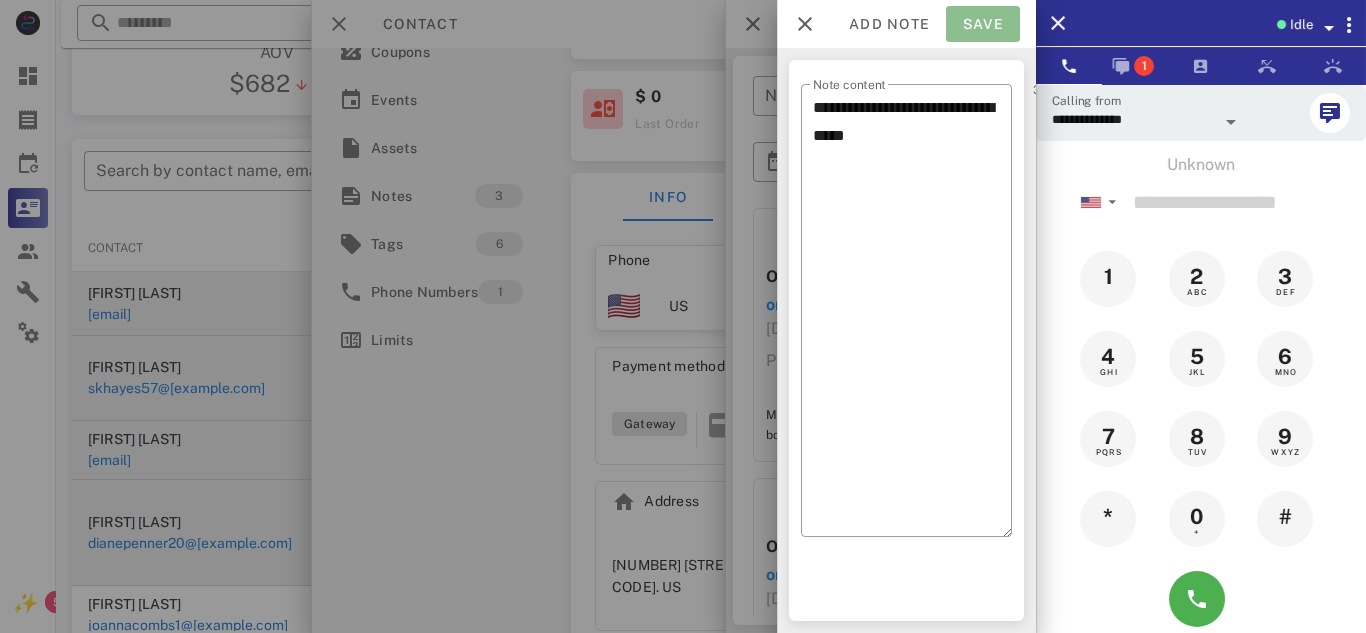 click on "Save" at bounding box center (983, 24) 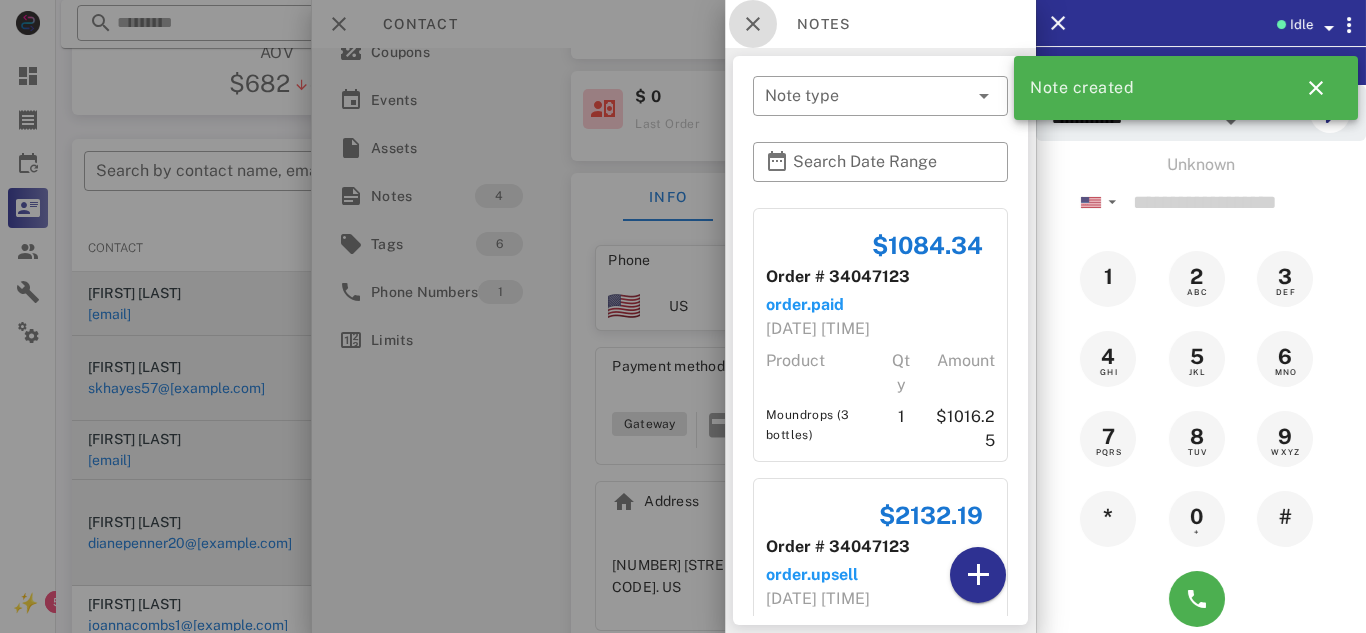 click at bounding box center (753, 24) 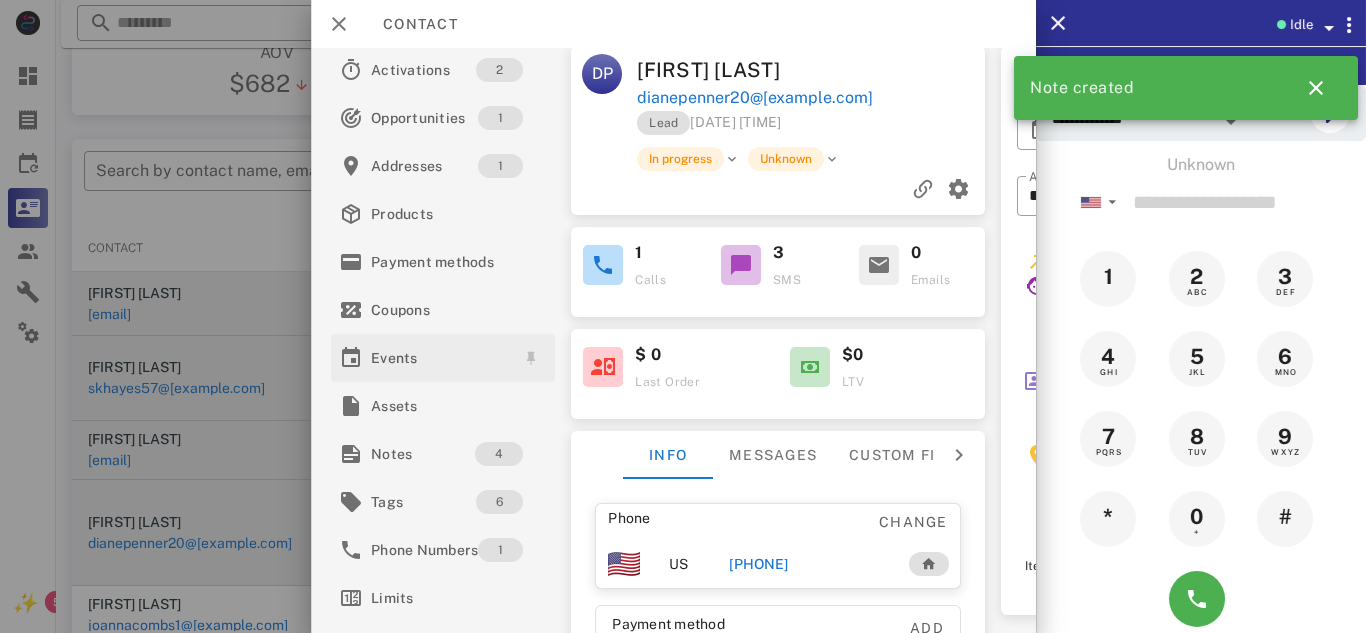 scroll, scrollTop: 0, scrollLeft: 0, axis: both 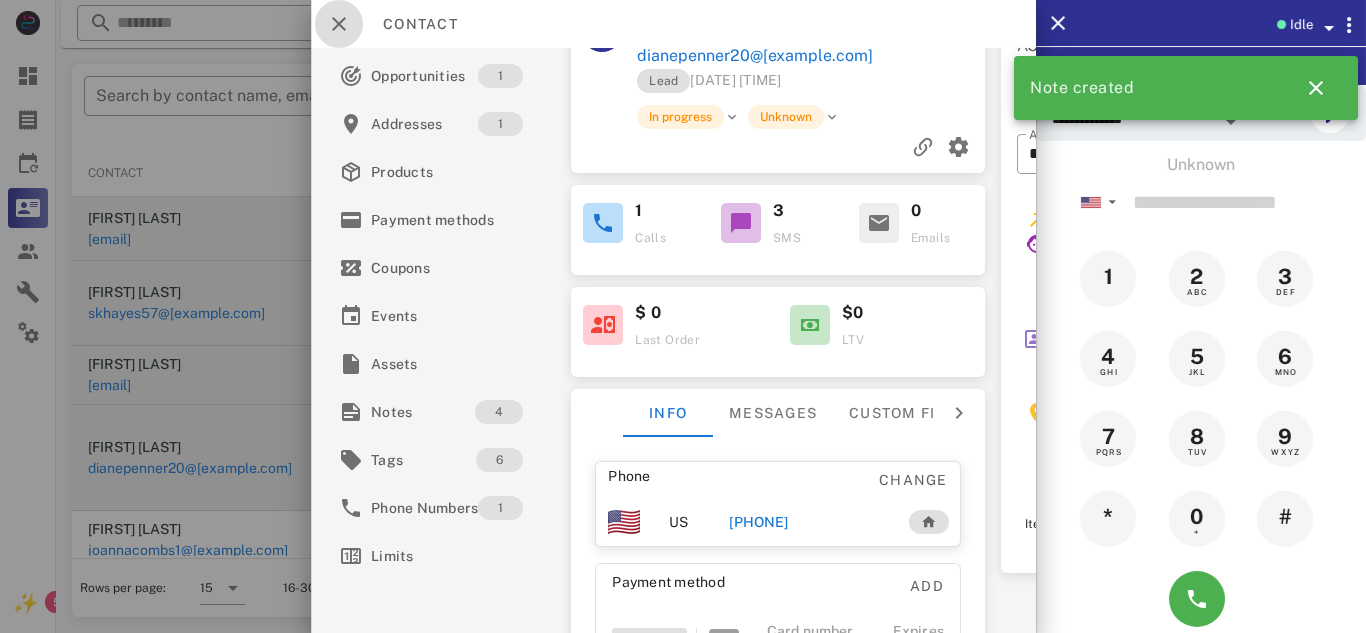 click at bounding box center [339, 24] 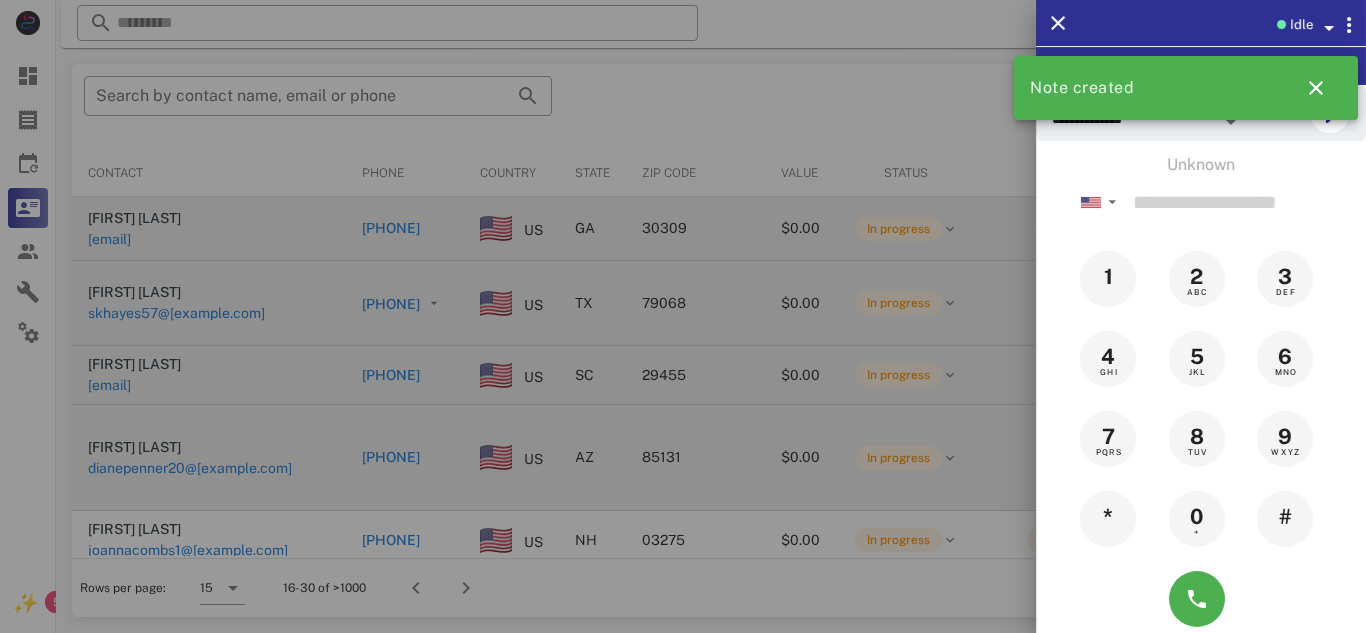 click at bounding box center (683, 316) 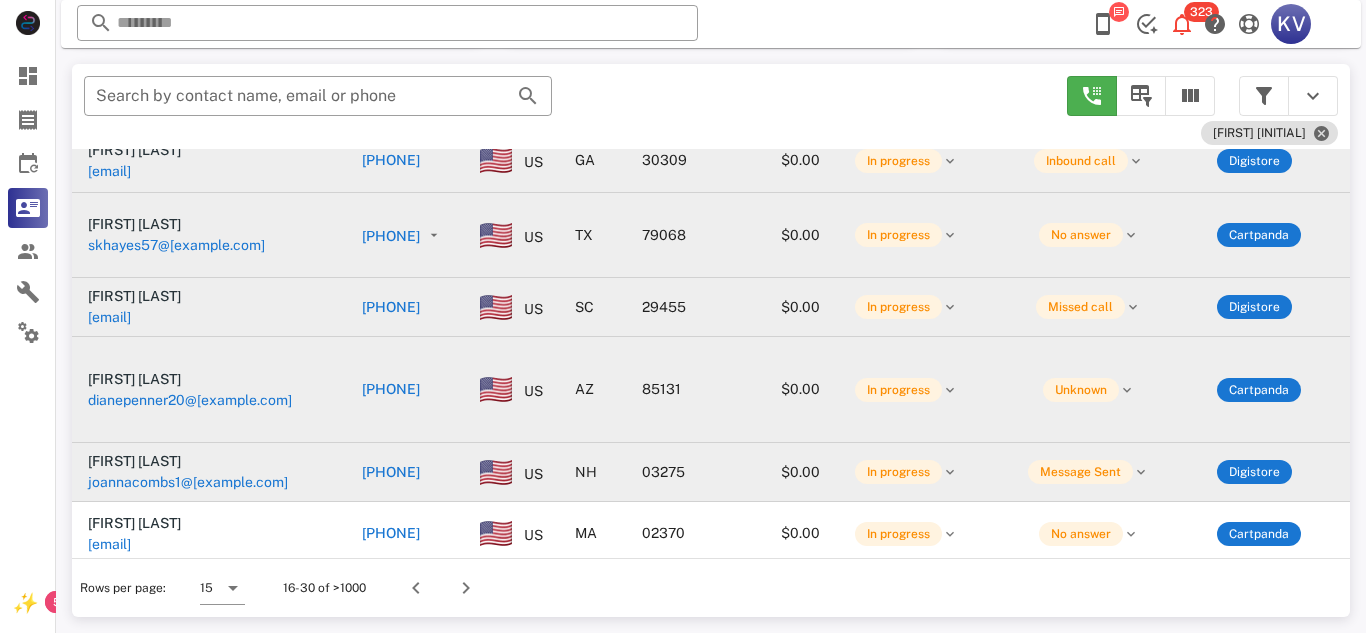 scroll, scrollTop: 83, scrollLeft: 0, axis: vertical 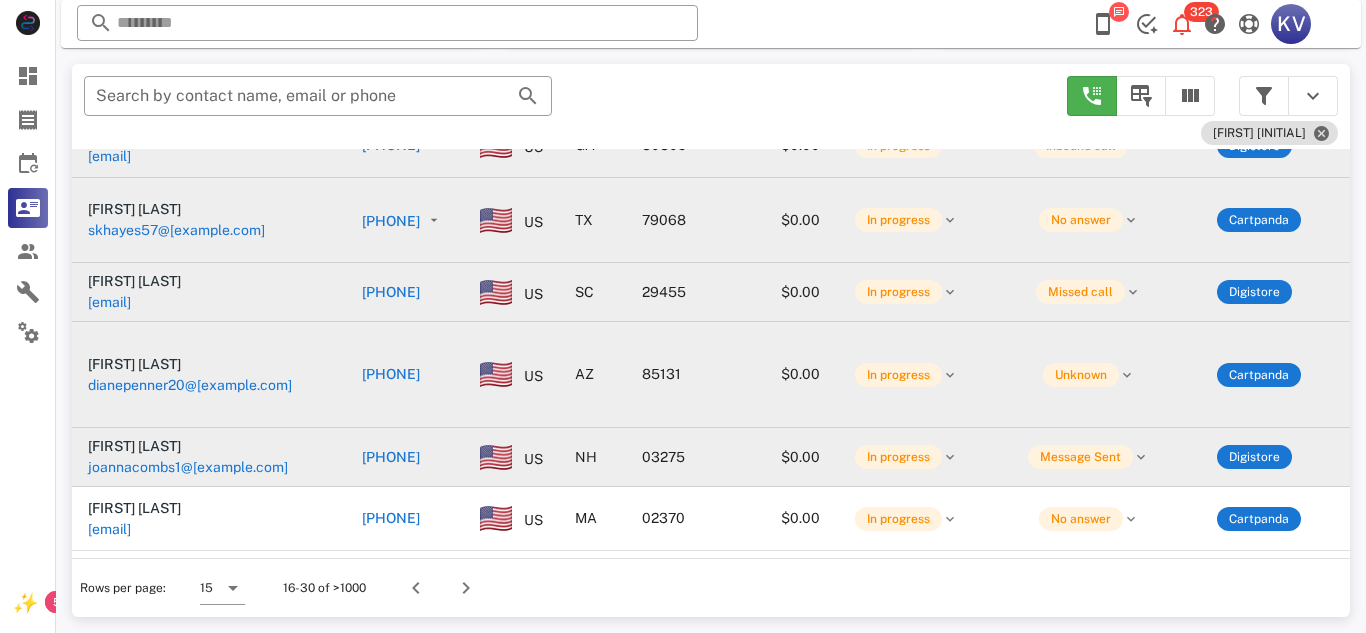 click on "[PHONE]" at bounding box center [405, 457] 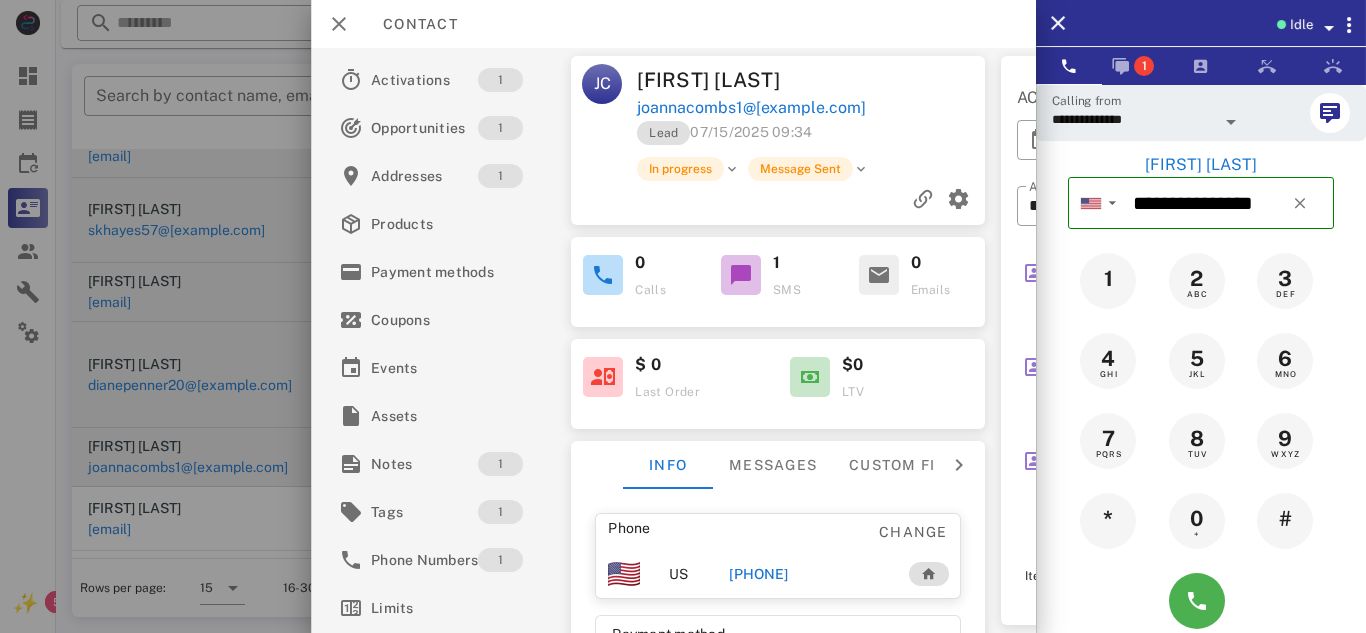 click on "[PHONE]" at bounding box center [758, 574] 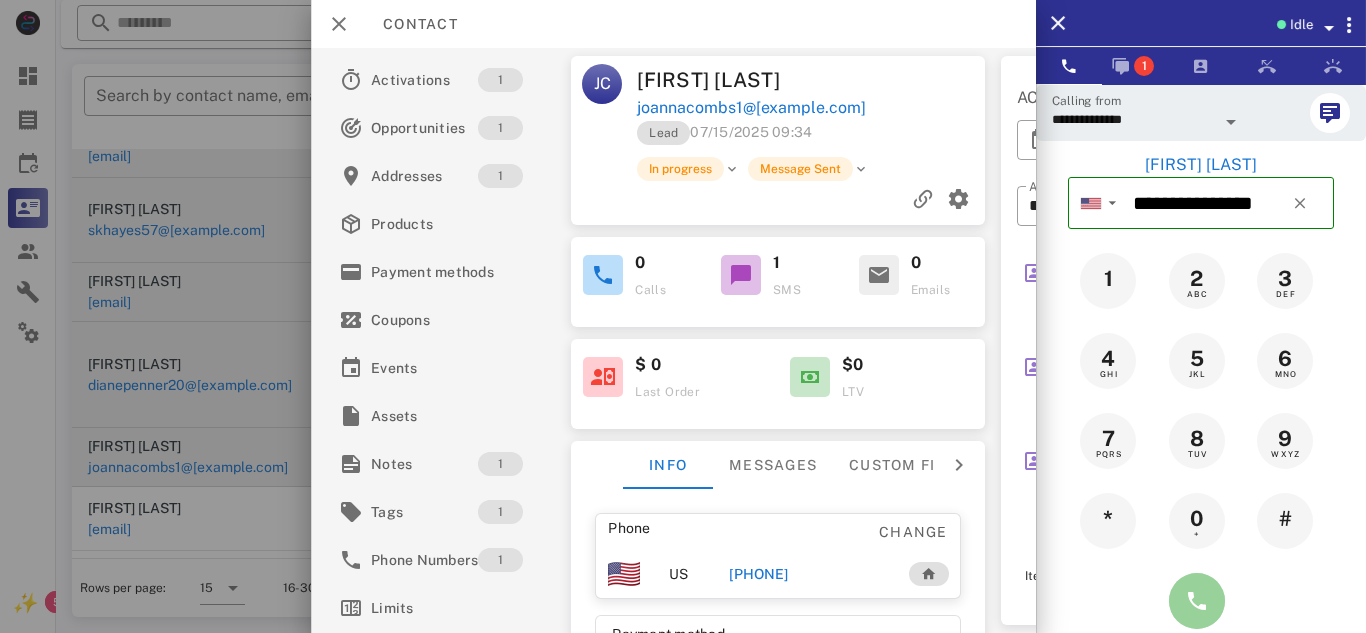 click at bounding box center [1197, 601] 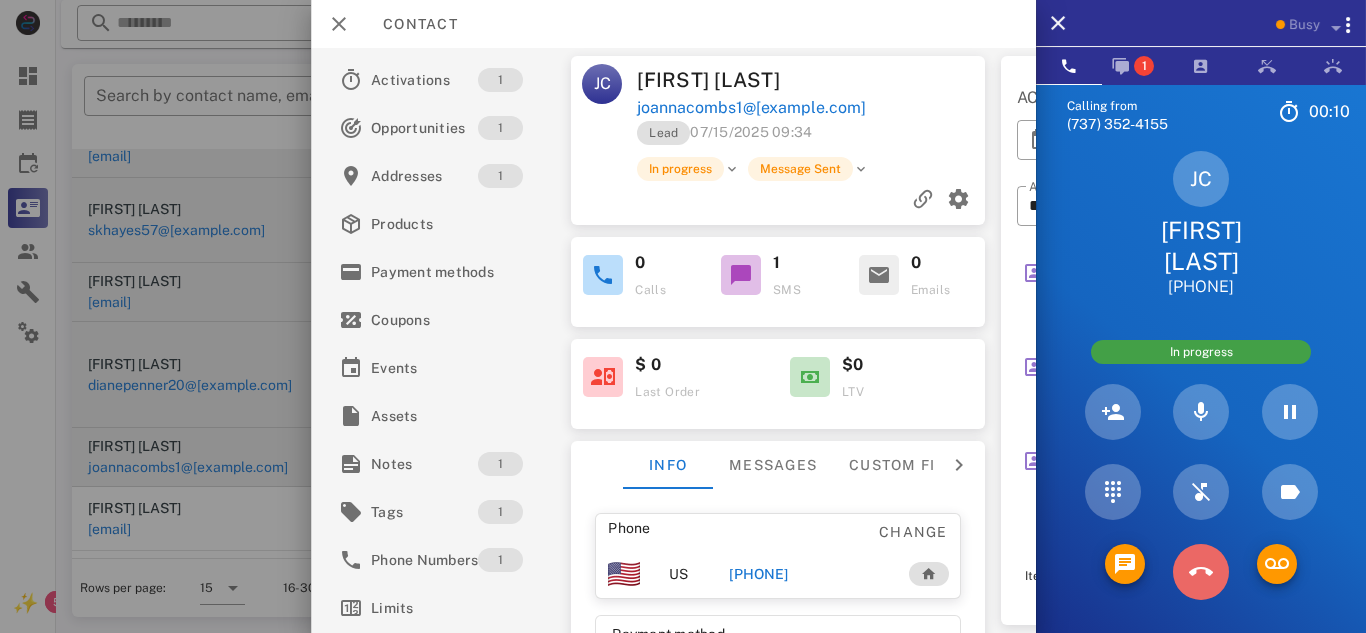 click at bounding box center [1201, 572] 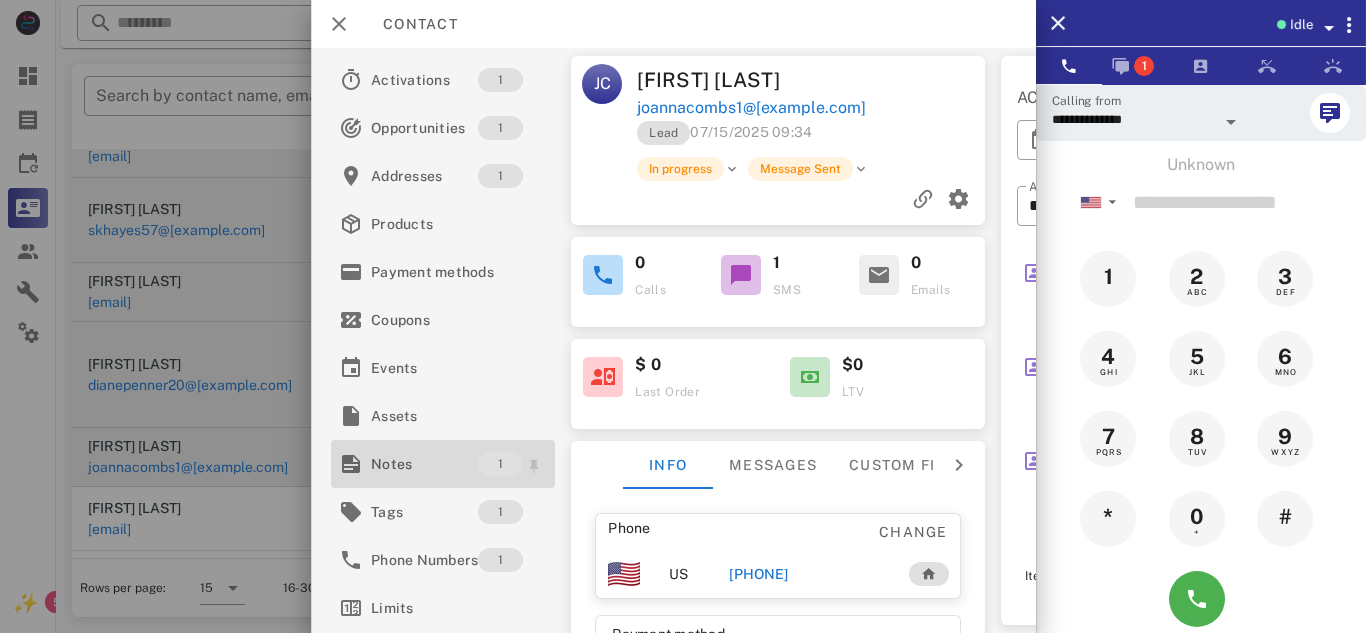 click on "Notes" at bounding box center (424, 464) 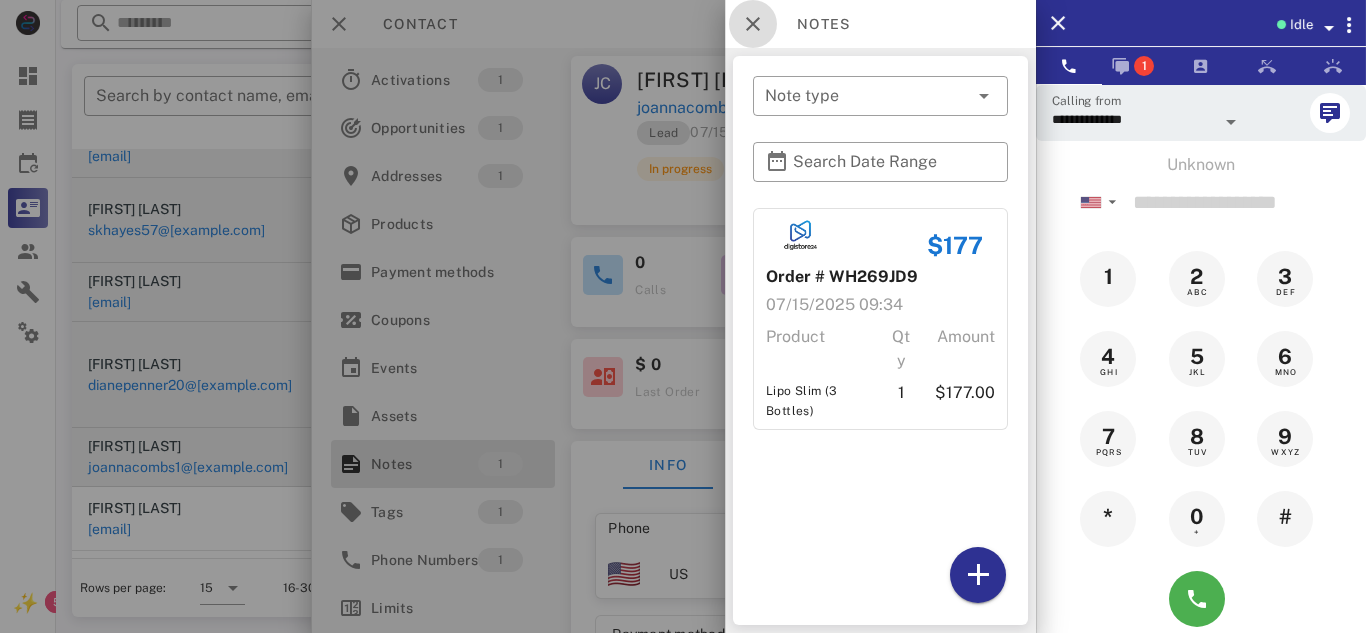 click at bounding box center [753, 24] 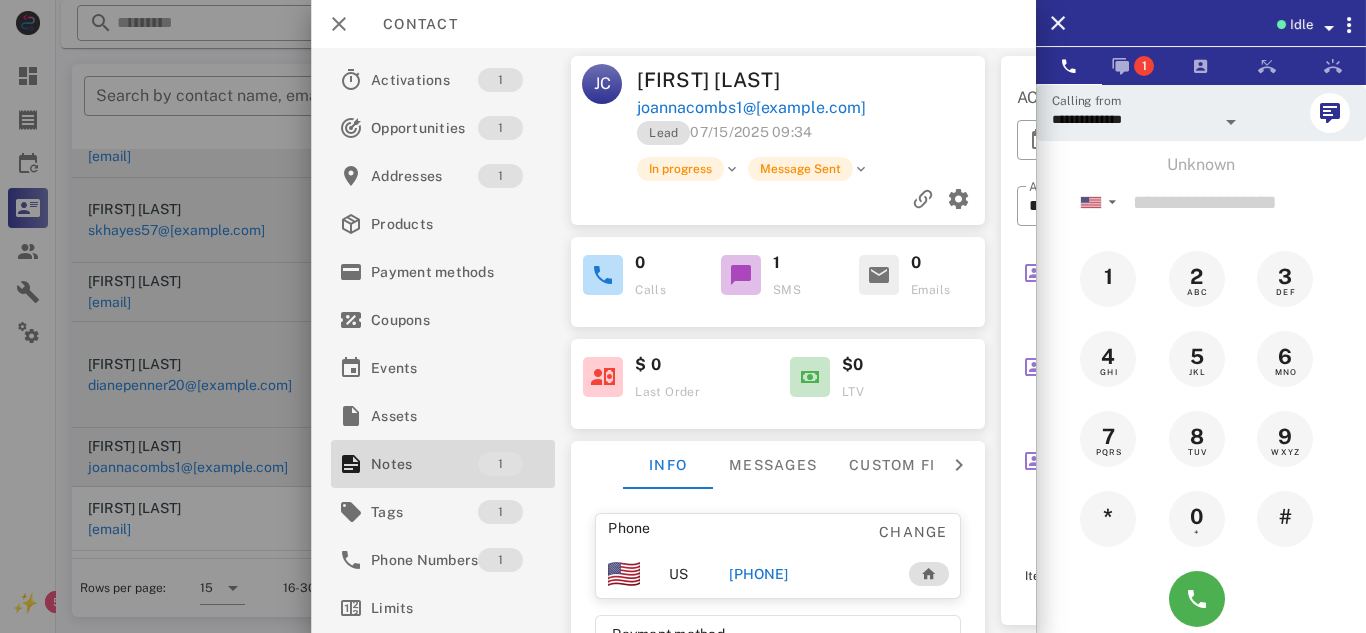 drag, startPoint x: 772, startPoint y: 575, endPoint x: 771, endPoint y: 588, distance: 13.038404 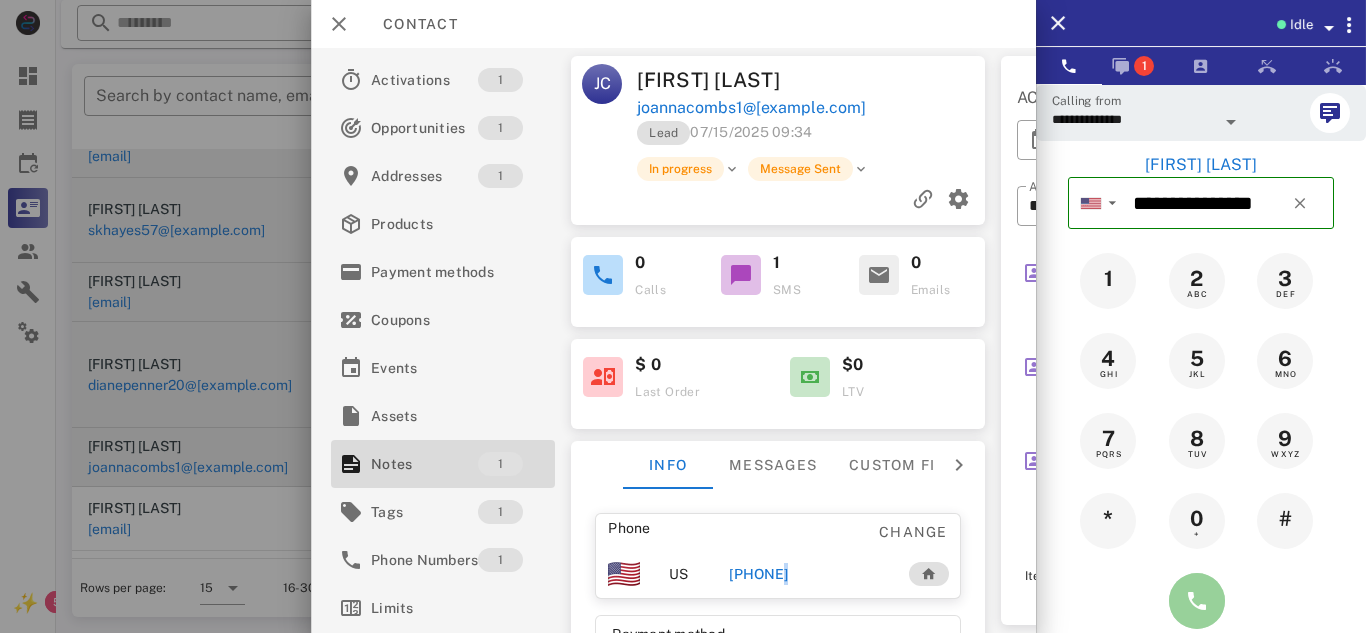 click at bounding box center [1197, 601] 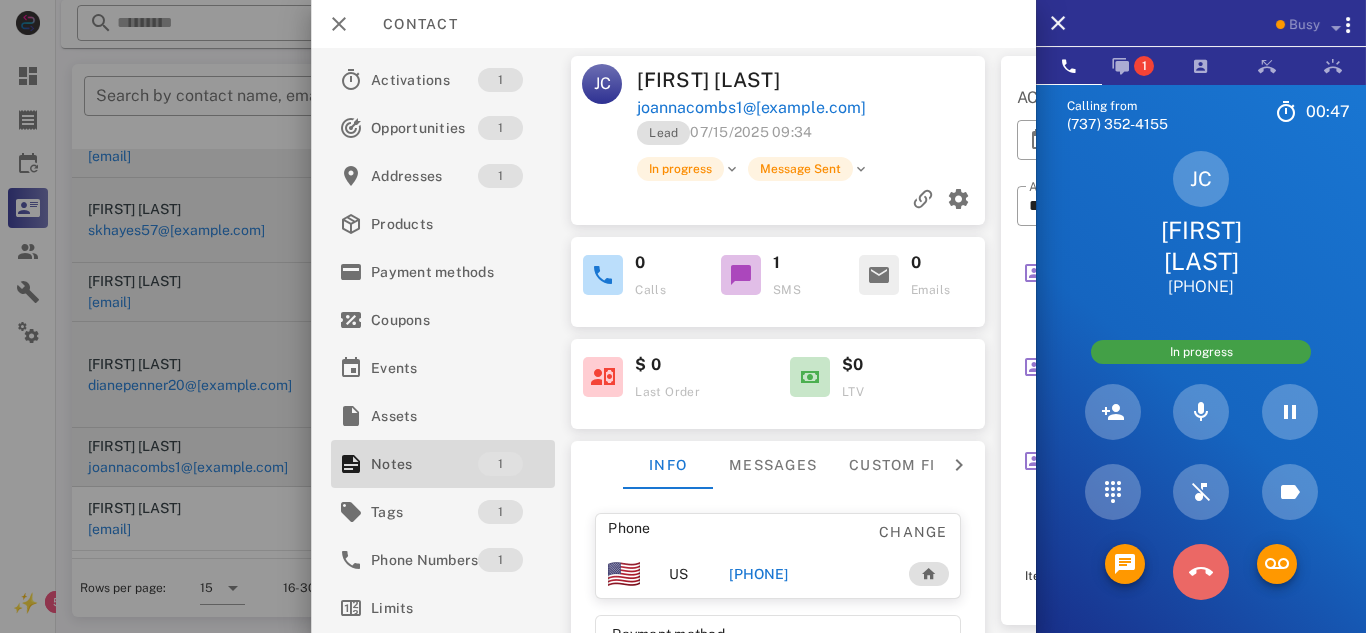 click at bounding box center [1201, 572] 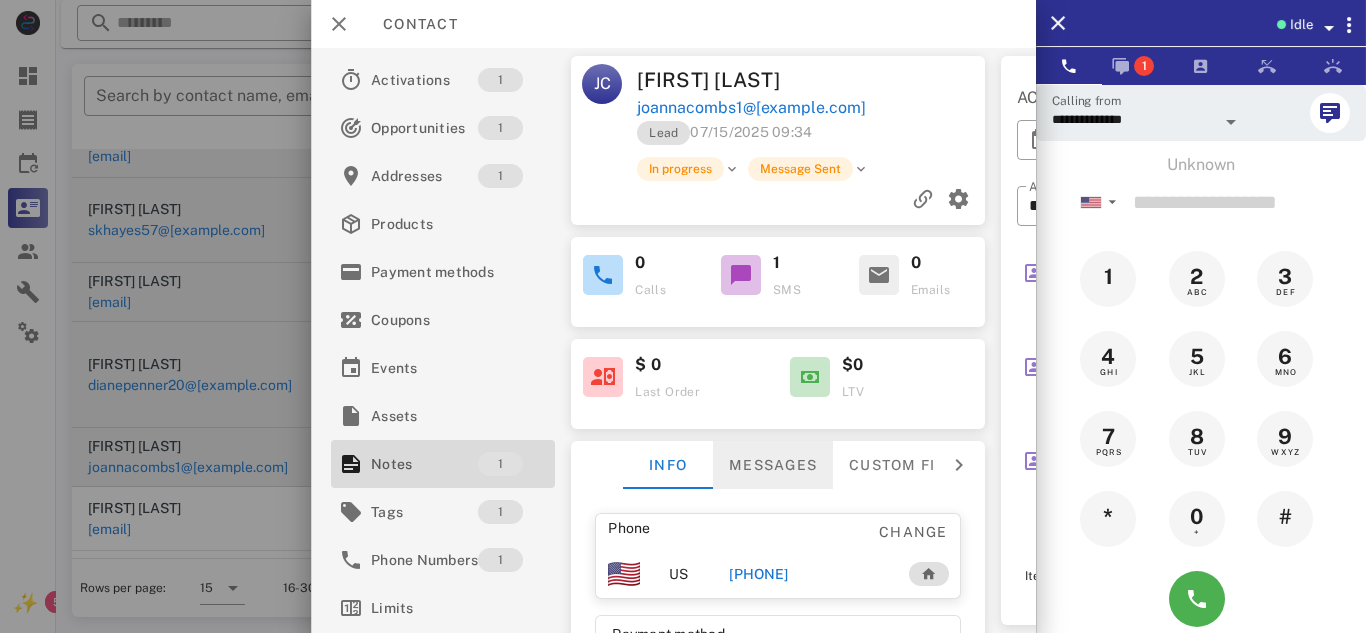 click on "Messages" at bounding box center [773, 465] 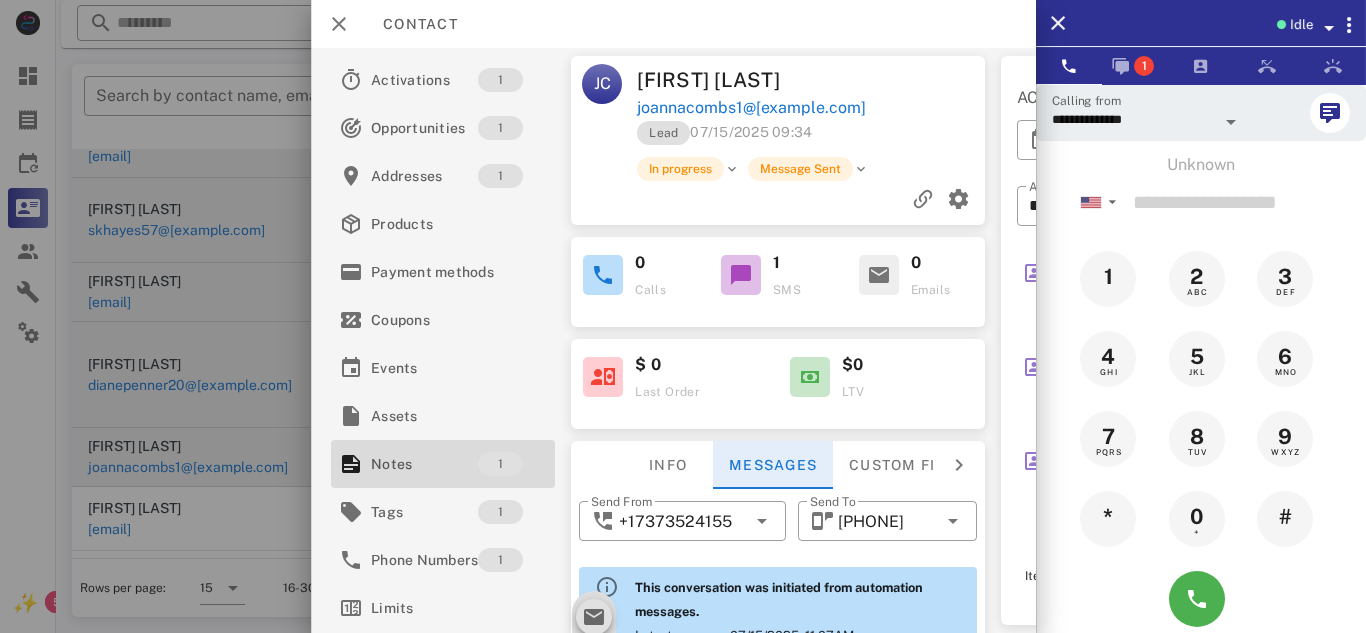scroll, scrollTop: 1027, scrollLeft: 0, axis: vertical 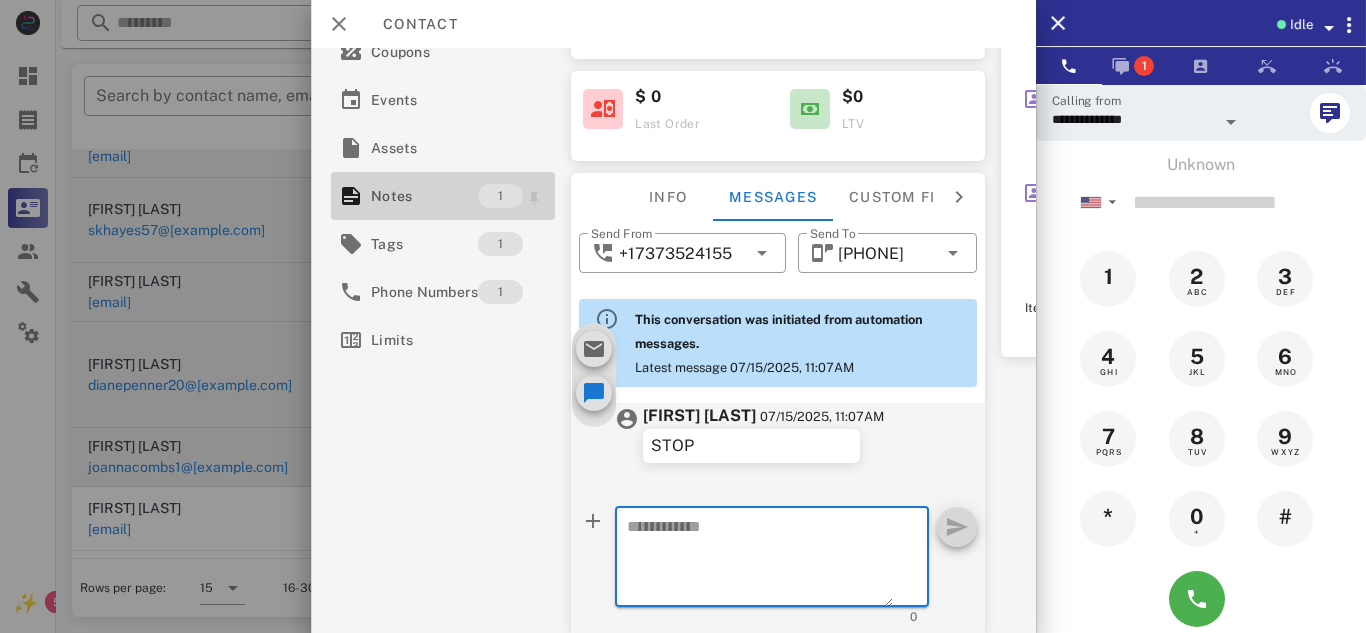 click on "Notes" at bounding box center [424, 196] 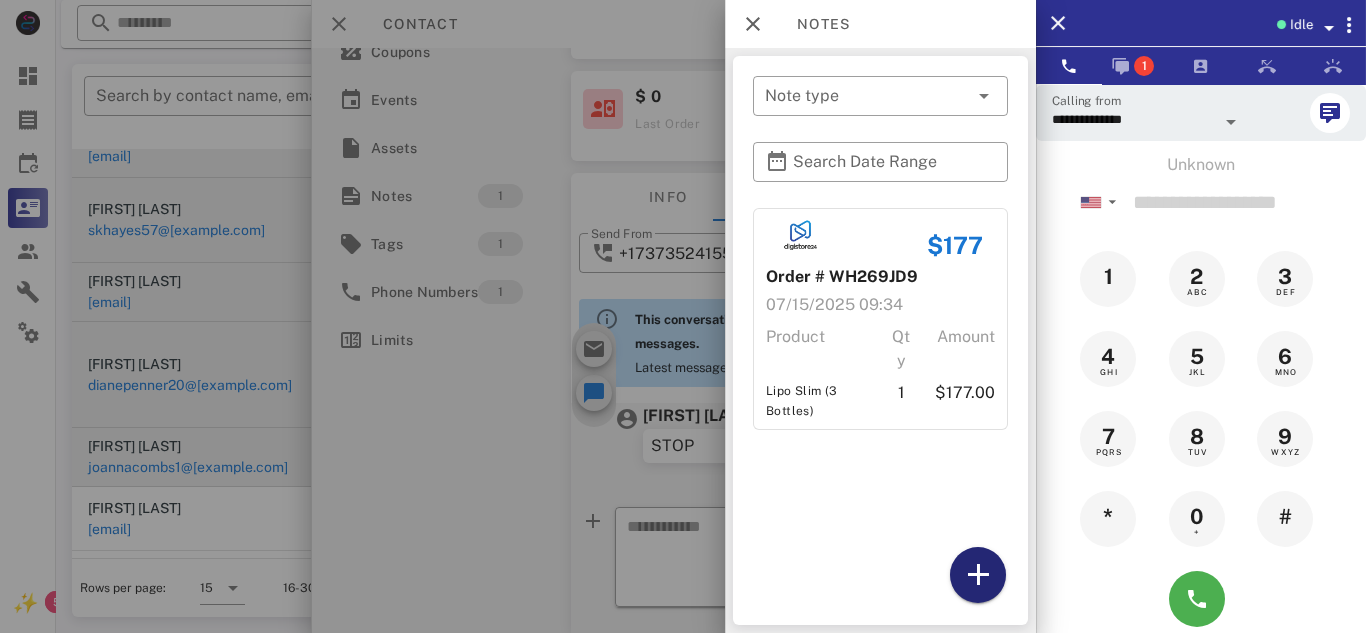 click at bounding box center [978, 575] 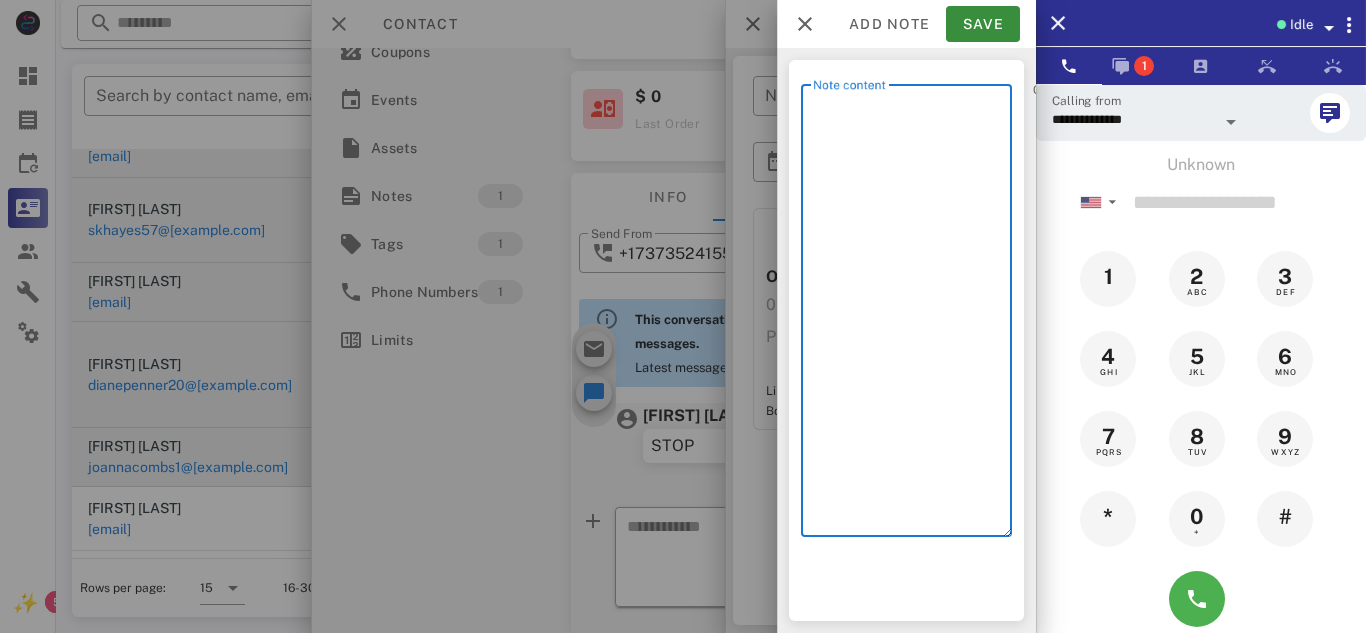 click on "Note content" at bounding box center (912, 315) 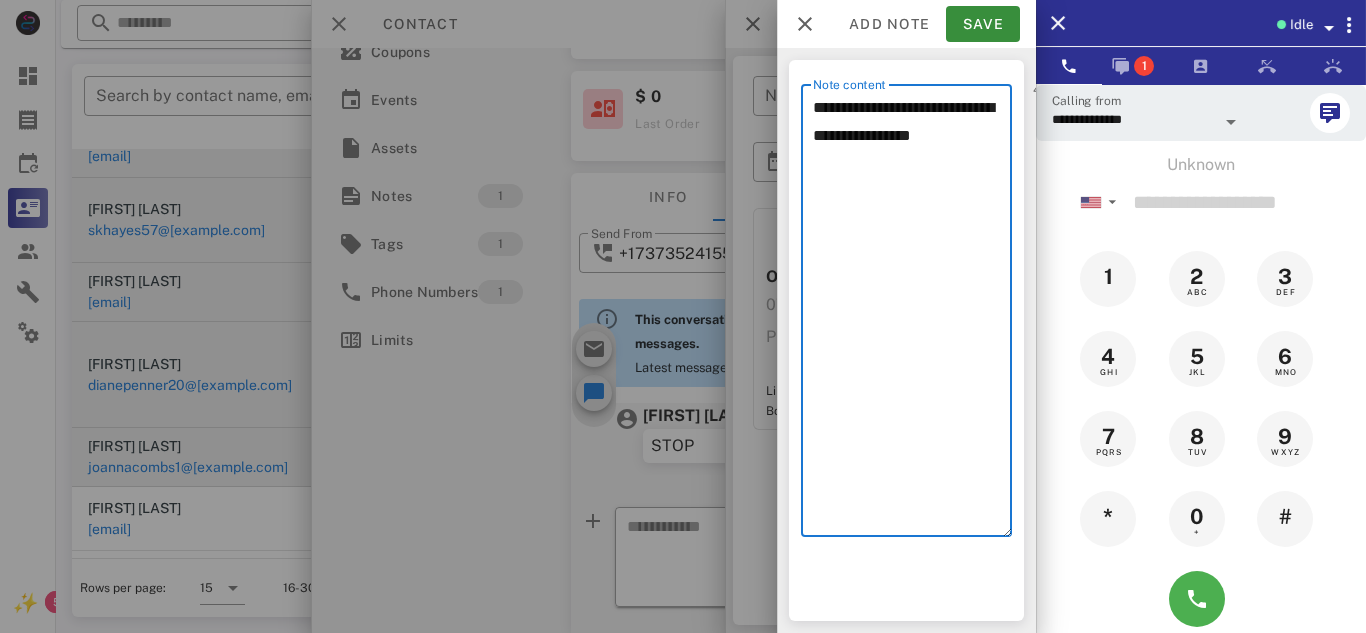 type on "**********" 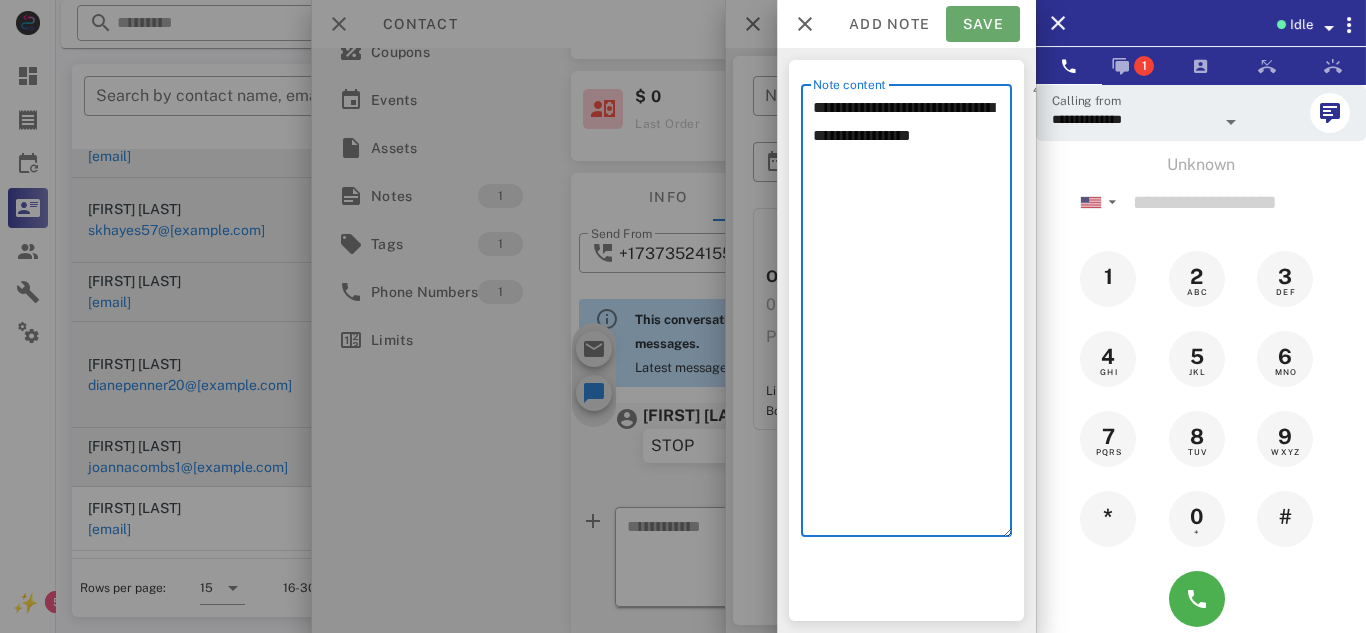 click on "Save" at bounding box center (983, 24) 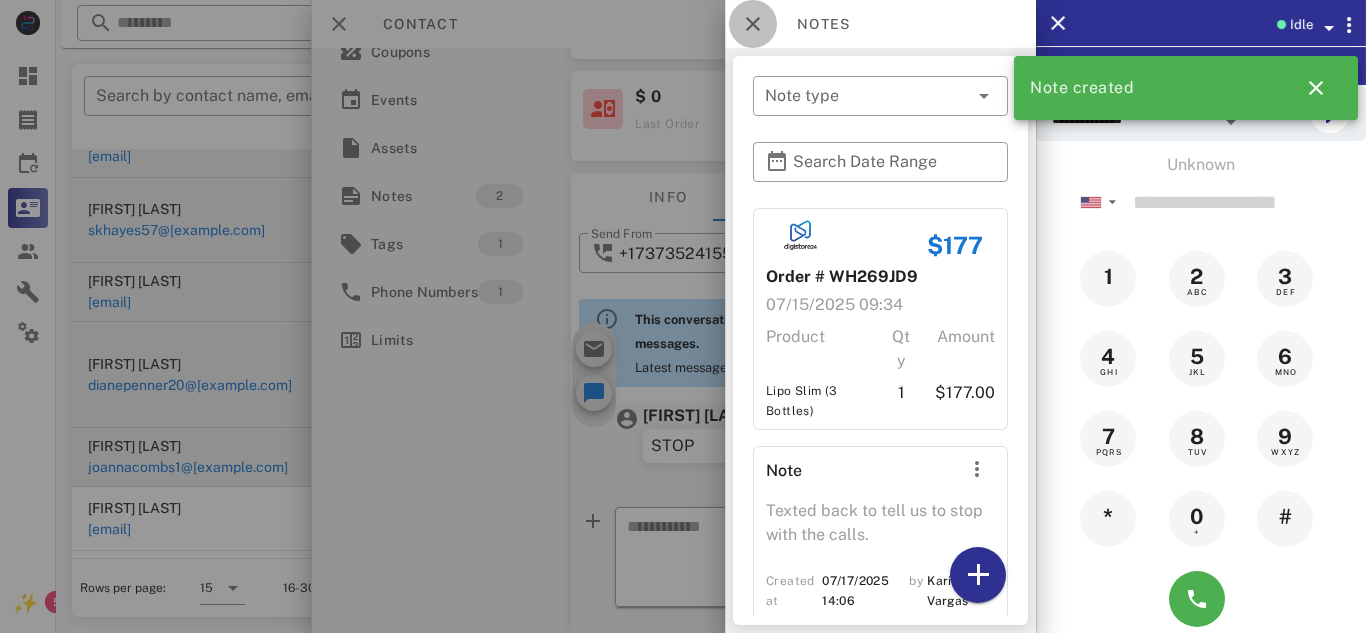 drag, startPoint x: 745, startPoint y: 33, endPoint x: 729, endPoint y: 43, distance: 18.867962 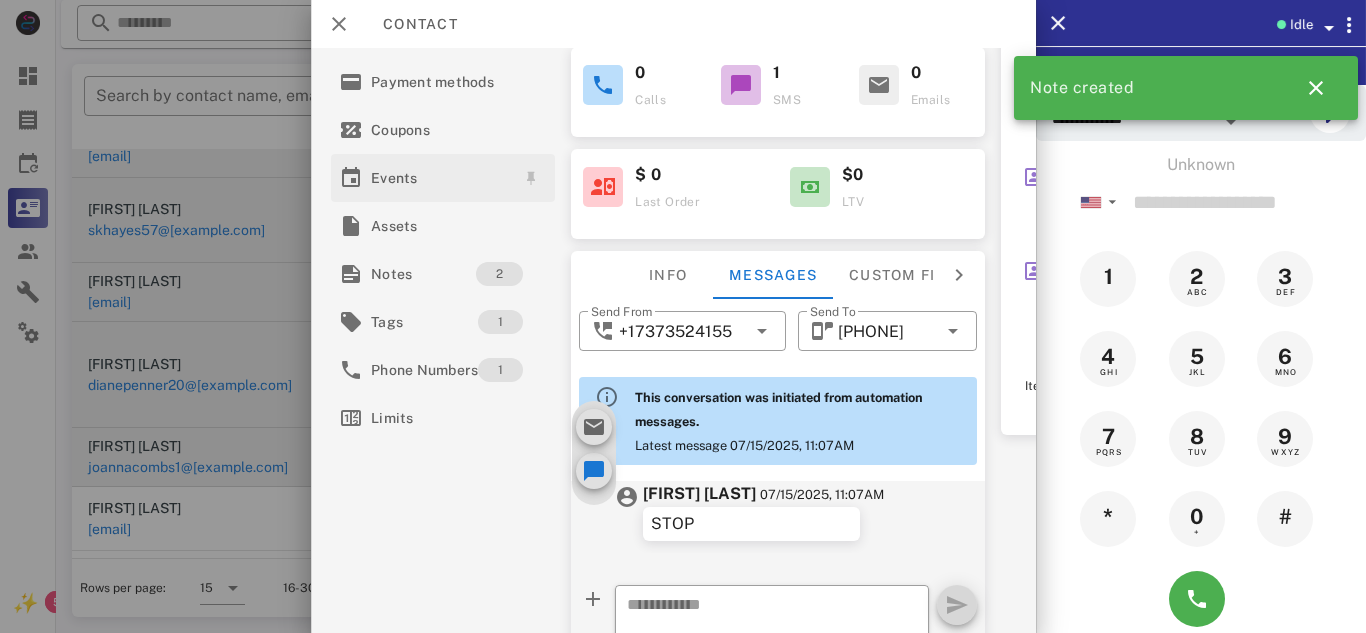 scroll, scrollTop: 178, scrollLeft: 0, axis: vertical 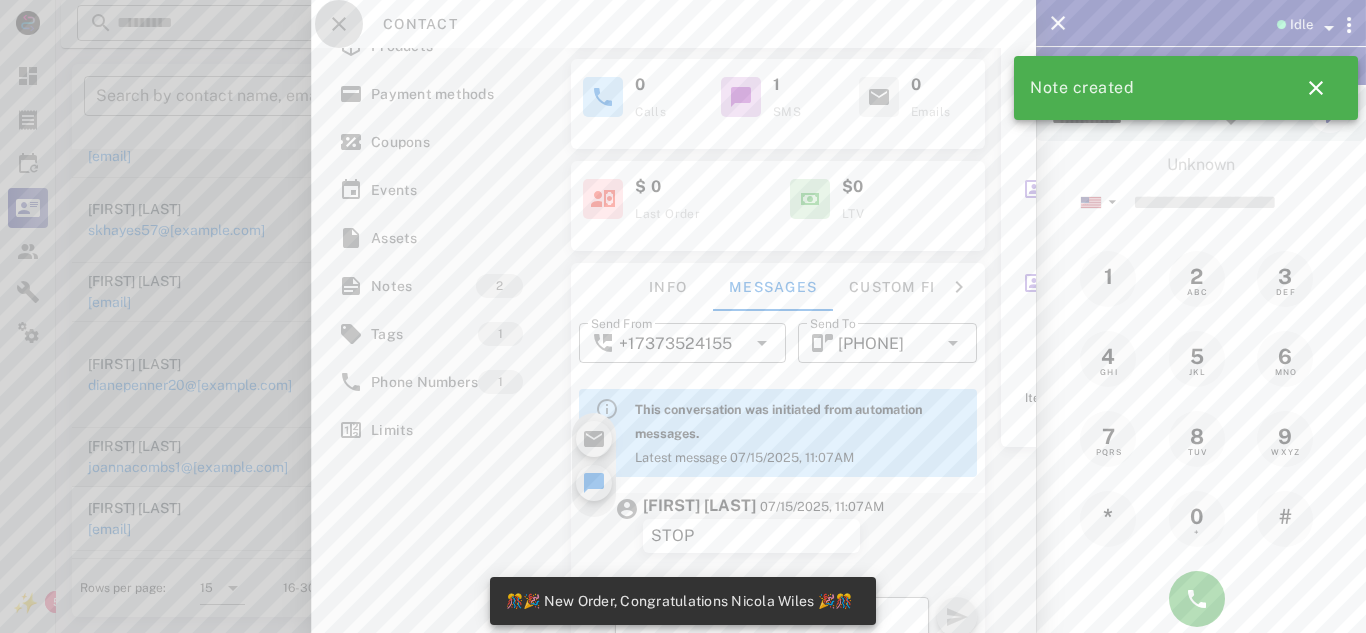 click at bounding box center [339, 24] 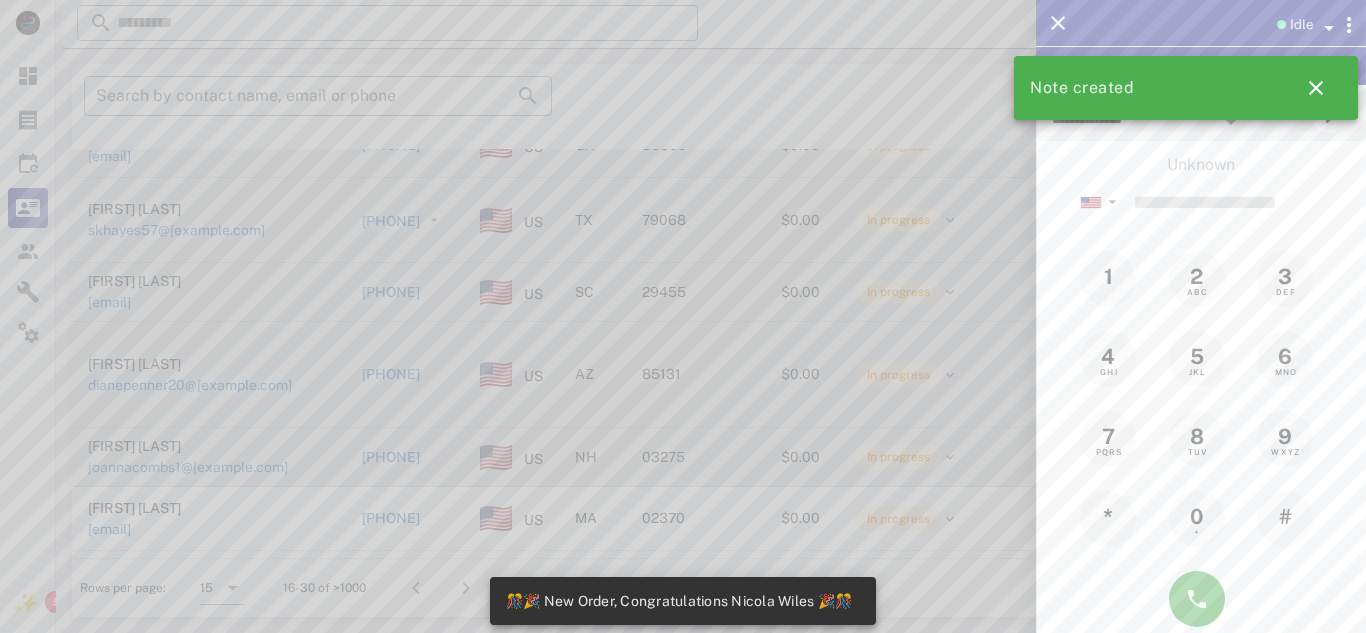 click at bounding box center [683, 316] 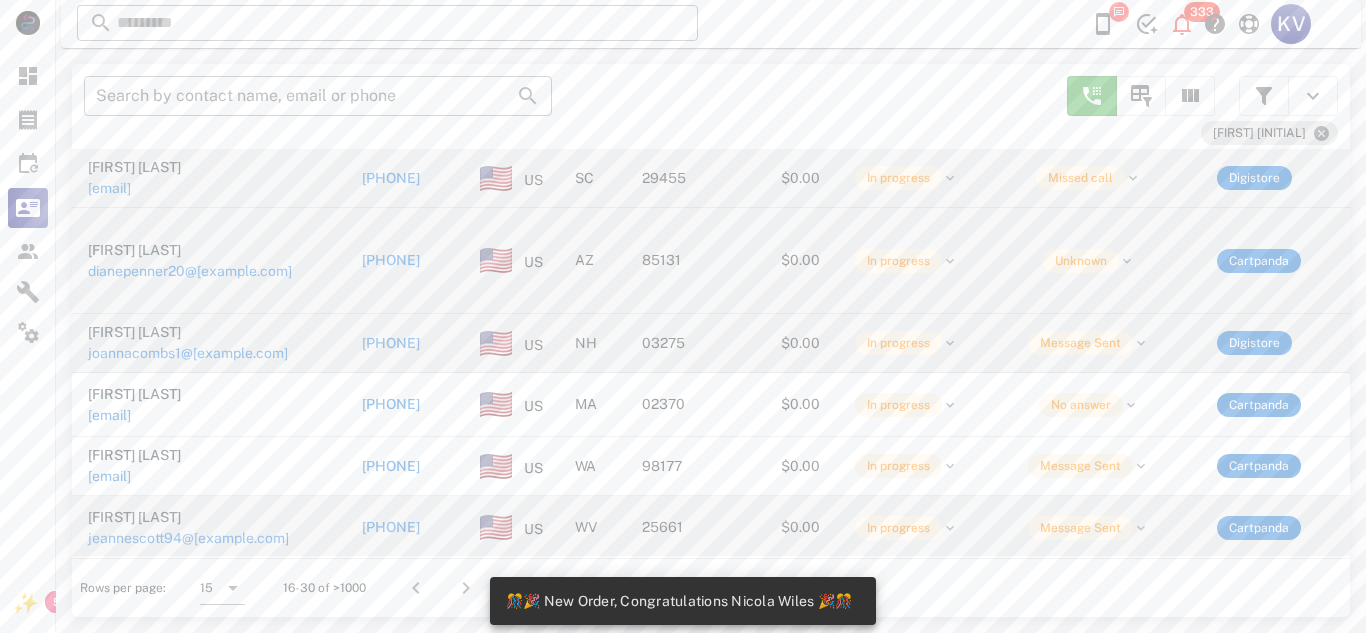 scroll, scrollTop: 211, scrollLeft: 0, axis: vertical 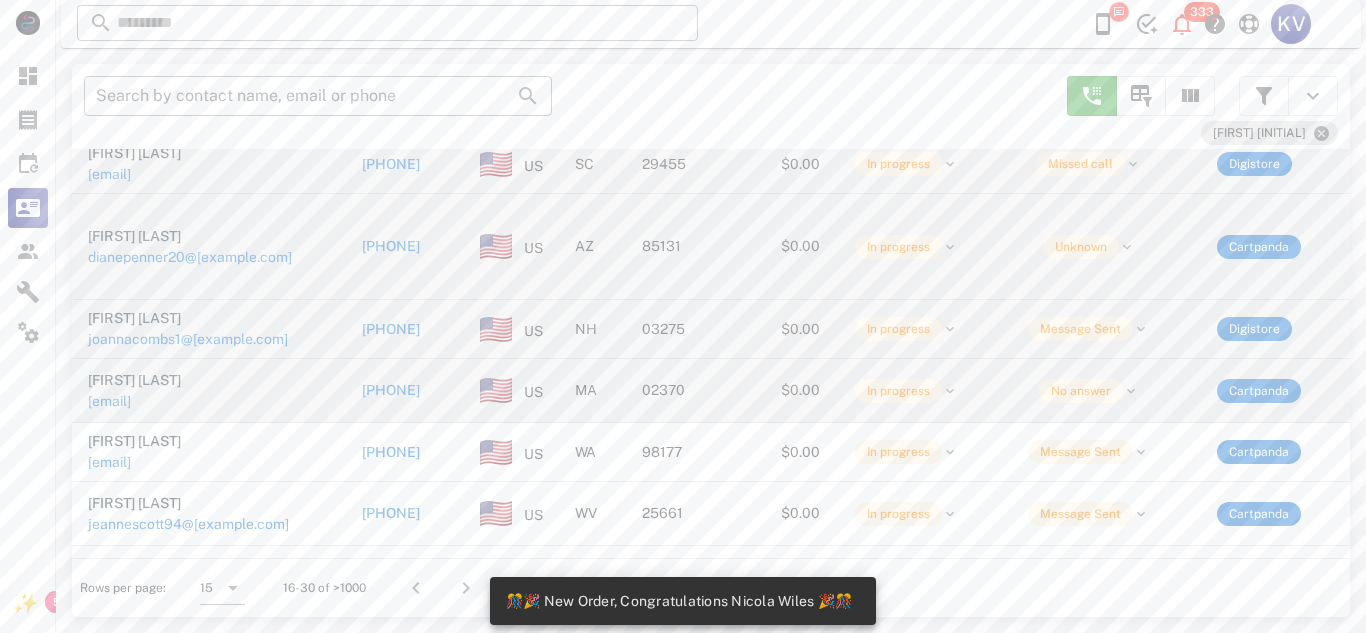 click on "[PHONE]" at bounding box center (391, 390) 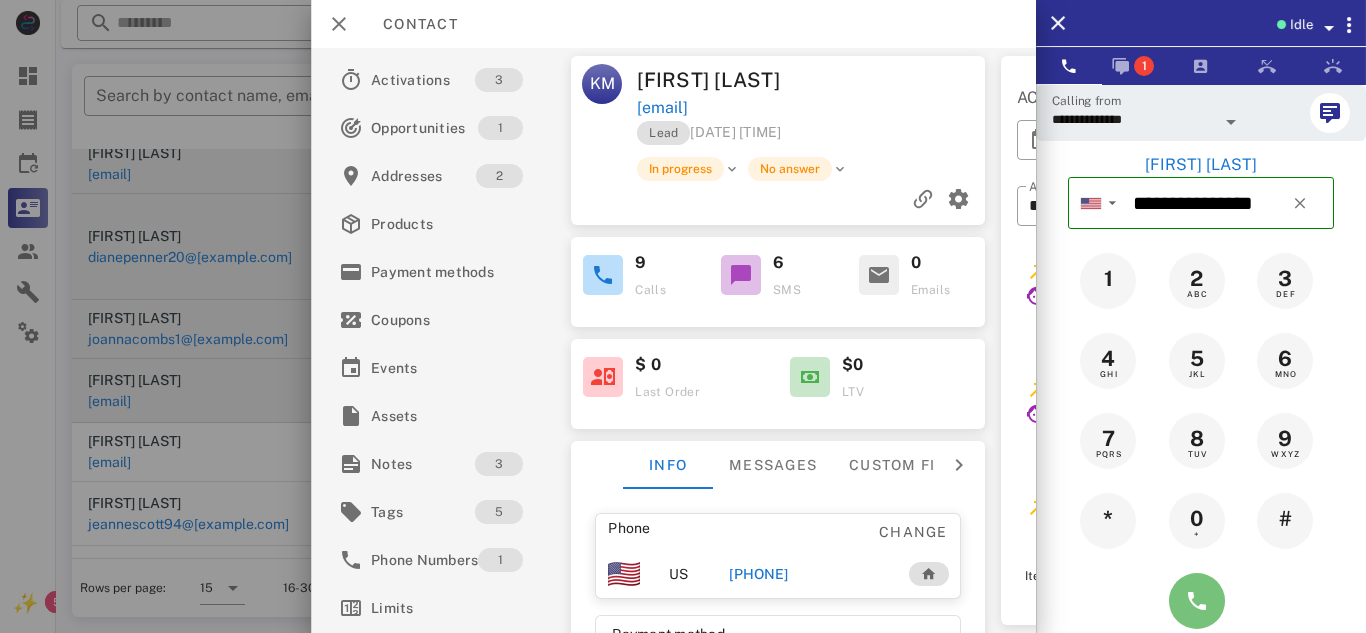 click at bounding box center (1197, 601) 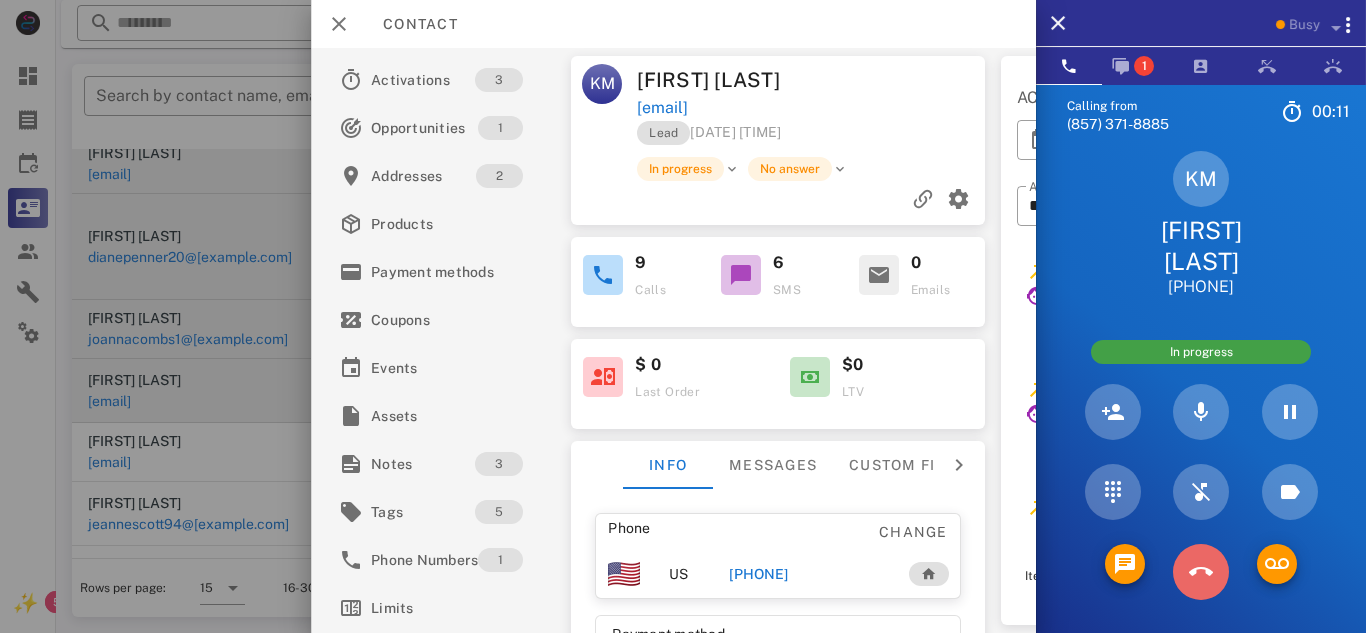 click at bounding box center [1201, 572] 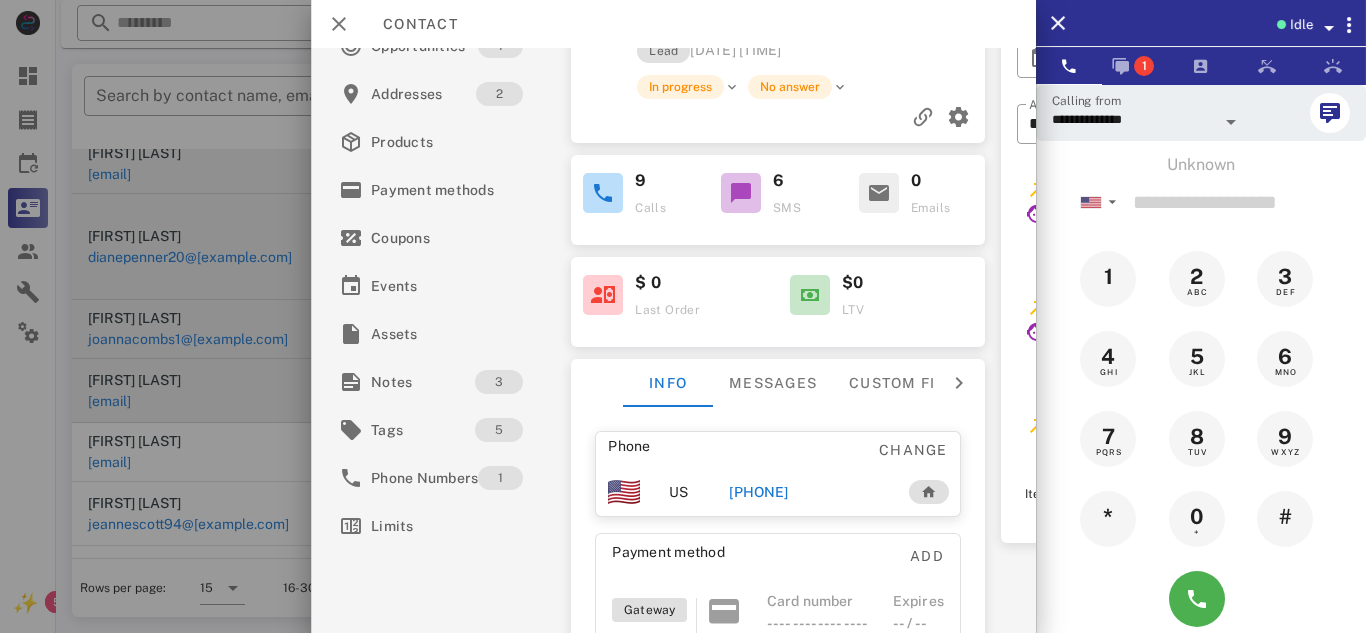 scroll, scrollTop: 84, scrollLeft: 0, axis: vertical 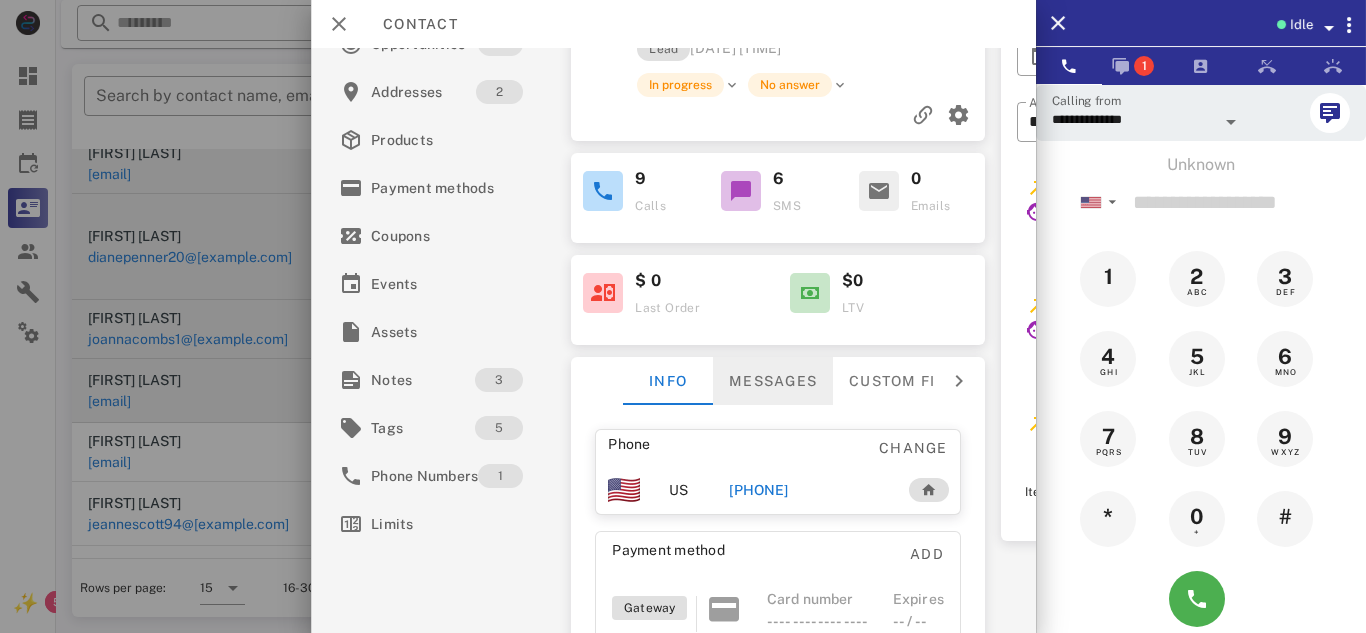 click on "Messages" at bounding box center [773, 381] 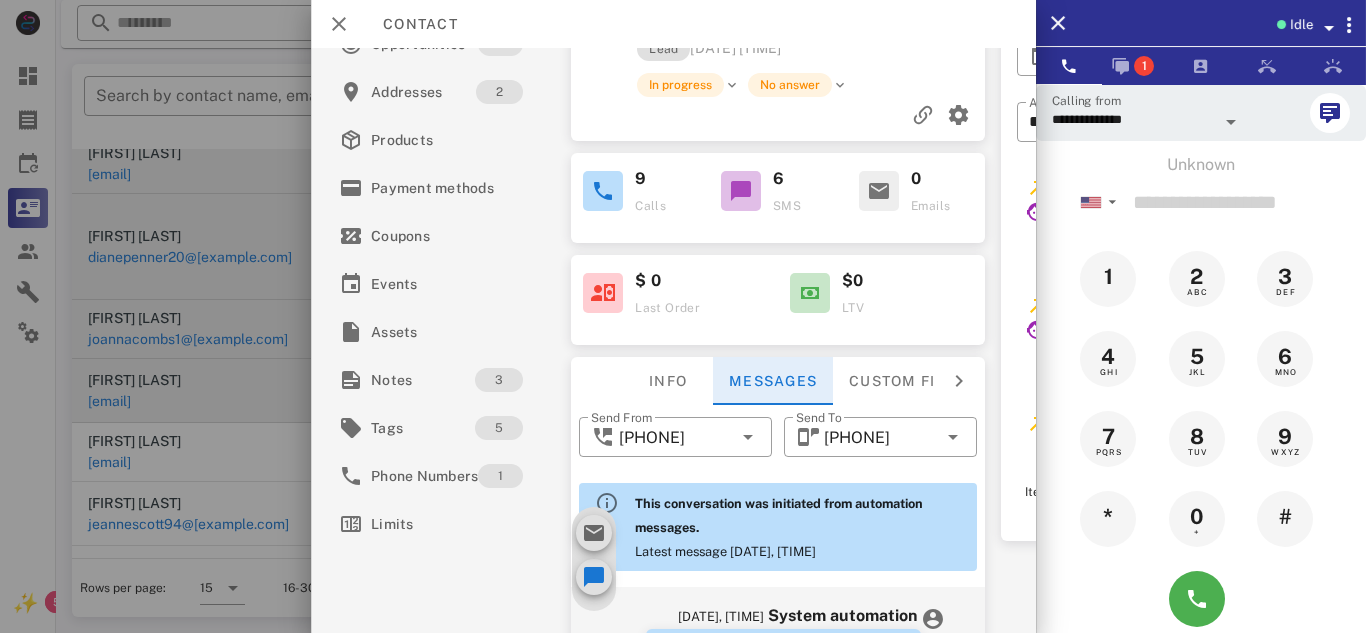 scroll, scrollTop: 930, scrollLeft: 0, axis: vertical 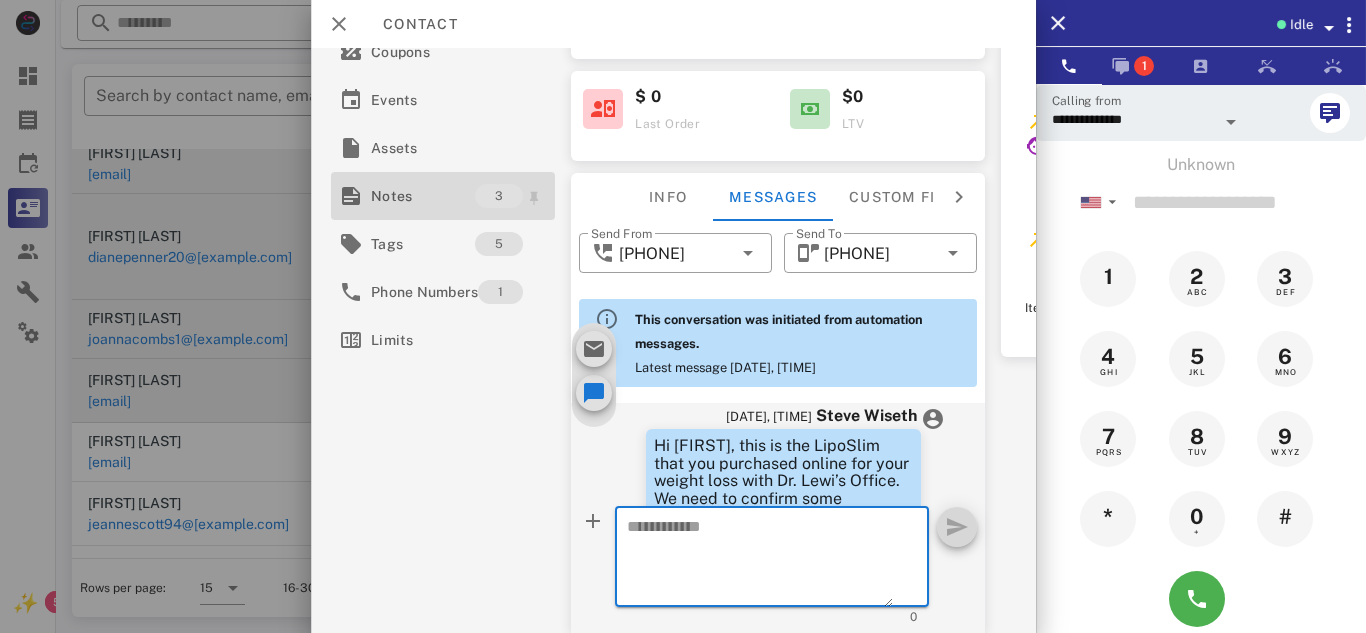 click on "Notes" at bounding box center [423, 196] 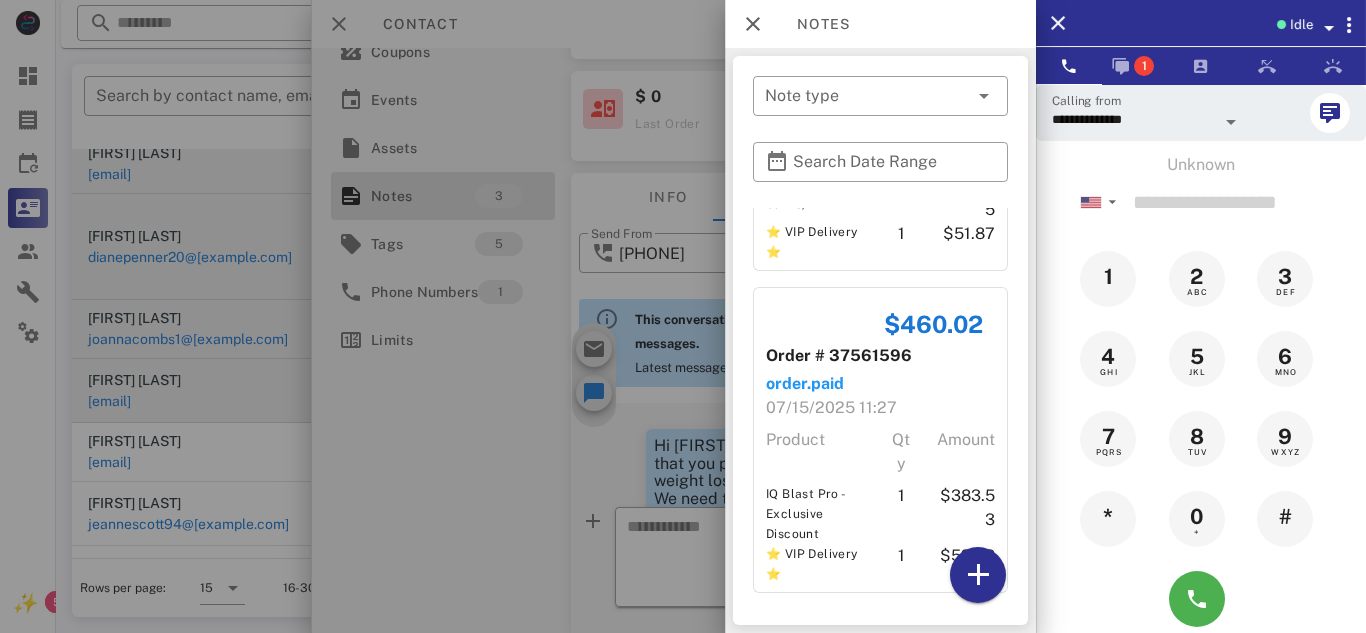 scroll, scrollTop: 506, scrollLeft: 0, axis: vertical 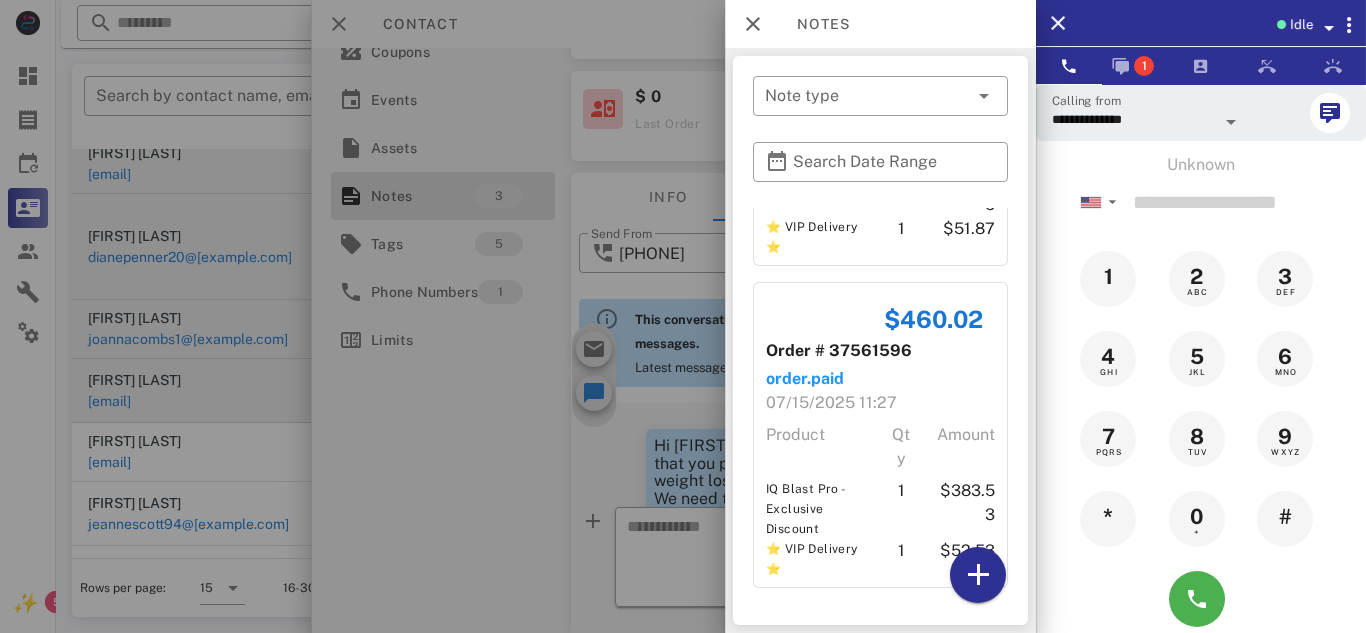 click at bounding box center [683, 316] 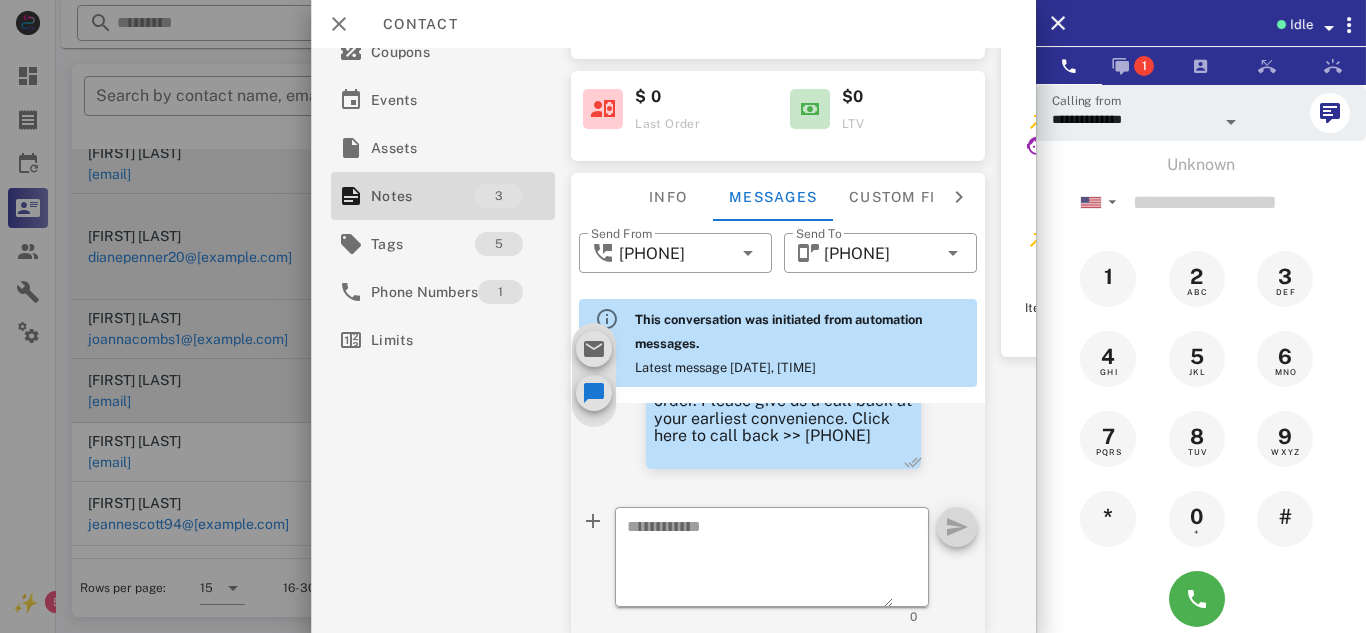 scroll, scrollTop: 930, scrollLeft: 0, axis: vertical 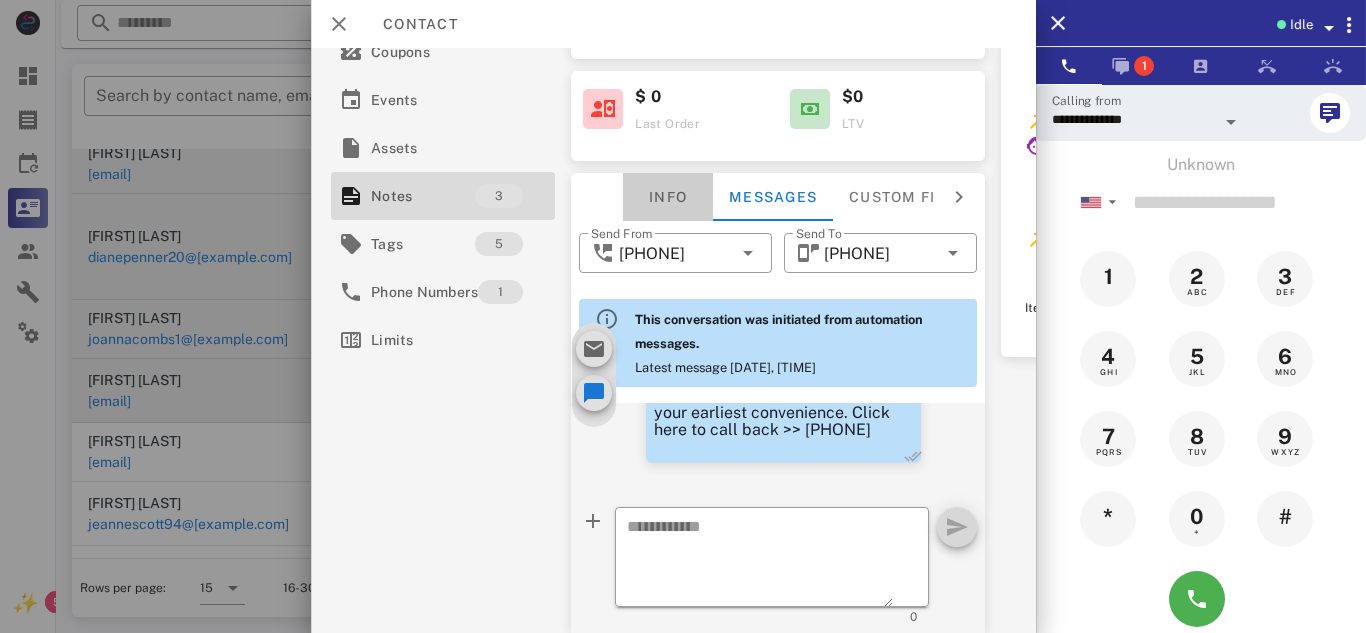 click on "Info" at bounding box center (668, 197) 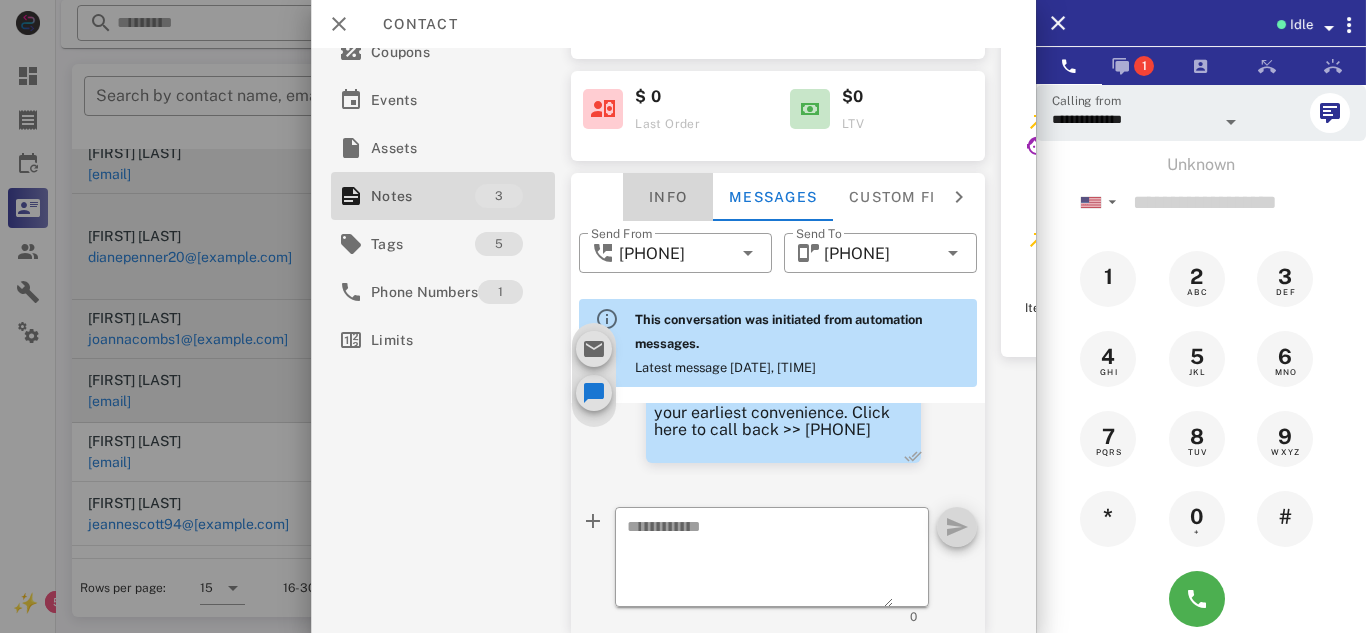 scroll, scrollTop: 947, scrollLeft: 0, axis: vertical 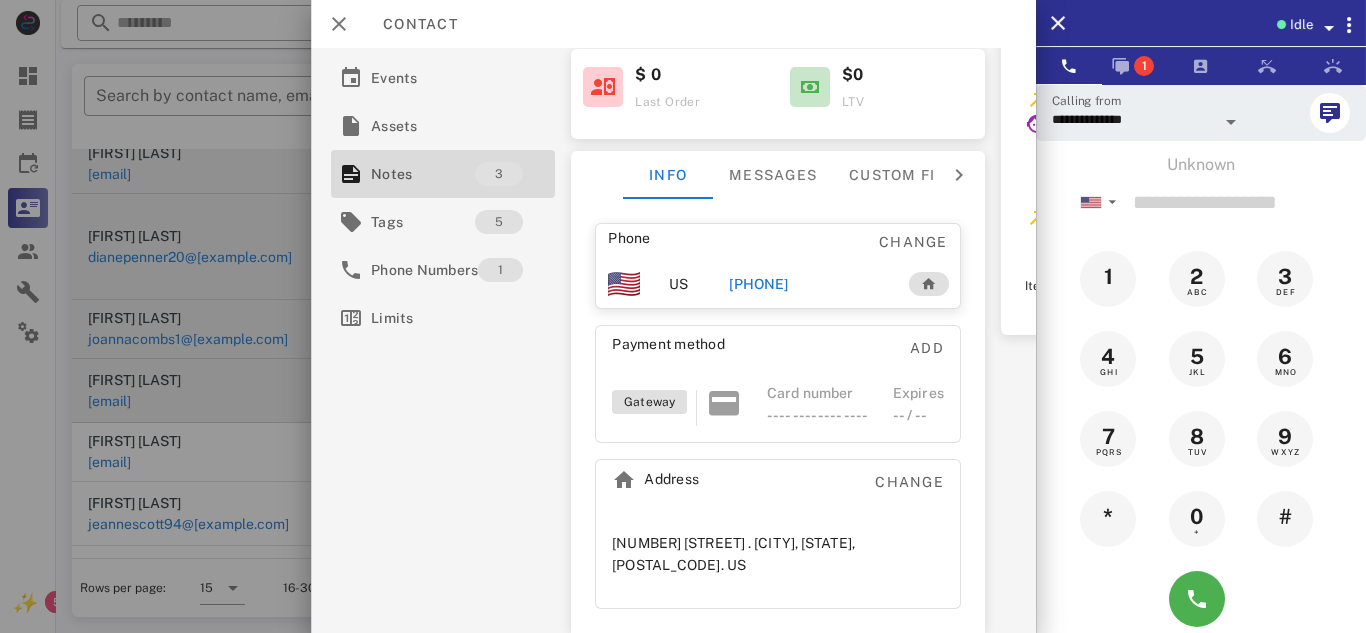 click on "[PHONE]" at bounding box center (758, 284) 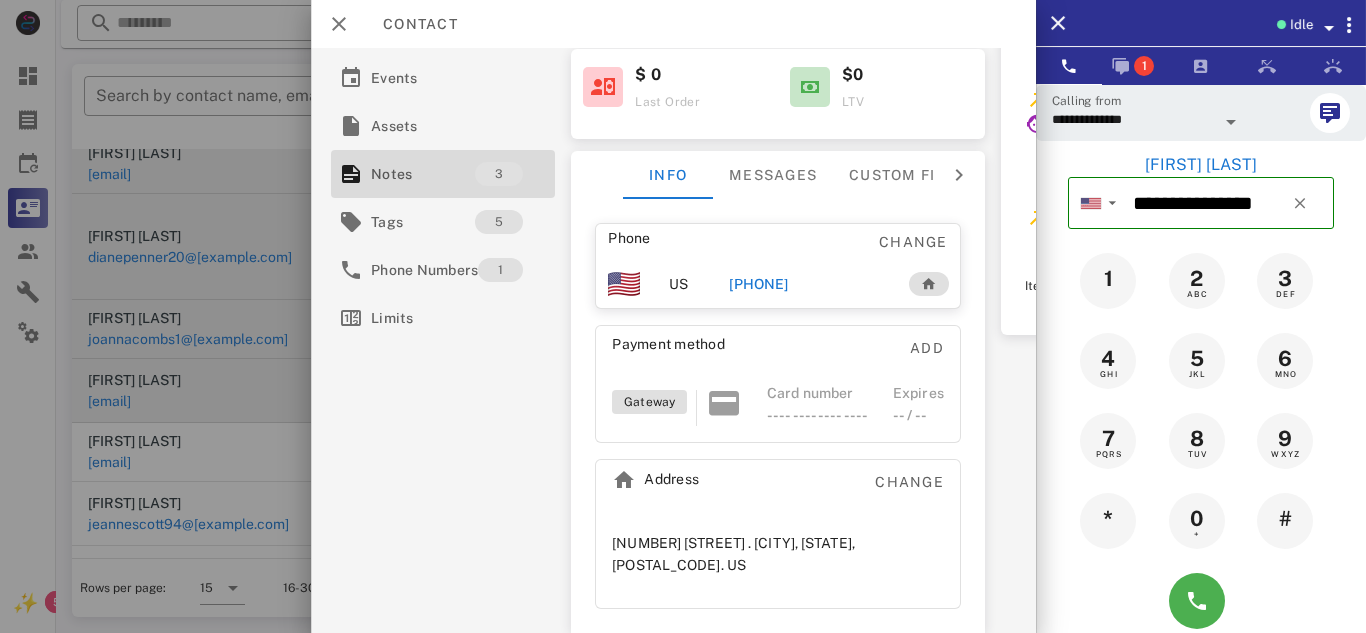 scroll, scrollTop: 301, scrollLeft: 0, axis: vertical 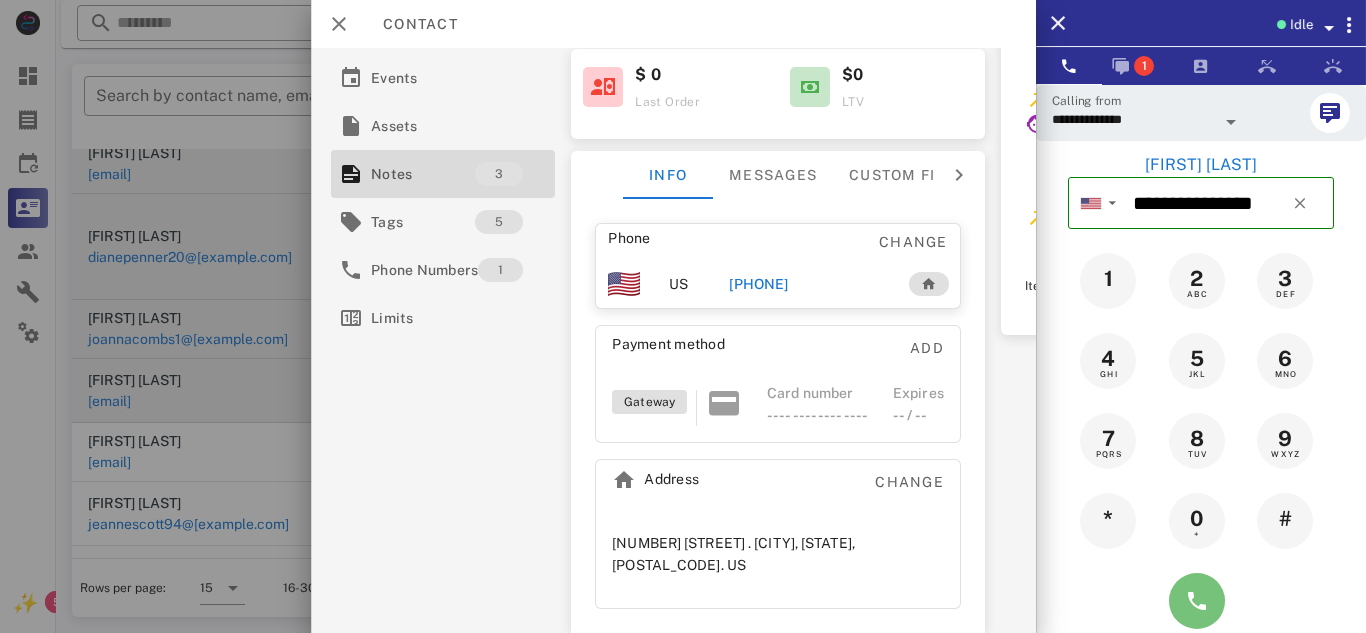 click at bounding box center (1197, 601) 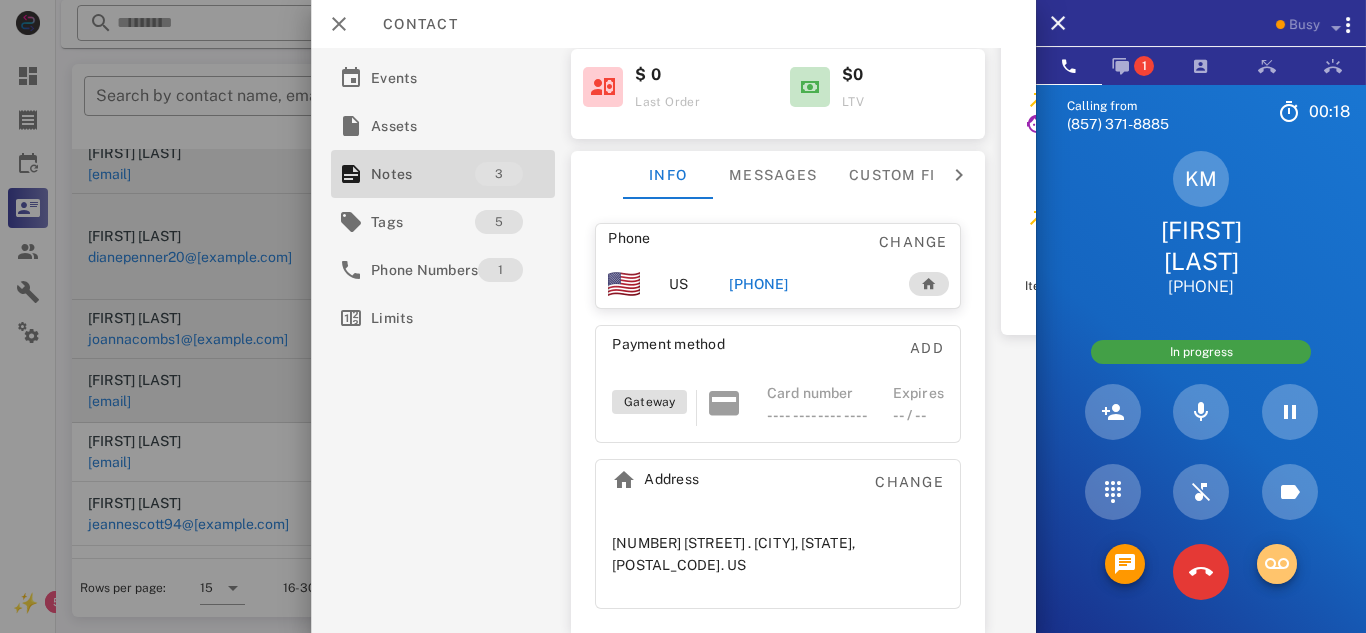 click at bounding box center (1277, 564) 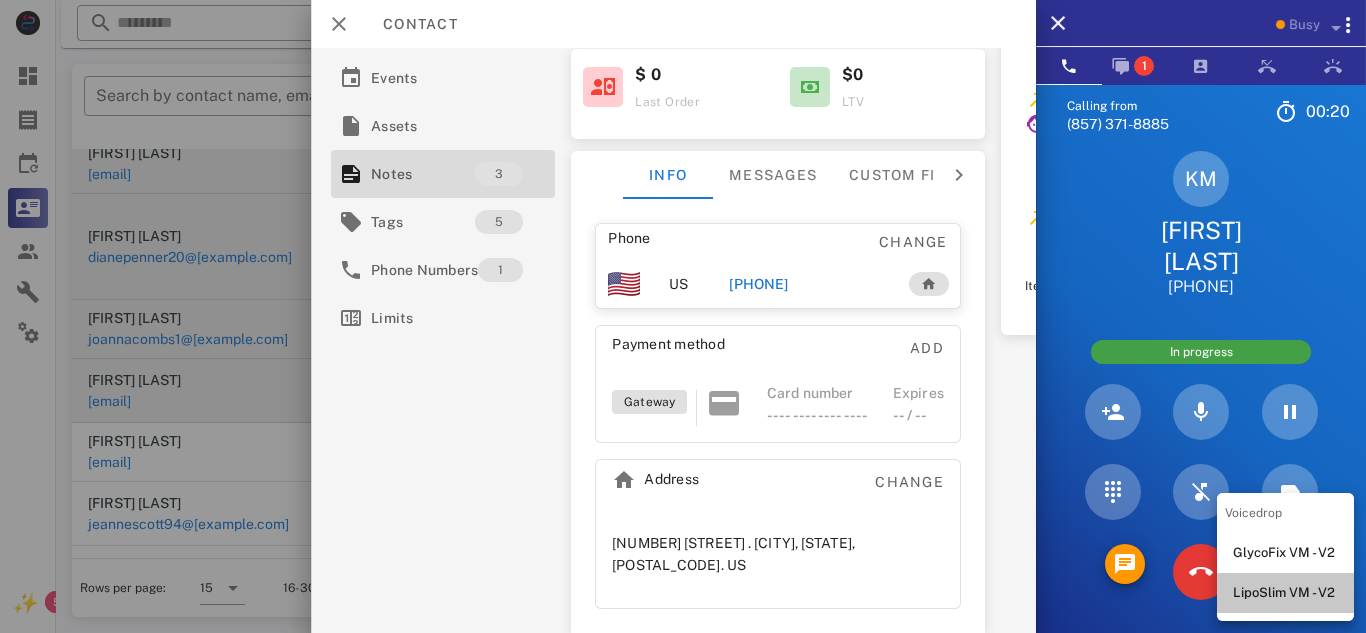 click on "LipoSlim VM - V2" at bounding box center [1285, 593] 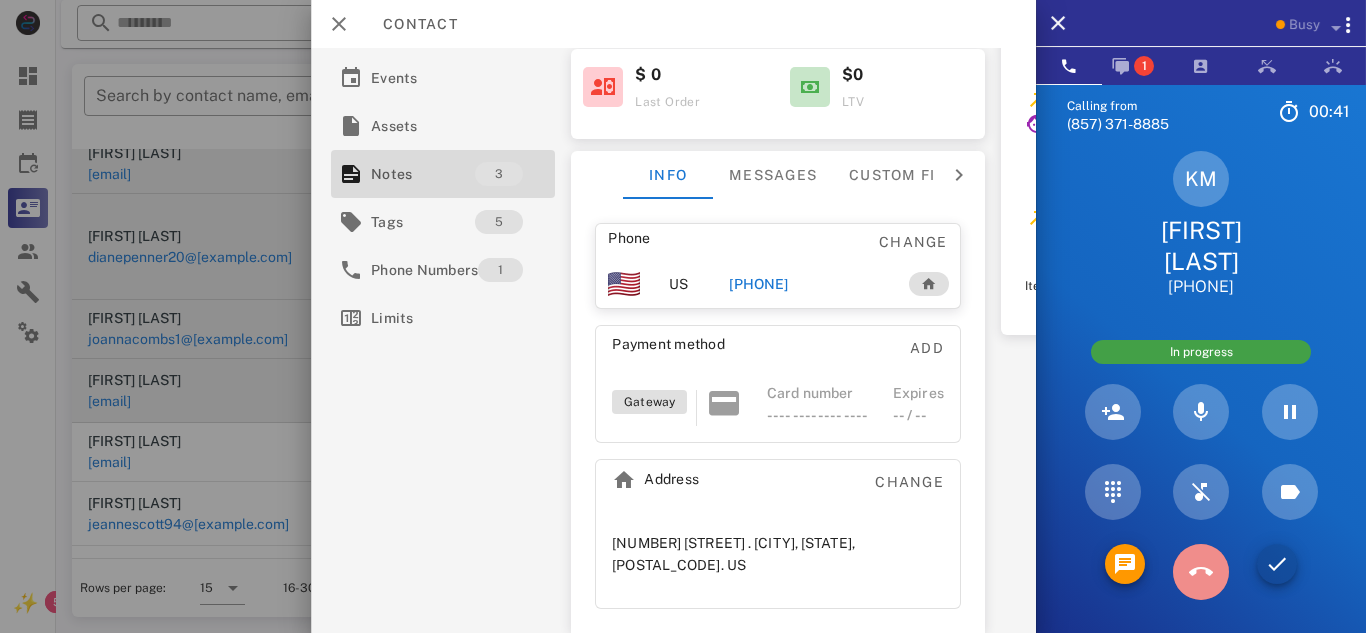 click at bounding box center (1201, 572) 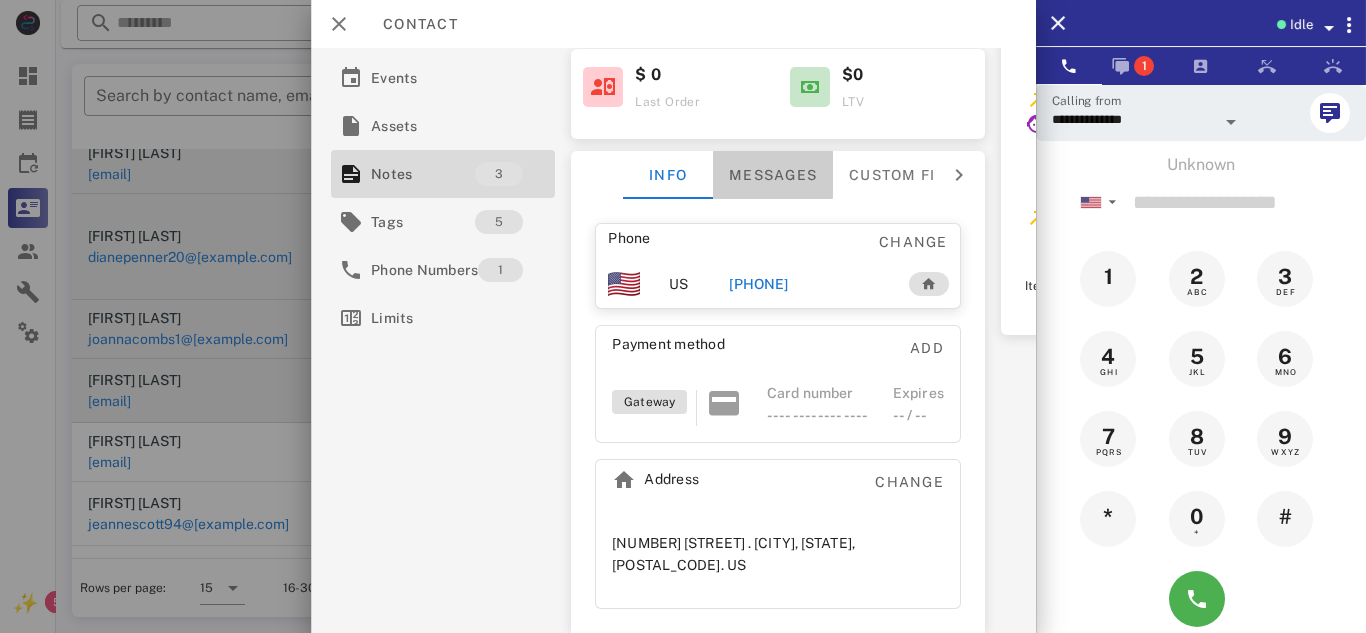click on "Messages" at bounding box center (773, 175) 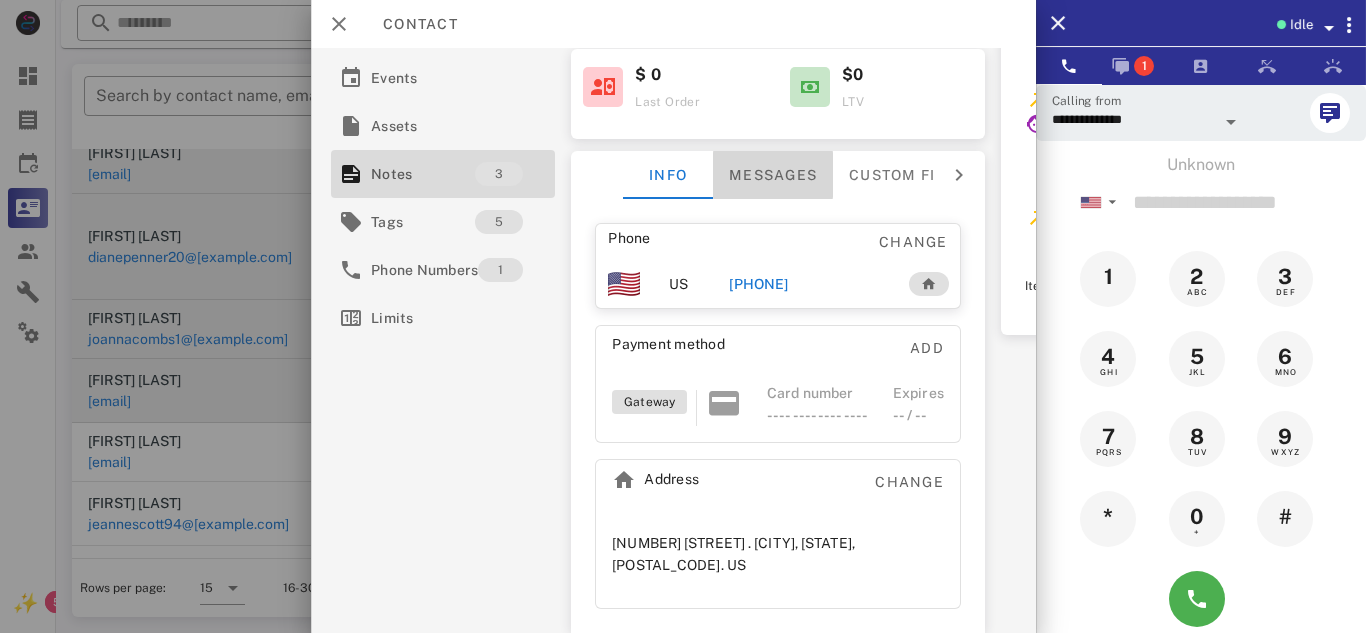scroll, scrollTop: 930, scrollLeft: 0, axis: vertical 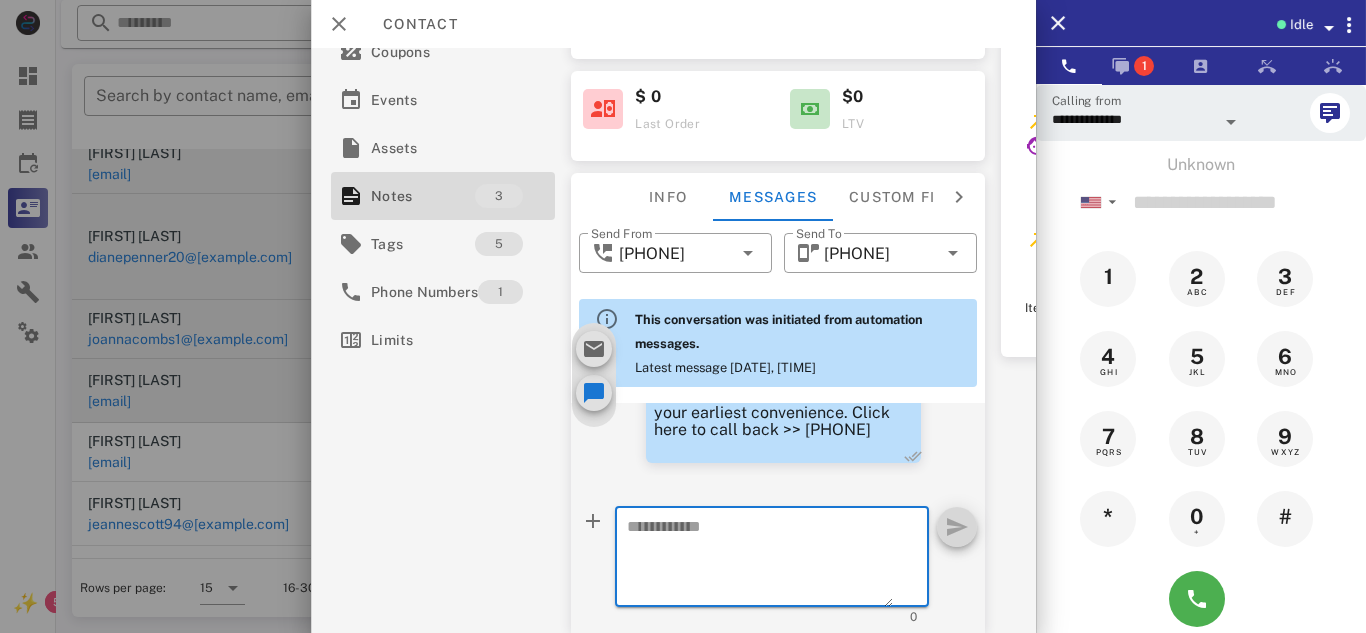 paste on "**********" 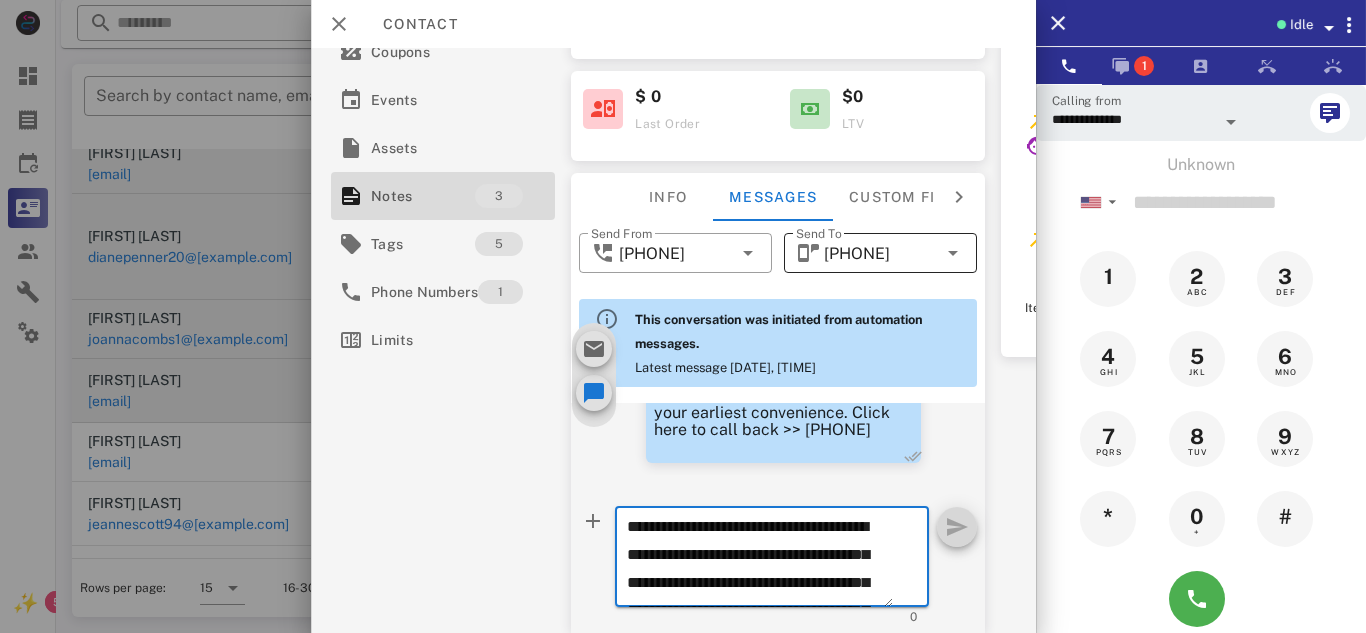 scroll, scrollTop: 153, scrollLeft: 0, axis: vertical 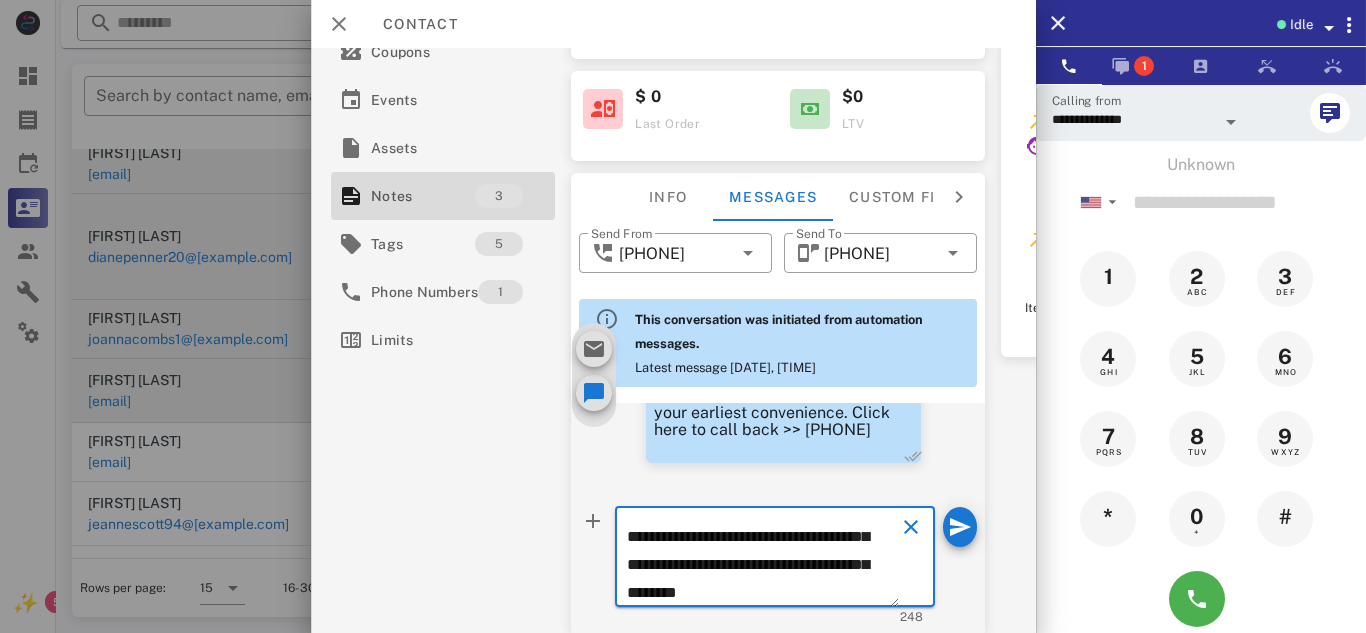 click on "**********" at bounding box center (762, 560) 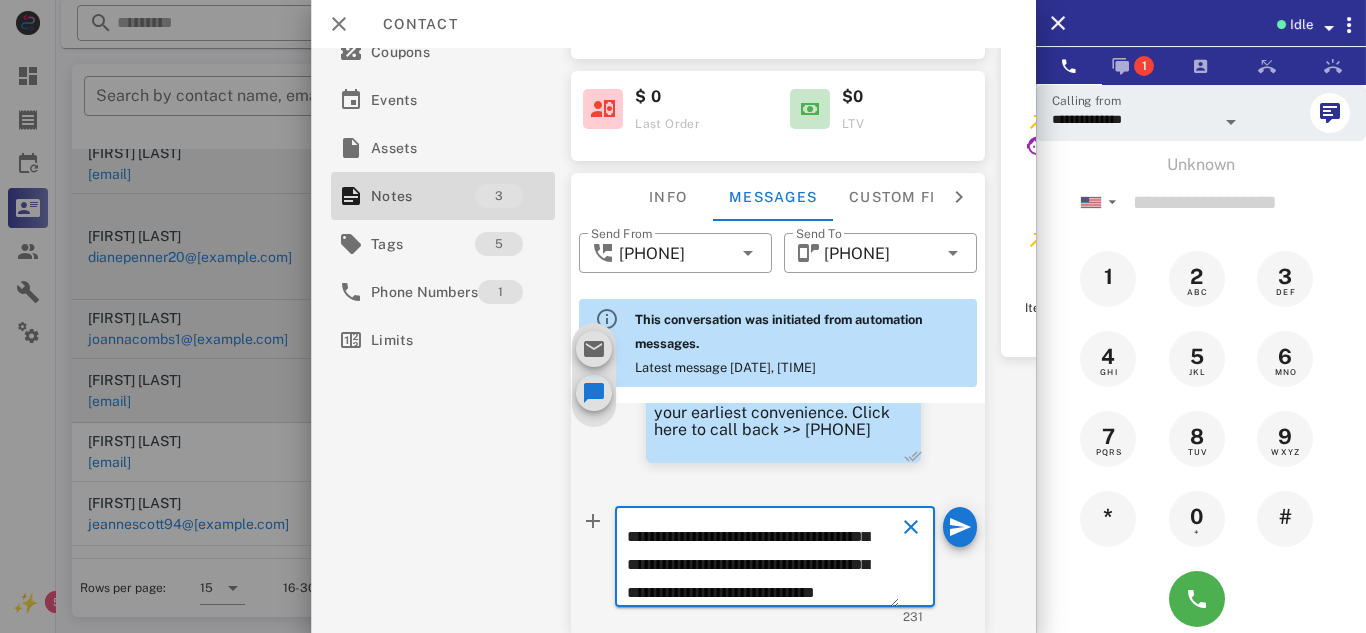 scroll, scrollTop: 153, scrollLeft: 0, axis: vertical 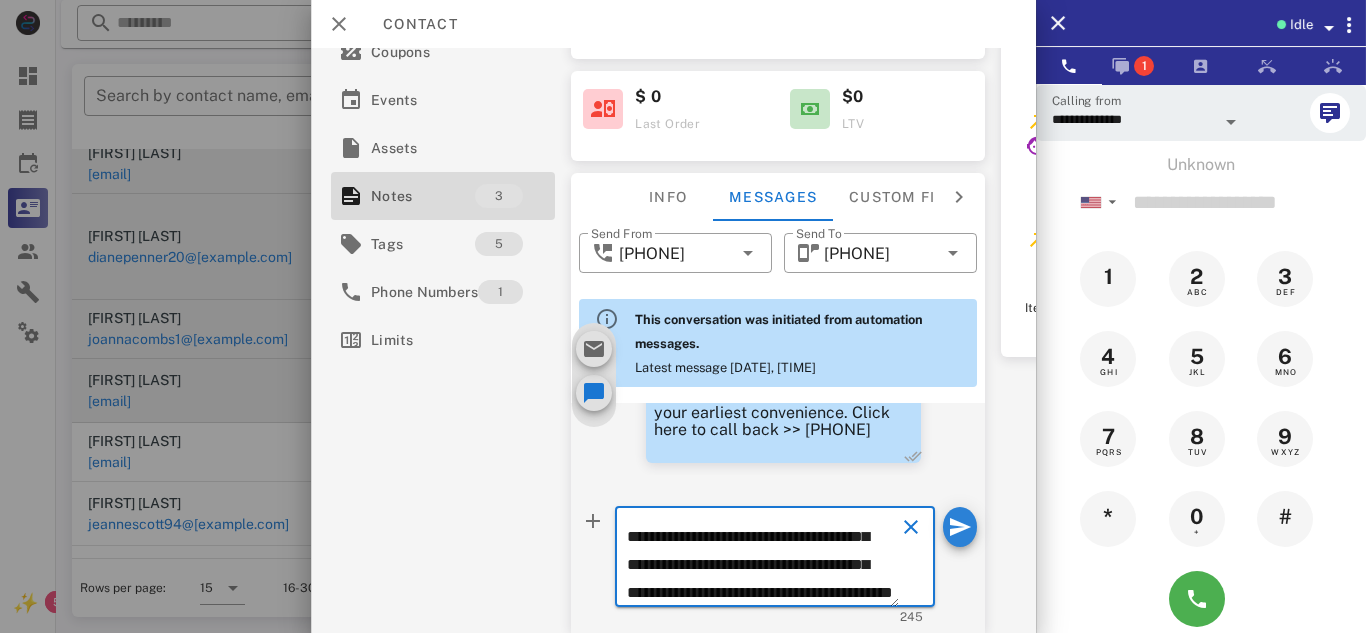 type on "**********" 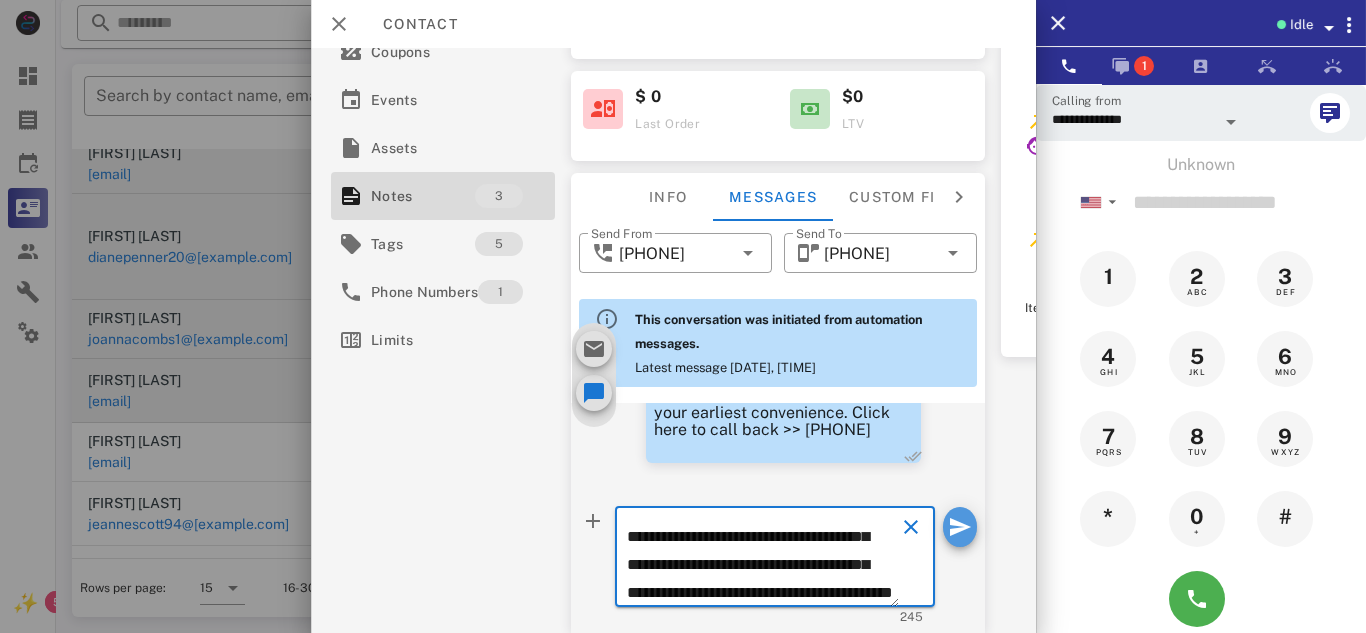 click at bounding box center (960, 527) 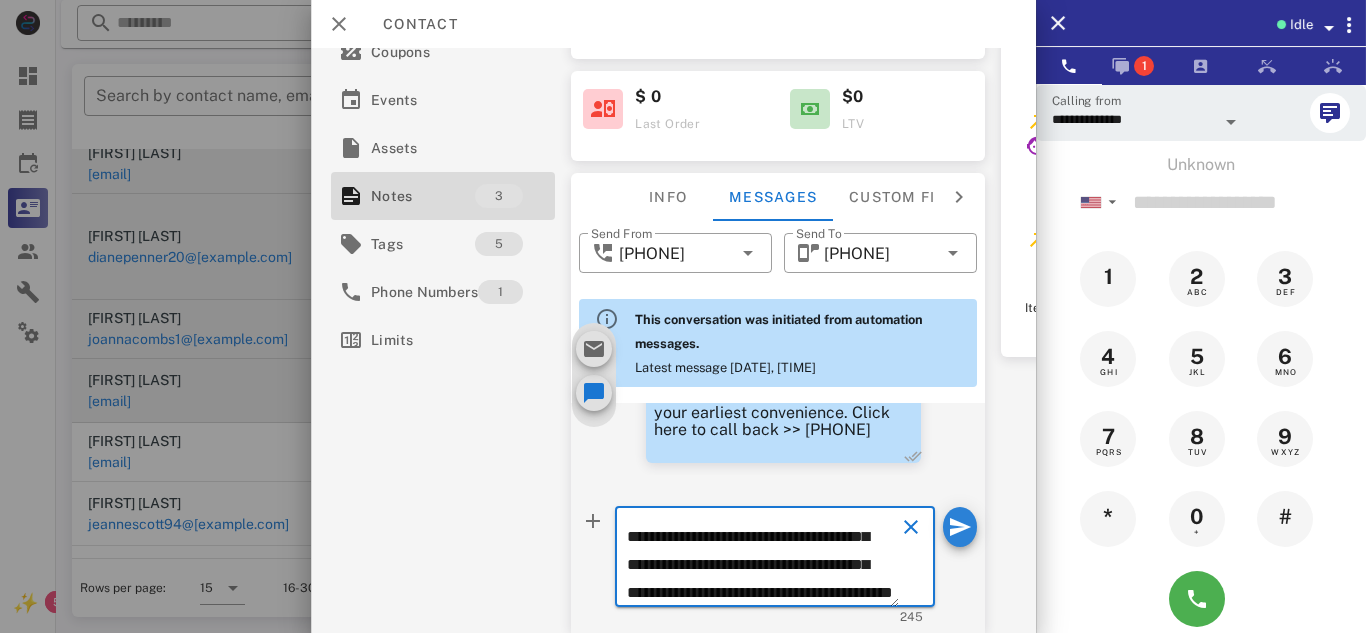 type 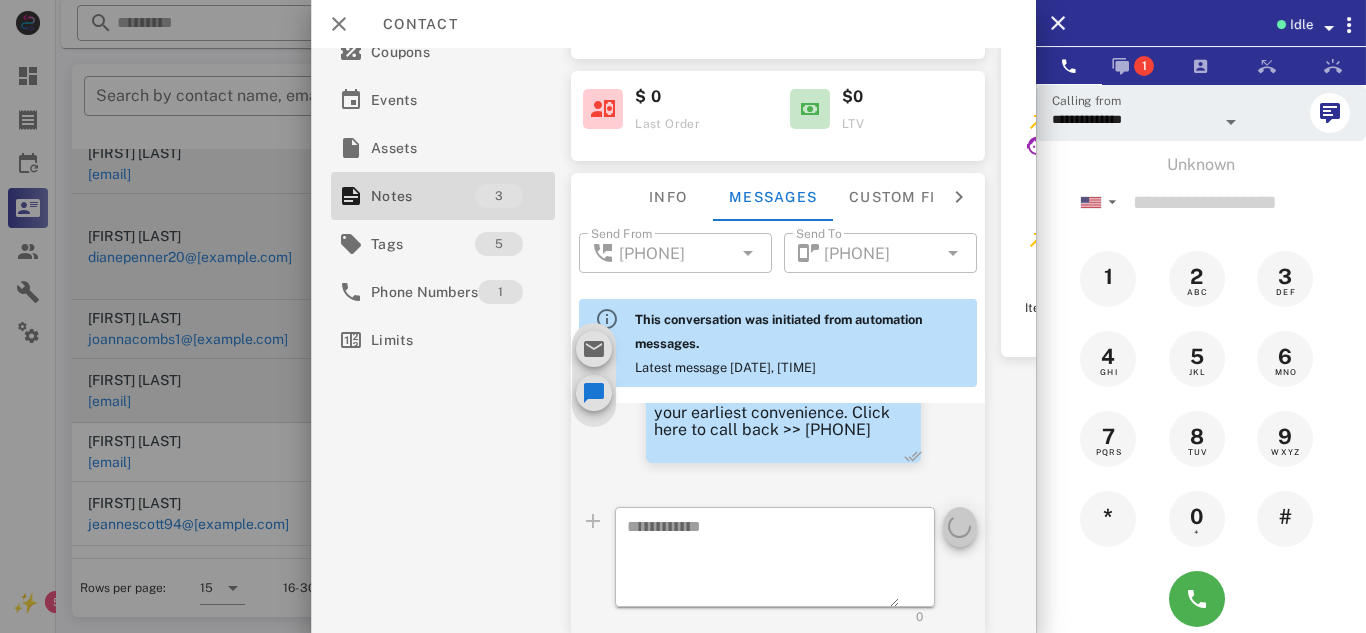 scroll, scrollTop: 0, scrollLeft: 0, axis: both 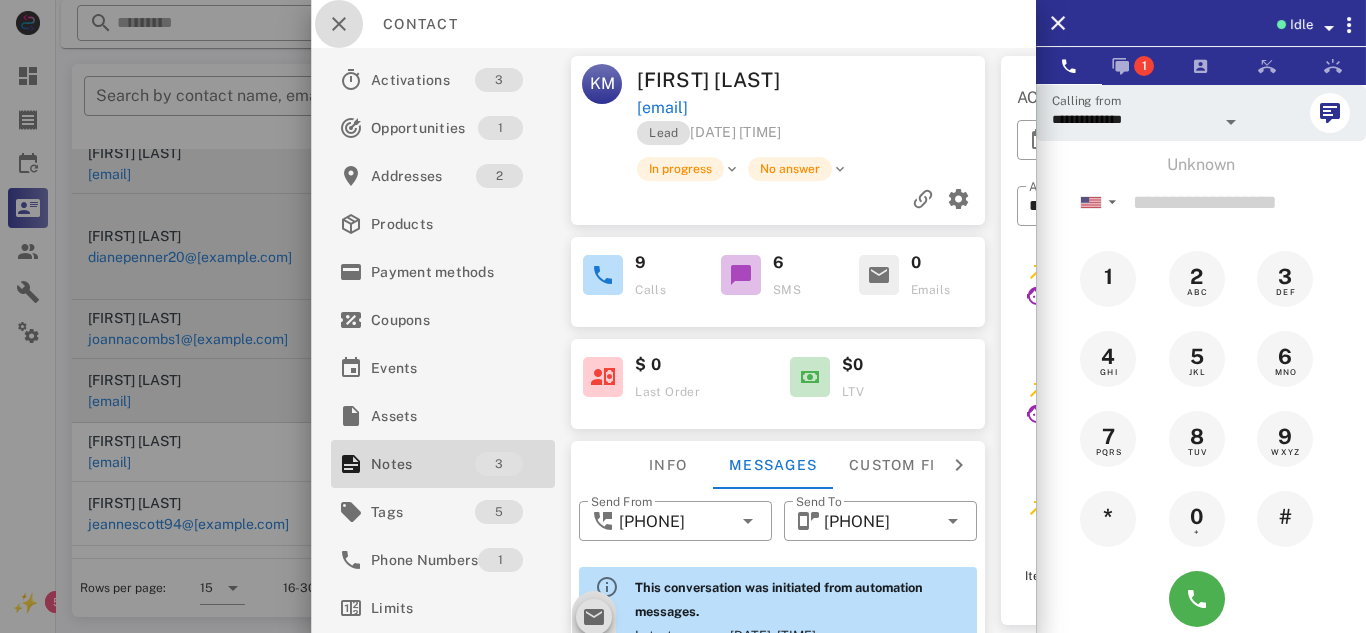click at bounding box center (339, 24) 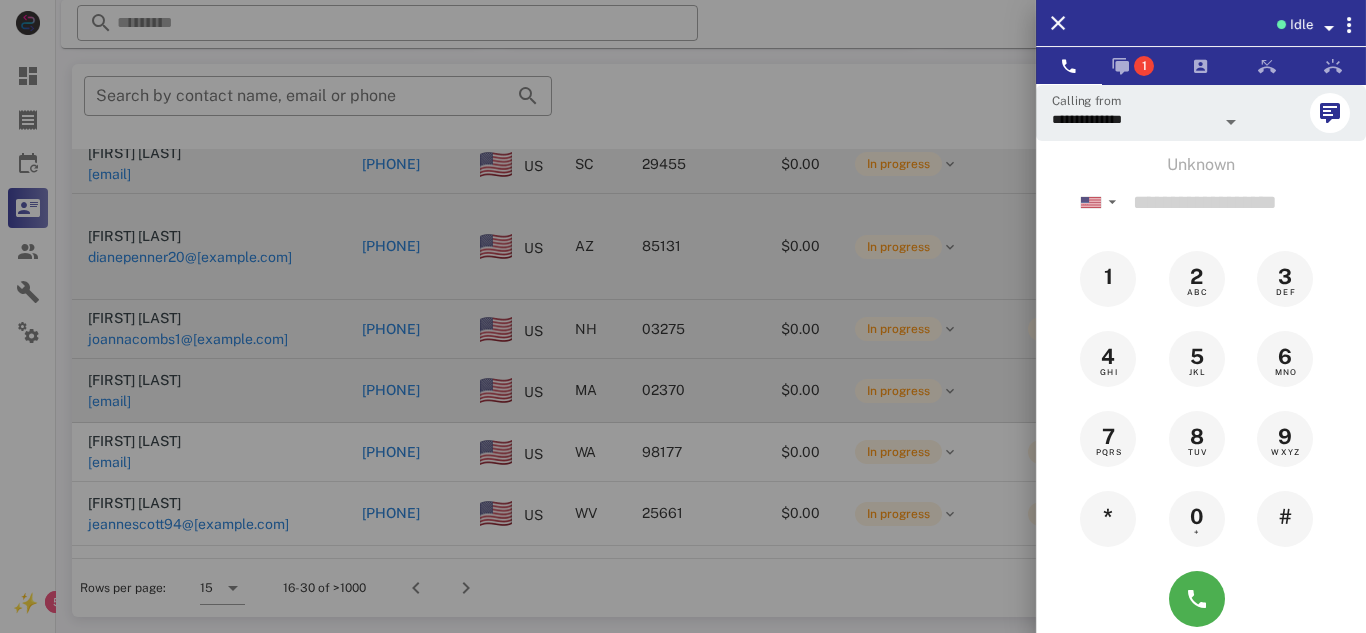 click at bounding box center (683, 316) 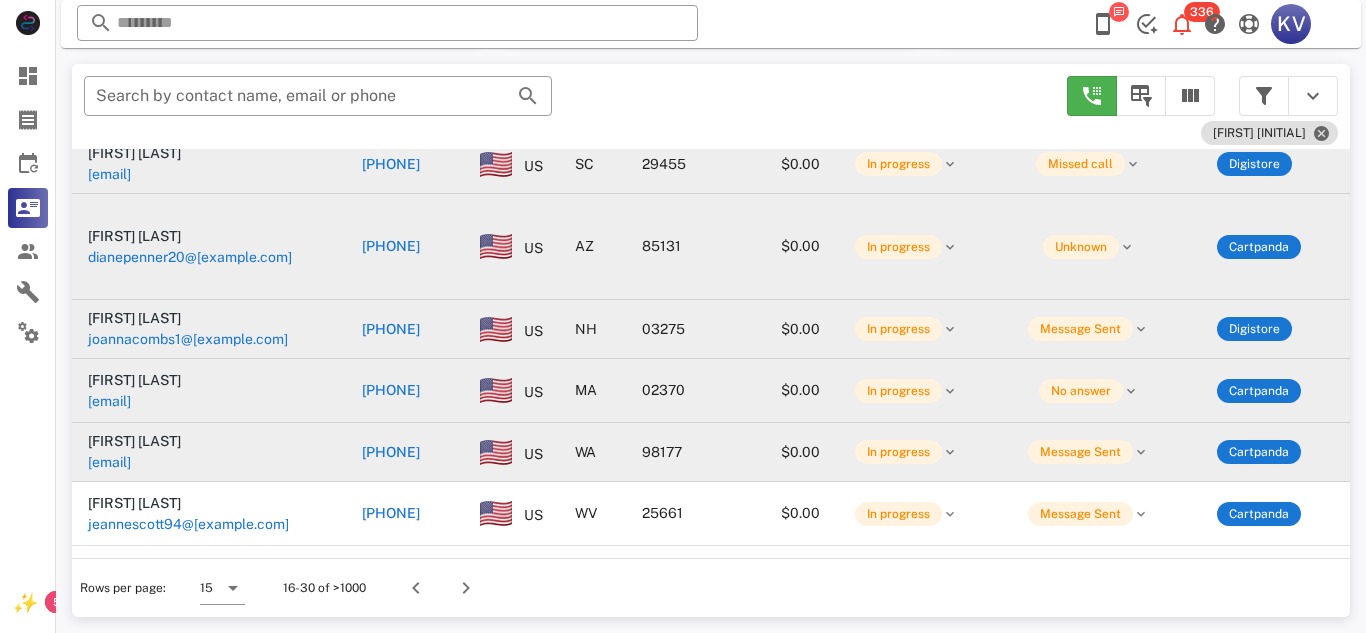click on "[PHONE]" at bounding box center [391, 452] 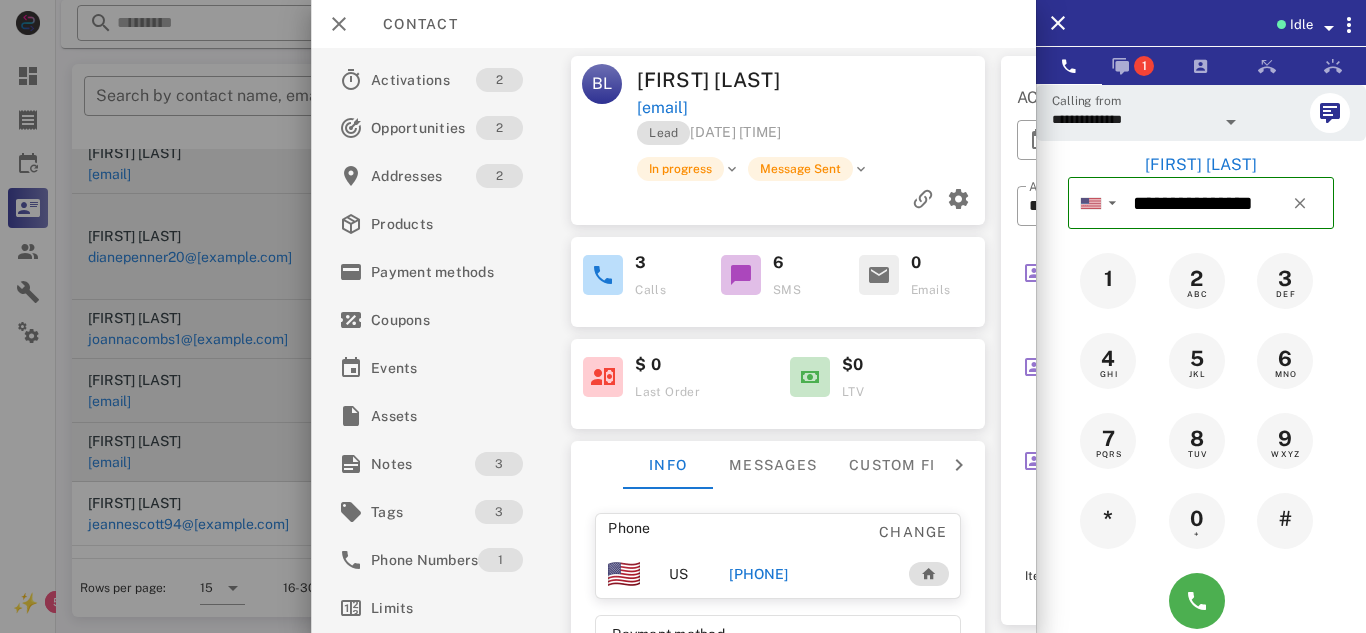 scroll, scrollTop: 252, scrollLeft: 0, axis: vertical 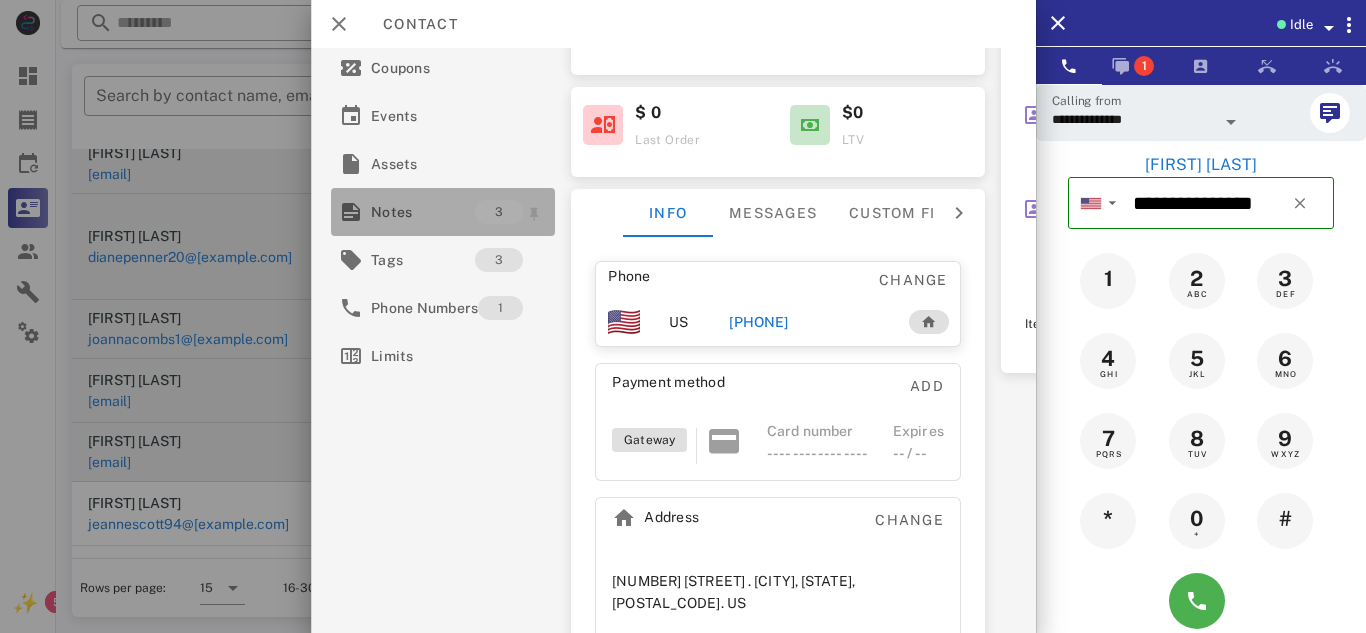 click on "Notes  3" at bounding box center (443, 212) 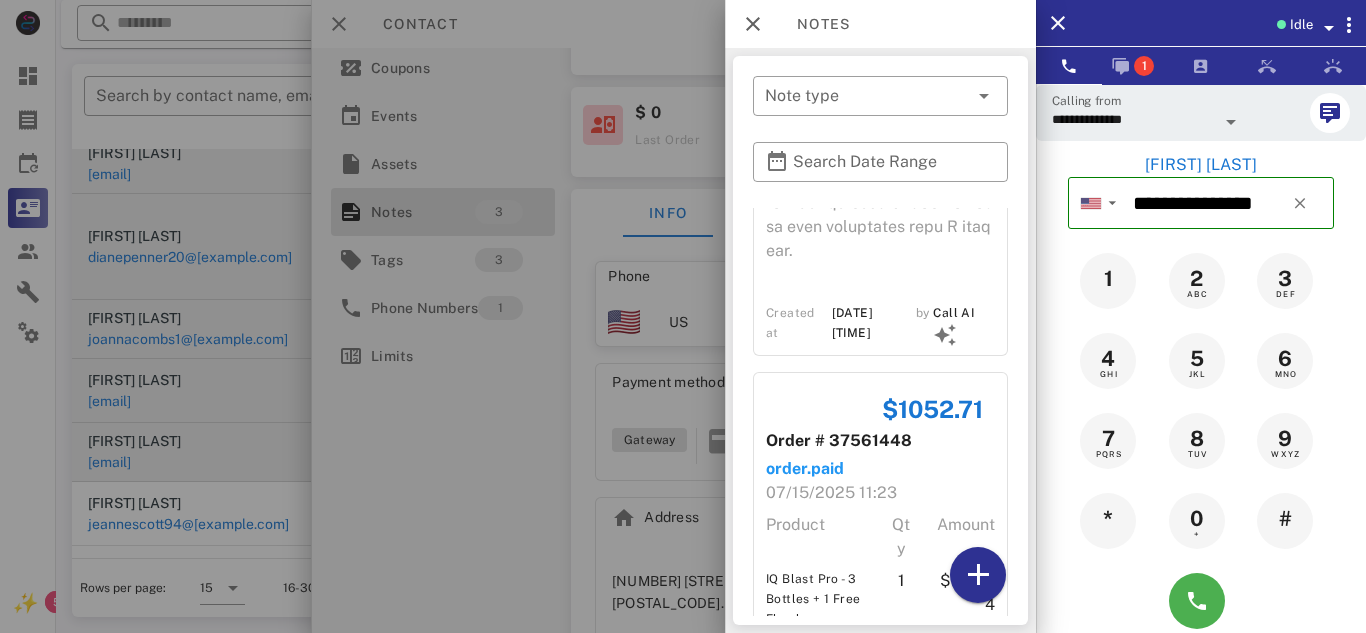 scroll, scrollTop: 1638, scrollLeft: 0, axis: vertical 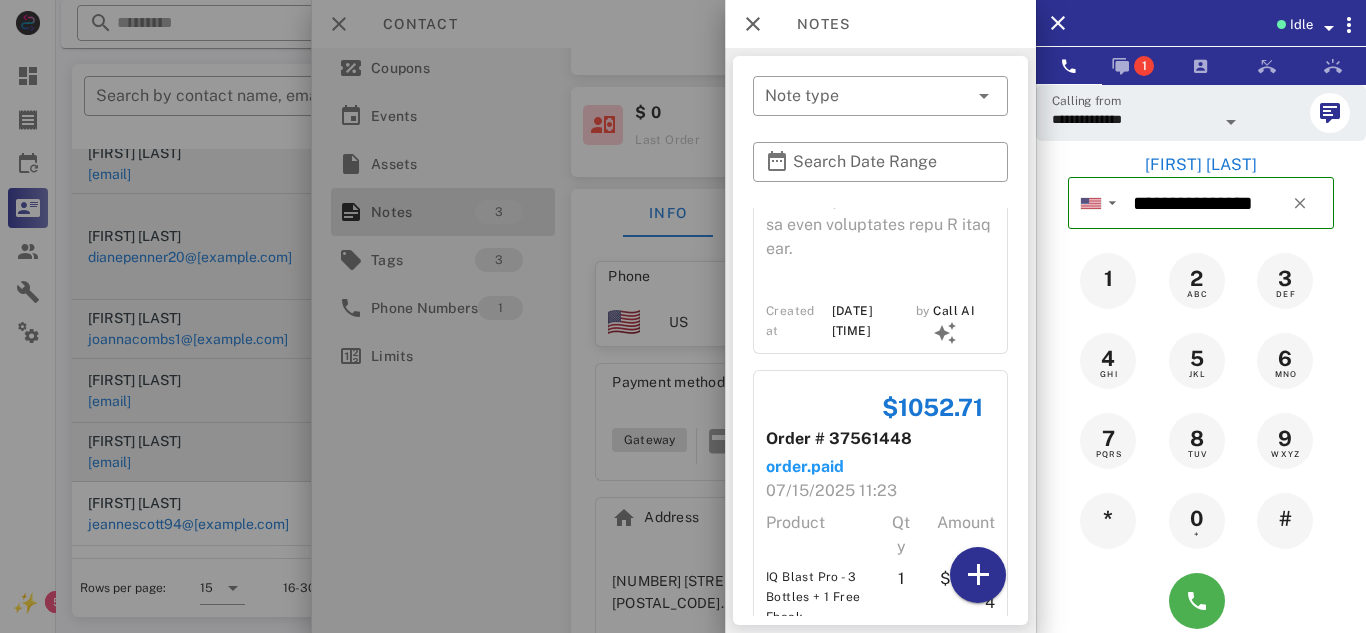 click at bounding box center (683, 316) 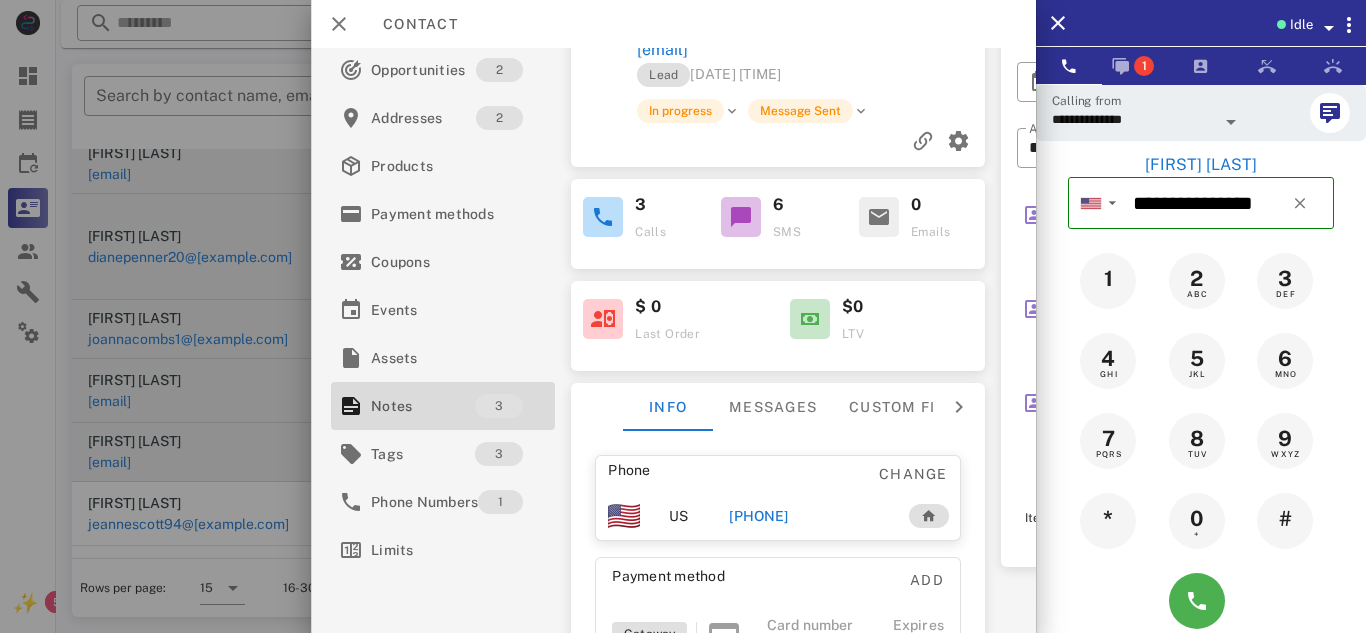 scroll, scrollTop: 45, scrollLeft: 0, axis: vertical 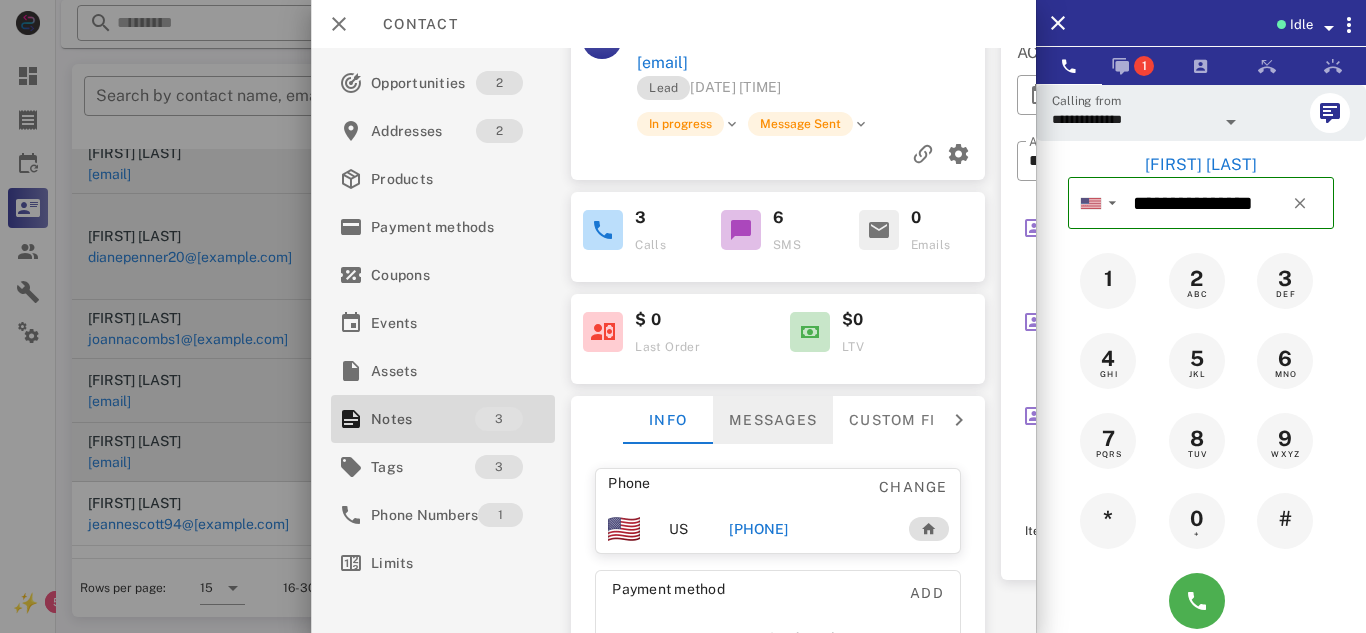 click on "Messages" at bounding box center (773, 420) 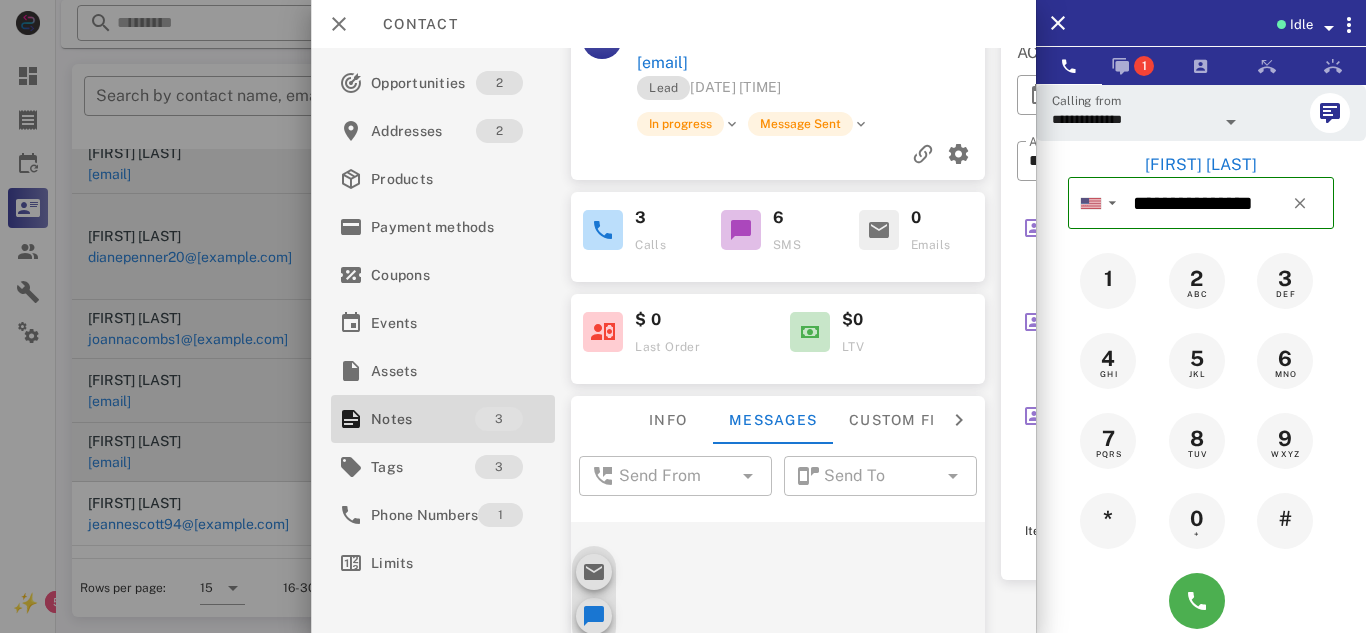scroll, scrollTop: 1723, scrollLeft: 0, axis: vertical 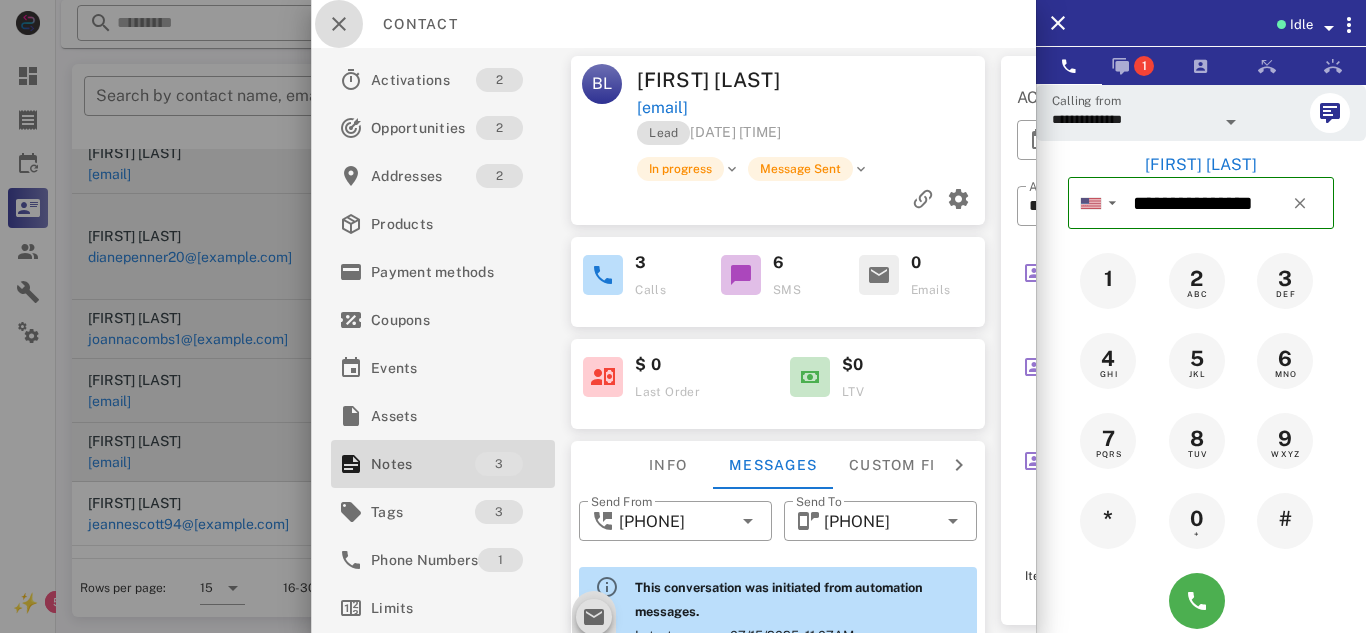 click at bounding box center (339, 24) 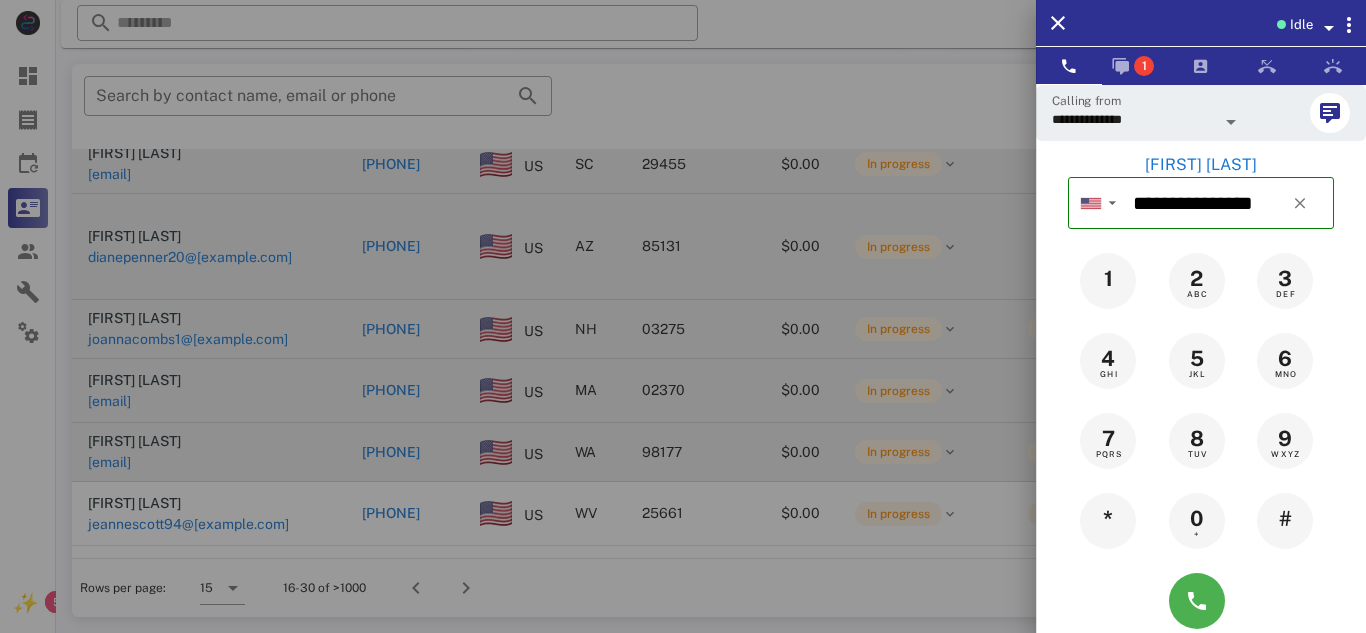 click at bounding box center [683, 316] 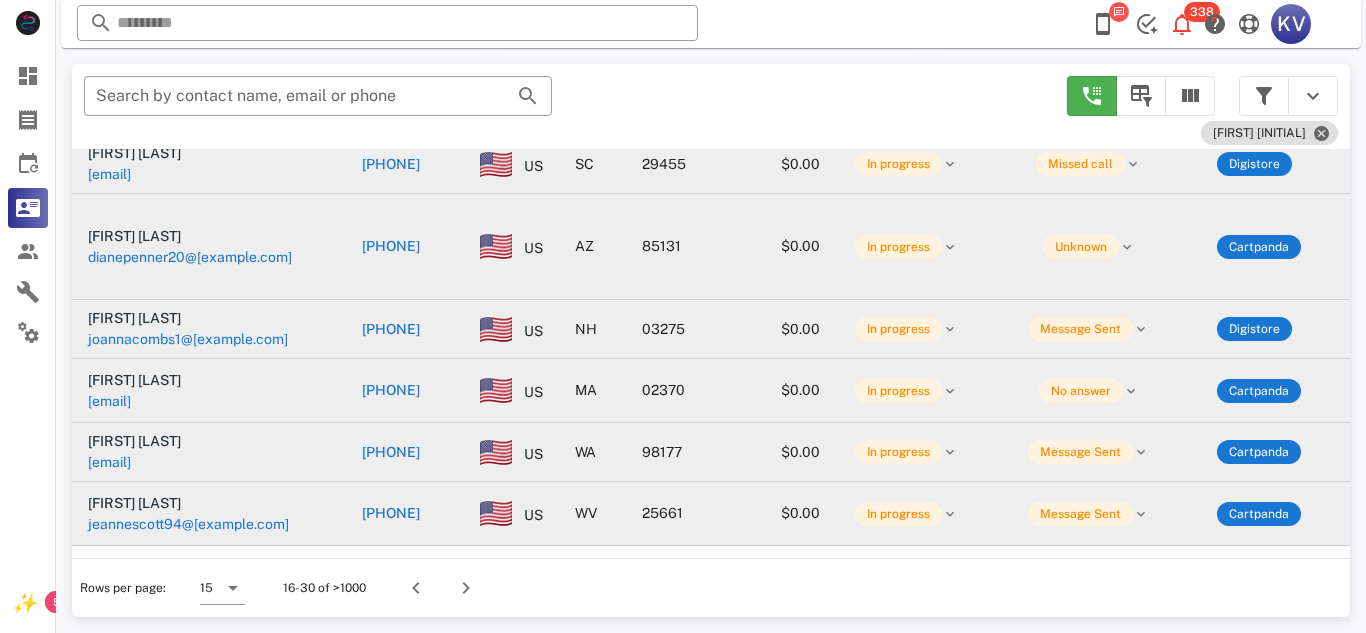 click on "[PHONE]" at bounding box center [391, 513] 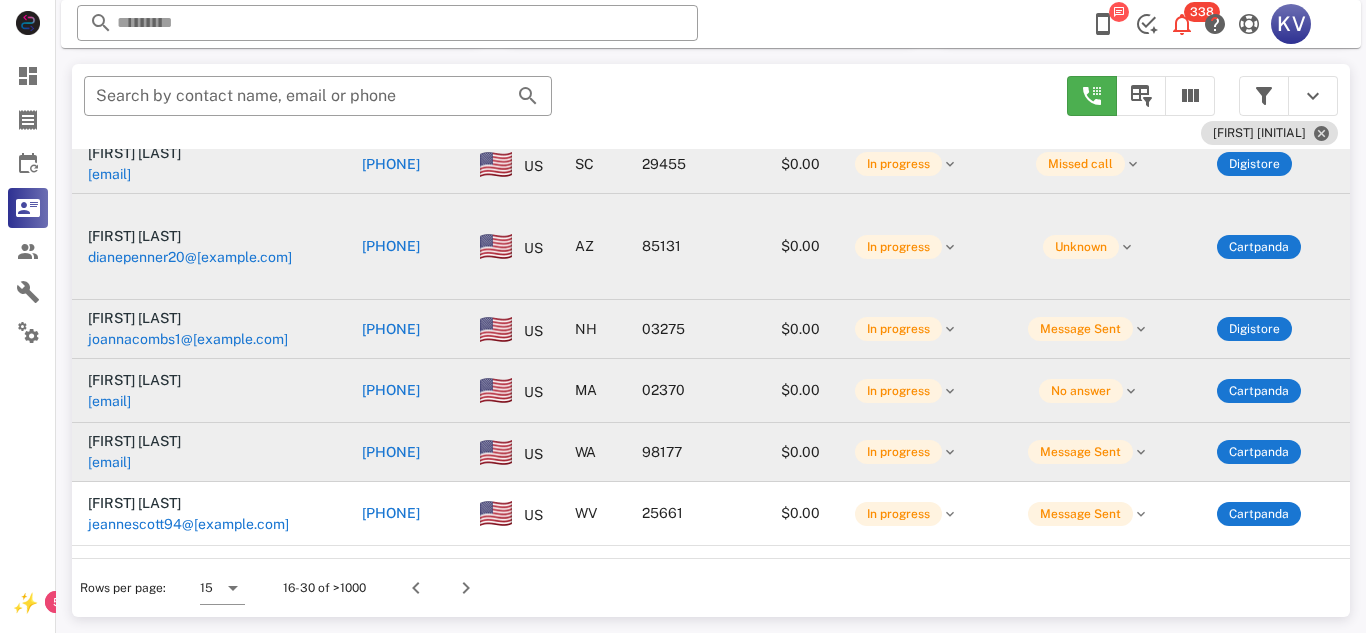 type on "**********" 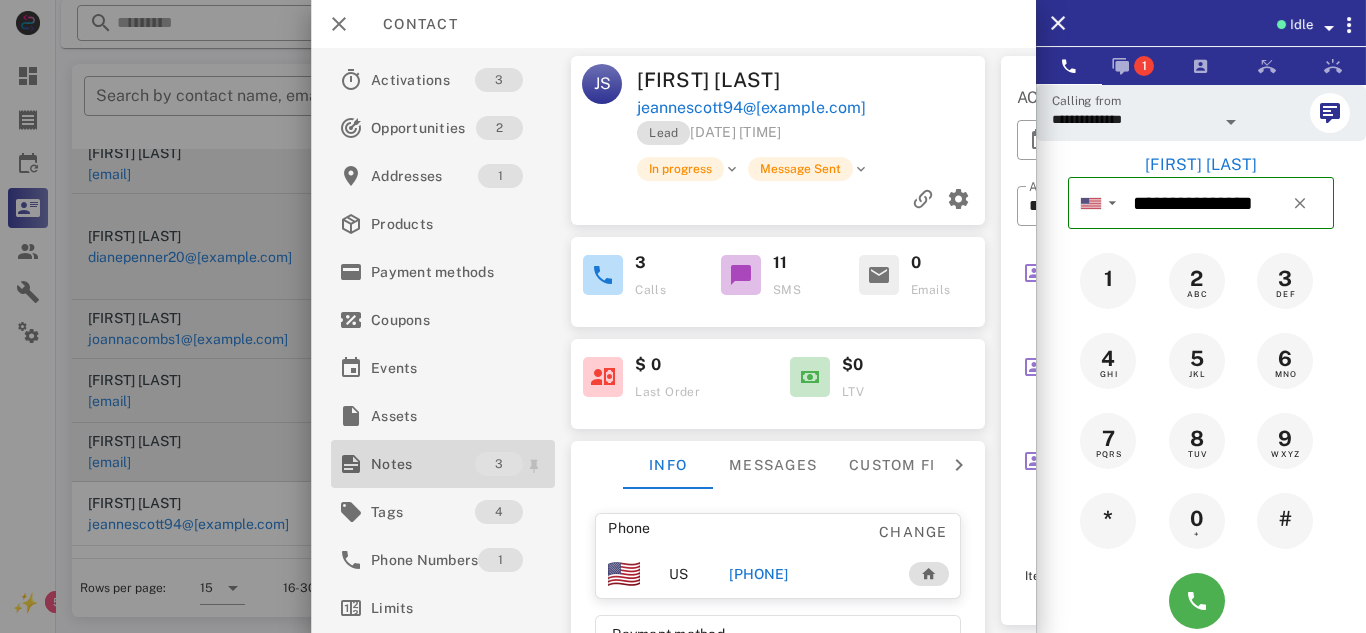 click on "Notes" at bounding box center (423, 464) 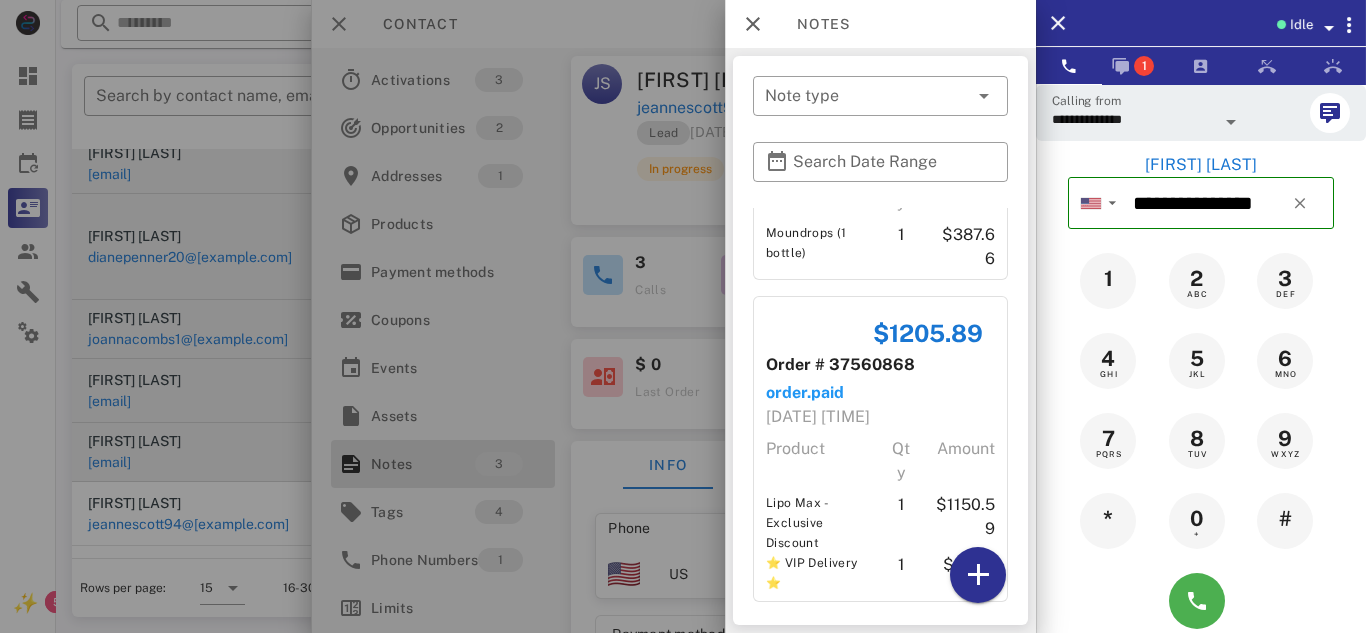 scroll, scrollTop: 466, scrollLeft: 0, axis: vertical 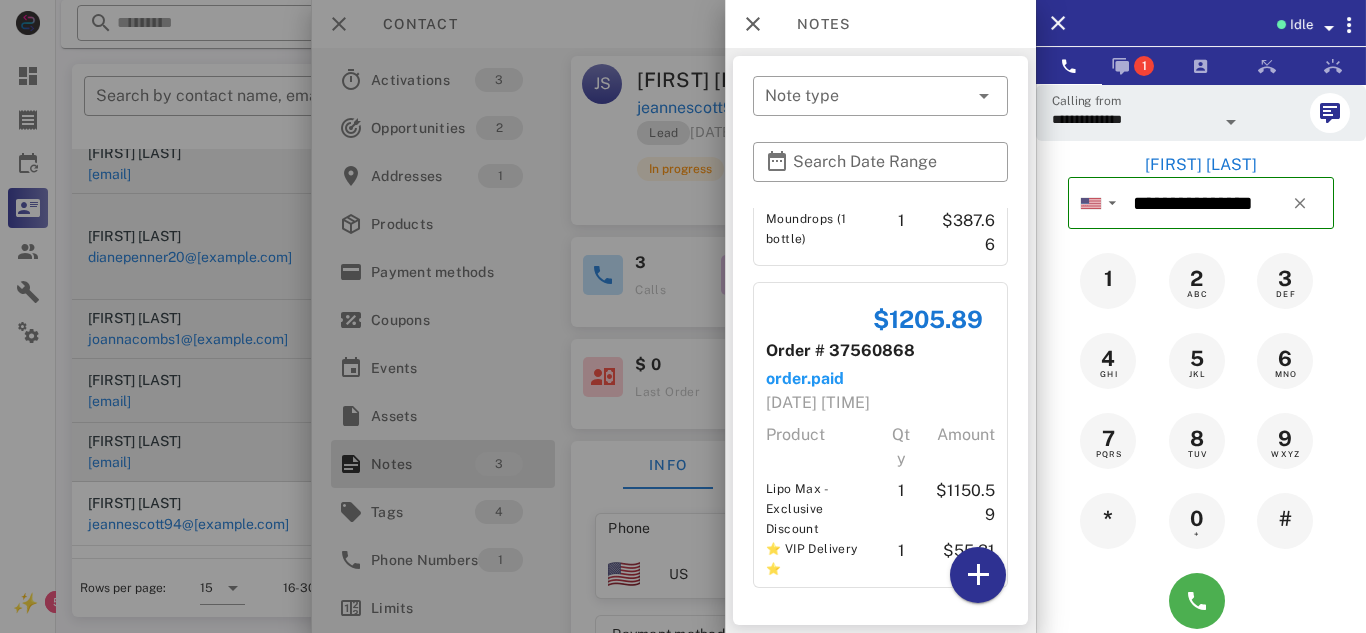 click at bounding box center [683, 316] 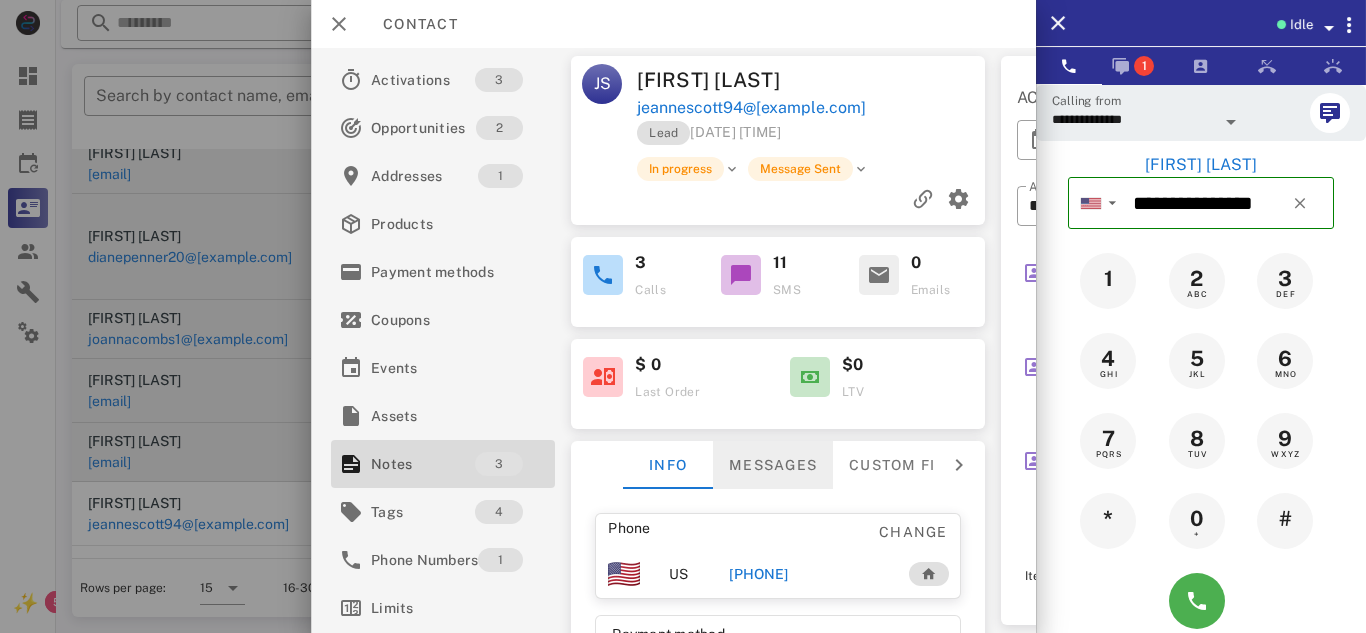 click on "Messages" at bounding box center (773, 465) 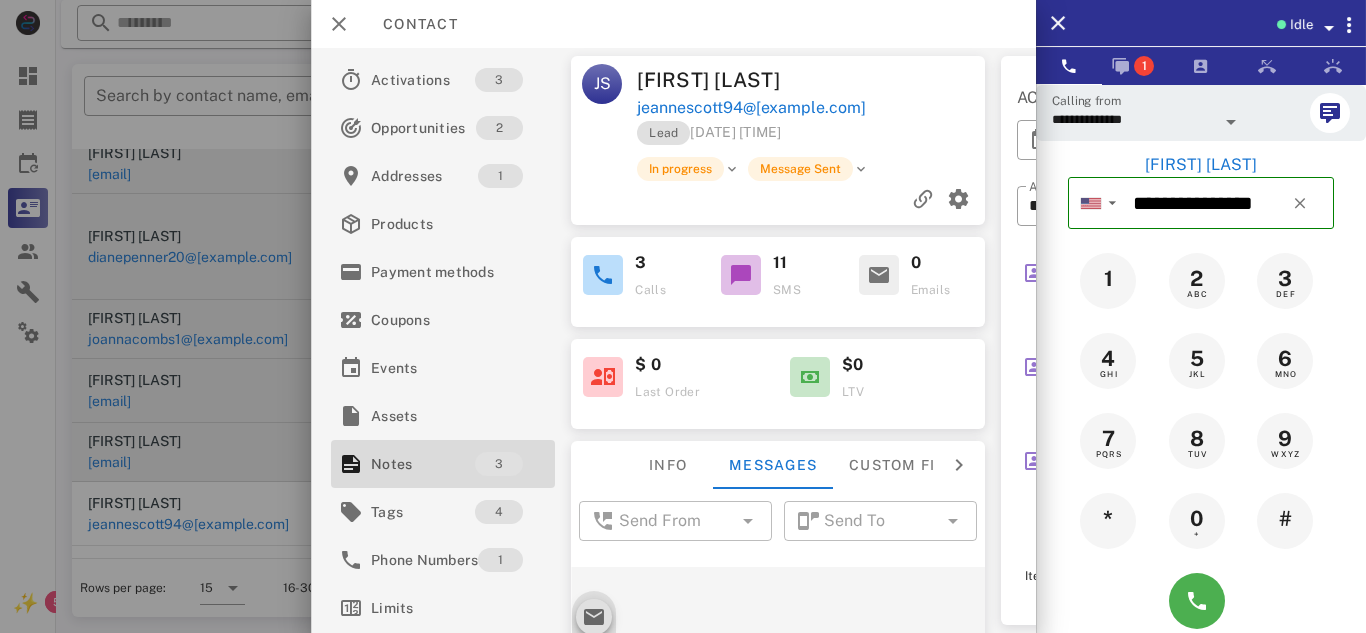 scroll, scrollTop: 1723, scrollLeft: 0, axis: vertical 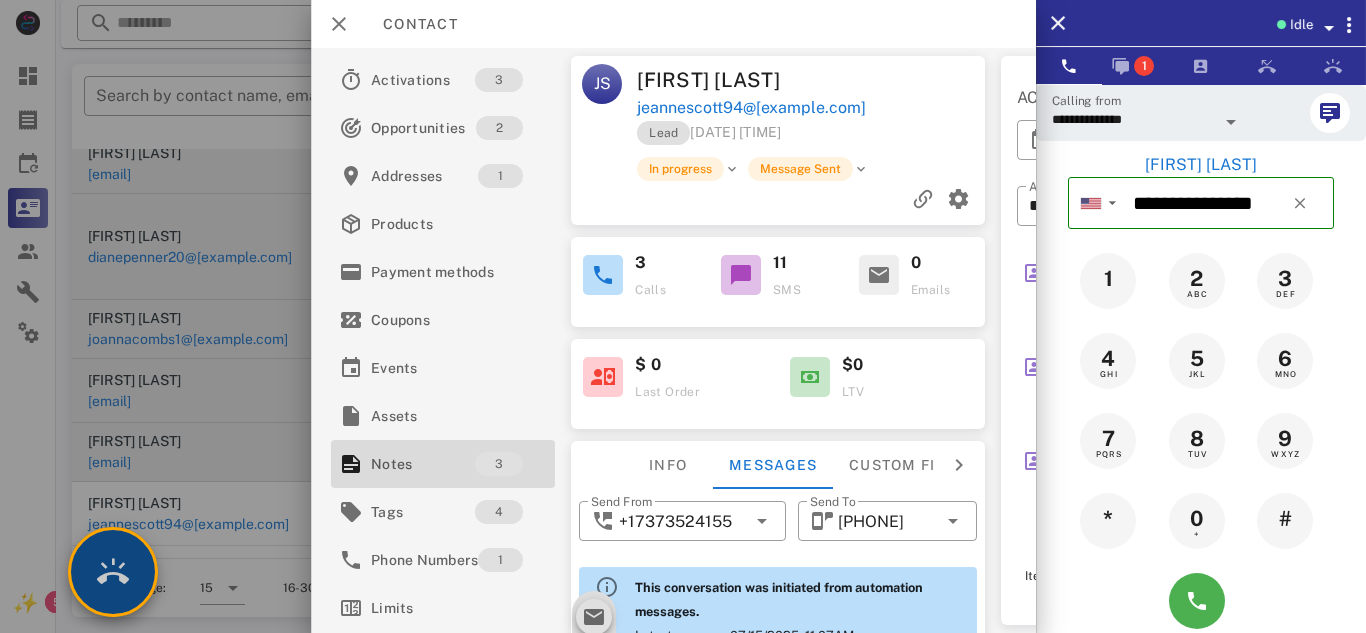 click at bounding box center [113, 572] 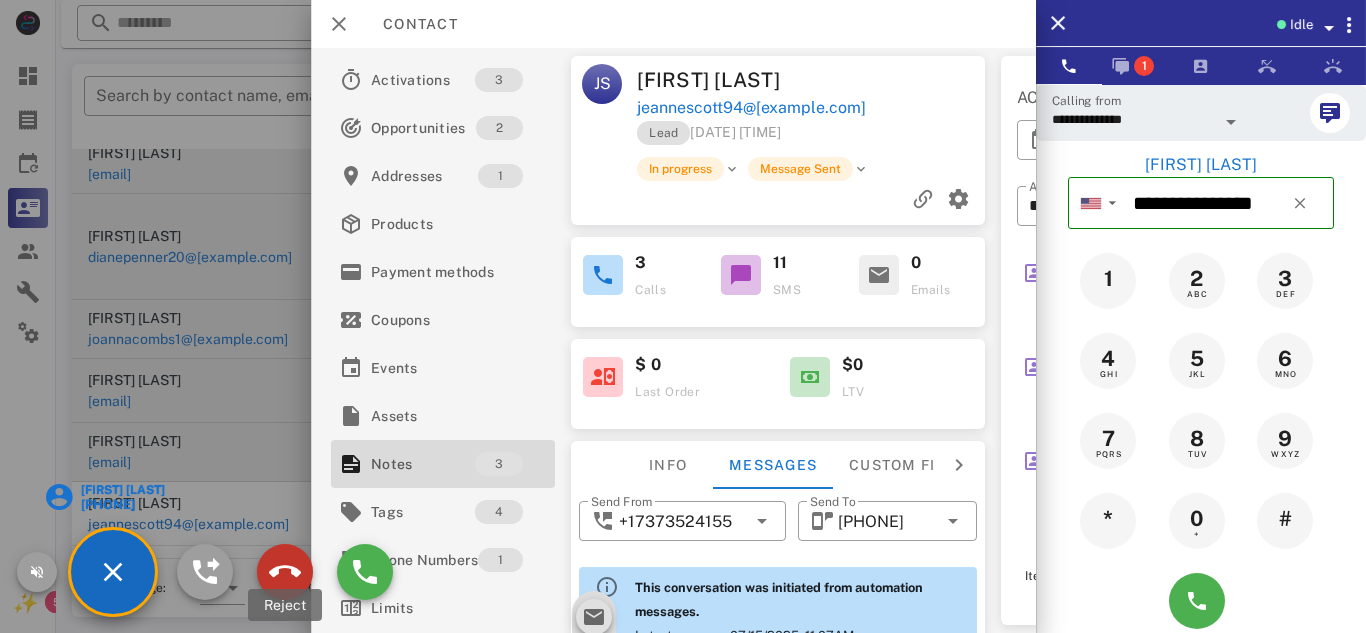 click at bounding box center [285, 572] 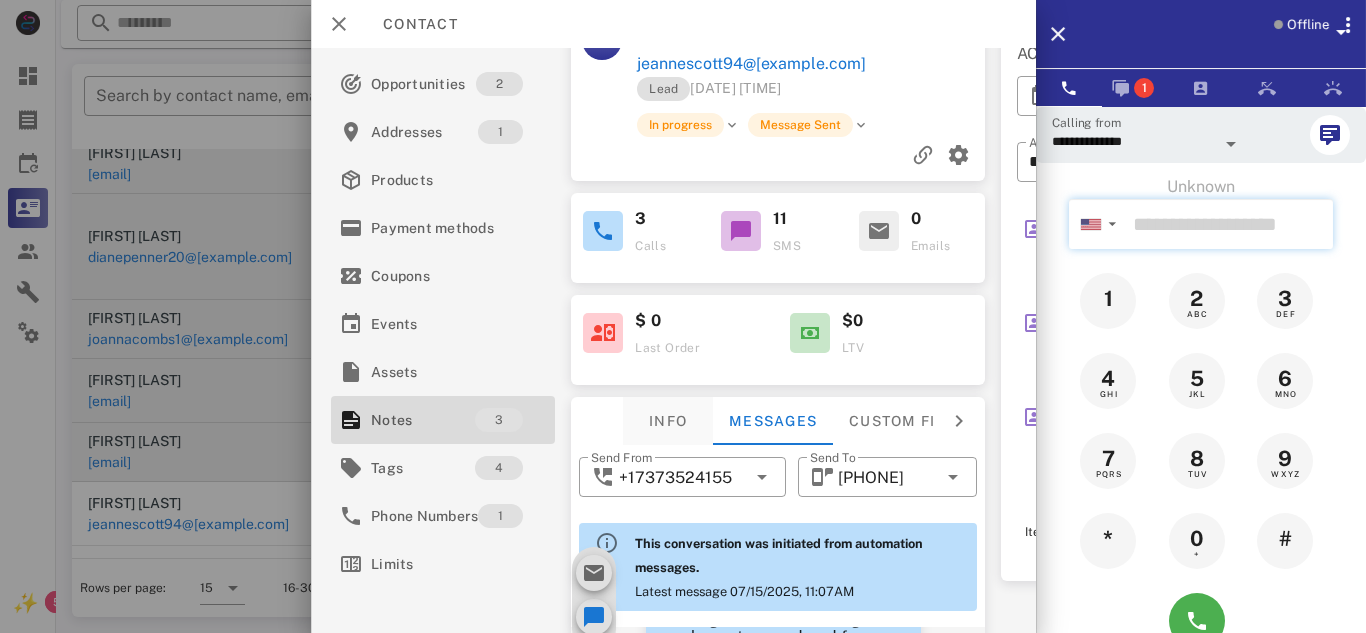 scroll, scrollTop: 48, scrollLeft: 0, axis: vertical 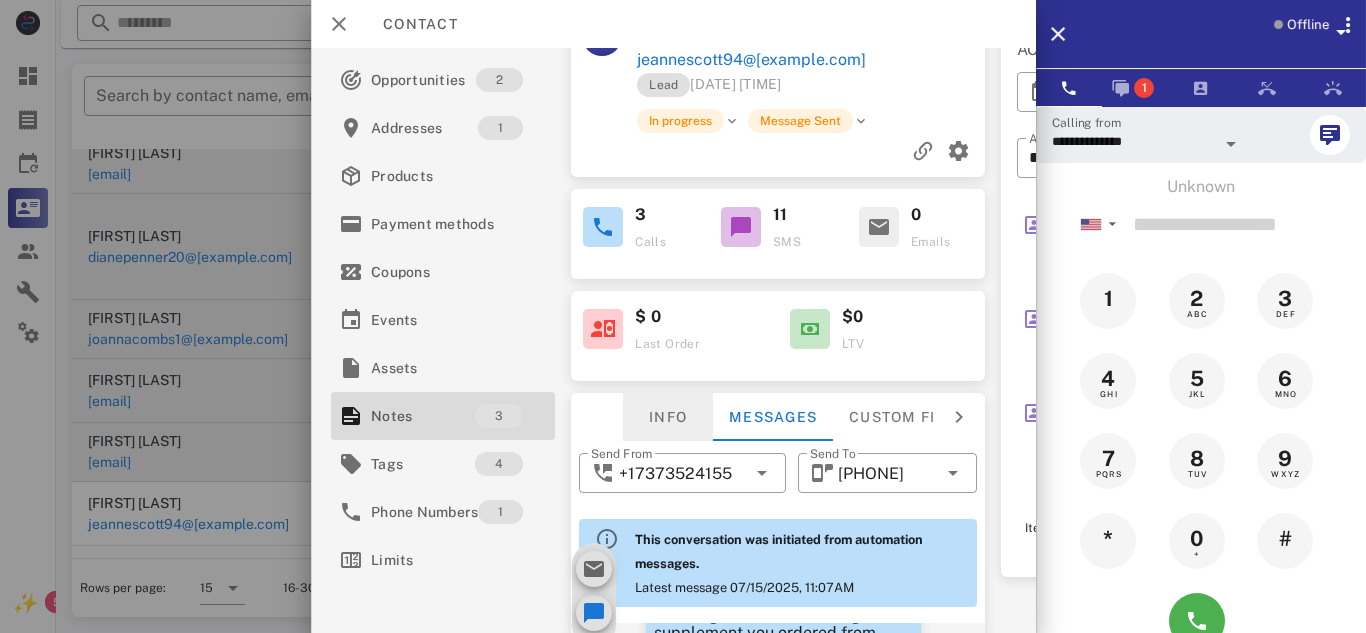 click on "Info" at bounding box center [668, 417] 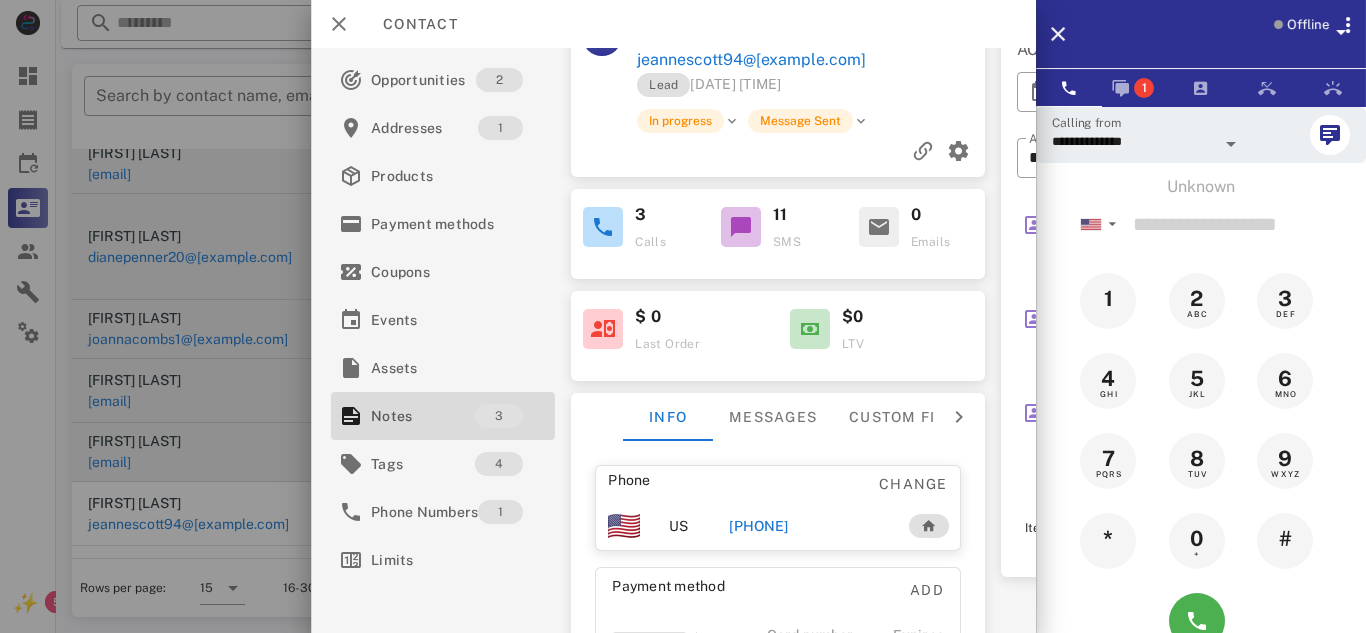 scroll, scrollTop: 59, scrollLeft: 0, axis: vertical 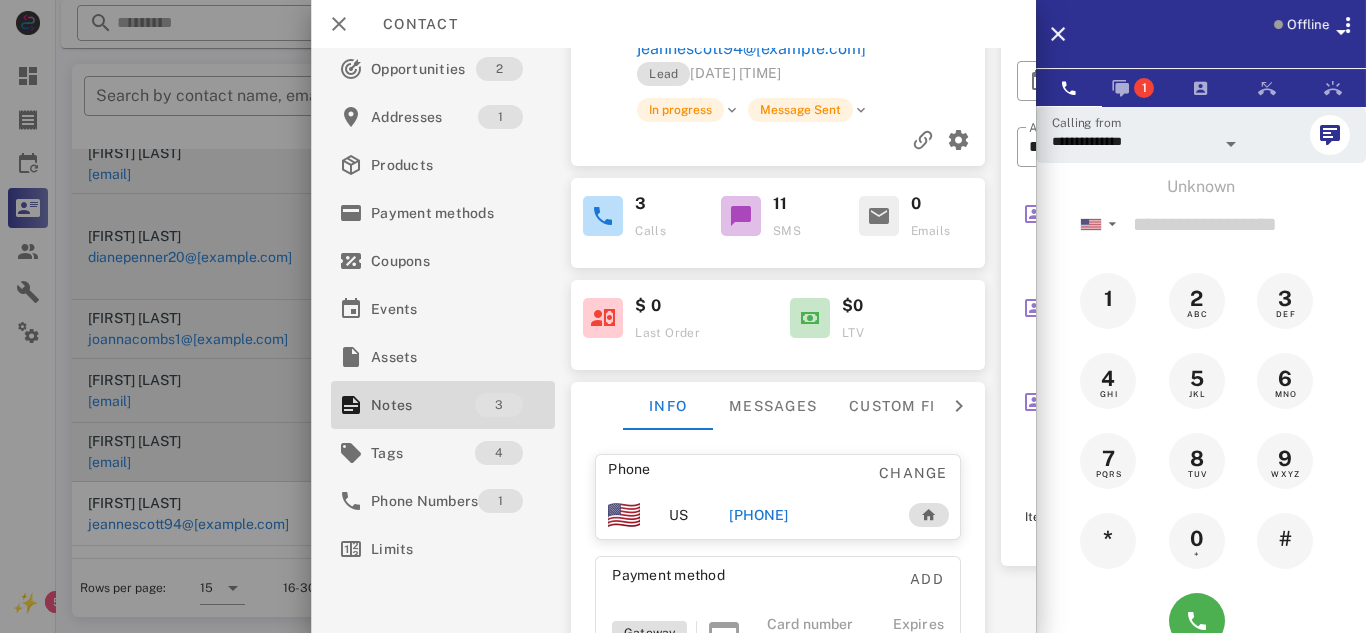 click on "[PHONE]" at bounding box center (758, 515) 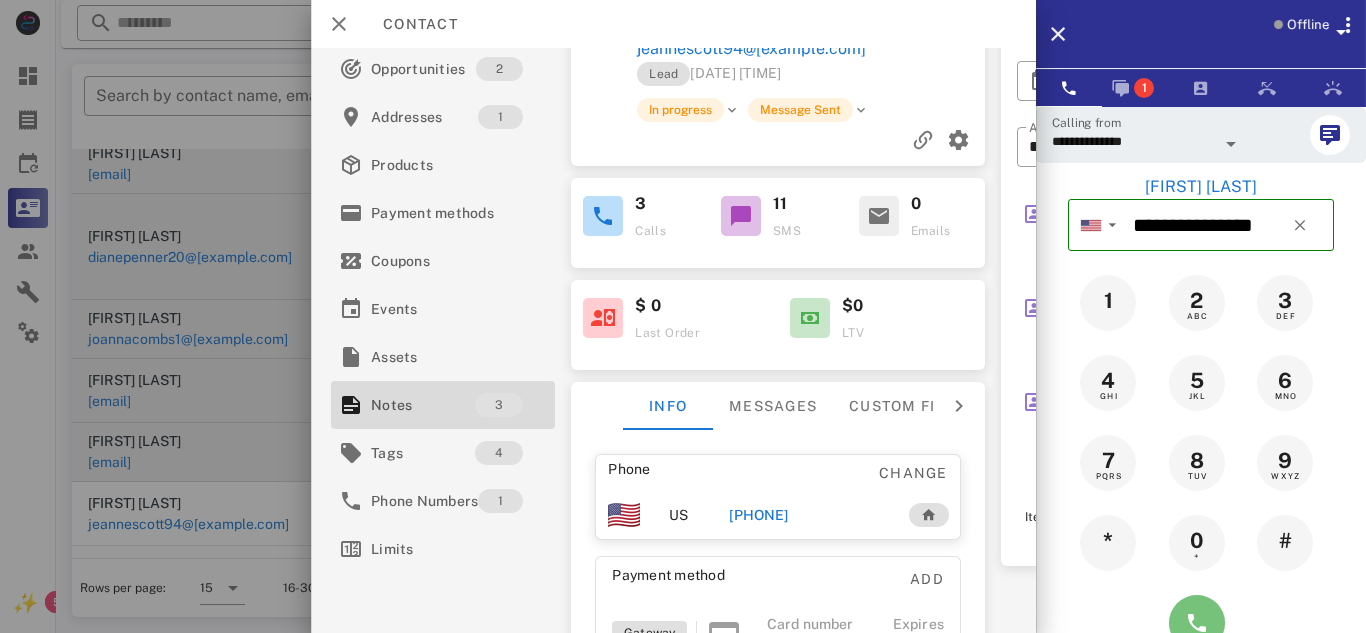 click at bounding box center (1197, 623) 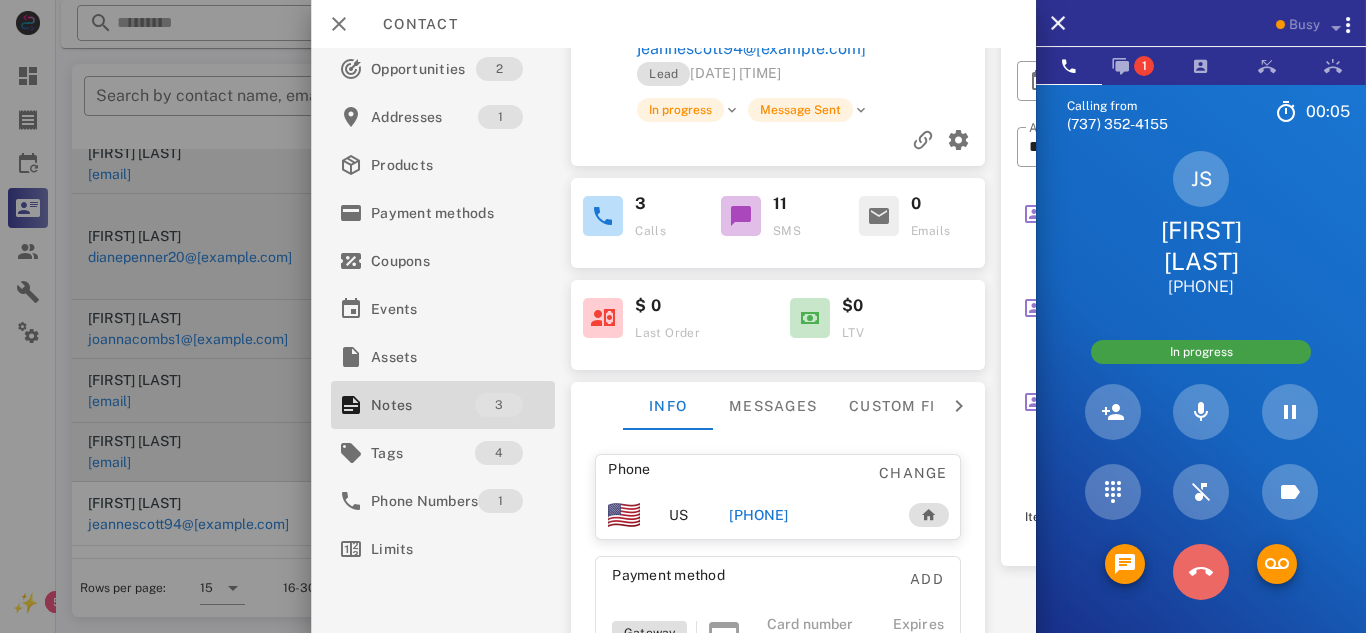 click at bounding box center [1201, 572] 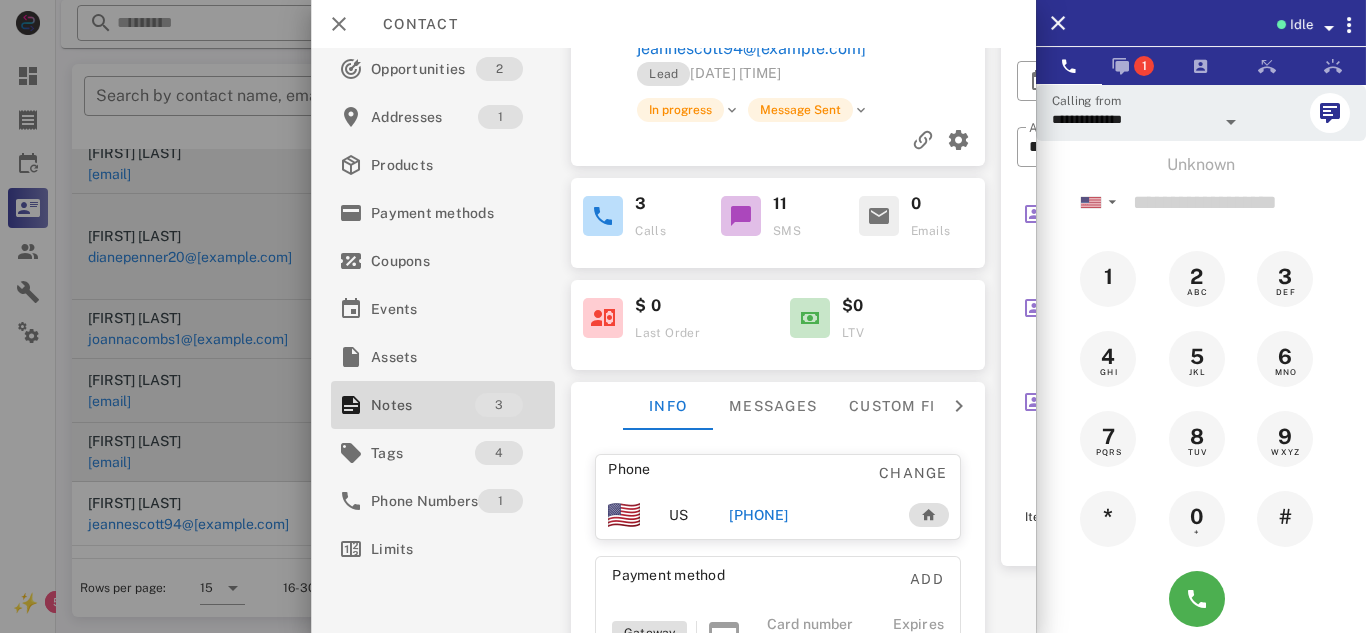 click on "[PHONE]" at bounding box center [758, 515] 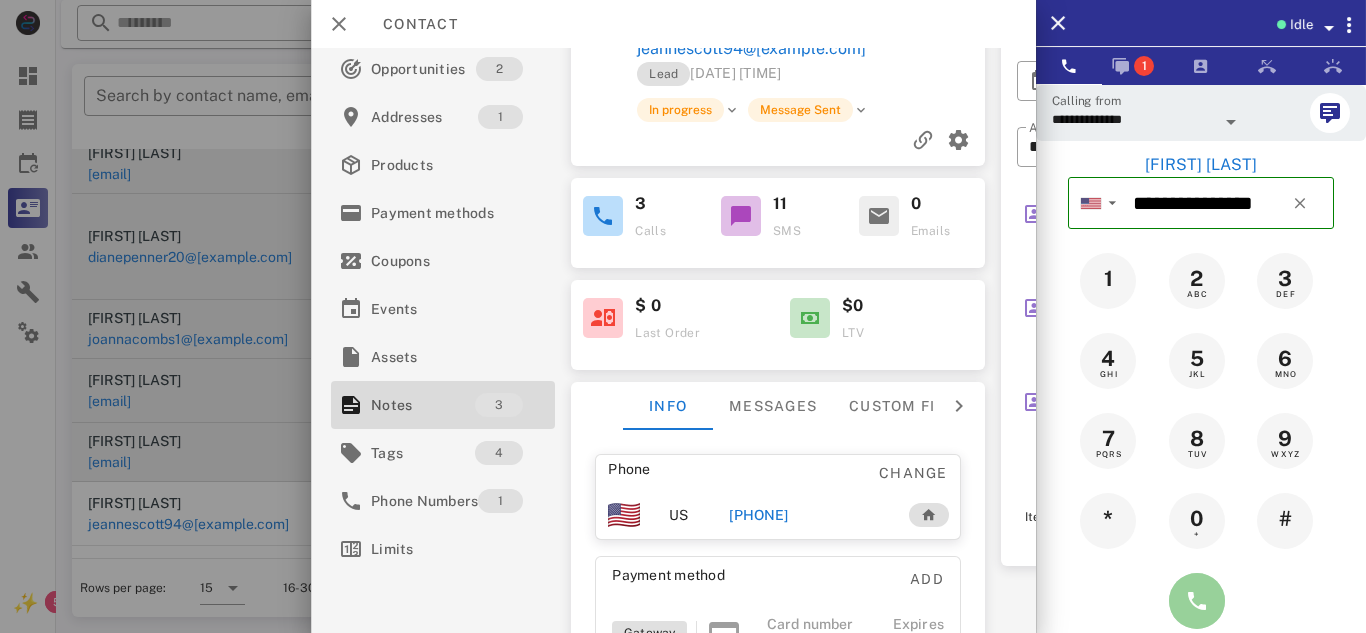 click at bounding box center (1197, 601) 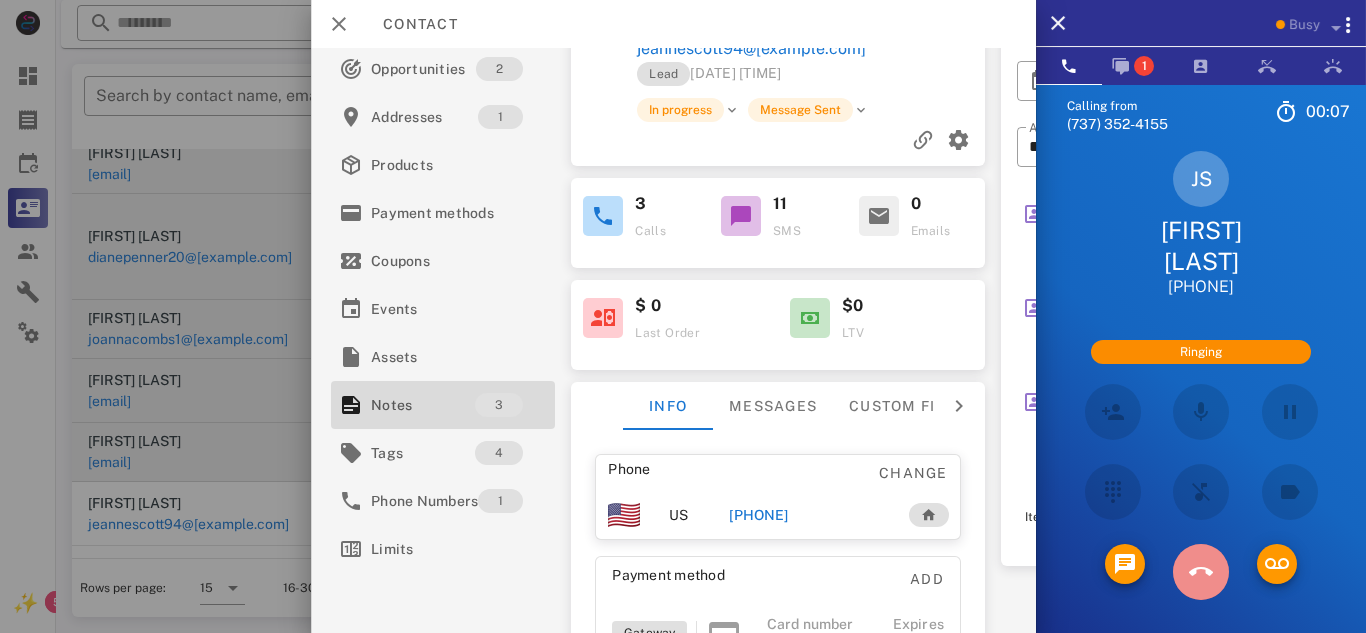 click at bounding box center (1201, 572) 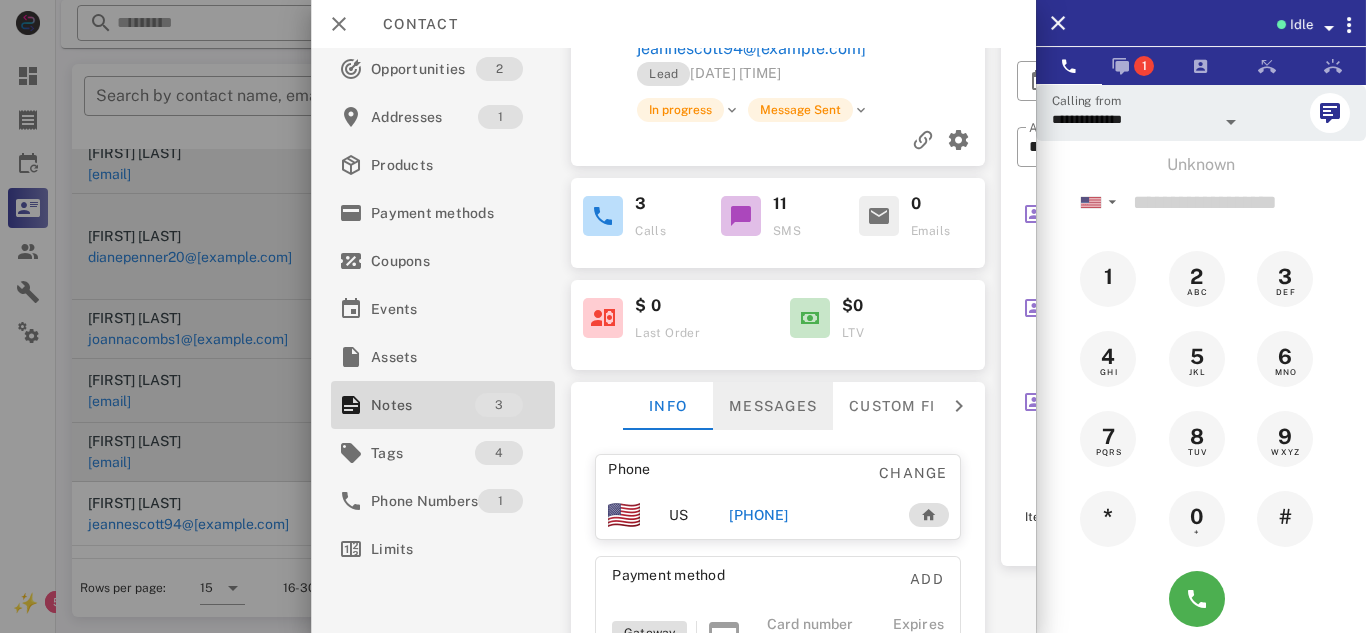 click on "Messages" at bounding box center (773, 406) 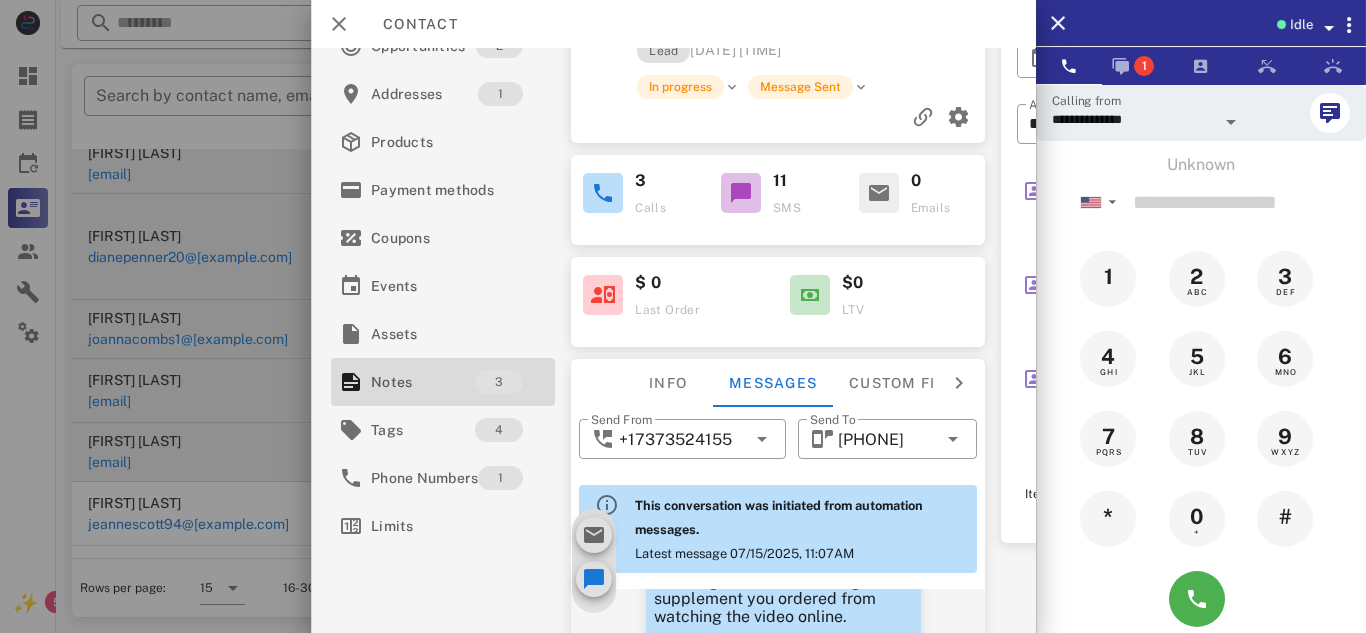 scroll, scrollTop: 268, scrollLeft: 0, axis: vertical 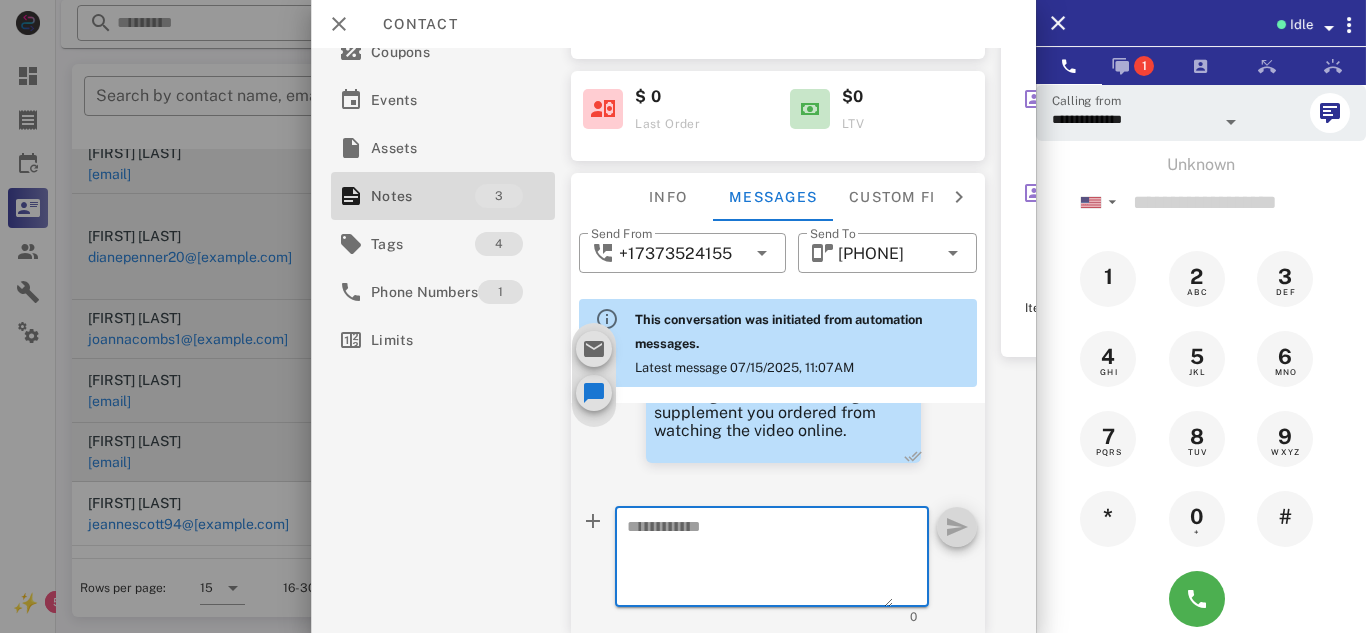 paste on "**********" 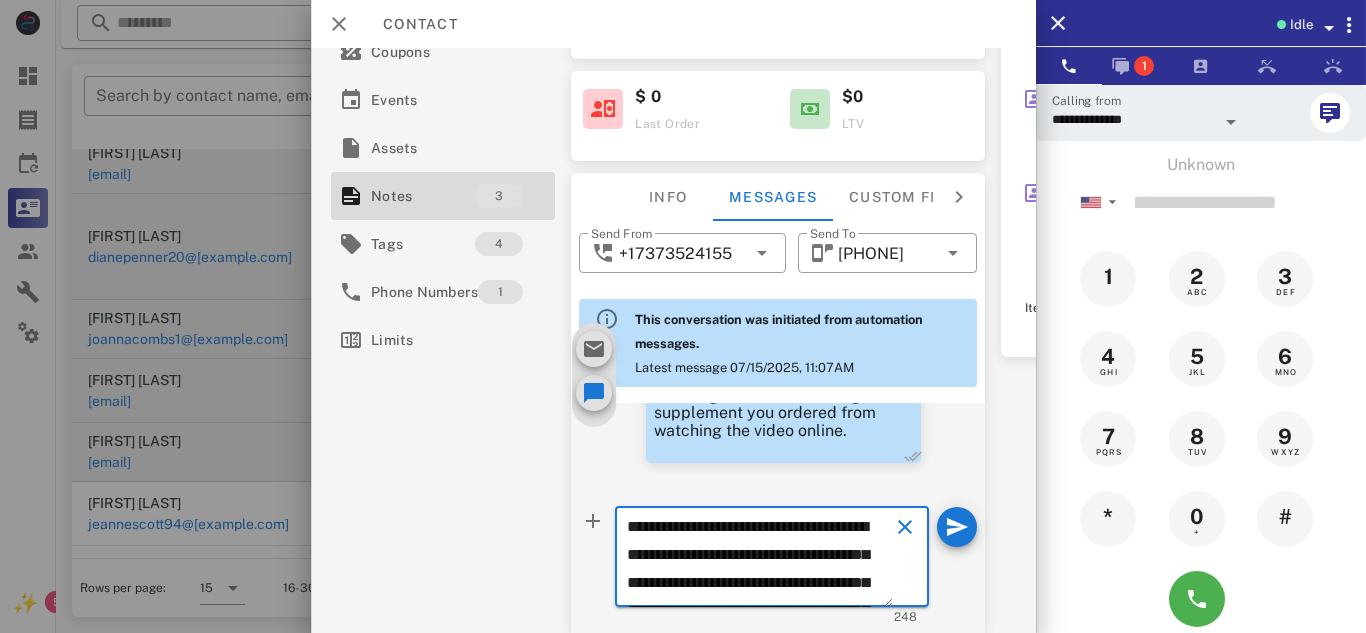 scroll, scrollTop: 153, scrollLeft: 0, axis: vertical 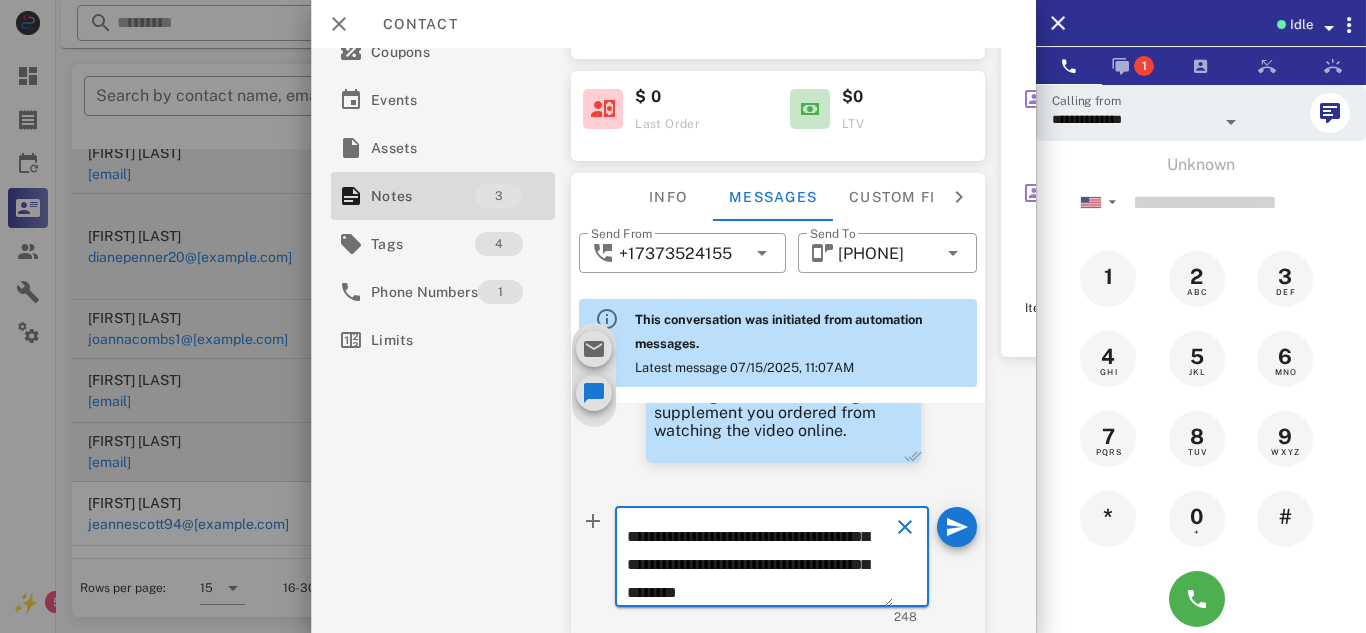 click on "**********" at bounding box center [760, 560] 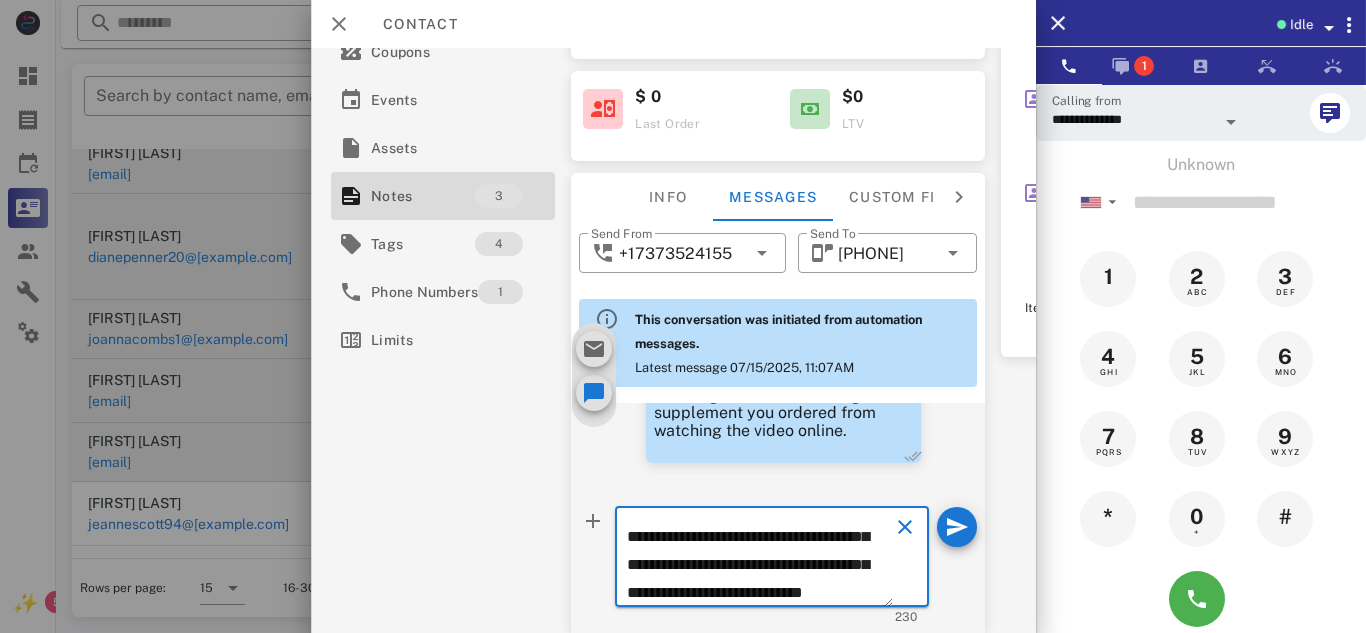 scroll, scrollTop: 130, scrollLeft: 0, axis: vertical 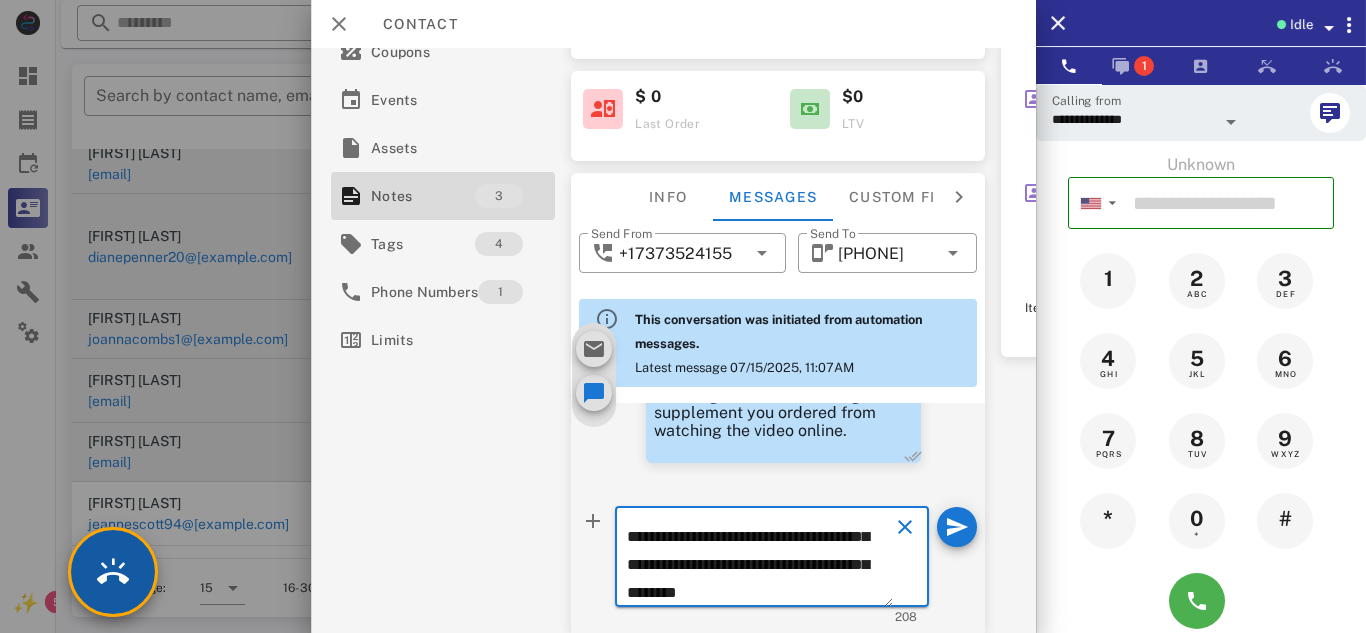 click at bounding box center [113, 572] 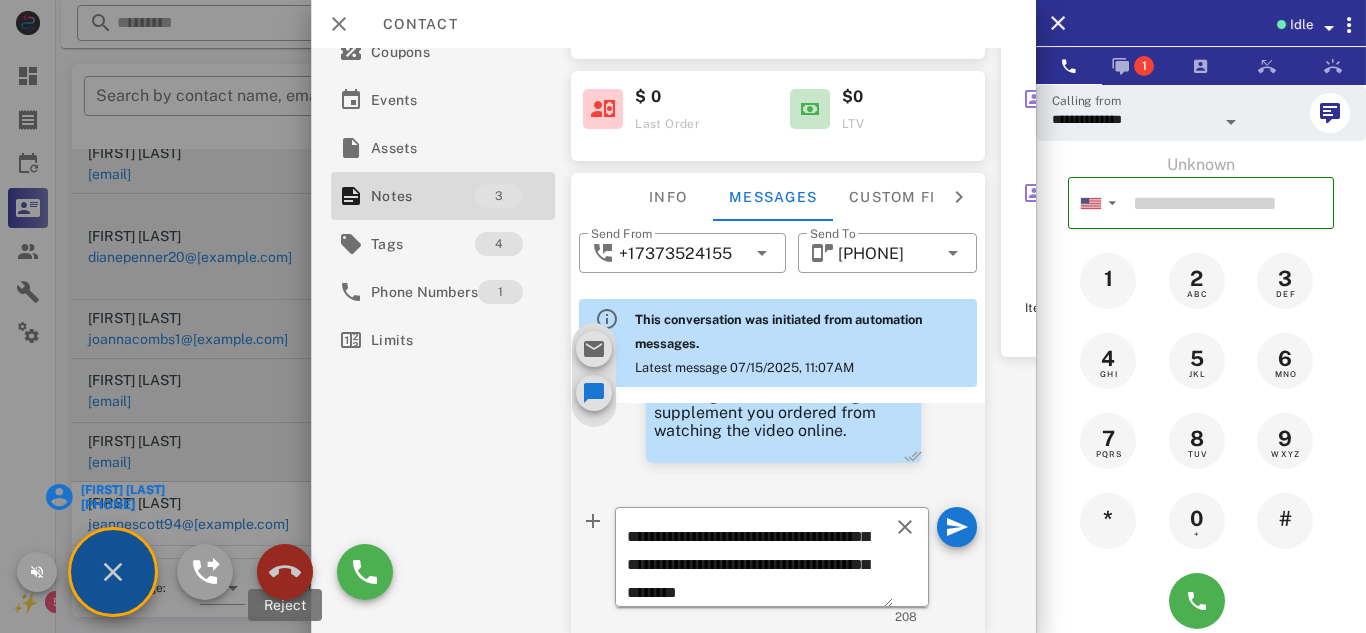 click at bounding box center (285, 572) 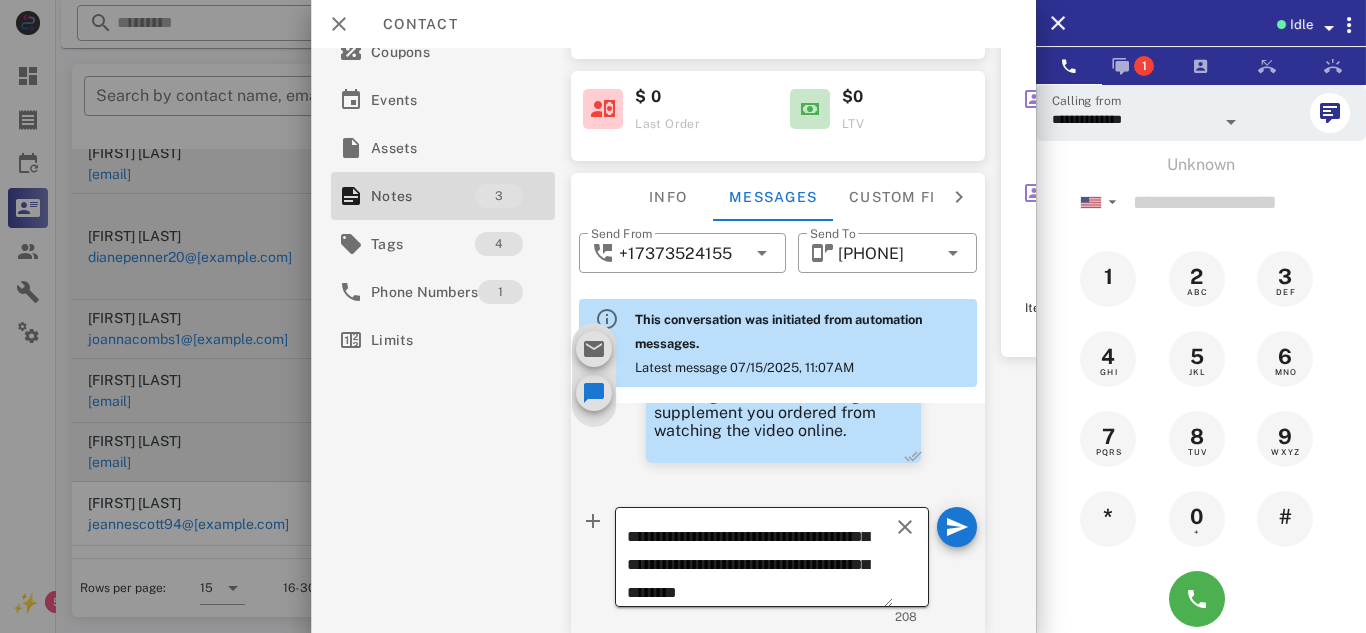 click on "**********" at bounding box center [760, 560] 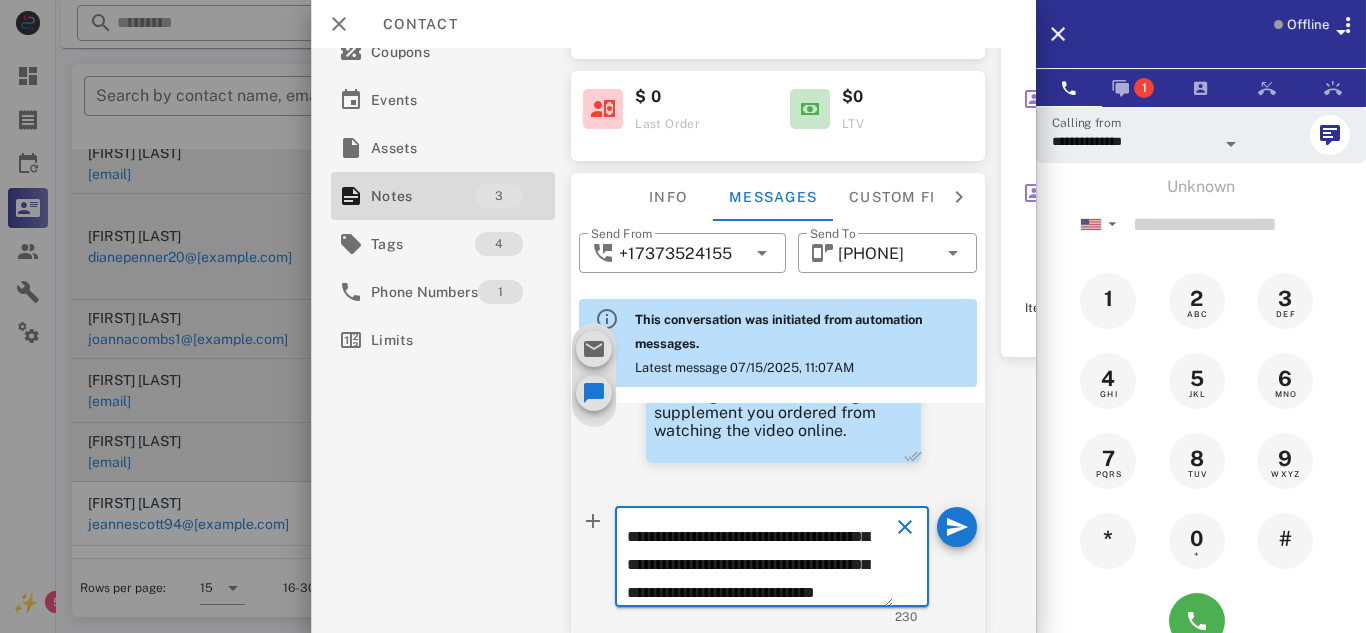 scroll, scrollTop: 153, scrollLeft: 0, axis: vertical 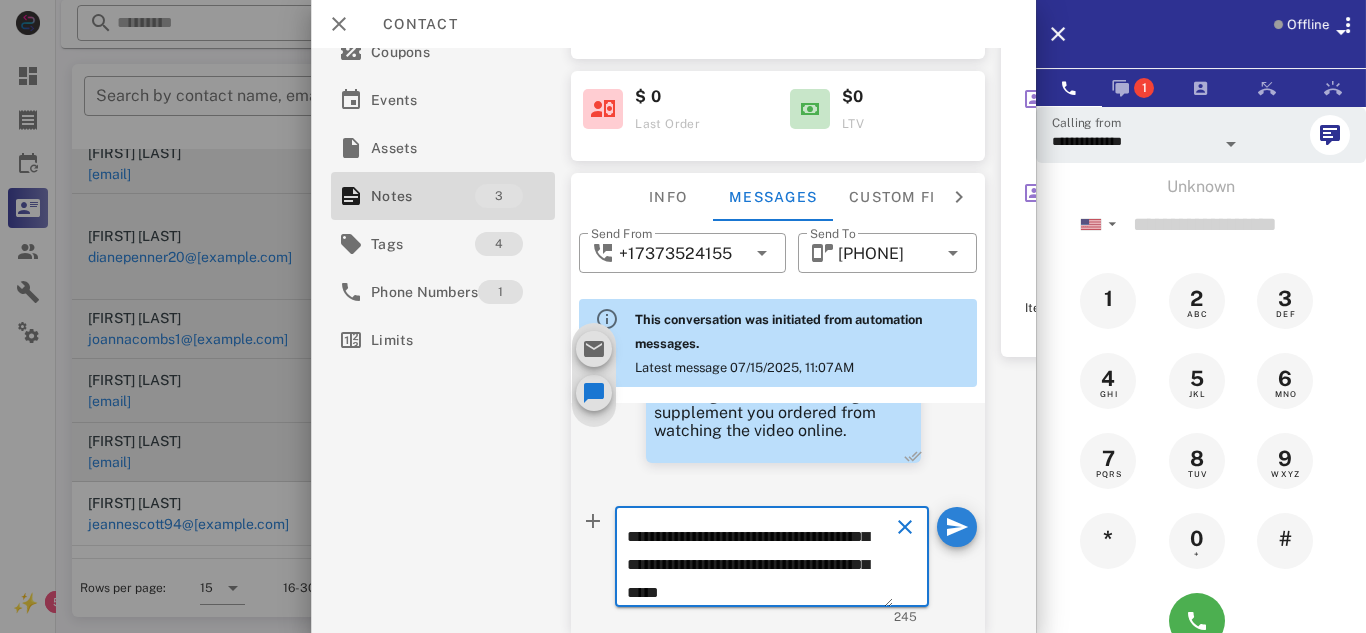 type on "**********" 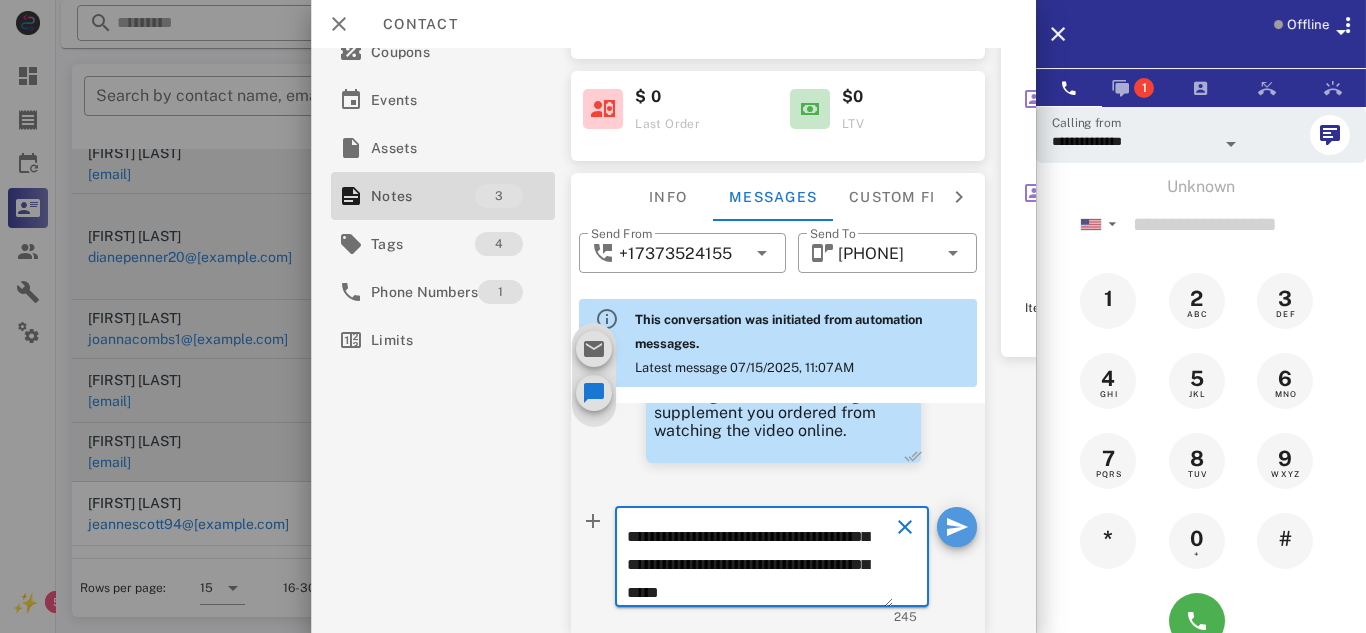 click at bounding box center [957, 527] 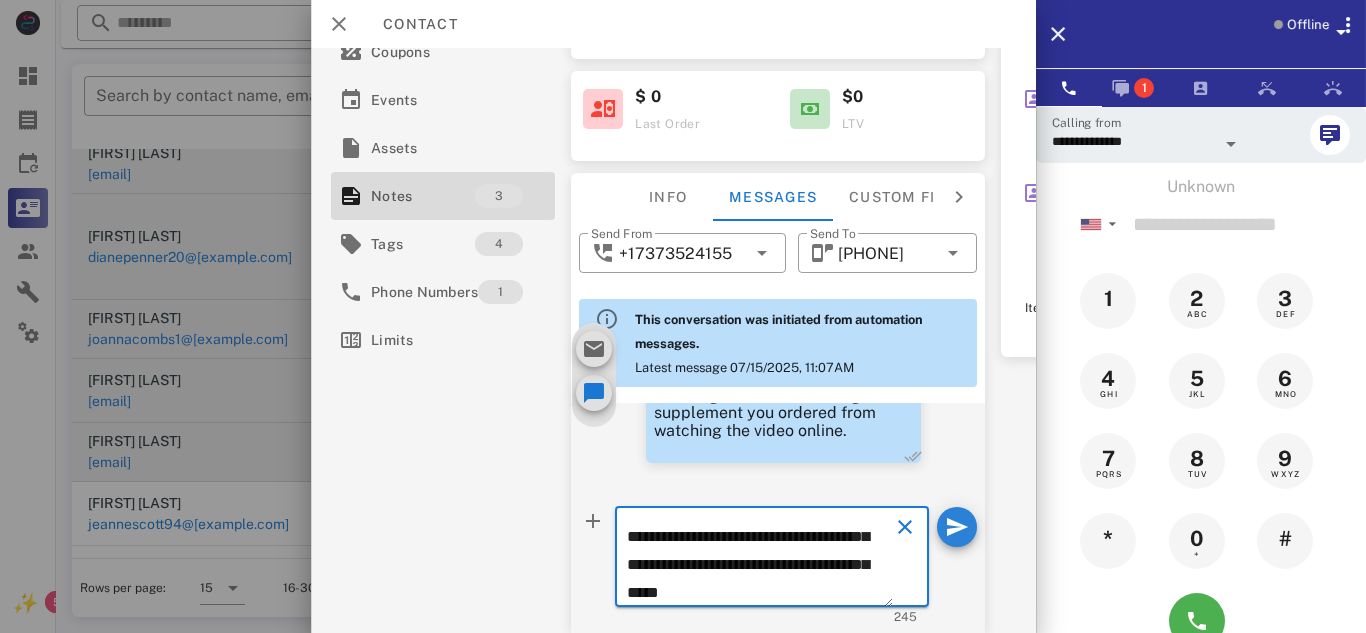 type 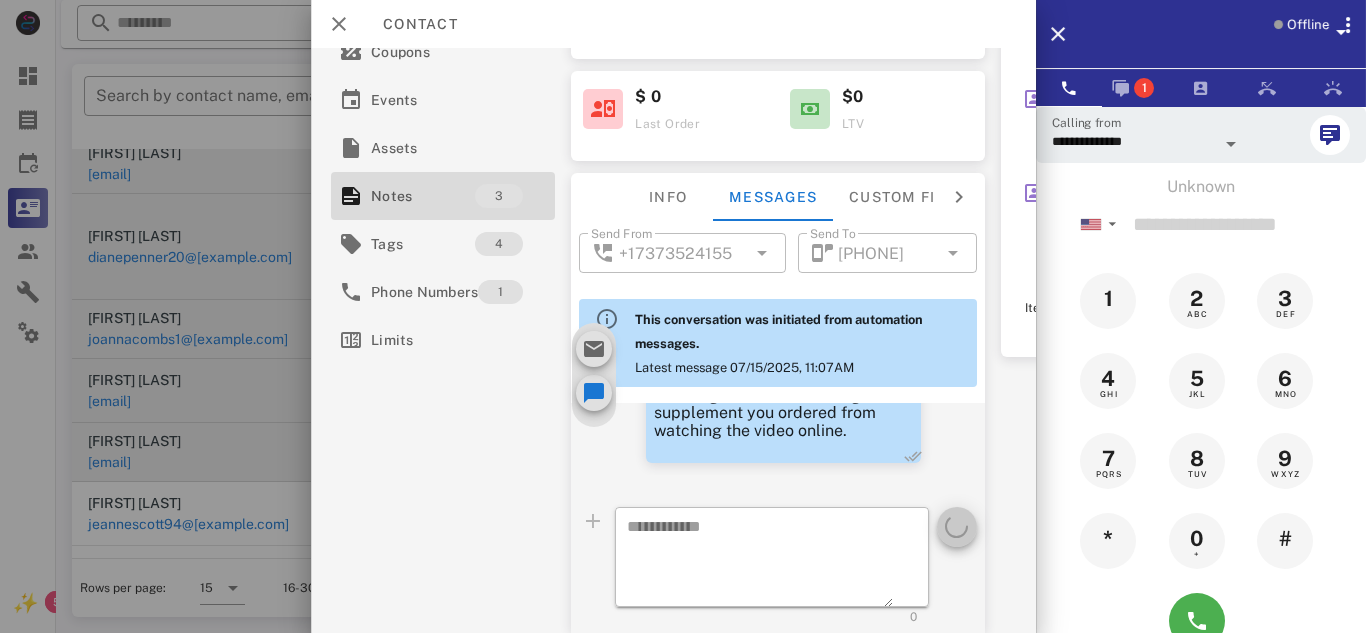scroll, scrollTop: 0, scrollLeft: 0, axis: both 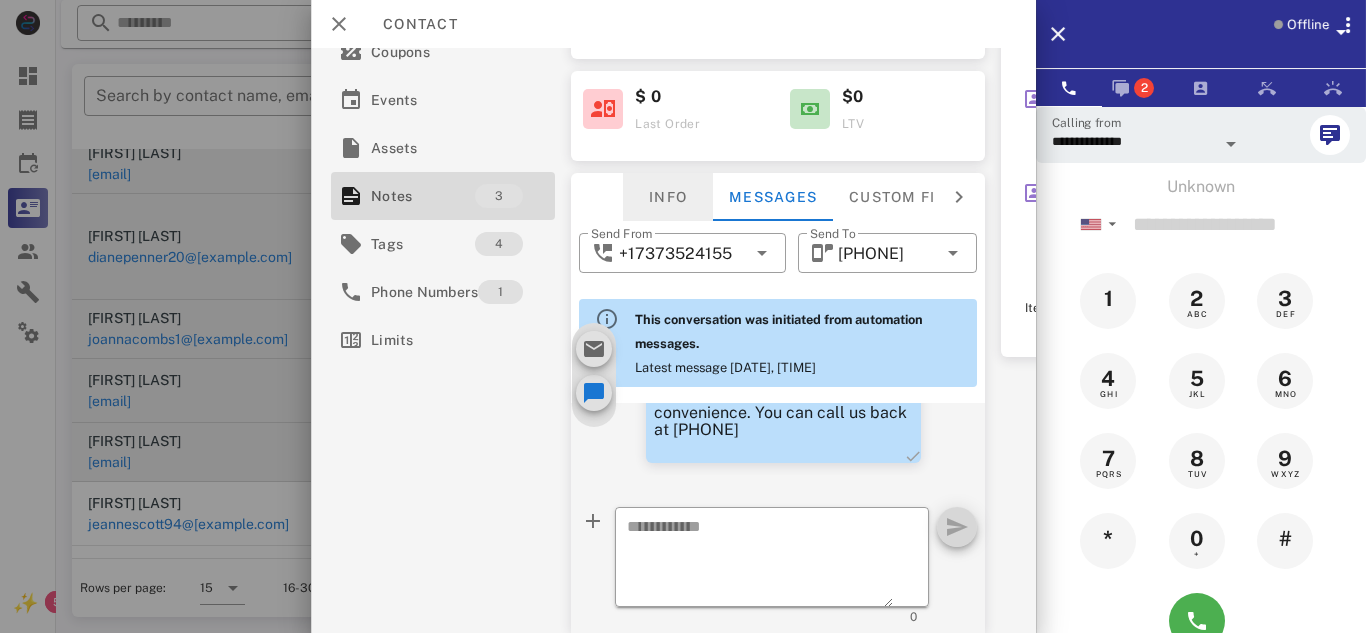click on "Info" at bounding box center [668, 197] 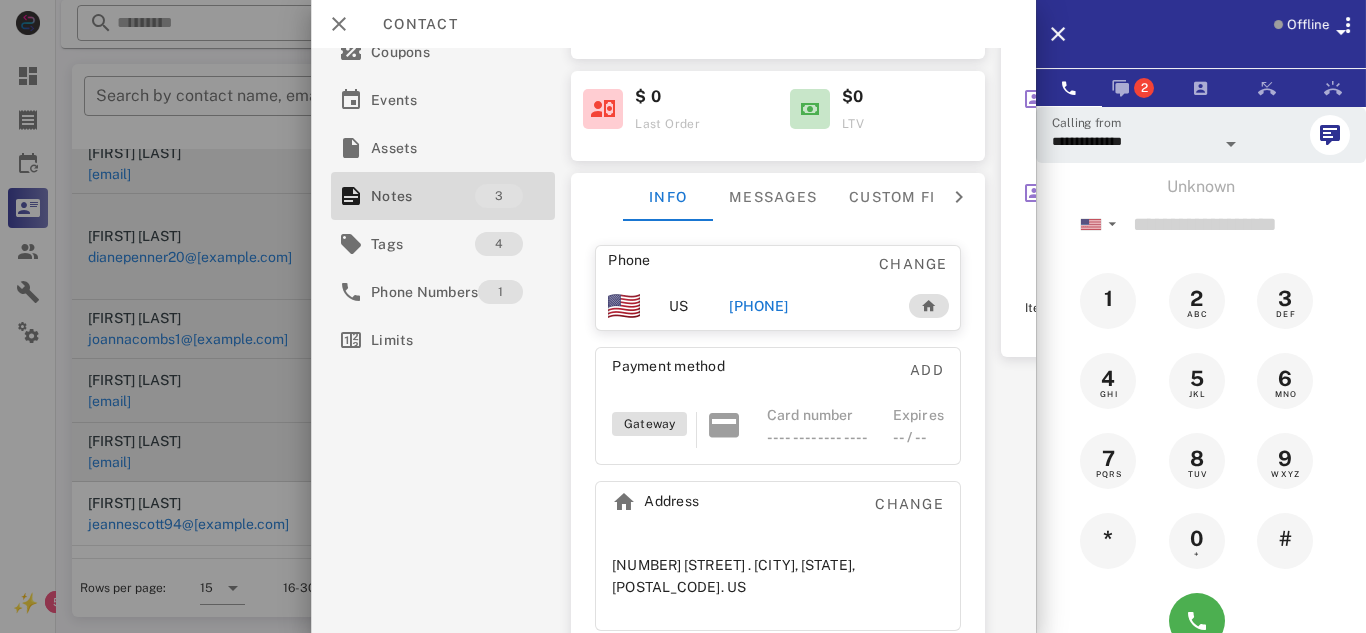 click on "[PHONE]" at bounding box center (758, 306) 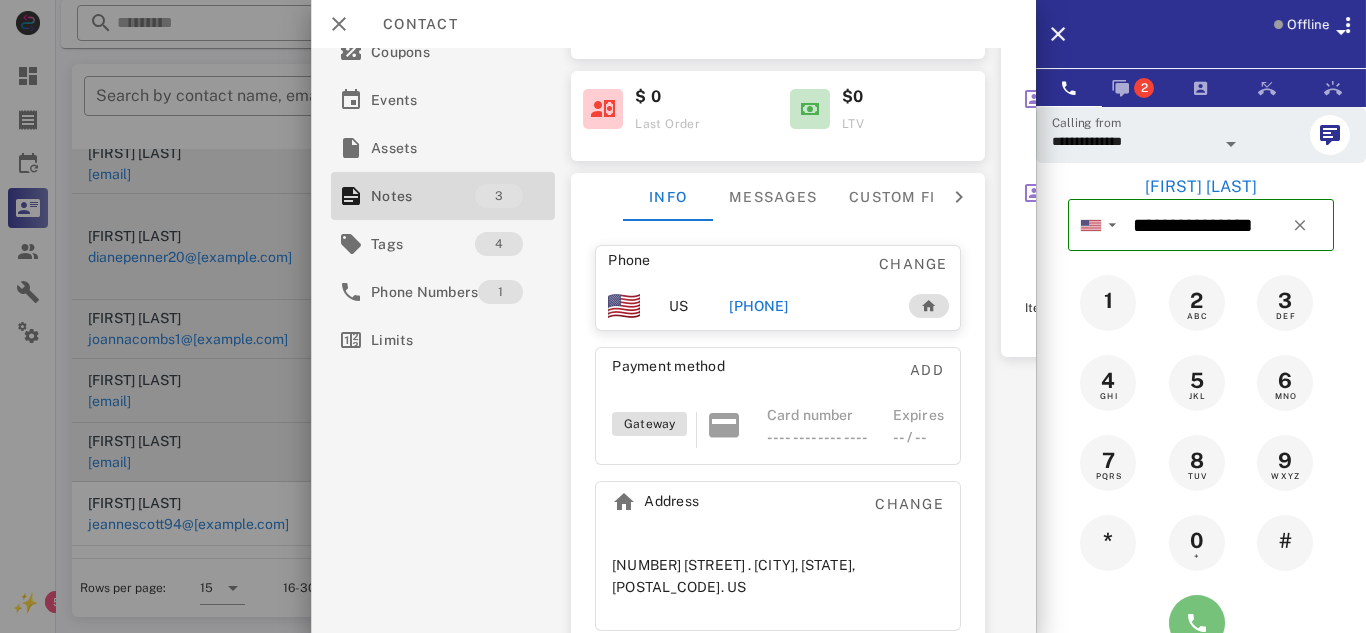 click at bounding box center [1197, 623] 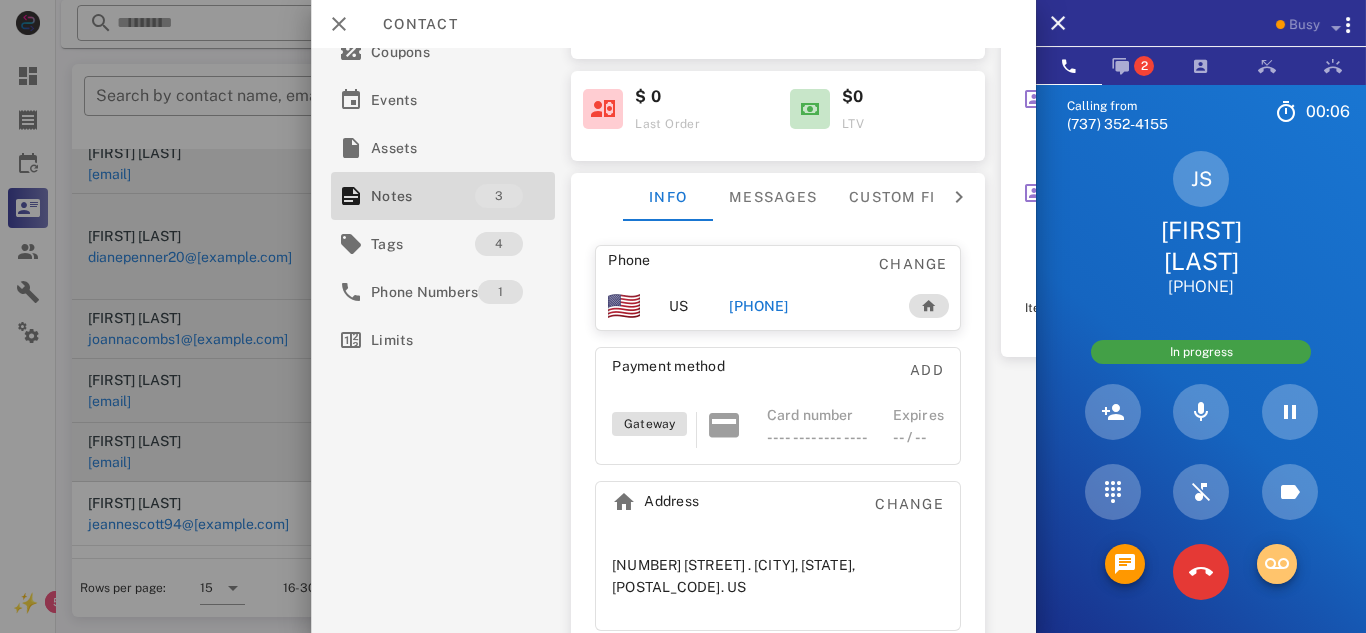 drag, startPoint x: 1284, startPoint y: 537, endPoint x: 1296, endPoint y: 540, distance: 12.369317 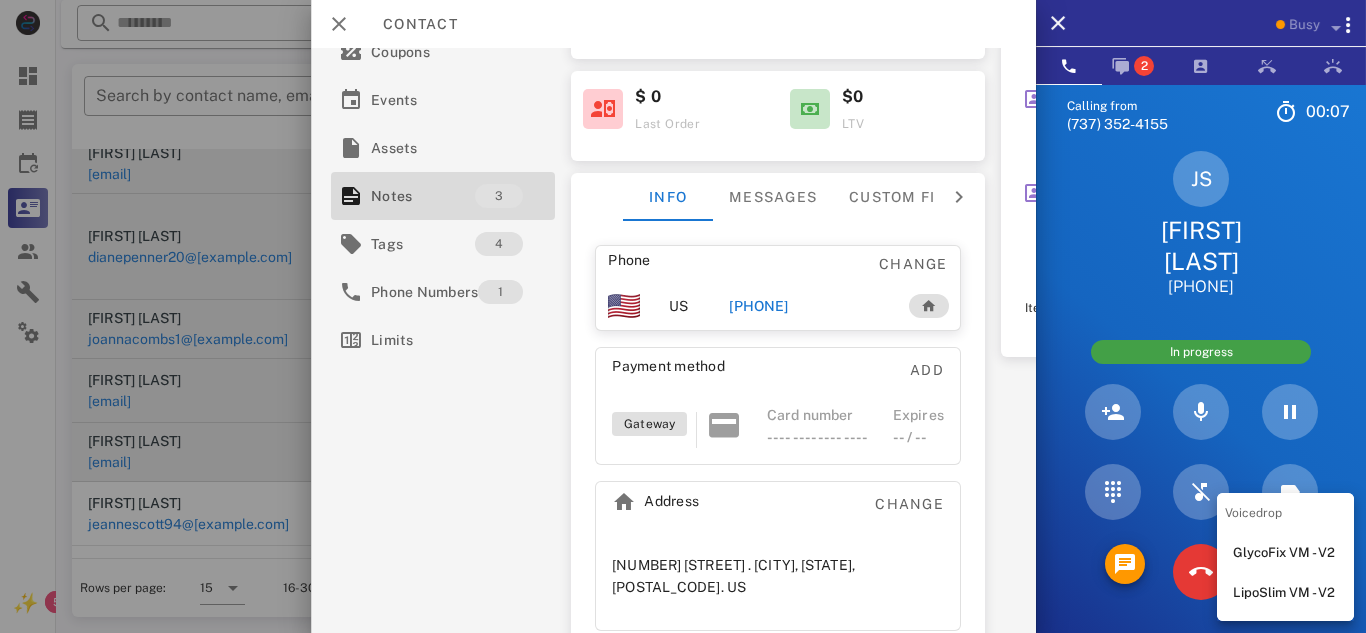 click on "LipoSlim VM - V2" at bounding box center [1285, 593] 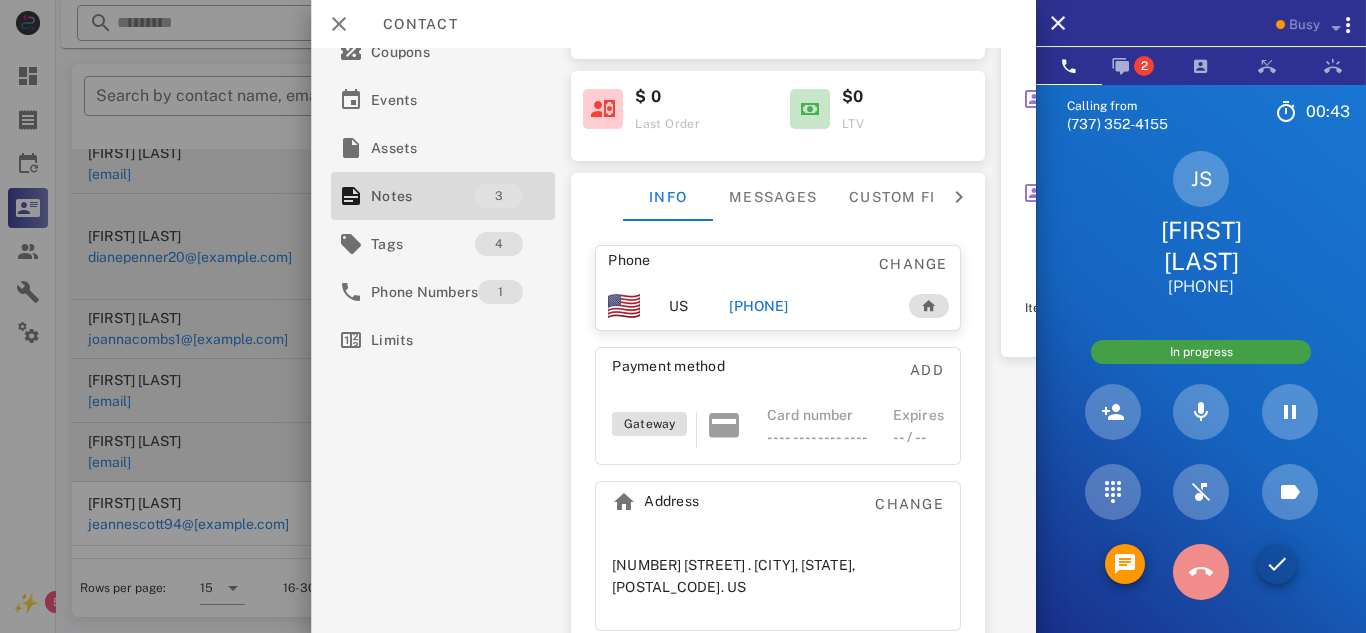 click at bounding box center [1201, 572] 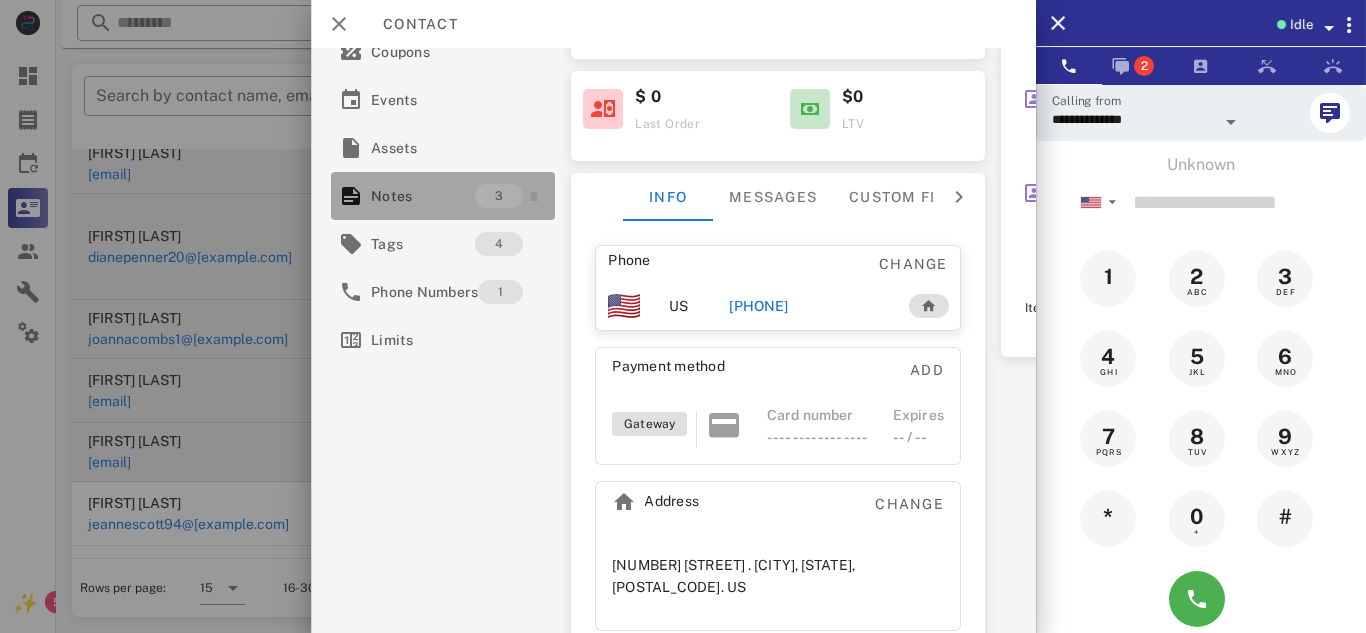 click on "Notes" at bounding box center (423, 196) 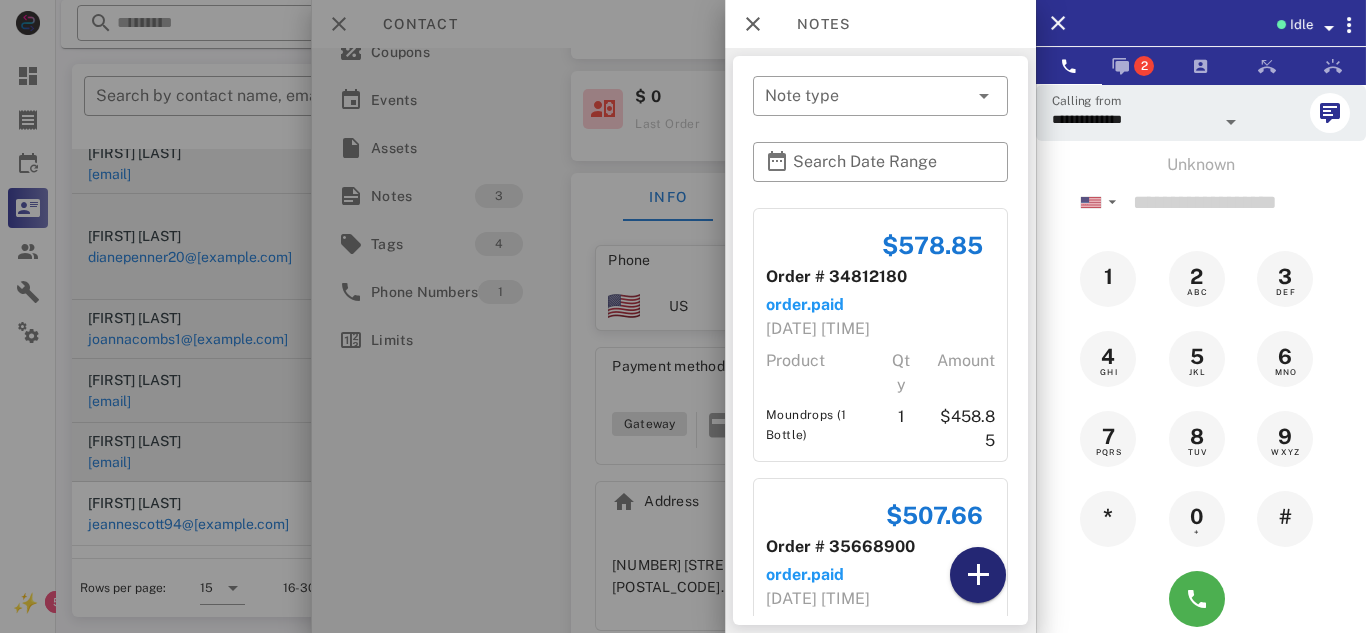 click at bounding box center (978, 575) 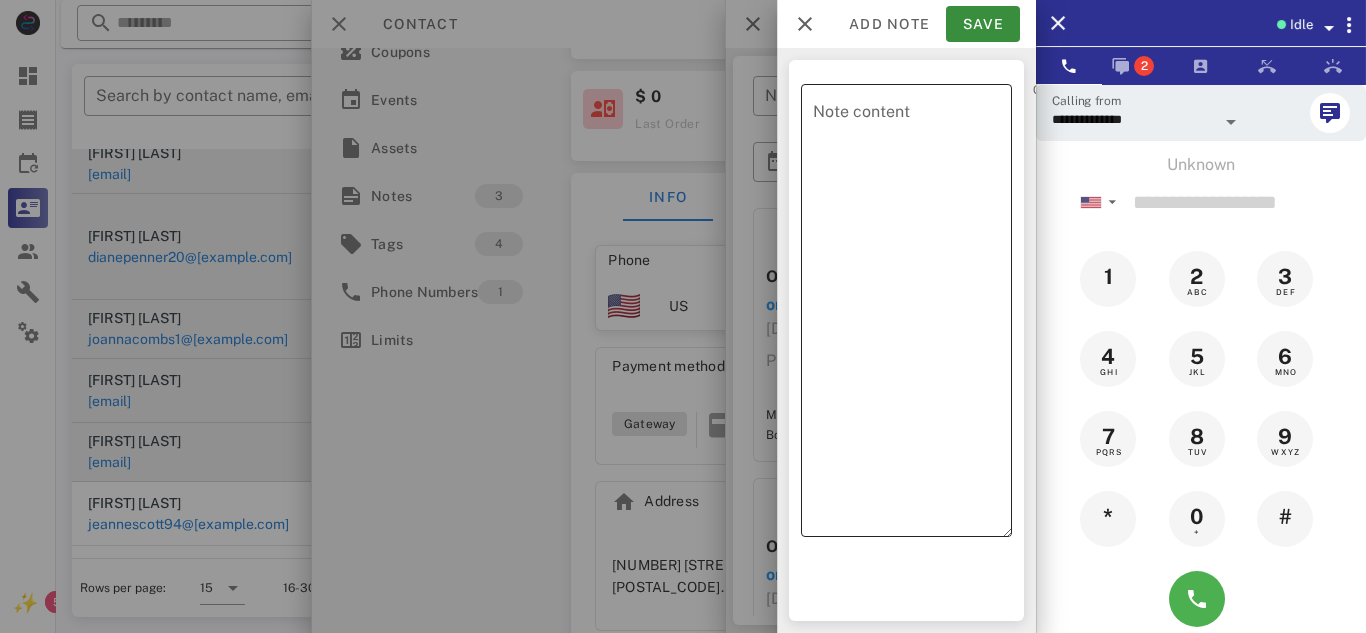 click on "Note content" at bounding box center (912, 315) 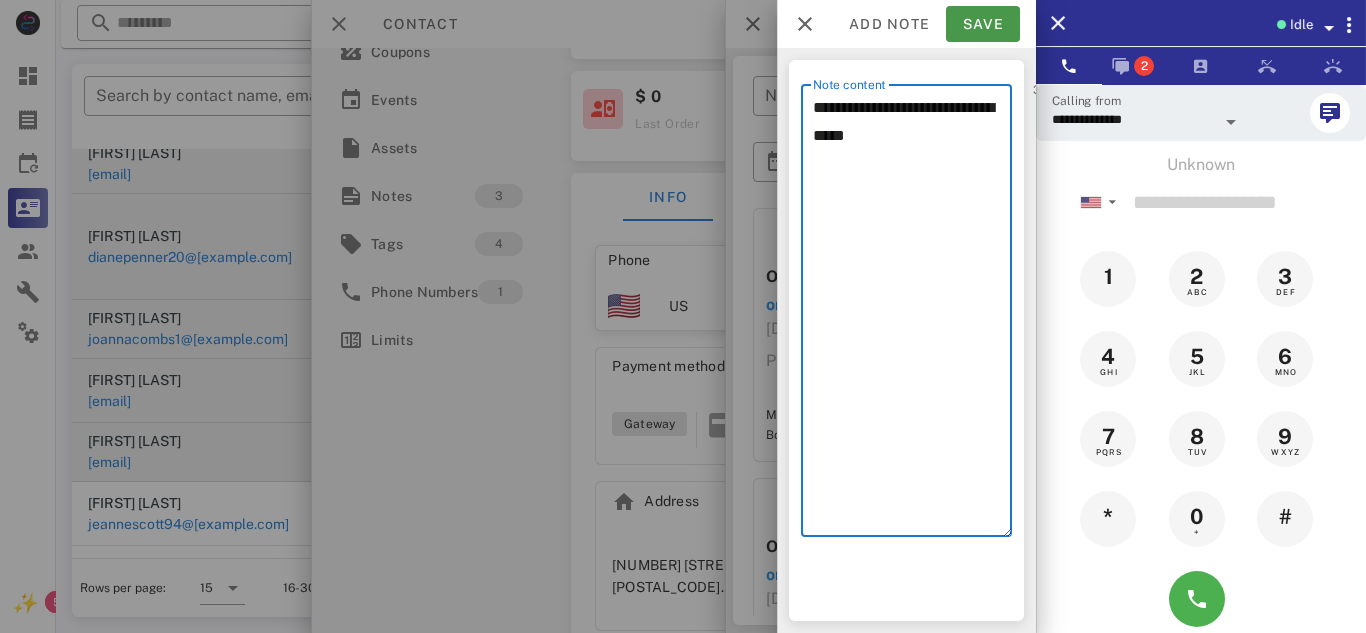 type on "**********" 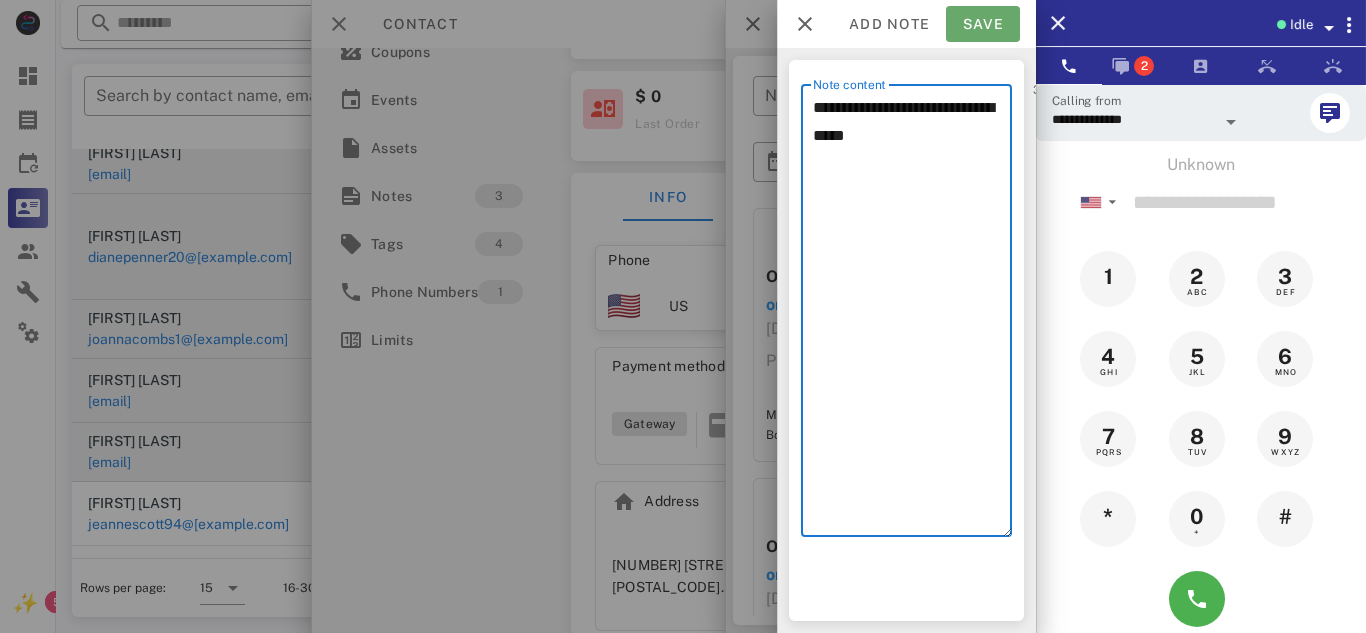 click on "Save" at bounding box center (983, 24) 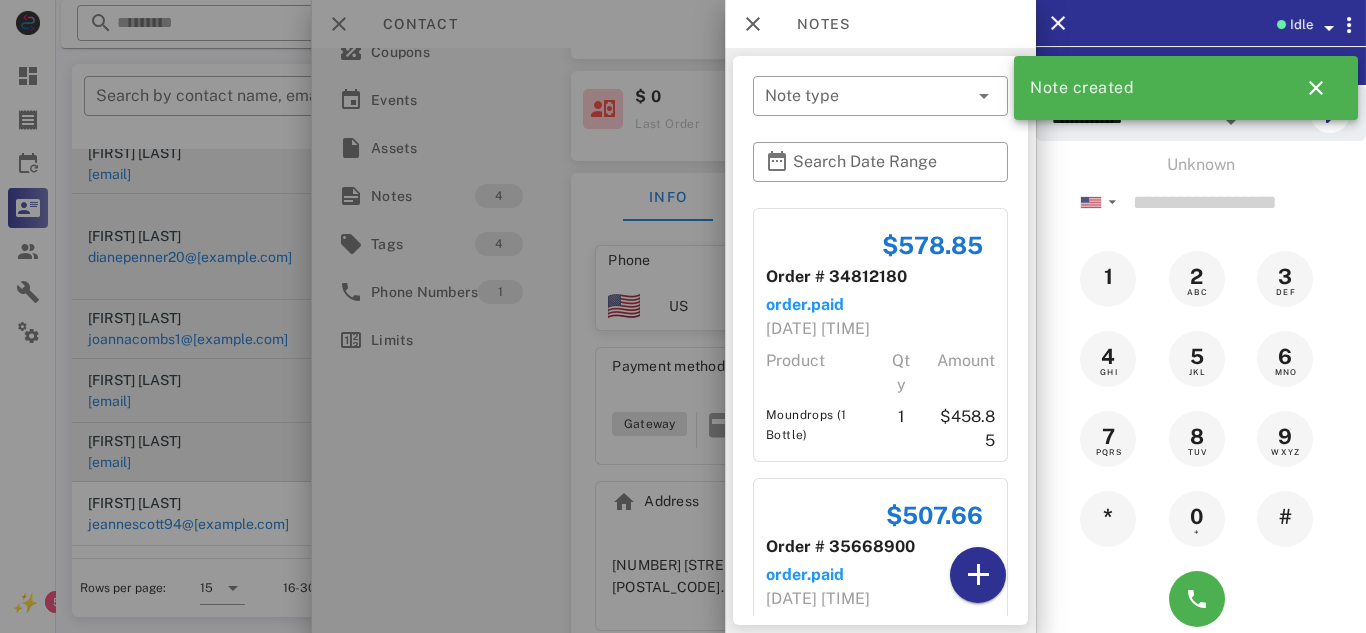 click at bounding box center [683, 316] 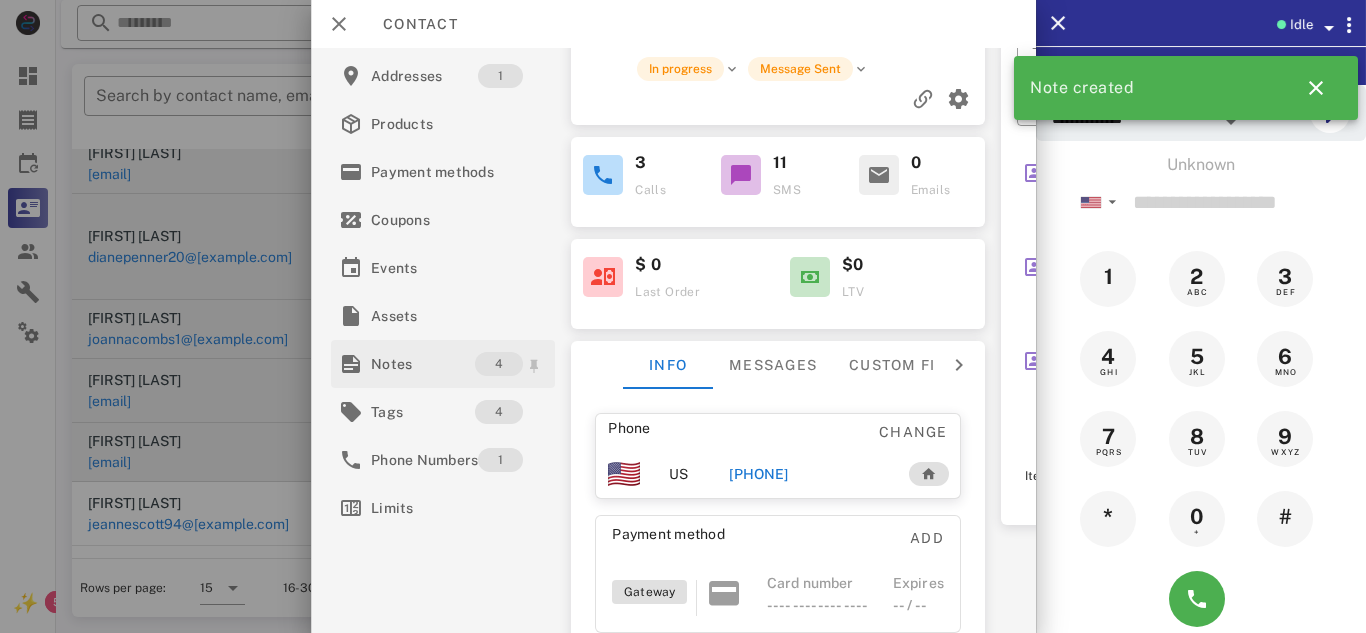 scroll, scrollTop: 0, scrollLeft: 0, axis: both 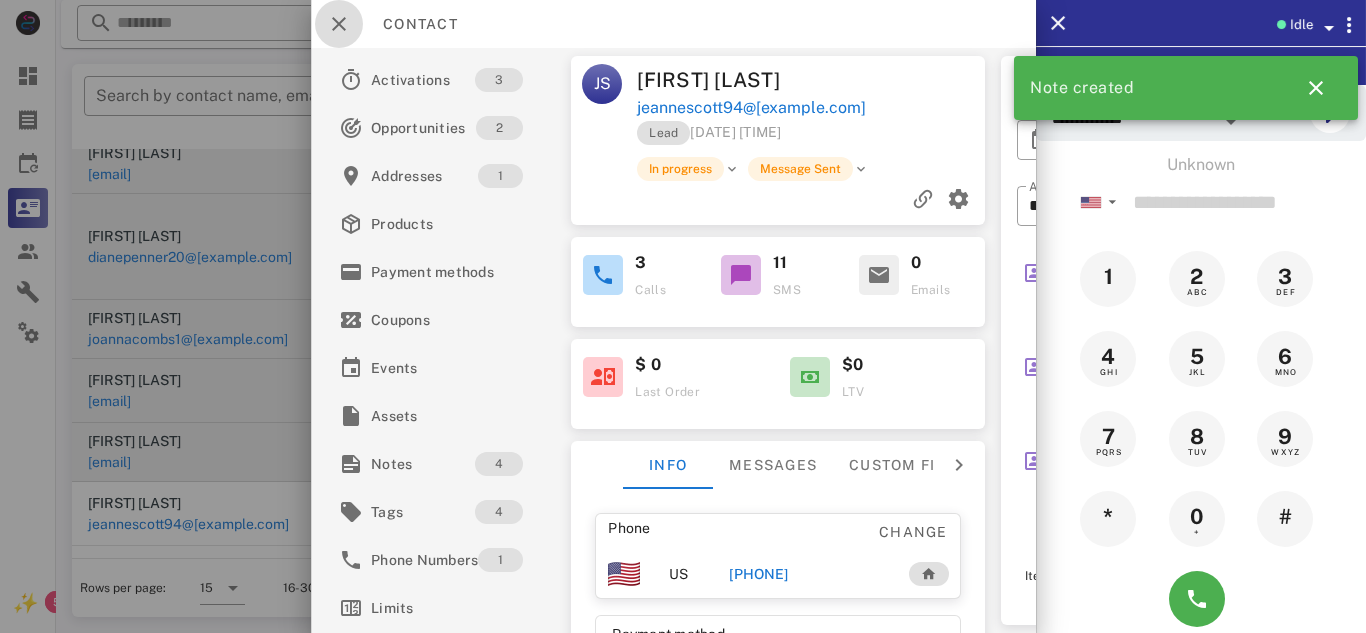 drag, startPoint x: 337, startPoint y: 12, endPoint x: 348, endPoint y: 16, distance: 11.7046995 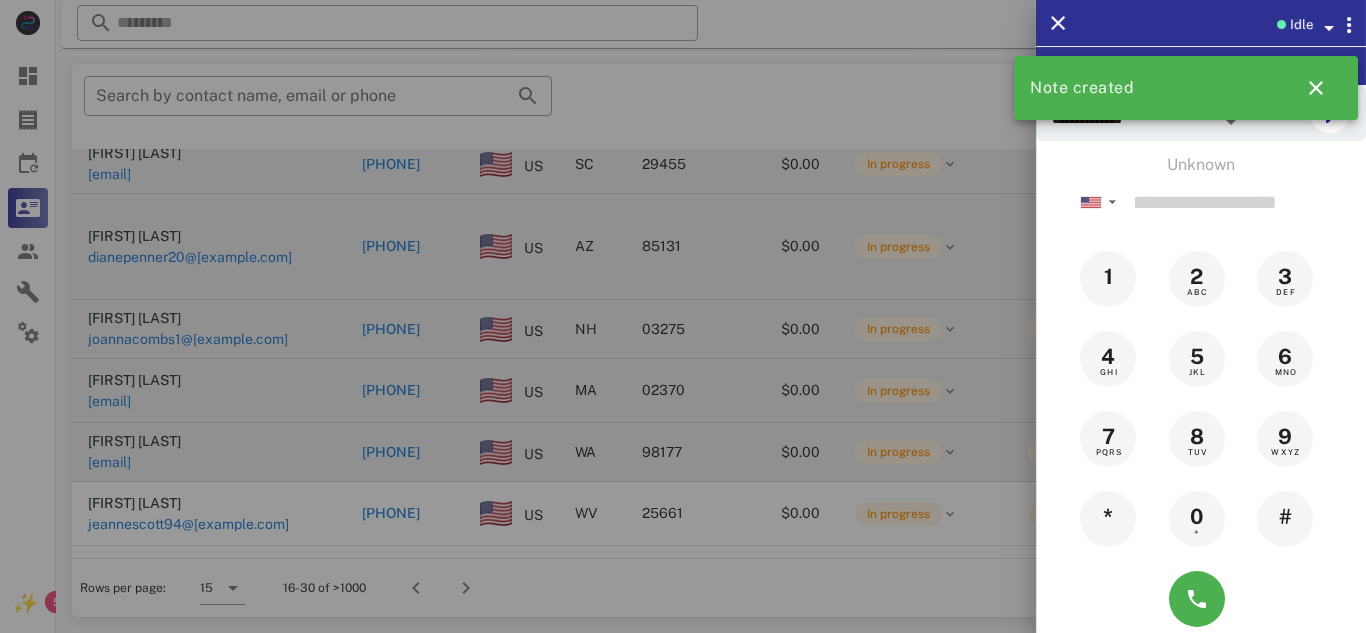click at bounding box center [683, 316] 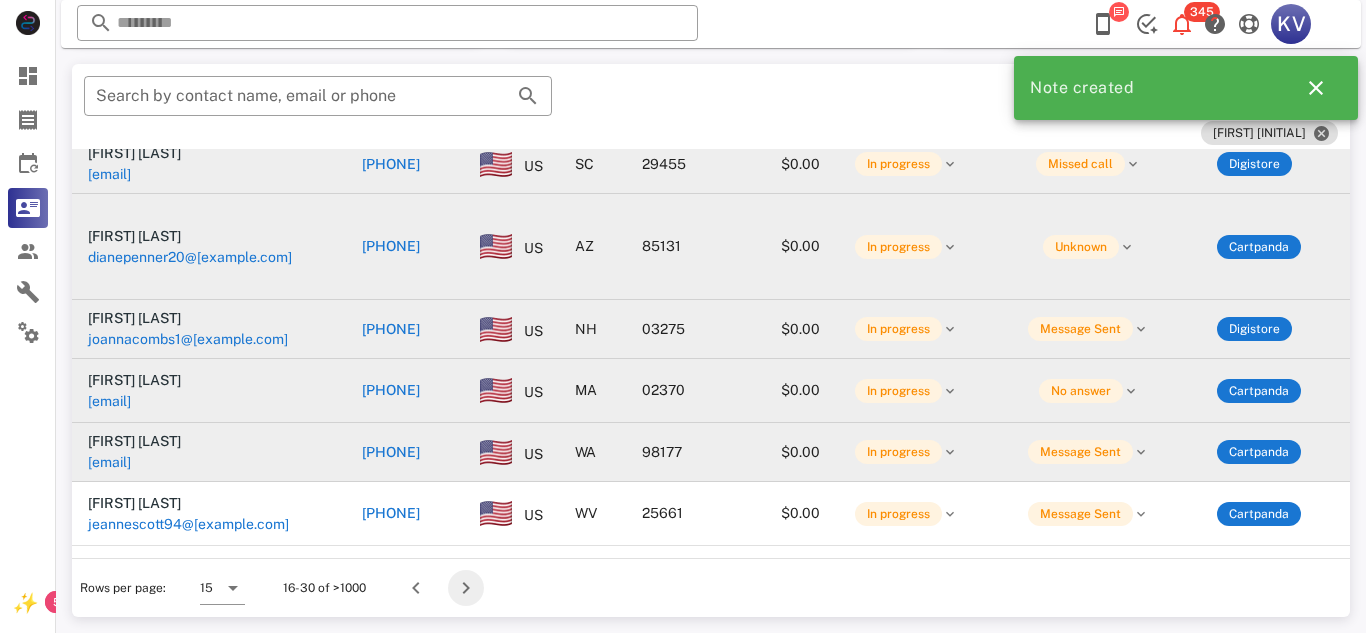 click at bounding box center (466, 588) 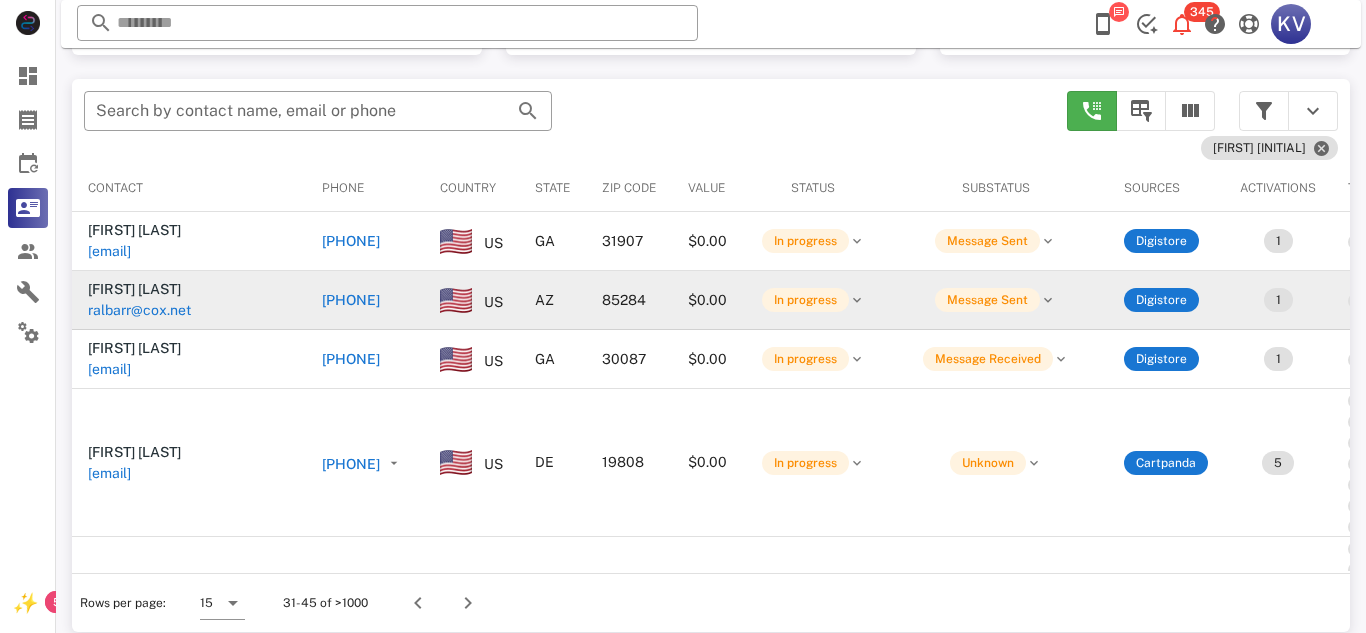 scroll, scrollTop: 360, scrollLeft: 0, axis: vertical 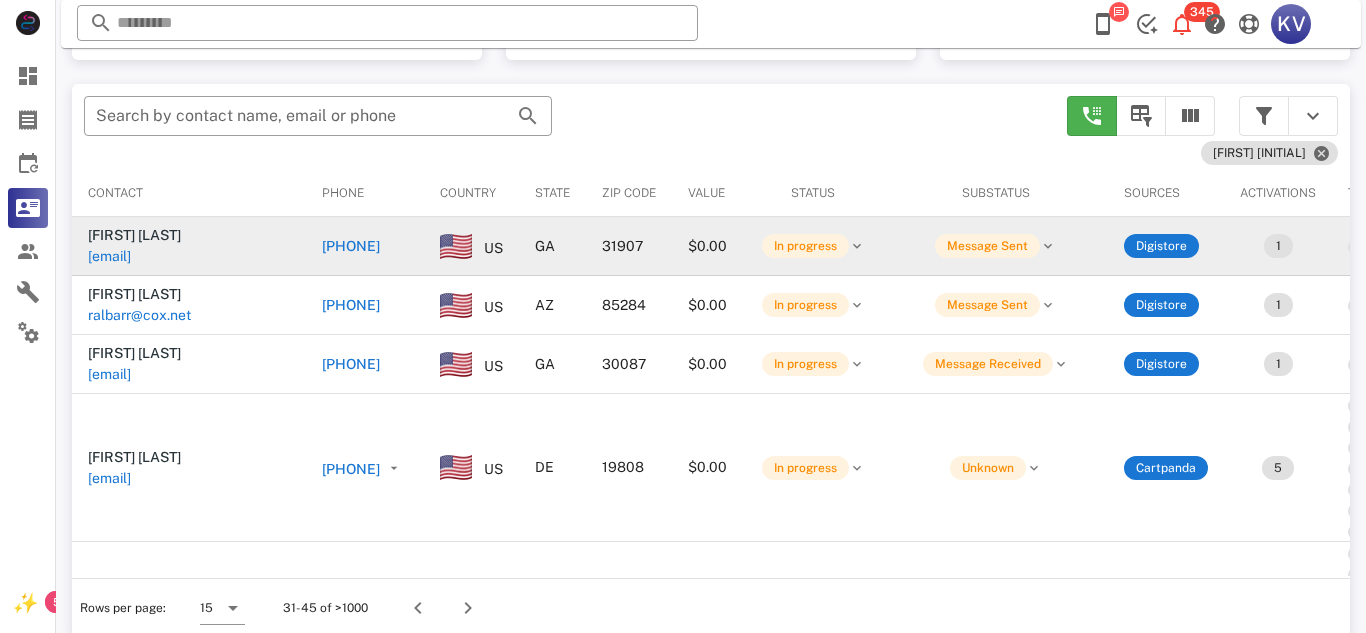 click on "[PHONE]" at bounding box center (351, 246) 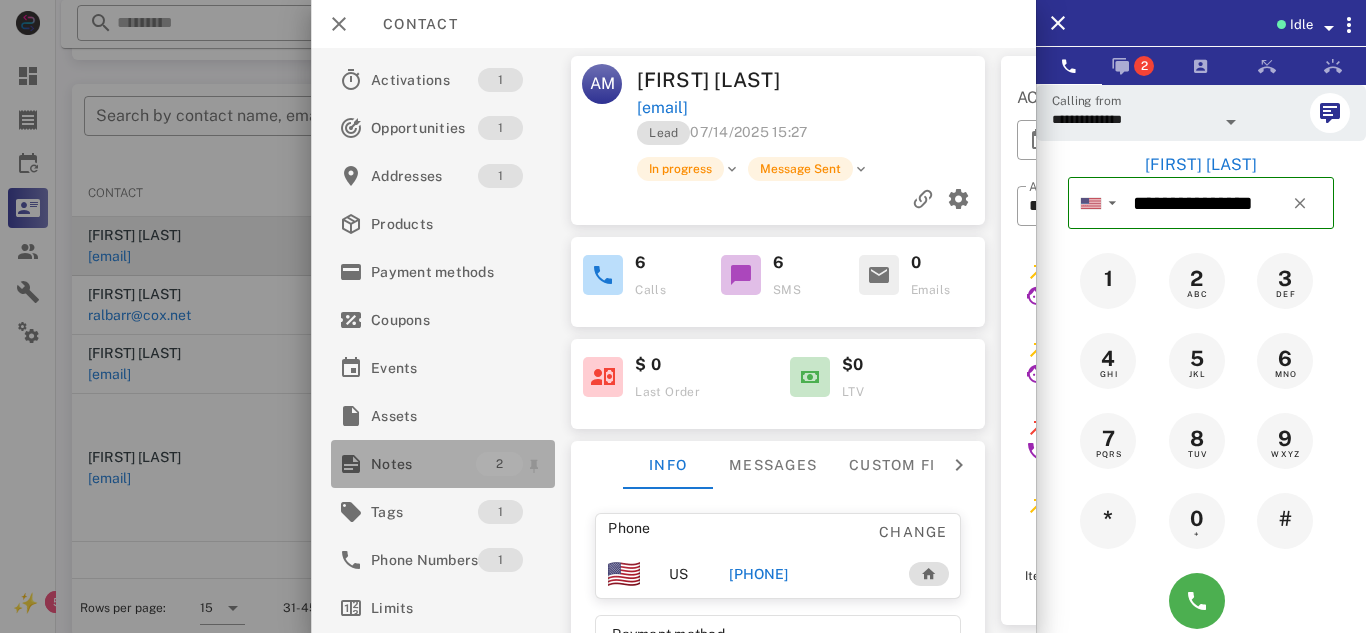 click on "Notes" at bounding box center [423, 464] 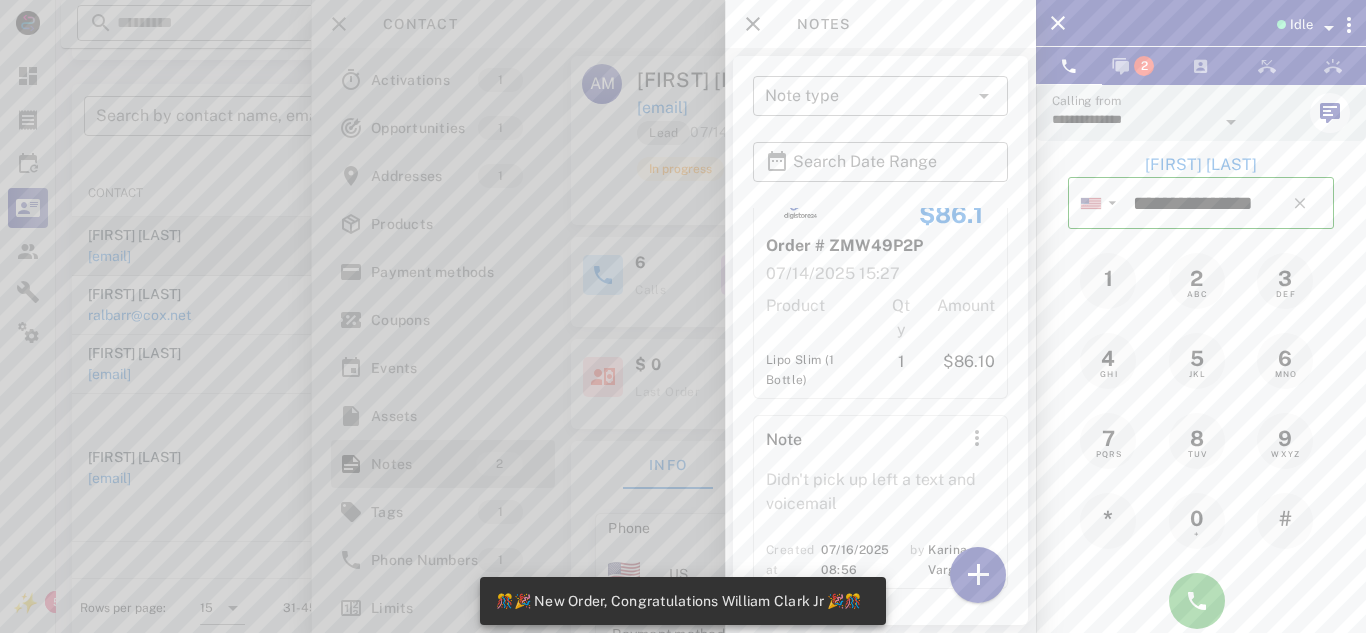 scroll, scrollTop: 32, scrollLeft: 0, axis: vertical 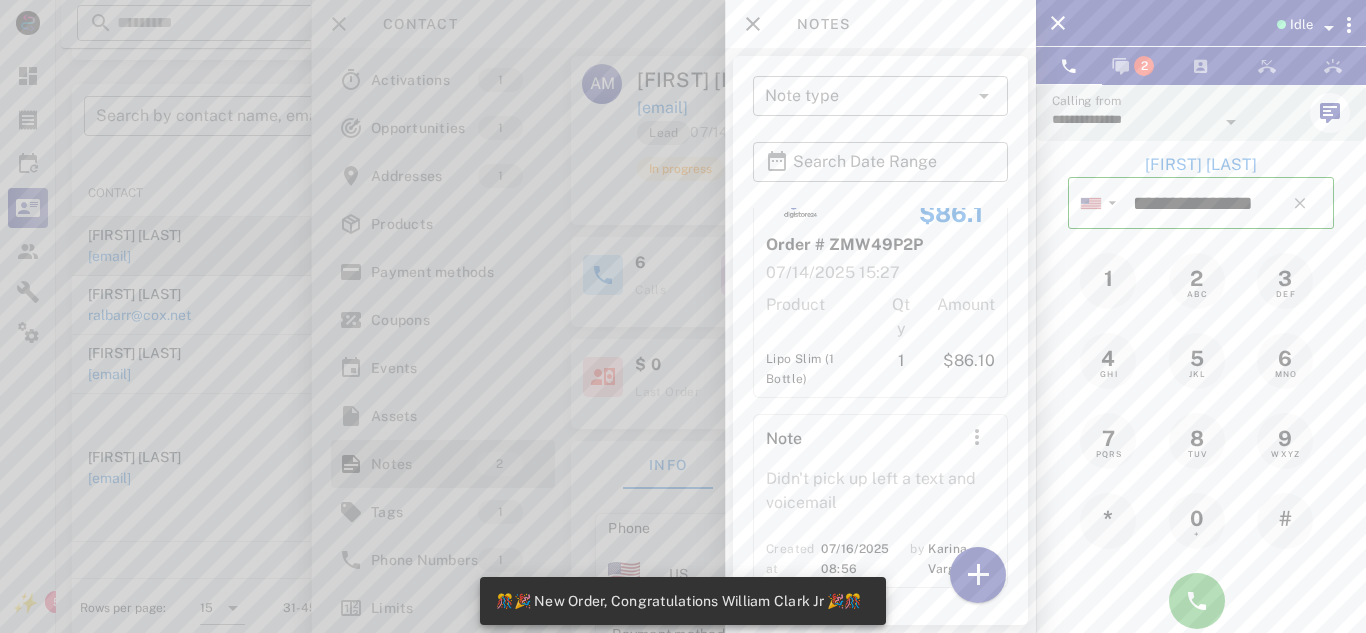 click at bounding box center [683, 316] 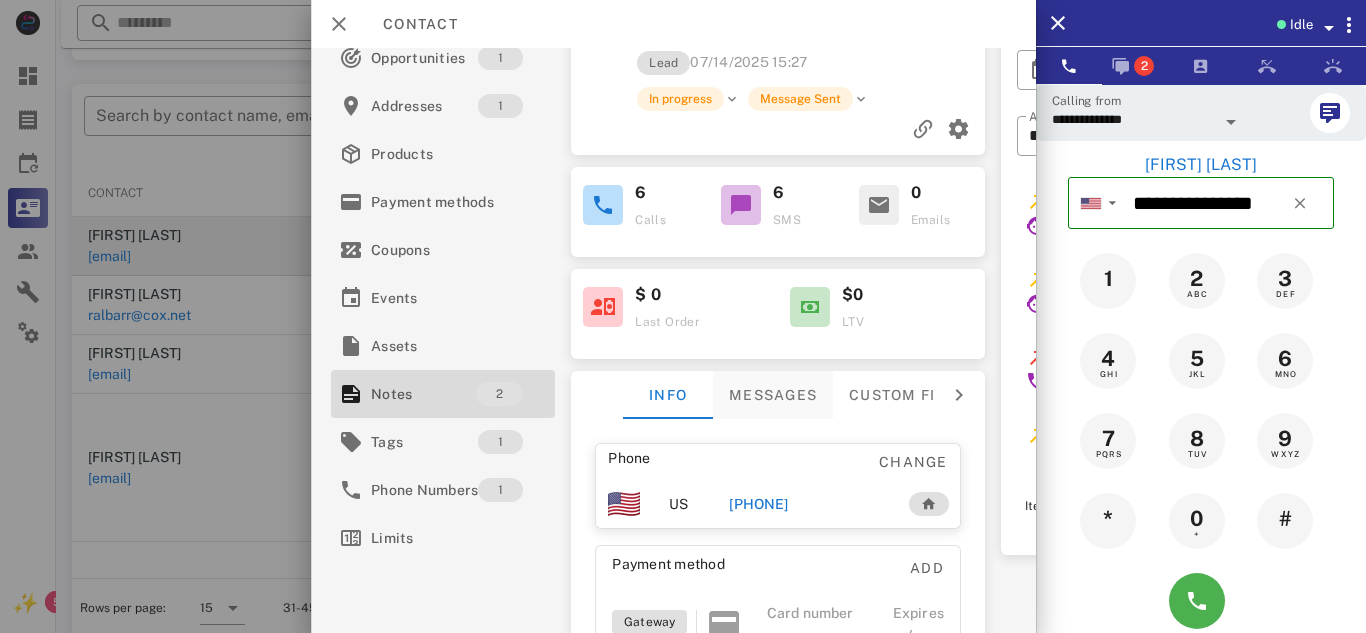 scroll, scrollTop: 72, scrollLeft: 0, axis: vertical 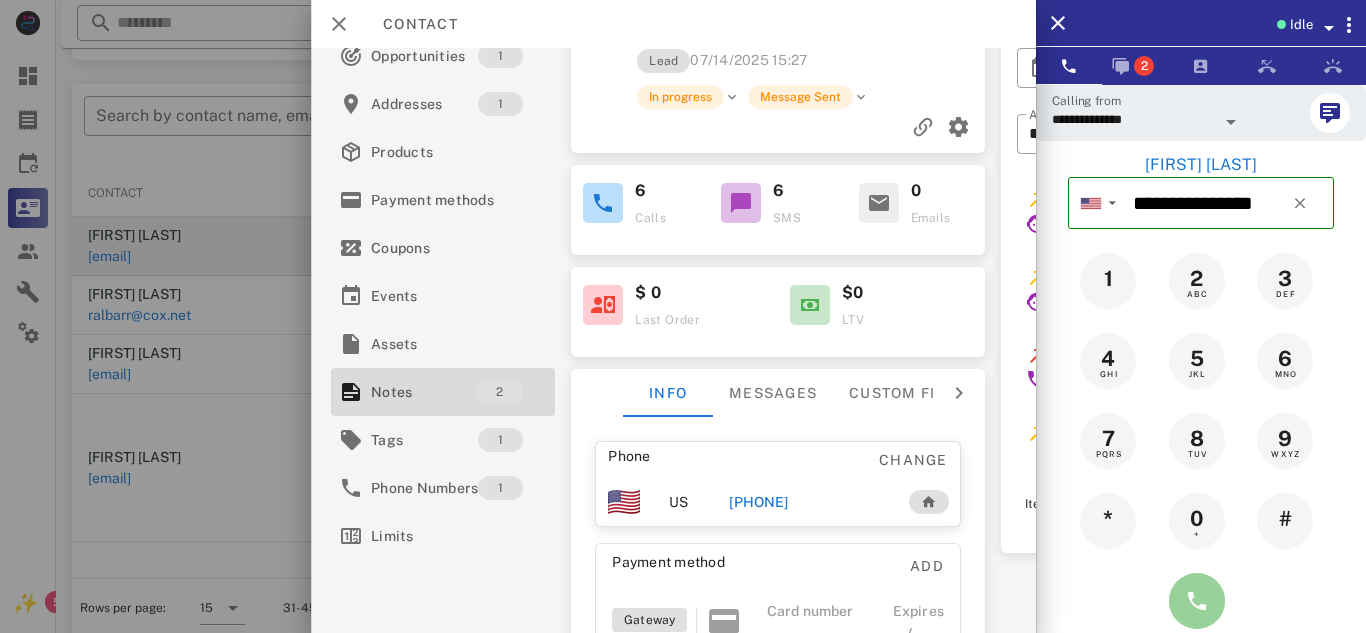 click at bounding box center (1197, 601) 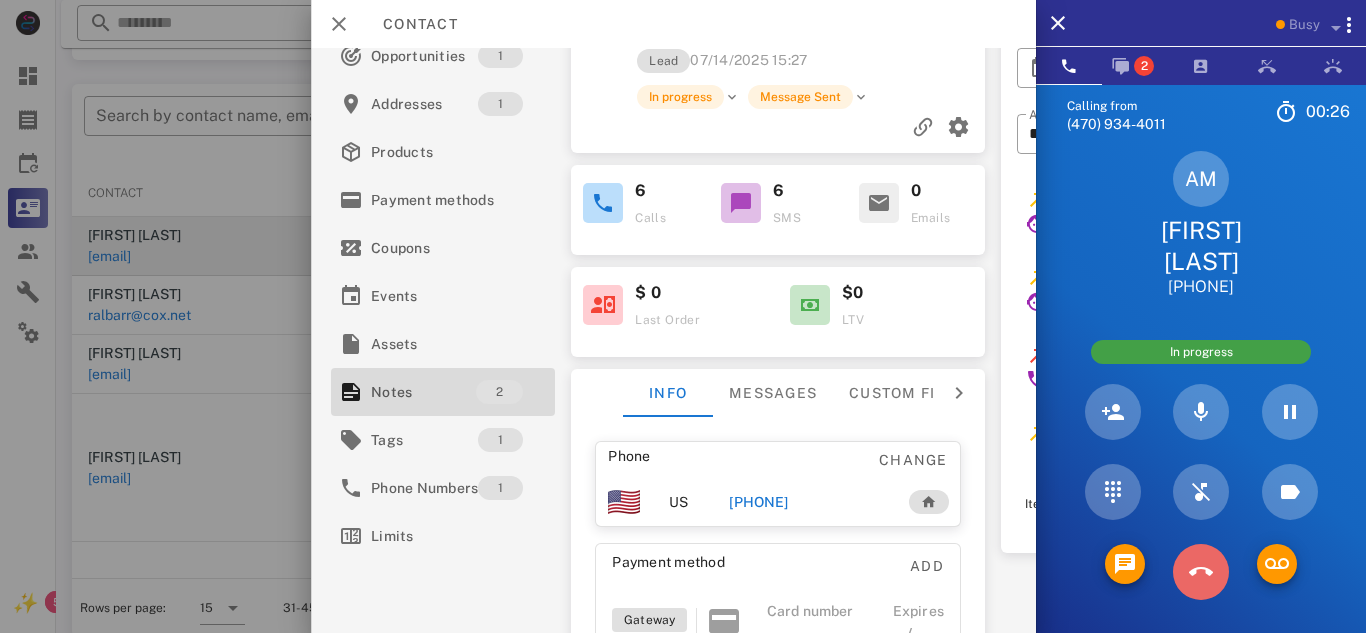 click at bounding box center (1201, 572) 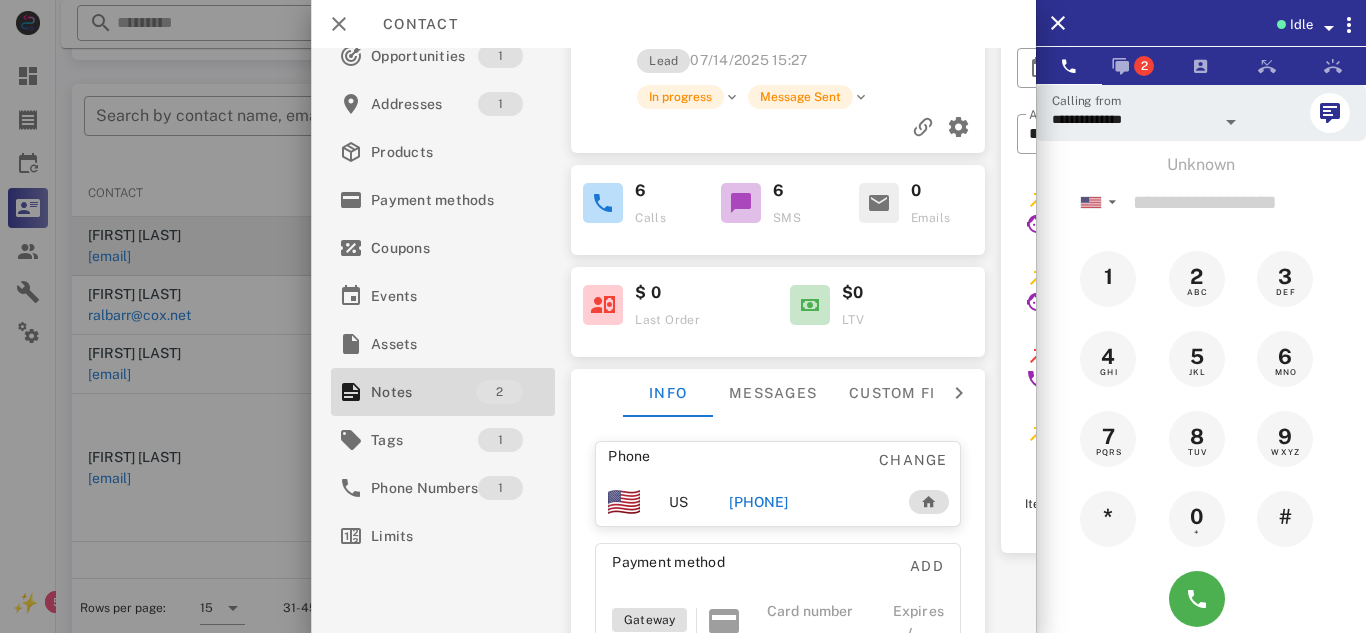 click on "[PHONE]" at bounding box center [758, 502] 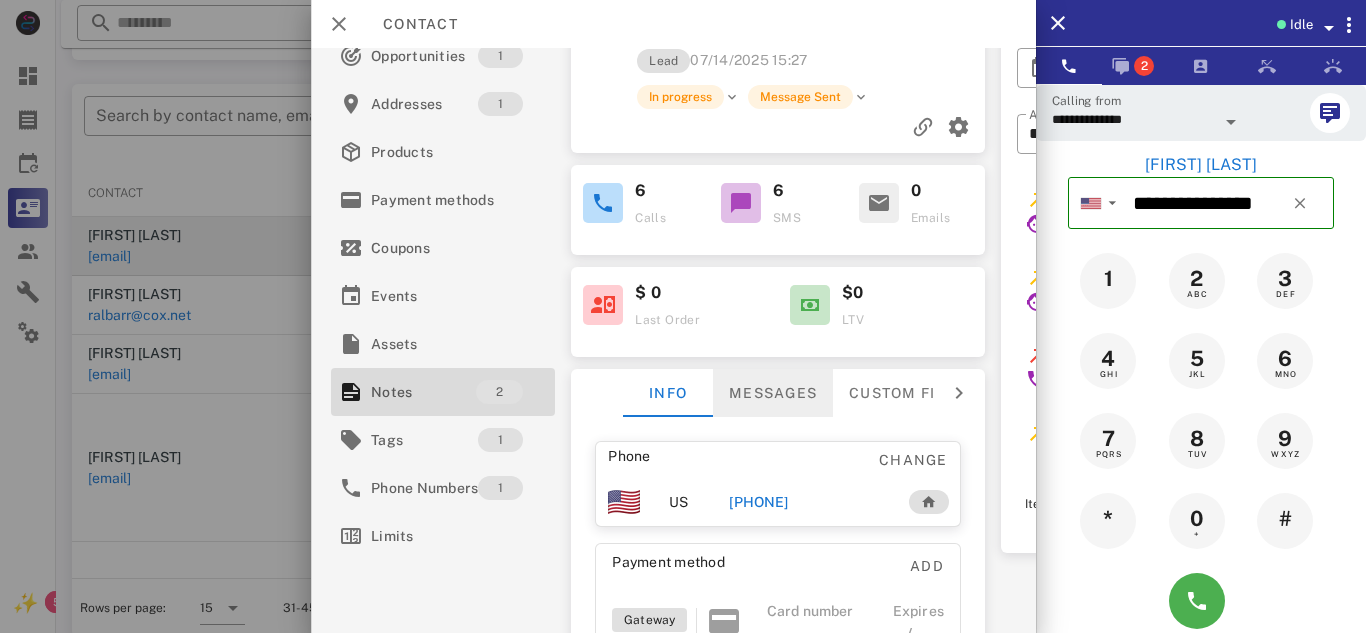 click on "Messages" at bounding box center (773, 393) 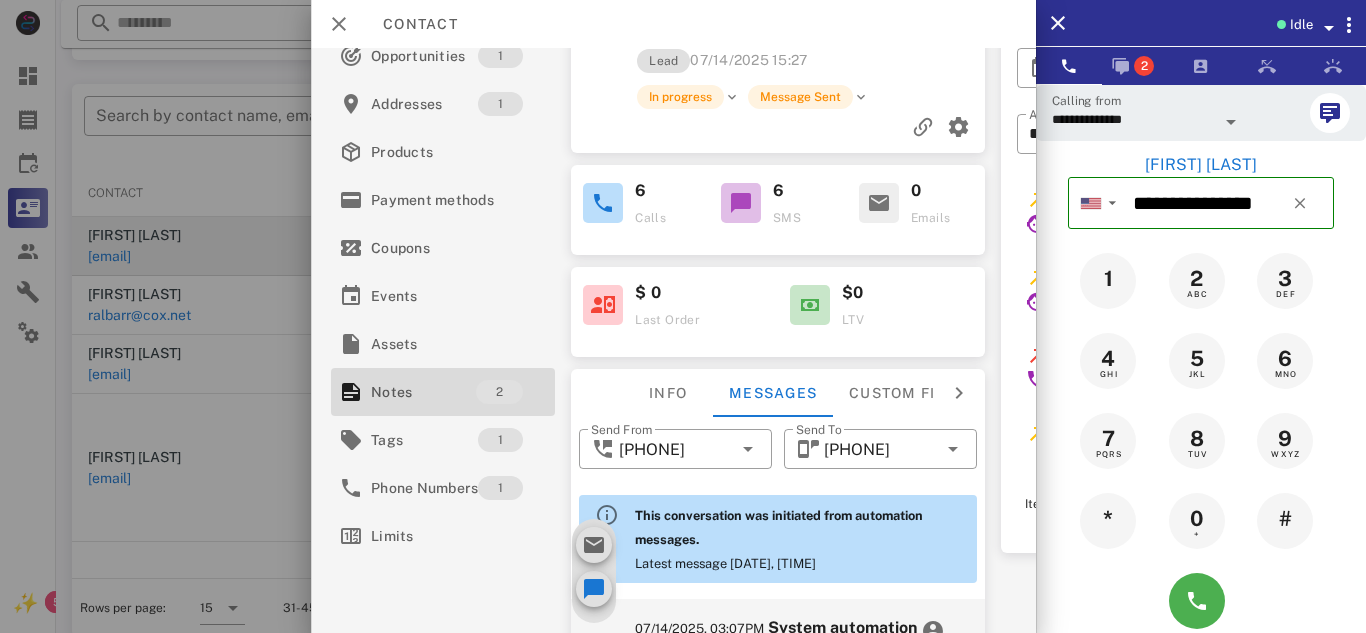 scroll, scrollTop: 1166, scrollLeft: 0, axis: vertical 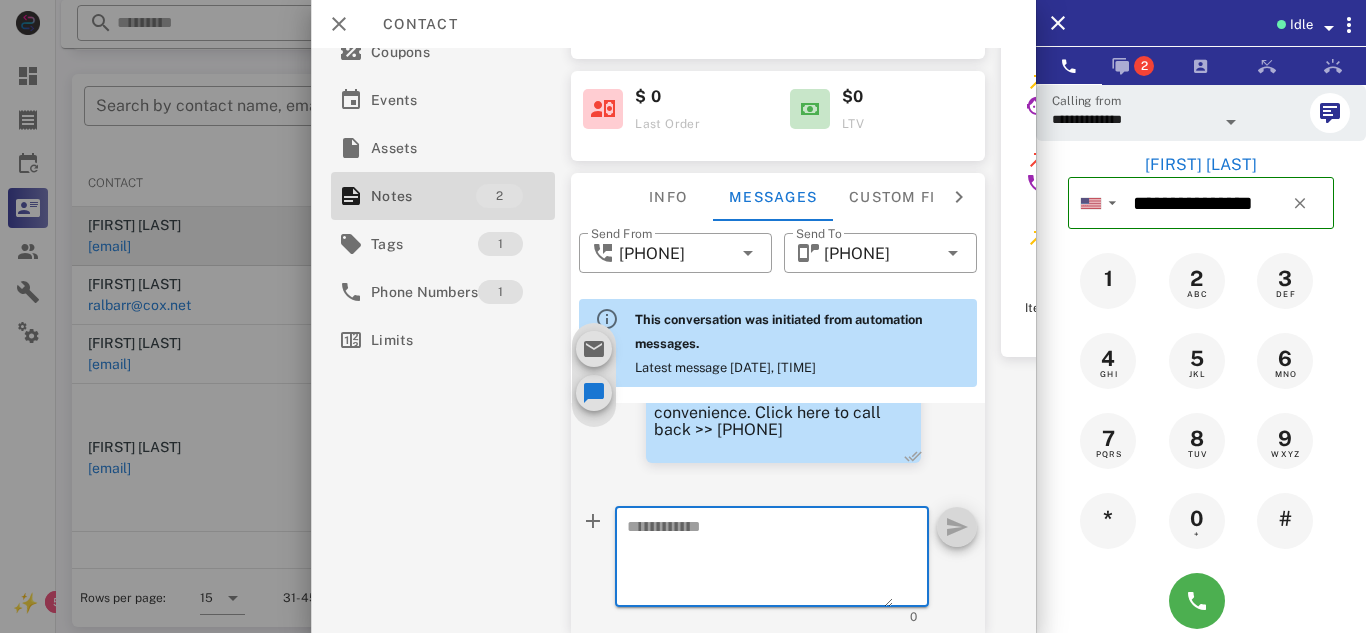 paste on "**********" 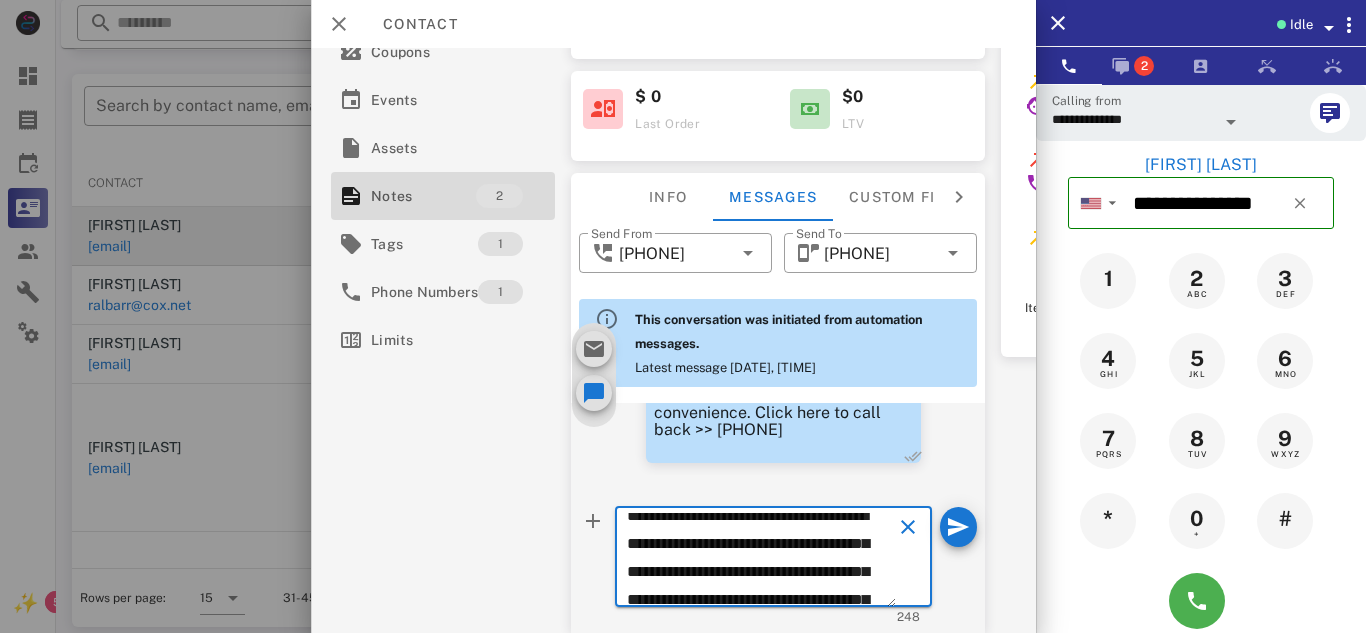 scroll, scrollTop: 0, scrollLeft: 0, axis: both 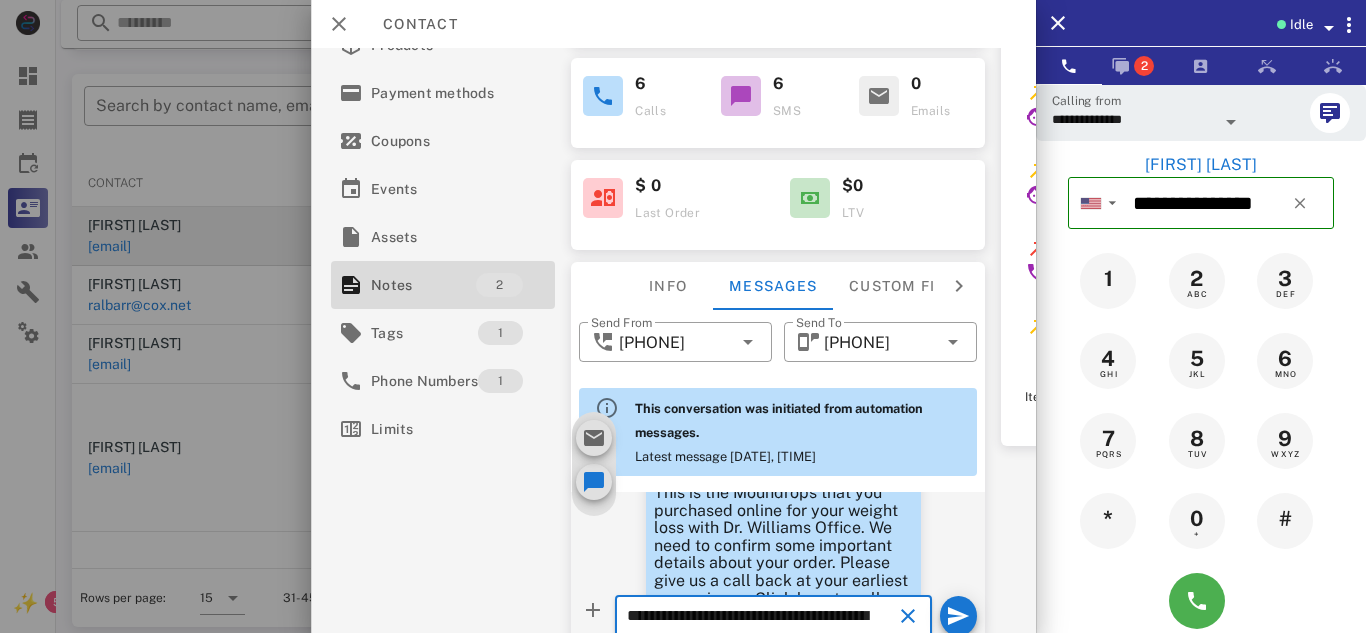 type on "**********" 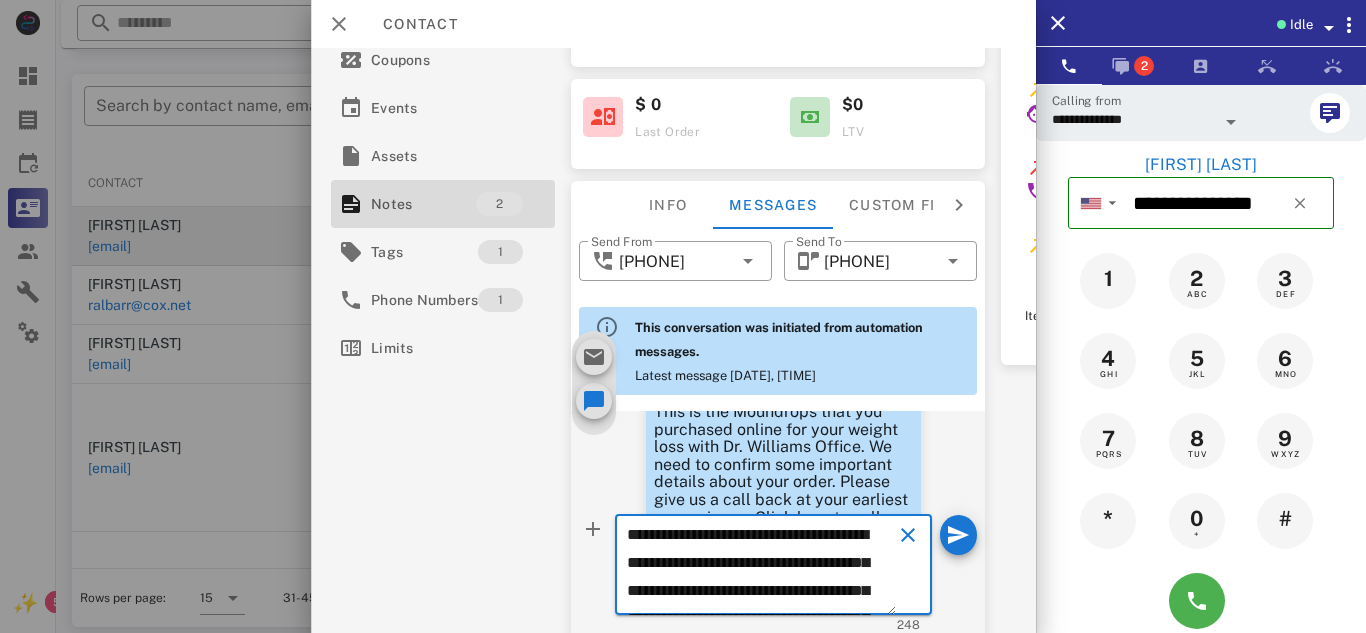 scroll, scrollTop: 268, scrollLeft: 0, axis: vertical 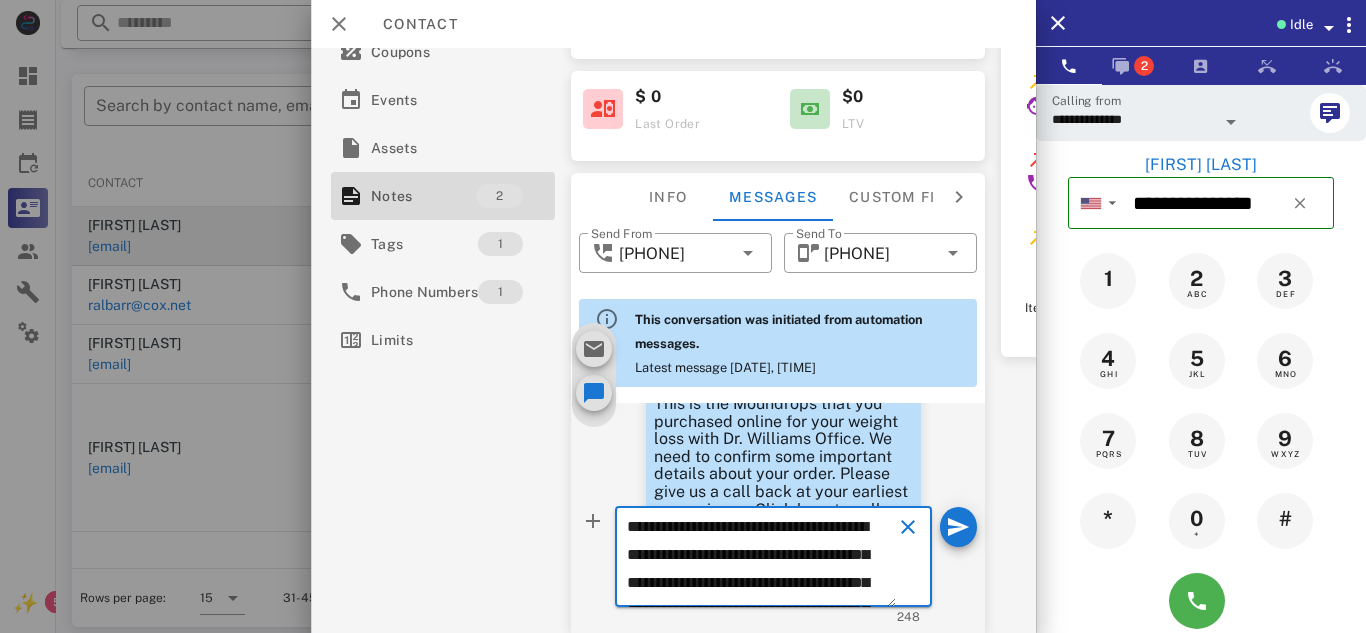click at bounding box center [908, 527] 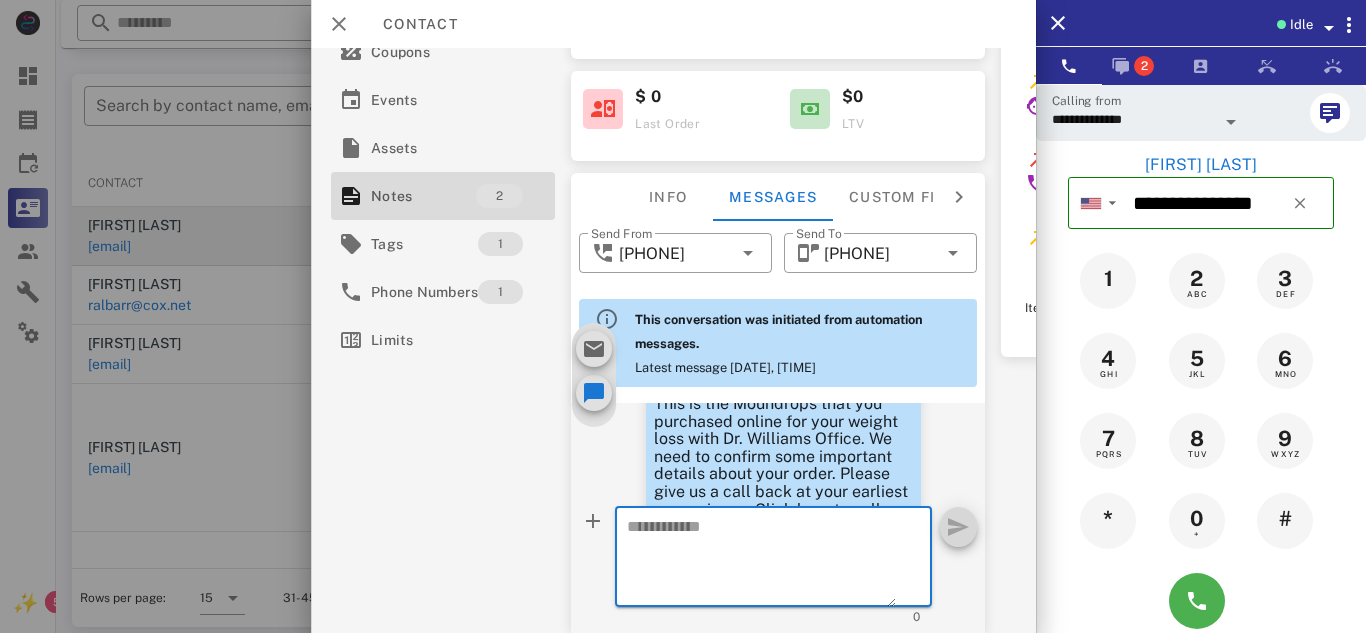 paste on "**********" 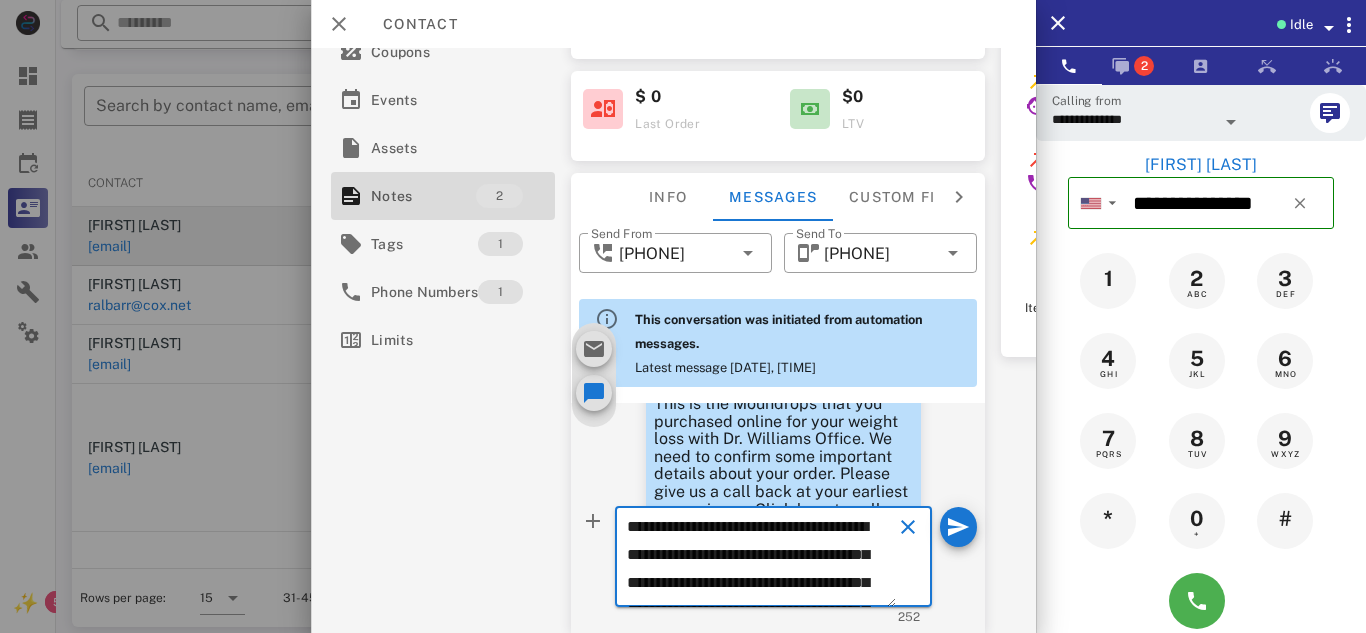 scroll, scrollTop: 153, scrollLeft: 0, axis: vertical 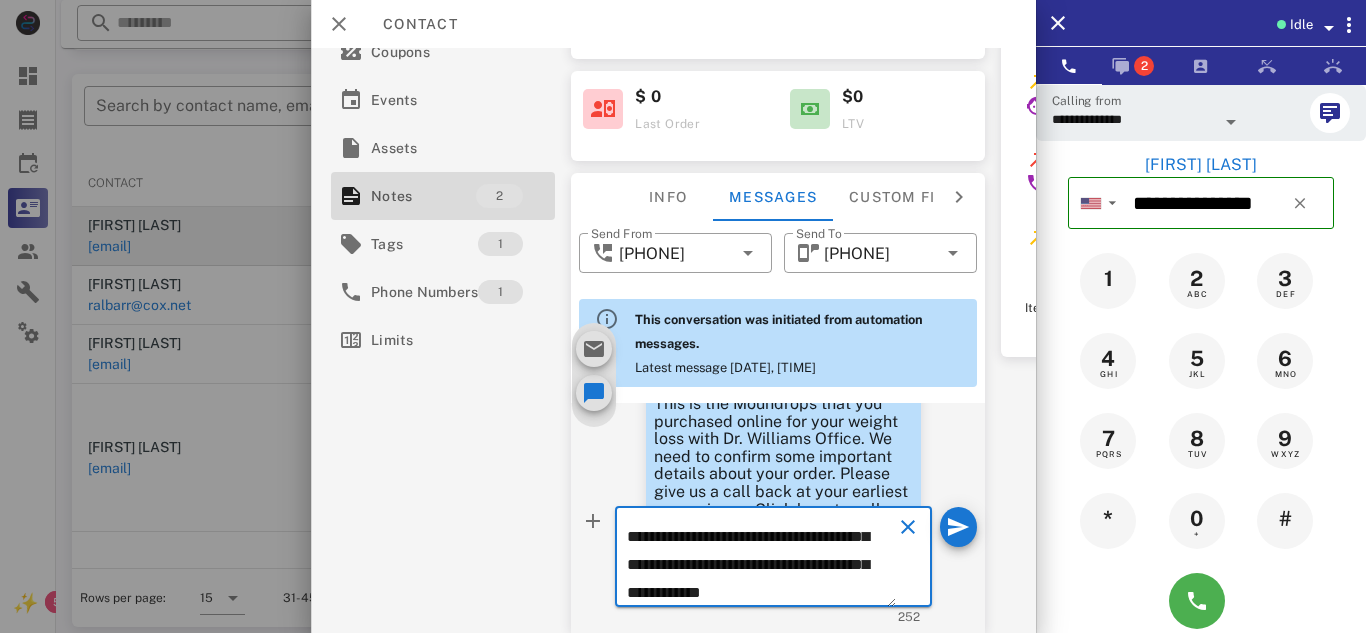 click on "**********" at bounding box center [761, 560] 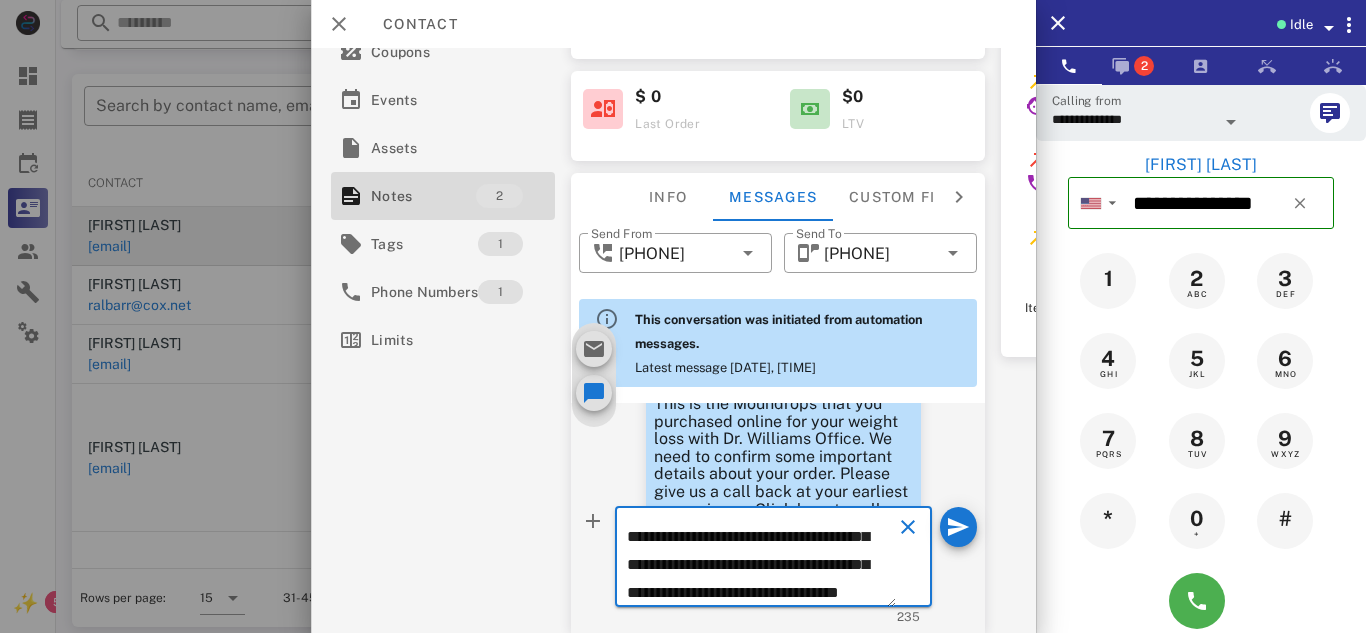 scroll, scrollTop: 153, scrollLeft: 0, axis: vertical 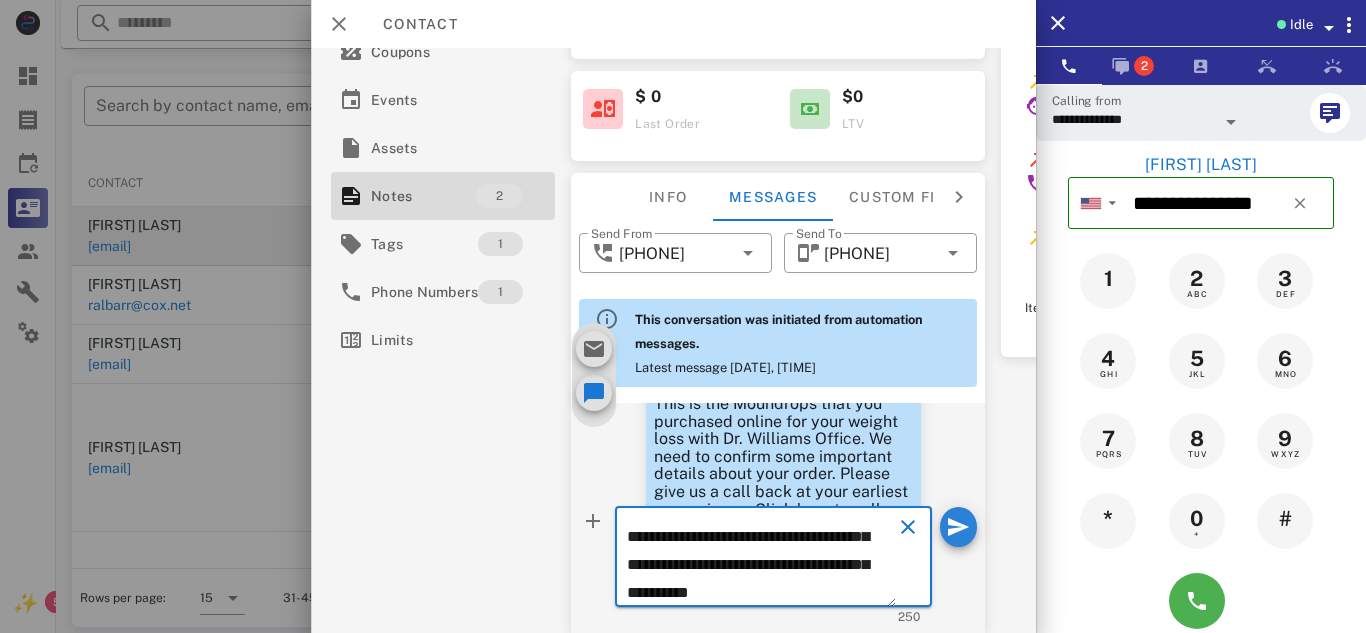 type on "**********" 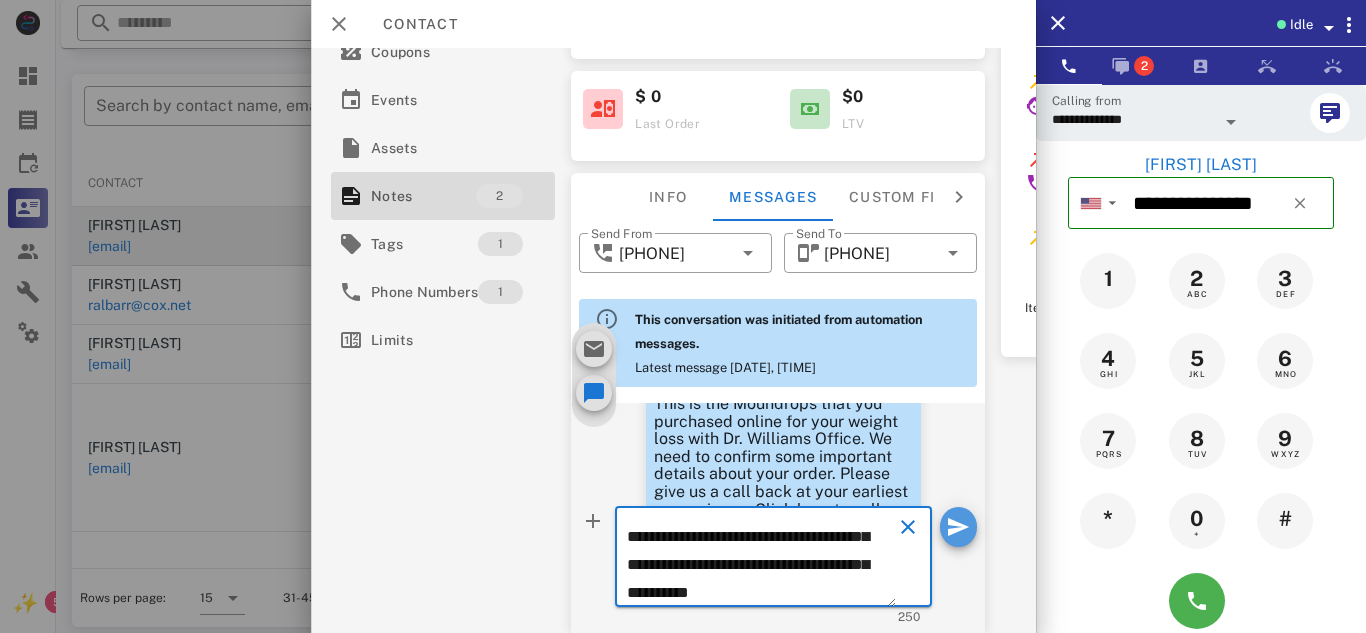 click at bounding box center [958, 527] 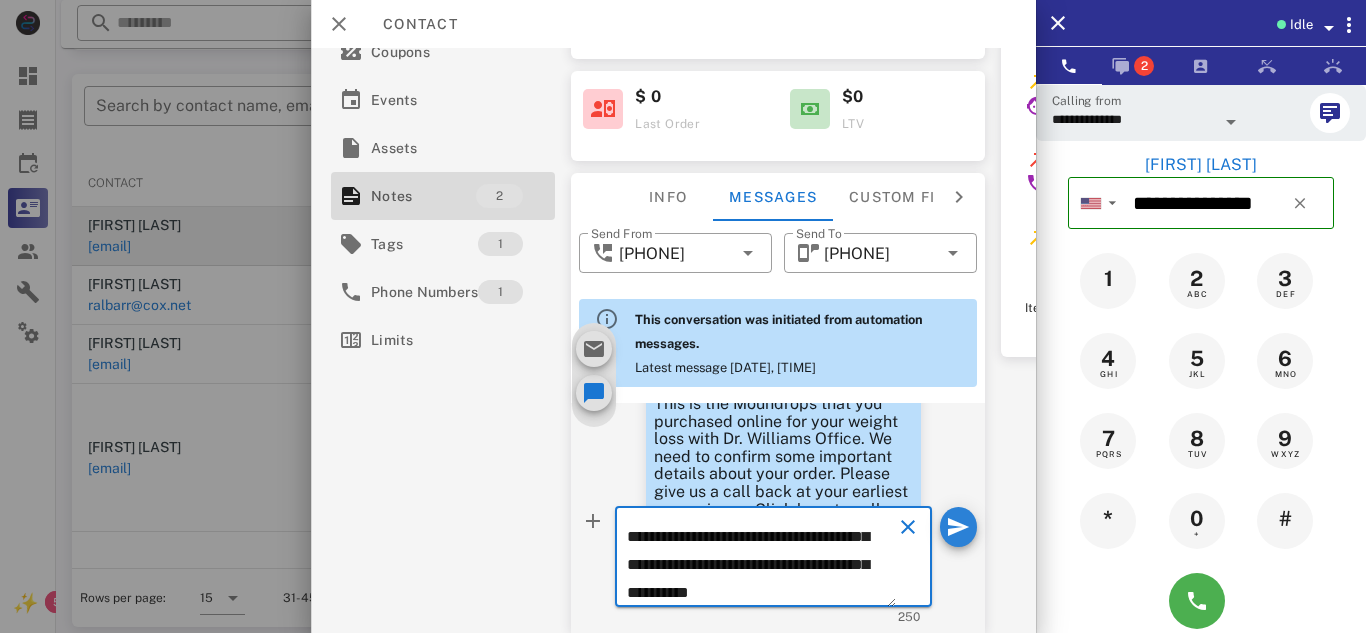 type 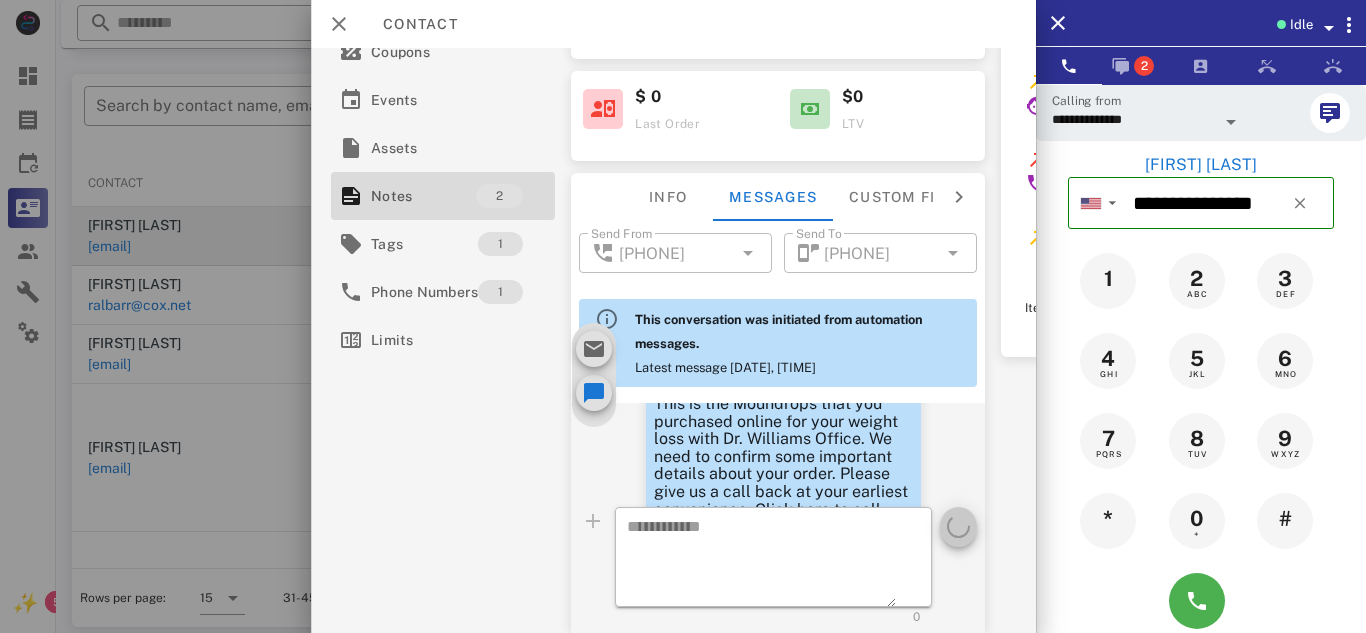 scroll, scrollTop: 0, scrollLeft: 0, axis: both 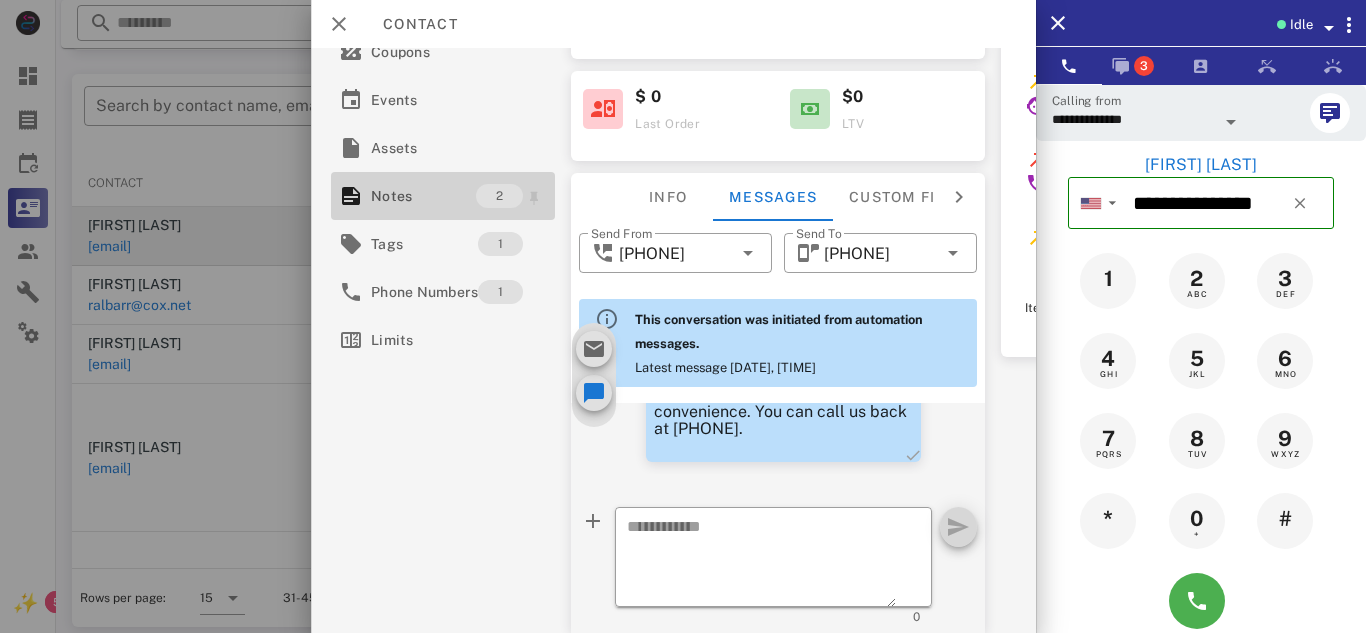 click on "Notes" at bounding box center [423, 196] 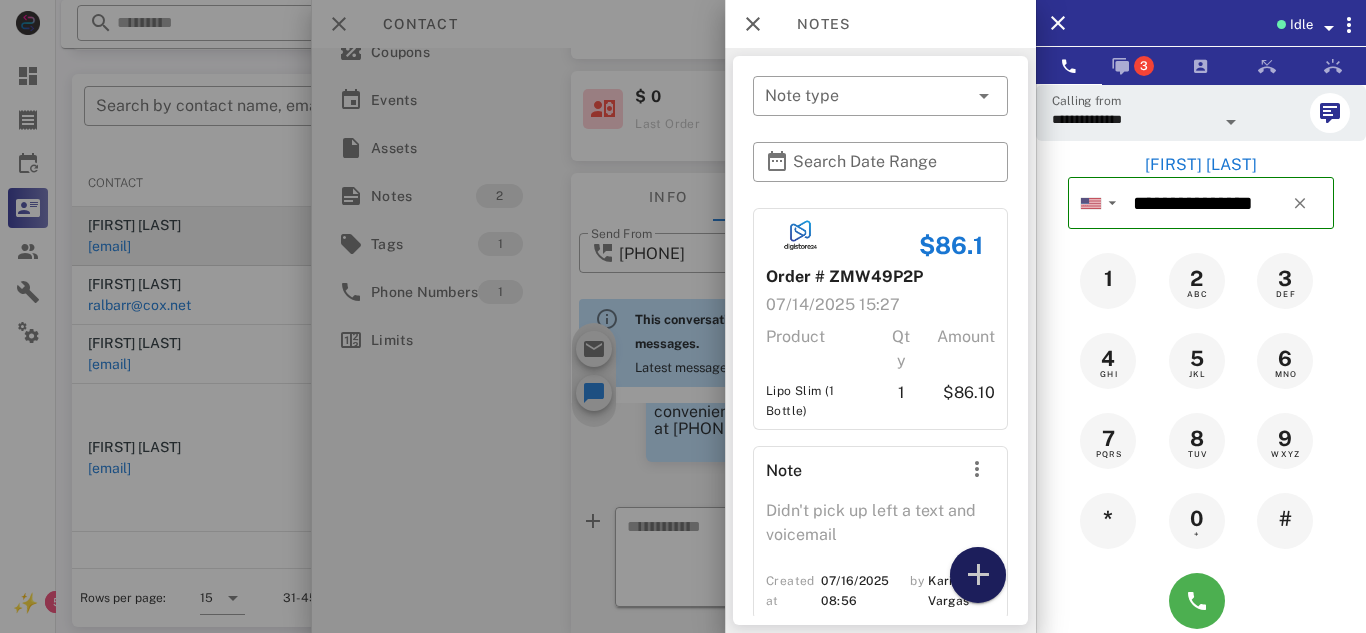 click at bounding box center (978, 575) 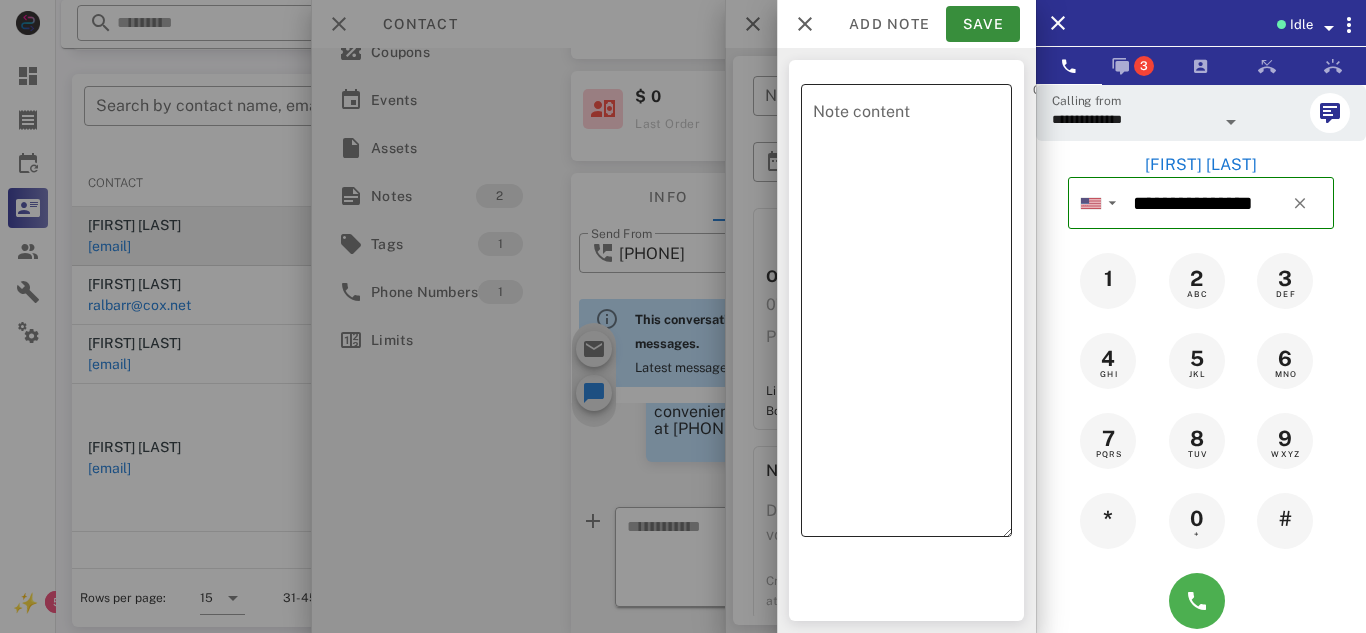 click on "Note content" at bounding box center [912, 315] 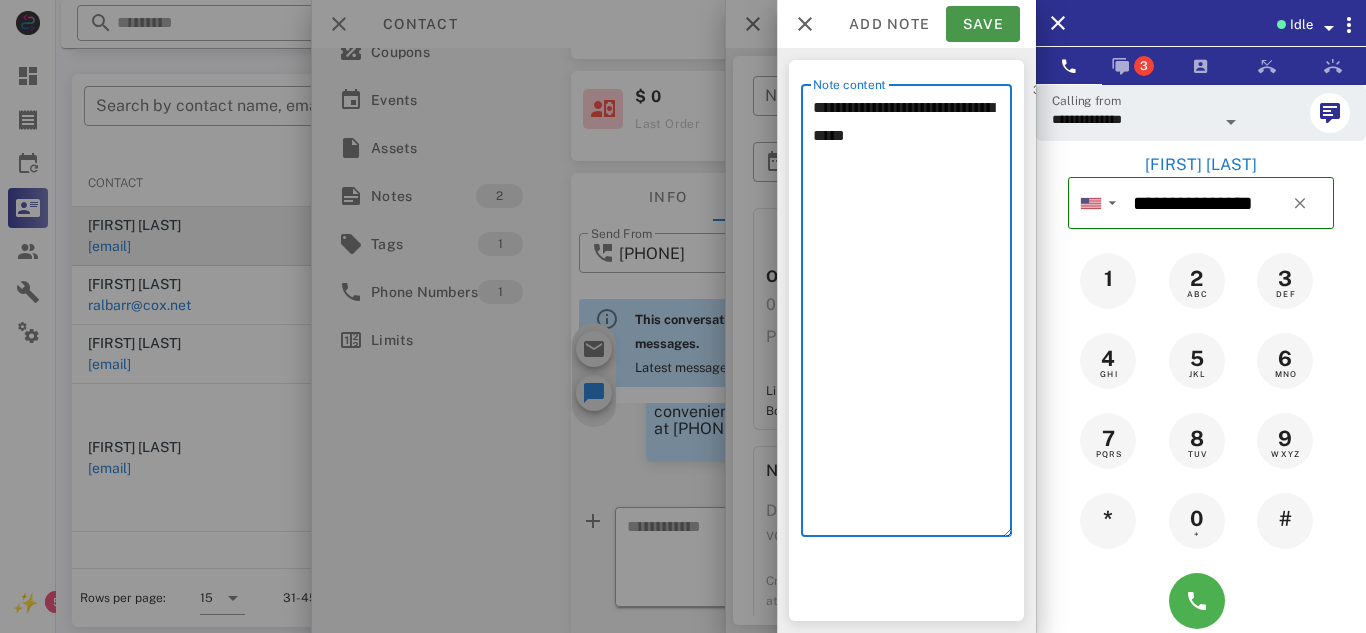 type on "**********" 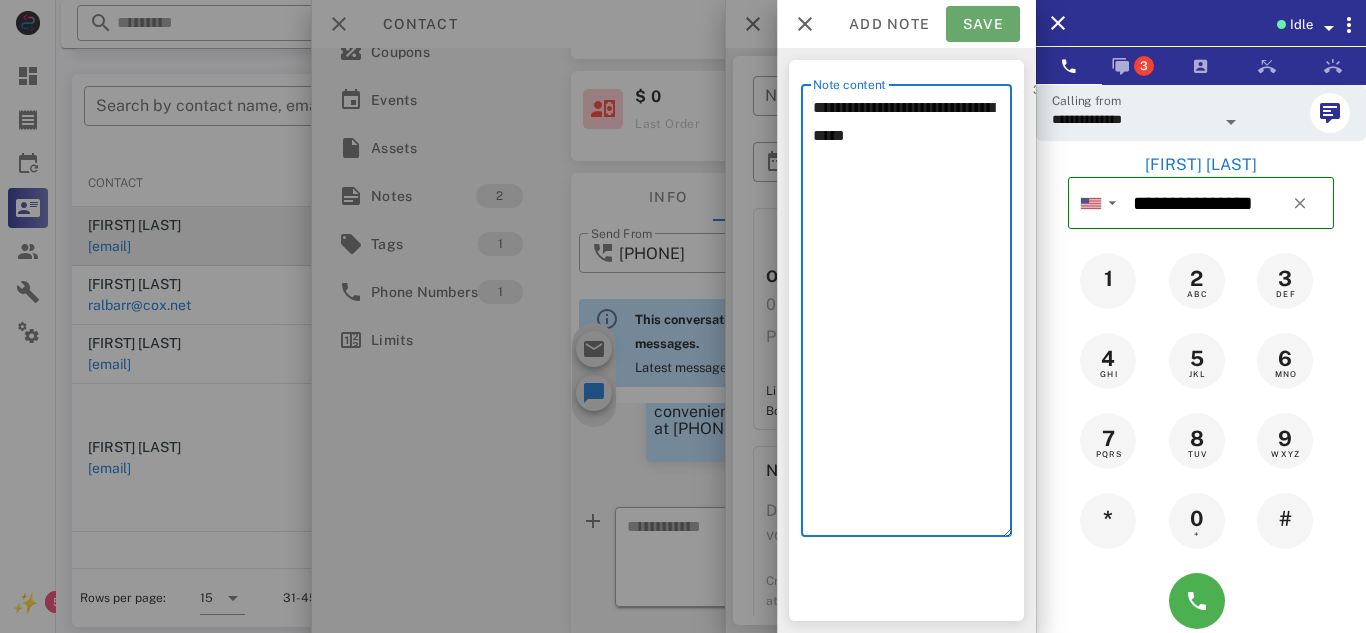 click on "Save" at bounding box center [983, 24] 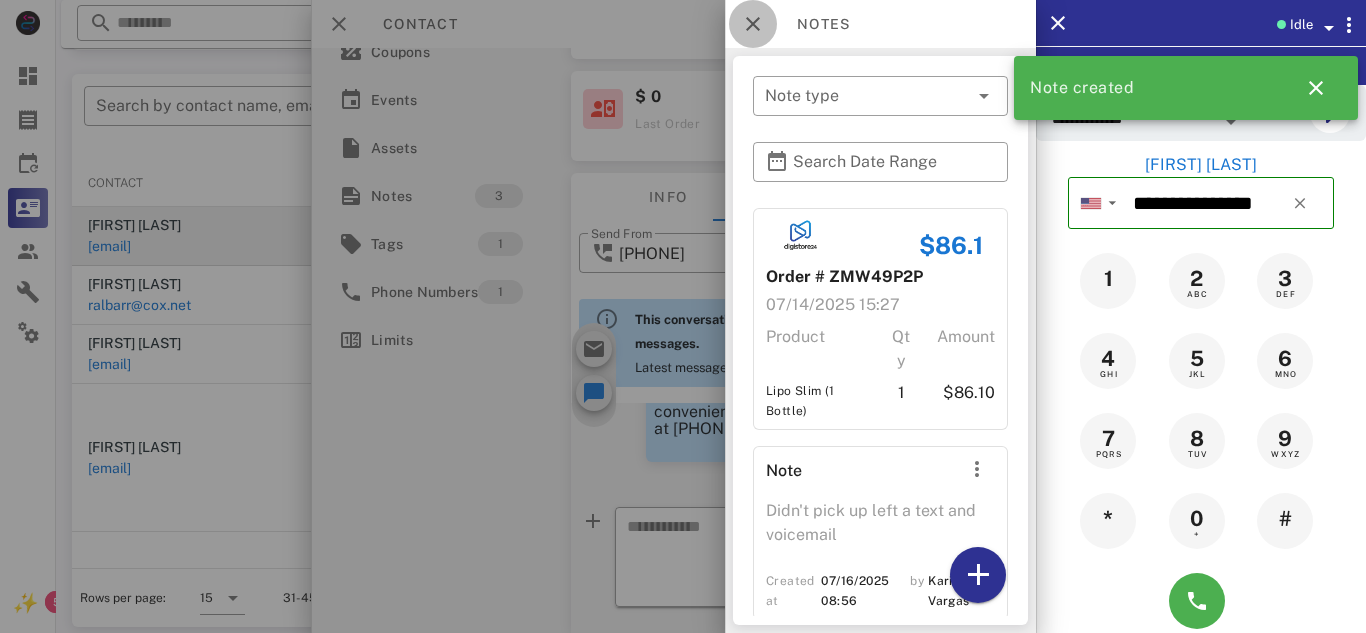 click at bounding box center (753, 24) 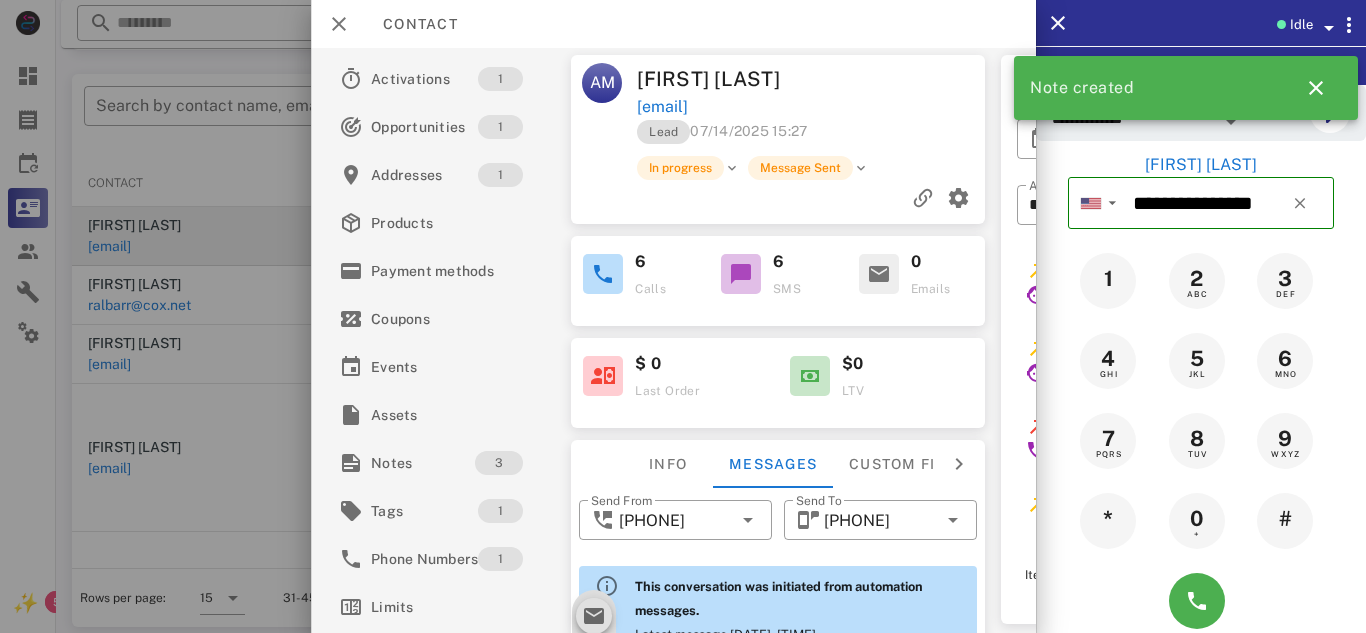 scroll, scrollTop: 0, scrollLeft: 0, axis: both 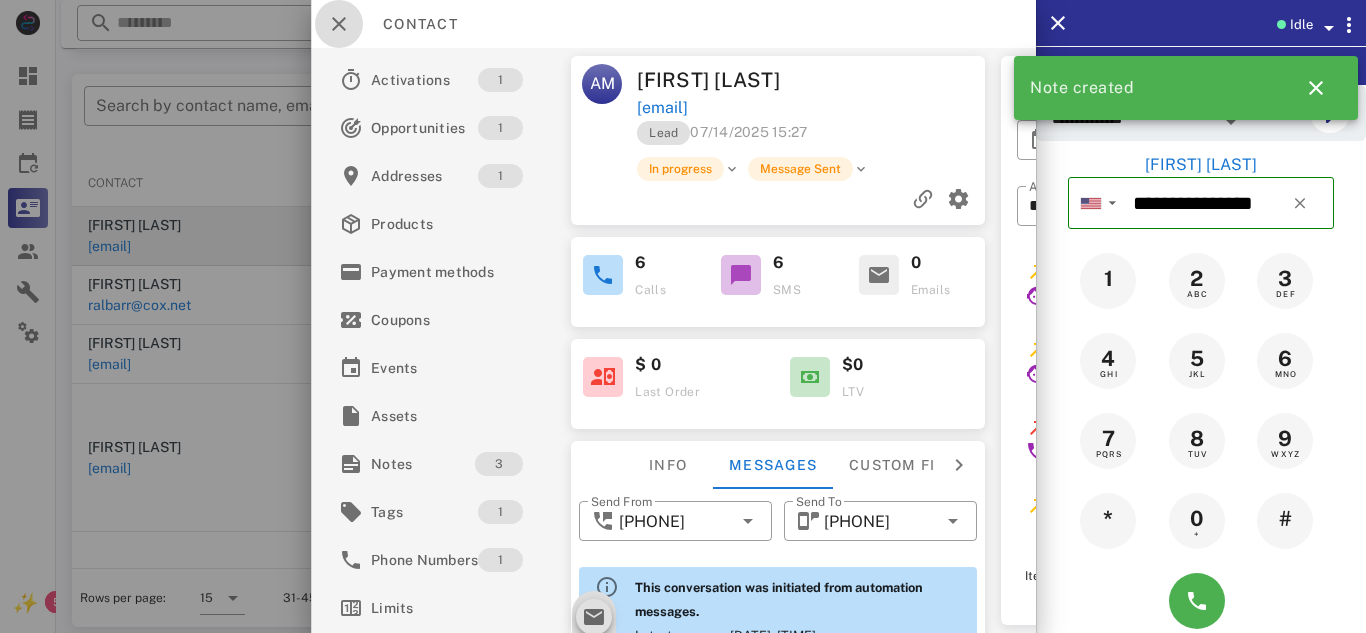 click at bounding box center (339, 24) 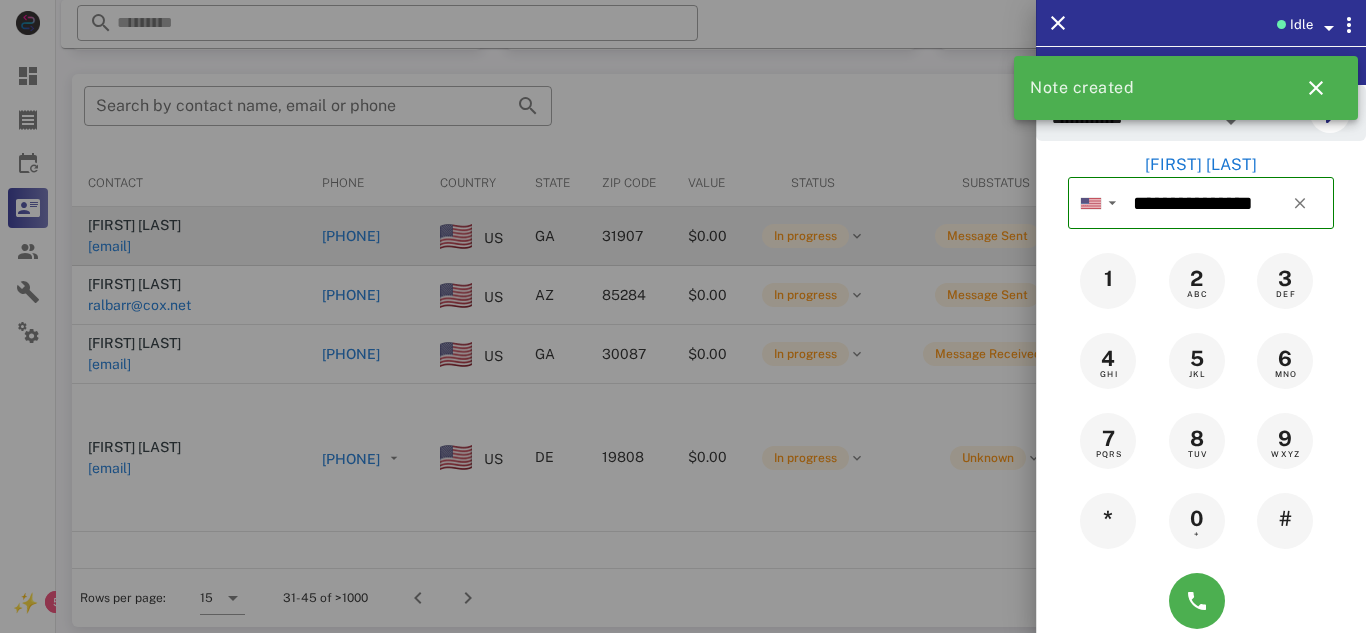 click at bounding box center (683, 316) 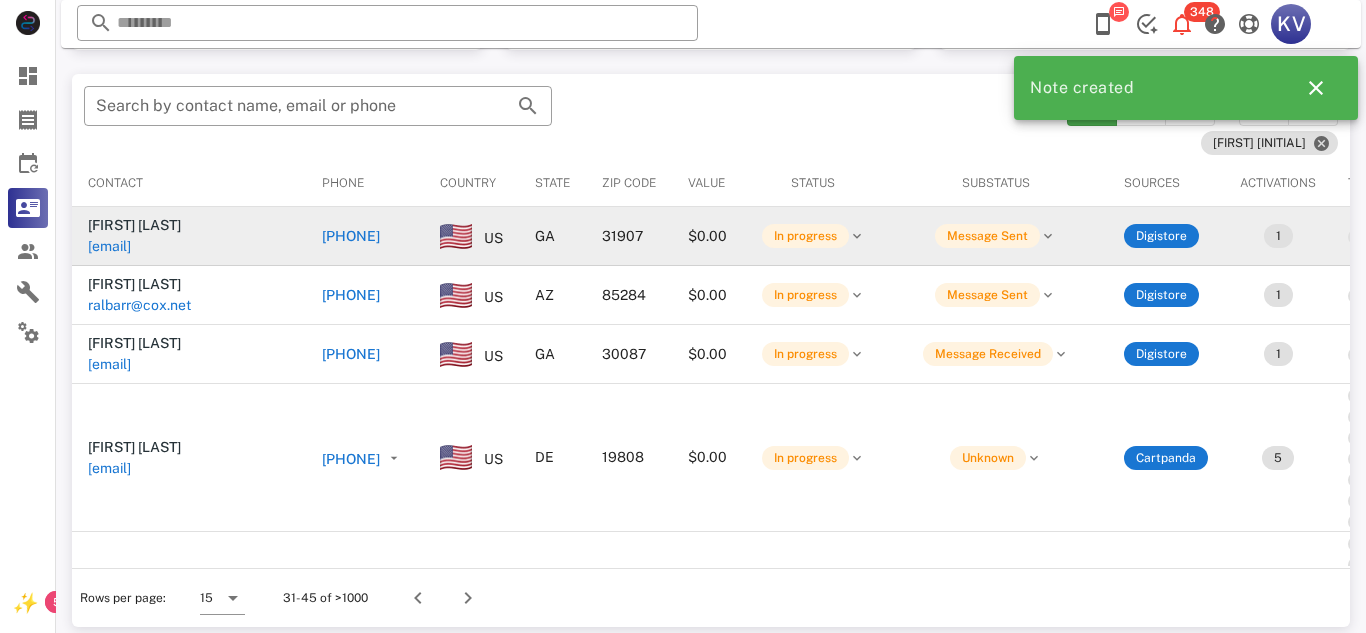 click on "[PHONE]" at bounding box center [351, 236] 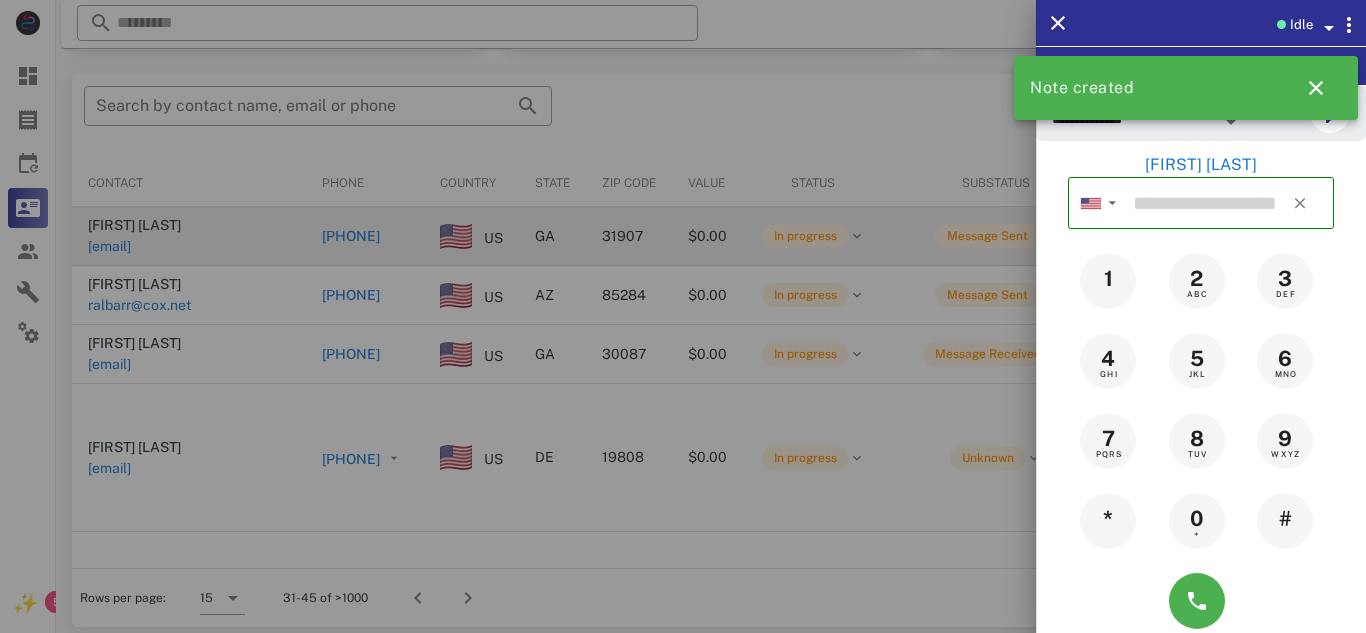type on "**********" 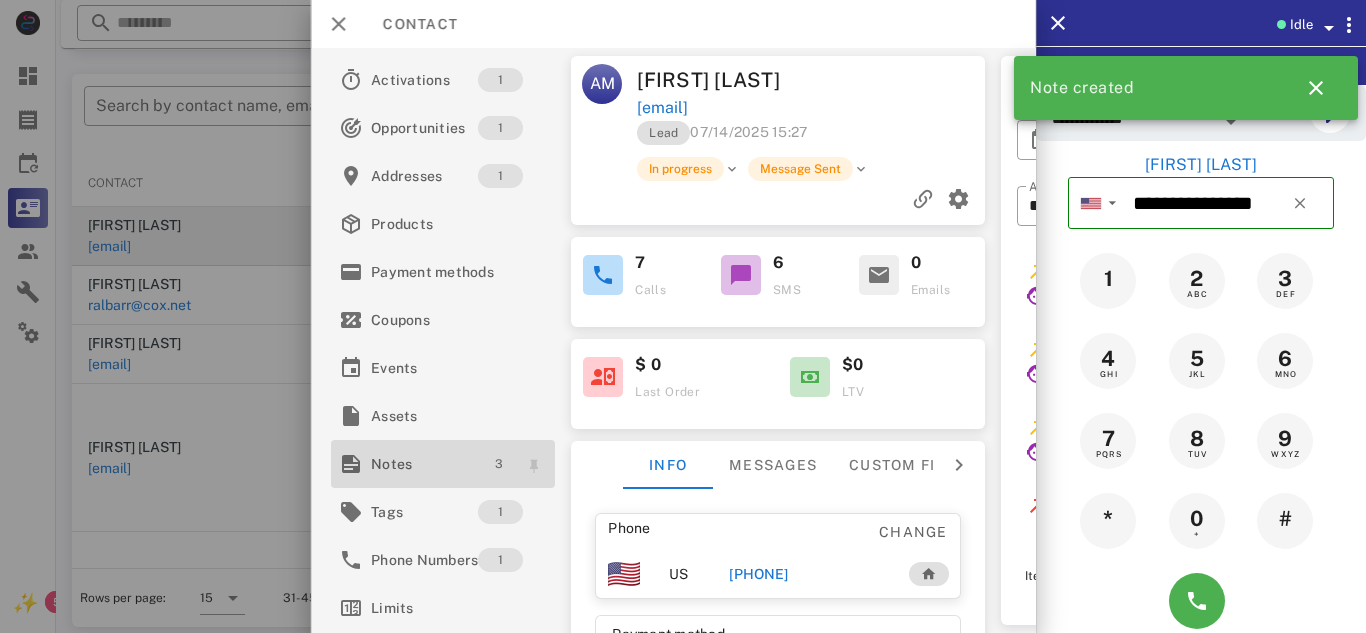 click on "3" at bounding box center (499, 464) 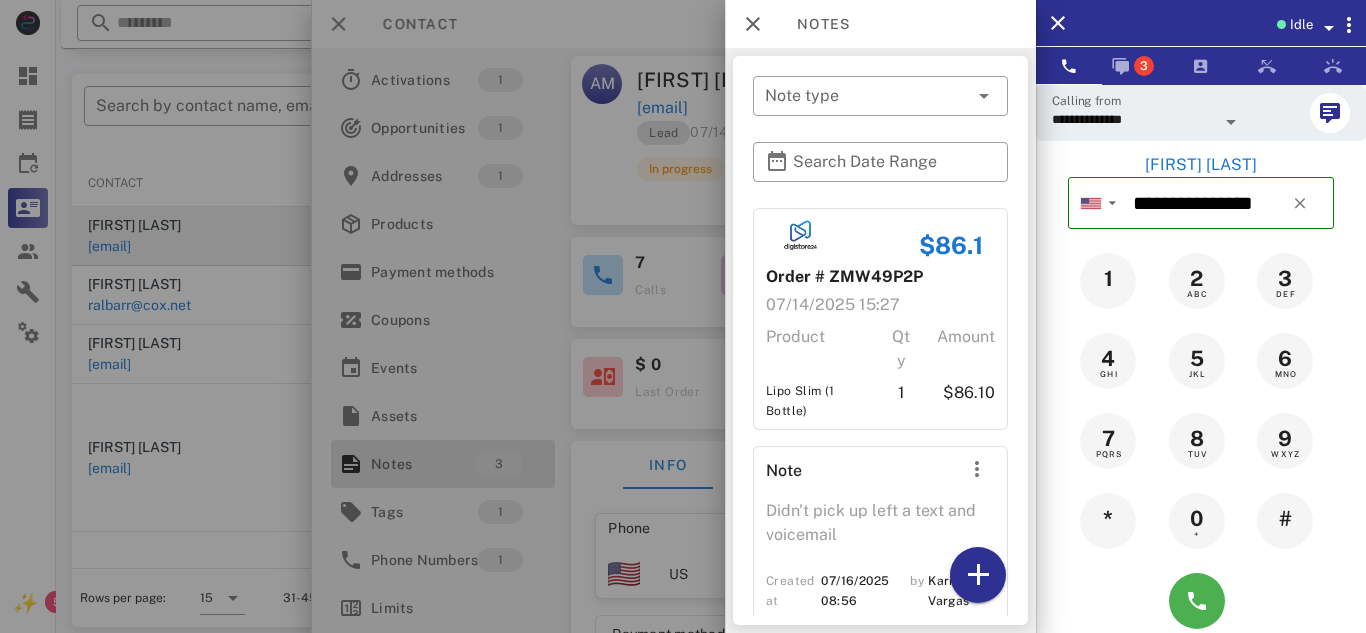 click at bounding box center [683, 316] 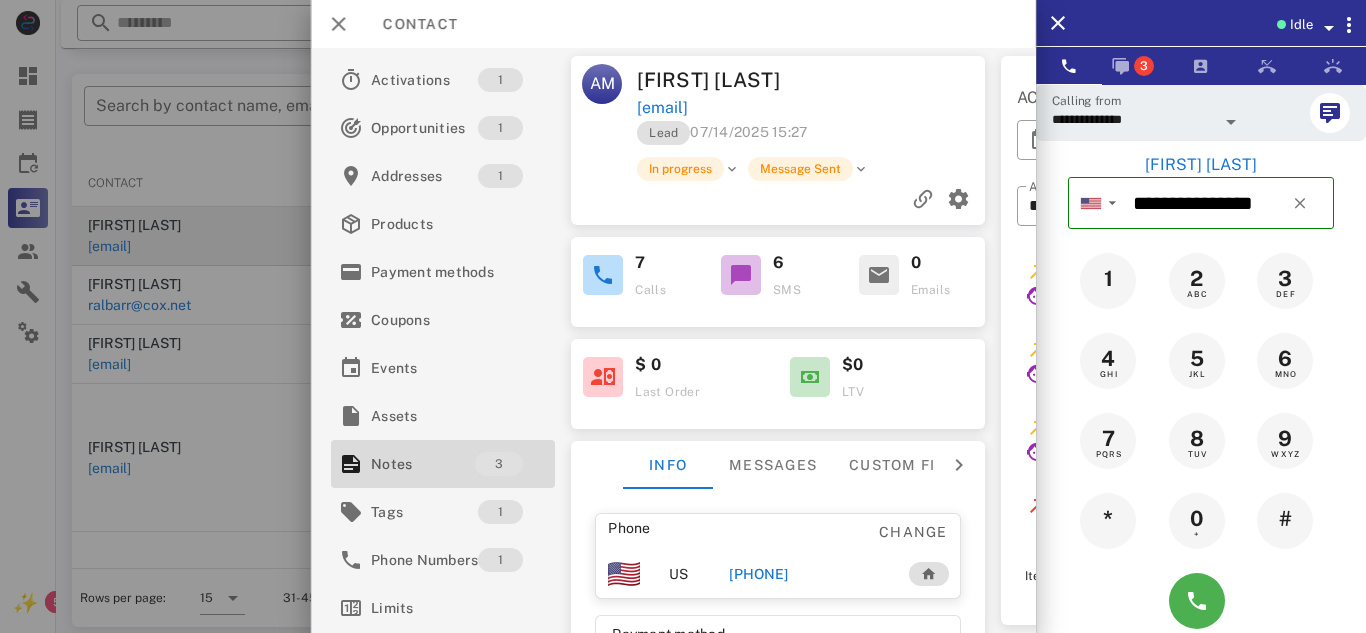 click at bounding box center [683, 316] 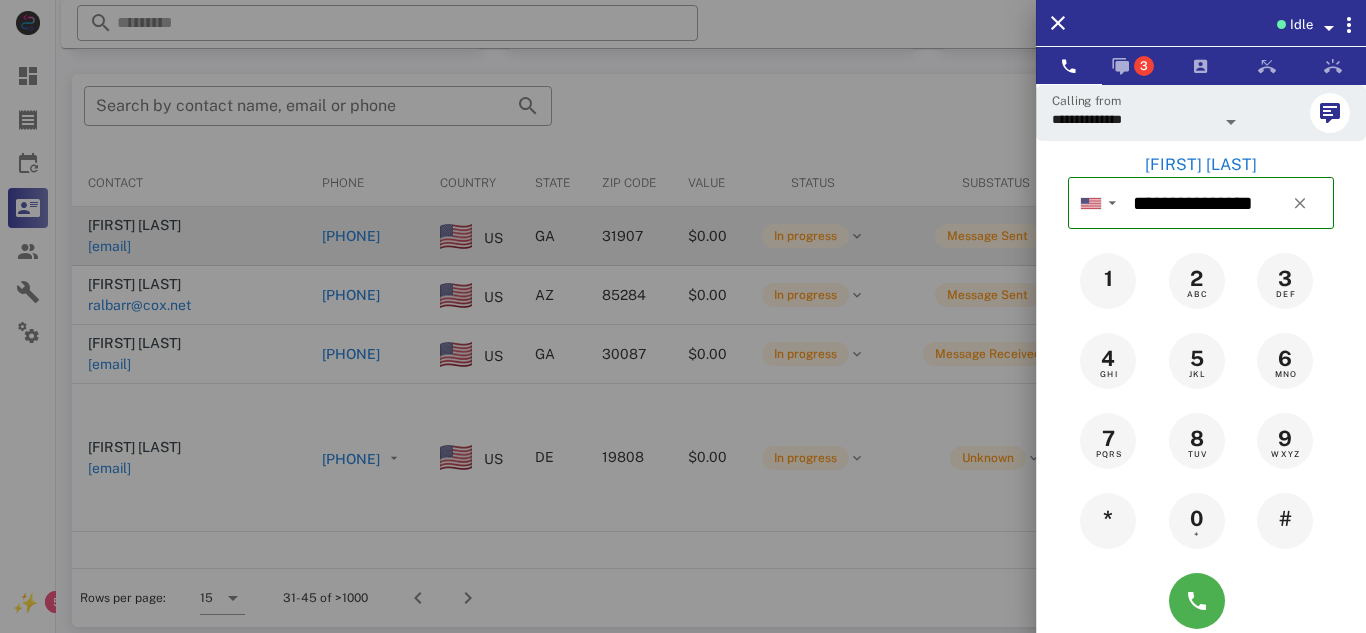 click at bounding box center (683, 316) 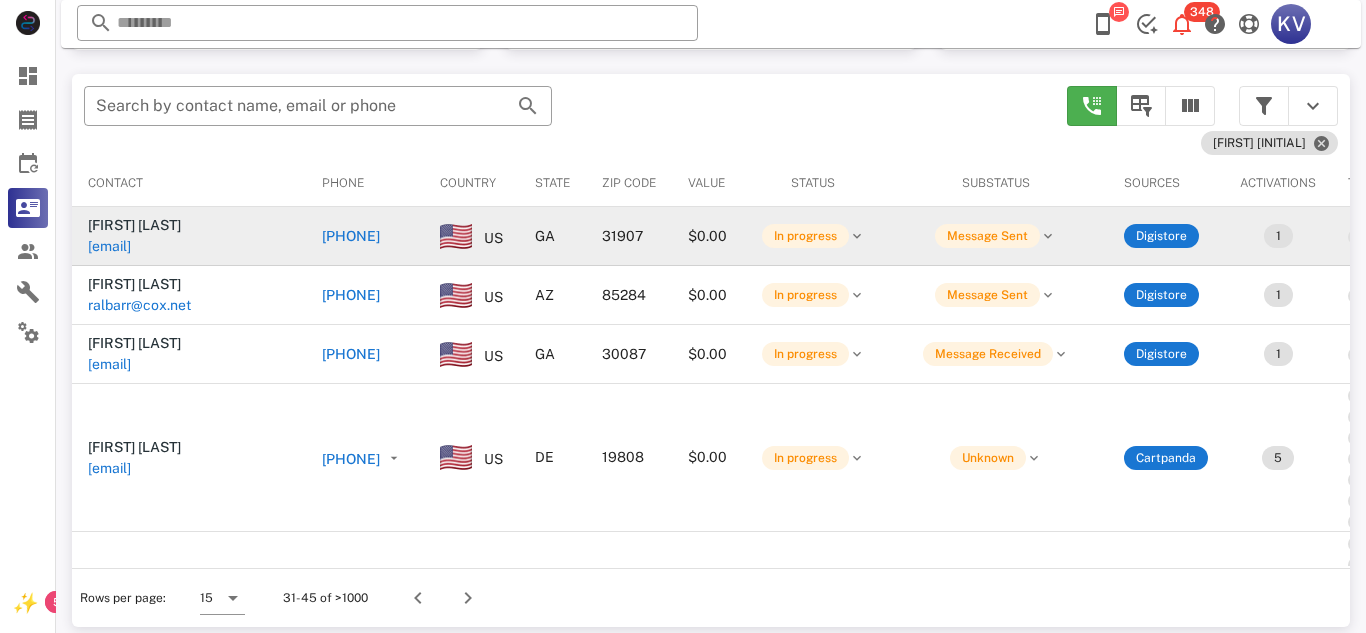 click on "[PHONE]" at bounding box center (351, 354) 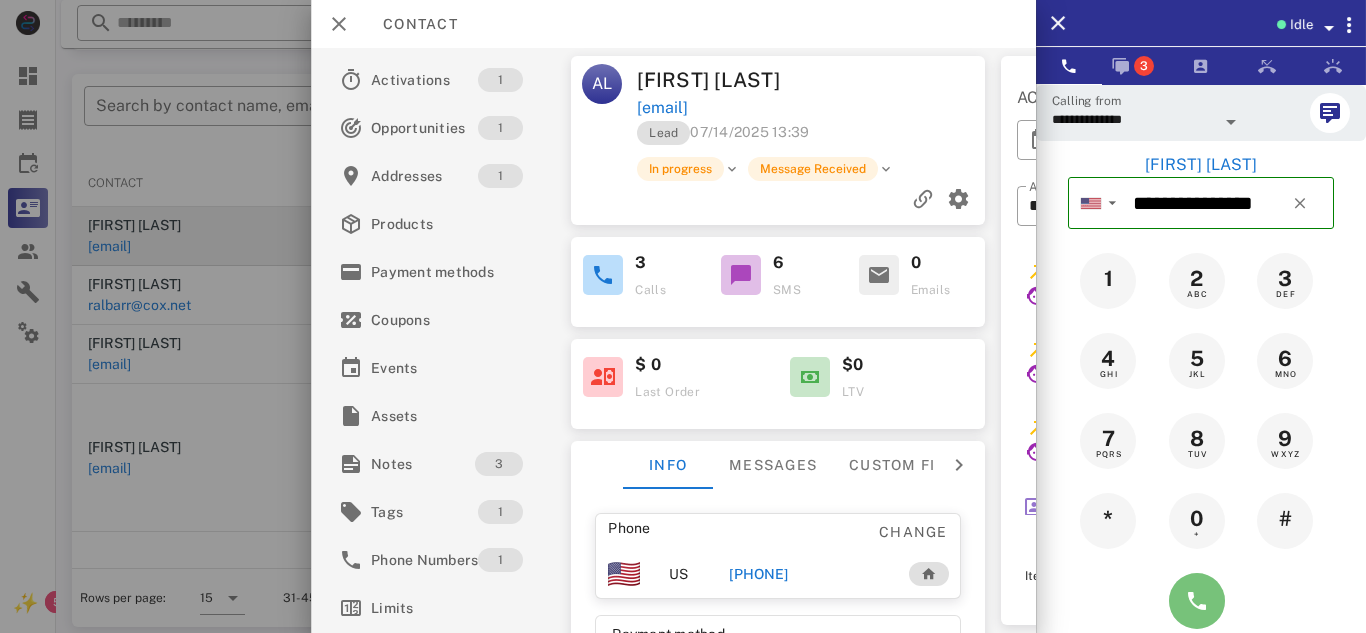 click at bounding box center (1197, 601) 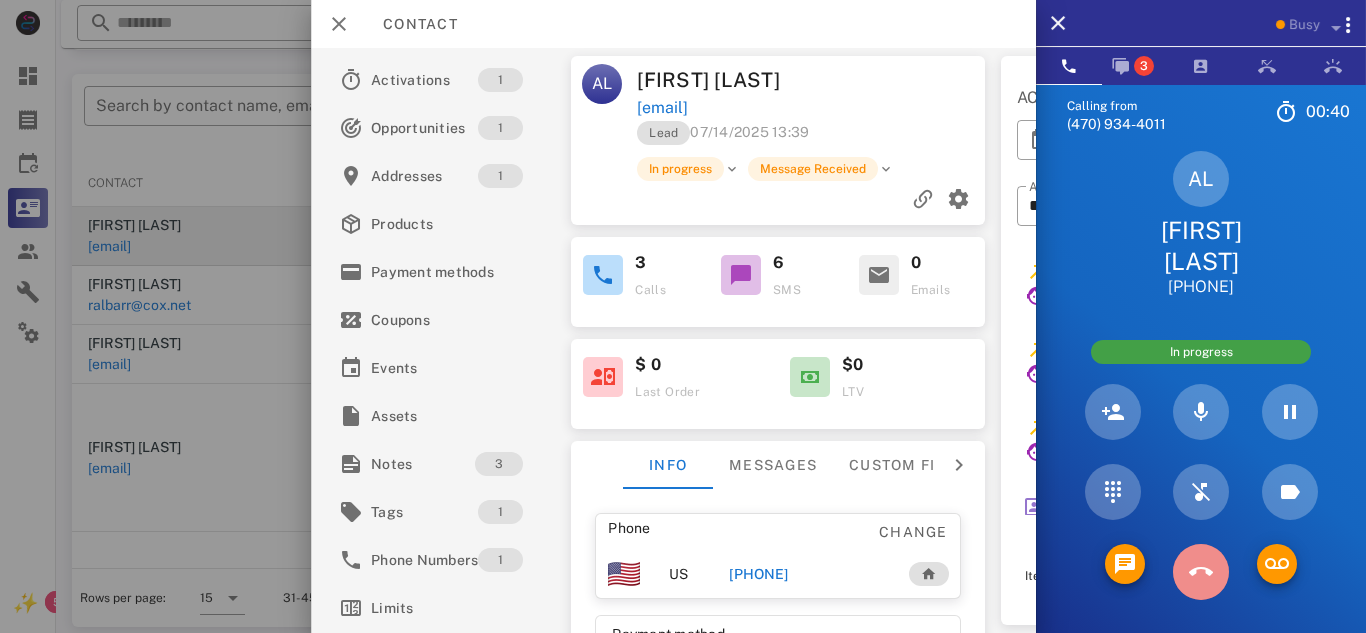 click at bounding box center [1201, 572] 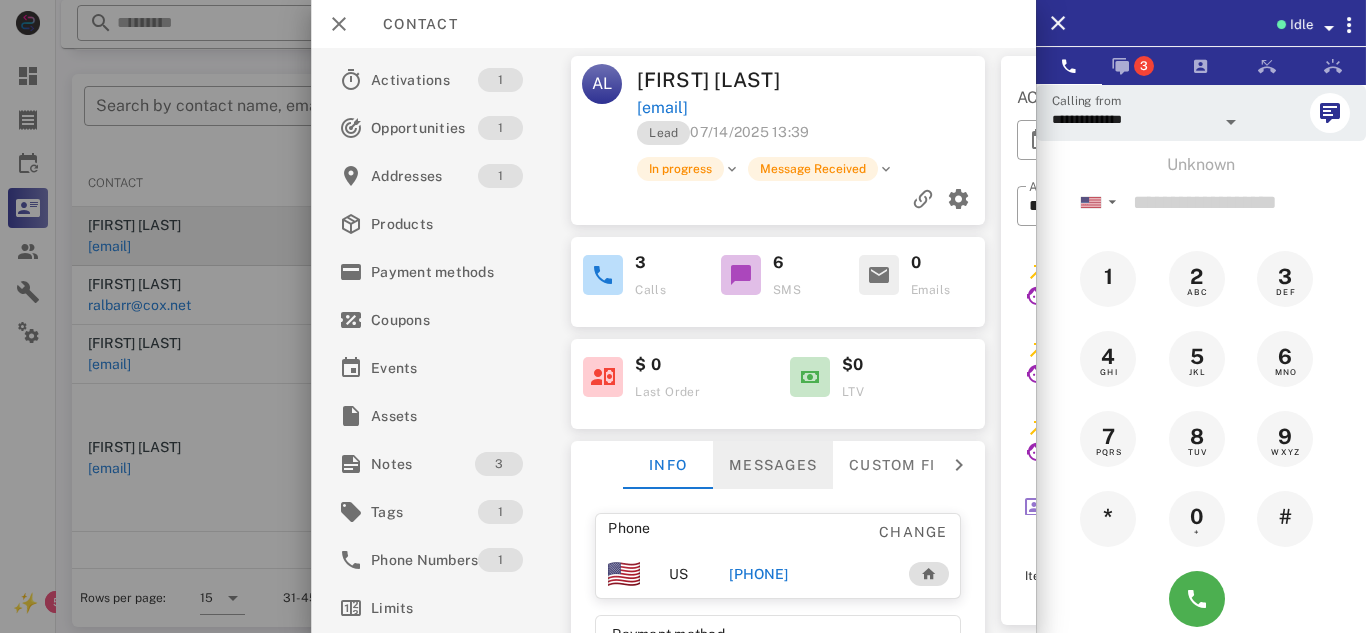 click on "Messages" at bounding box center (773, 465) 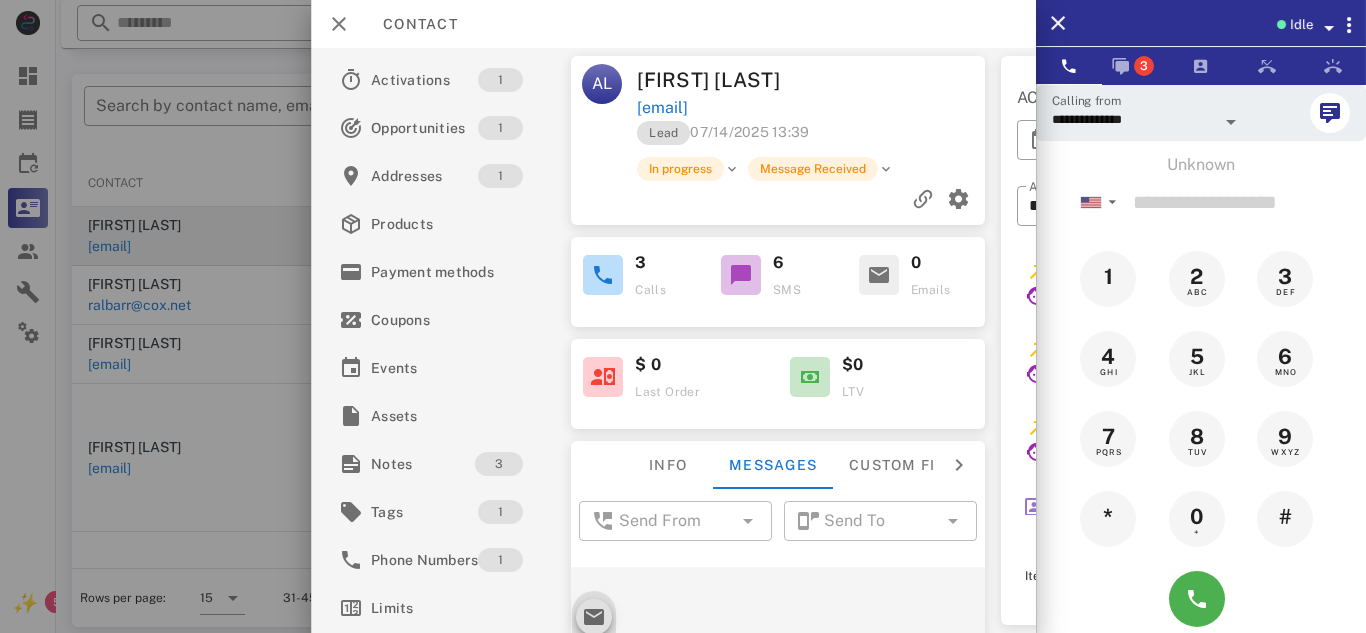 scroll, scrollTop: 1045, scrollLeft: 0, axis: vertical 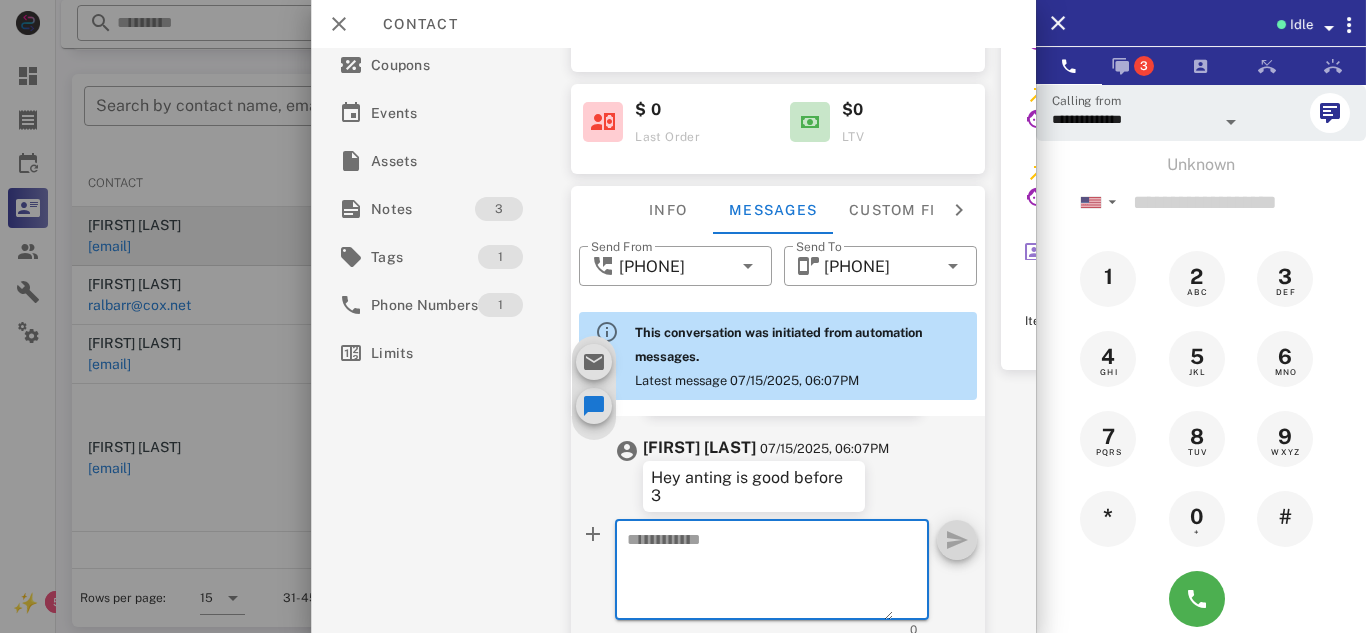 paste on "**********" 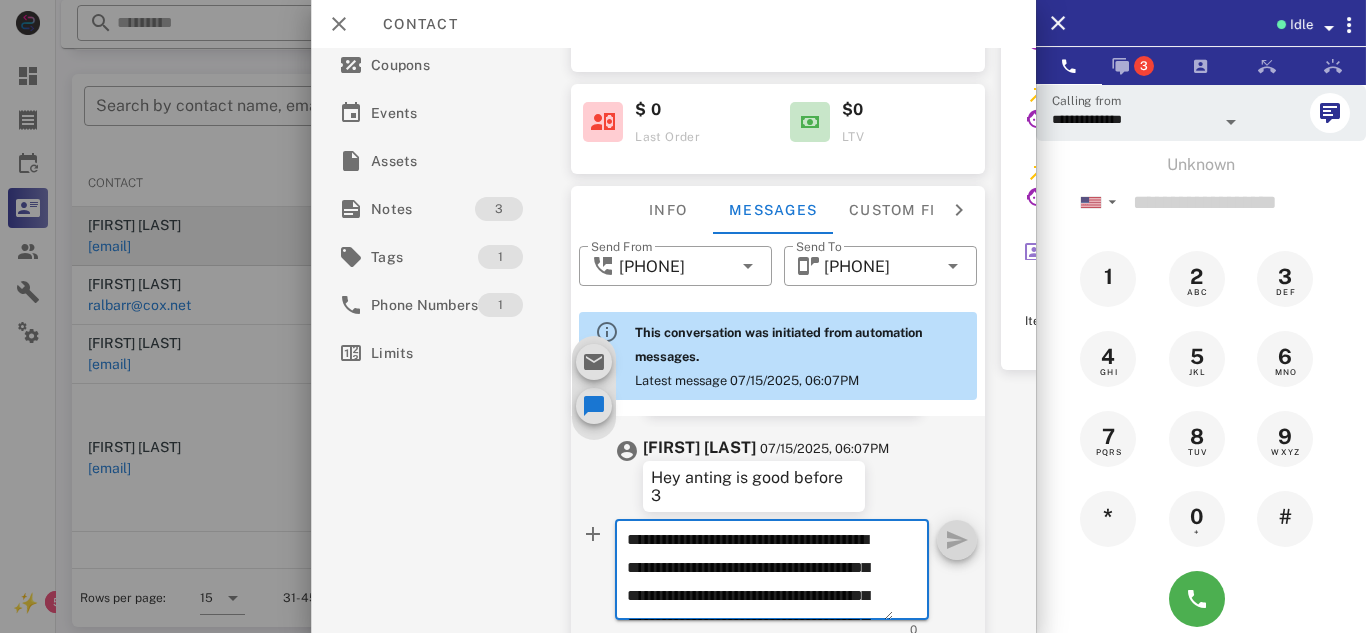scroll, scrollTop: 153, scrollLeft: 0, axis: vertical 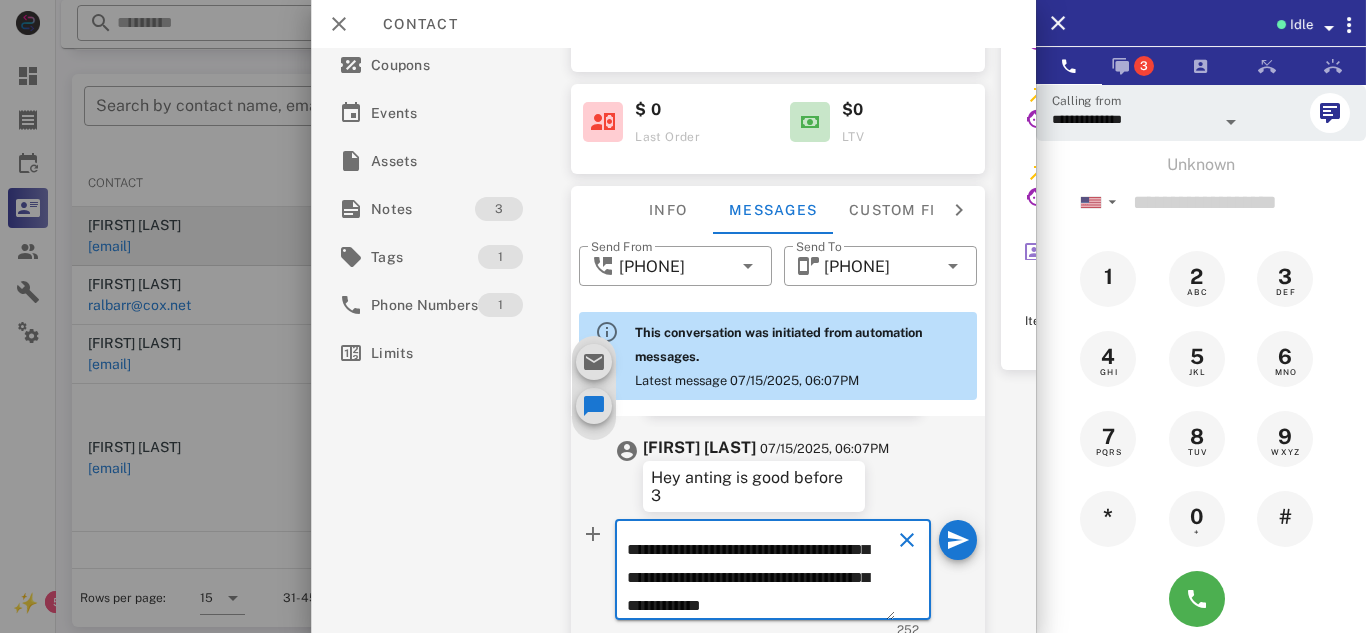 click on "**********" at bounding box center (761, 573) 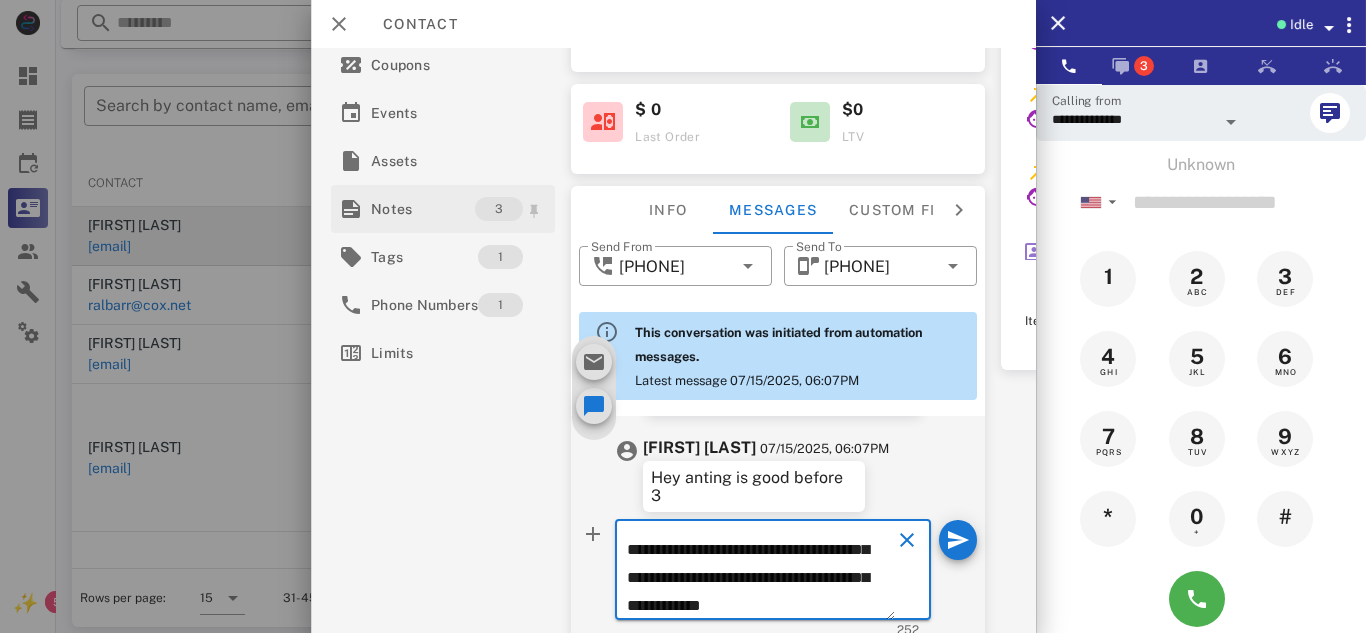 type on "**********" 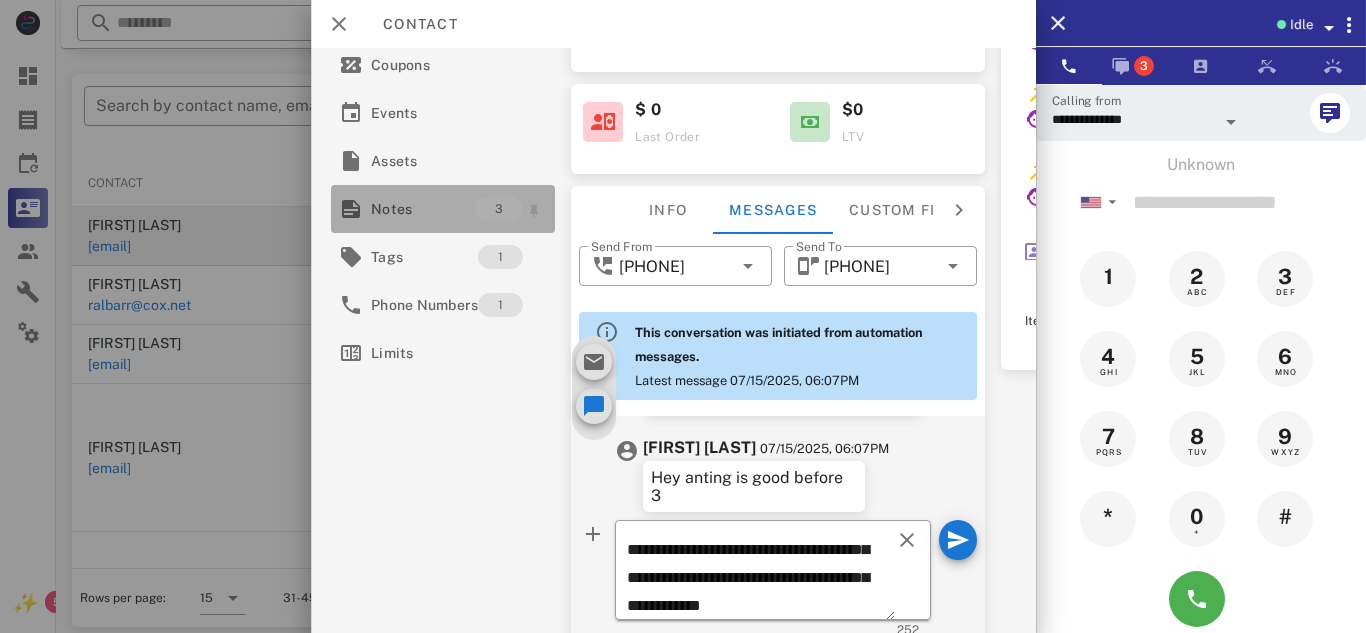 click on "Notes" at bounding box center [423, 209] 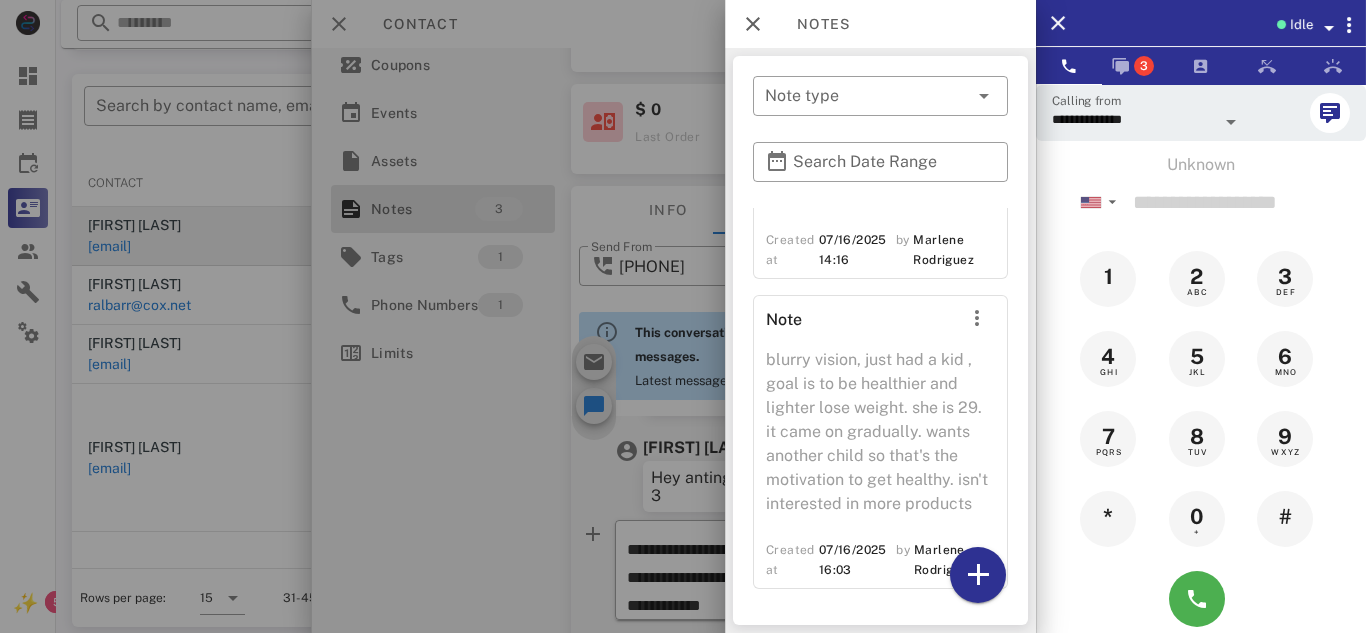scroll, scrollTop: 318, scrollLeft: 0, axis: vertical 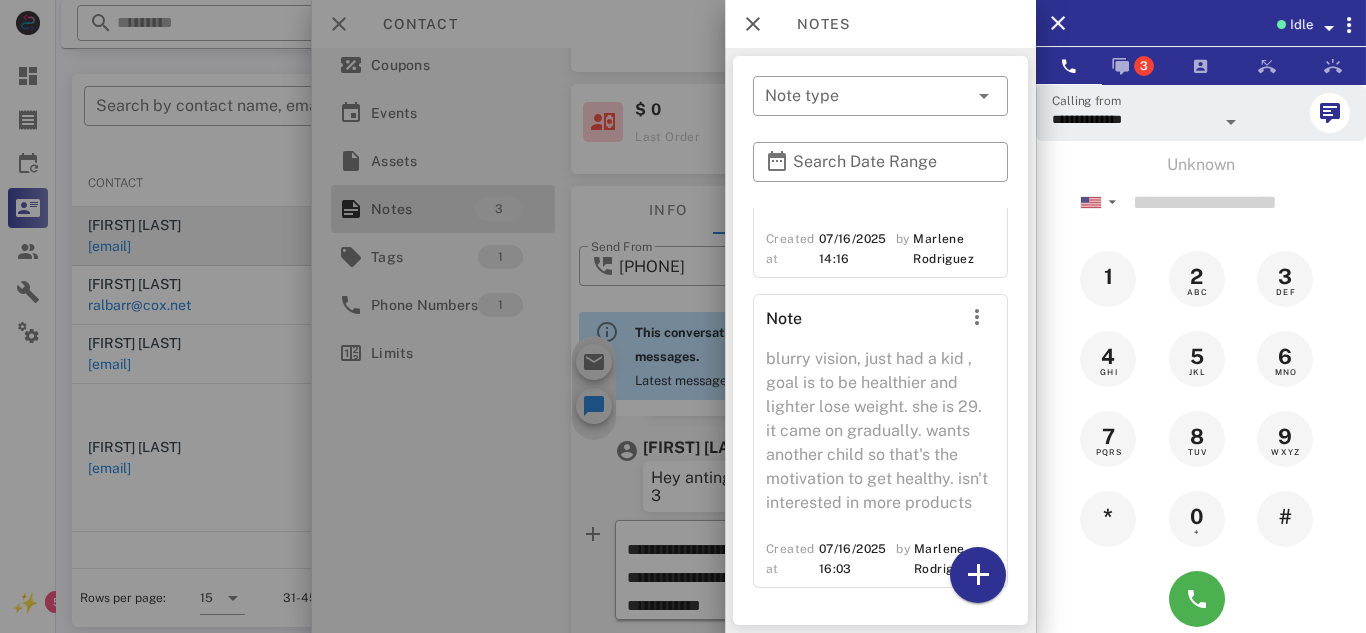 click at bounding box center [683, 316] 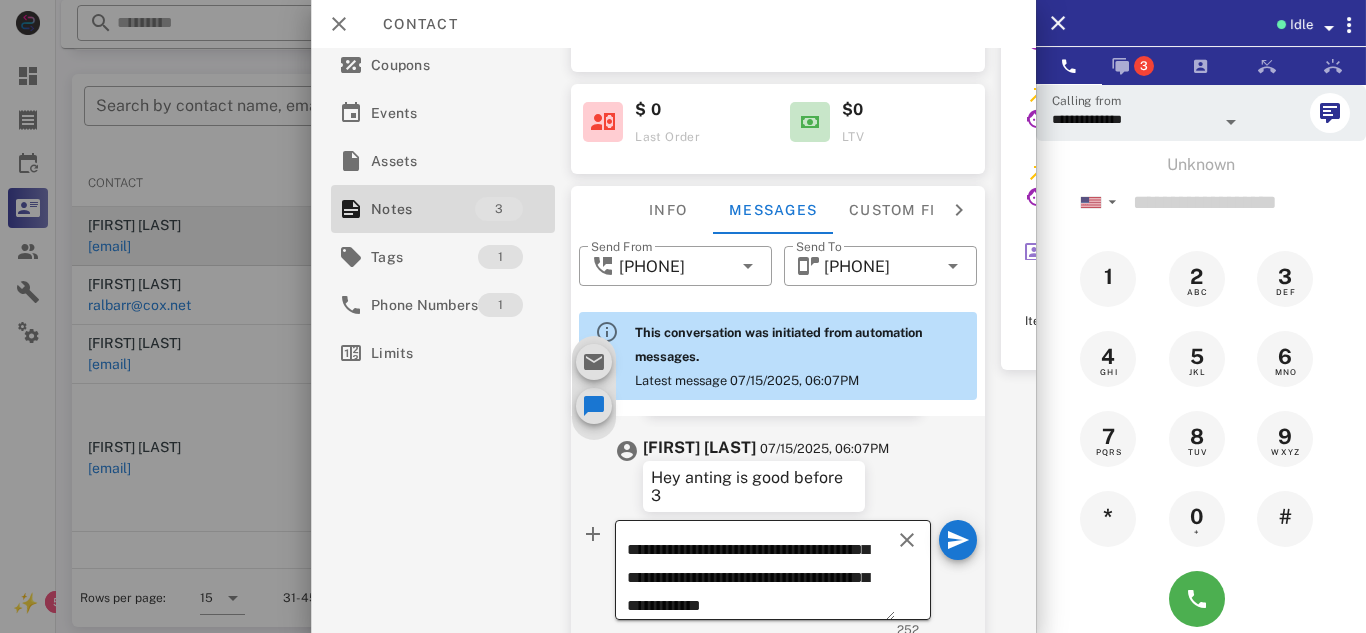 click at bounding box center (907, 540) 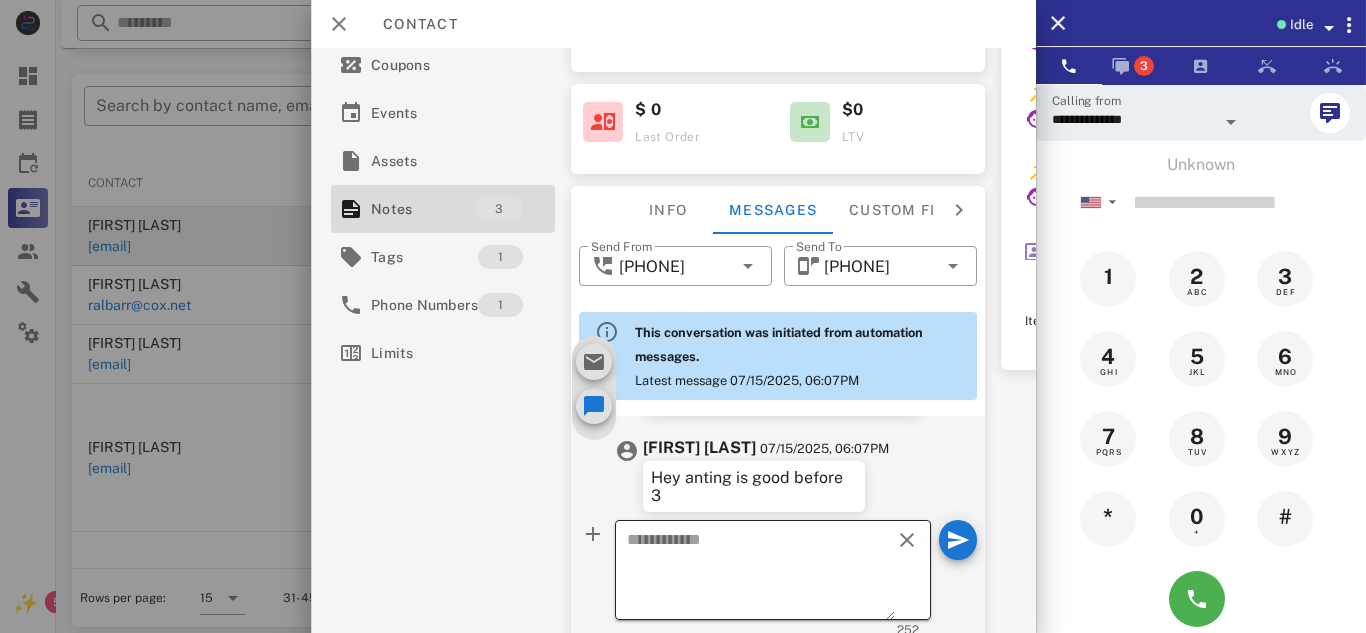 scroll, scrollTop: 0, scrollLeft: 0, axis: both 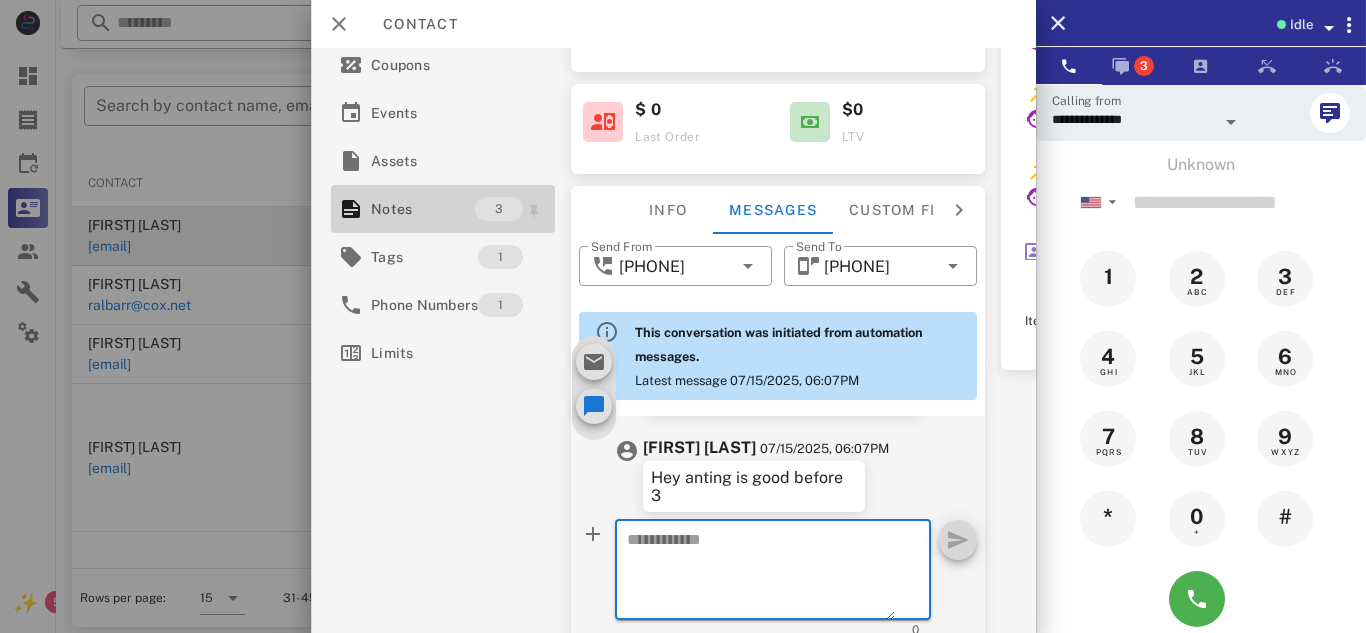 click on "Notes" at bounding box center (423, 209) 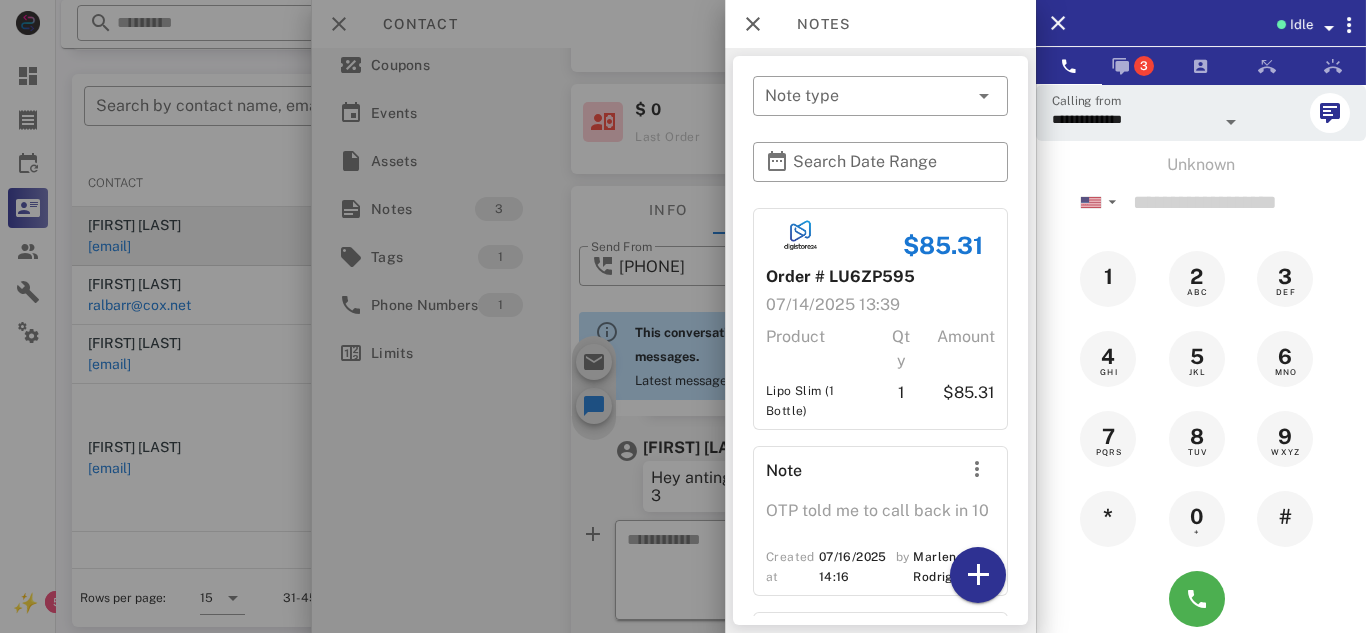click at bounding box center [683, 316] 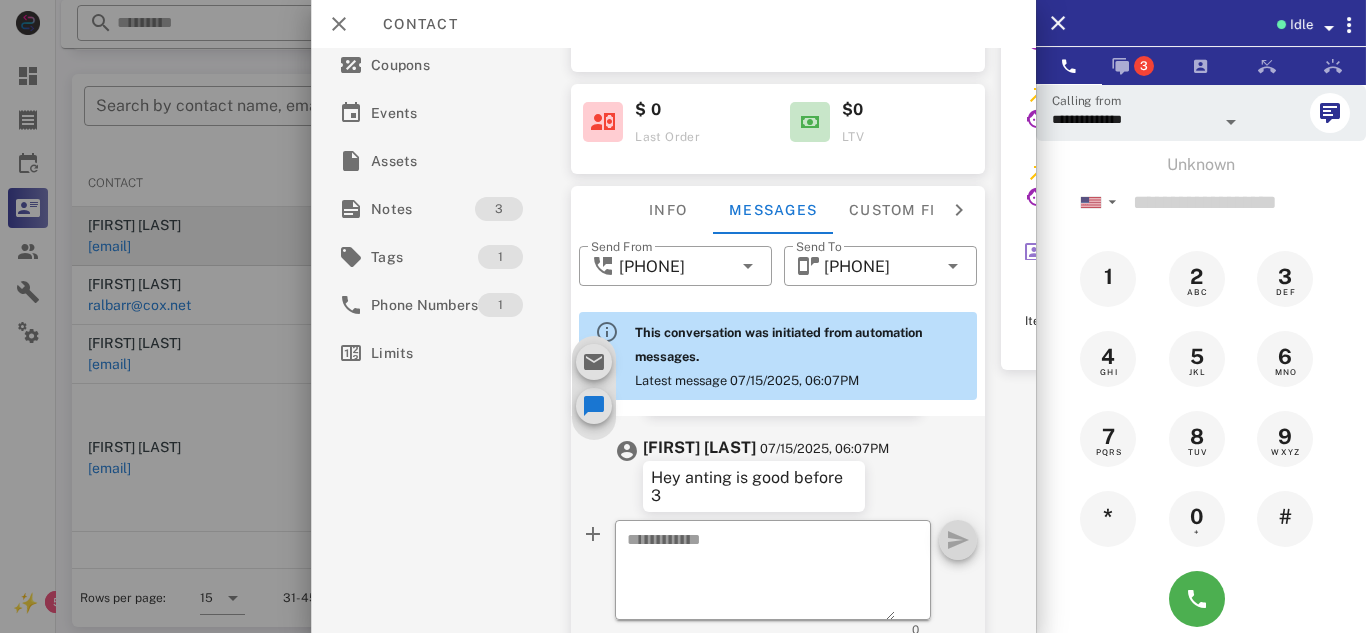click at bounding box center [683, 316] 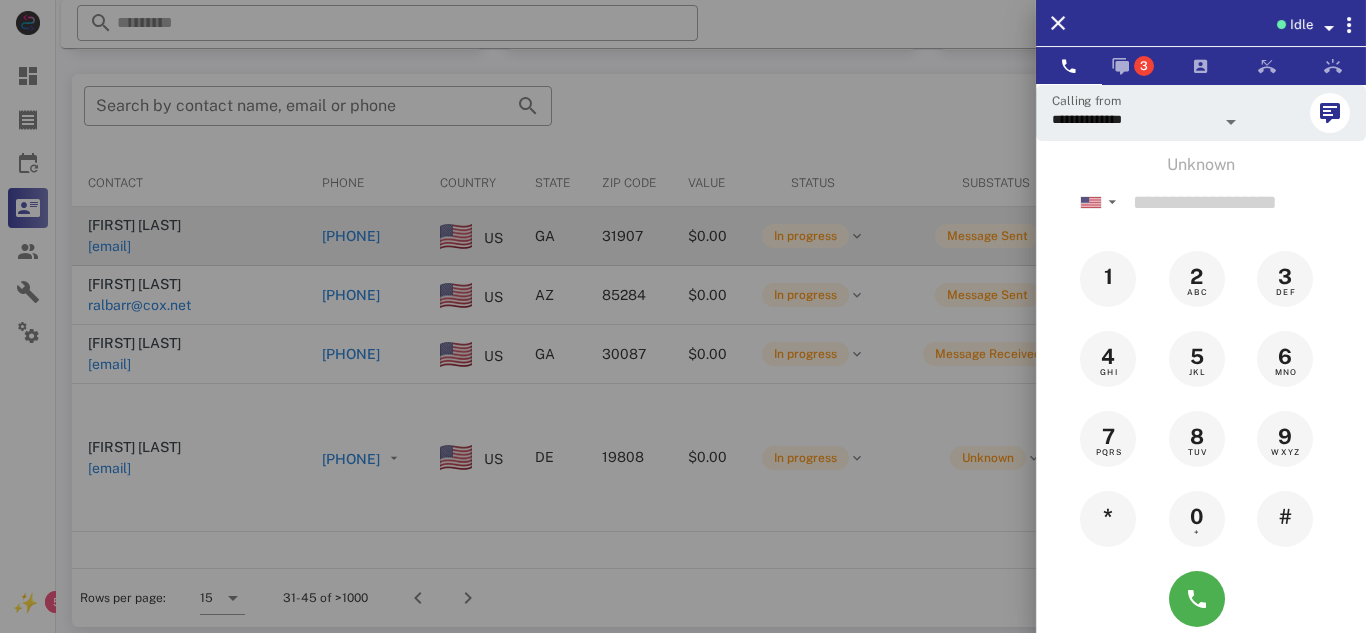 click at bounding box center (683, 316) 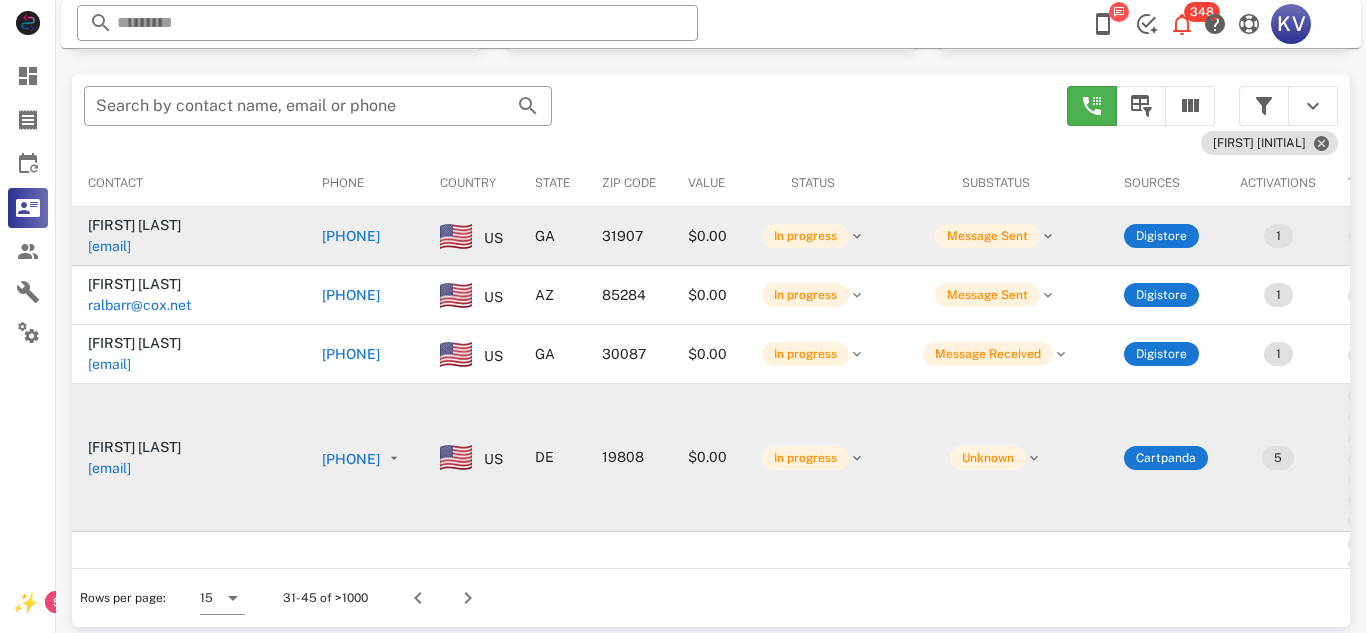 click on "[PHONE]" at bounding box center (365, 458) 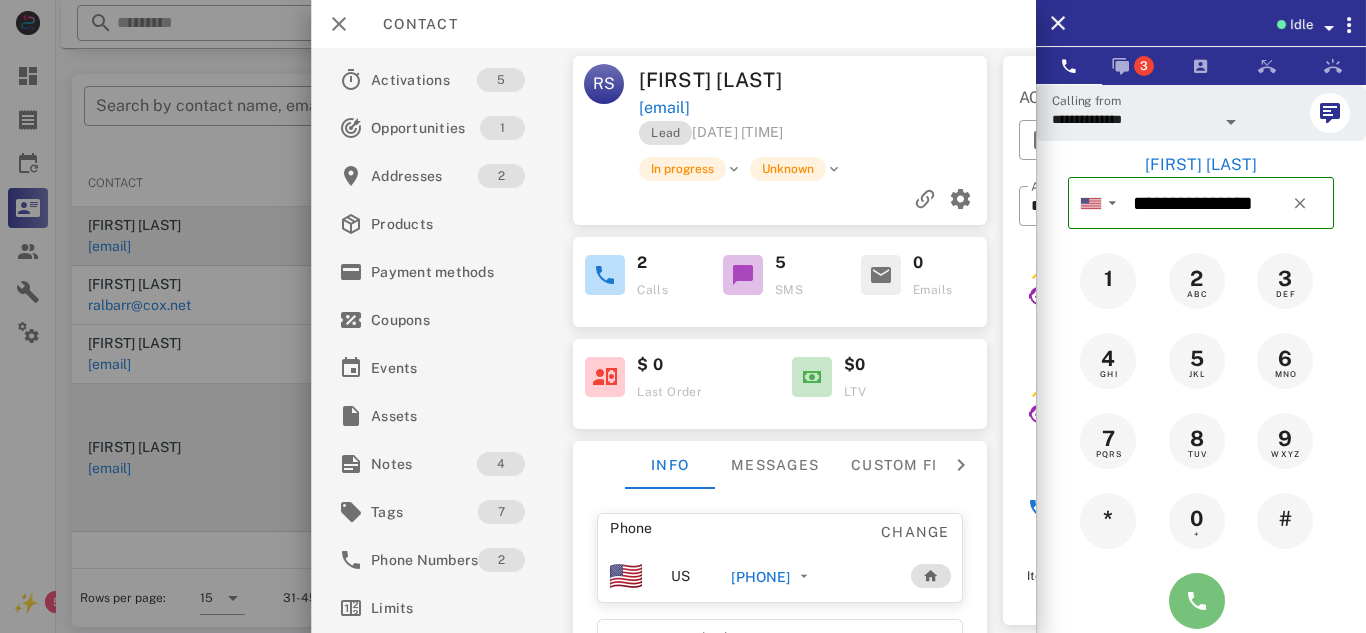 click at bounding box center (1197, 601) 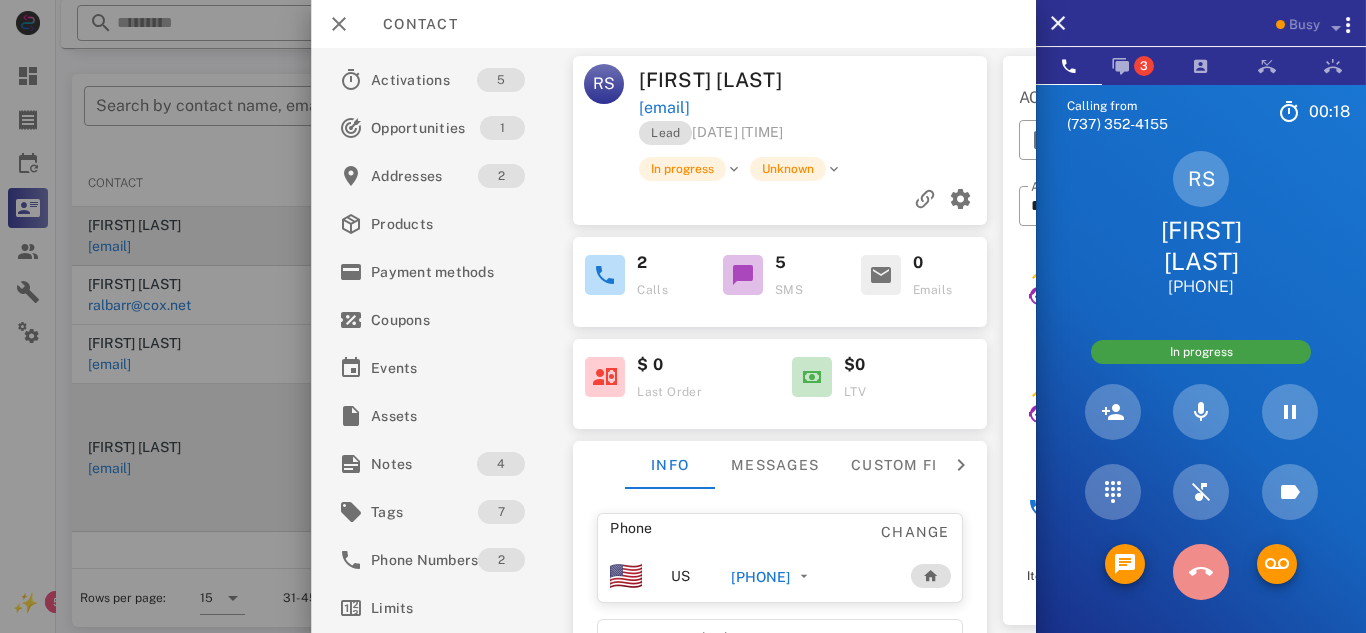click at bounding box center (1201, 572) 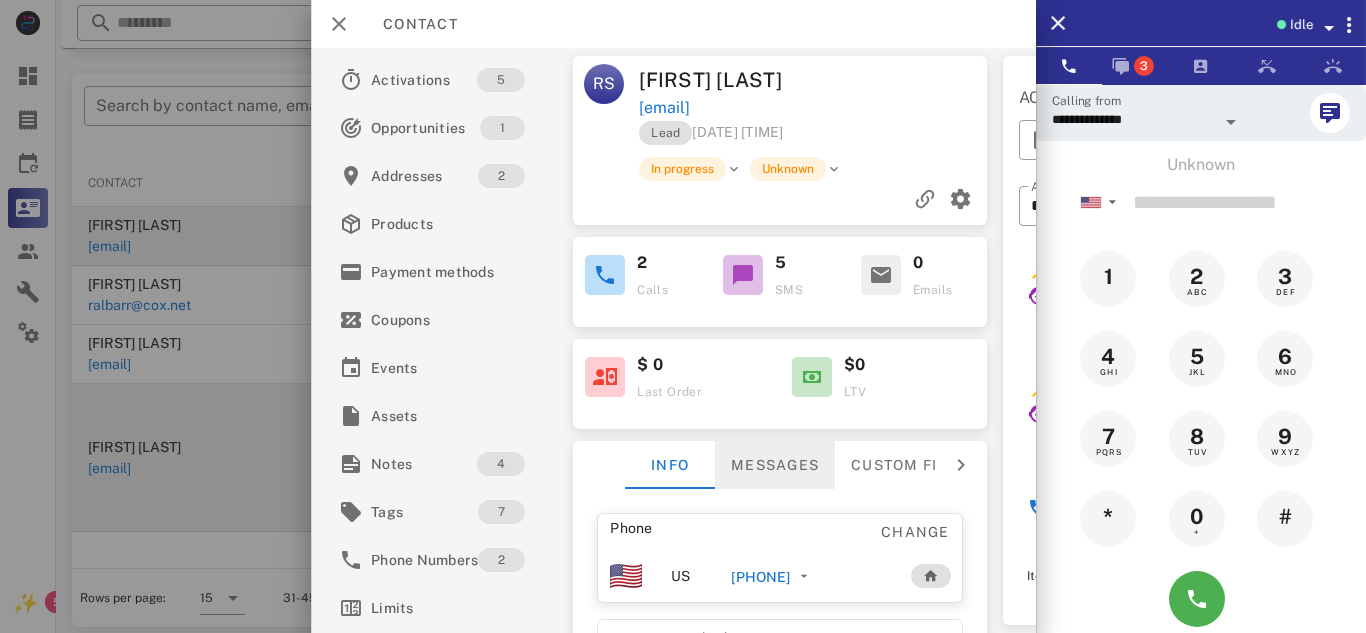click on "Messages" at bounding box center (775, 465) 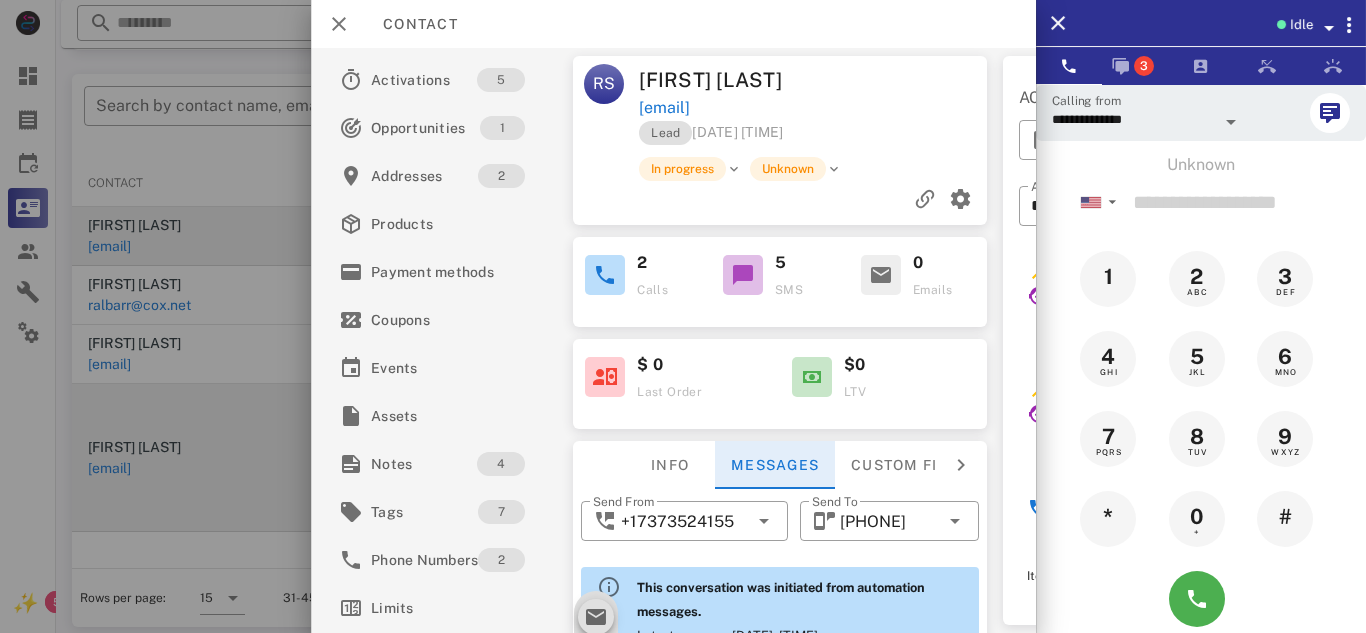 scroll, scrollTop: 712, scrollLeft: 0, axis: vertical 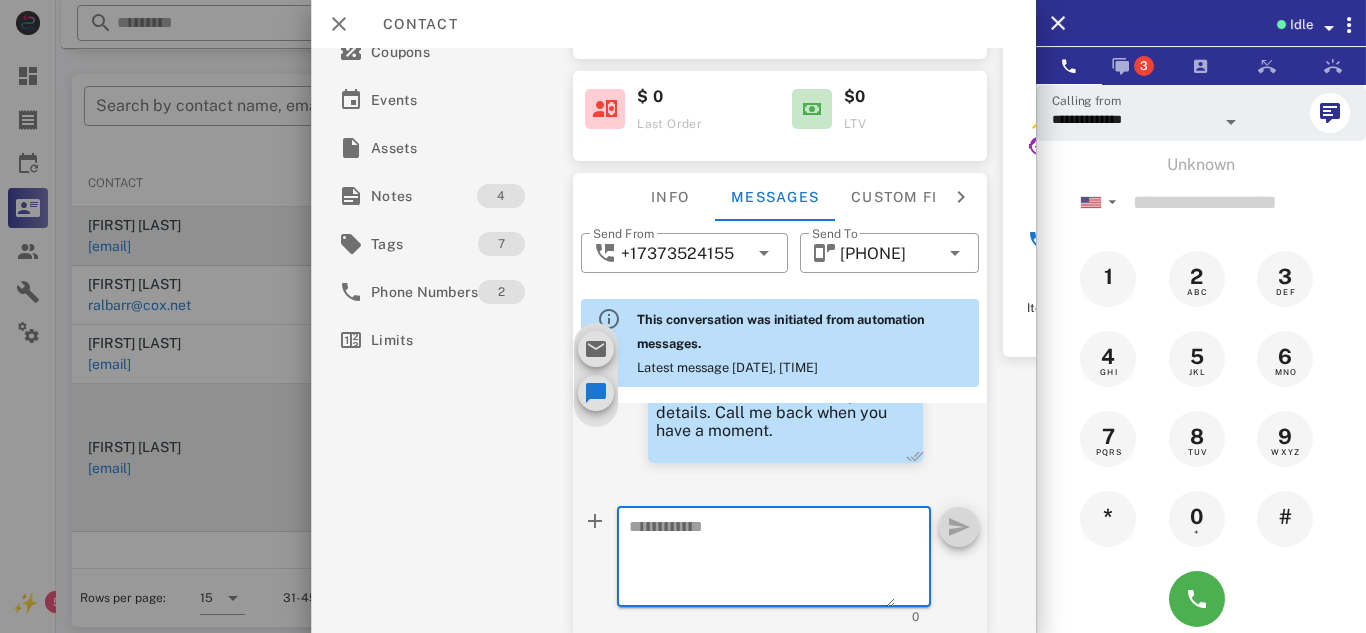 paste on "**********" 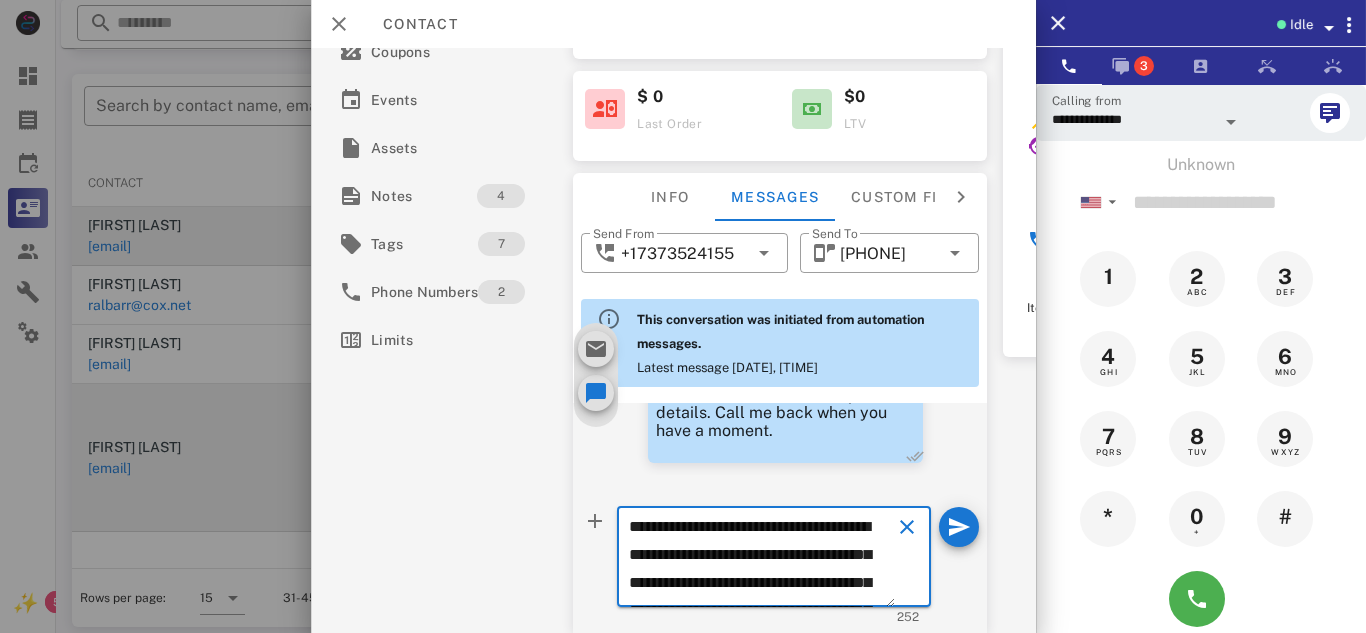 scroll, scrollTop: 153, scrollLeft: 0, axis: vertical 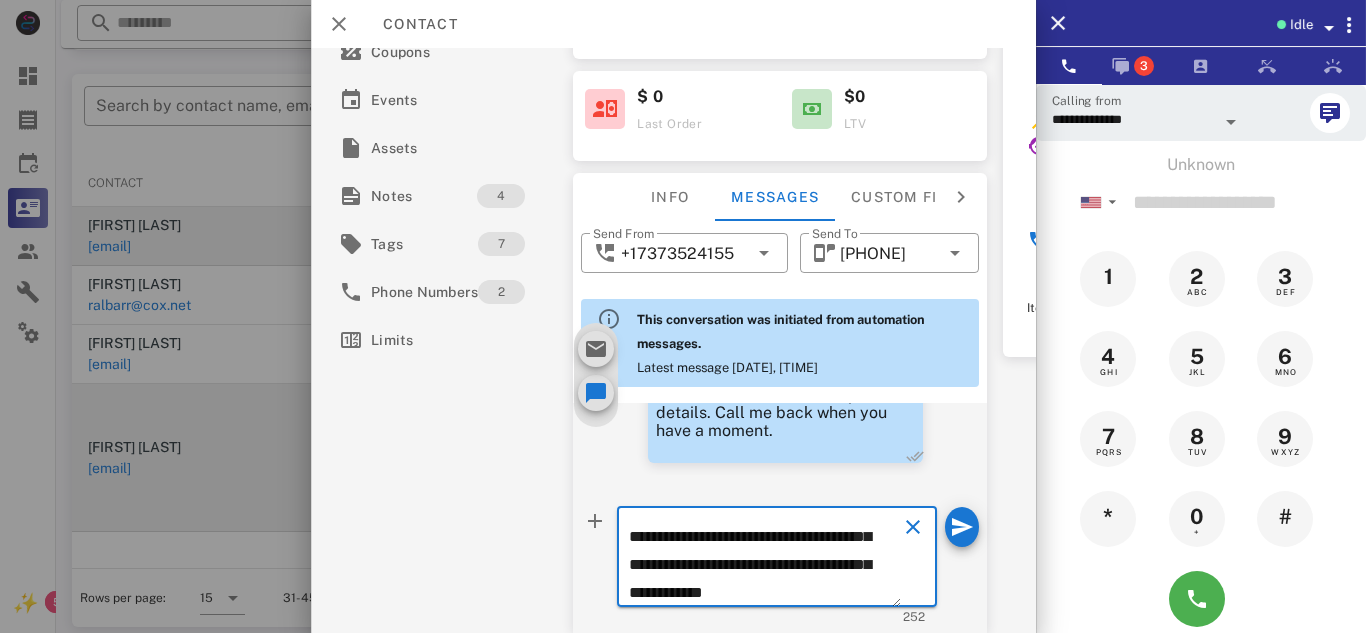 click on "**********" at bounding box center (764, 560) 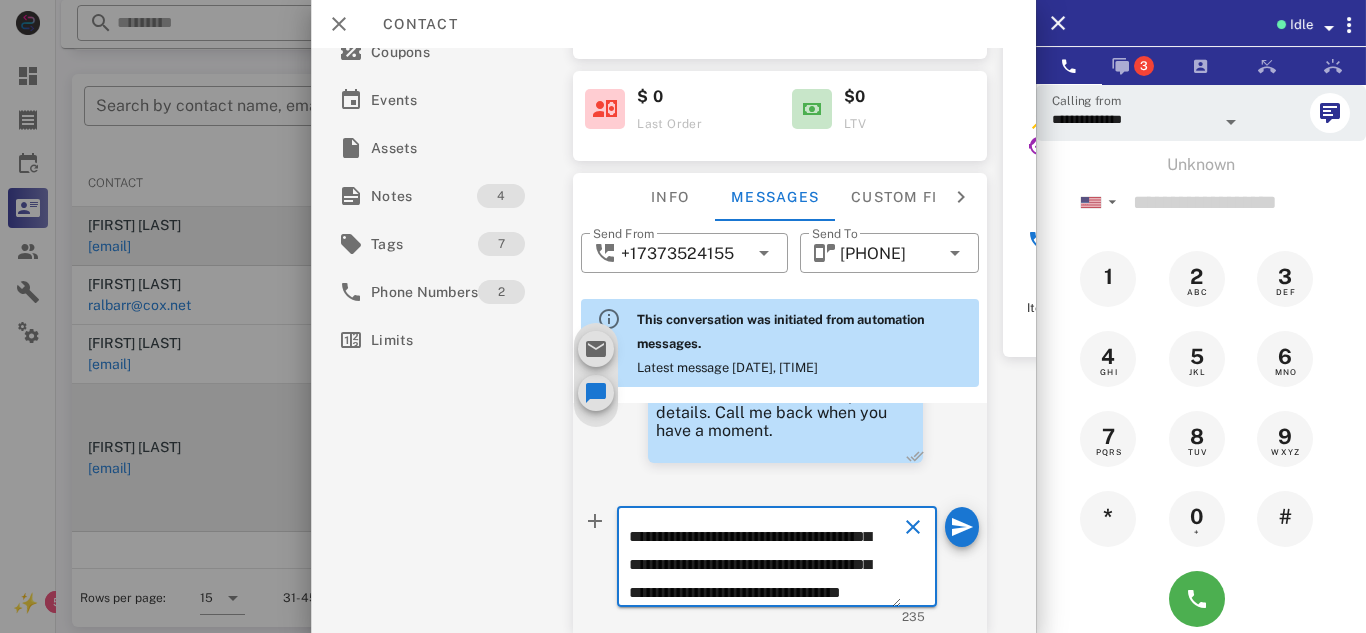 scroll, scrollTop: 153, scrollLeft: 0, axis: vertical 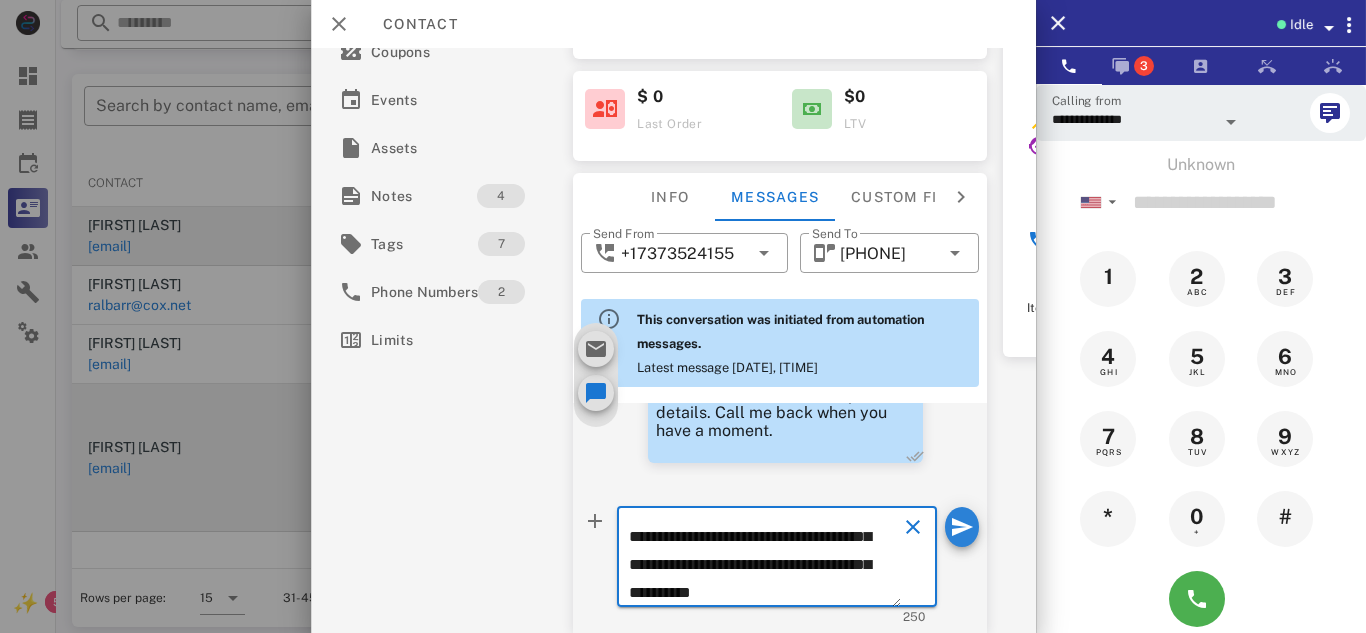 type on "**********" 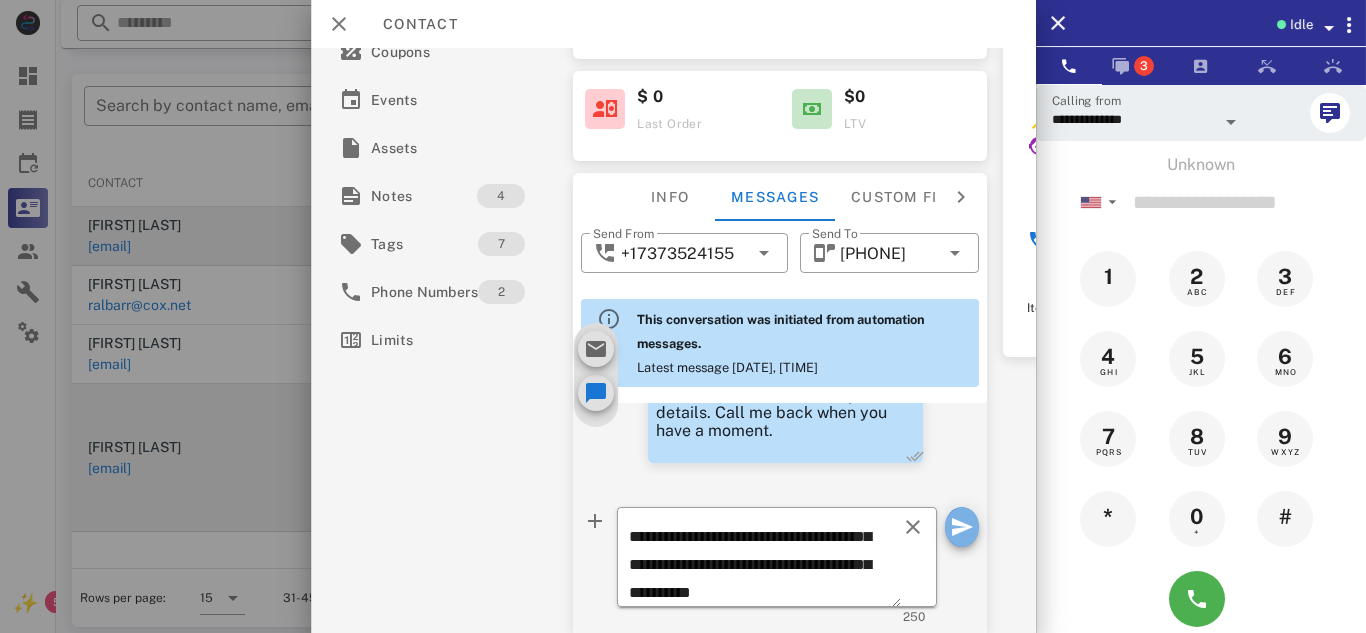 click at bounding box center [962, 527] 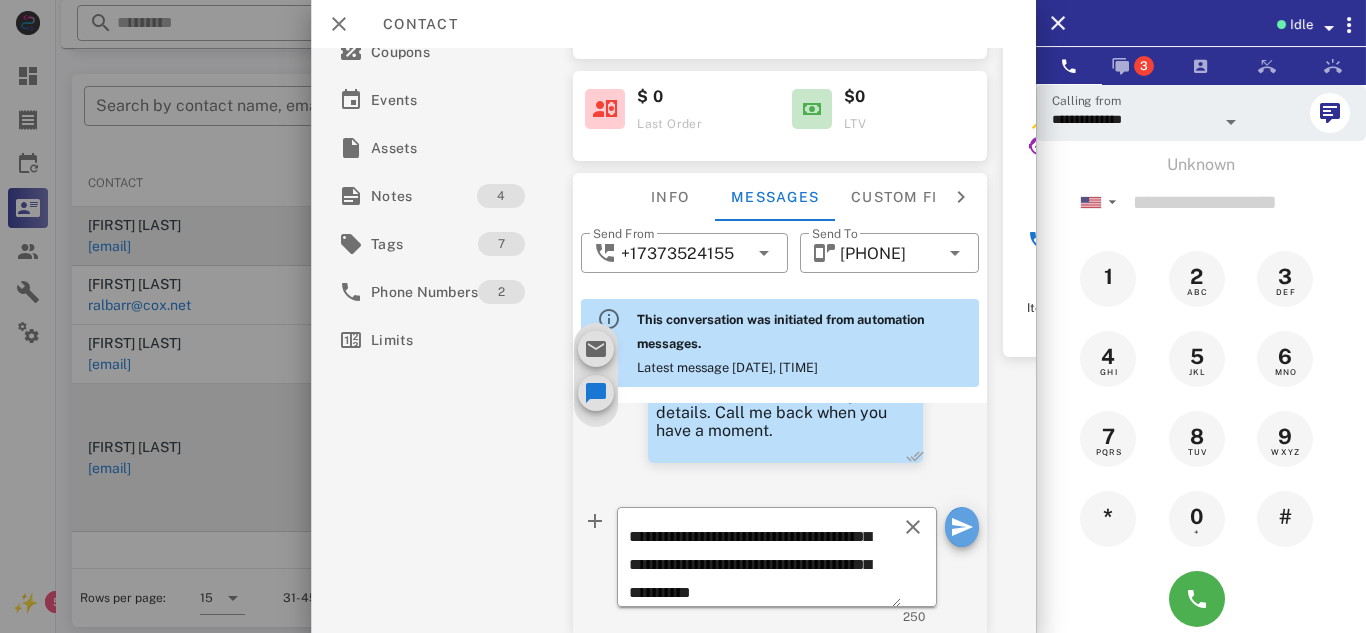 type 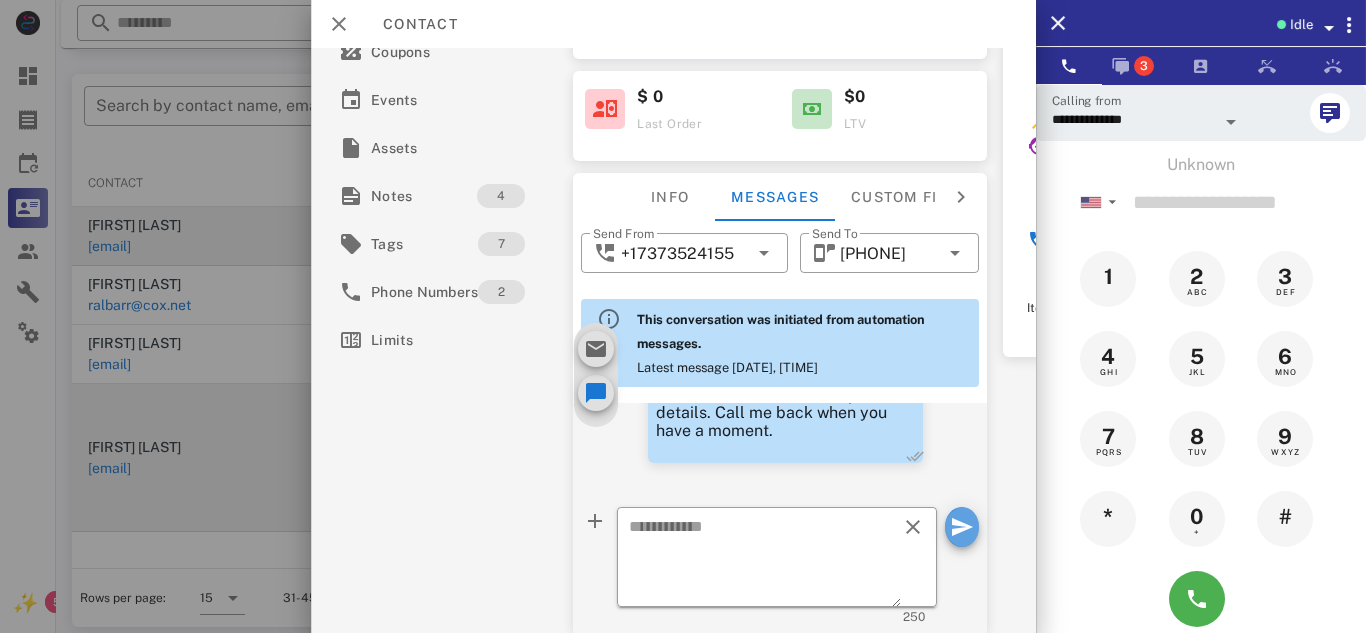scroll, scrollTop: 0, scrollLeft: 0, axis: both 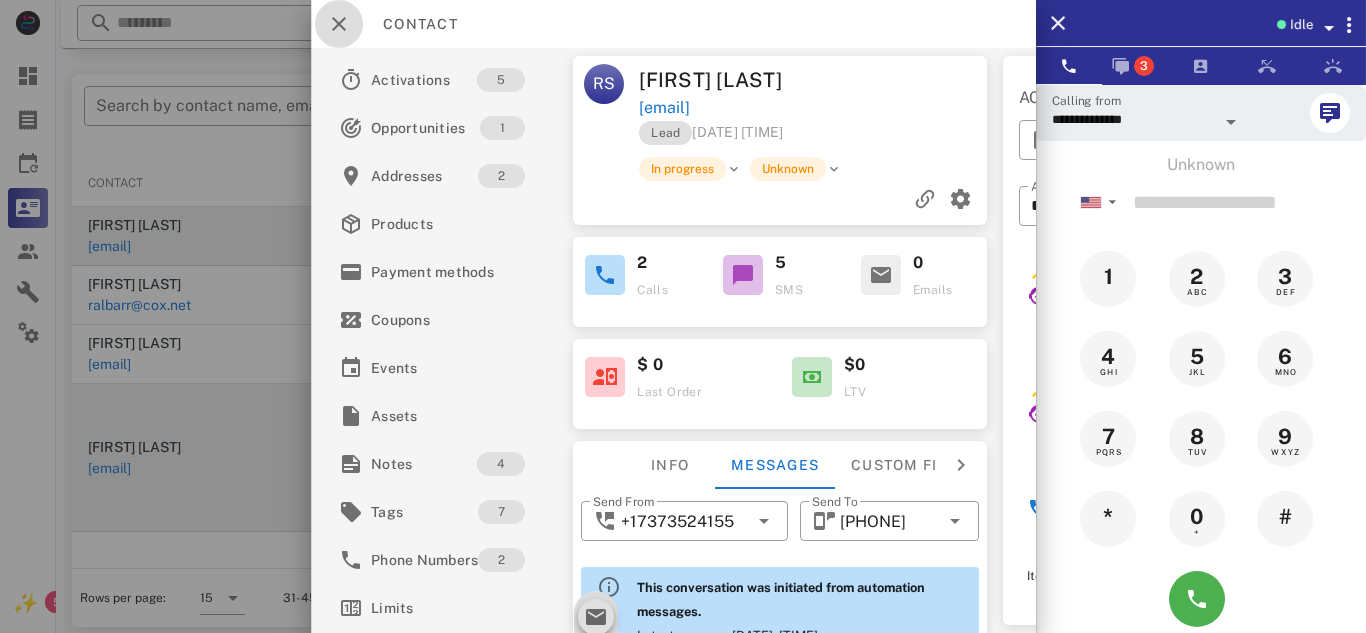 click at bounding box center [339, 24] 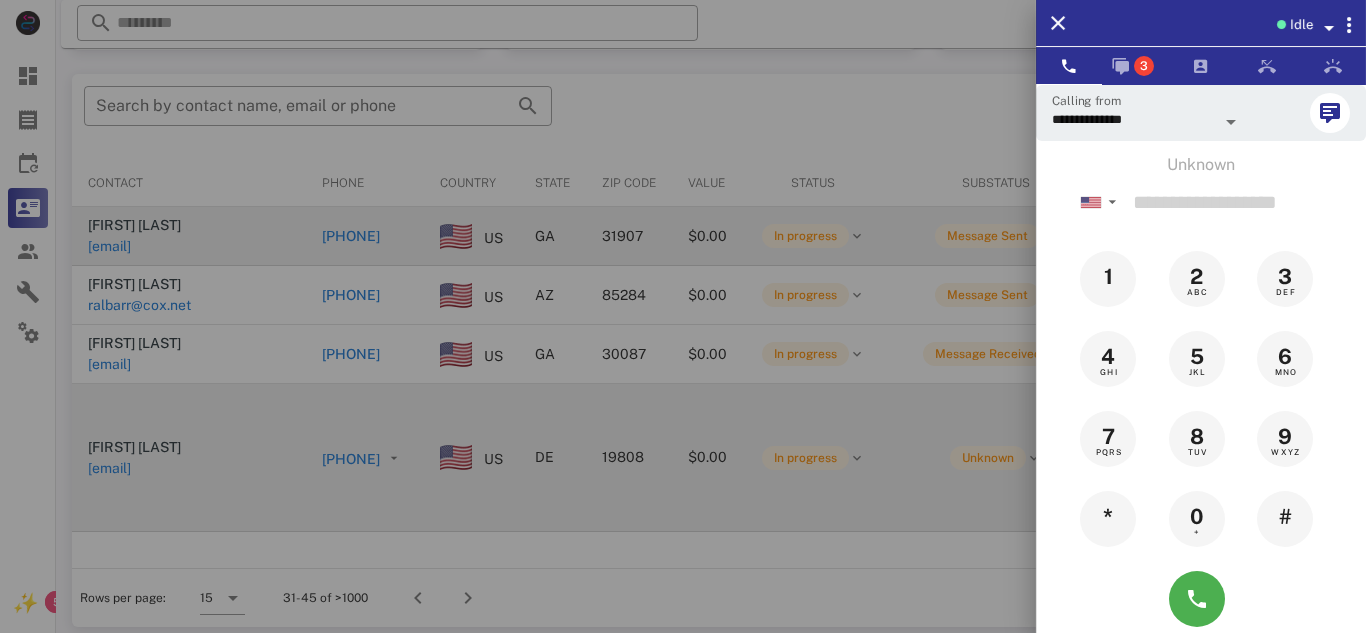 click at bounding box center (683, 316) 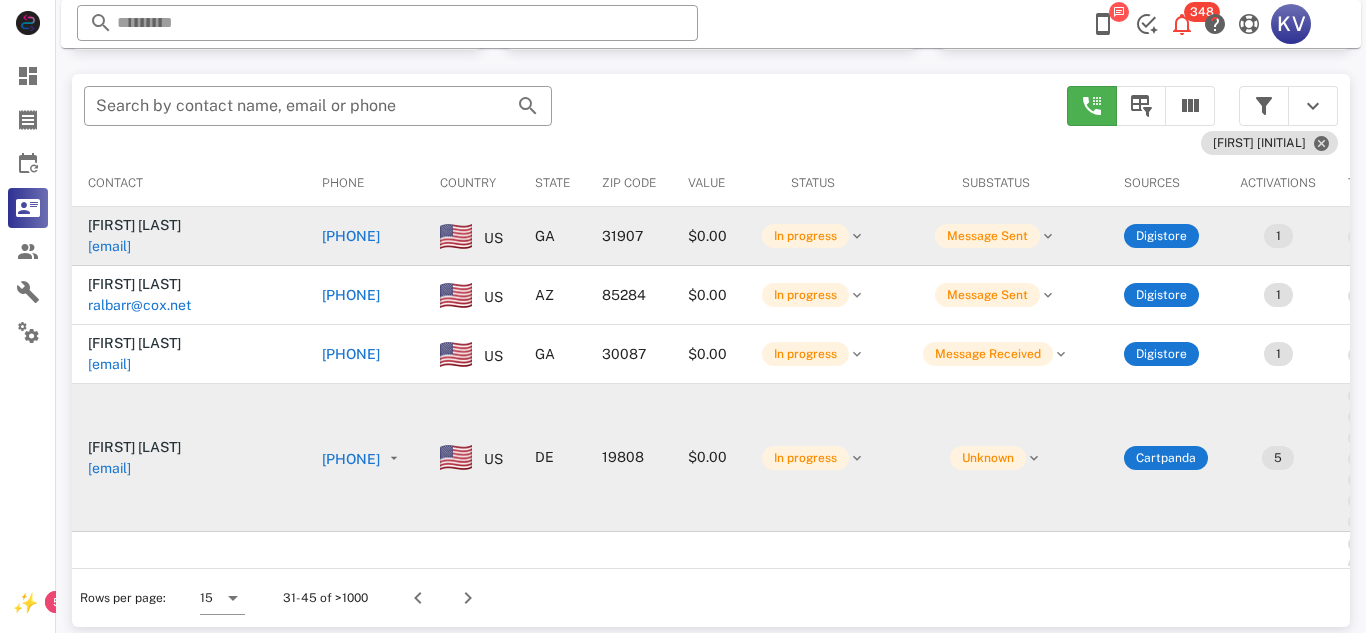 click on "[PHONE]" at bounding box center (351, 459) 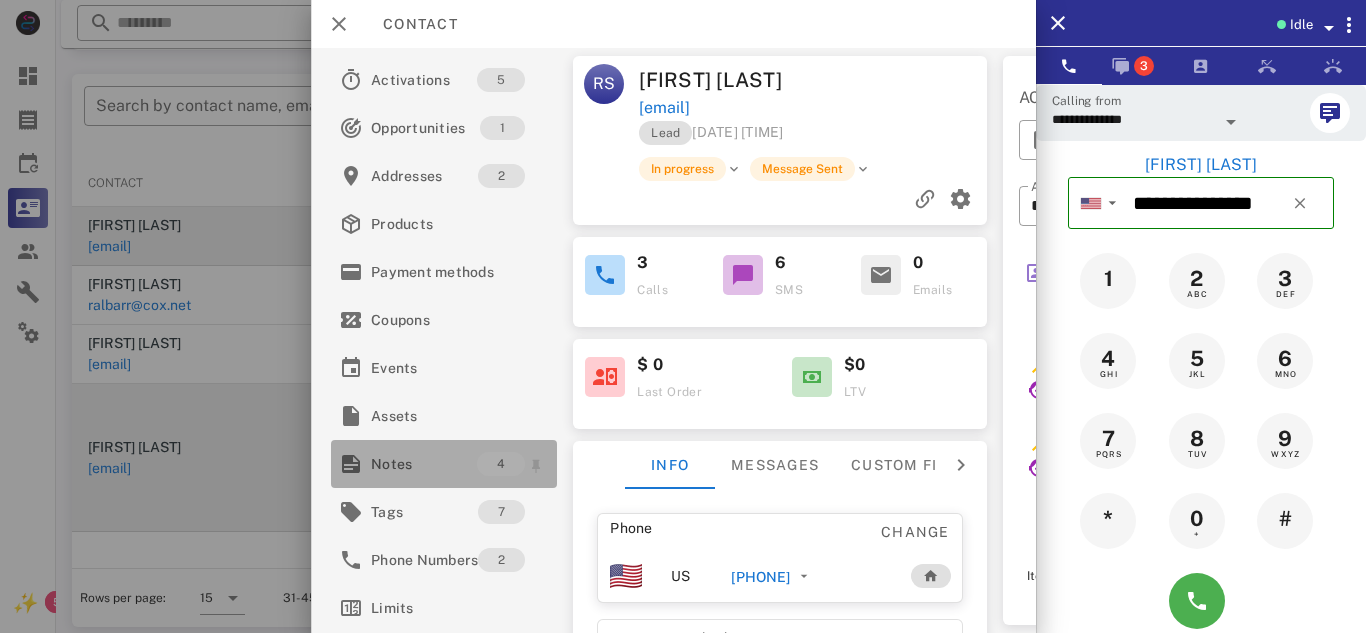 click on "Notes" at bounding box center [424, 464] 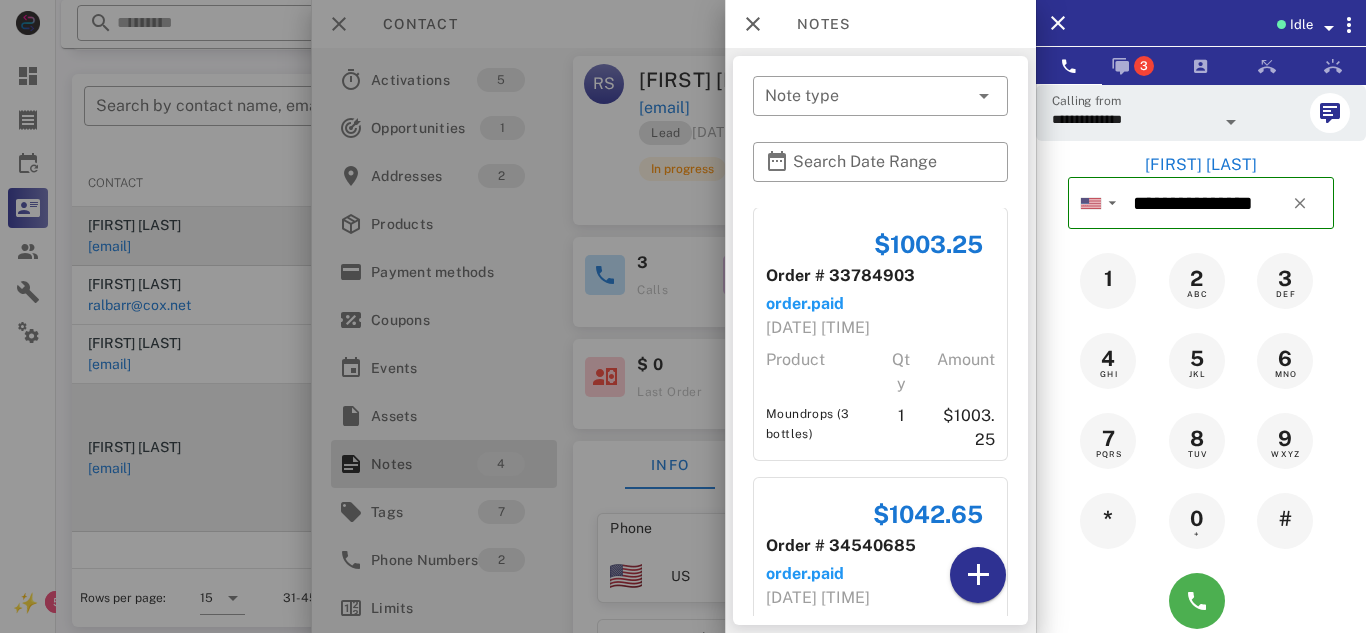 scroll, scrollTop: 0, scrollLeft: 0, axis: both 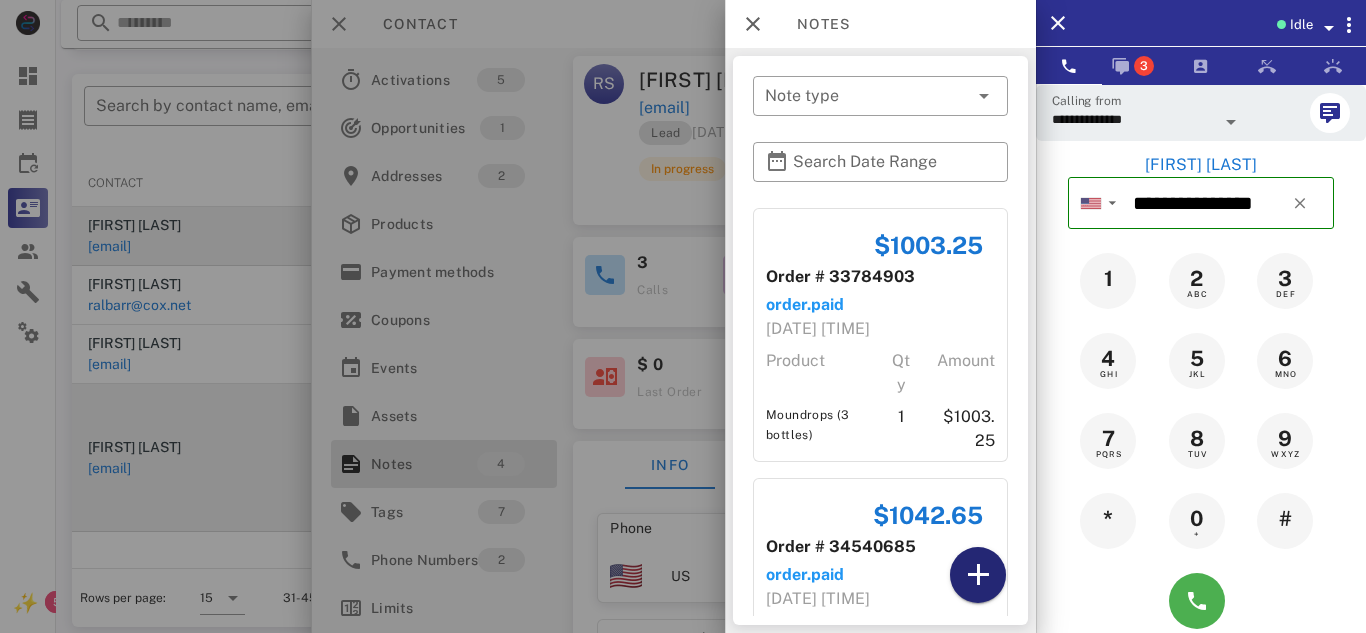 click at bounding box center (978, 575) 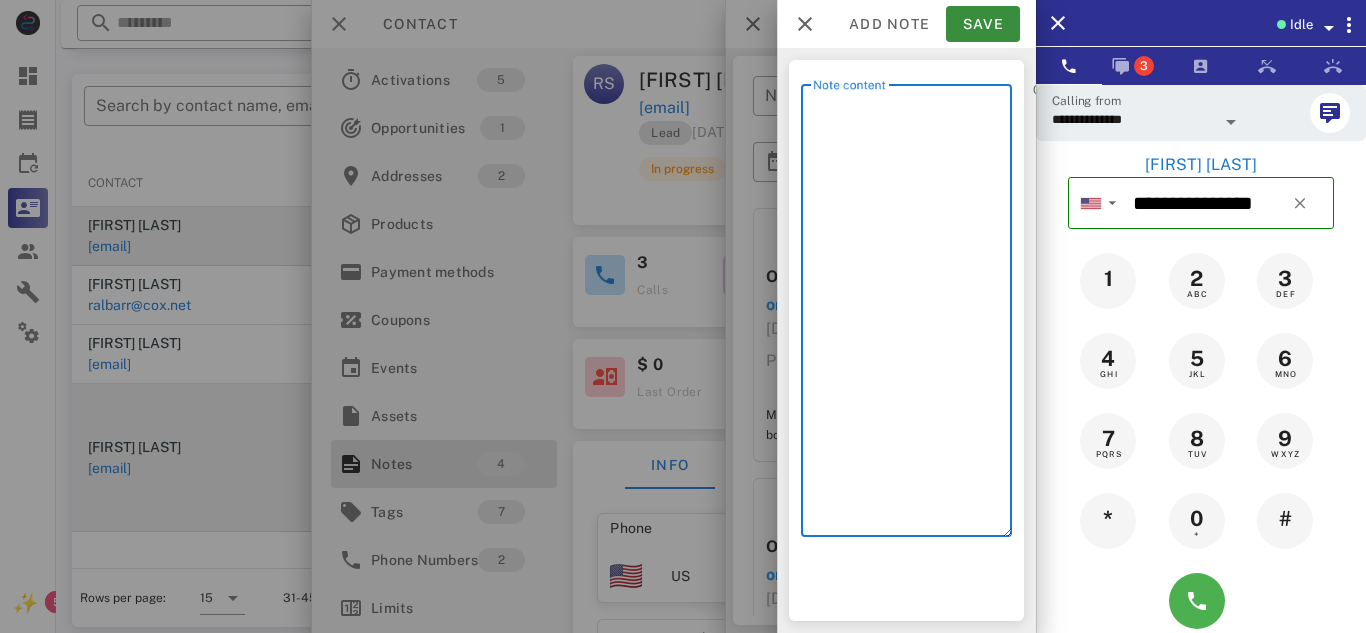 click on "Note content" at bounding box center [912, 315] 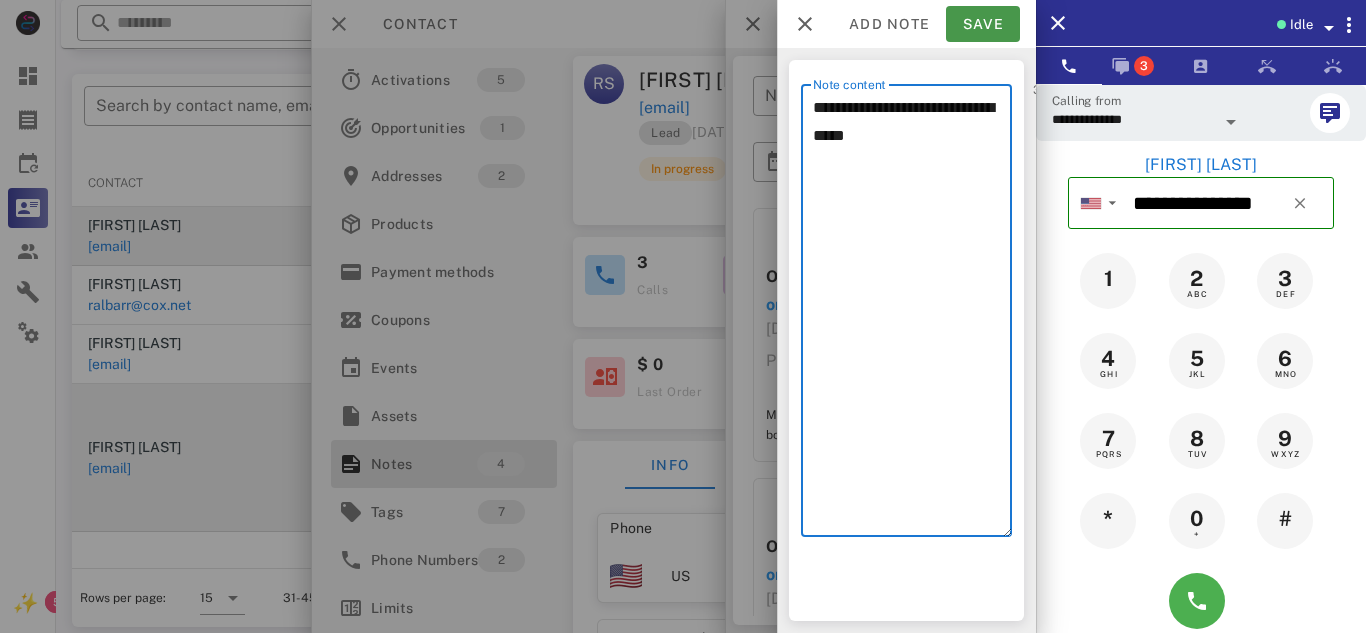 type on "**********" 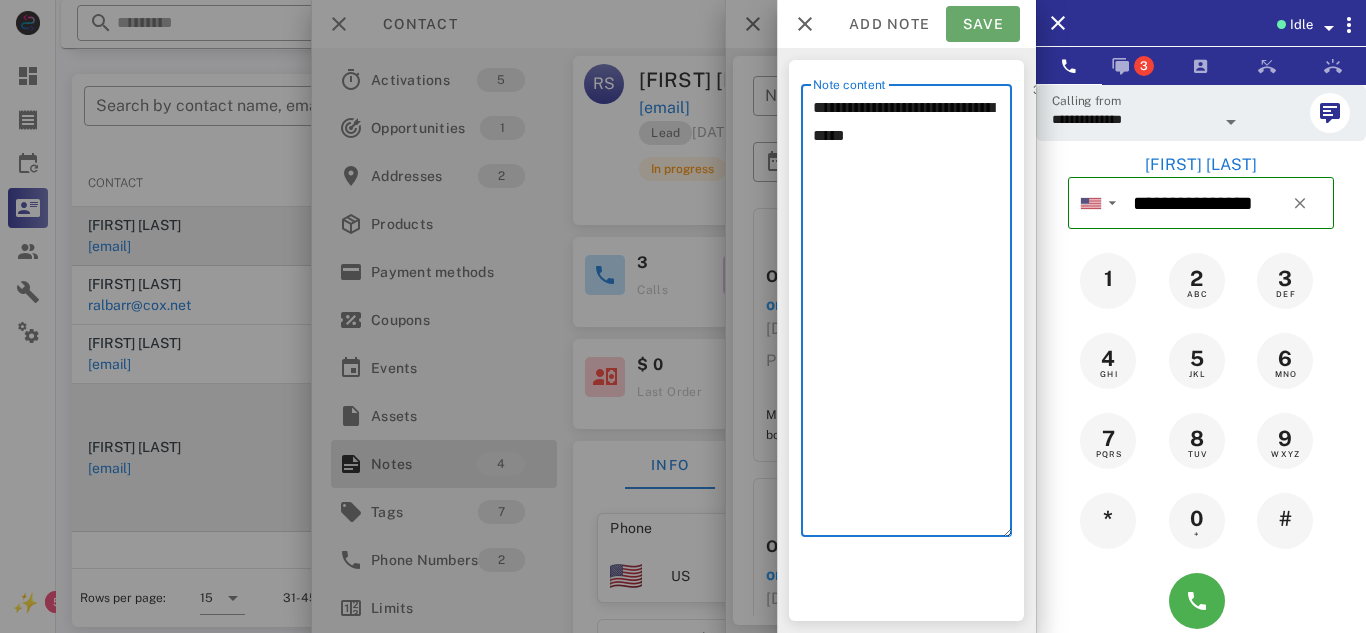click on "Save" at bounding box center (983, 24) 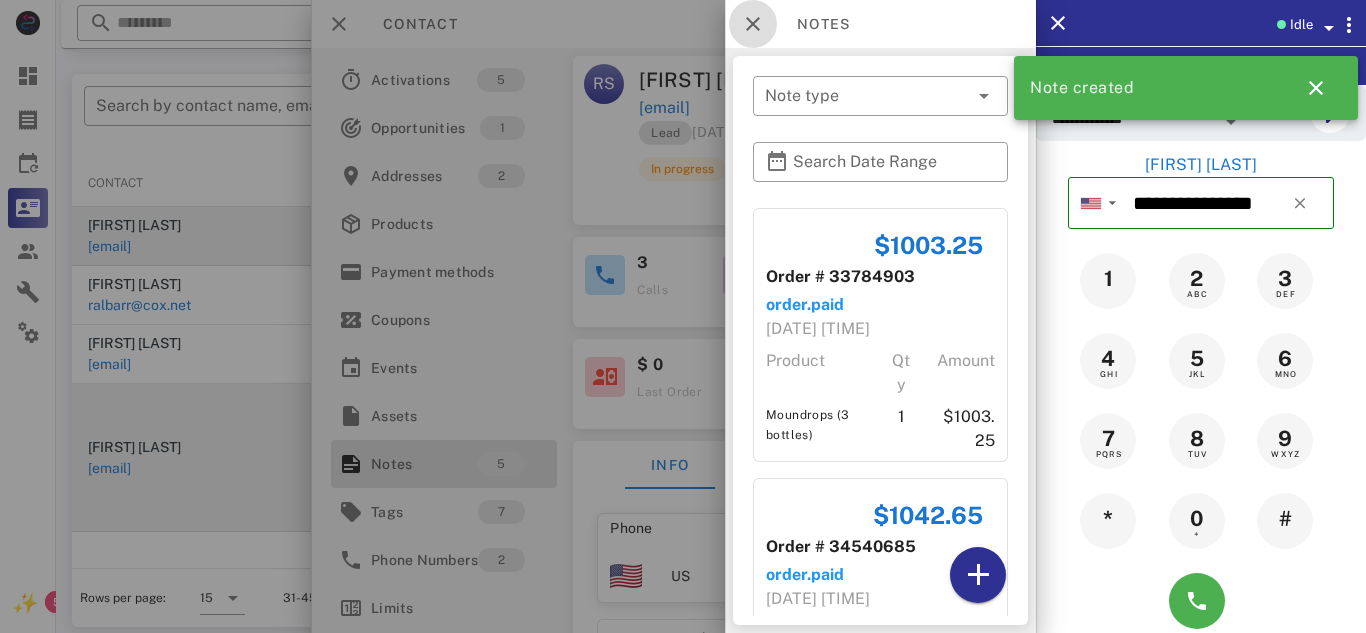 click at bounding box center (753, 24) 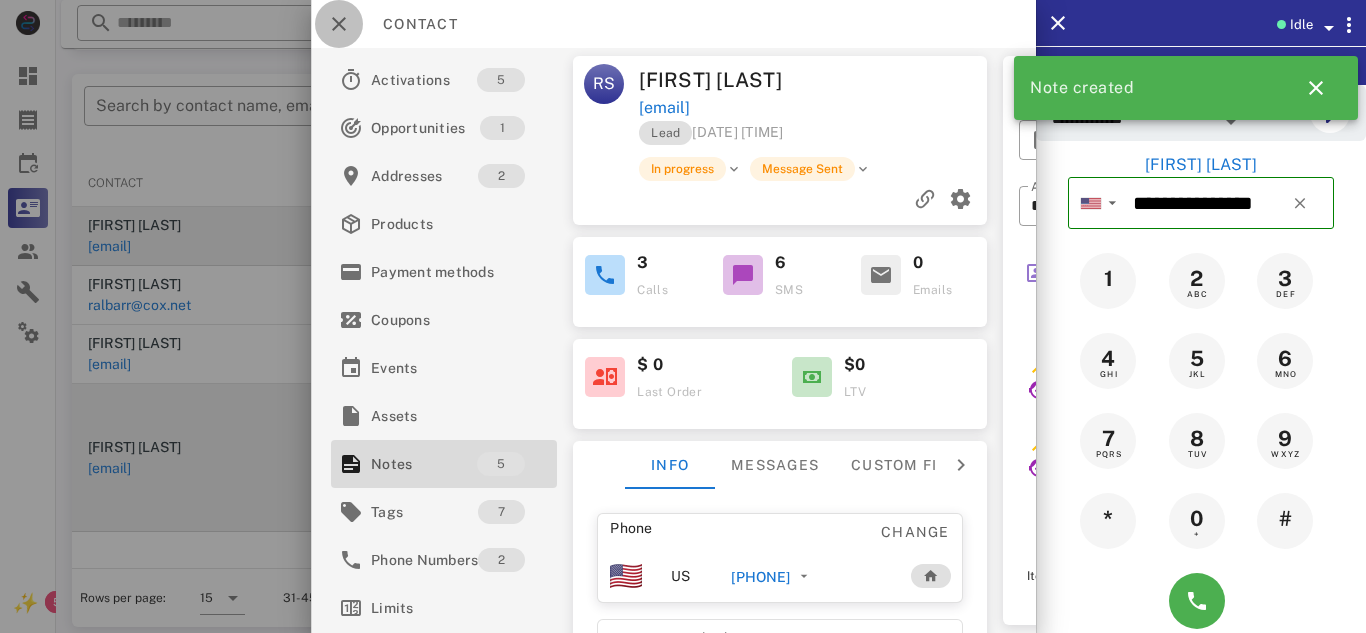 click at bounding box center (339, 24) 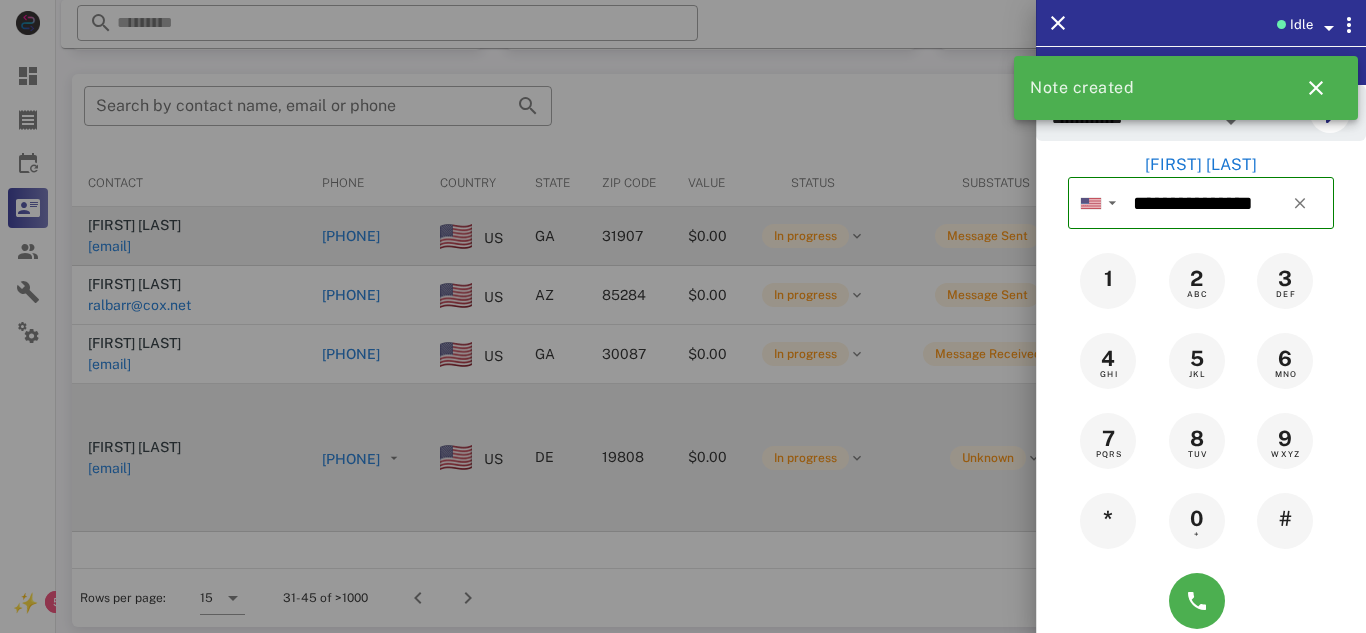 click at bounding box center (683, 316) 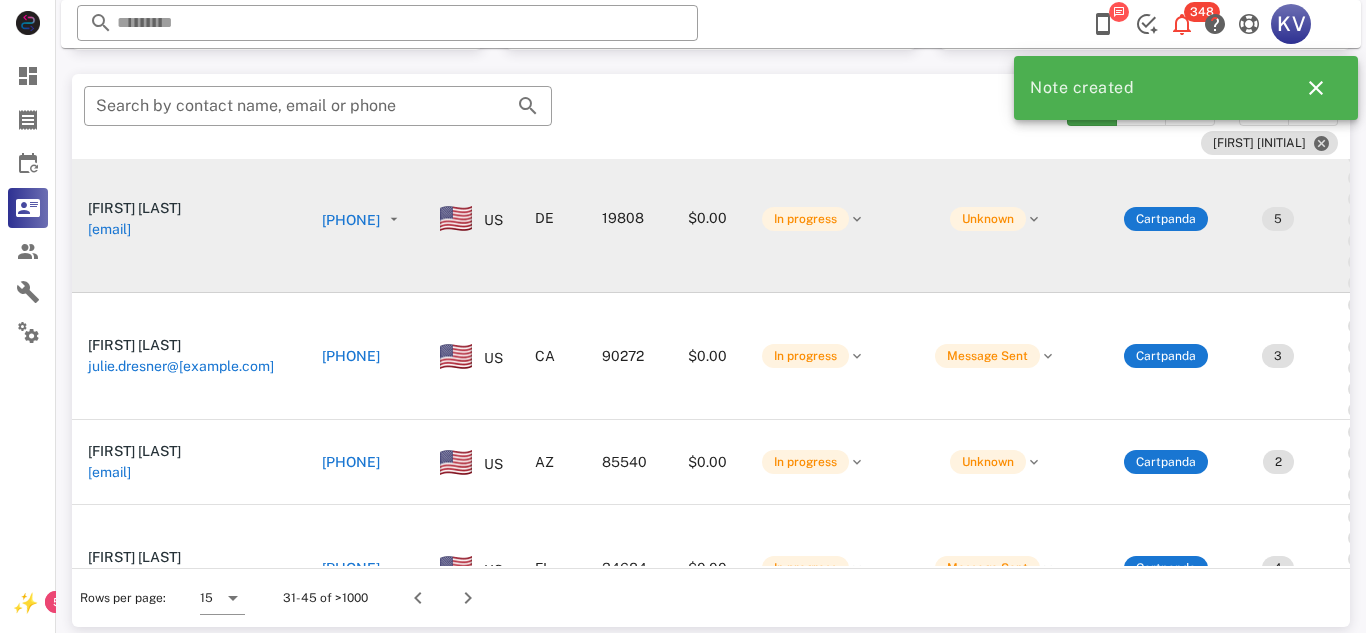 scroll, scrollTop: 251, scrollLeft: 0, axis: vertical 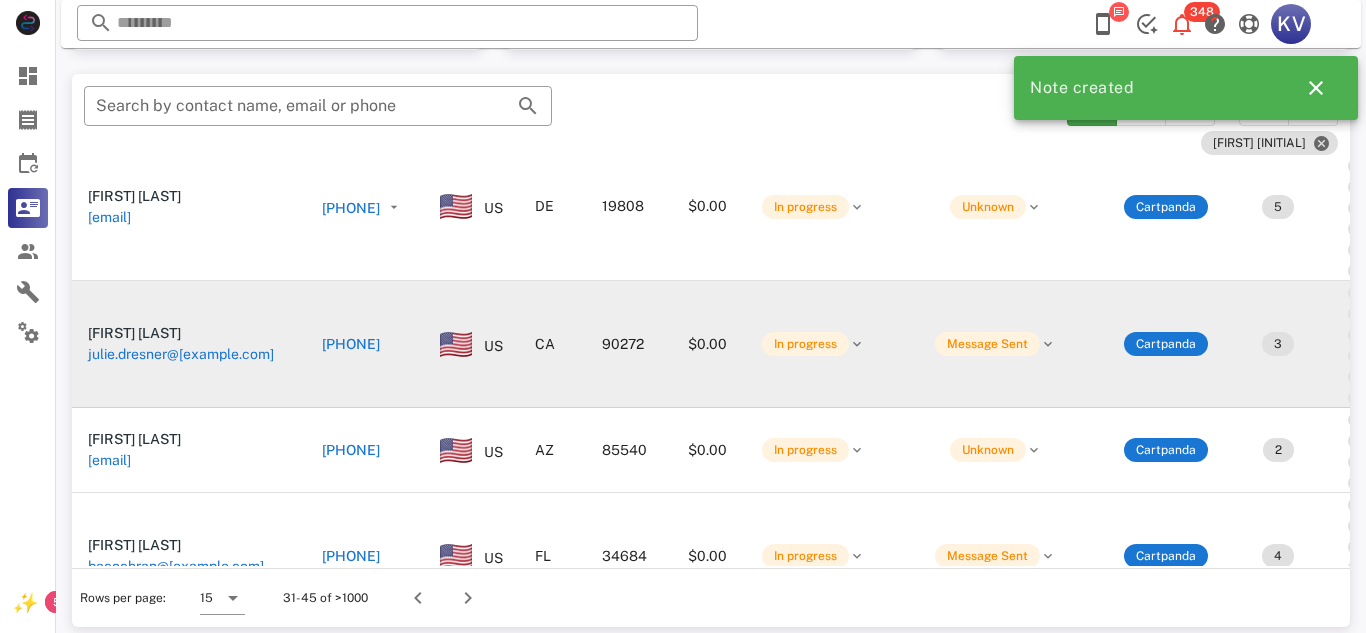 click on "[PHONE]" at bounding box center [351, 344] 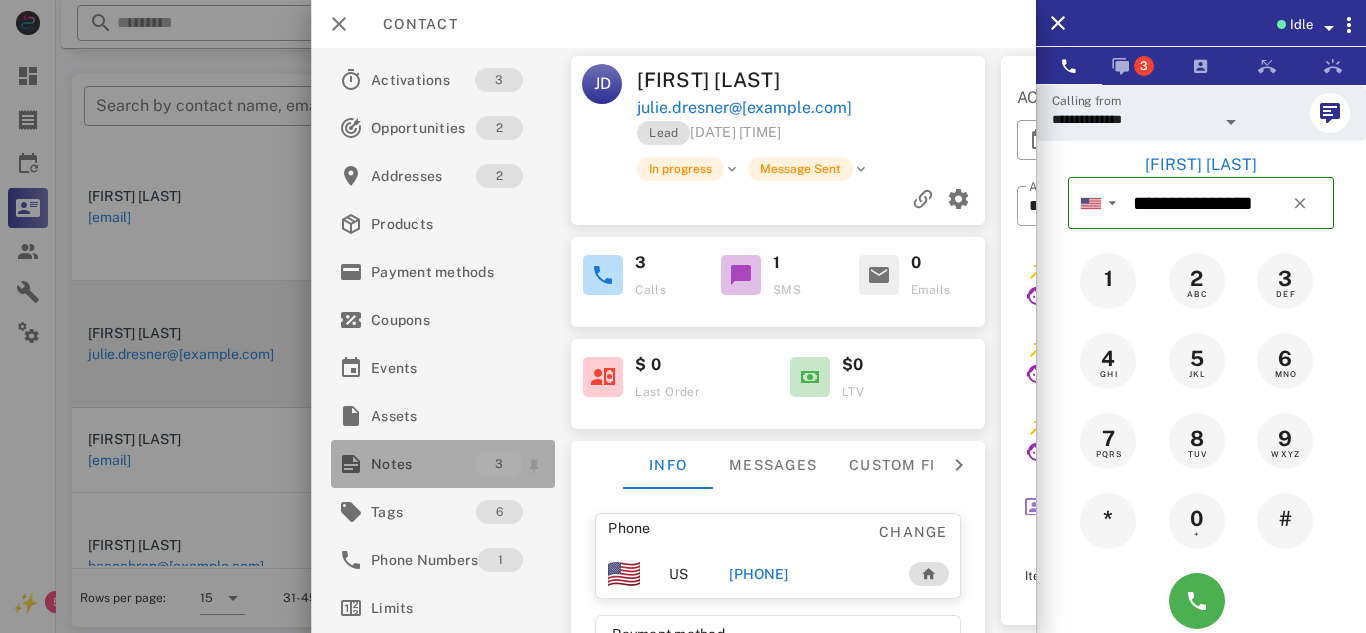 click on "Notes" at bounding box center [423, 464] 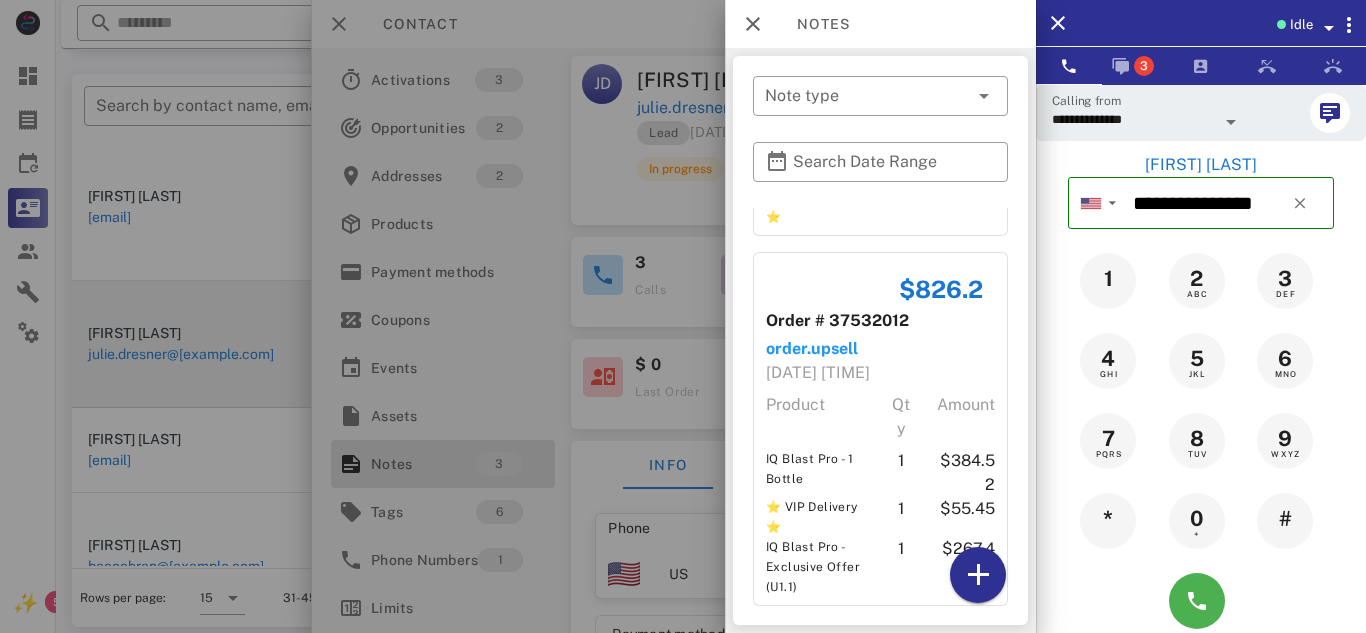 scroll, scrollTop: 554, scrollLeft: 0, axis: vertical 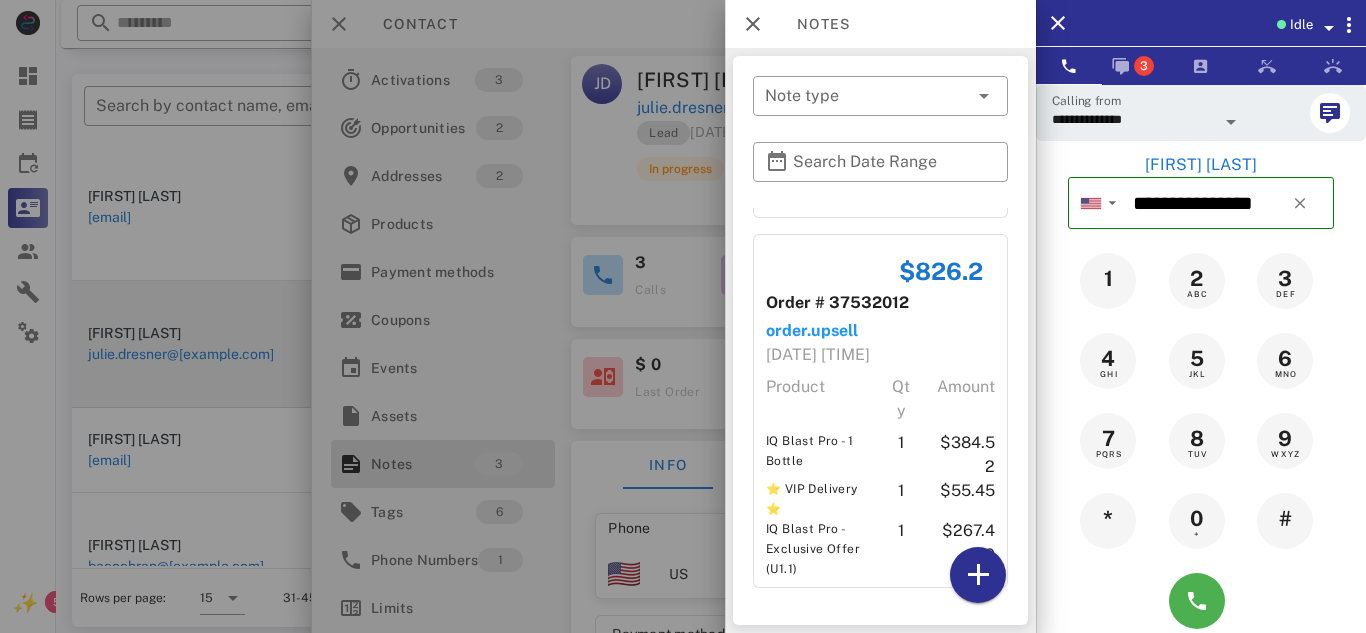 click at bounding box center [683, 316] 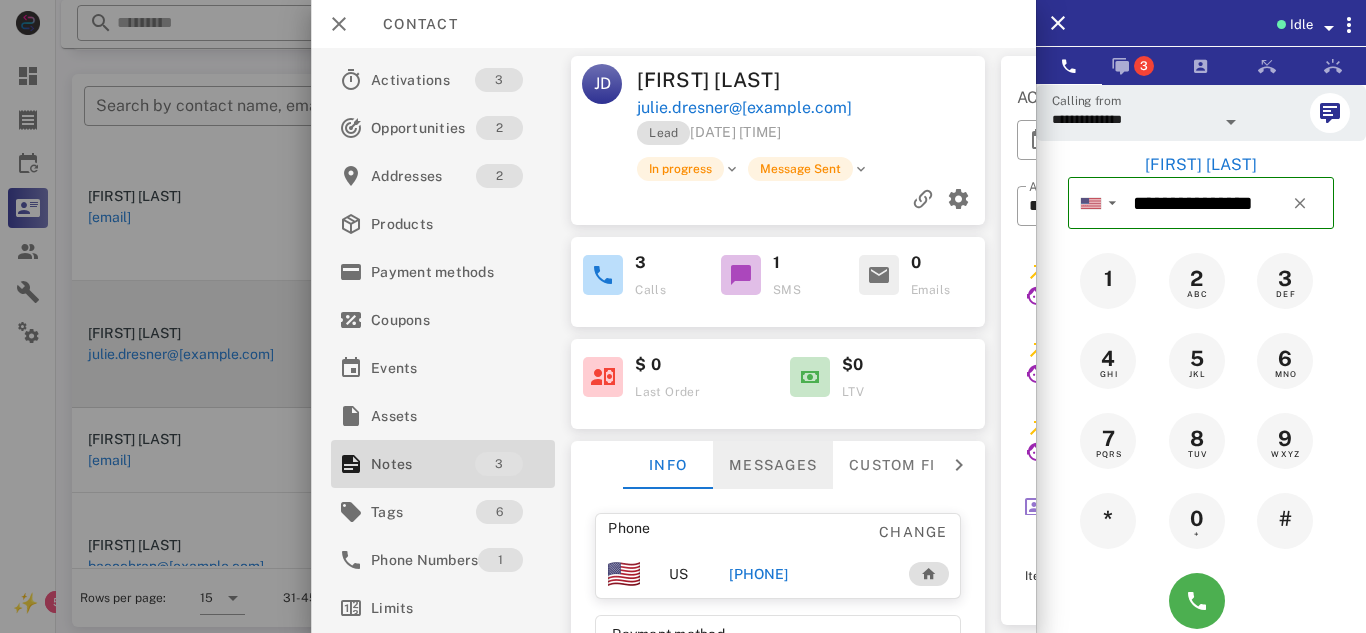 click on "Messages" at bounding box center (773, 465) 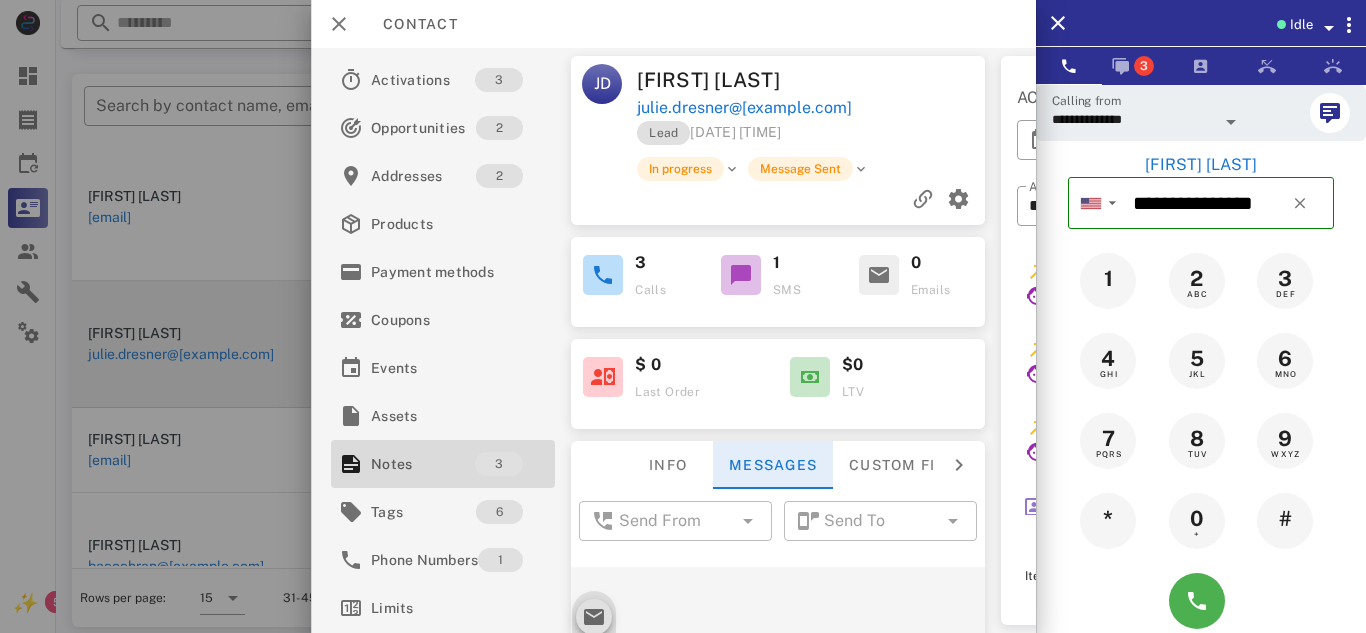 scroll, scrollTop: 948, scrollLeft: 0, axis: vertical 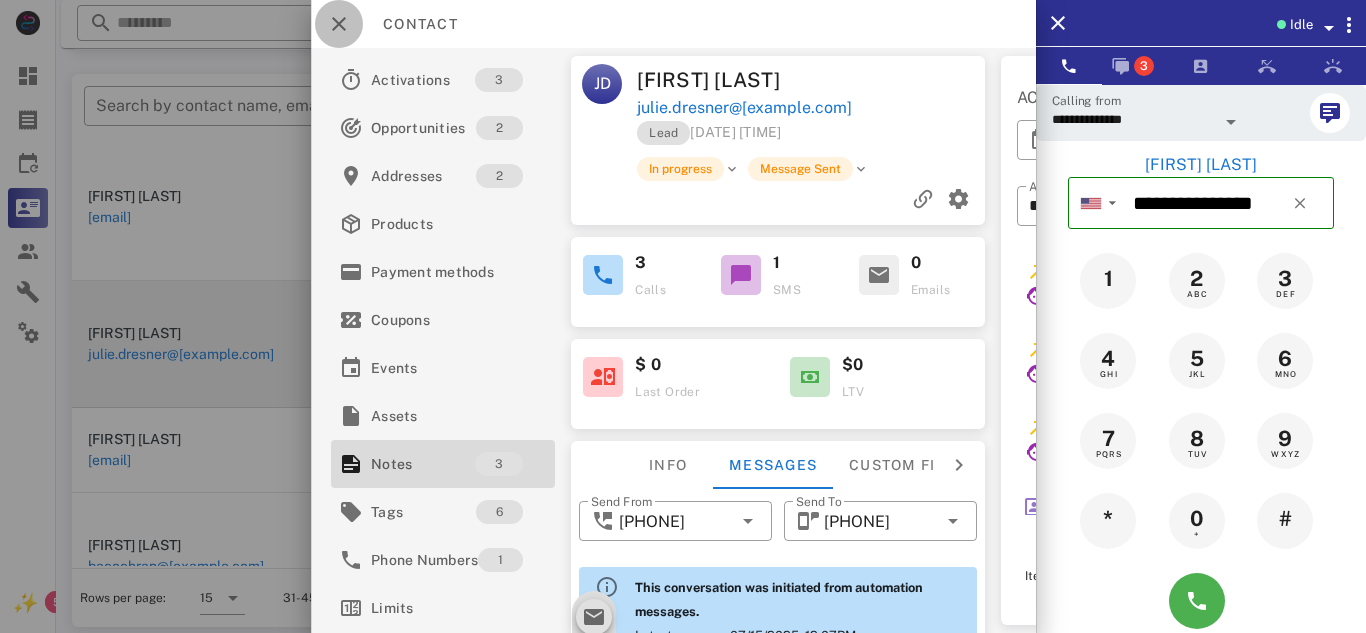 click at bounding box center (339, 24) 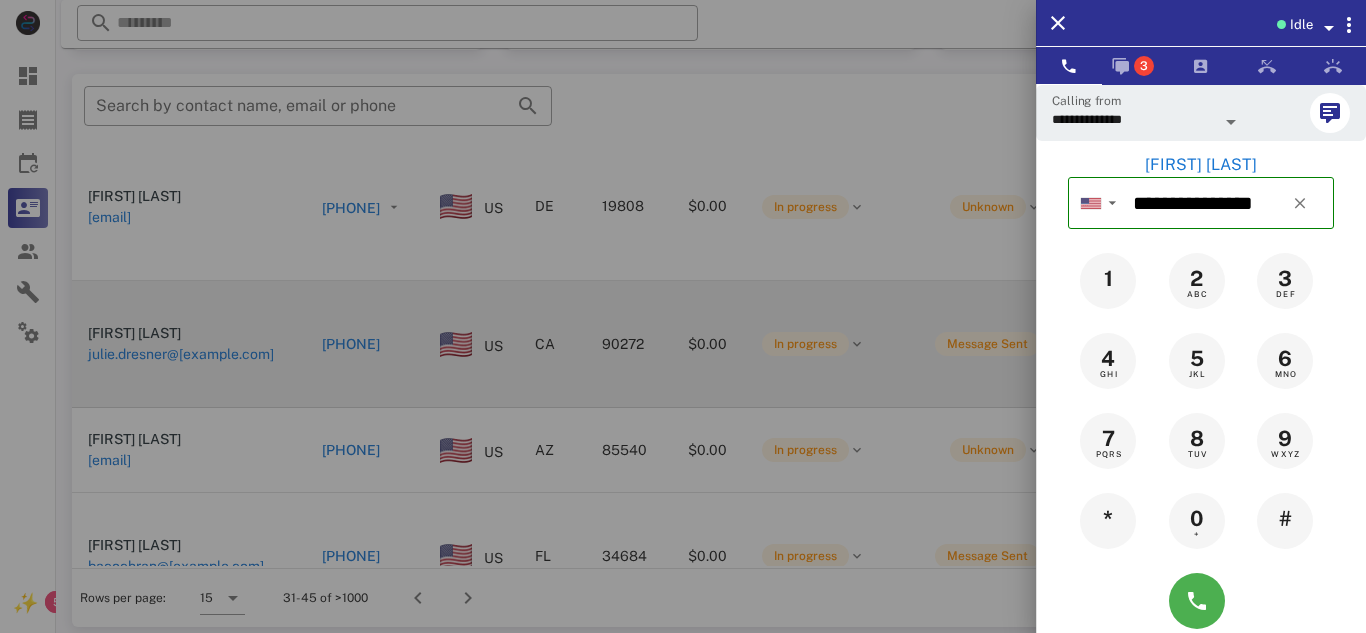 click at bounding box center [683, 316] 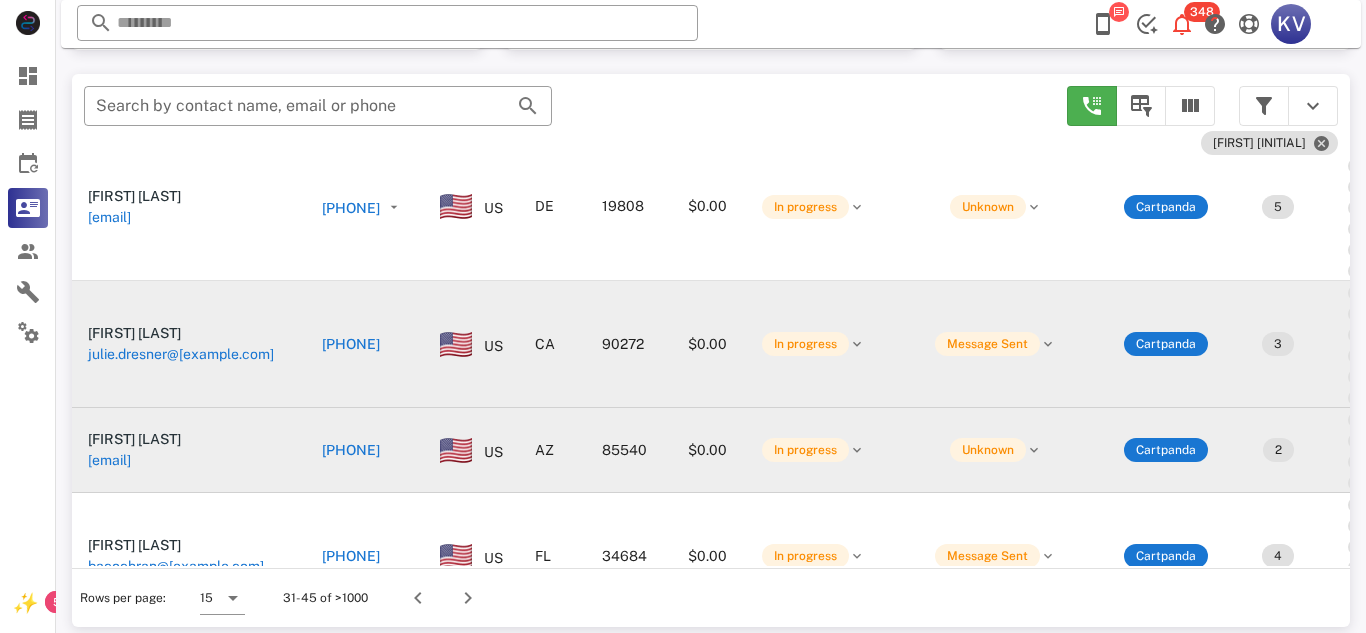 click on "[PHONE]" at bounding box center (351, 450) 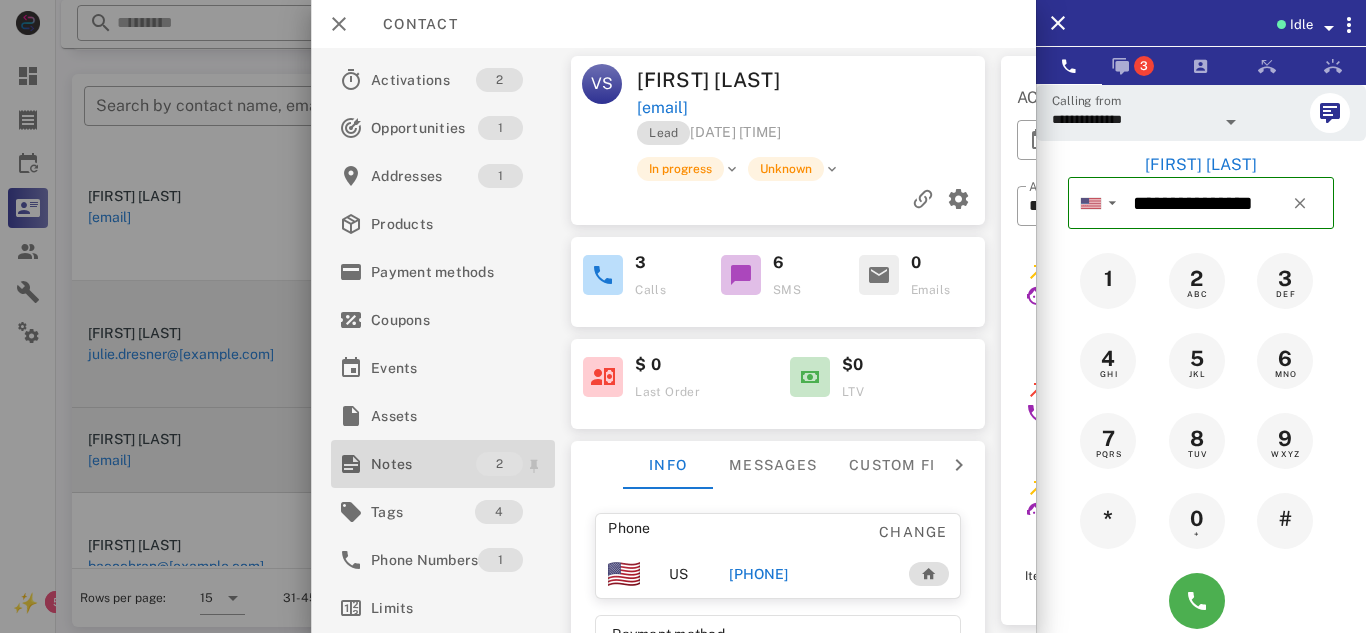 click on "Notes" at bounding box center (423, 464) 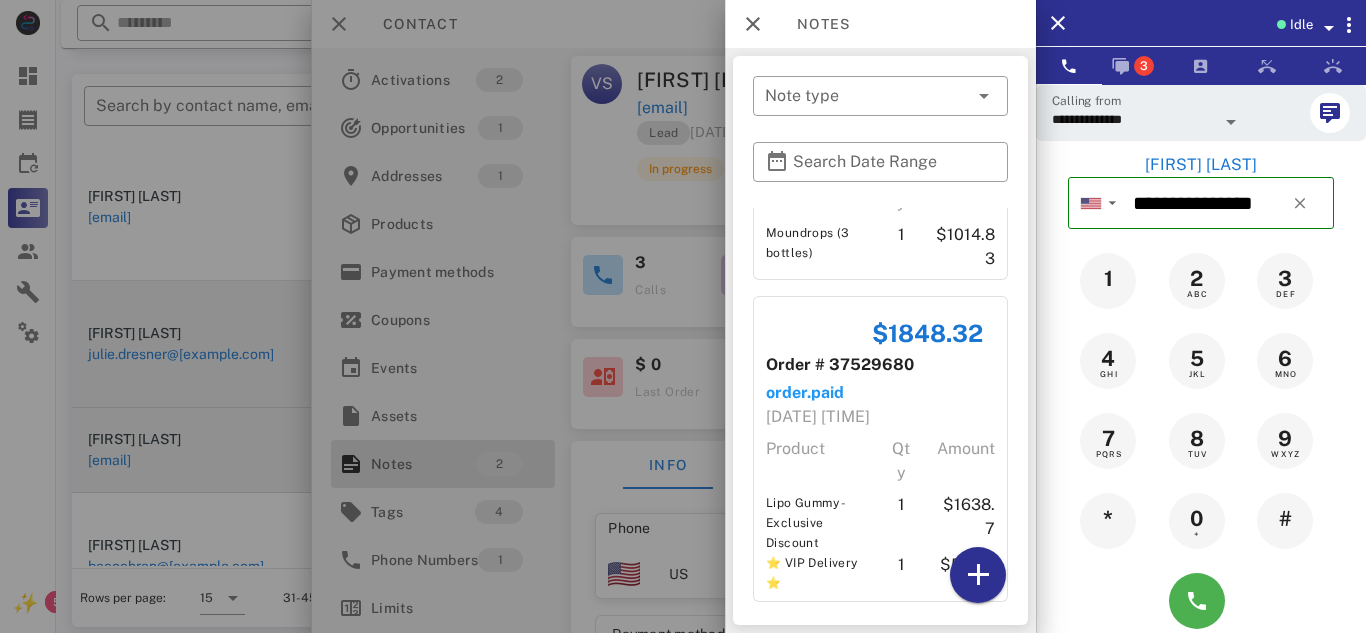 scroll, scrollTop: 196, scrollLeft: 0, axis: vertical 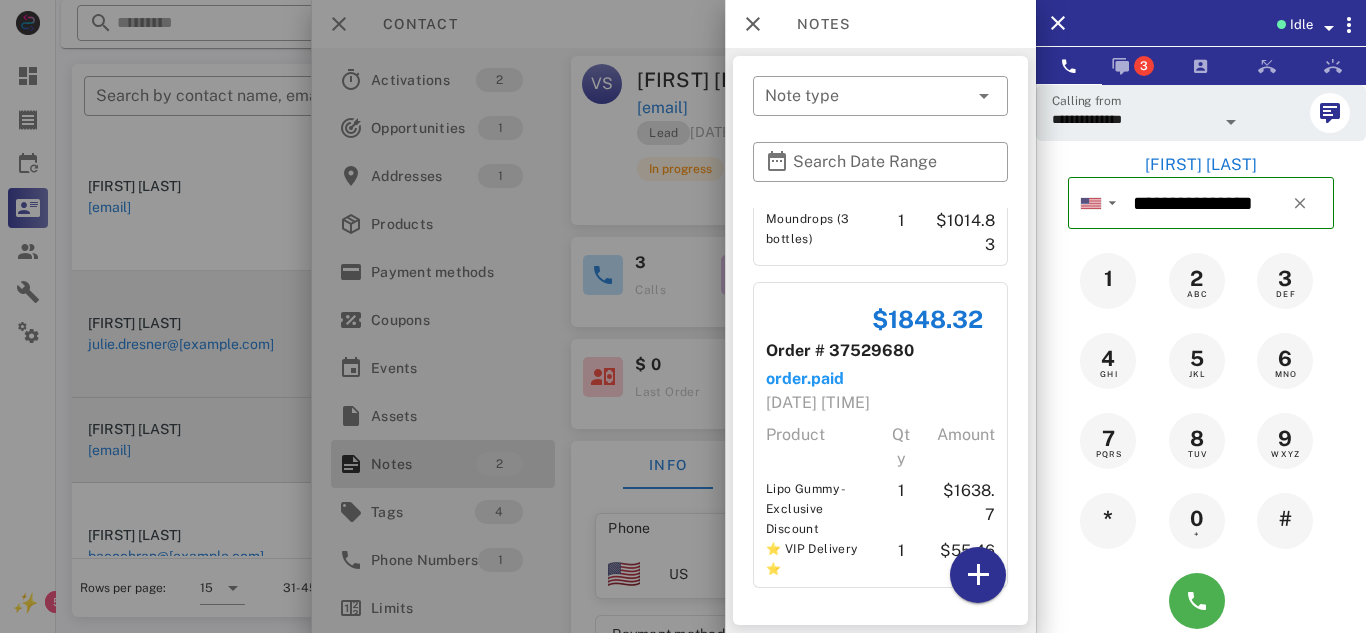 click at bounding box center [683, 316] 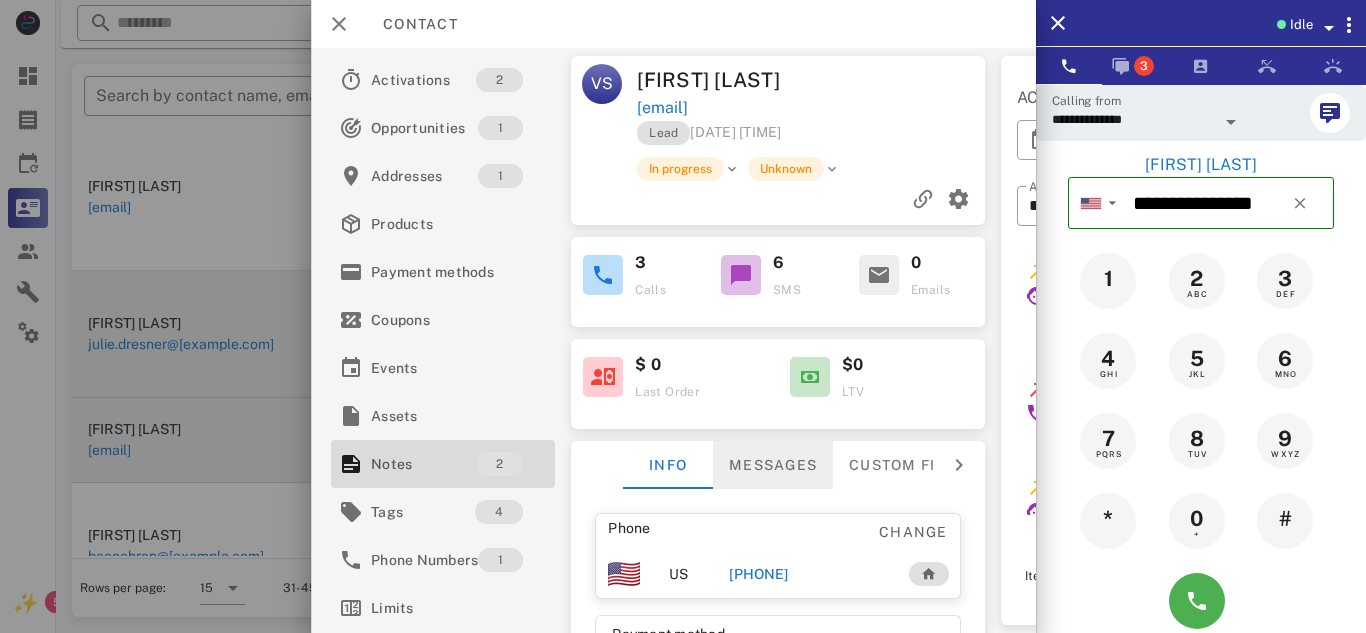 click on "Messages" at bounding box center (773, 465) 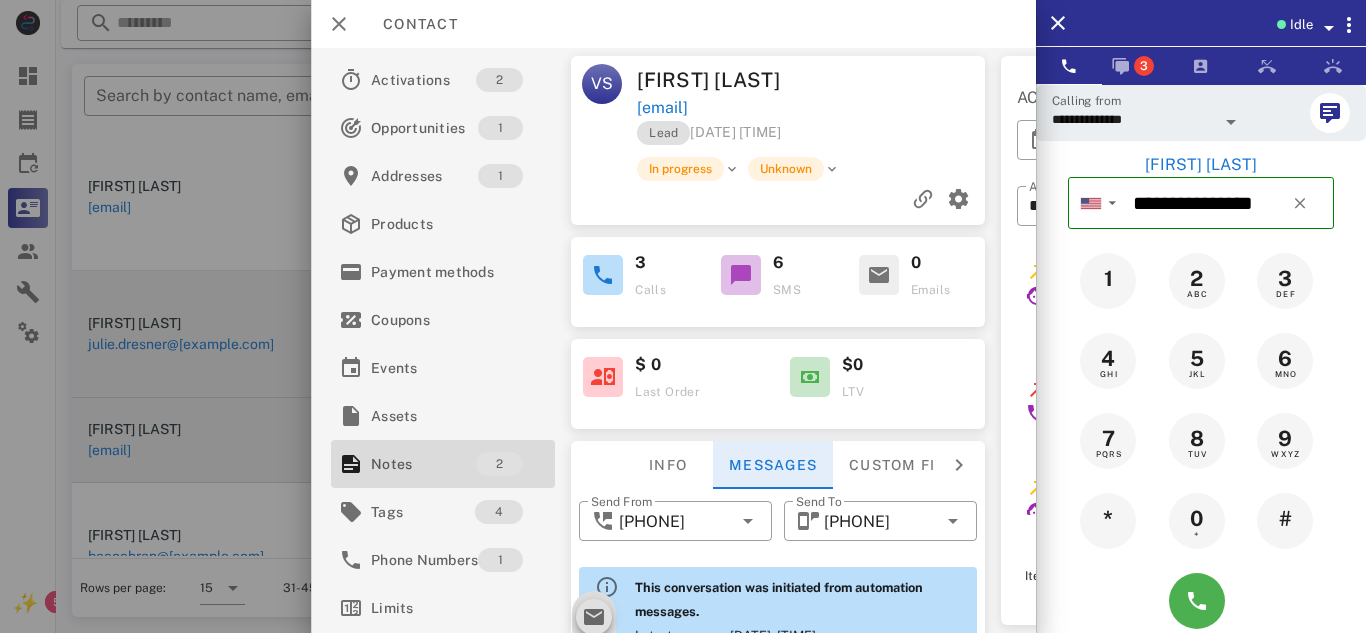 scroll, scrollTop: 930, scrollLeft: 0, axis: vertical 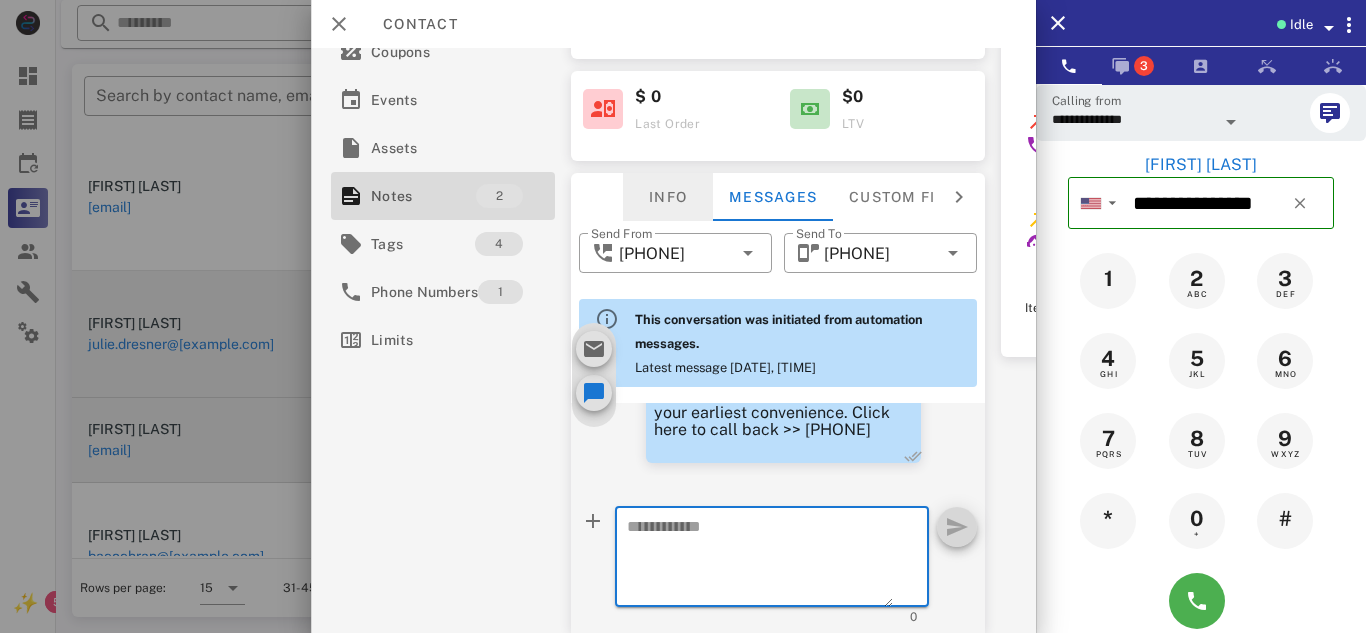 click on "Info" at bounding box center (668, 197) 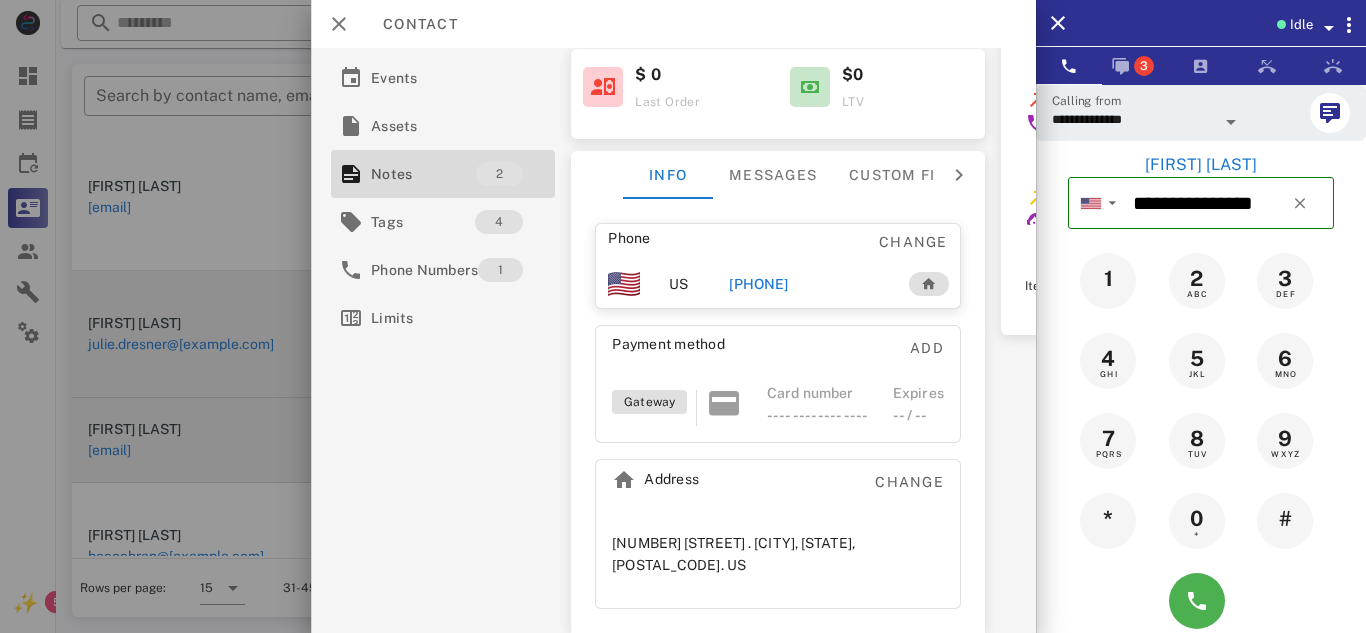 click on "[PHONE]" at bounding box center (758, 284) 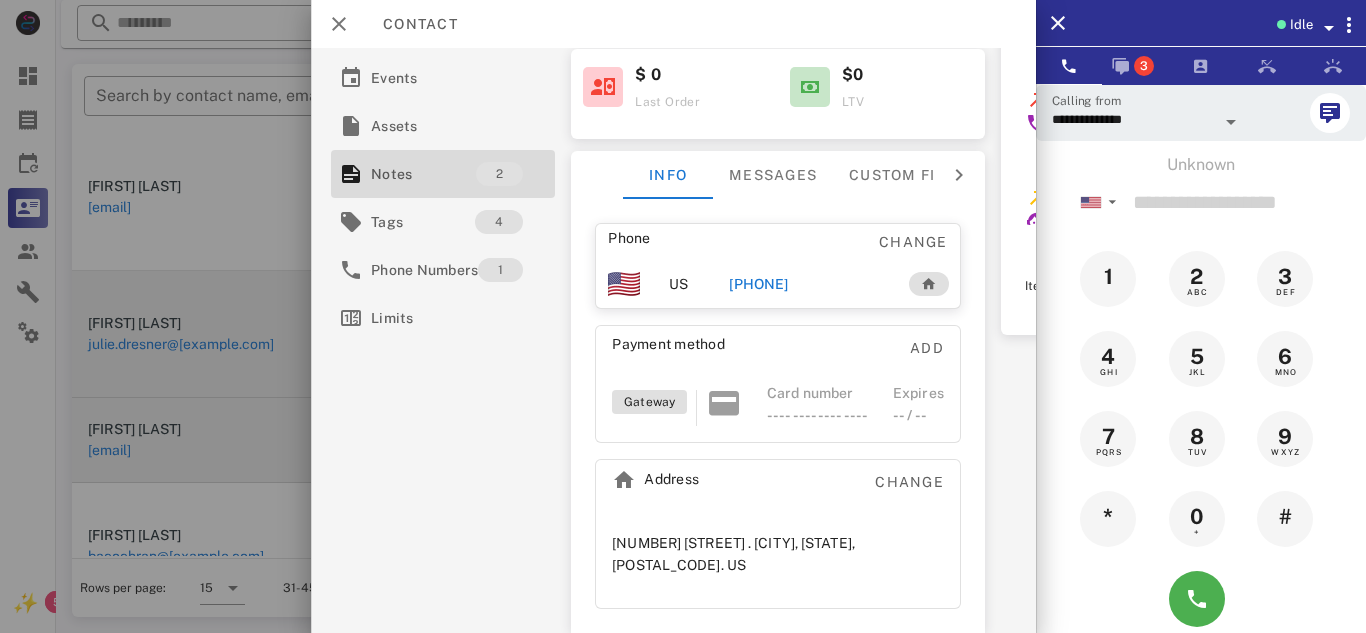 click on "0 +" at bounding box center [1201, 519] 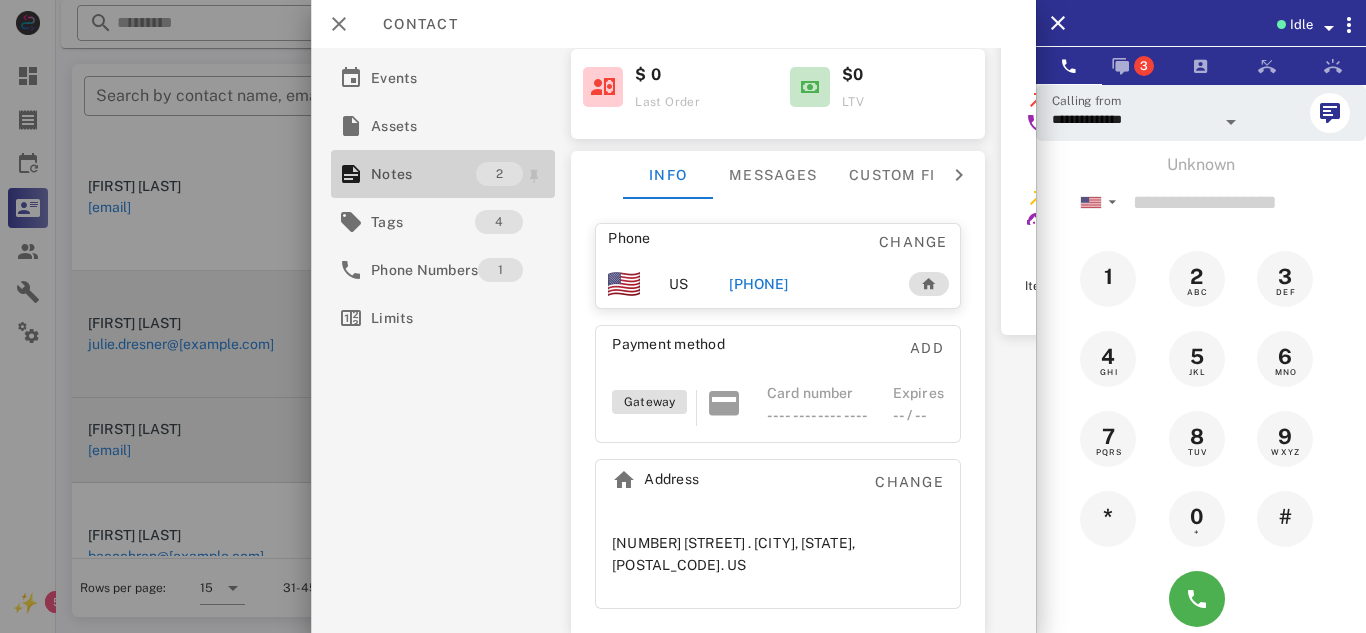 click on "Notes" at bounding box center [423, 174] 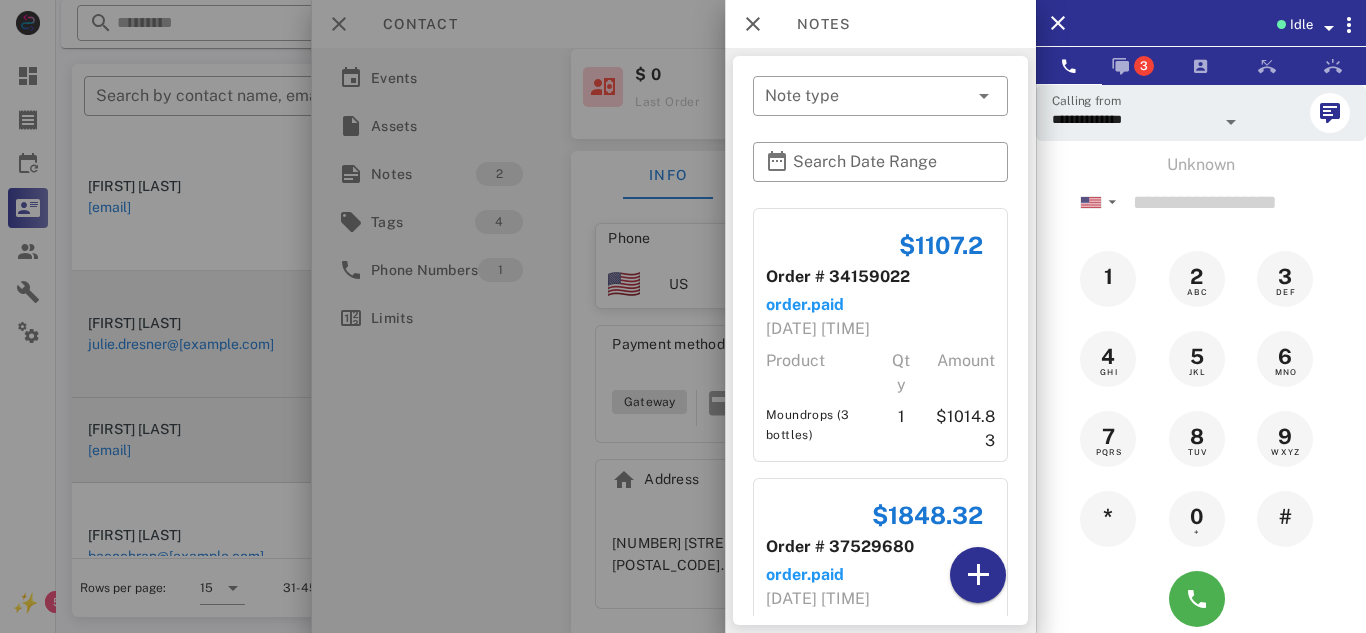 drag, startPoint x: 490, startPoint y: 348, endPoint x: 484, endPoint y: 376, distance: 28.635643 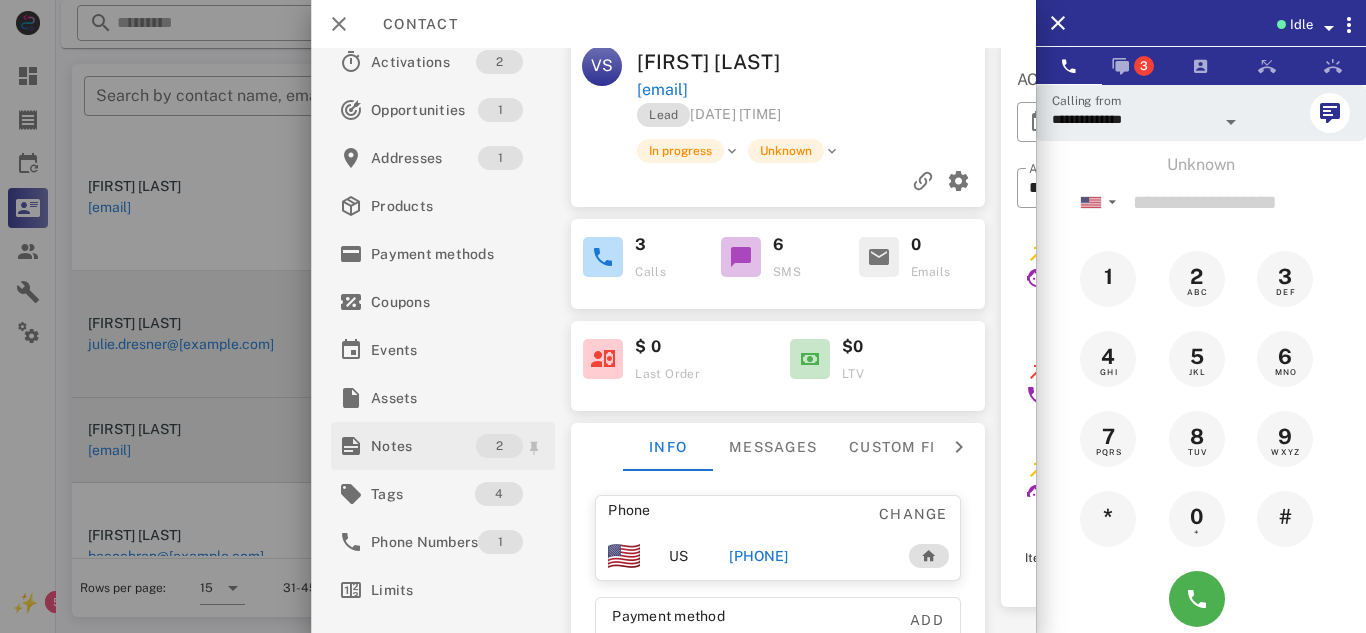 scroll, scrollTop: 0, scrollLeft: 0, axis: both 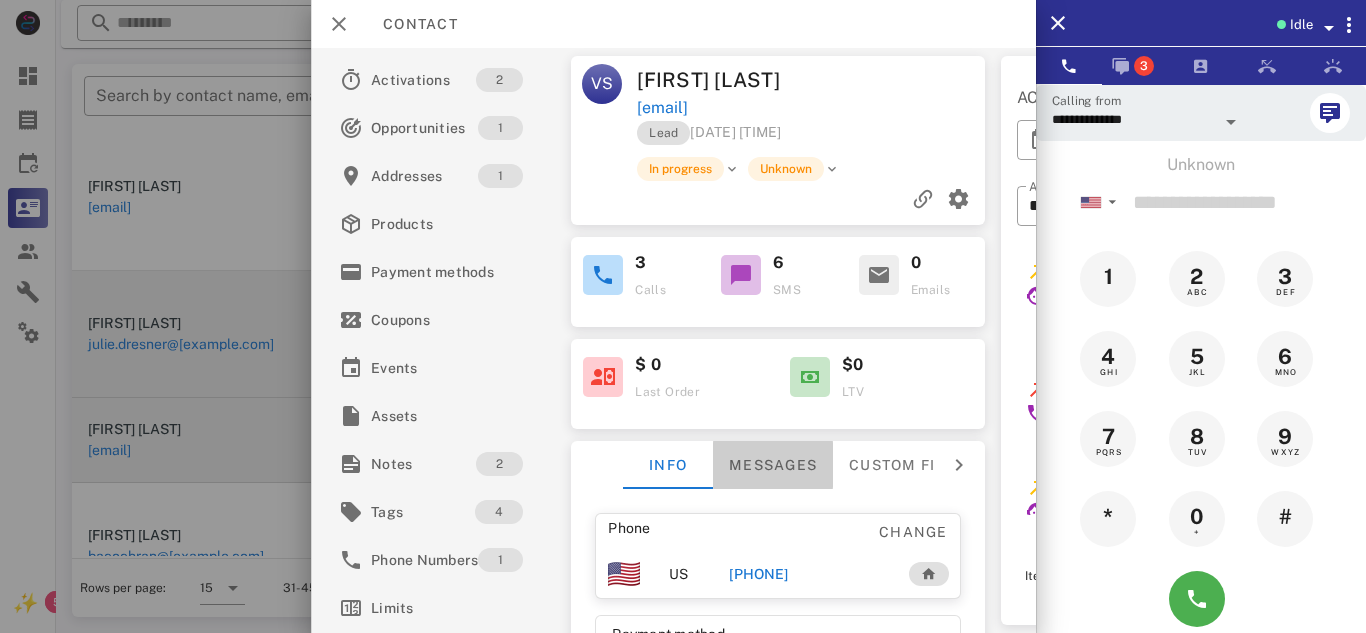 click on "Messages" at bounding box center (773, 465) 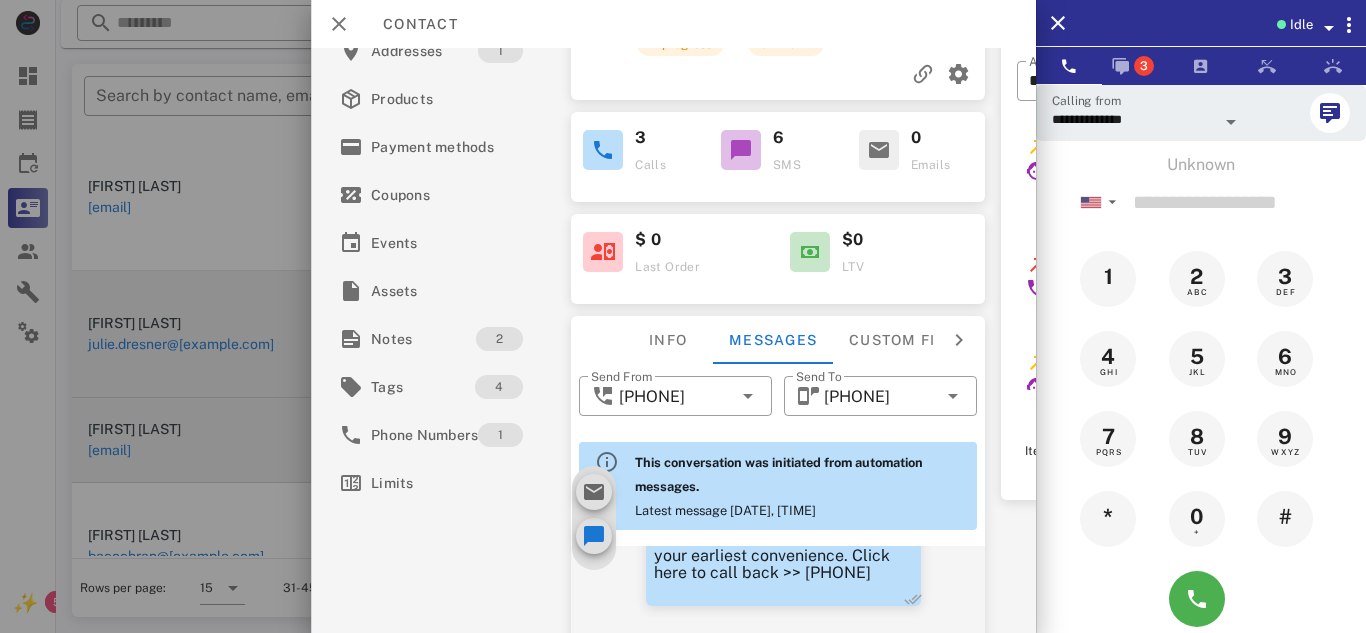 scroll, scrollTop: 300, scrollLeft: 0, axis: vertical 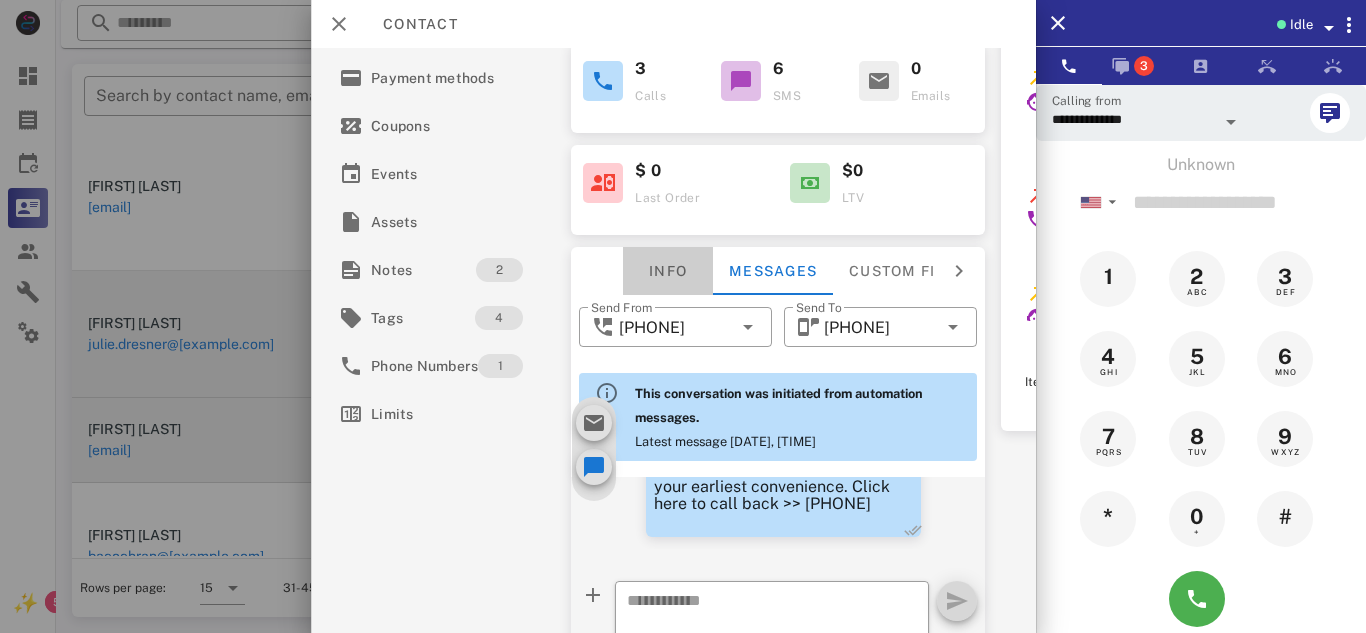 click on "Info" at bounding box center (668, 271) 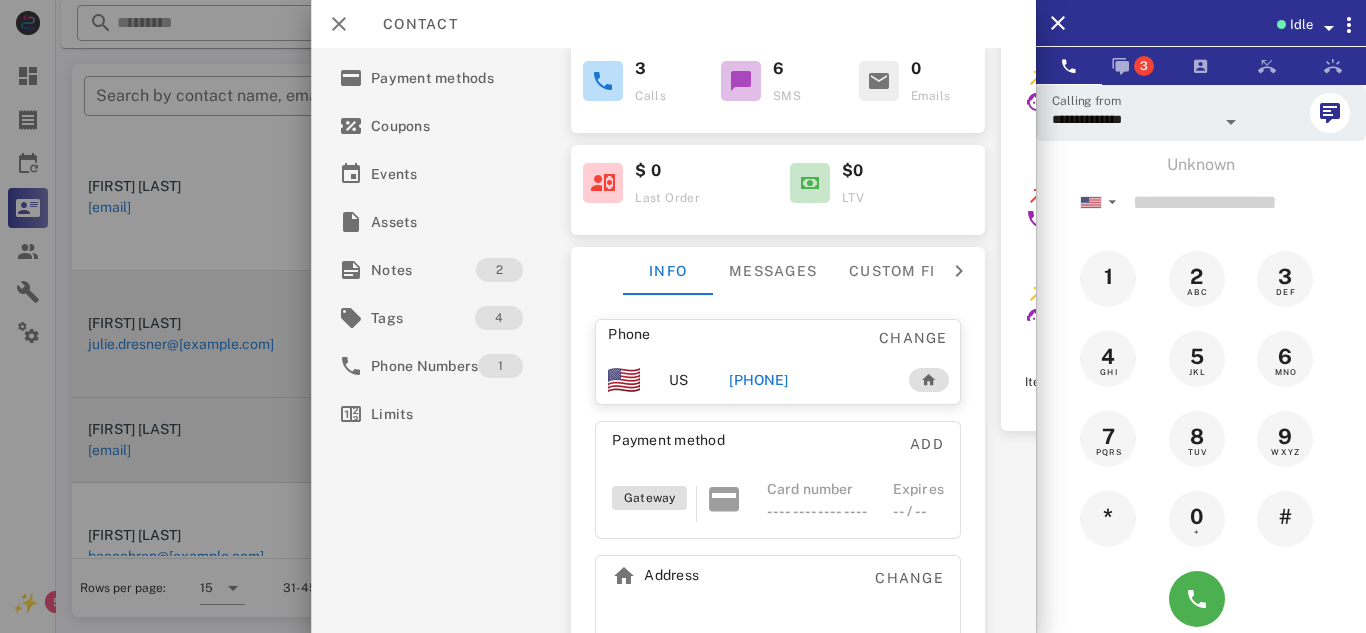 click on "[PHONE]" at bounding box center [758, 380] 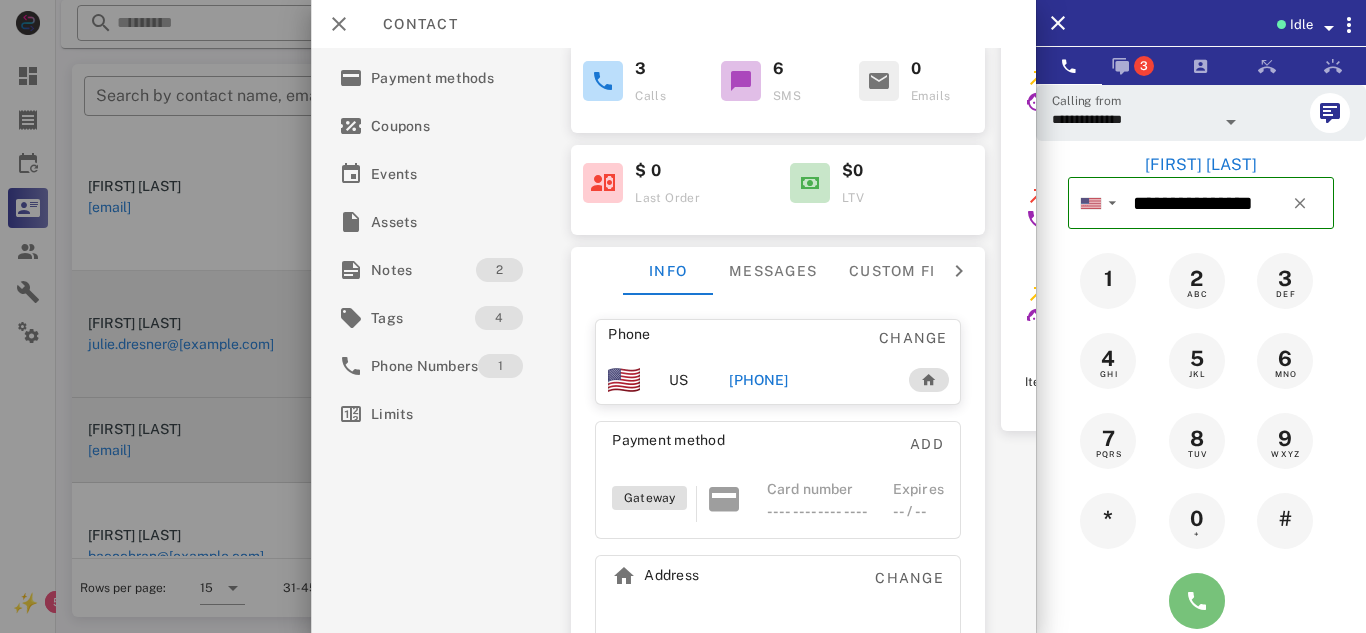 click at bounding box center [1197, 601] 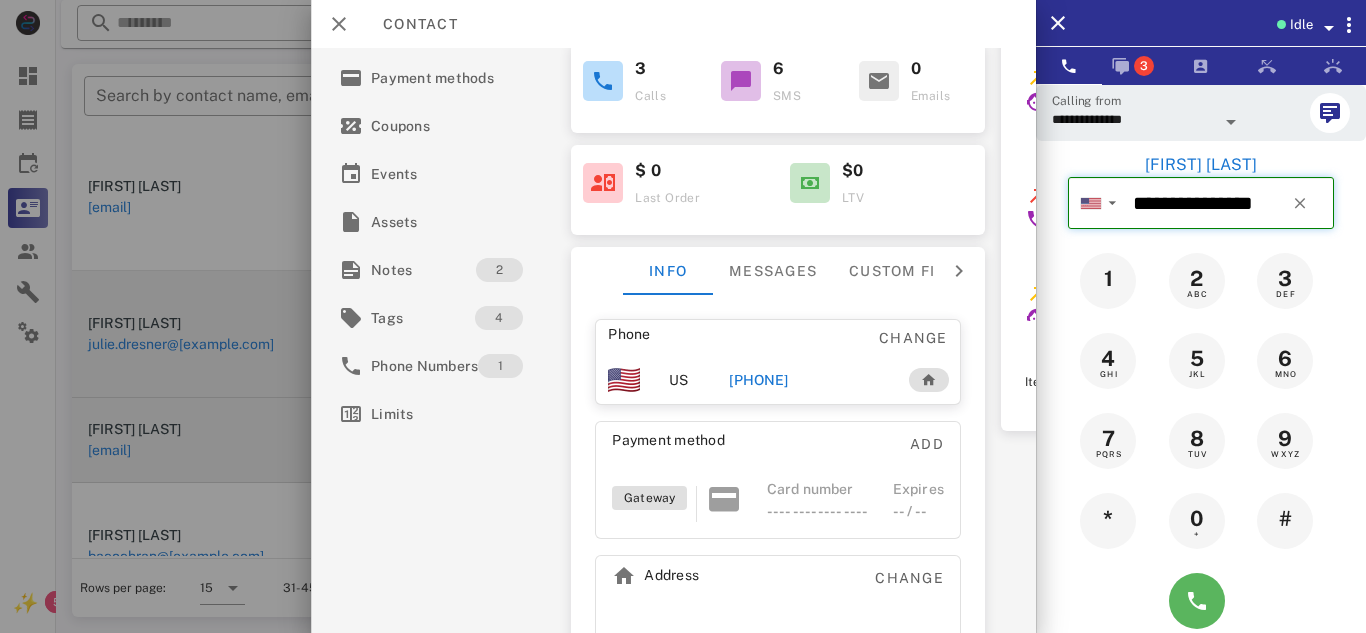 type 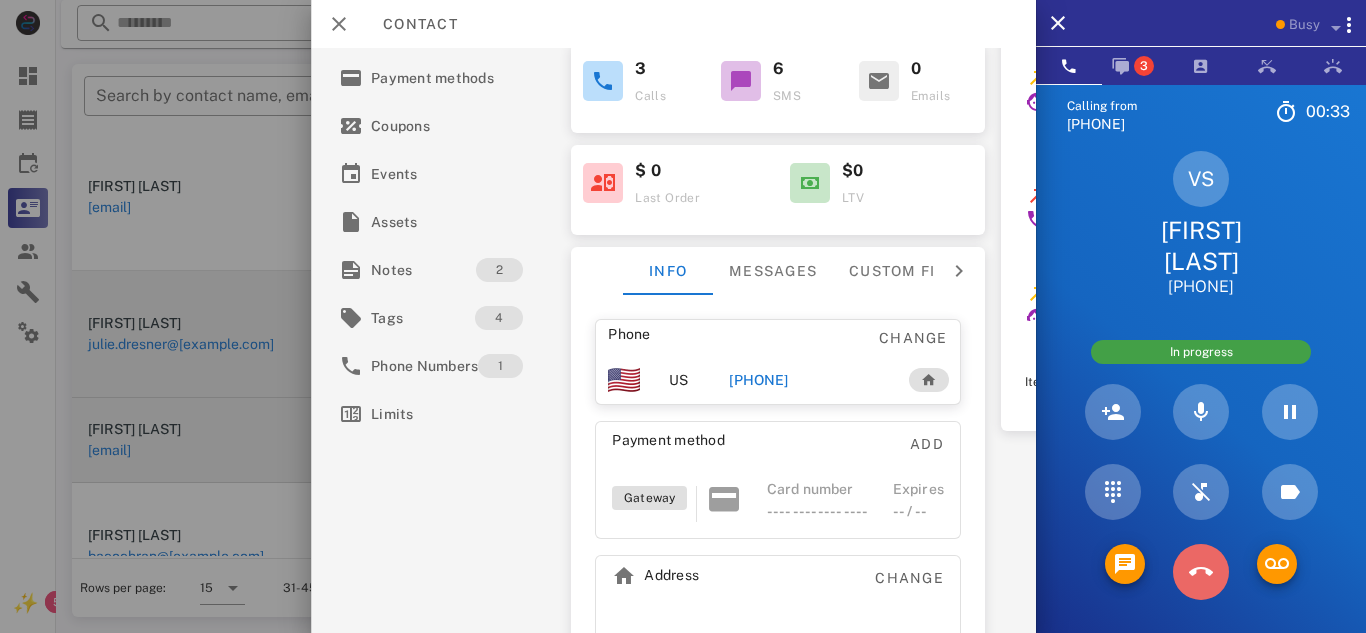 click at bounding box center [1201, 572] 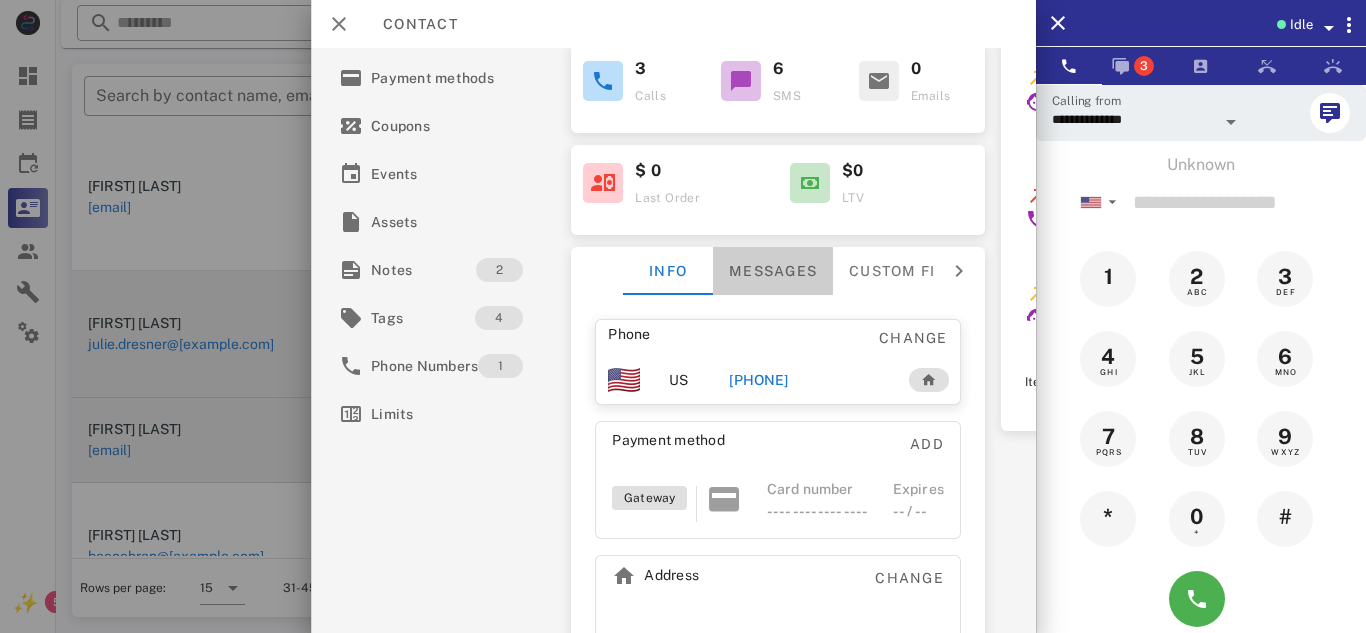 click on "Messages" at bounding box center [773, 271] 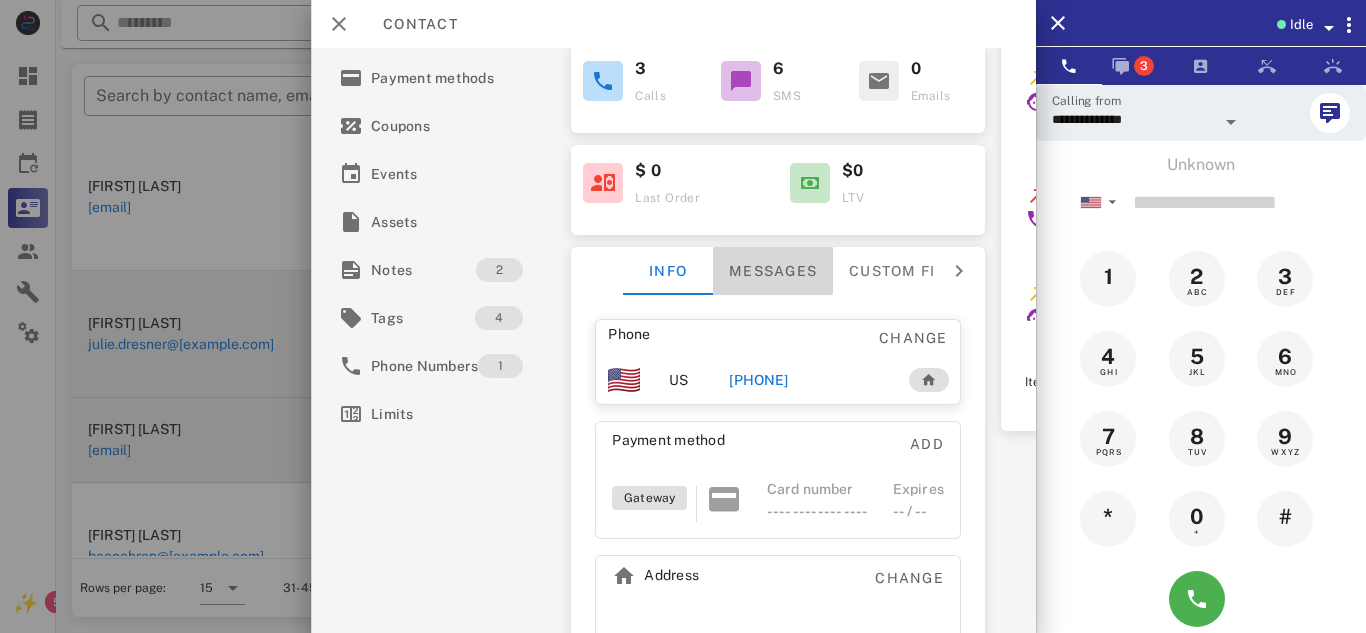 scroll, scrollTop: 204, scrollLeft: 0, axis: vertical 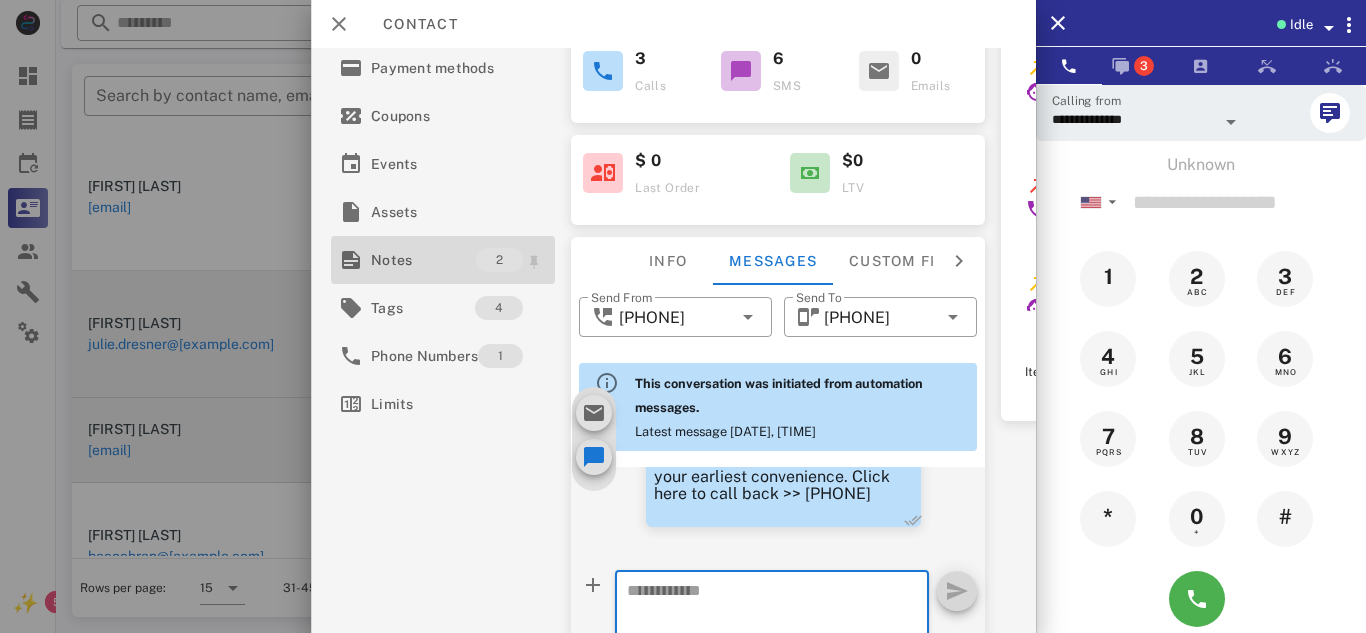 click on "Notes" at bounding box center [423, 260] 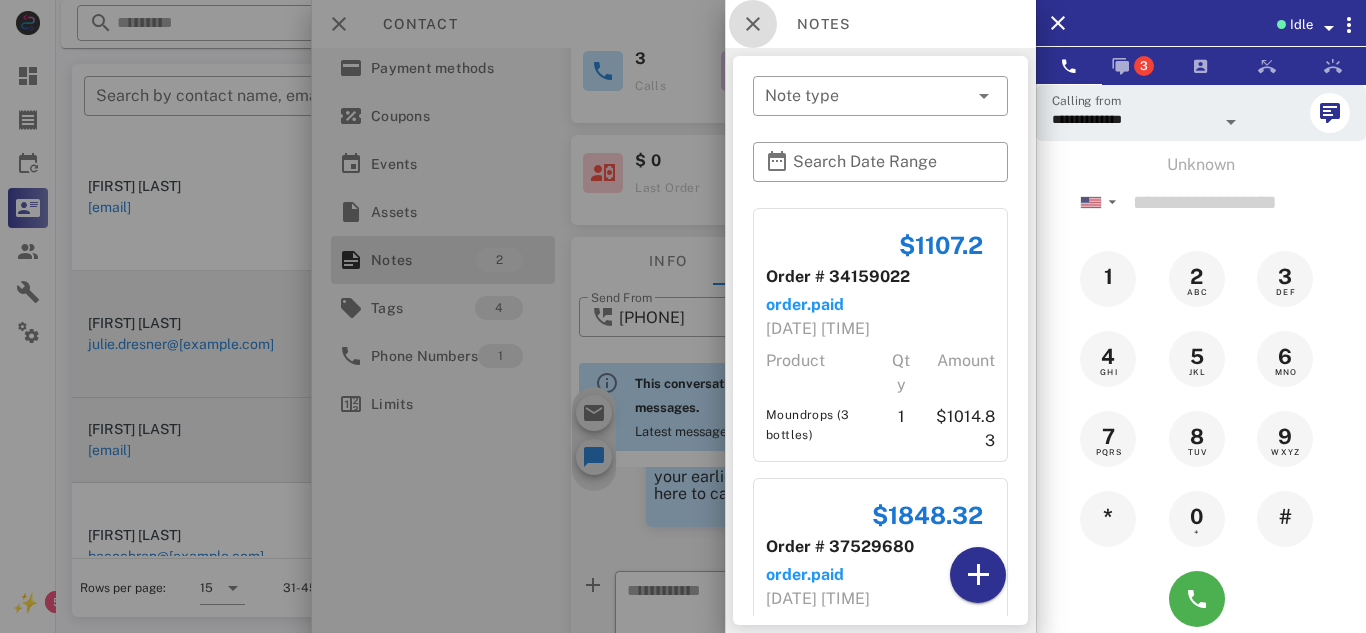 click at bounding box center [753, 24] 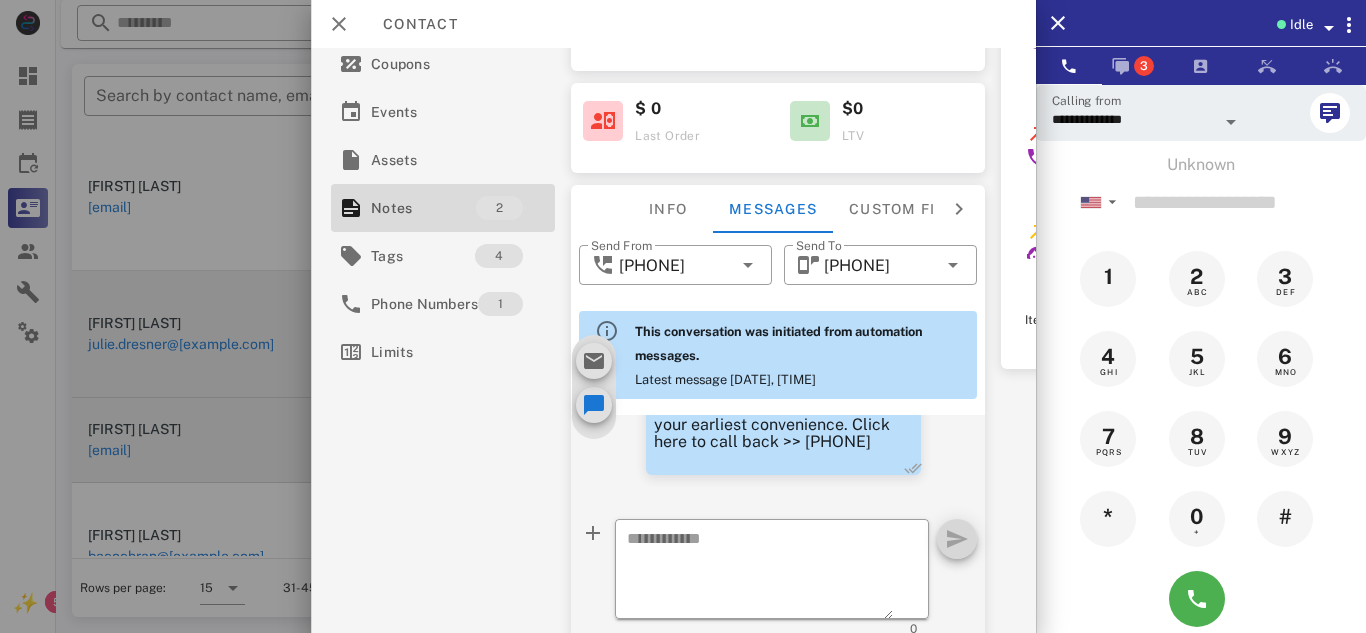 scroll, scrollTop: 279, scrollLeft: 0, axis: vertical 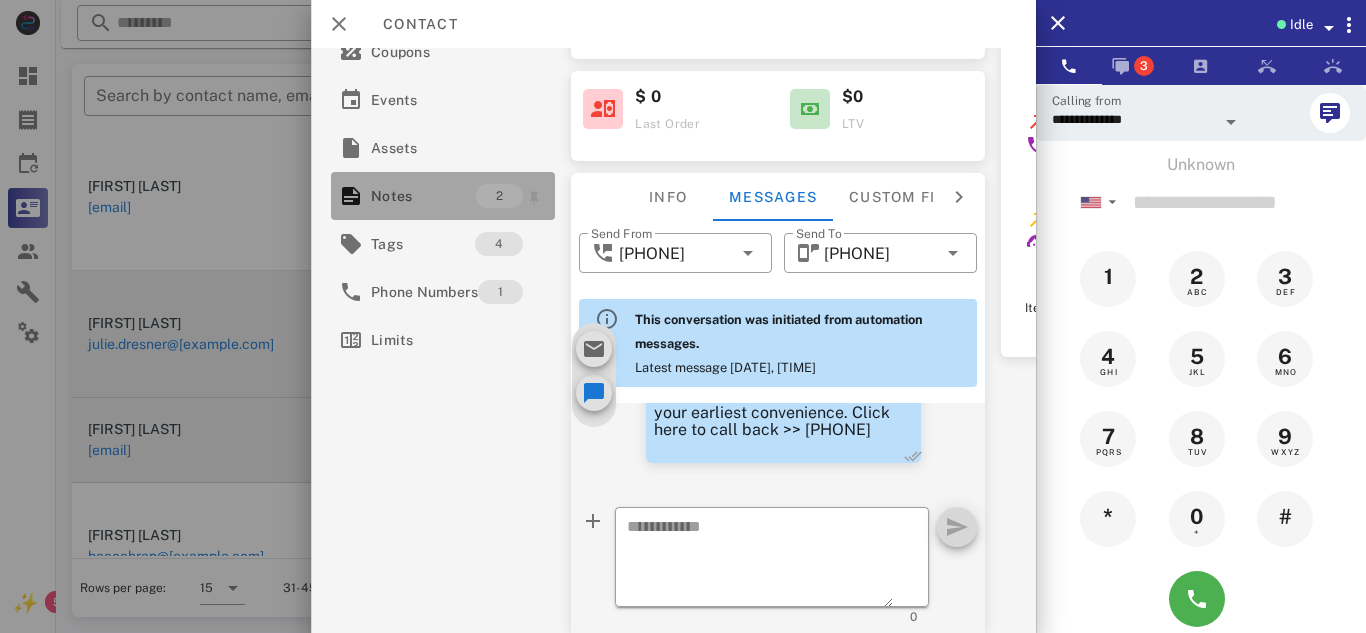 click on "Notes  2" at bounding box center (443, 196) 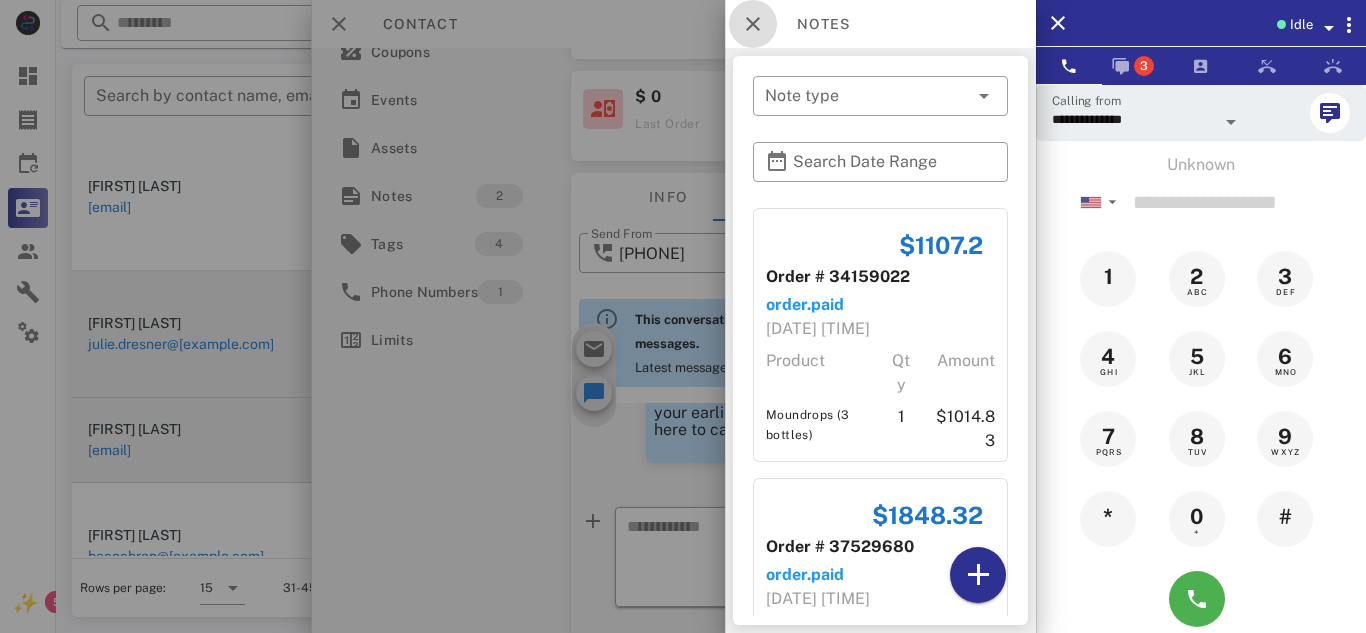 click at bounding box center [753, 24] 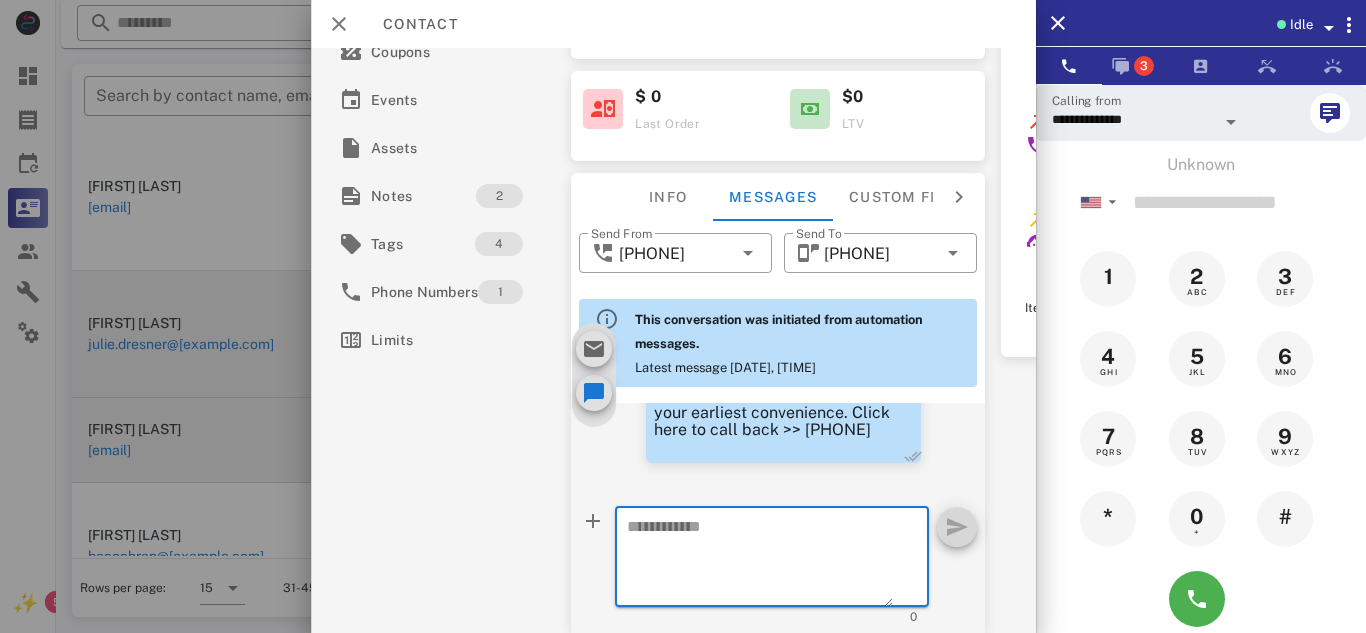 paste on "**********" 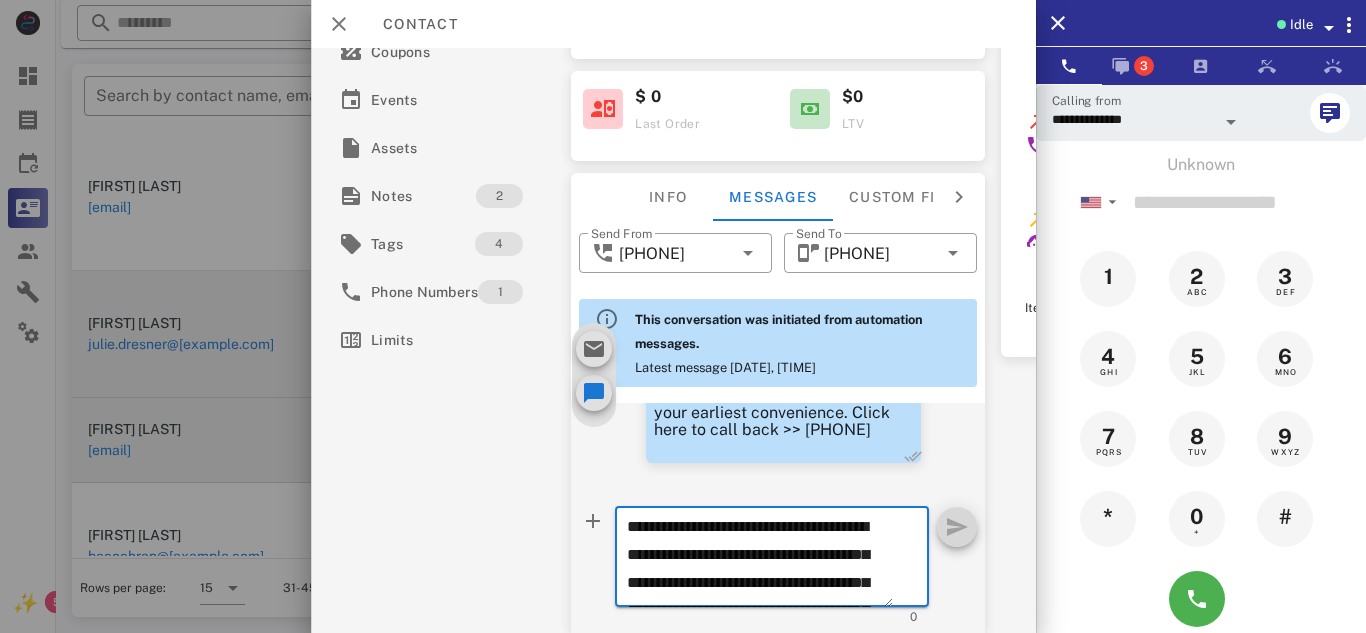 scroll, scrollTop: 153, scrollLeft: 0, axis: vertical 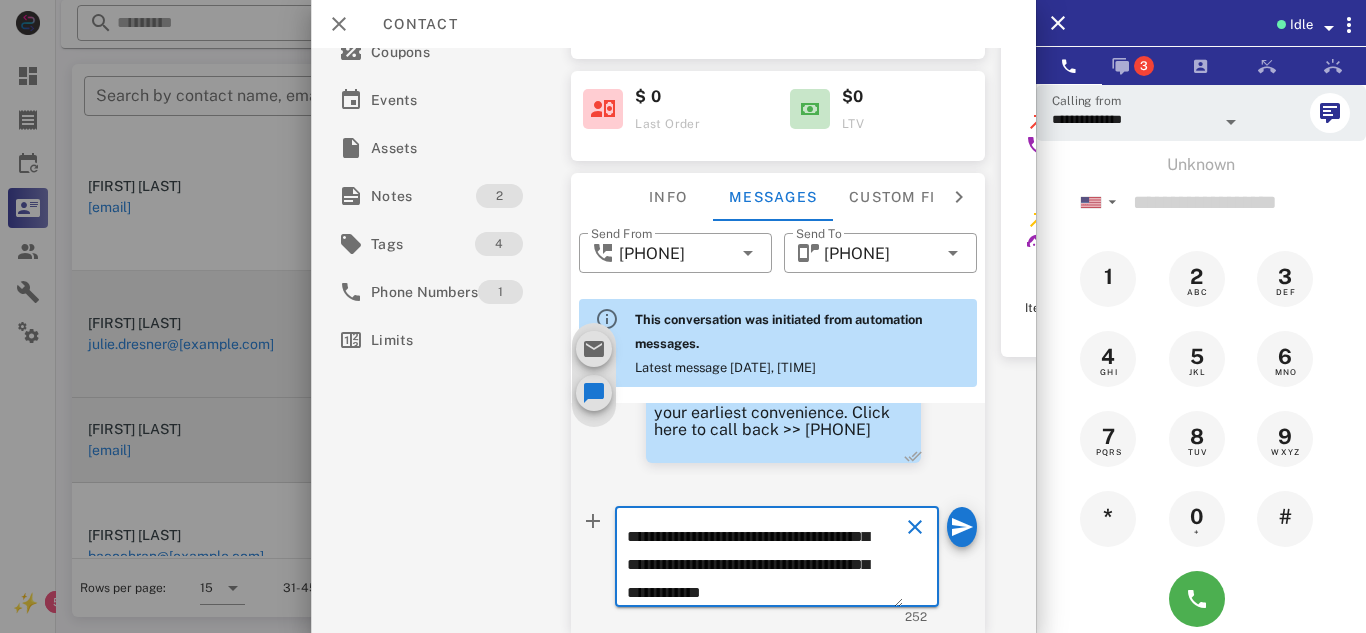 click on "**********" at bounding box center (765, 560) 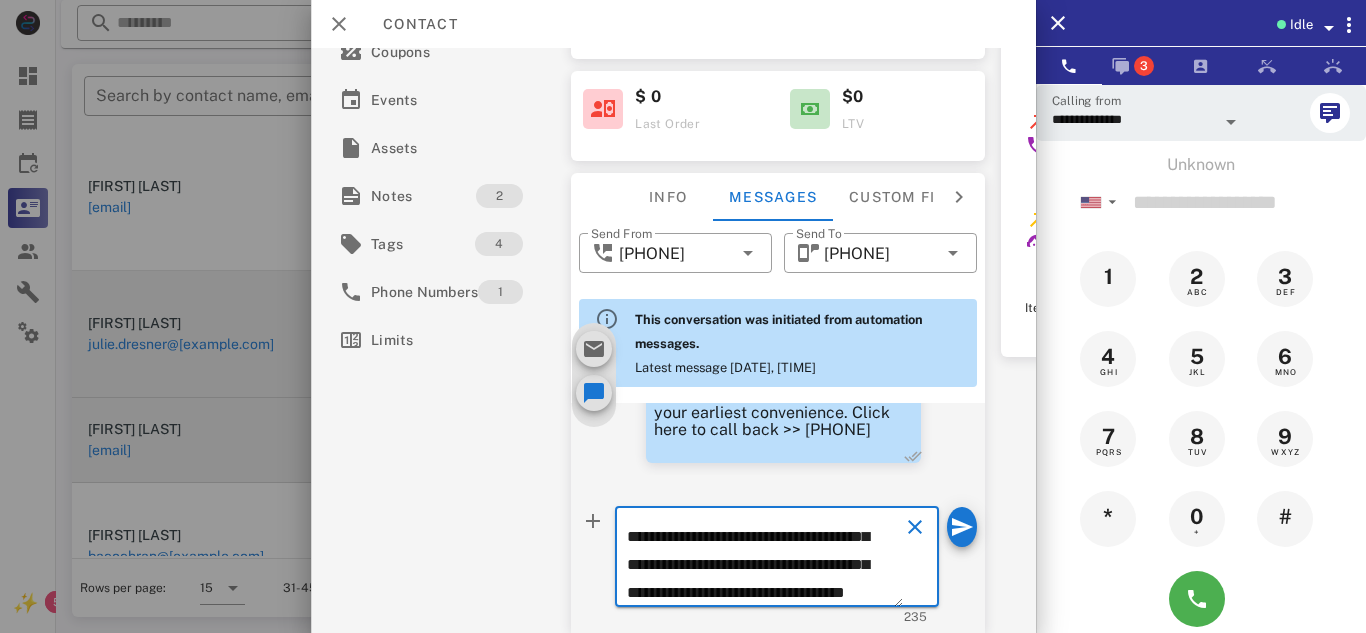 scroll, scrollTop: 153, scrollLeft: 0, axis: vertical 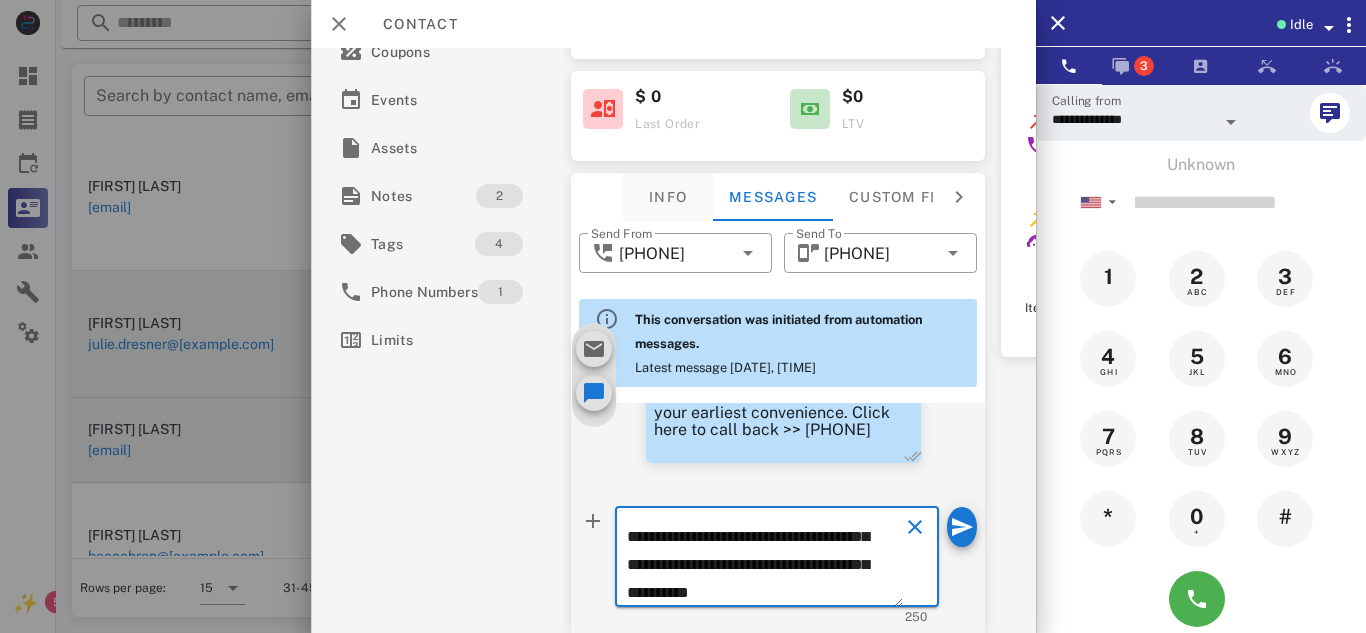 type on "**********" 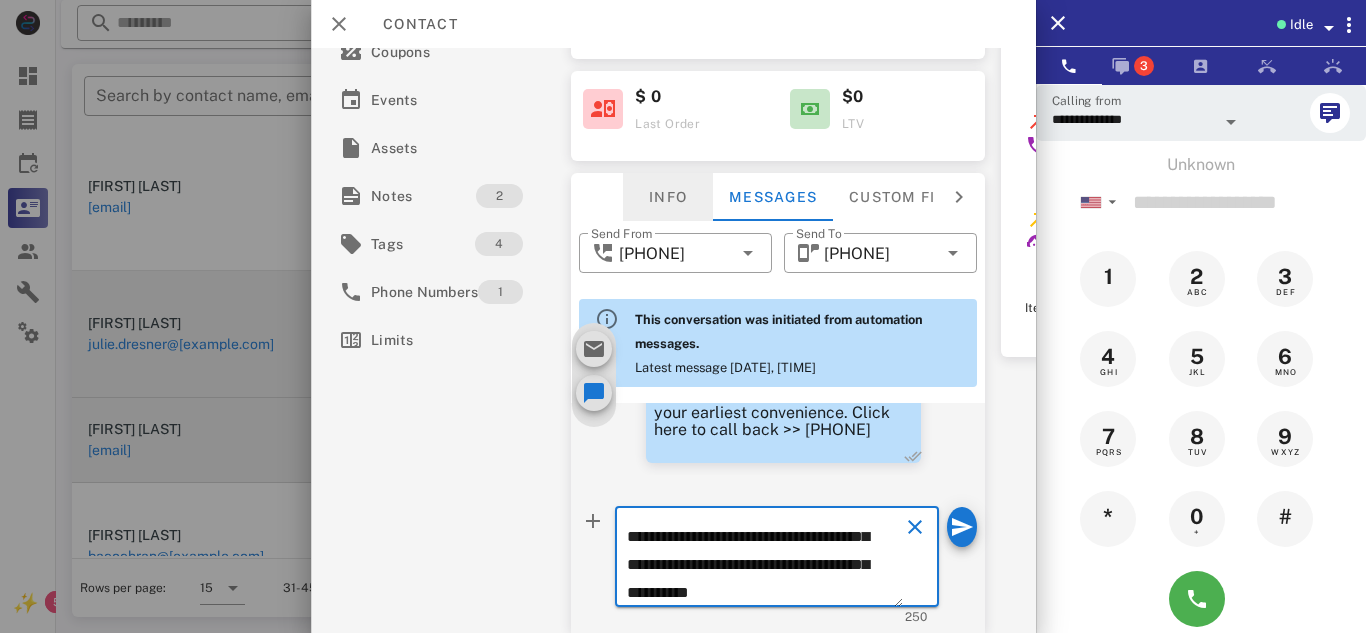 click on "Info" at bounding box center (668, 197) 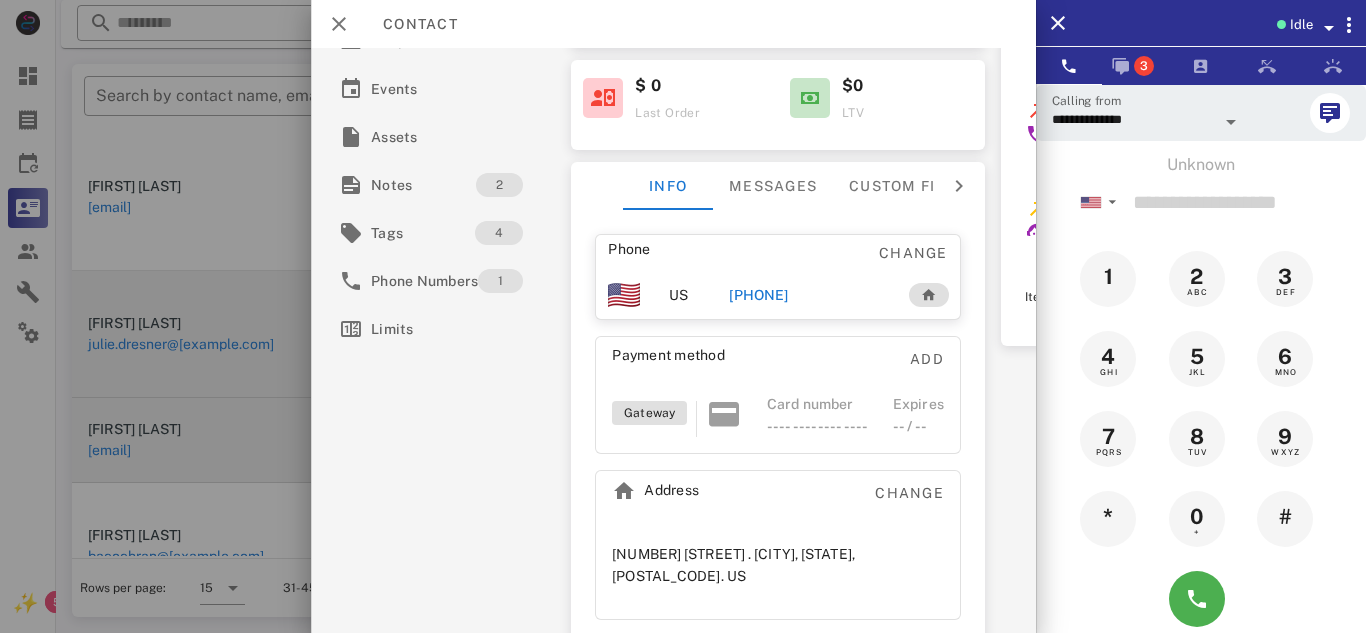 click on "[PHONE]" at bounding box center (758, 295) 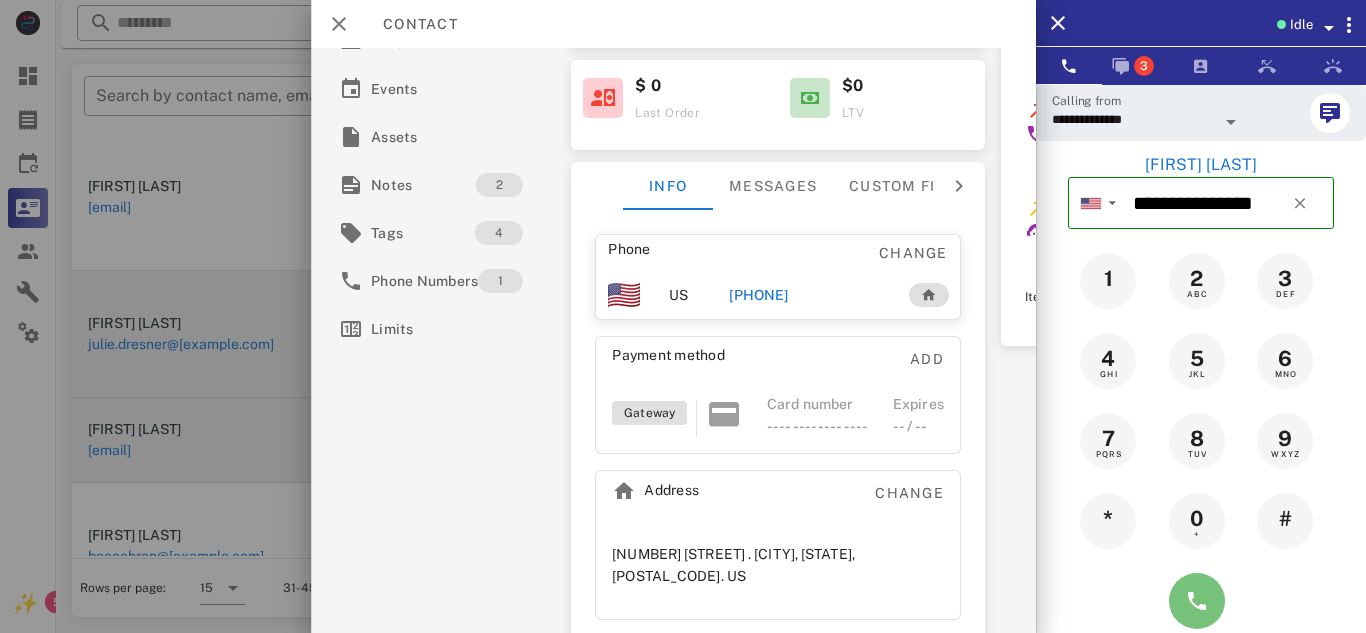 click at bounding box center (1197, 601) 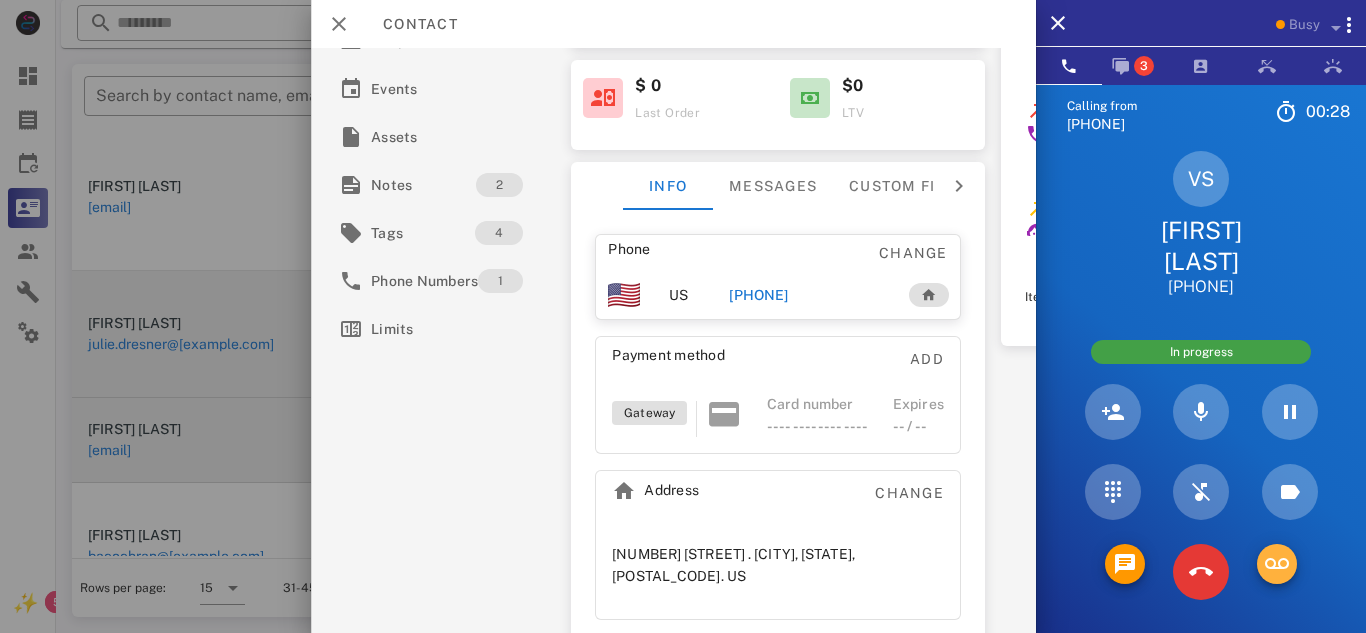 click at bounding box center [1277, 564] 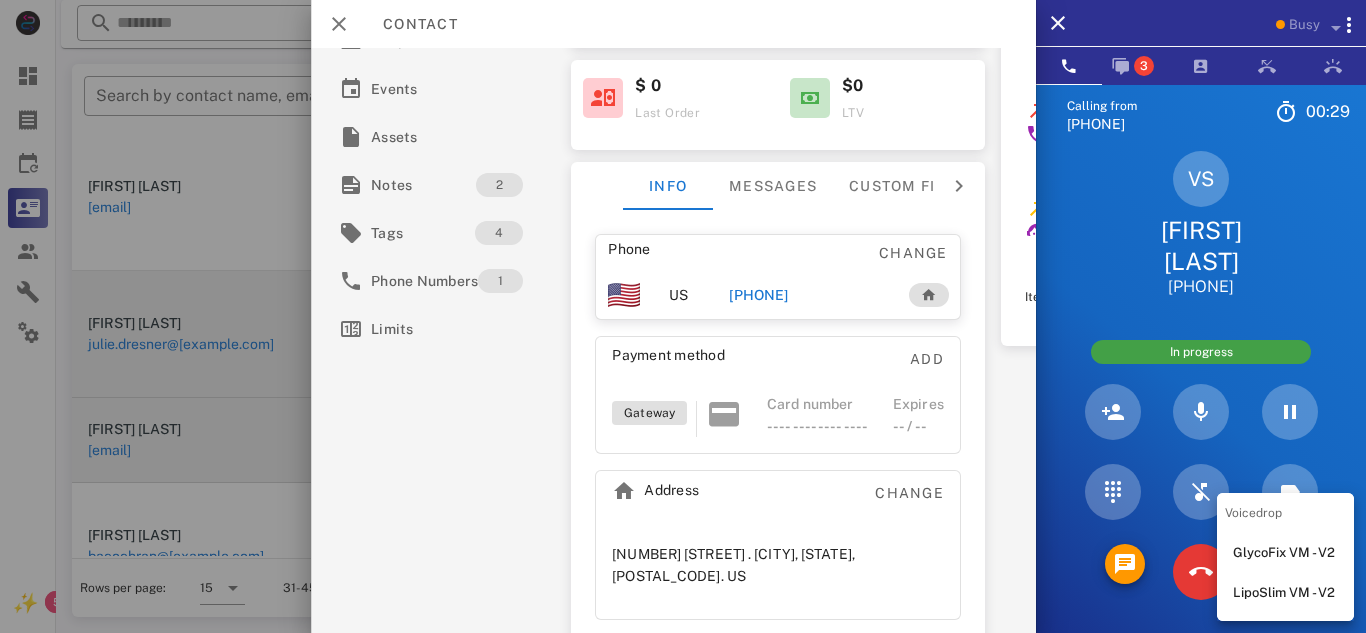 click on "LipoSlim VM - V2" at bounding box center (1285, 593) 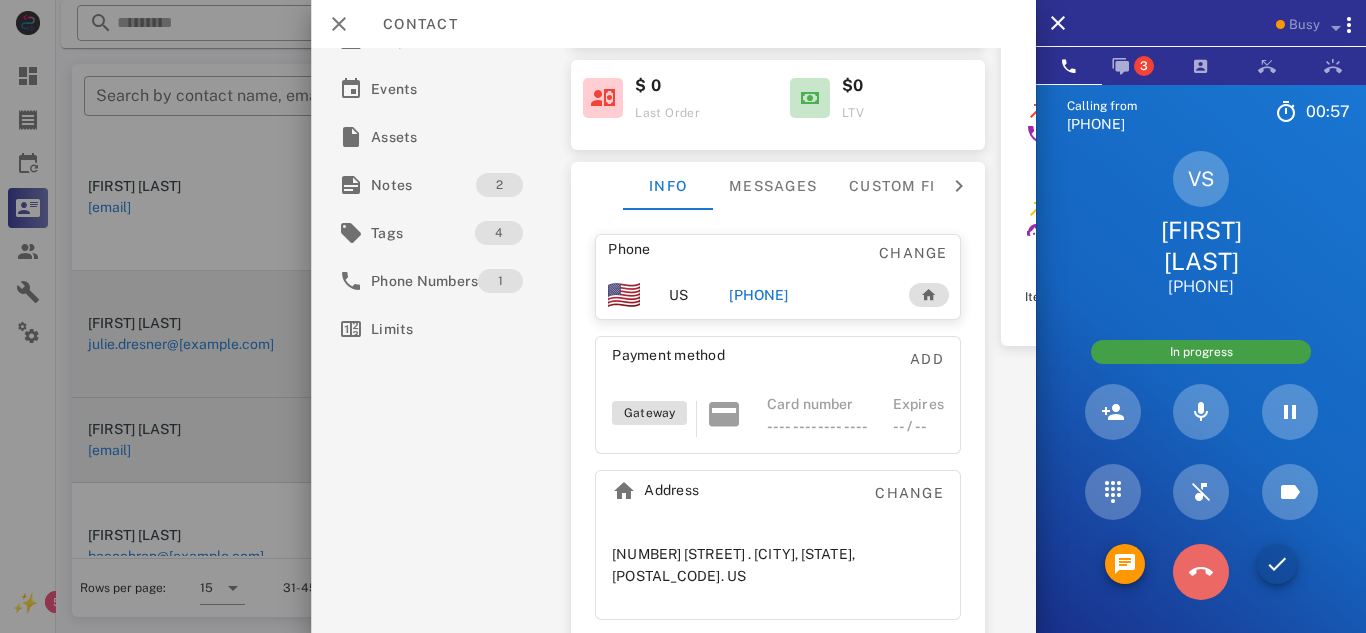 click at bounding box center (1201, 572) 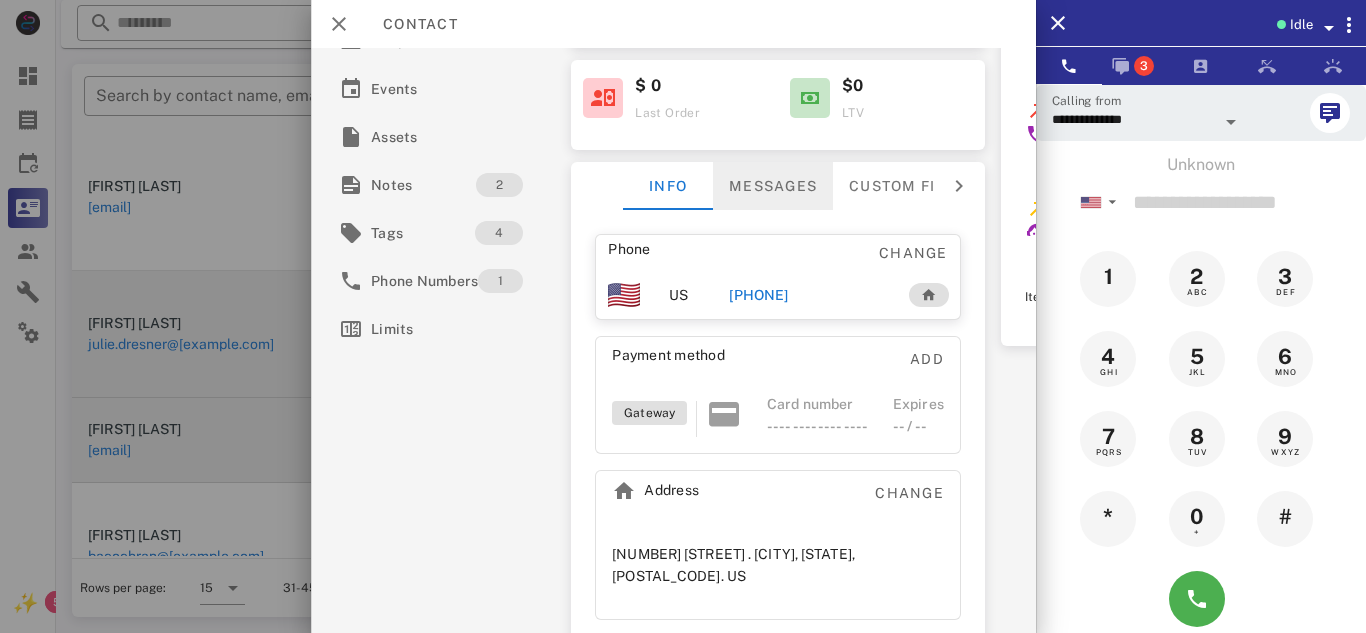 click on "Messages" at bounding box center (773, 186) 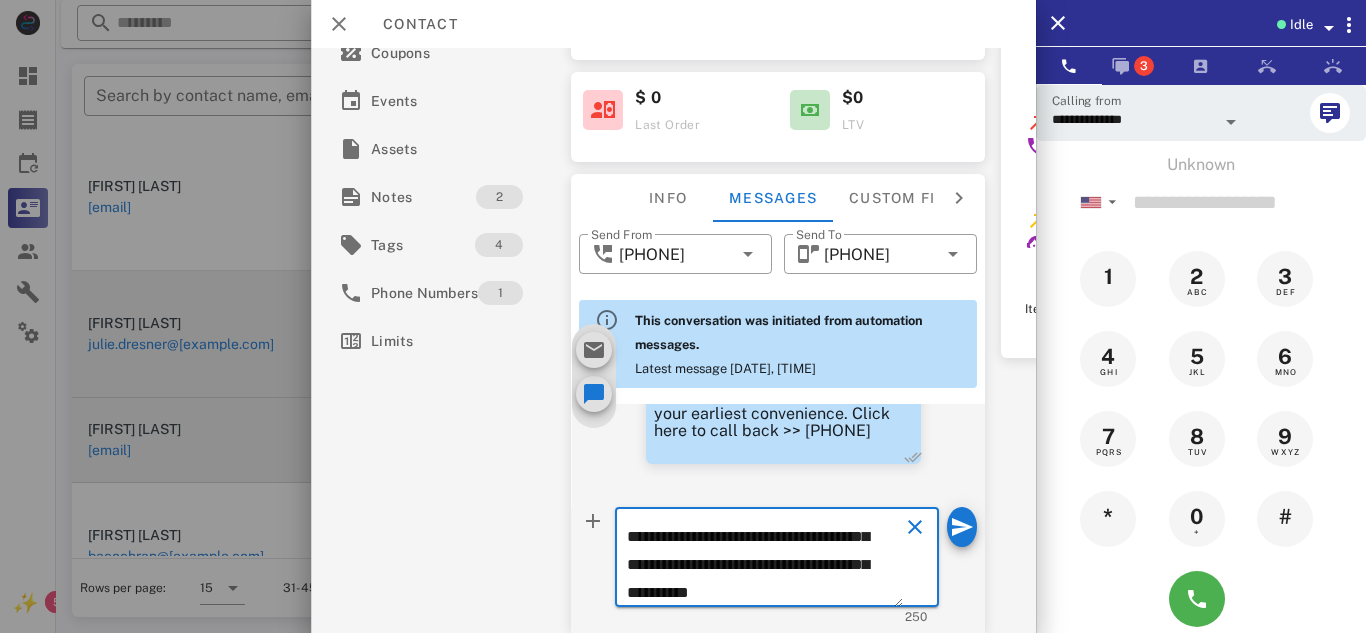scroll, scrollTop: 0, scrollLeft: 0, axis: both 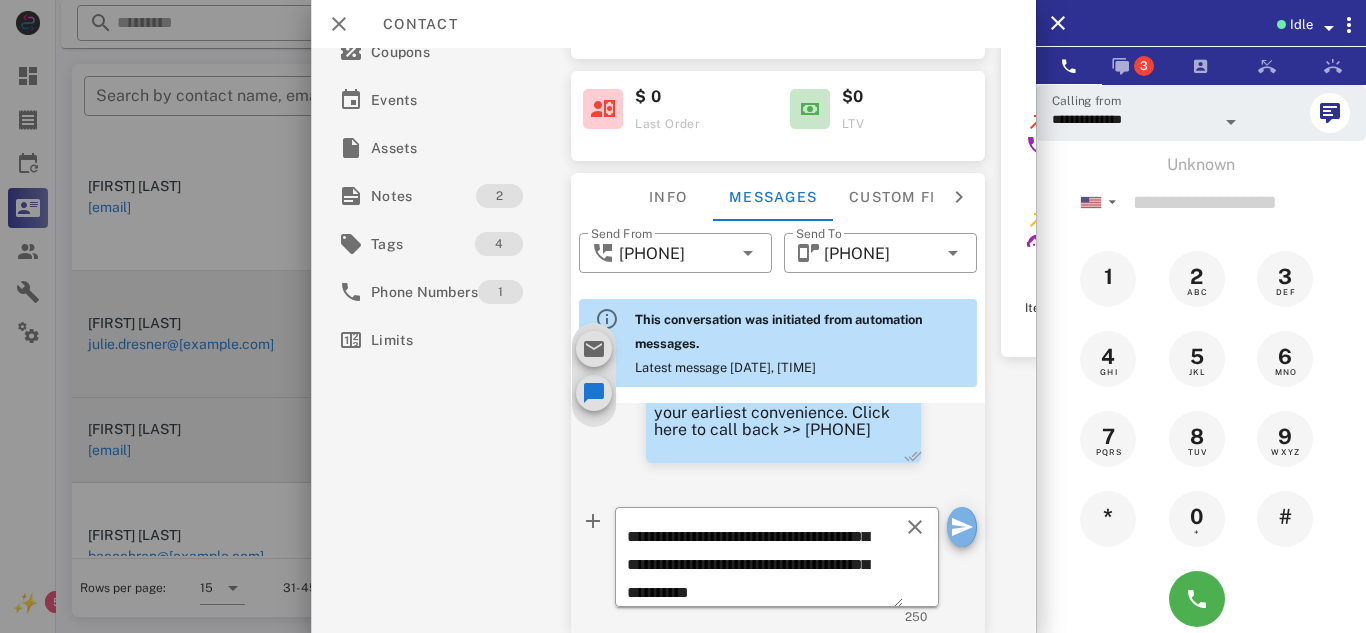 click at bounding box center (961, 527) 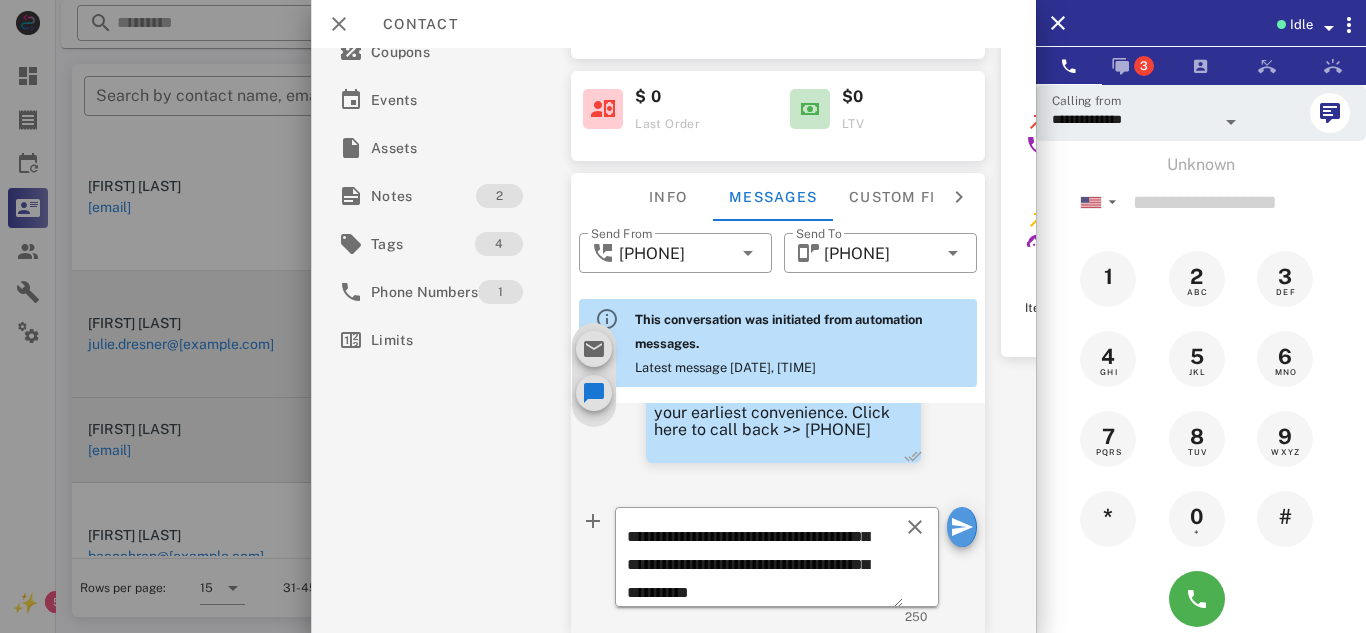 type 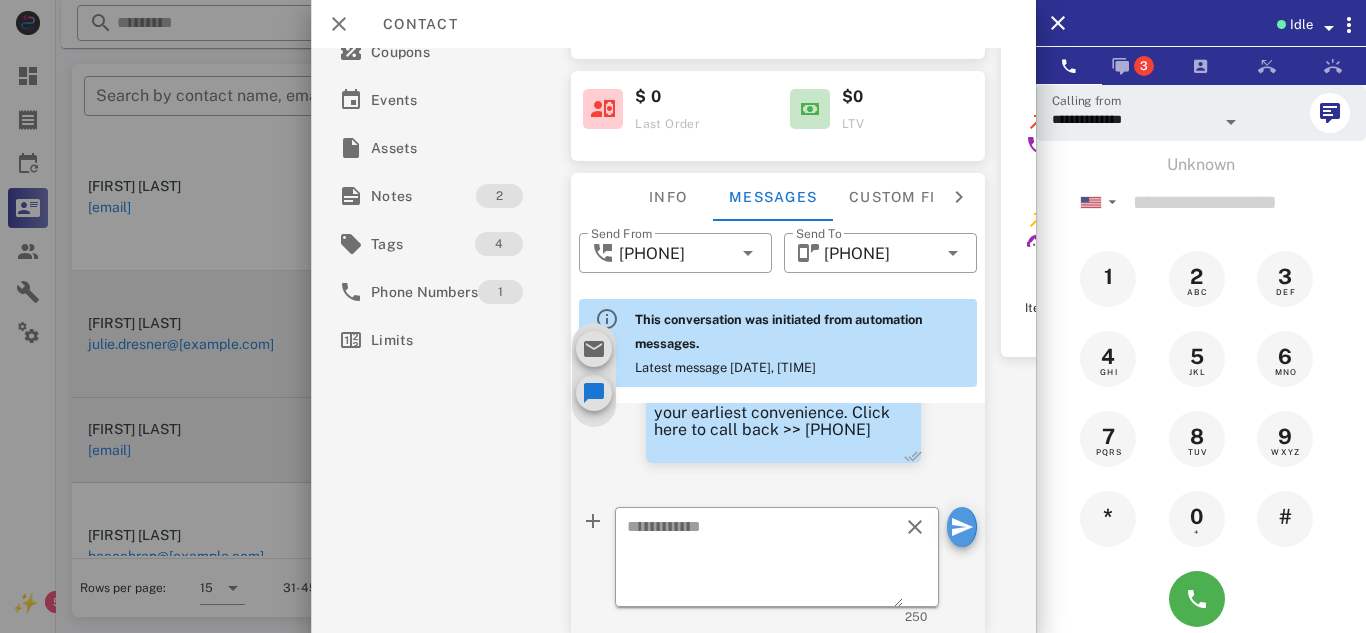 scroll, scrollTop: 0, scrollLeft: 0, axis: both 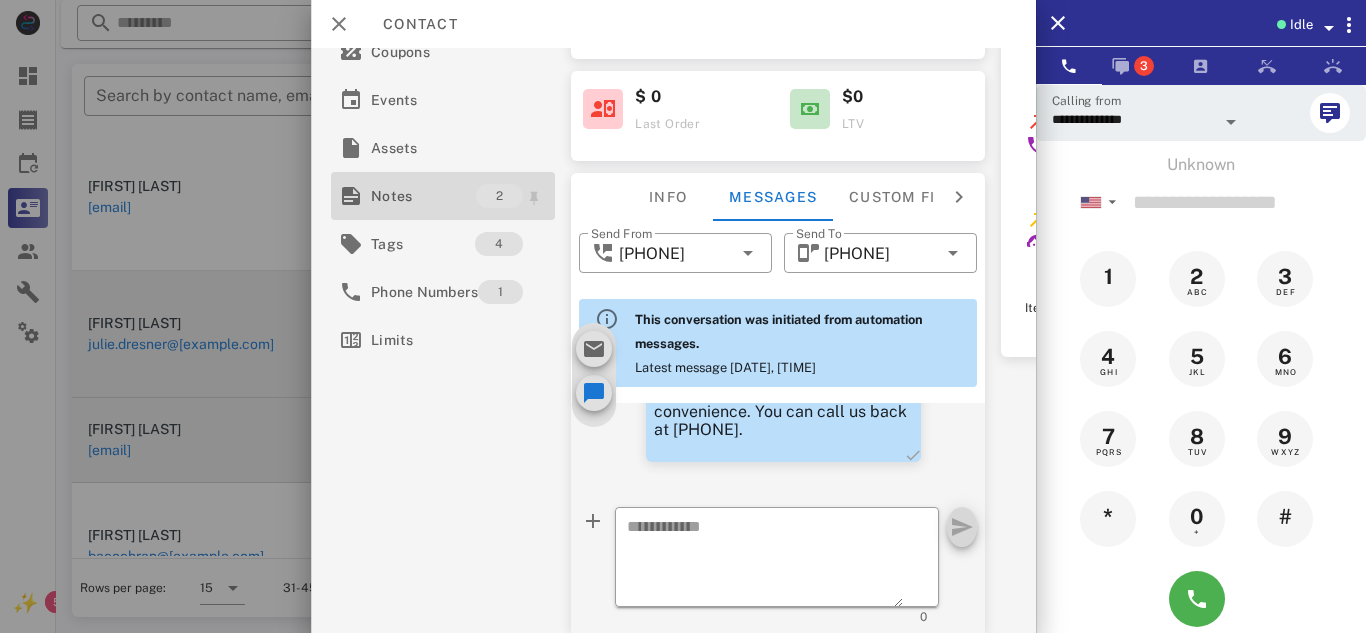 click on "Notes" at bounding box center (423, 196) 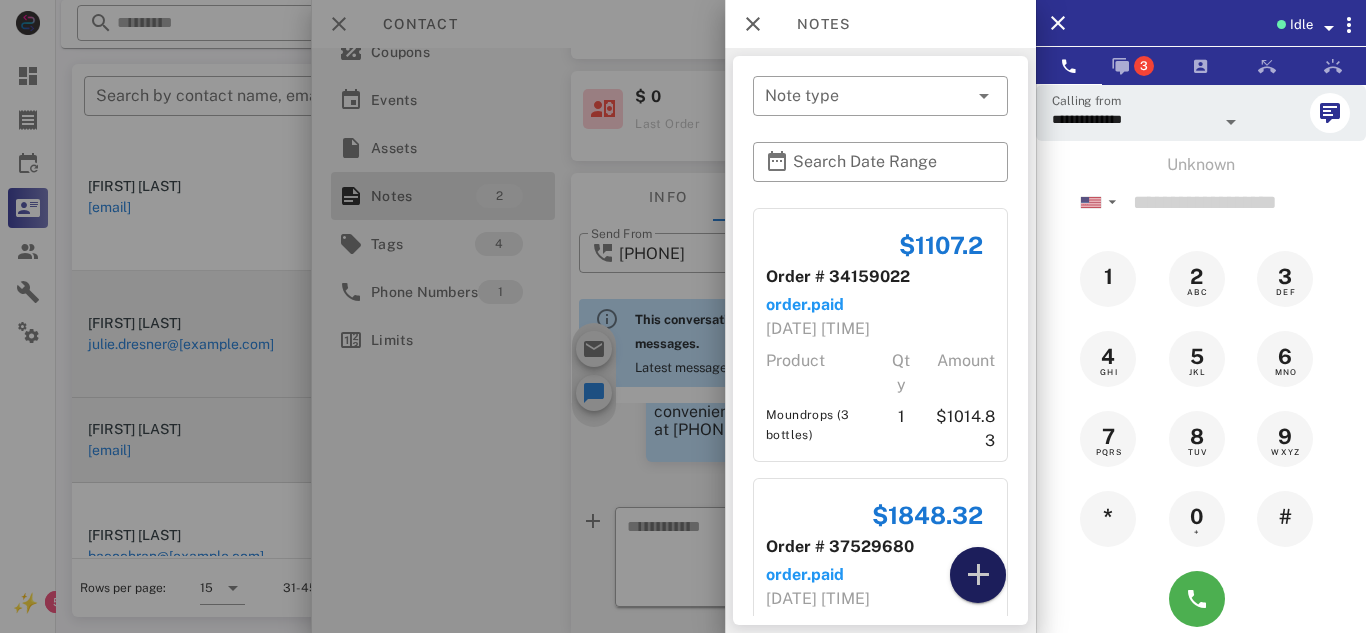 click at bounding box center [978, 575] 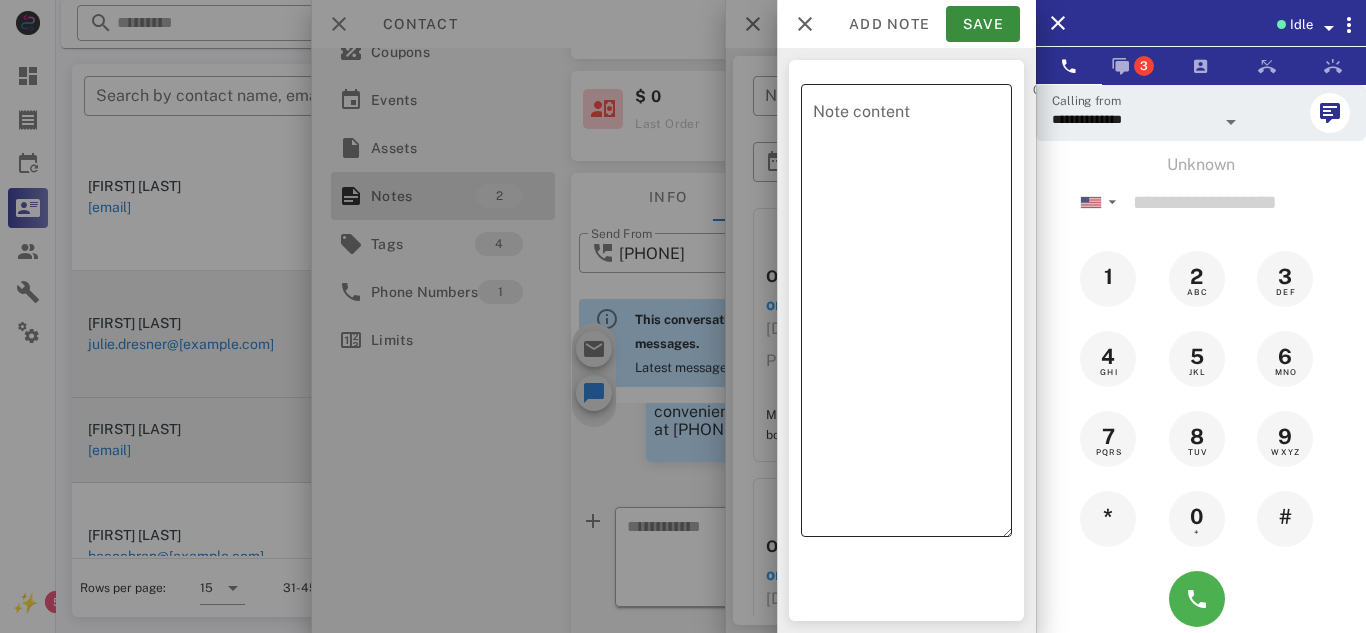 click on "Note content" at bounding box center [912, 315] 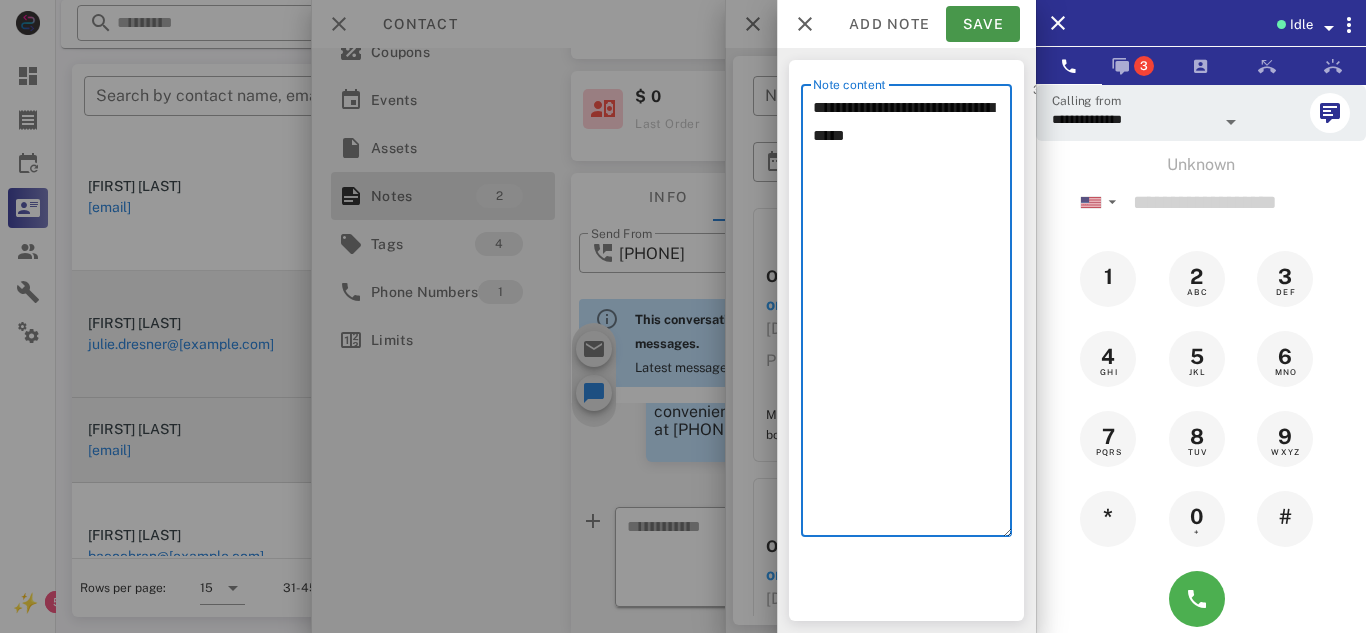type on "**********" 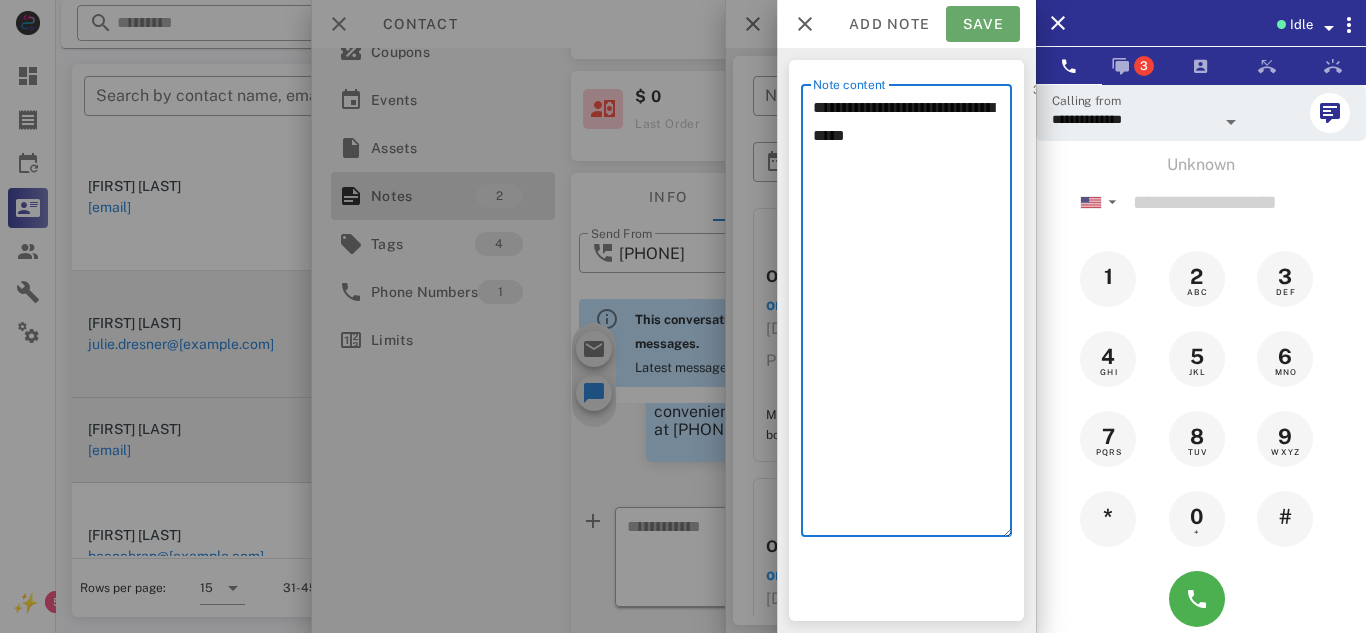click on "Save" at bounding box center (983, 24) 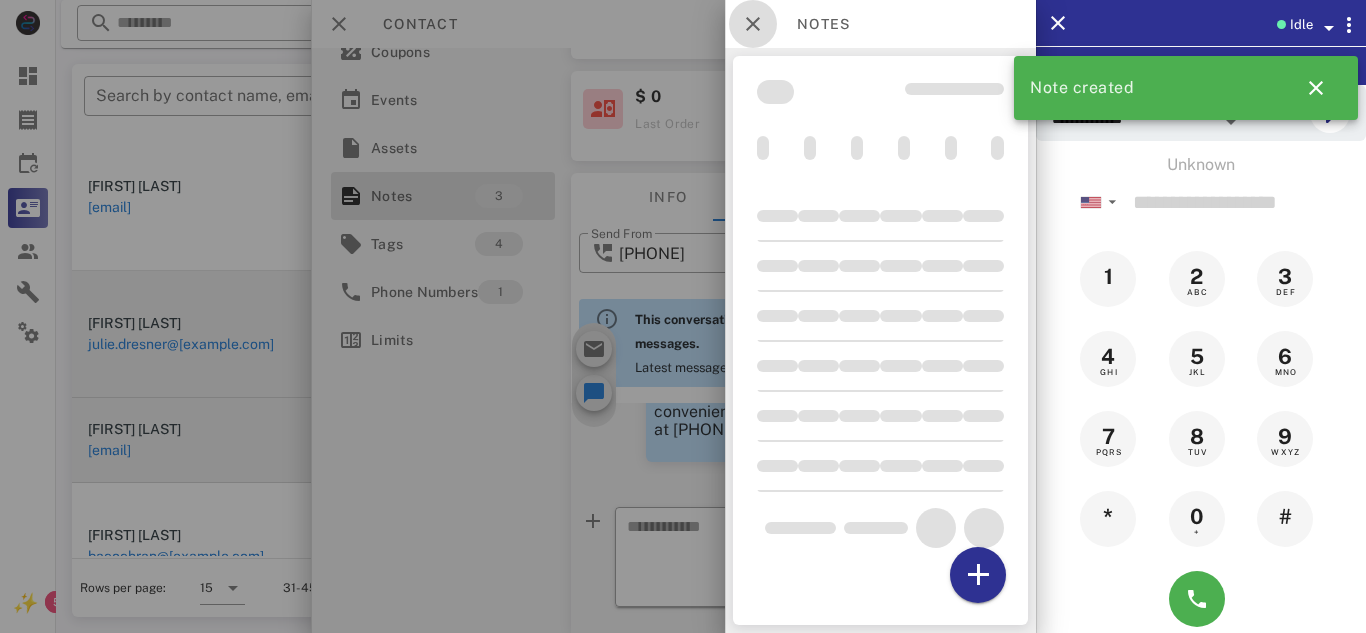click at bounding box center (753, 24) 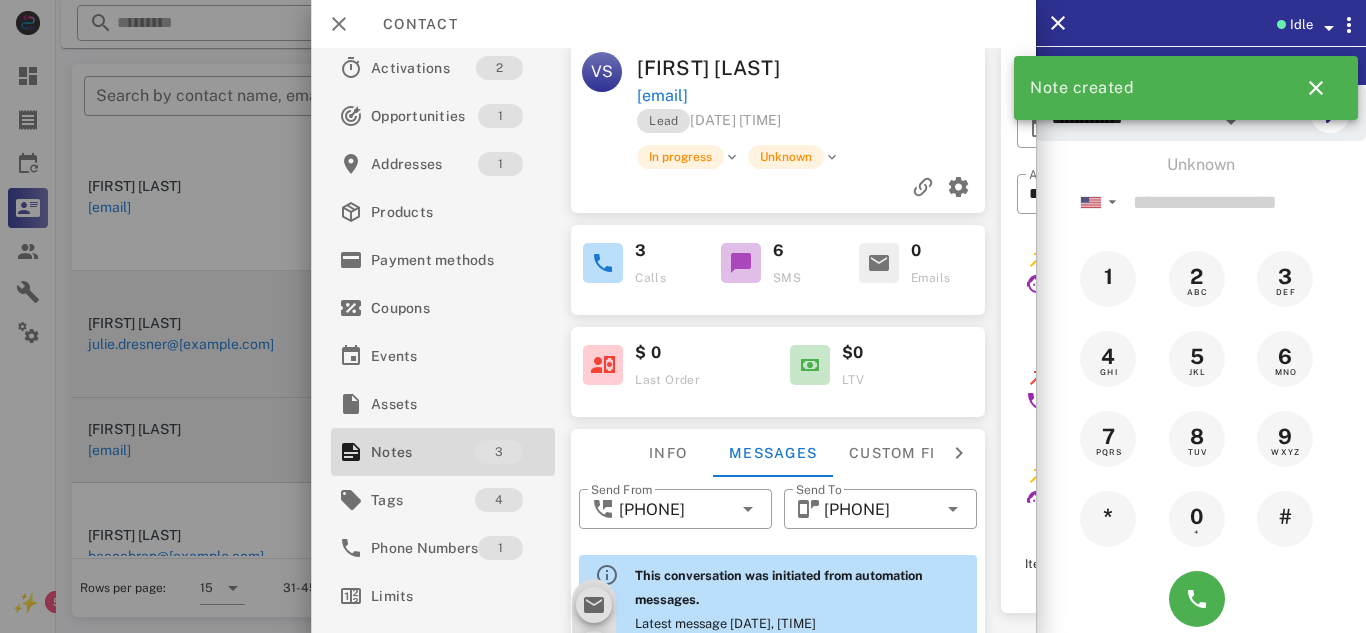 scroll, scrollTop: 8, scrollLeft: 0, axis: vertical 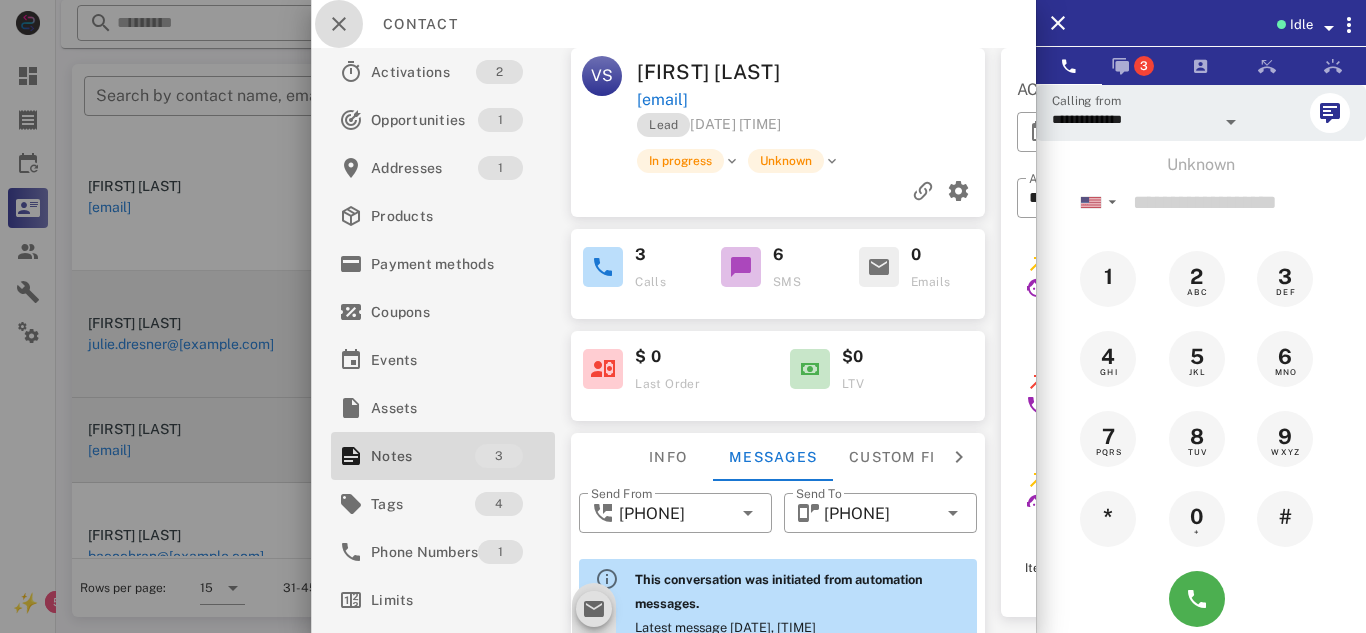 click at bounding box center (339, 24) 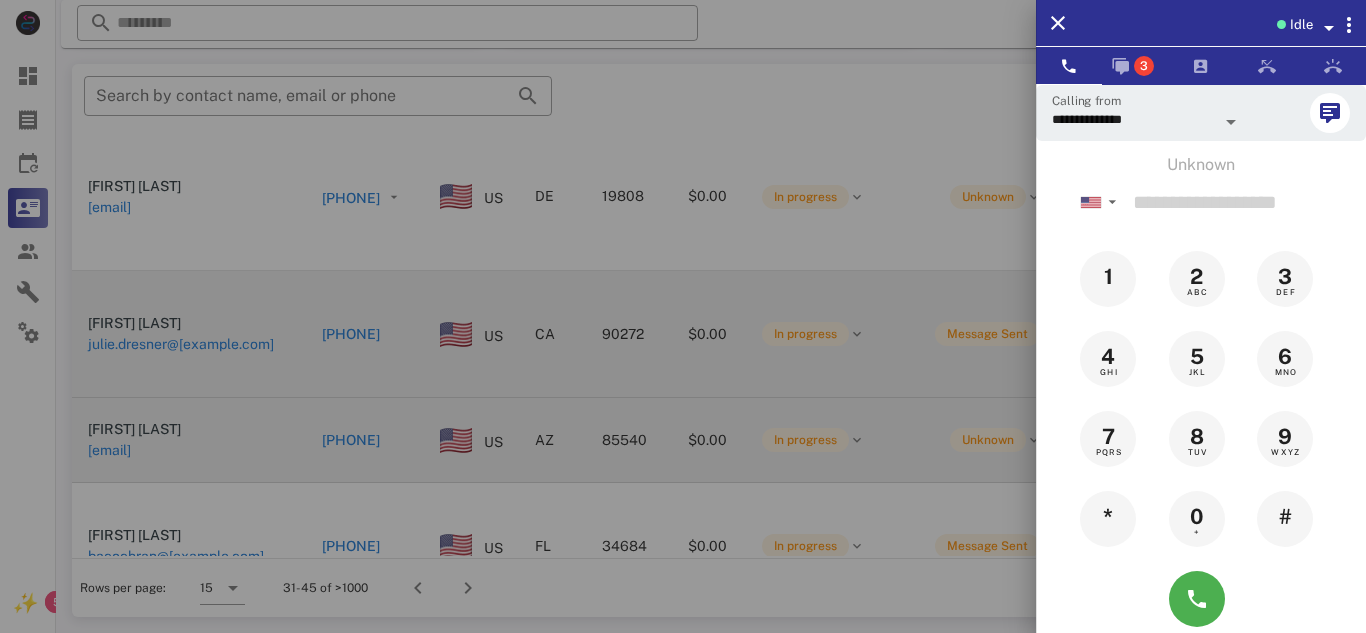 click at bounding box center (683, 316) 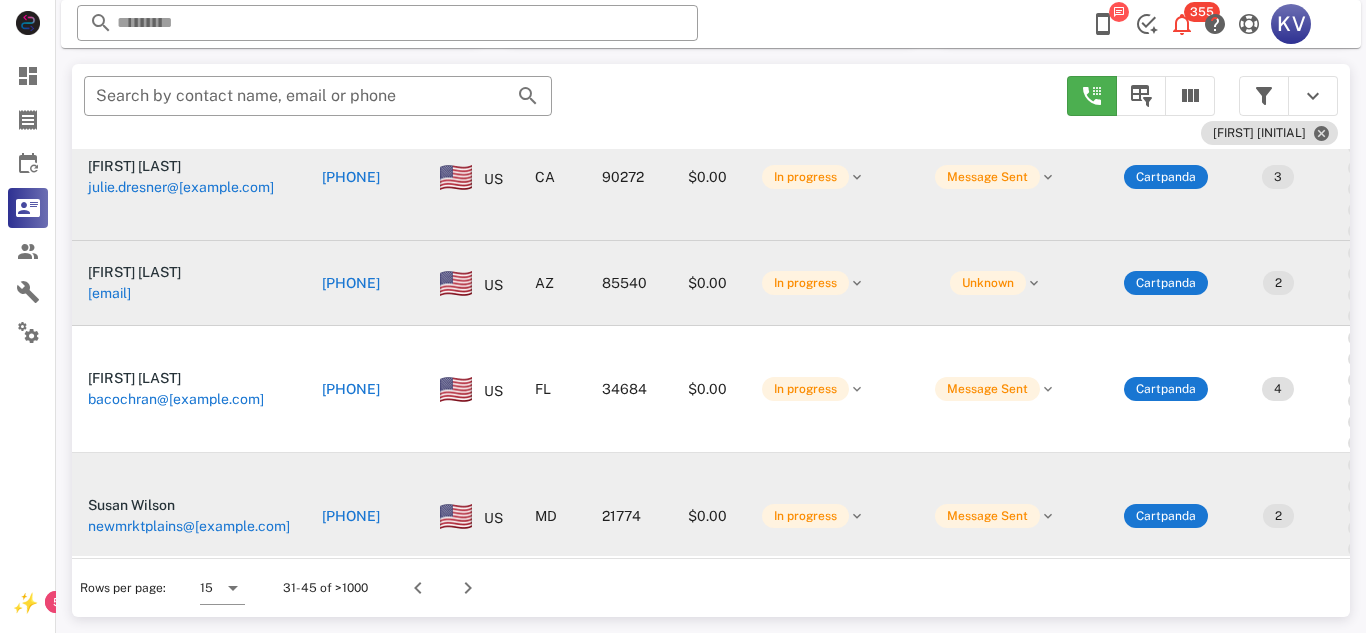scroll, scrollTop: 409, scrollLeft: 0, axis: vertical 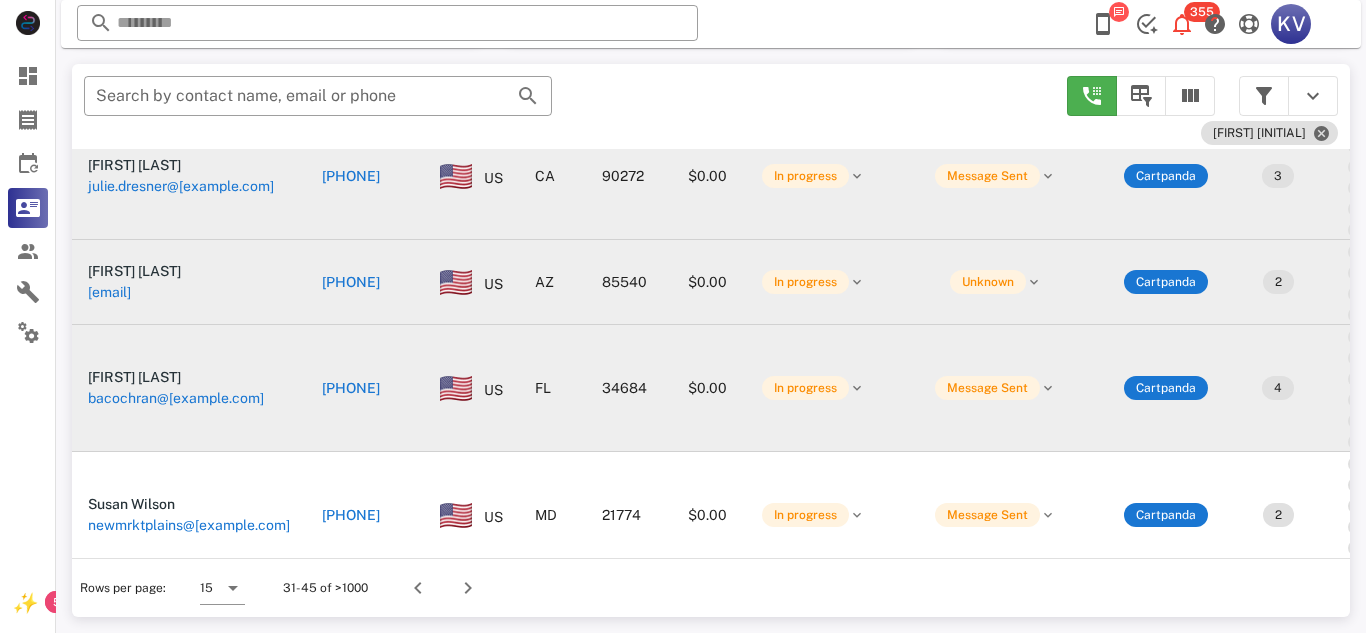 click on "[PHONE]" at bounding box center [351, 388] 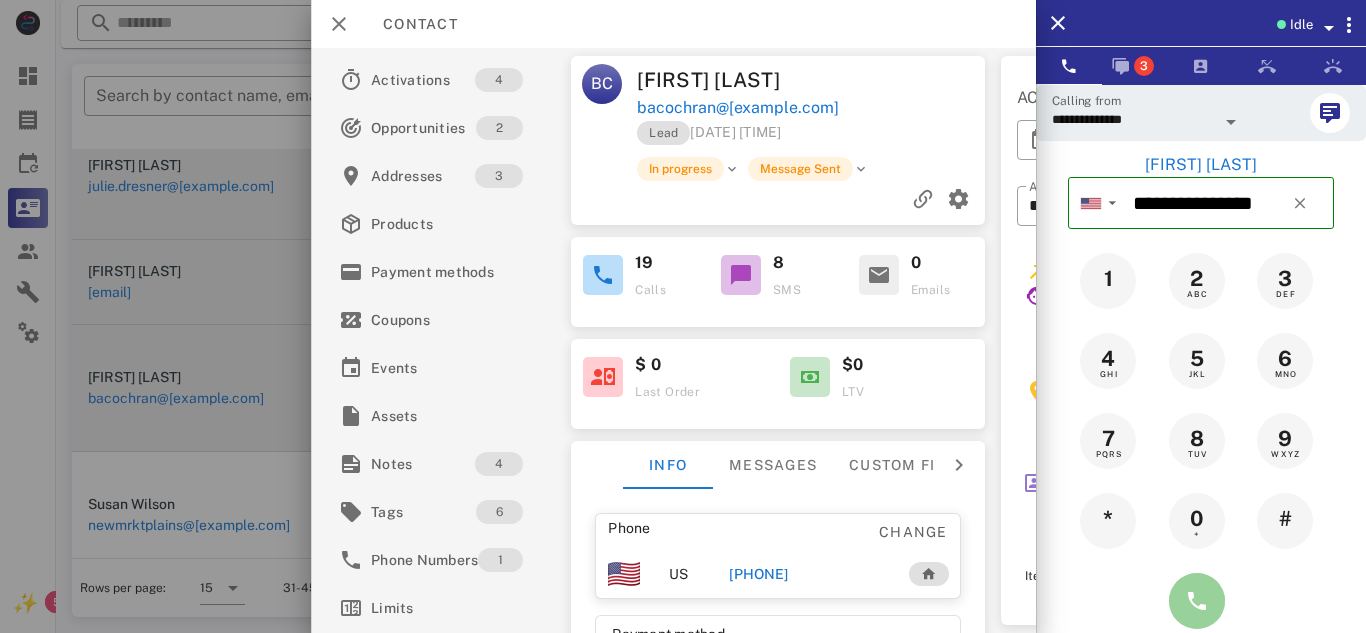 click at bounding box center [1197, 601] 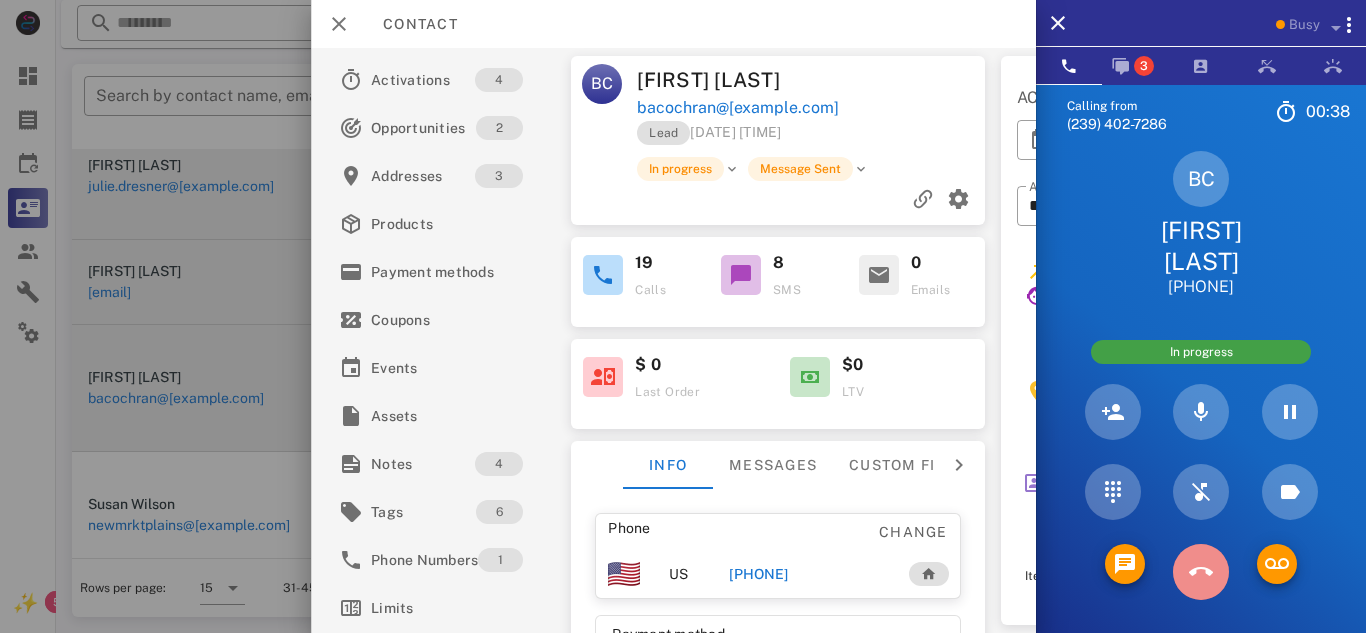 click at bounding box center (1201, 572) 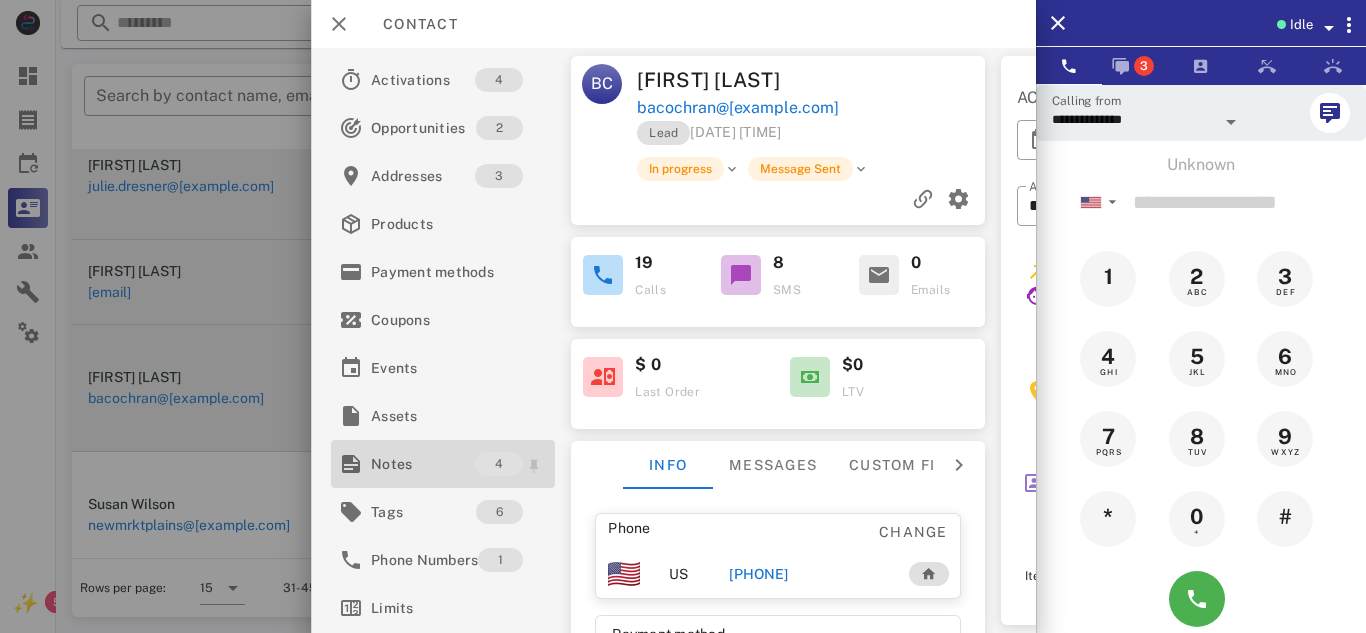 click on "Notes" at bounding box center (423, 464) 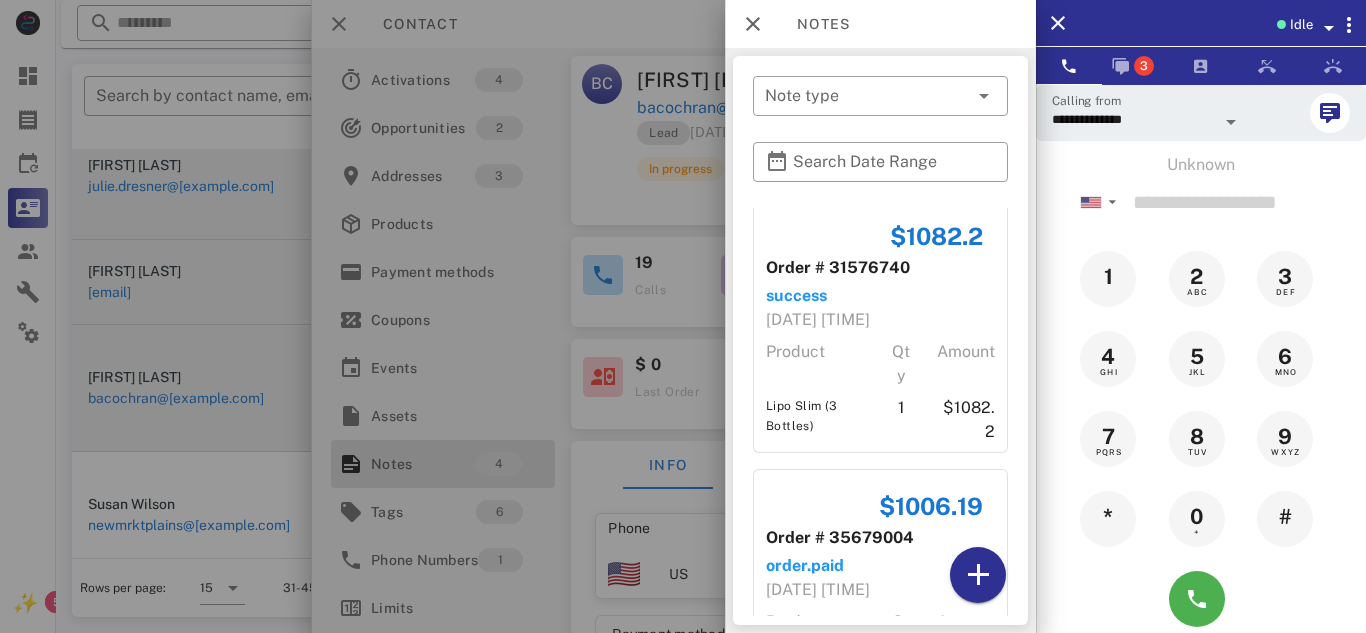 scroll, scrollTop: 0, scrollLeft: 0, axis: both 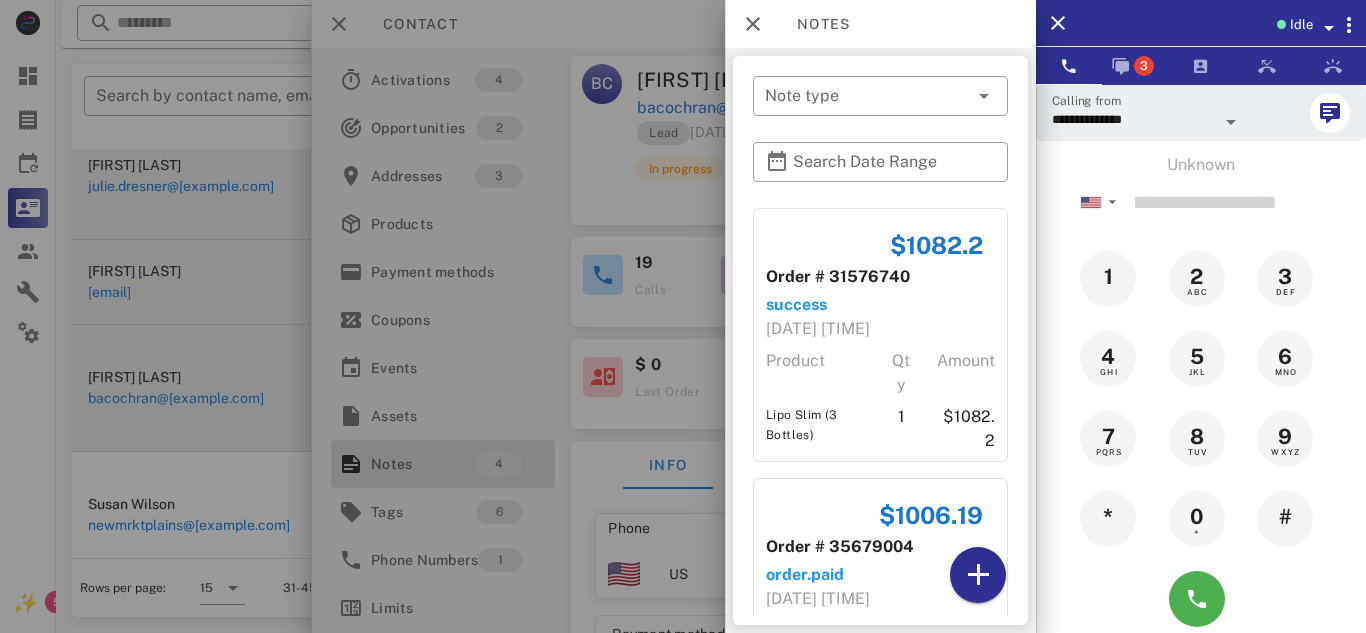 click at bounding box center (683, 316) 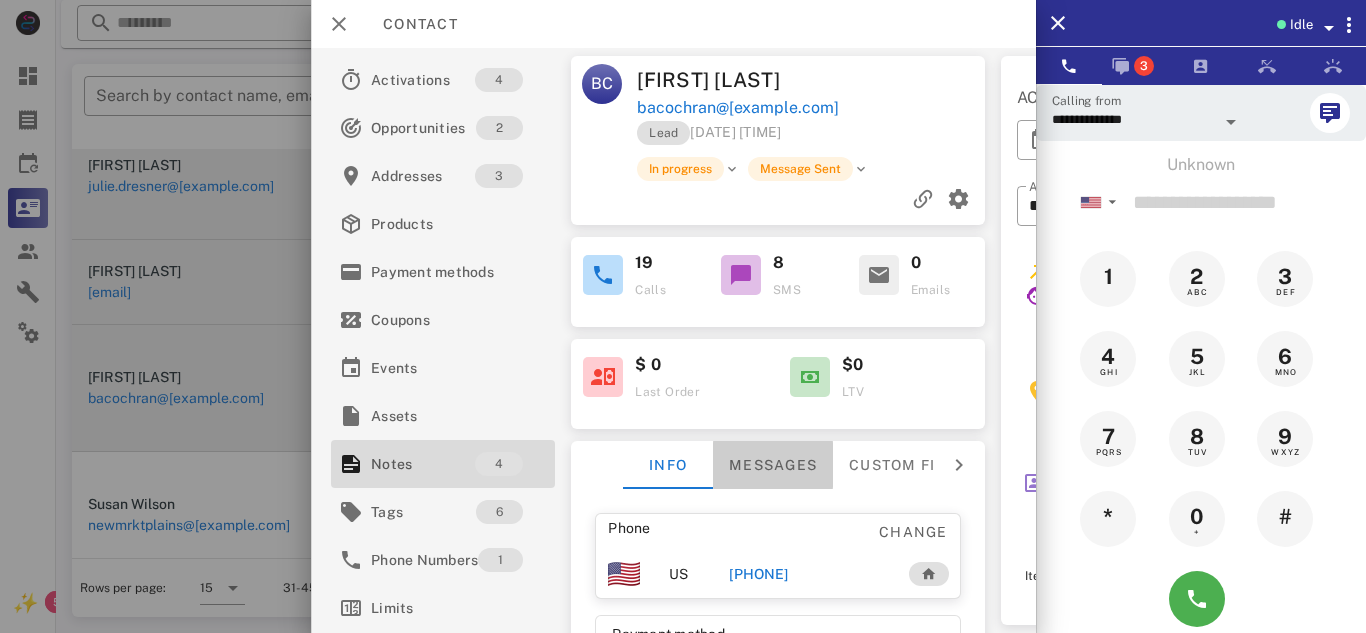 click on "Messages" at bounding box center (773, 465) 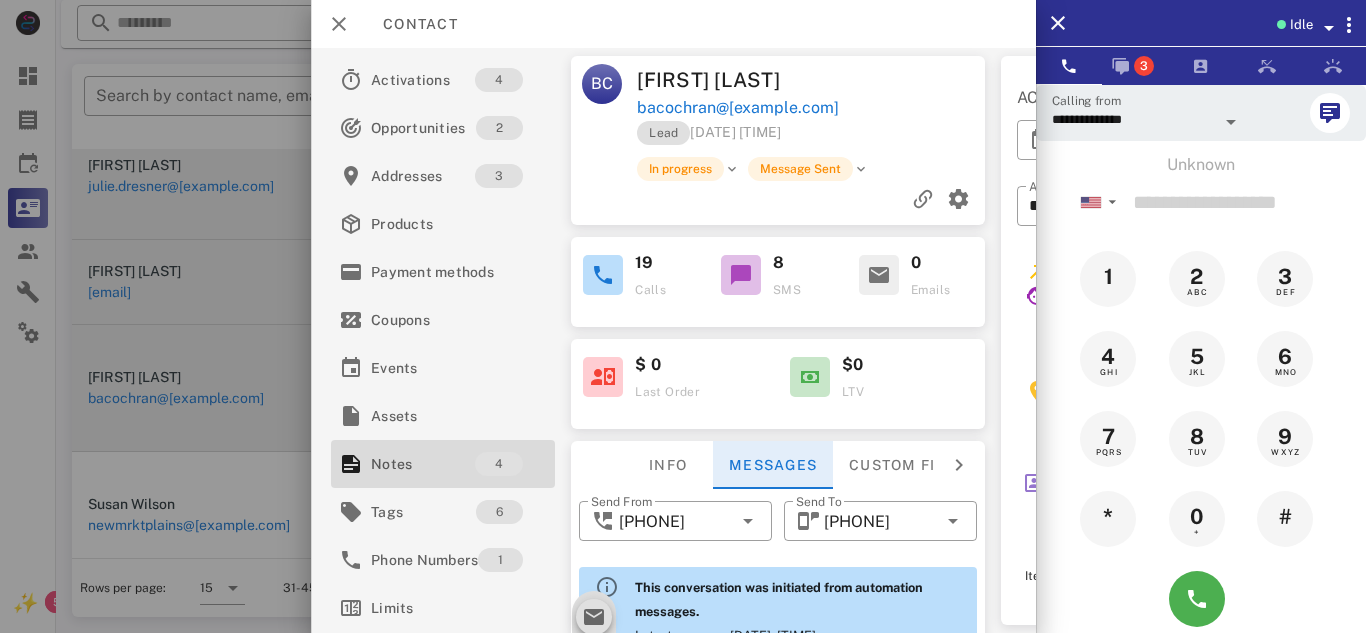 scroll, scrollTop: 1839, scrollLeft: 0, axis: vertical 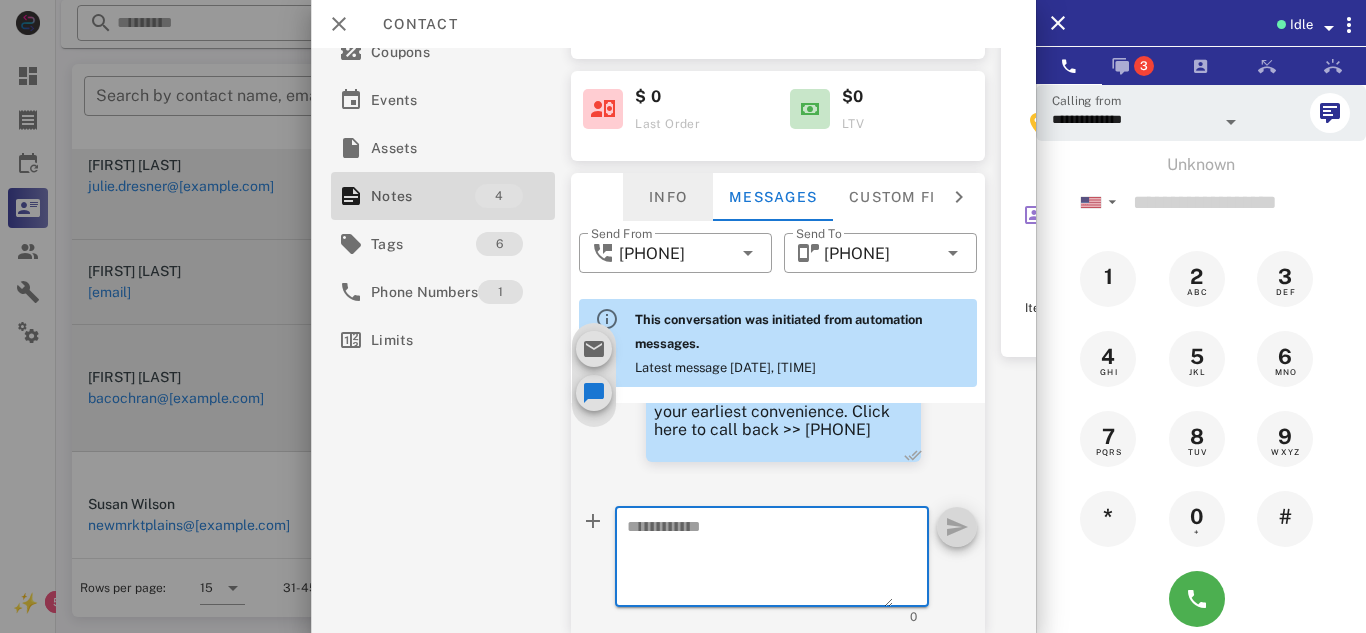 click on "Info" at bounding box center (668, 197) 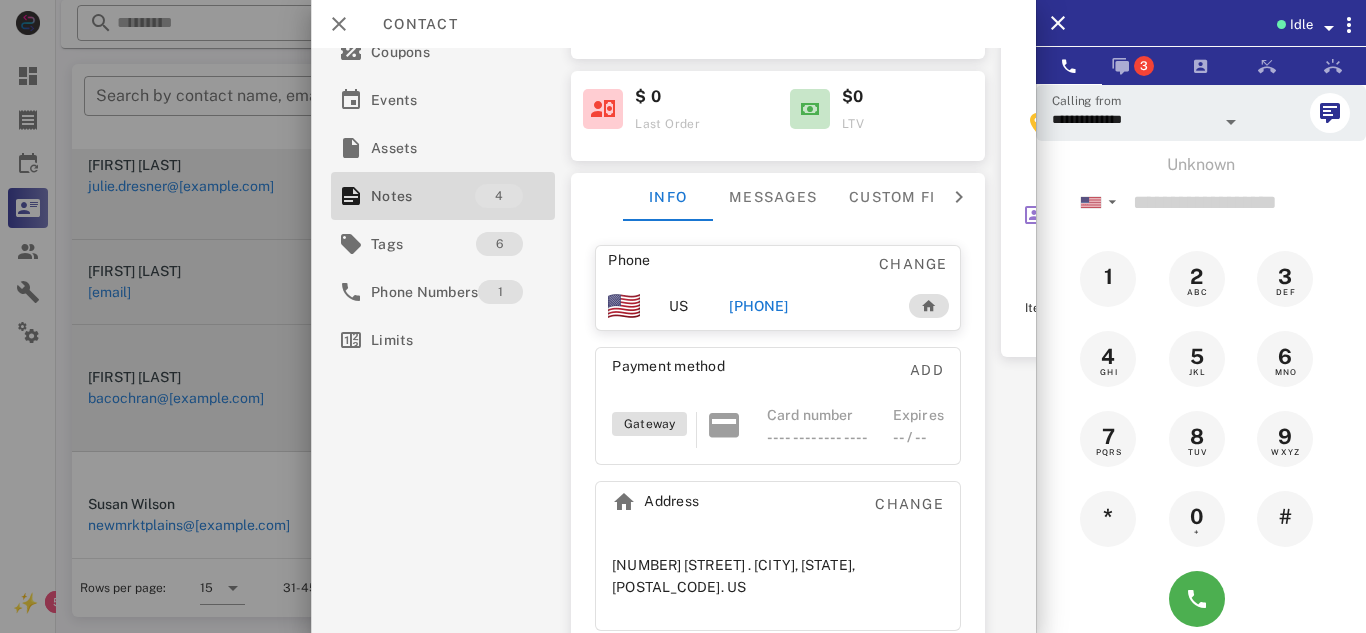 click on "[PHONE]" at bounding box center [758, 306] 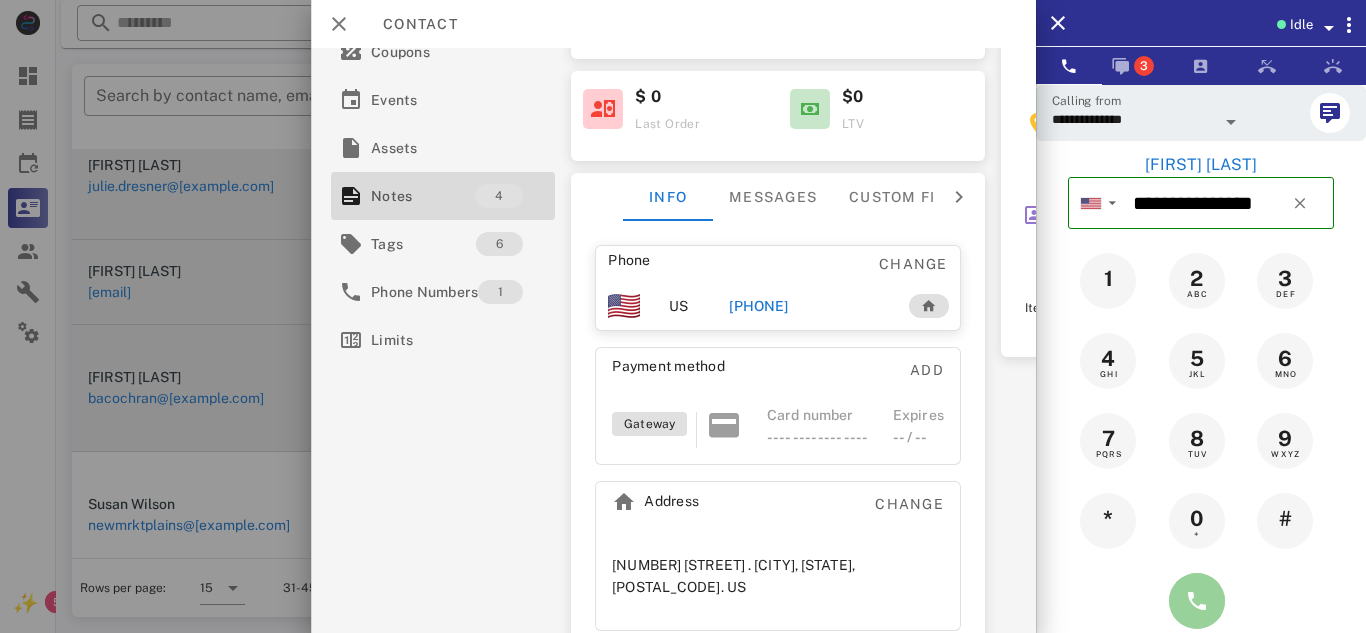 click at bounding box center [1197, 601] 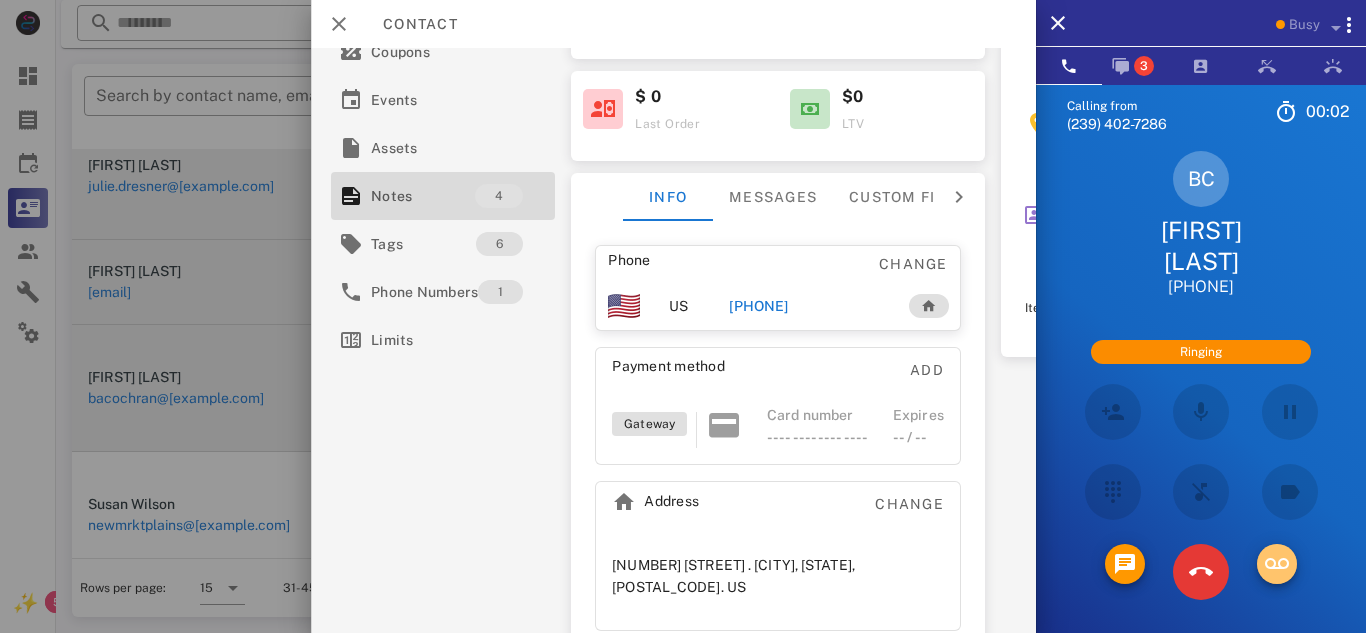 click at bounding box center (1277, 564) 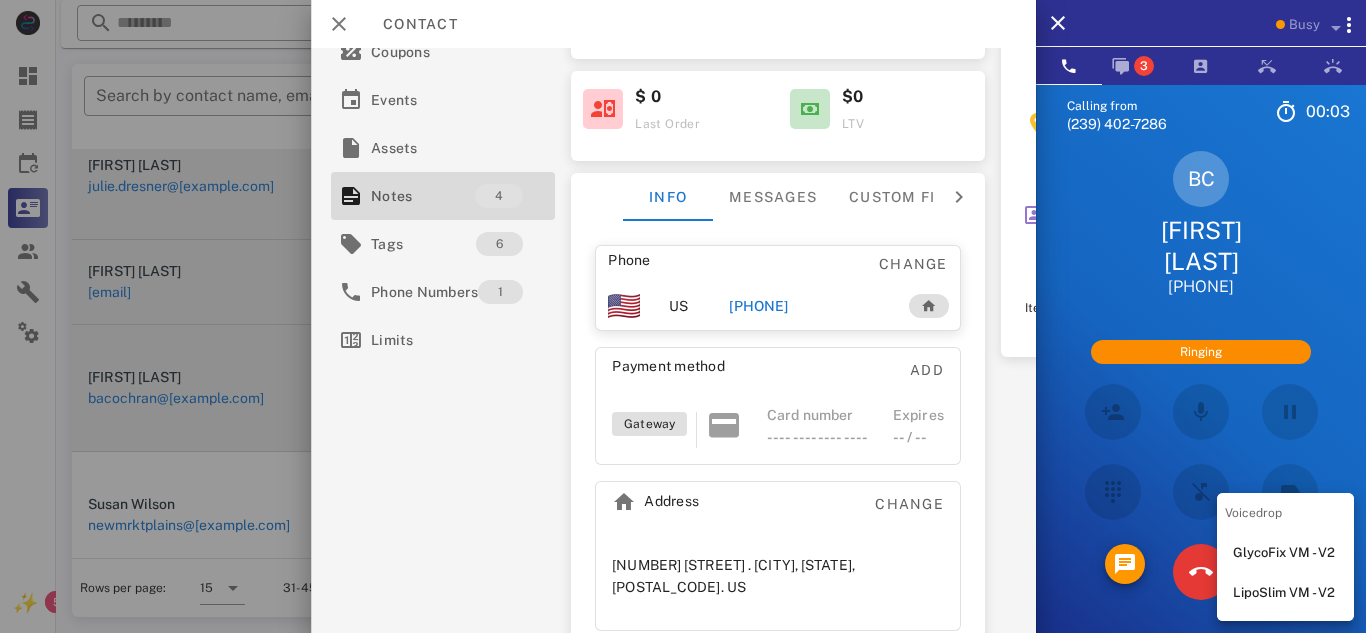 click on "LipoSlim VM - V2" at bounding box center [1285, 593] 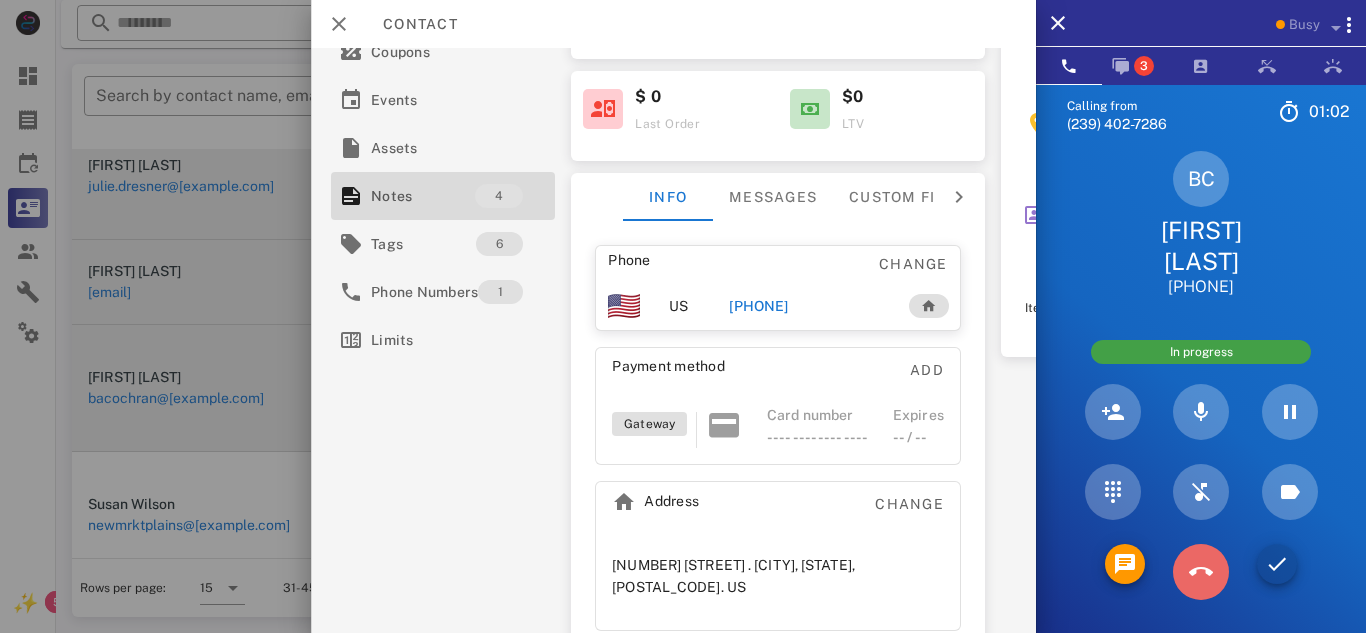 click at bounding box center [1201, 572] 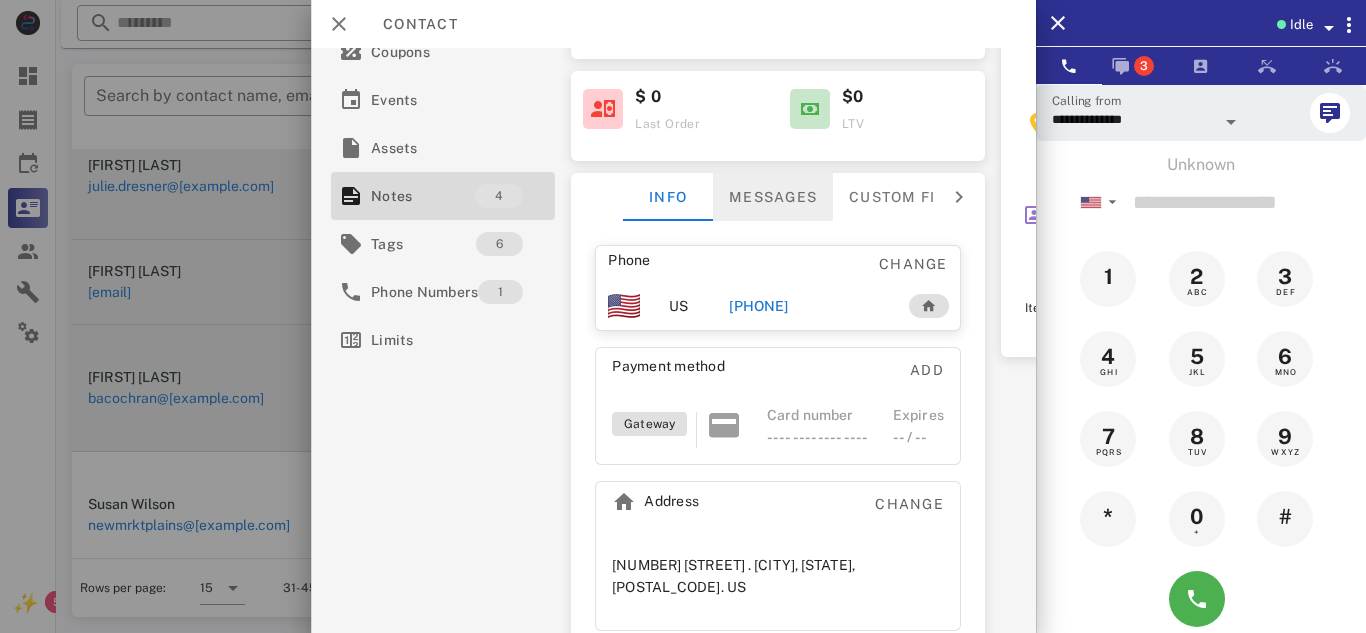 click on "Messages" at bounding box center (773, 197) 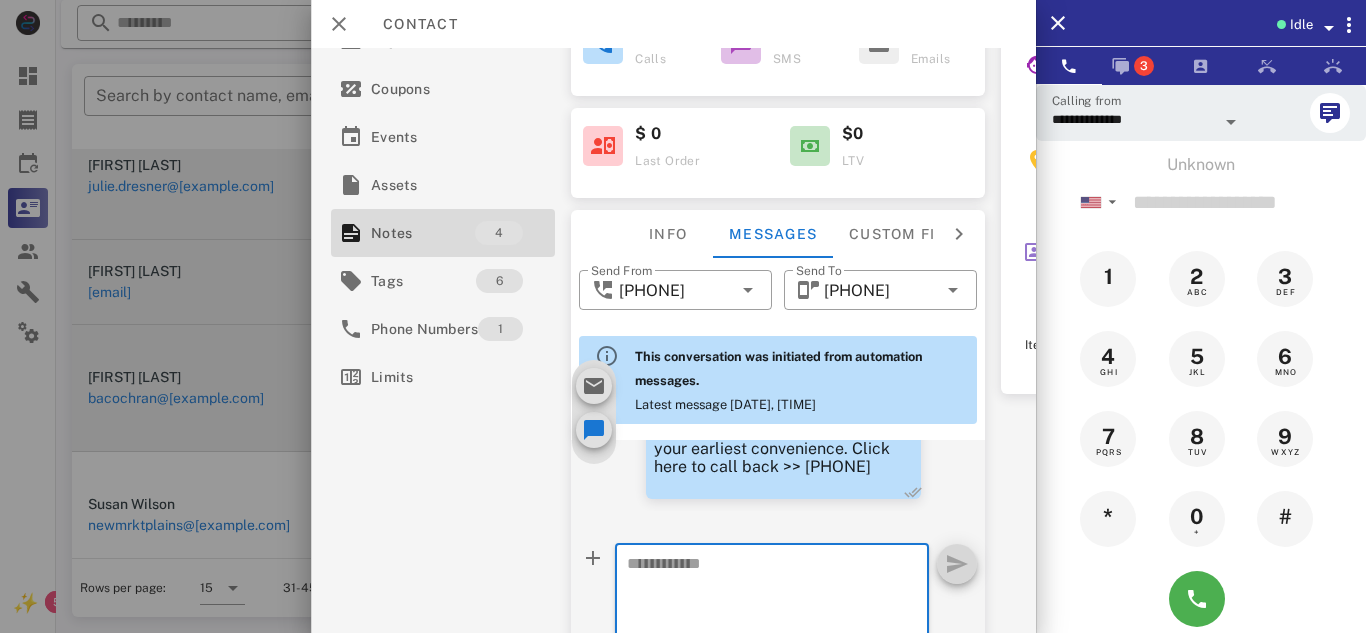 scroll, scrollTop: 212, scrollLeft: 0, axis: vertical 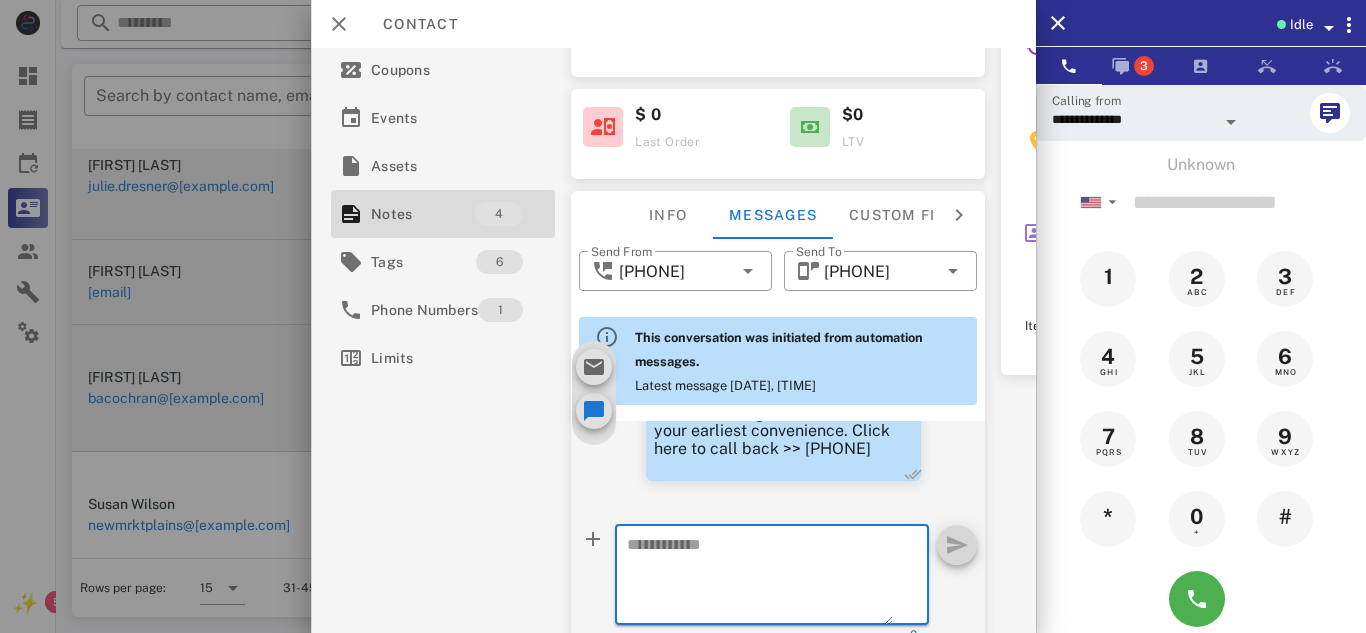 paste on "**********" 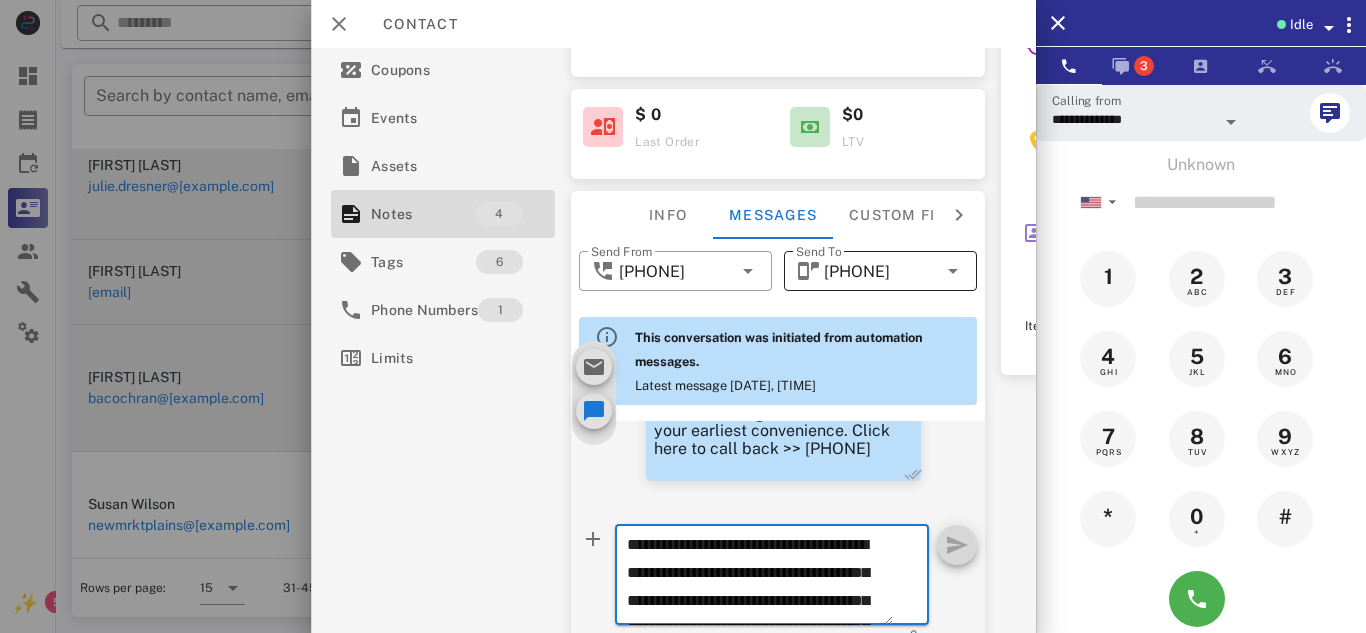 scroll, scrollTop: 153, scrollLeft: 0, axis: vertical 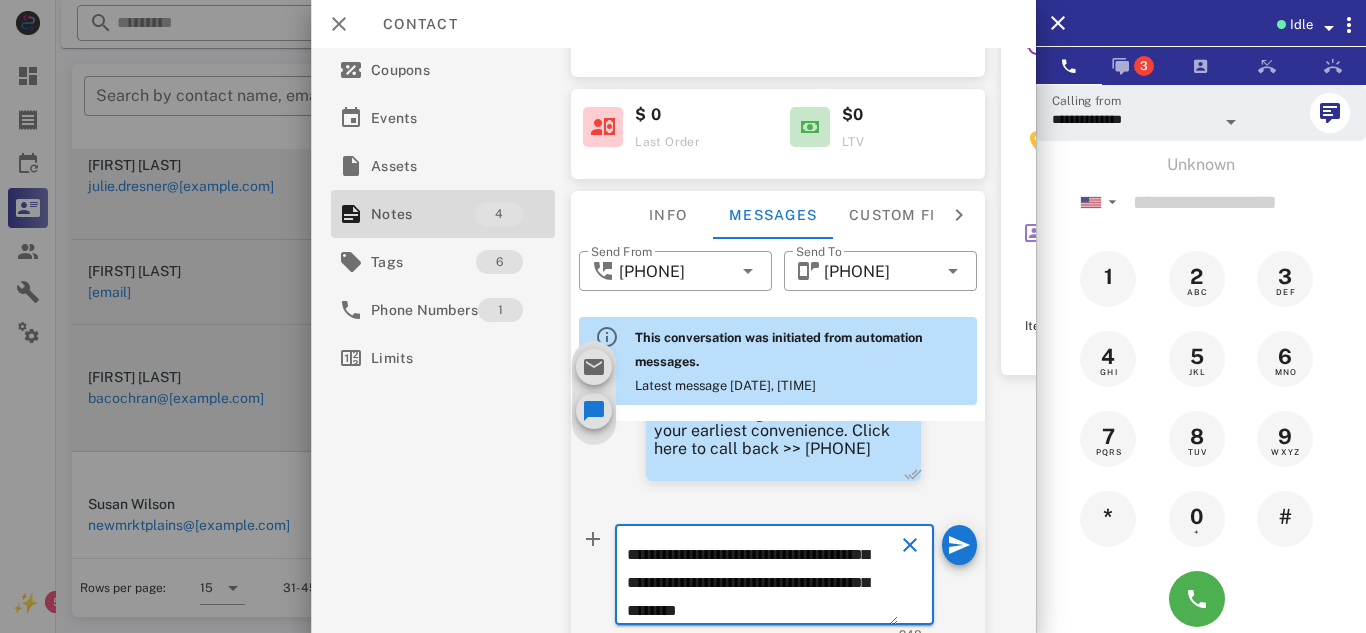 click on "**********" at bounding box center (762, 578) 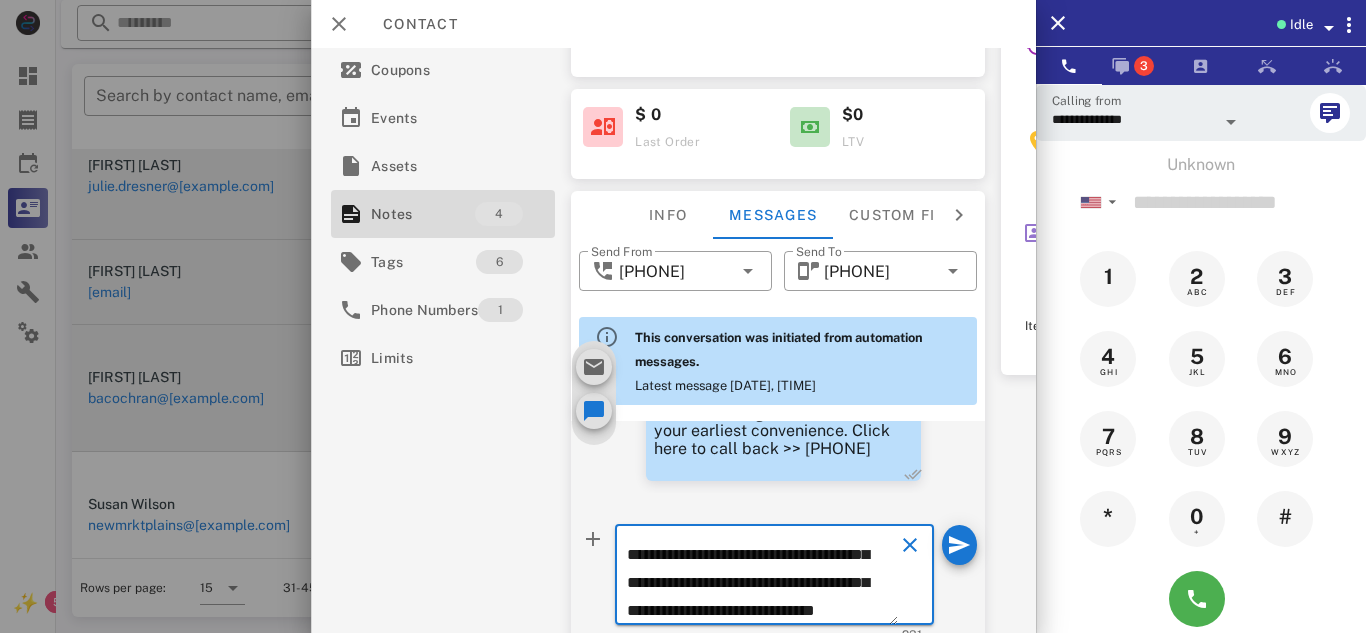 scroll, scrollTop: 153, scrollLeft: 0, axis: vertical 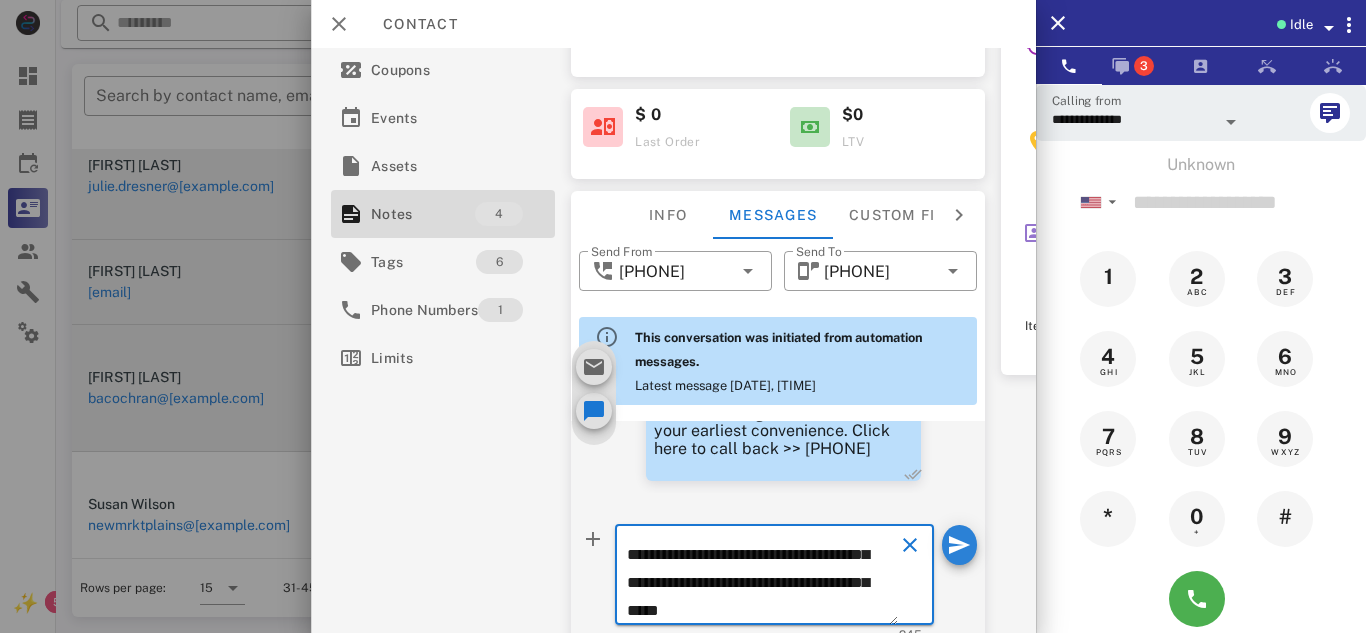type on "**********" 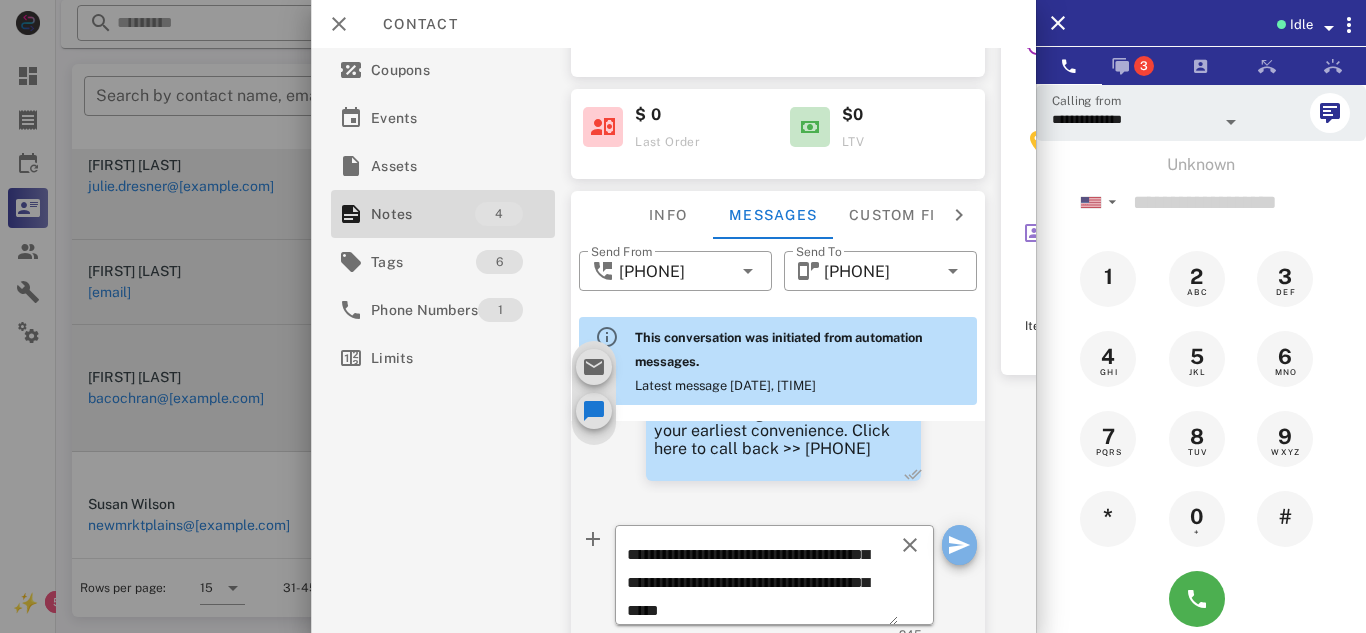 click at bounding box center [959, 545] 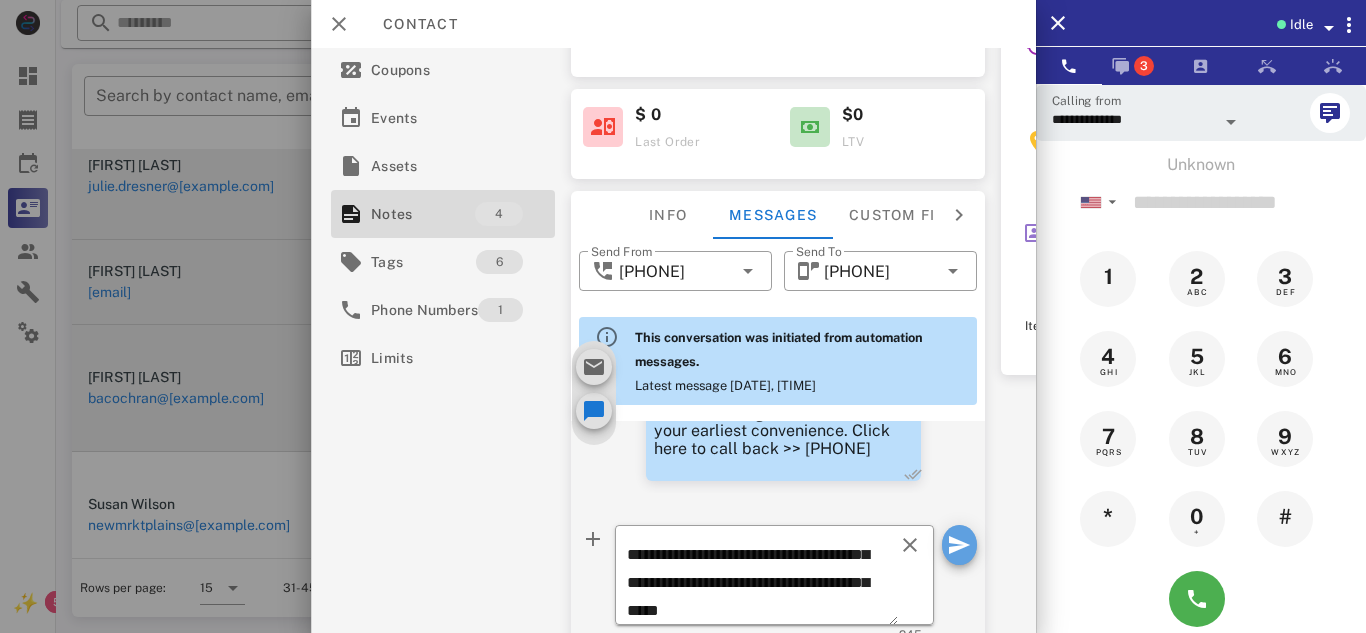 type 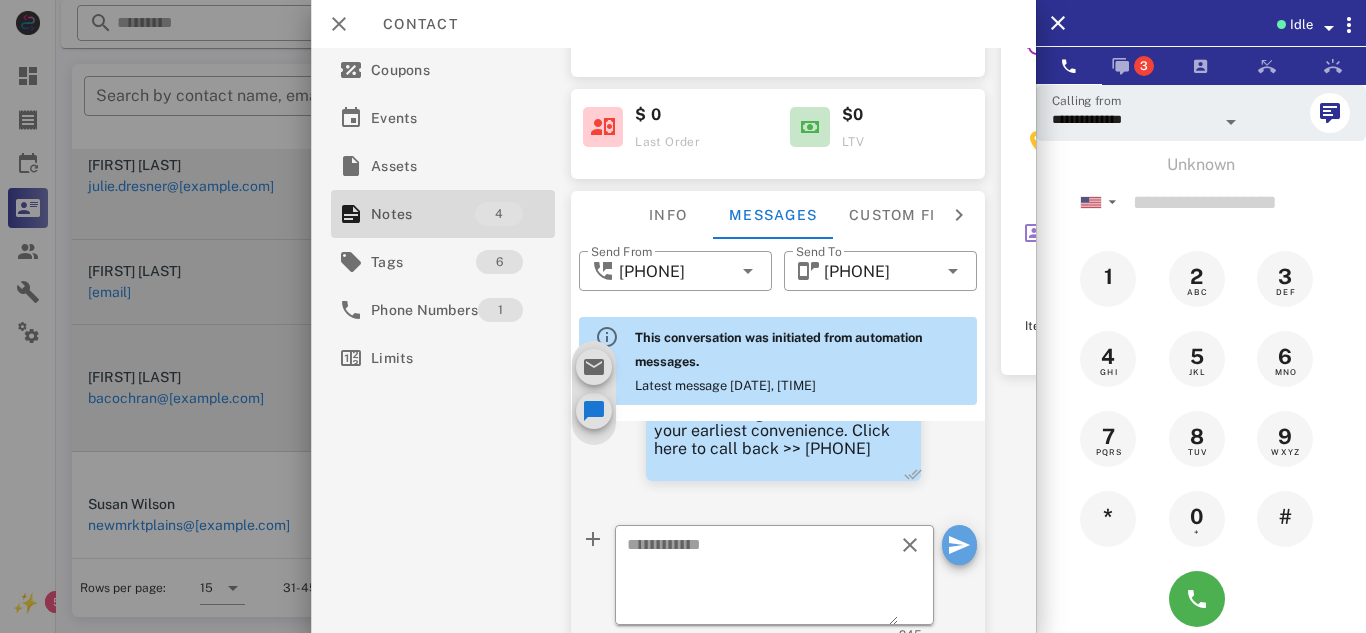 scroll, scrollTop: 0, scrollLeft: 0, axis: both 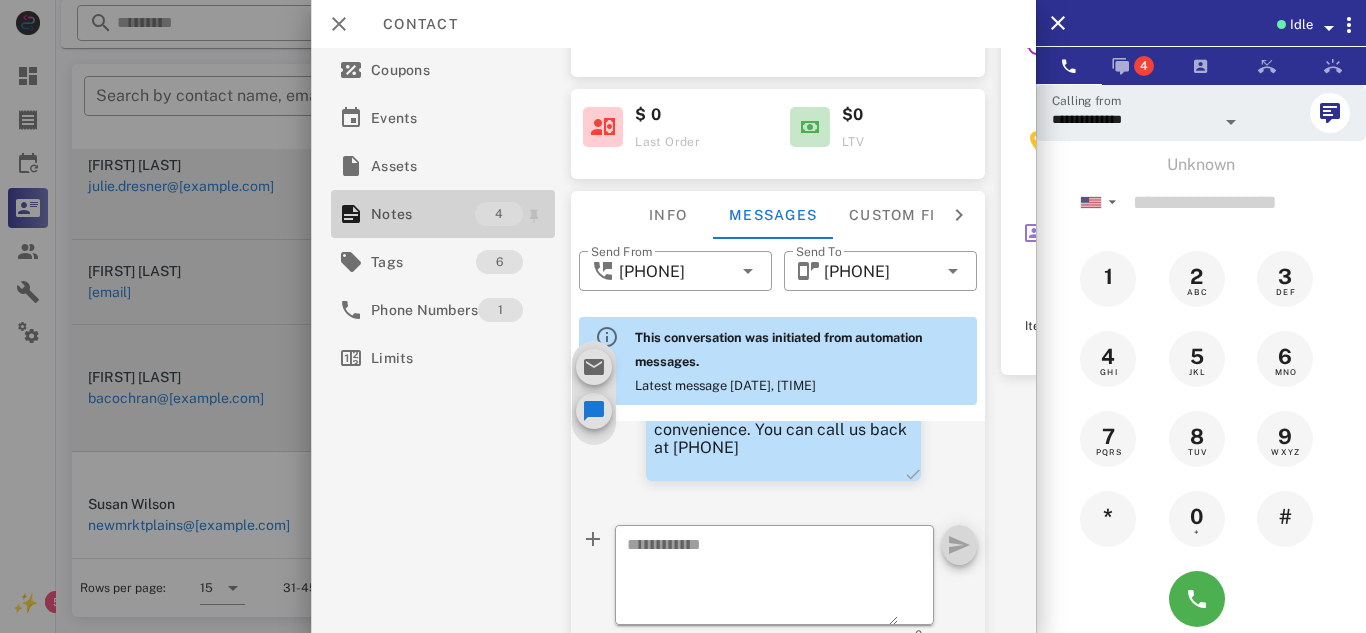click on "4" at bounding box center (499, 214) 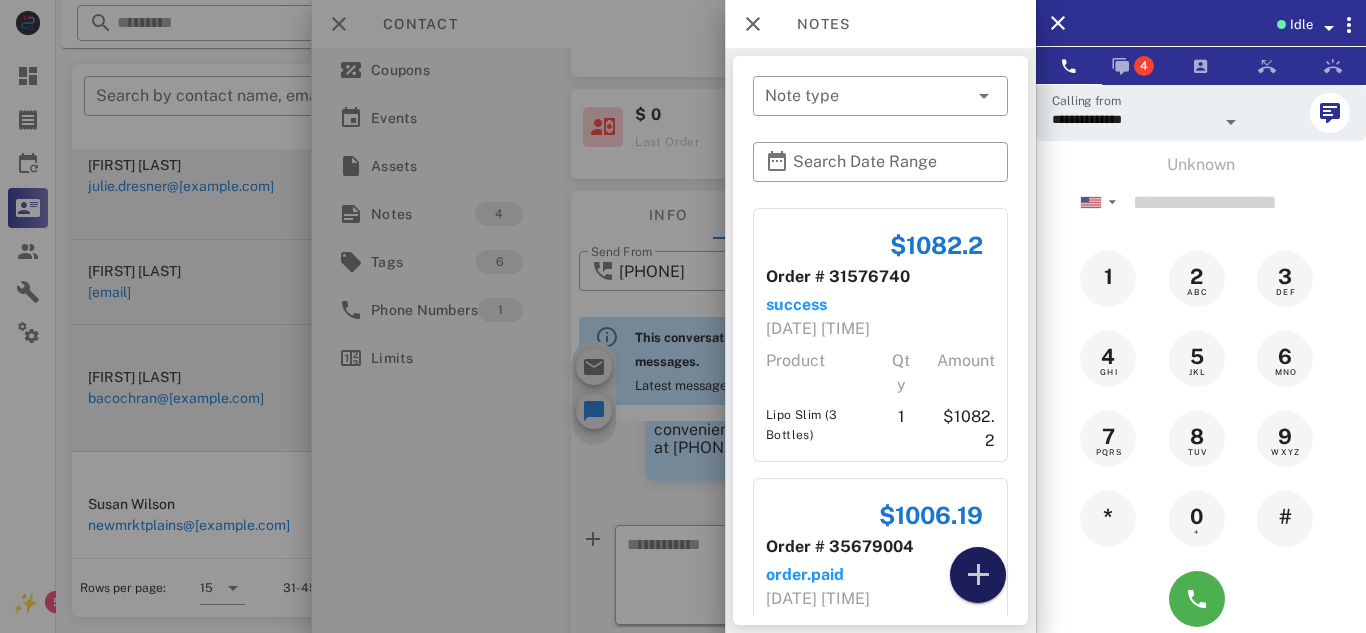 click at bounding box center (978, 575) 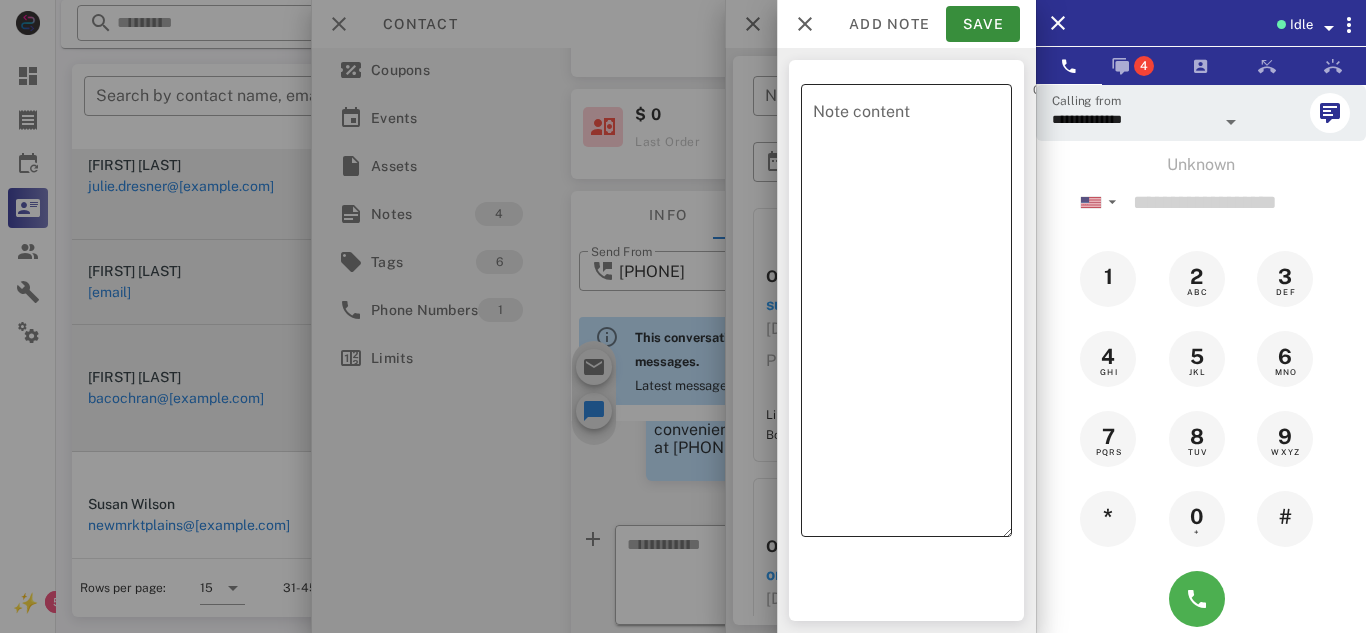 click on "Note content" at bounding box center [912, 315] 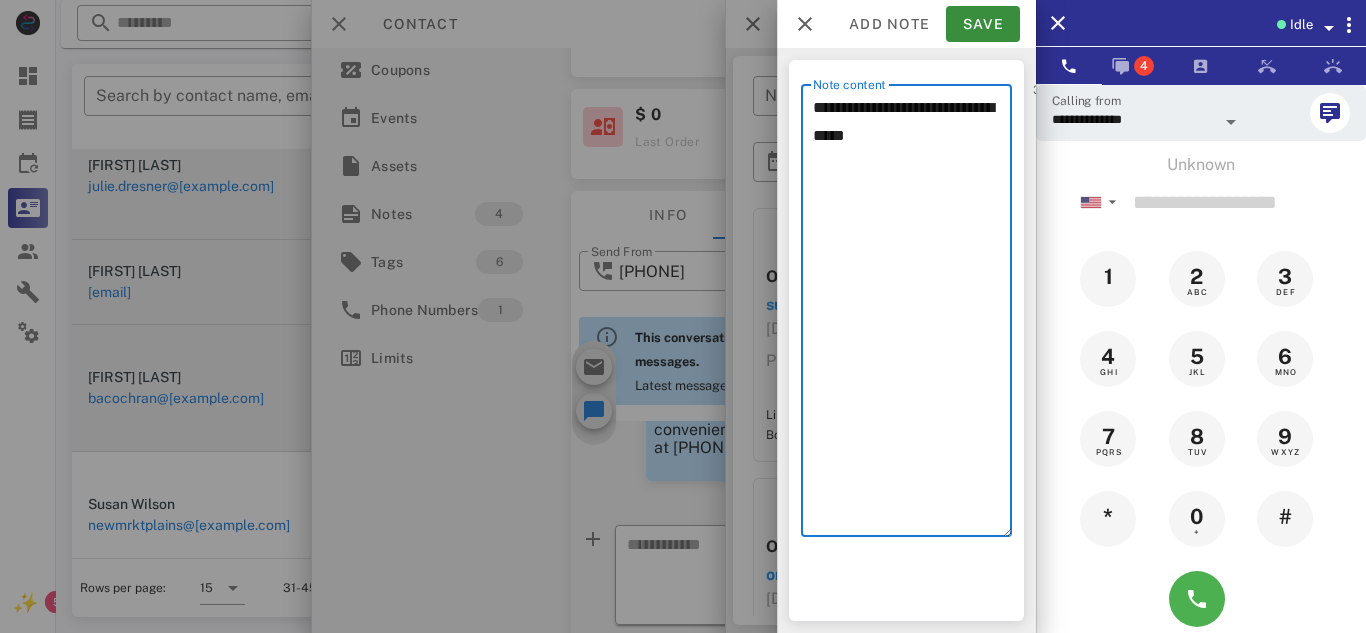 type on "**********" 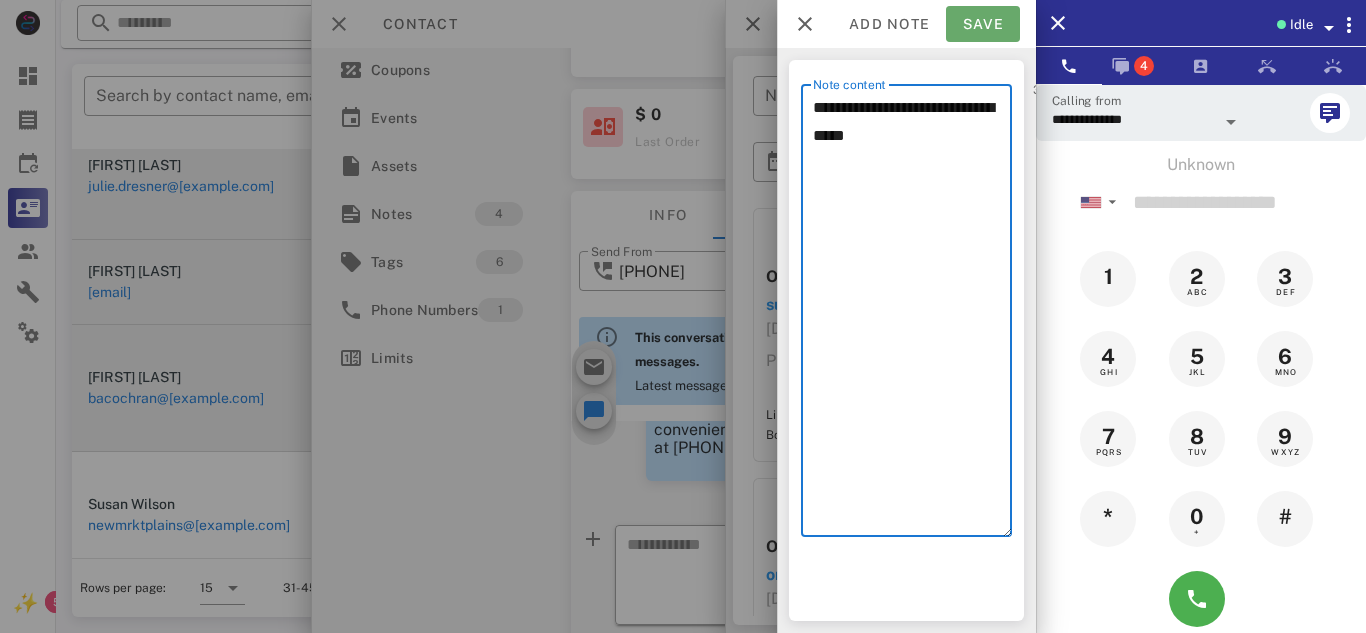 click on "Save" at bounding box center (983, 24) 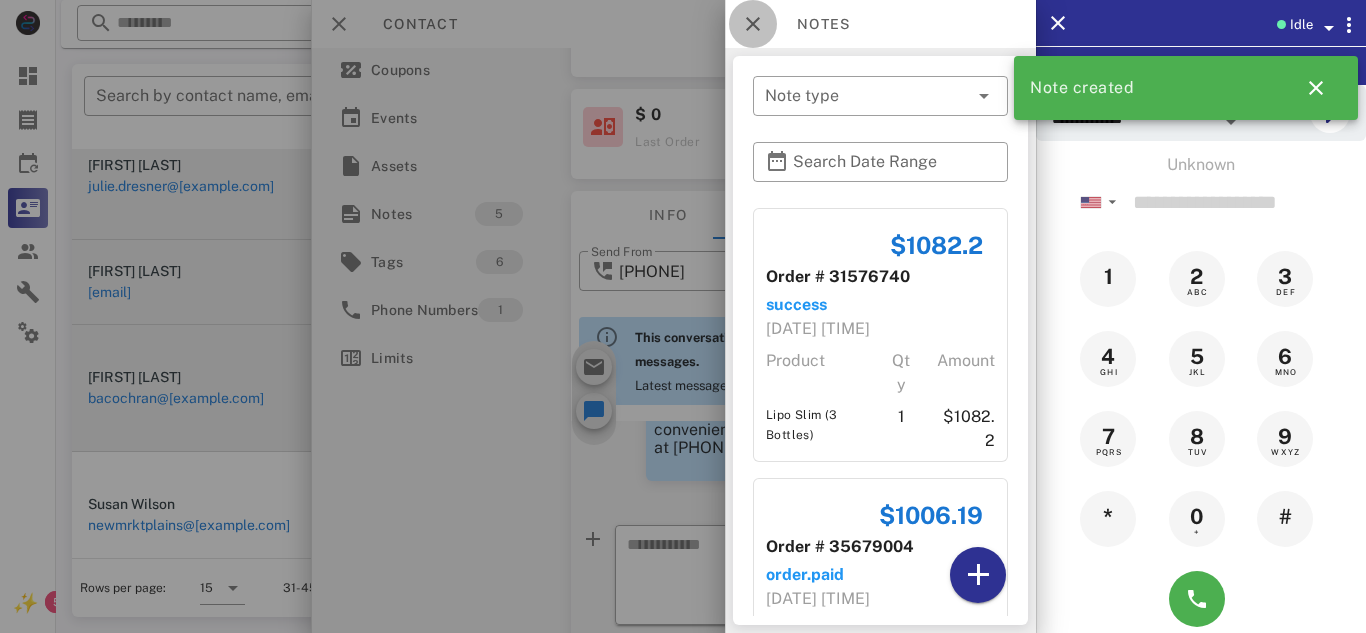 click at bounding box center [753, 24] 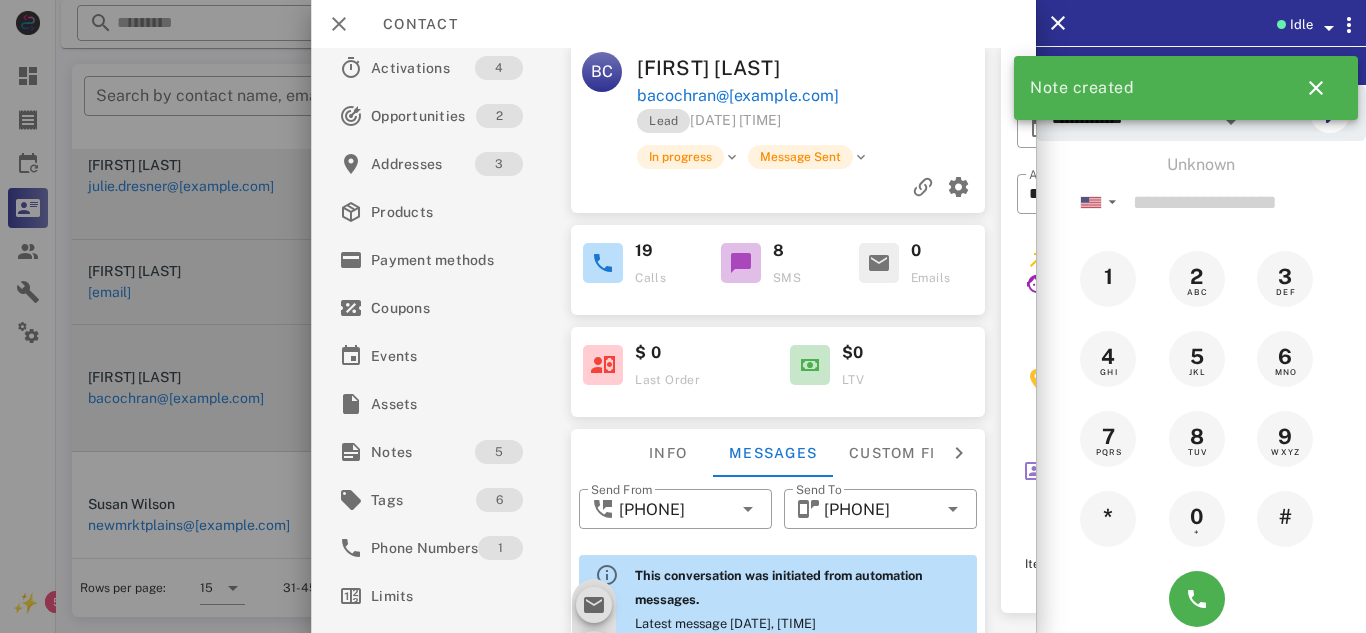scroll, scrollTop: 0, scrollLeft: 0, axis: both 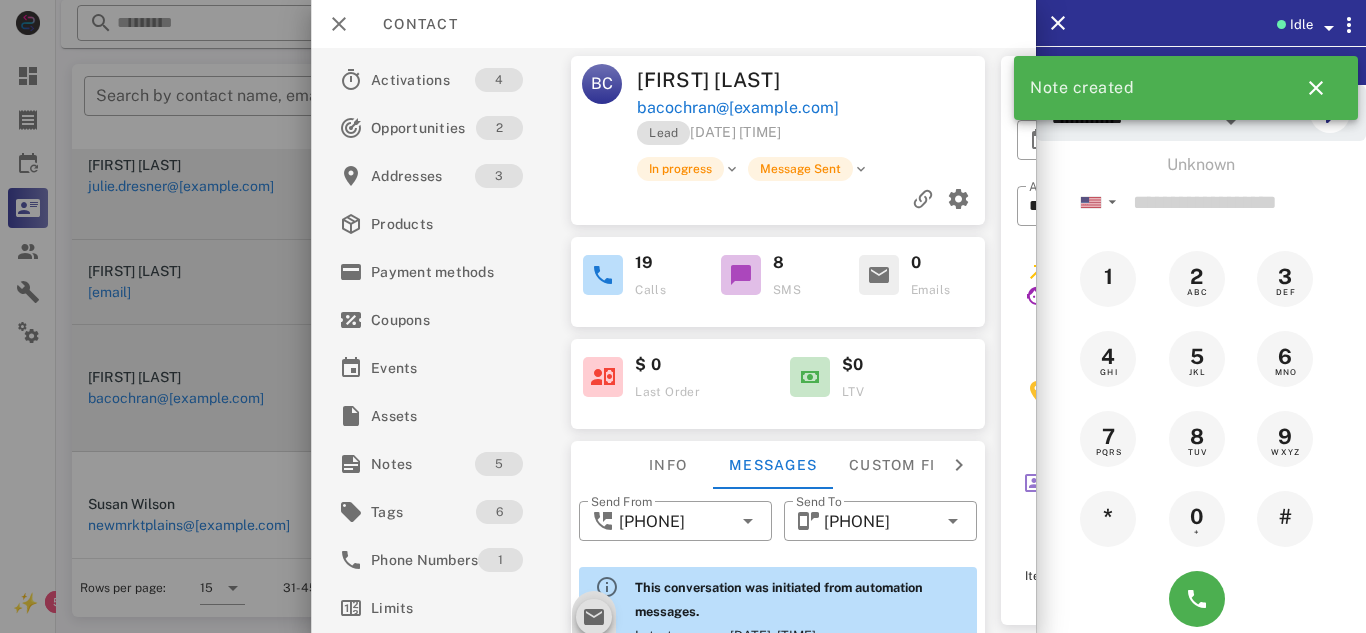 click at bounding box center (683, 316) 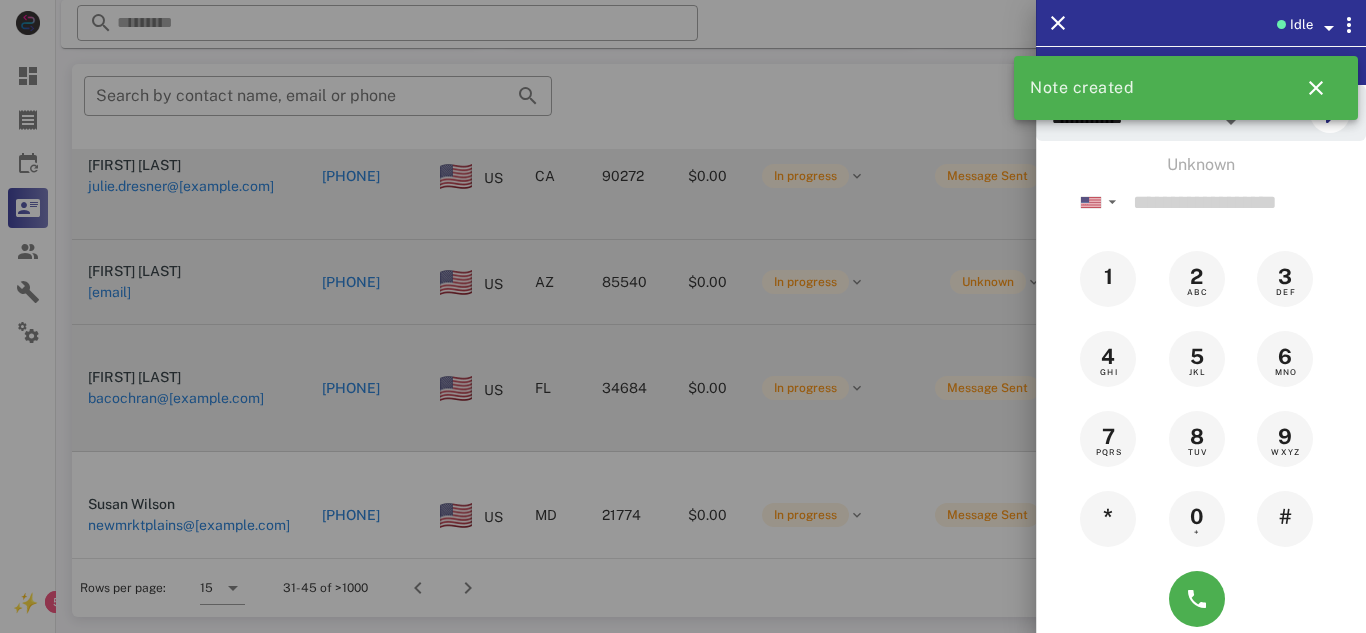 click at bounding box center (683, 316) 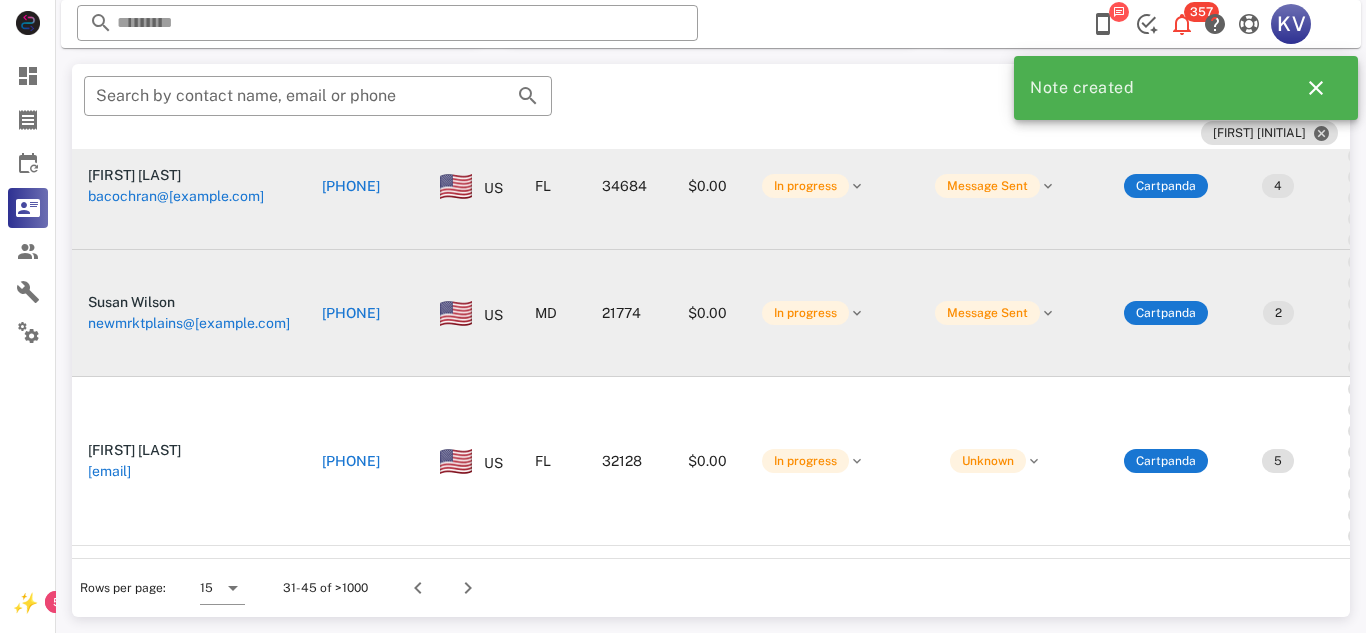 scroll, scrollTop: 622, scrollLeft: 0, axis: vertical 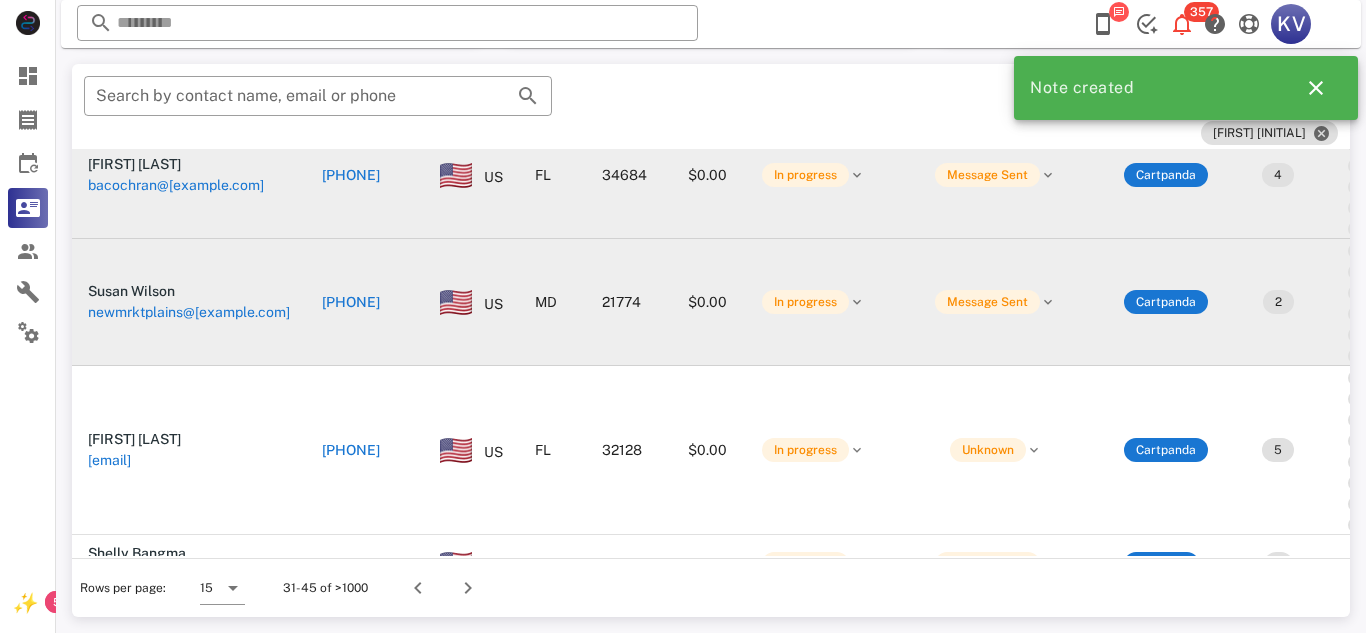 click on "[PHONE]" at bounding box center (351, 302) 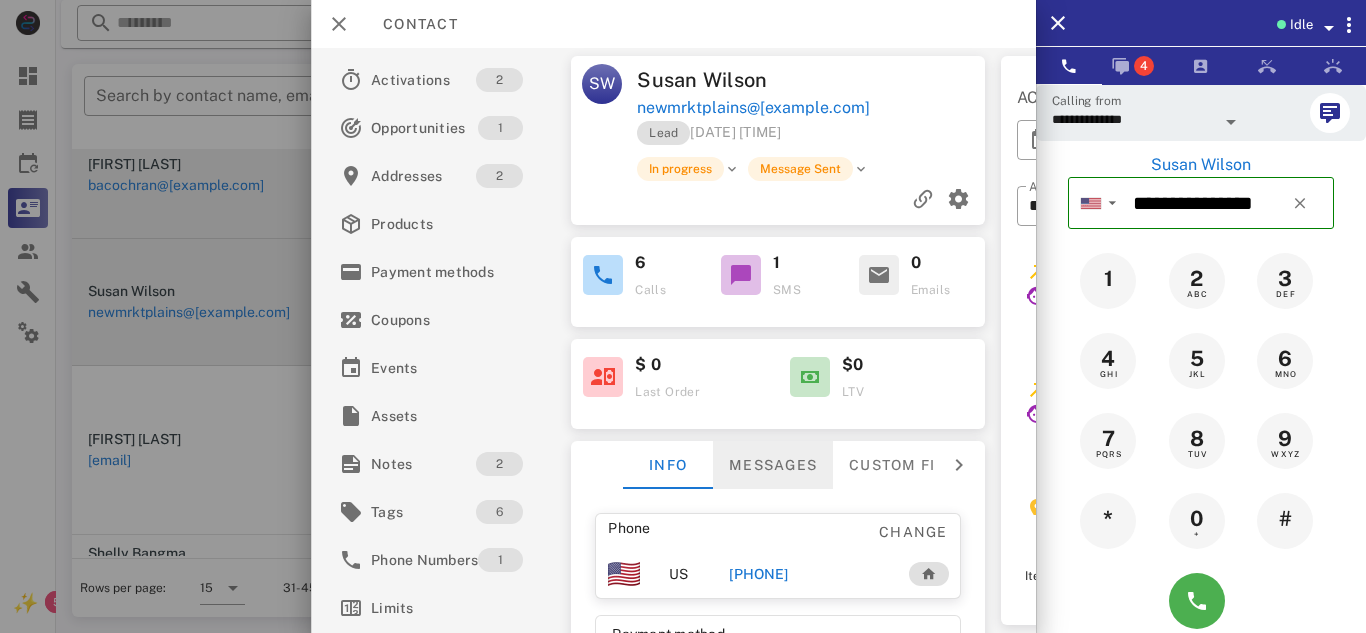 click on "Messages" at bounding box center [773, 465] 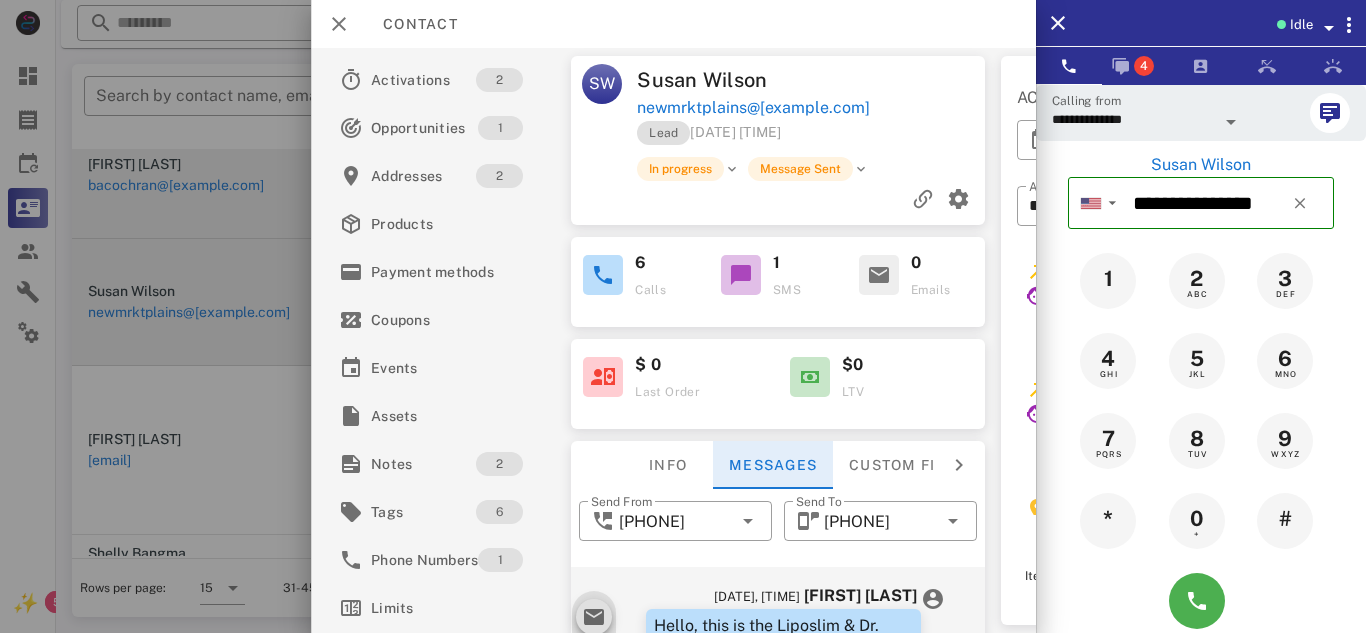 scroll, scrollTop: 374, scrollLeft: 0, axis: vertical 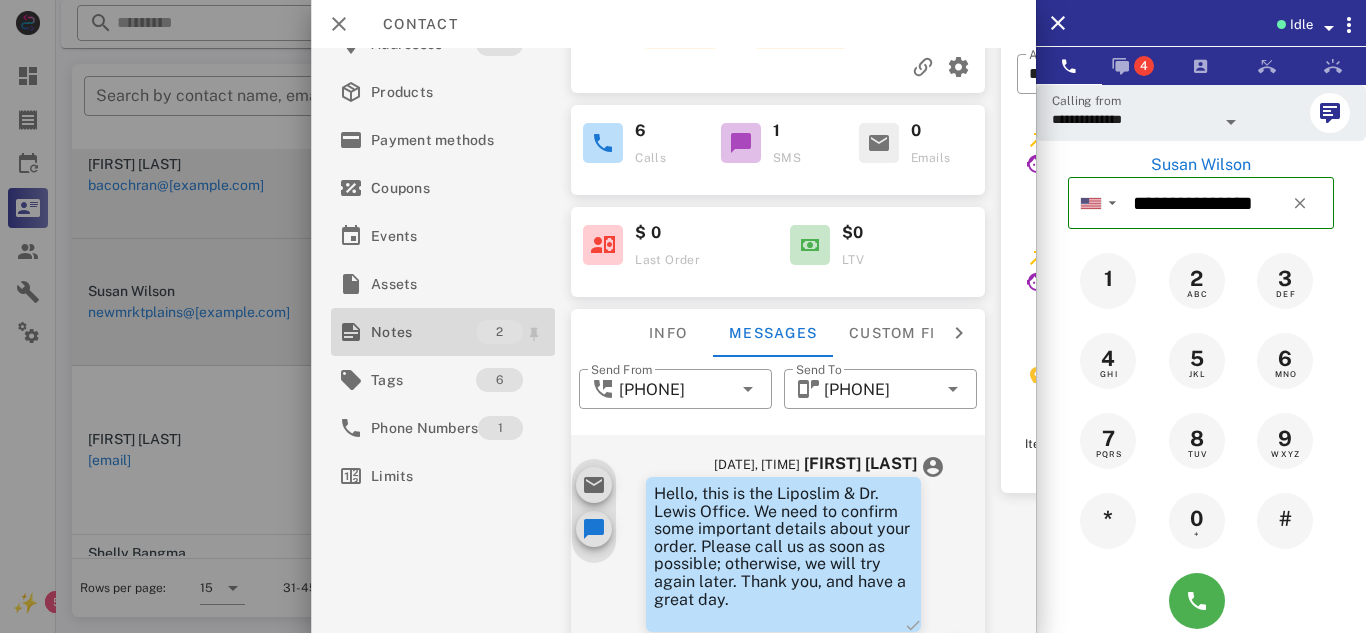 click on "Notes" at bounding box center [423, 332] 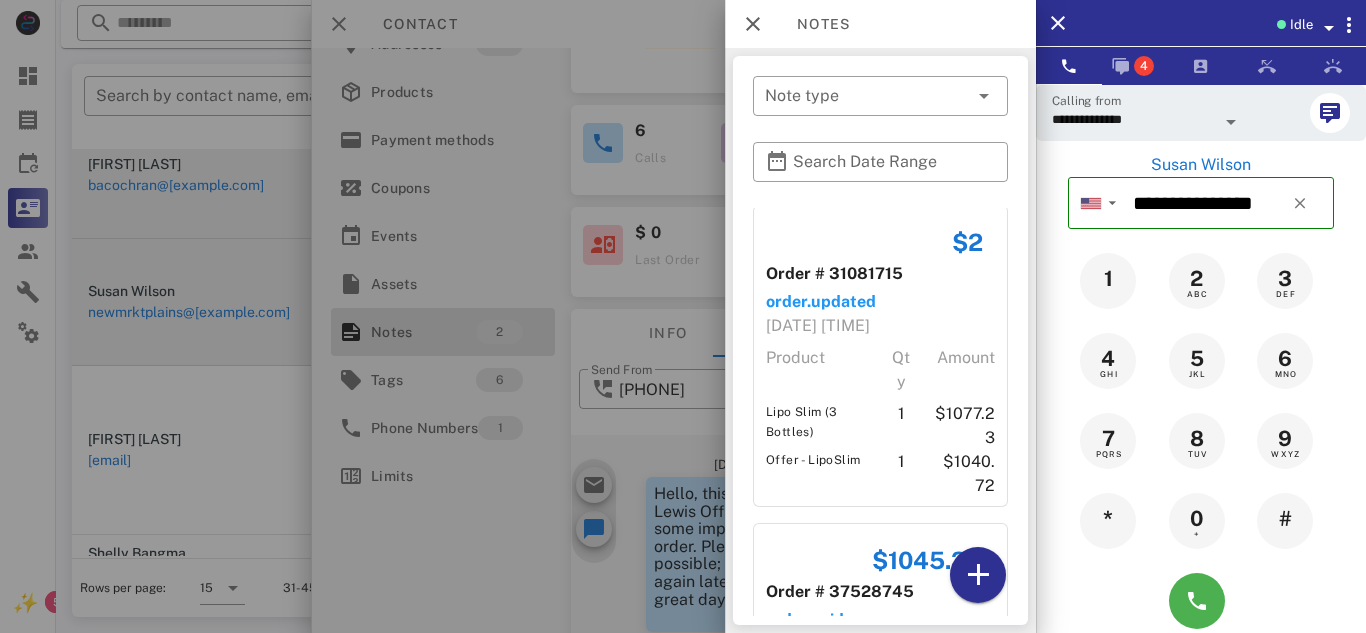 scroll, scrollTop: 0, scrollLeft: 0, axis: both 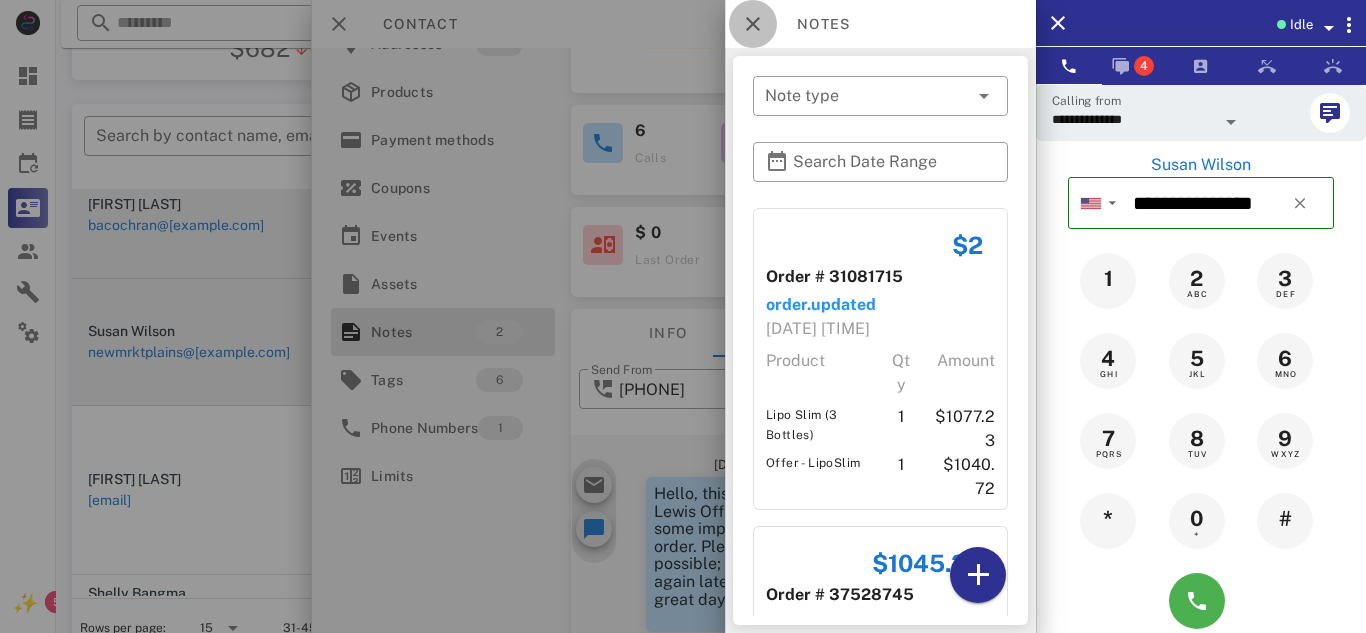 click at bounding box center [753, 24] 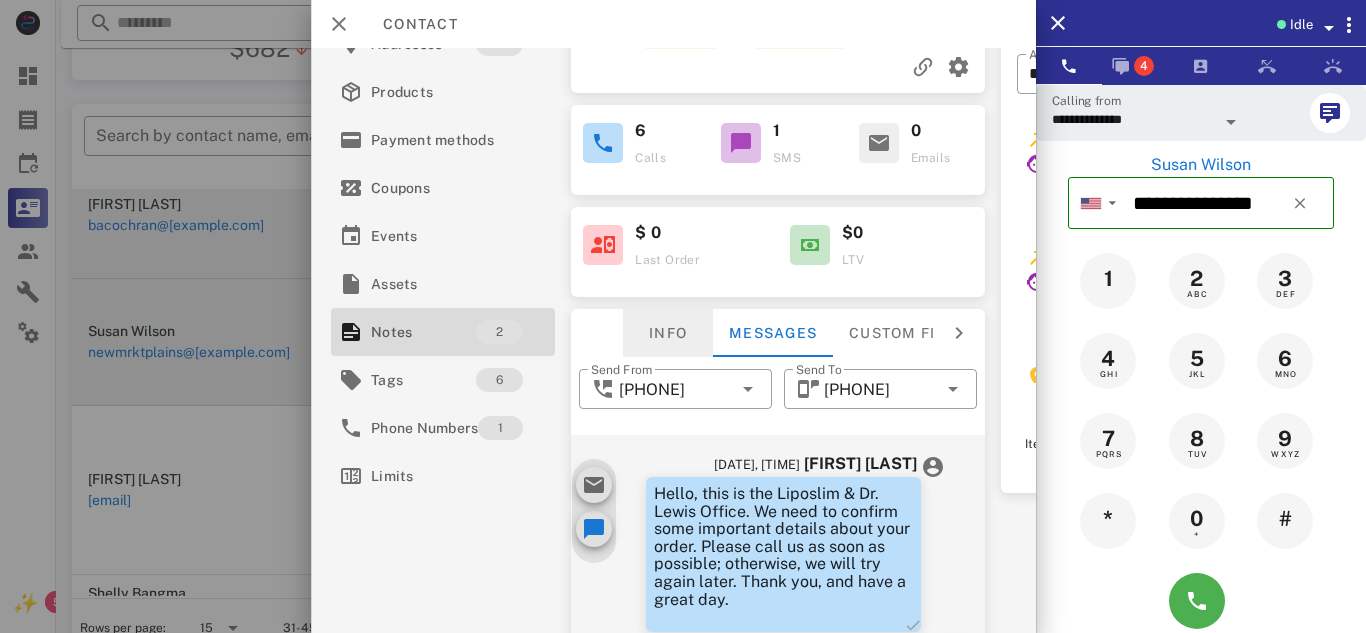 click on "Info" at bounding box center (668, 333) 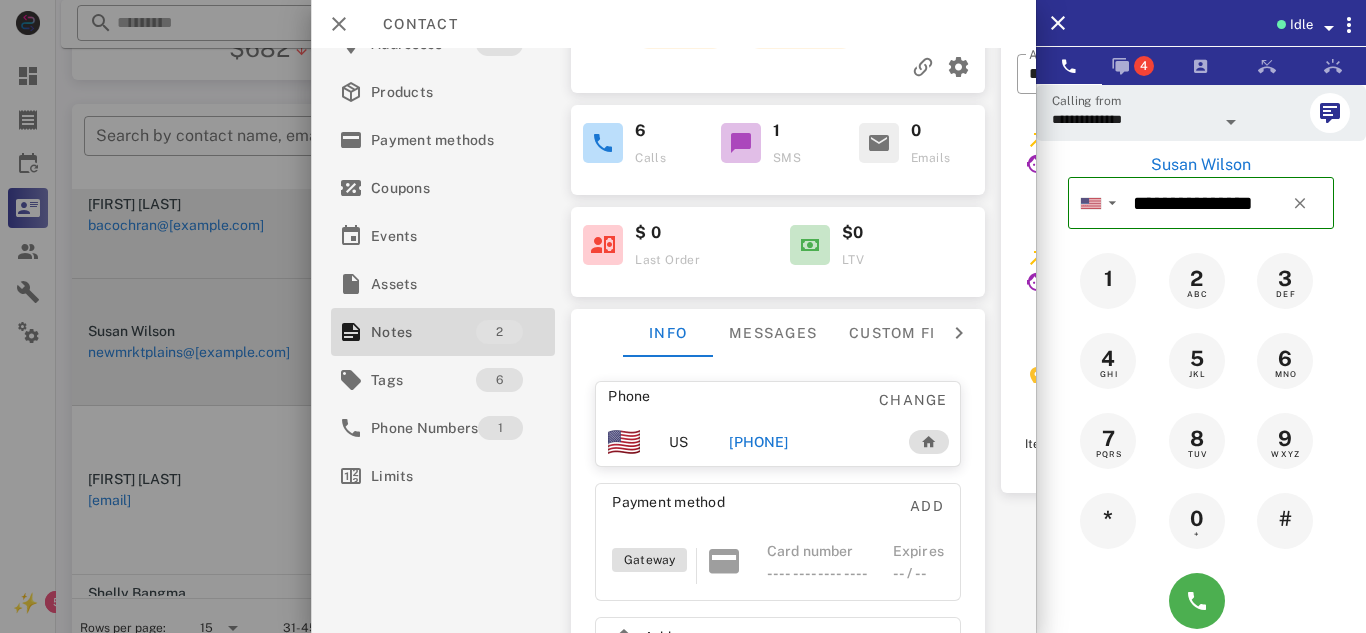 click on "[PHONE]" at bounding box center [758, 442] 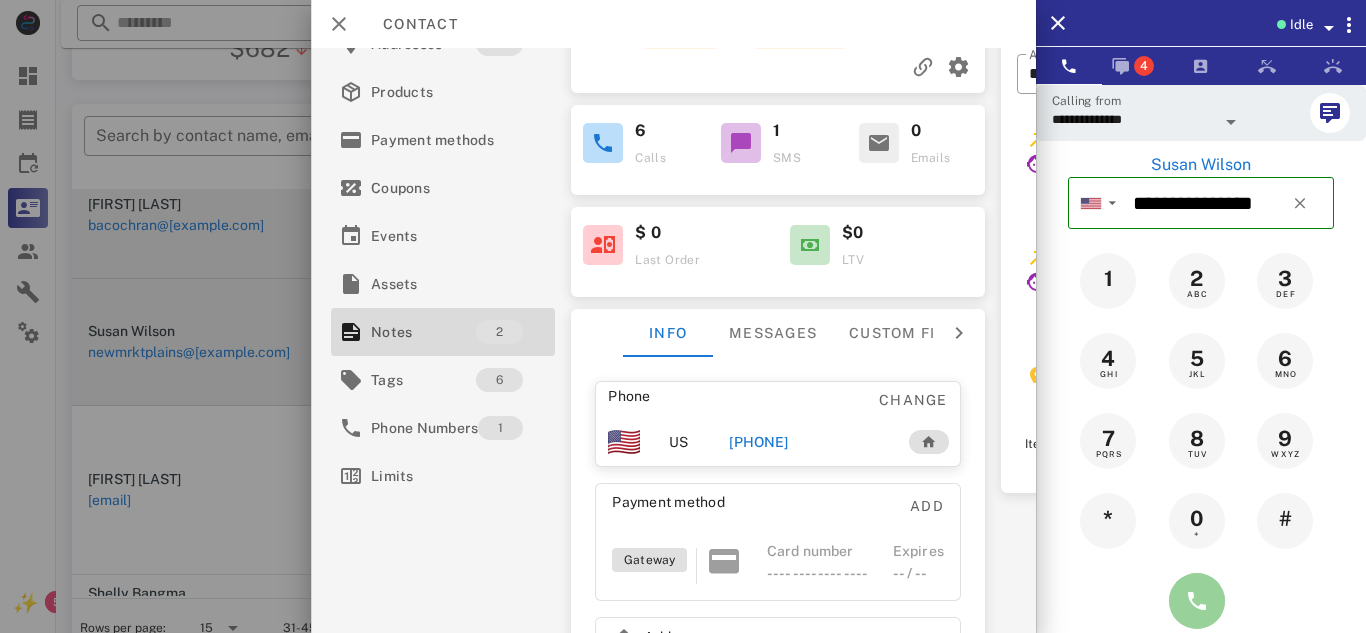 click at bounding box center (1197, 601) 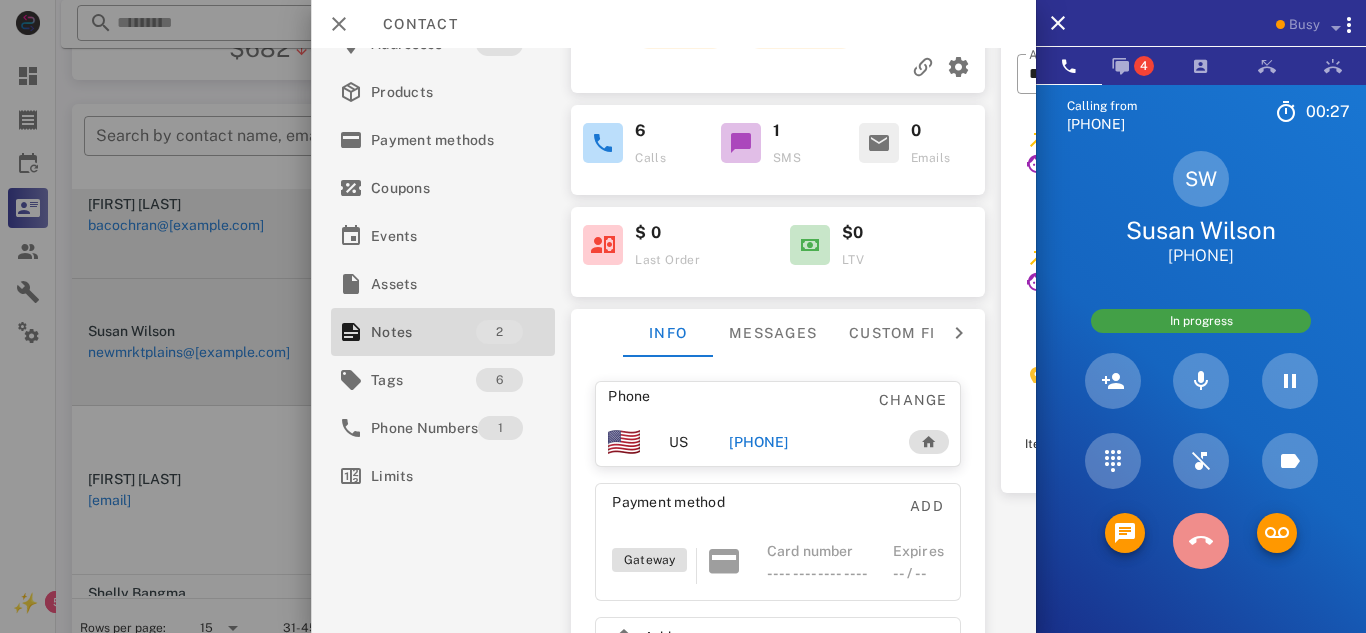click at bounding box center (1201, 541) 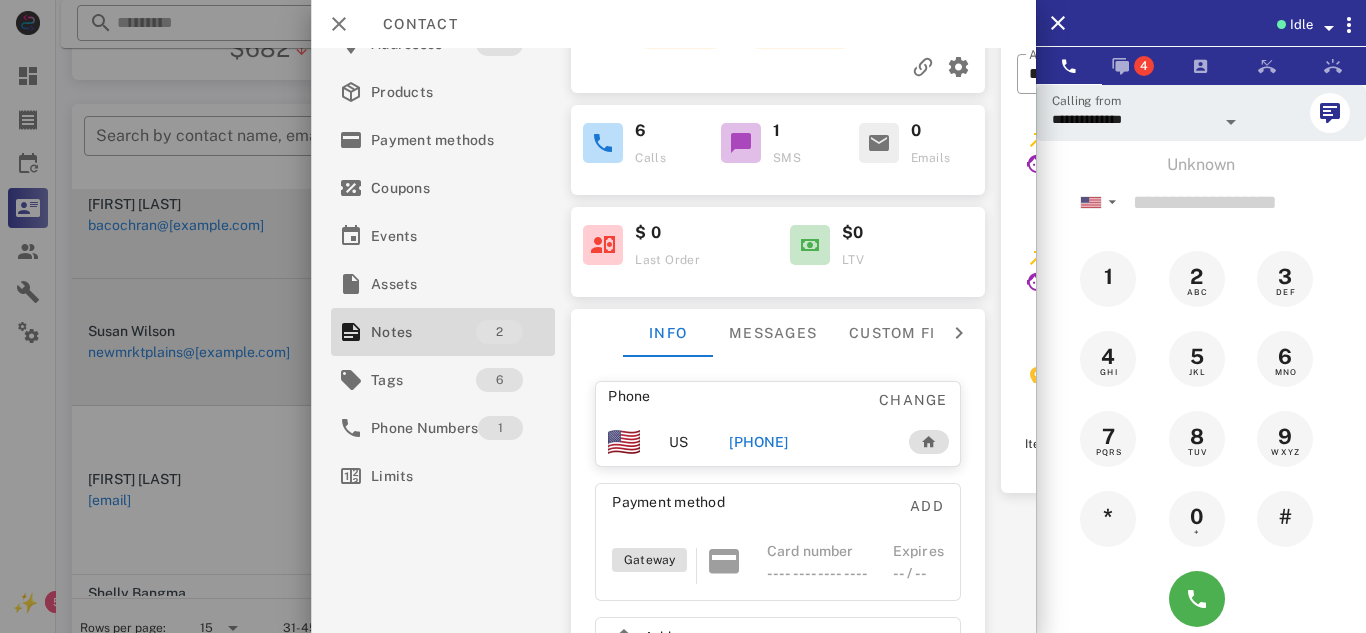click on "SW [FIRST] [LAST] newmrktplains@[EXAMPLE.COM] Lead [DATE] [TIME] In progress Message Sent 6 Calls 1 SMS 0 Emails $ 0 Last Order $0 LTV Info Messages Custom fields Phone Change US [PHONE] Payment method Add Gateway Card number ---- ---- ---- ---- Expires -- / -- Address Change Box 102 .
[CITY], [STATE], [POSTAL_CODE].
US ​ Send From [PHONE] ​ Send To [PHONE] This conversation was initiated from automation messages. Latest message [DATE], [TIME] [DATE], [TIME] [FIRST] [LAST] Hello, this is the Liposlim & Dr. Lewis Office. We need to confirm some important details about your order. Please call us as soon as possible; otherwise, we will try again later. Thank you, and have a great day. [DATE], [TIME] [FIRST] ​ 0" at bounding box center [778, 208] 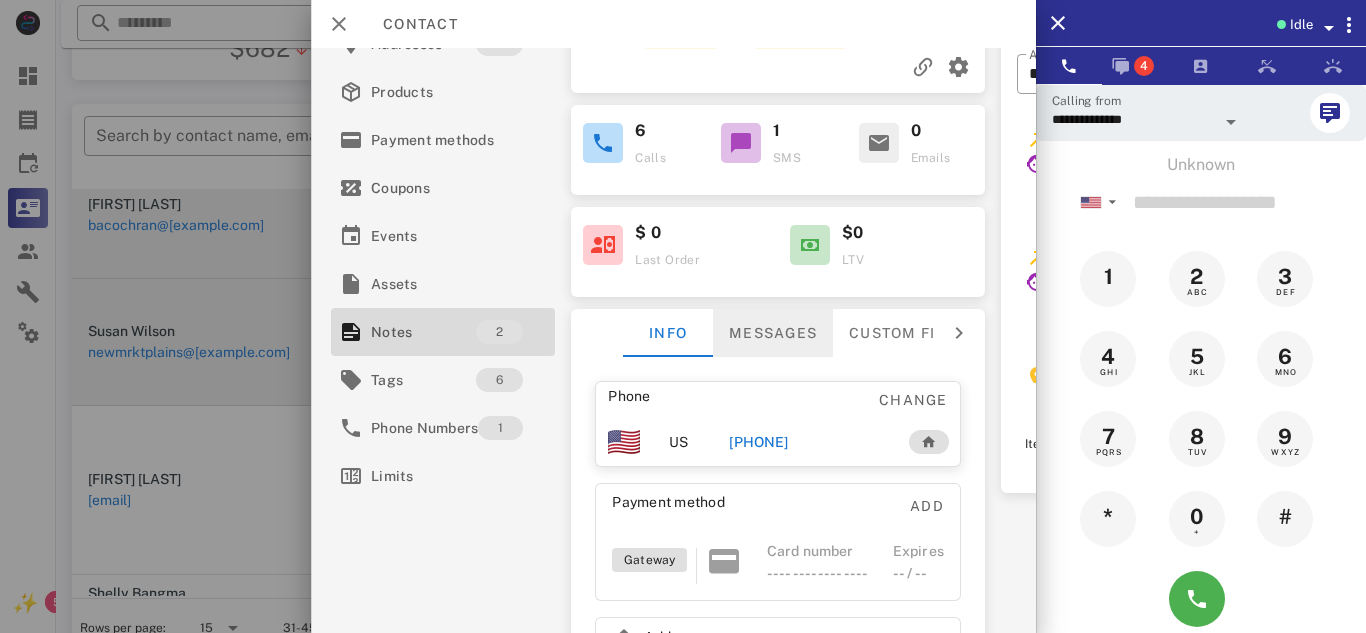 click on "Messages" at bounding box center (773, 333) 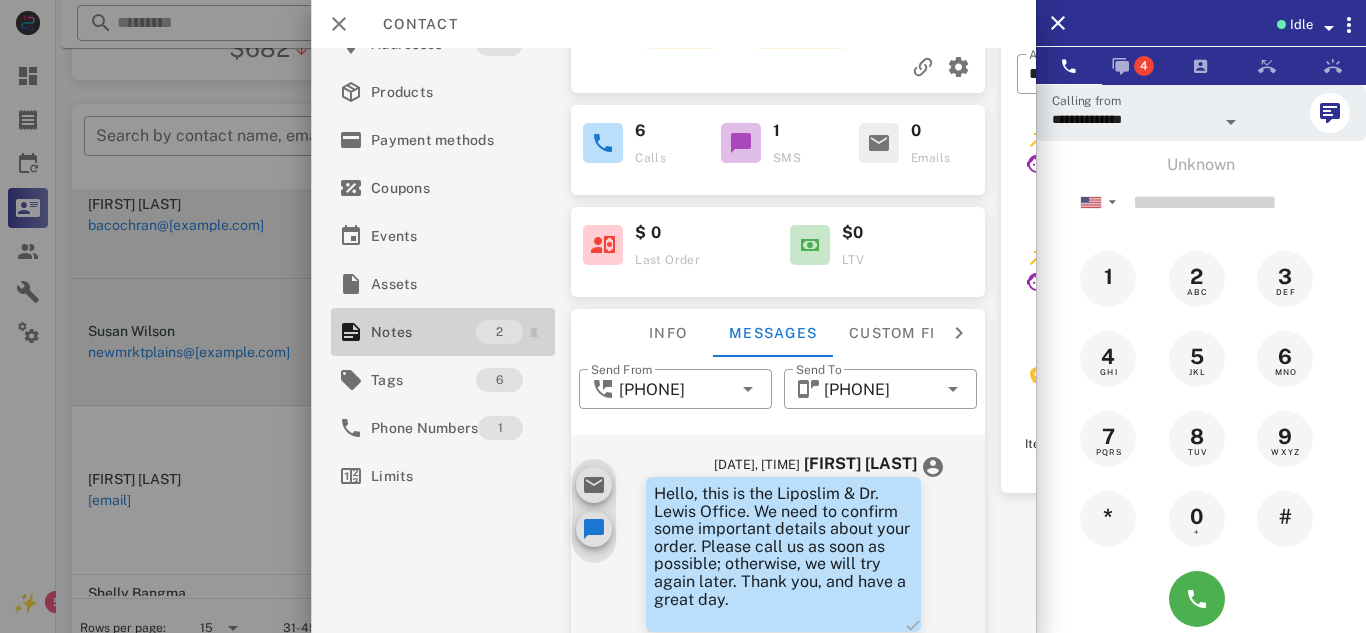 click on "Notes" at bounding box center [423, 332] 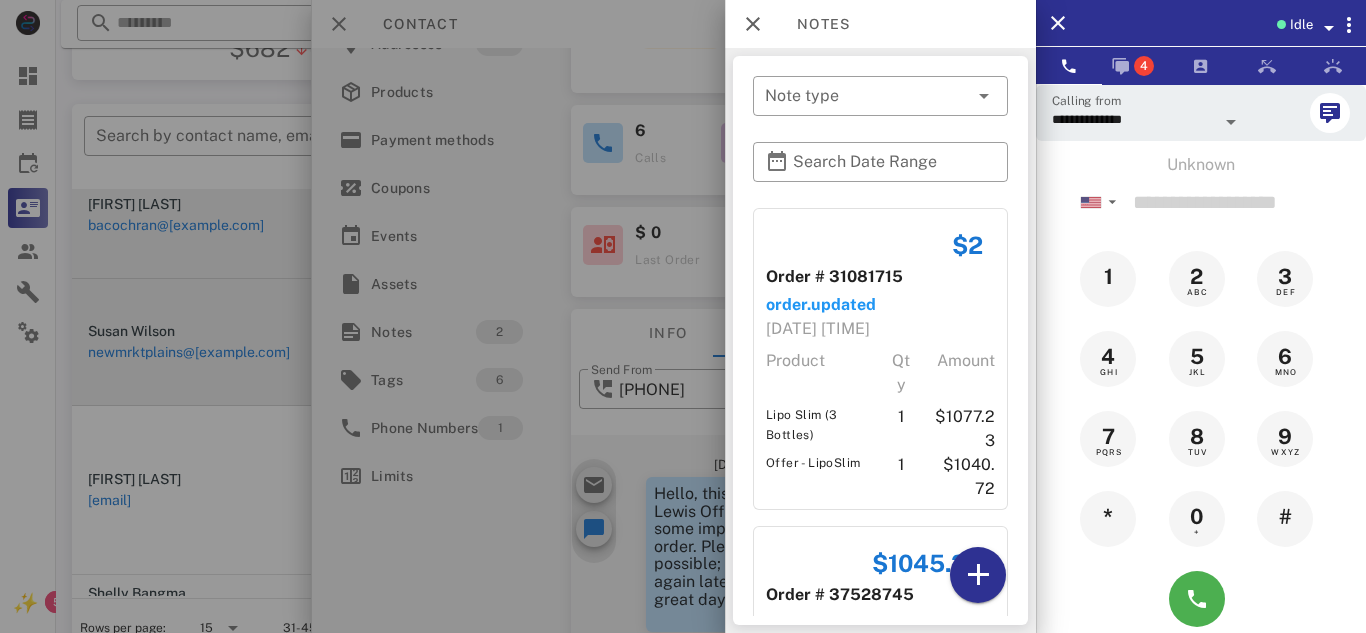 click at bounding box center (683, 316) 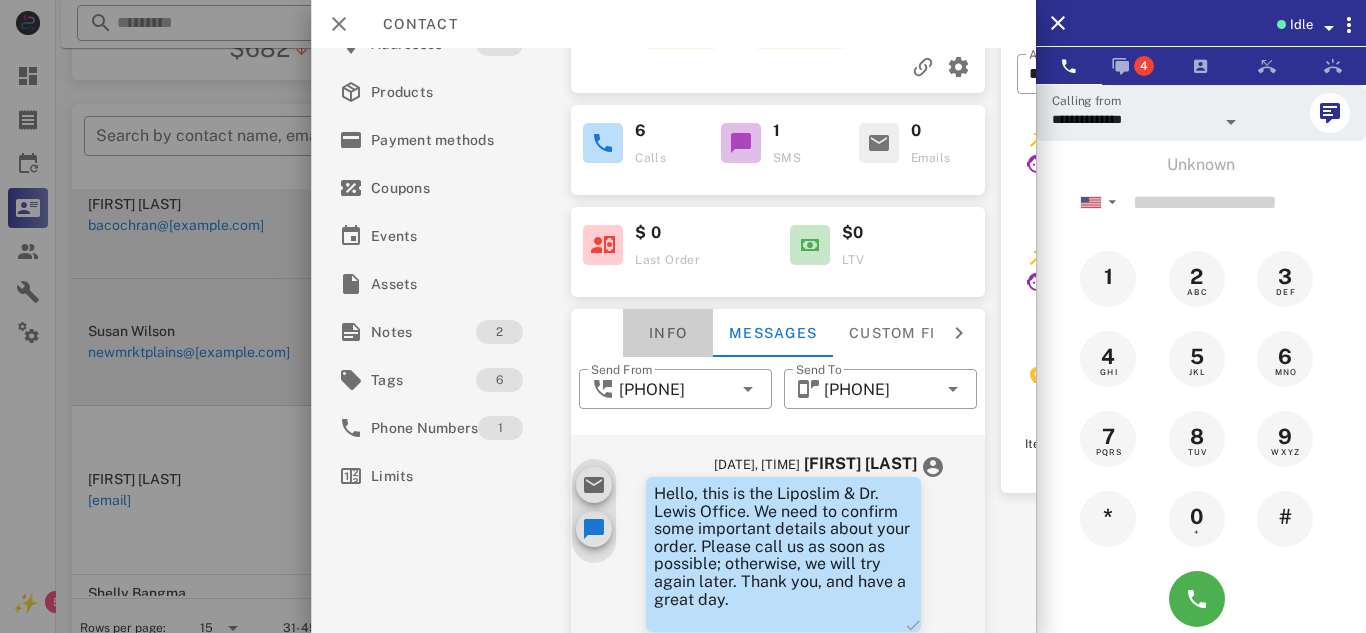 click on "Info" at bounding box center [668, 333] 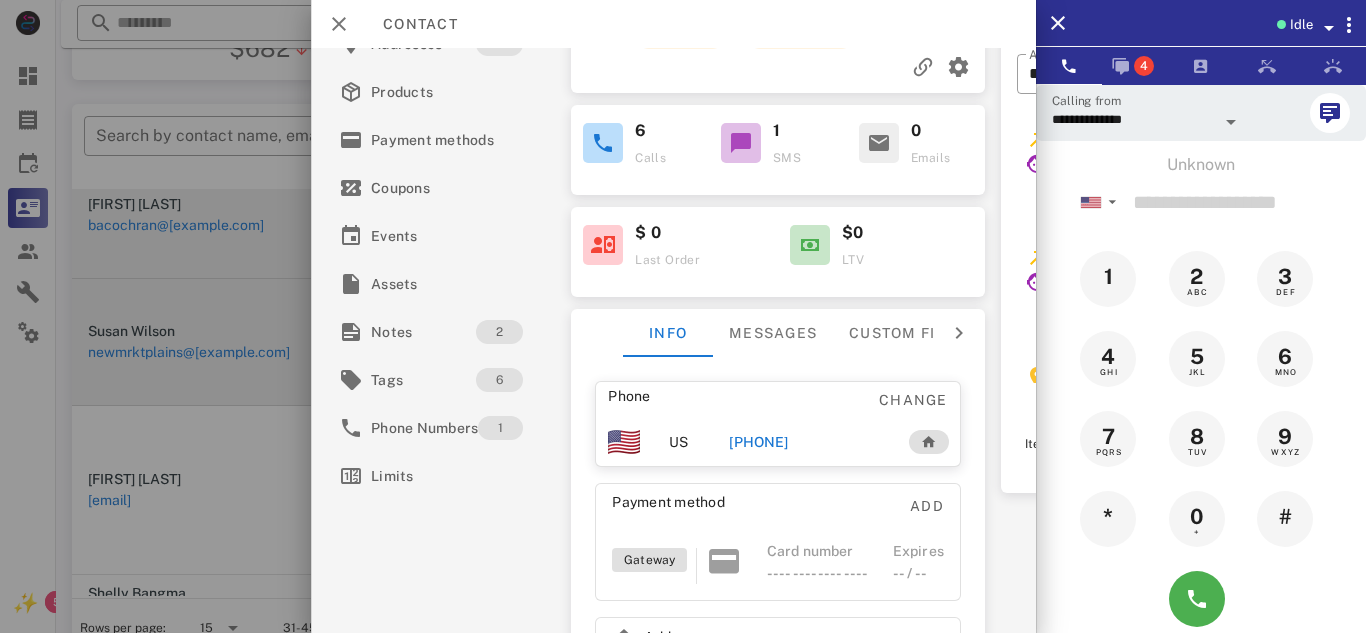 click on "[PHONE]" at bounding box center (758, 442) 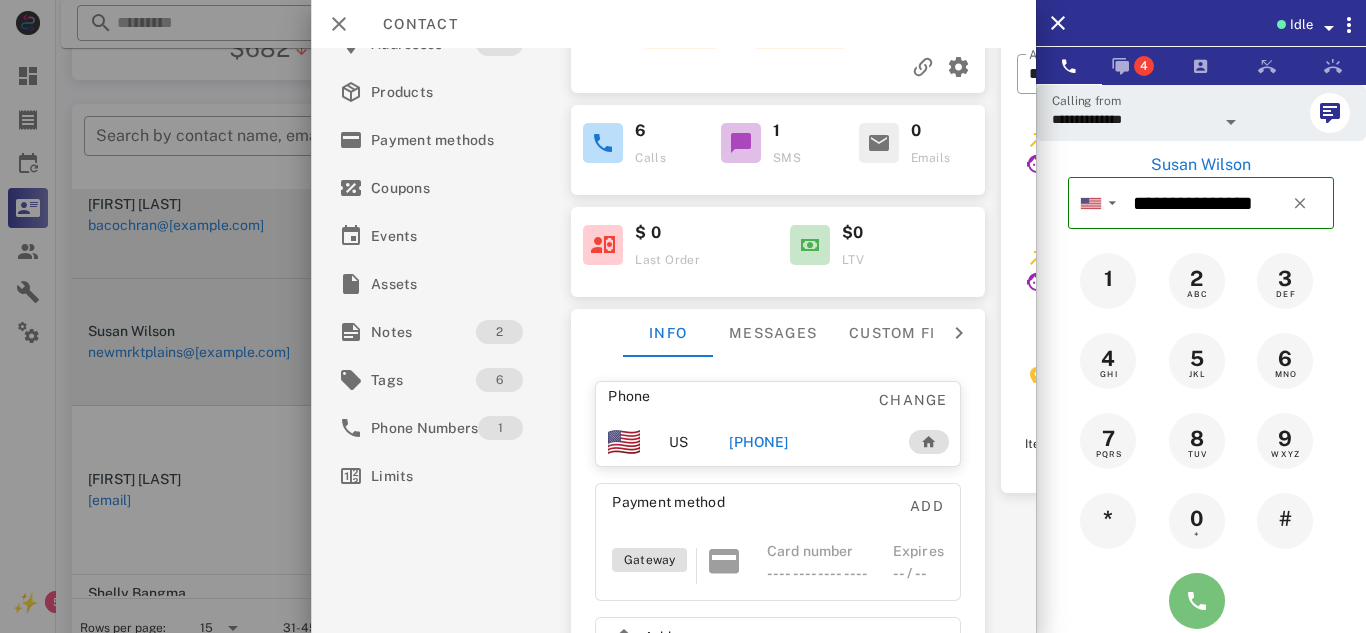 click at bounding box center (1197, 601) 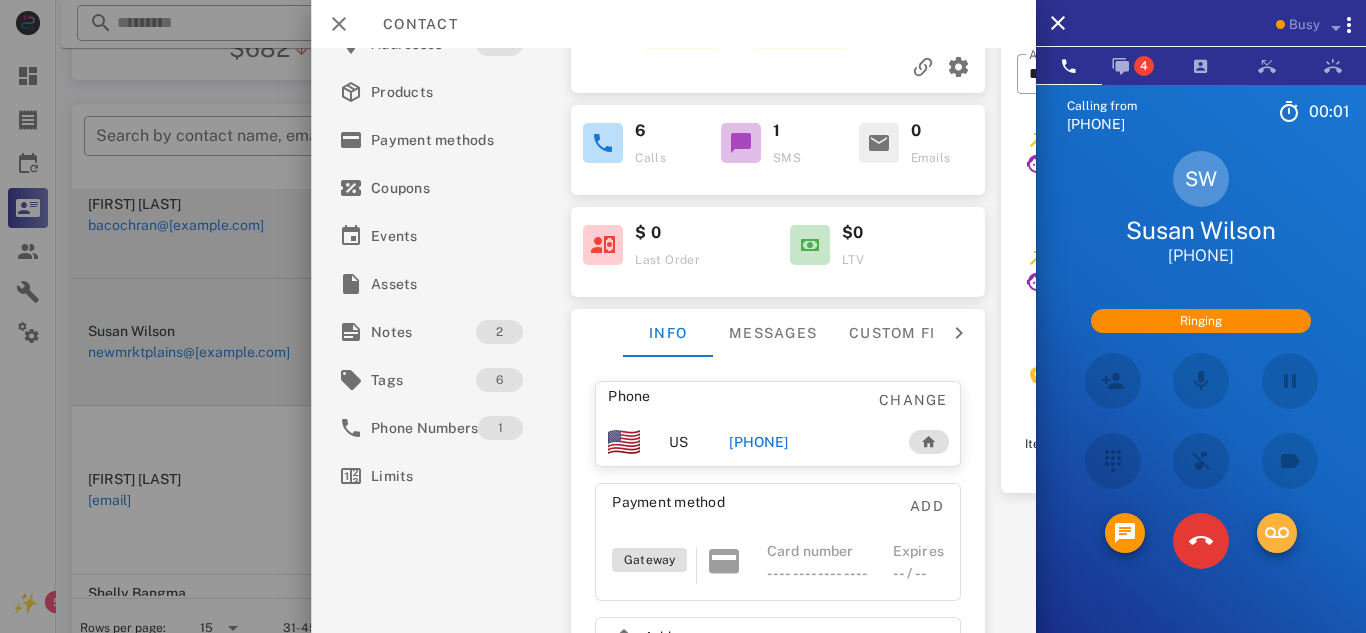 click at bounding box center [1277, 533] 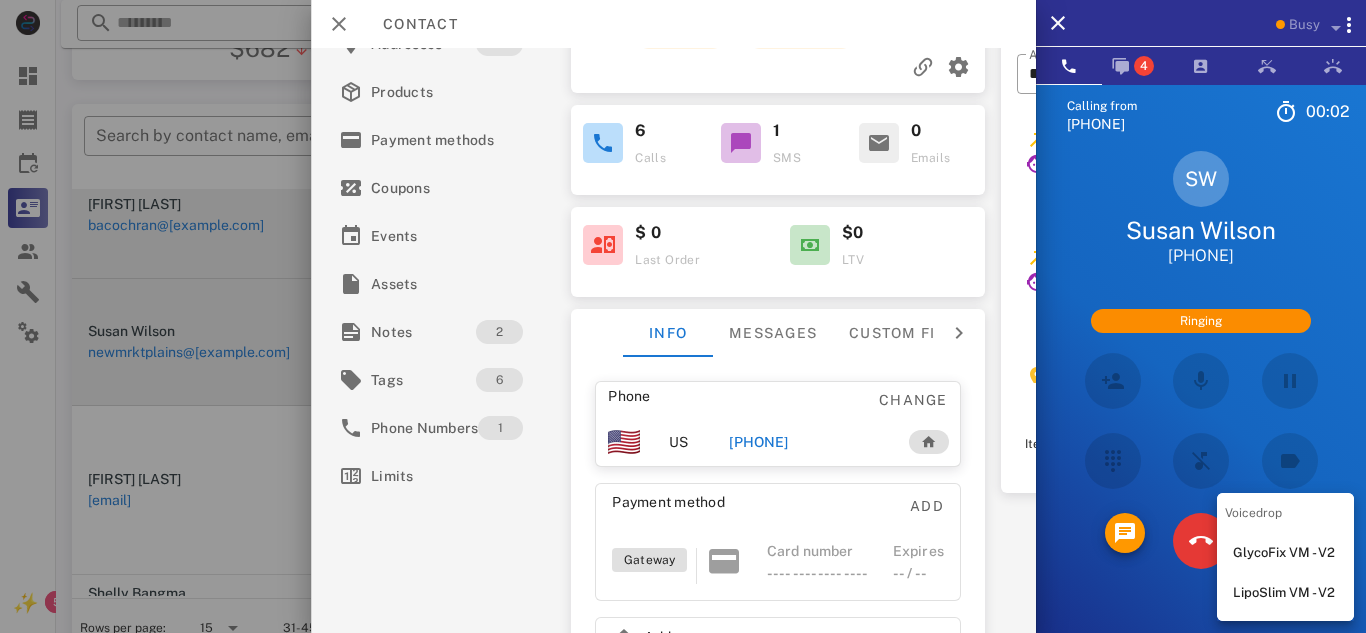 click on "LipoSlim VM - V2" at bounding box center [1285, 593] 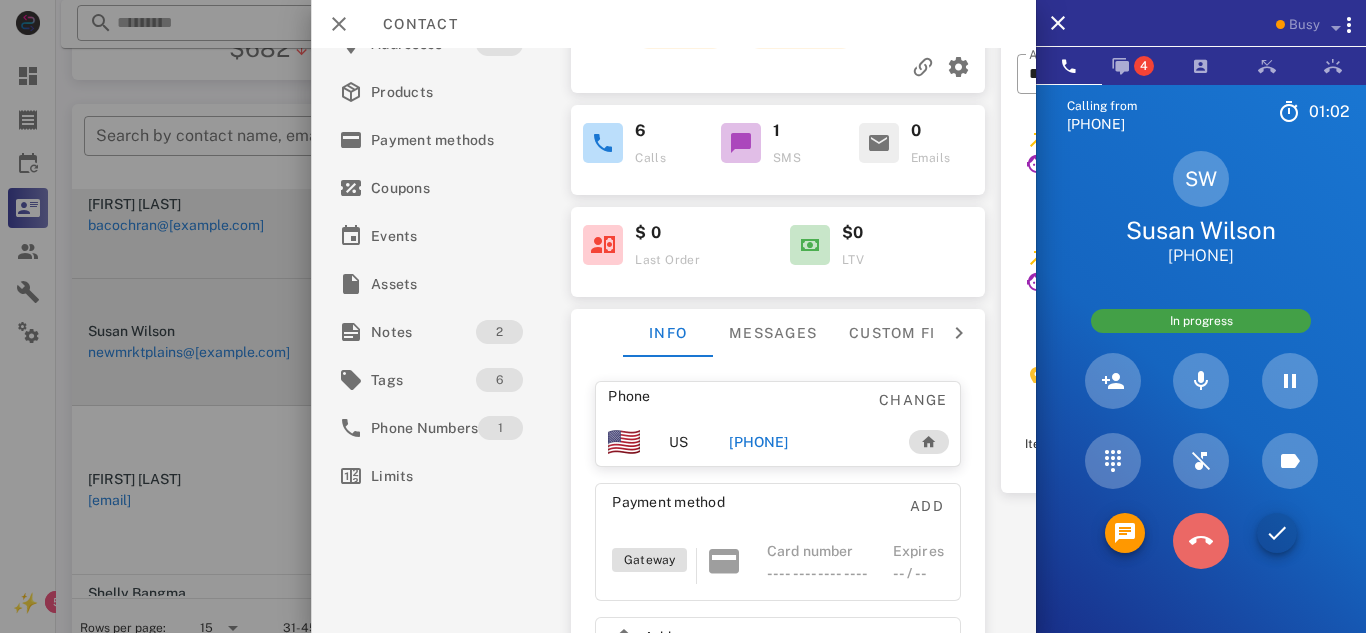 click at bounding box center [1201, 541] 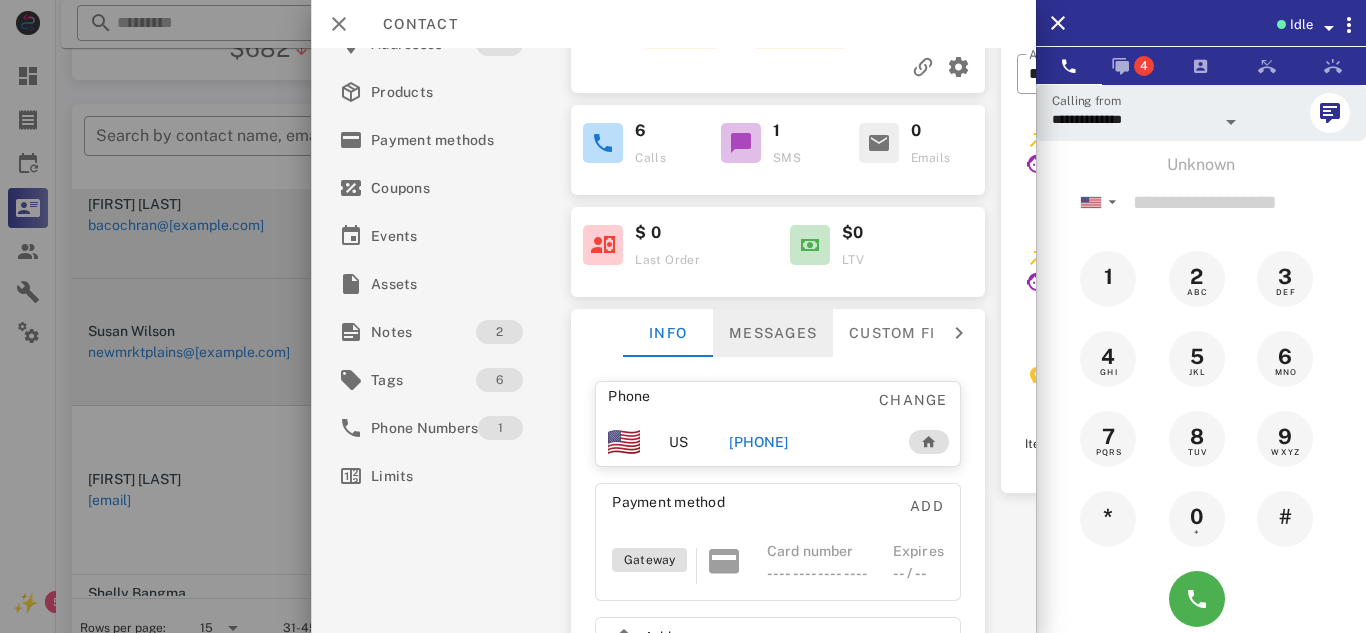 click on "Messages" at bounding box center (773, 333) 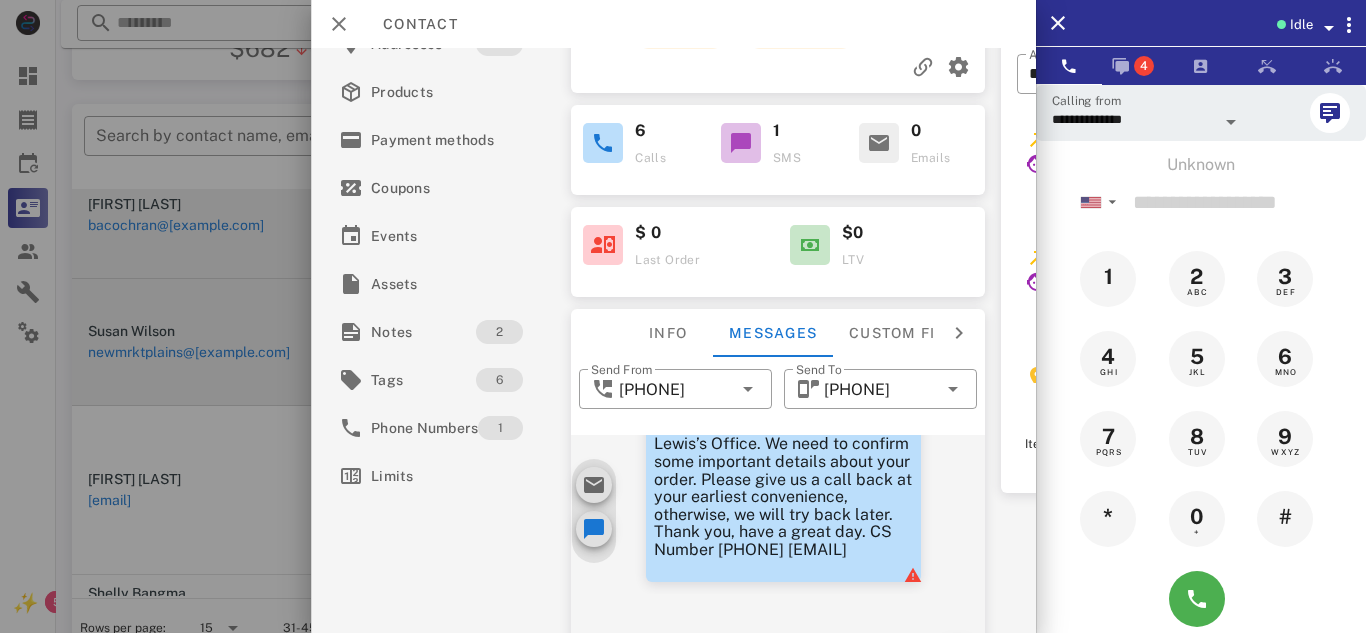 scroll, scrollTop: 373, scrollLeft: 0, axis: vertical 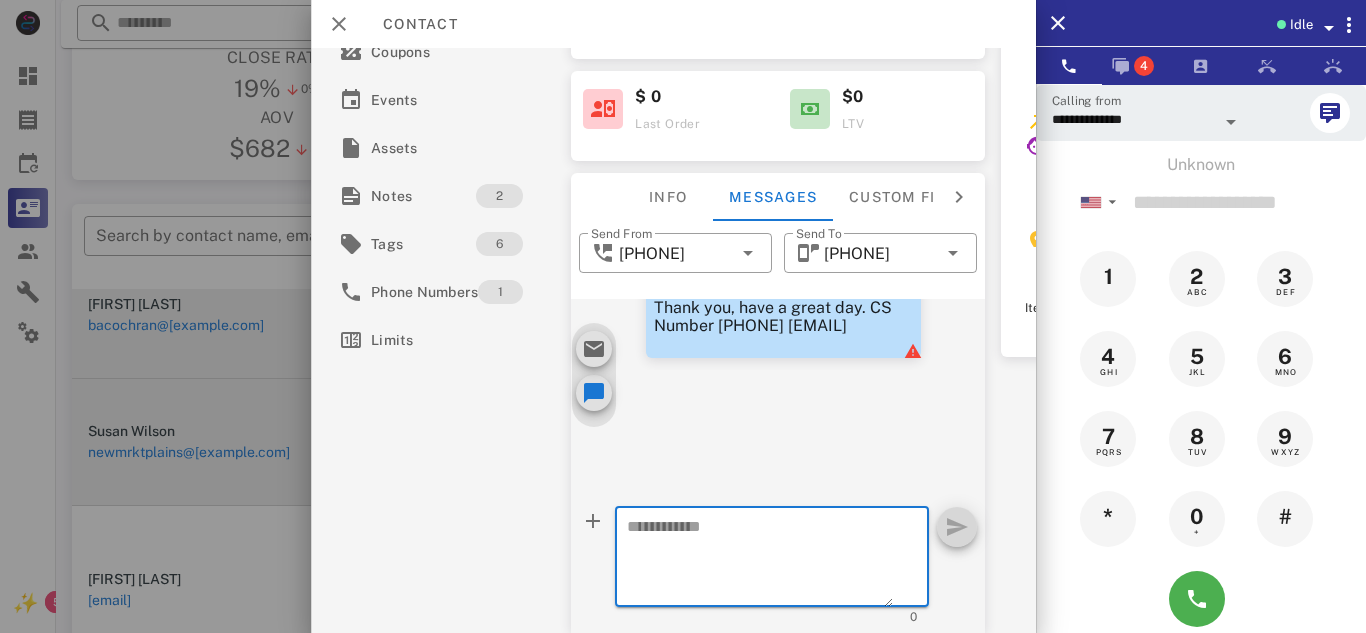 paste on "**********" 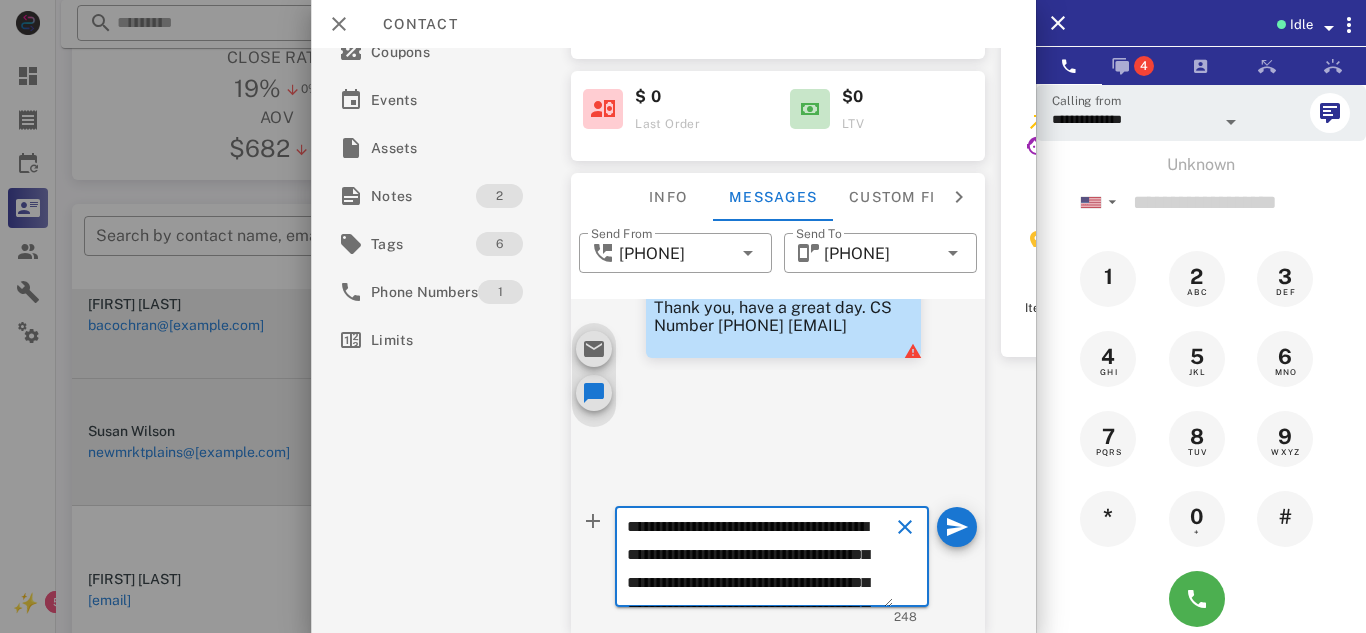 scroll, scrollTop: 153, scrollLeft: 0, axis: vertical 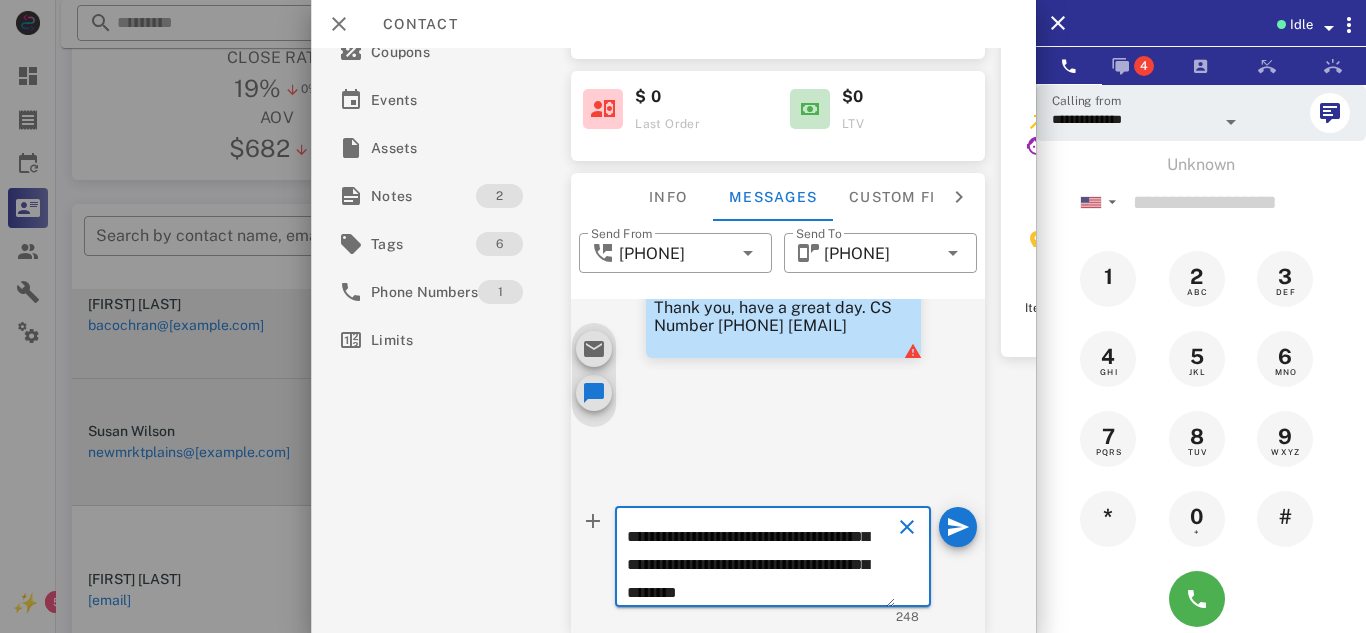 click on "**********" at bounding box center (761, 560) 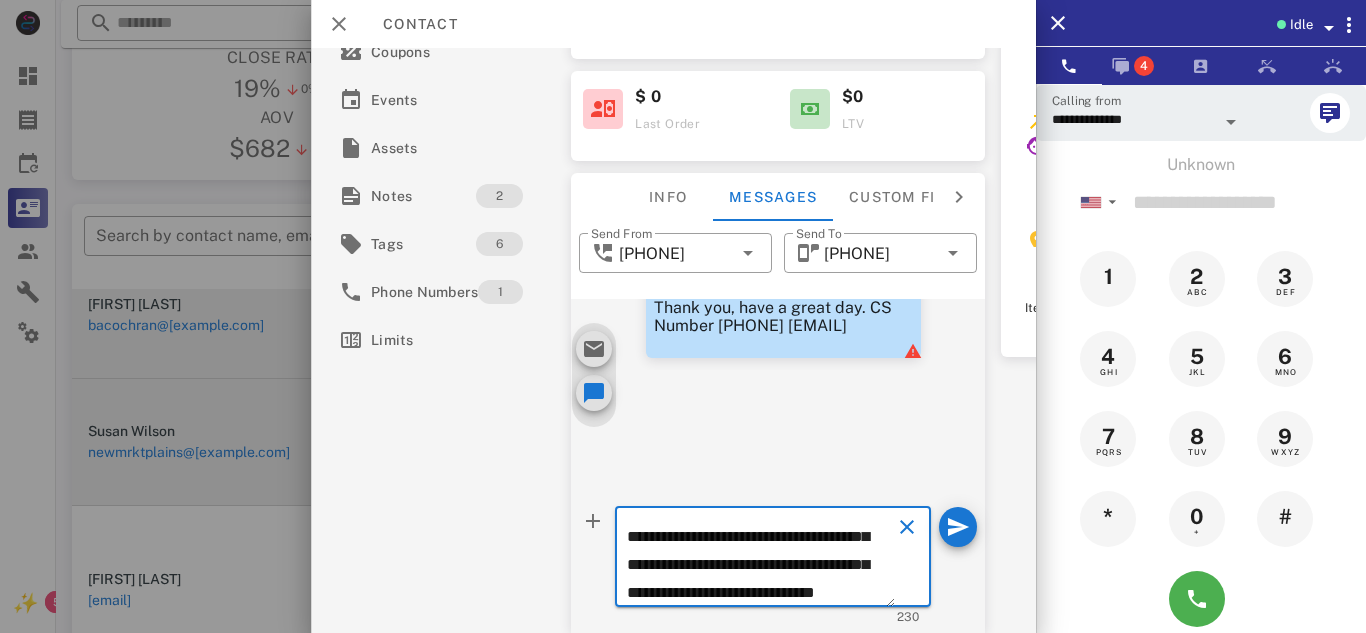 scroll, scrollTop: 153, scrollLeft: 0, axis: vertical 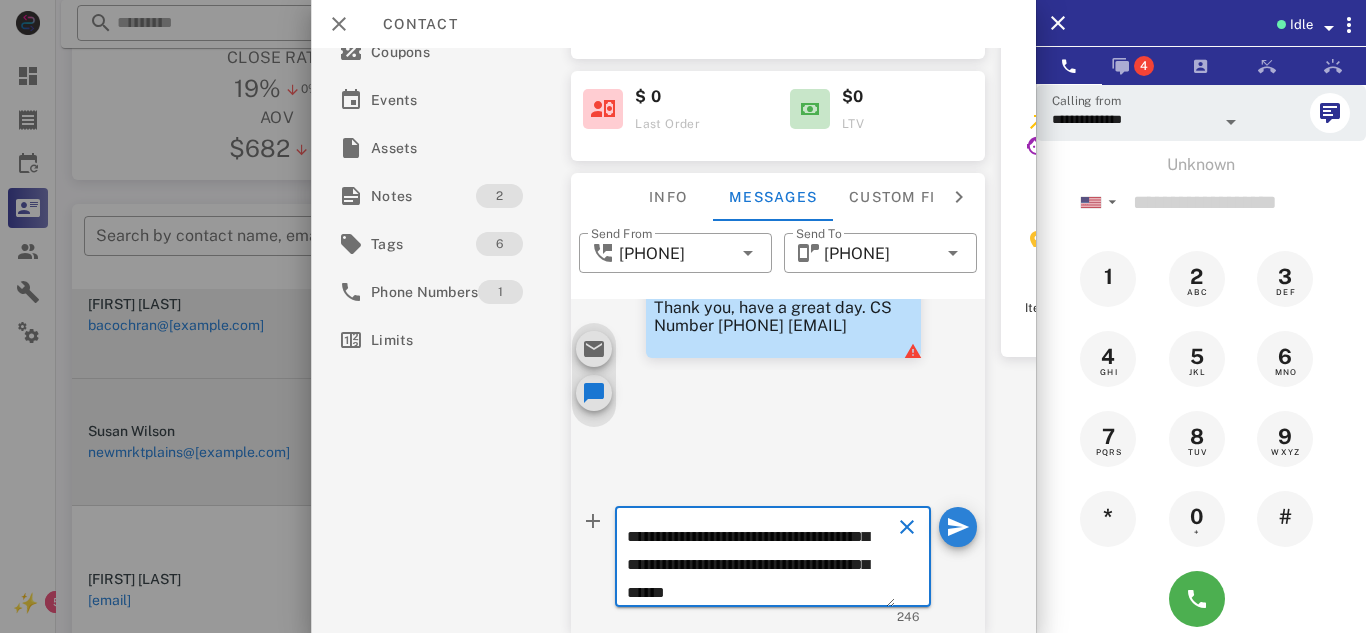 type on "**********" 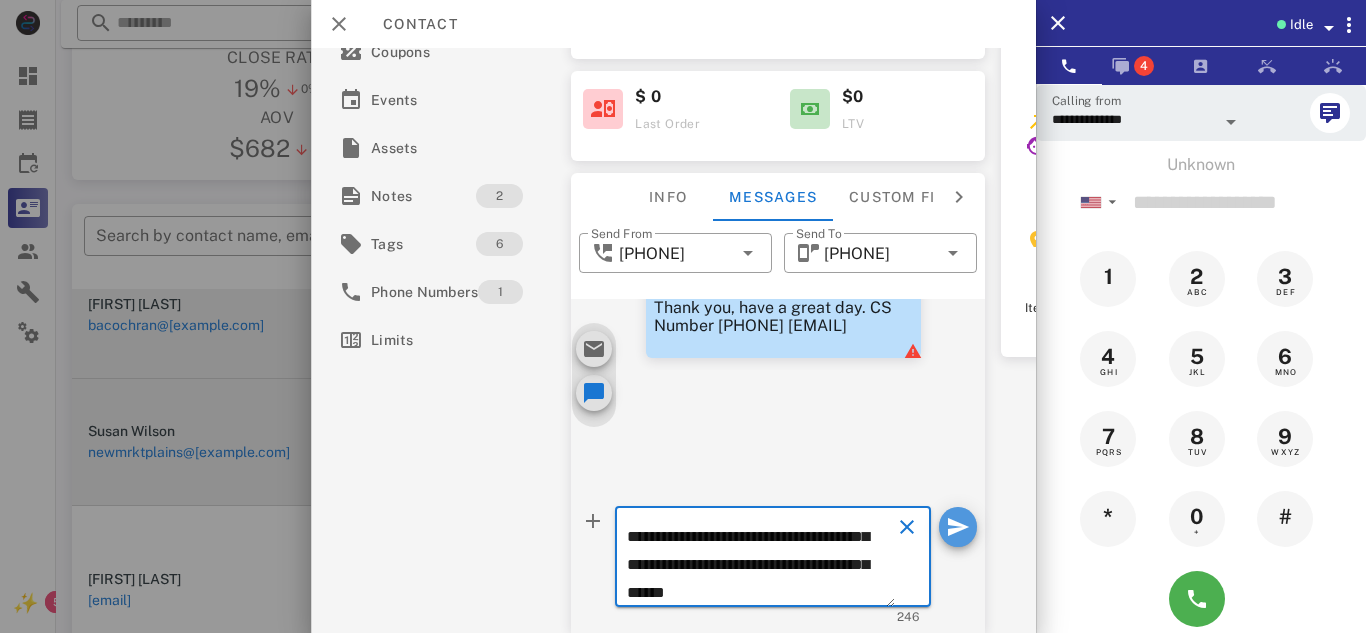 click at bounding box center (958, 527) 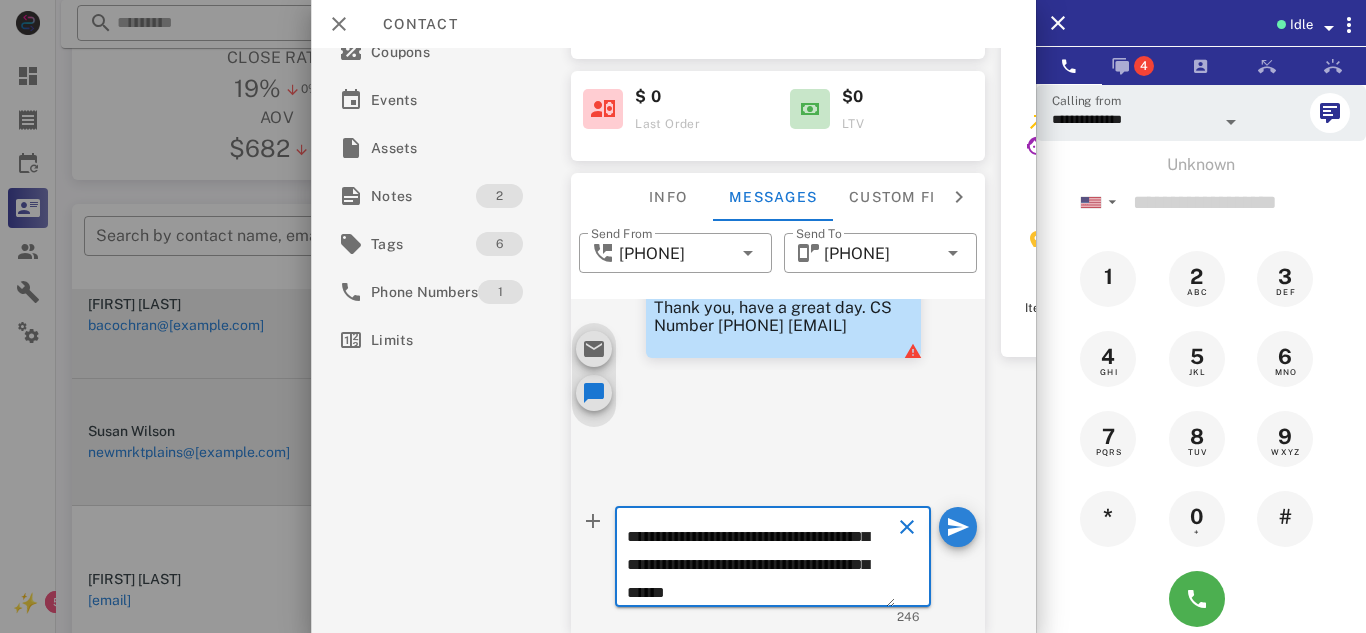 type 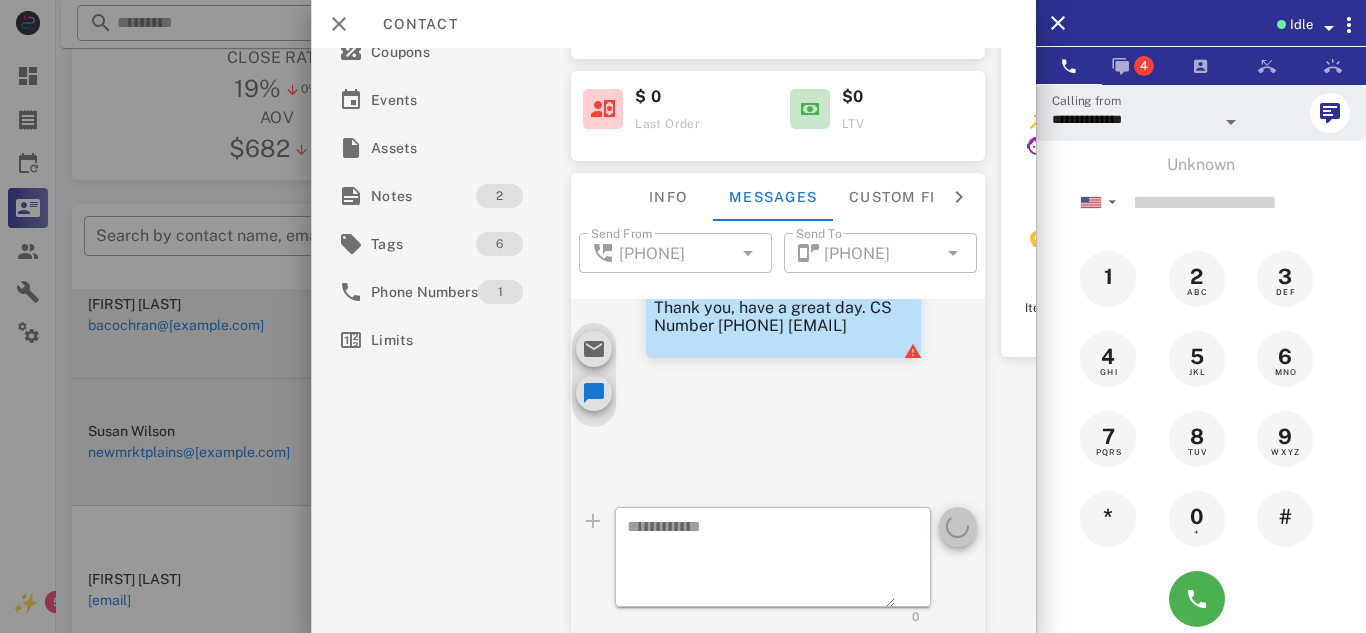 scroll, scrollTop: 0, scrollLeft: 0, axis: both 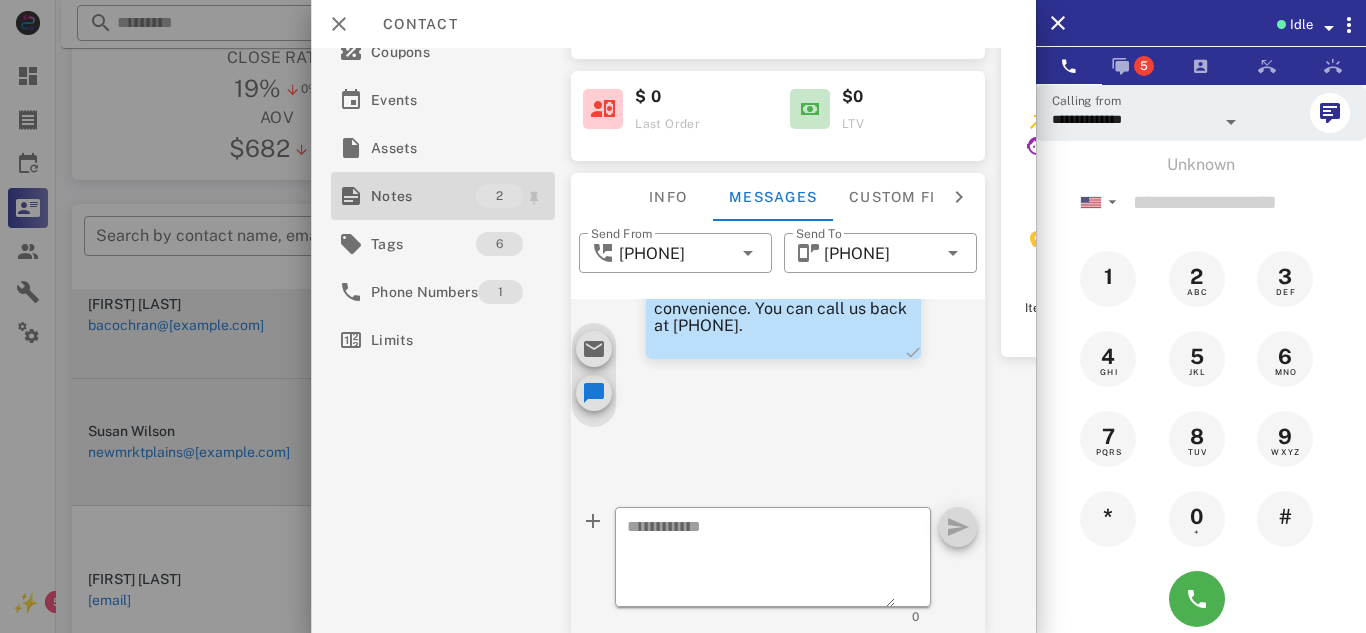 click on "Notes" at bounding box center [423, 196] 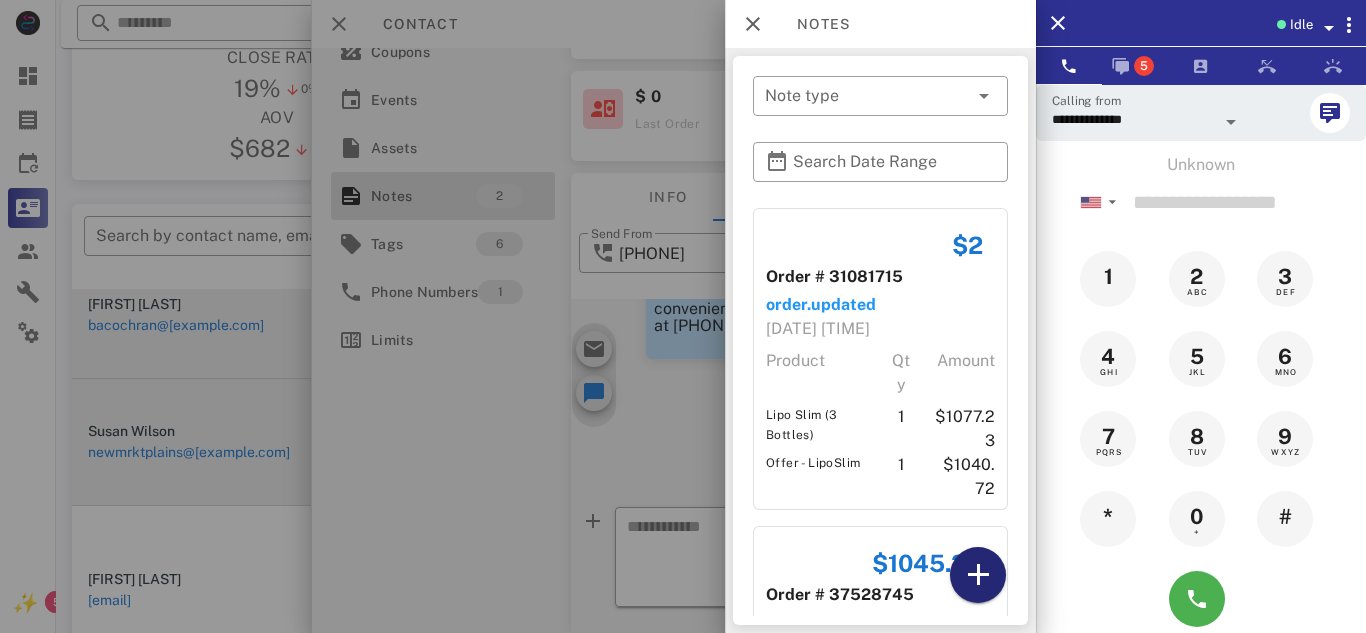 click at bounding box center (978, 575) 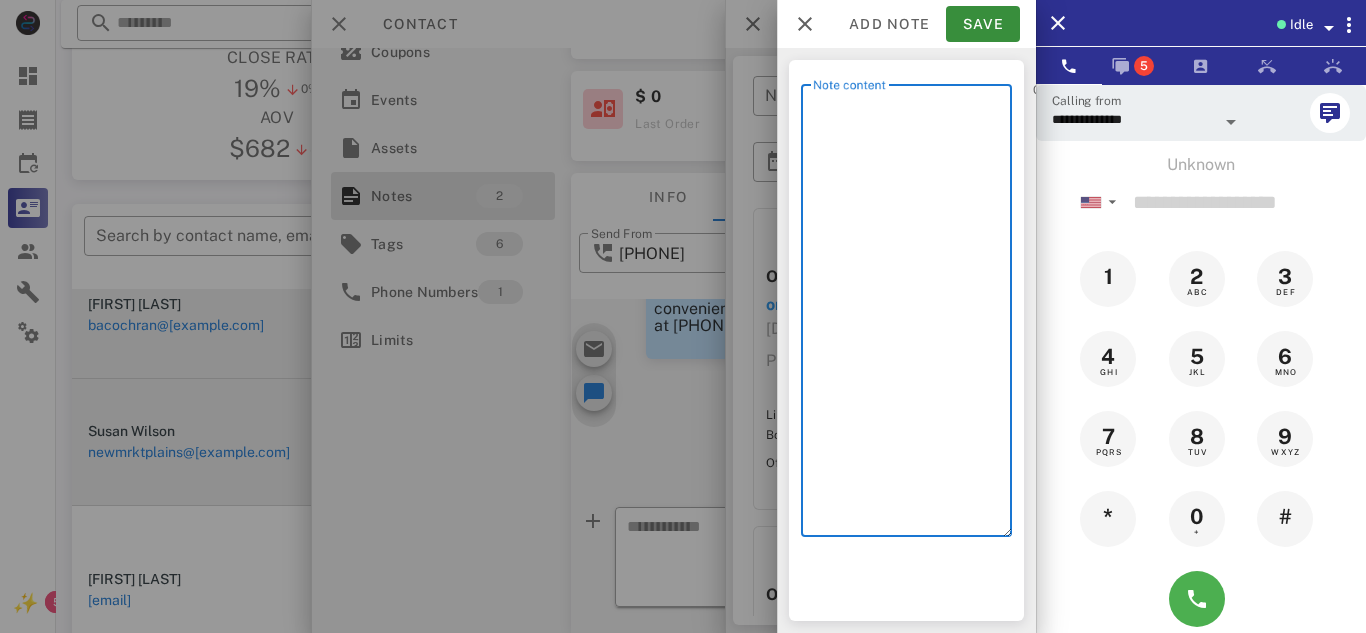 click on "Note content" at bounding box center [912, 315] 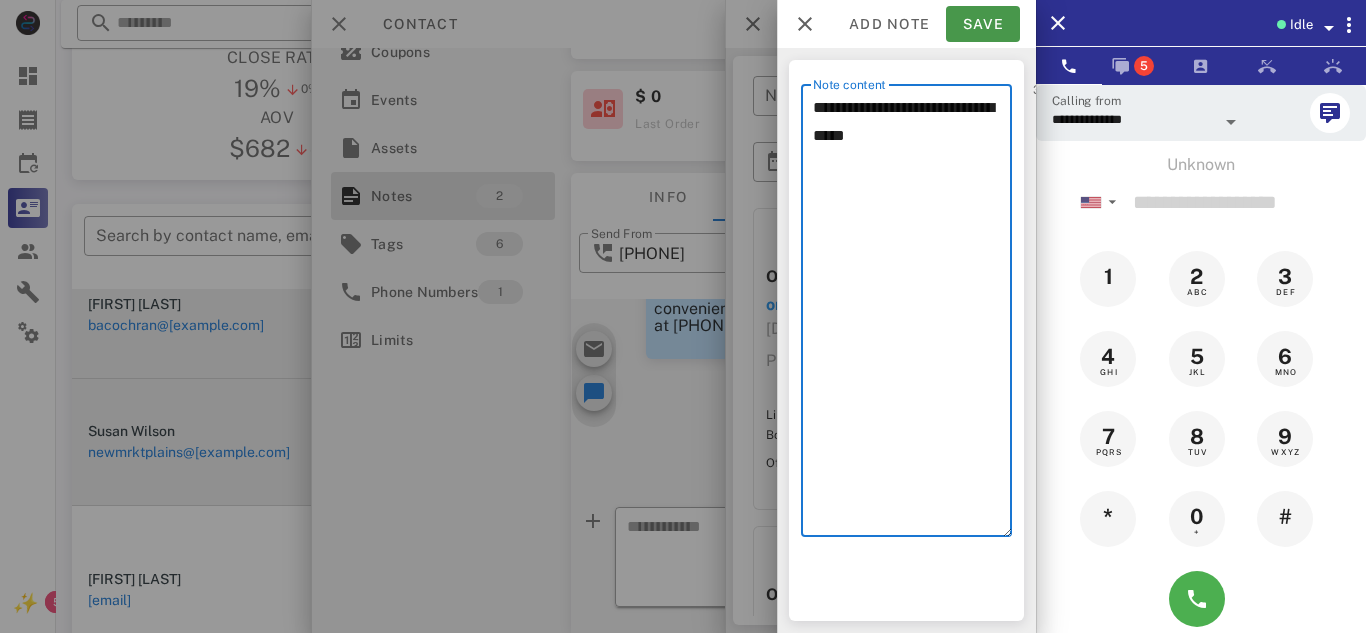 type on "**********" 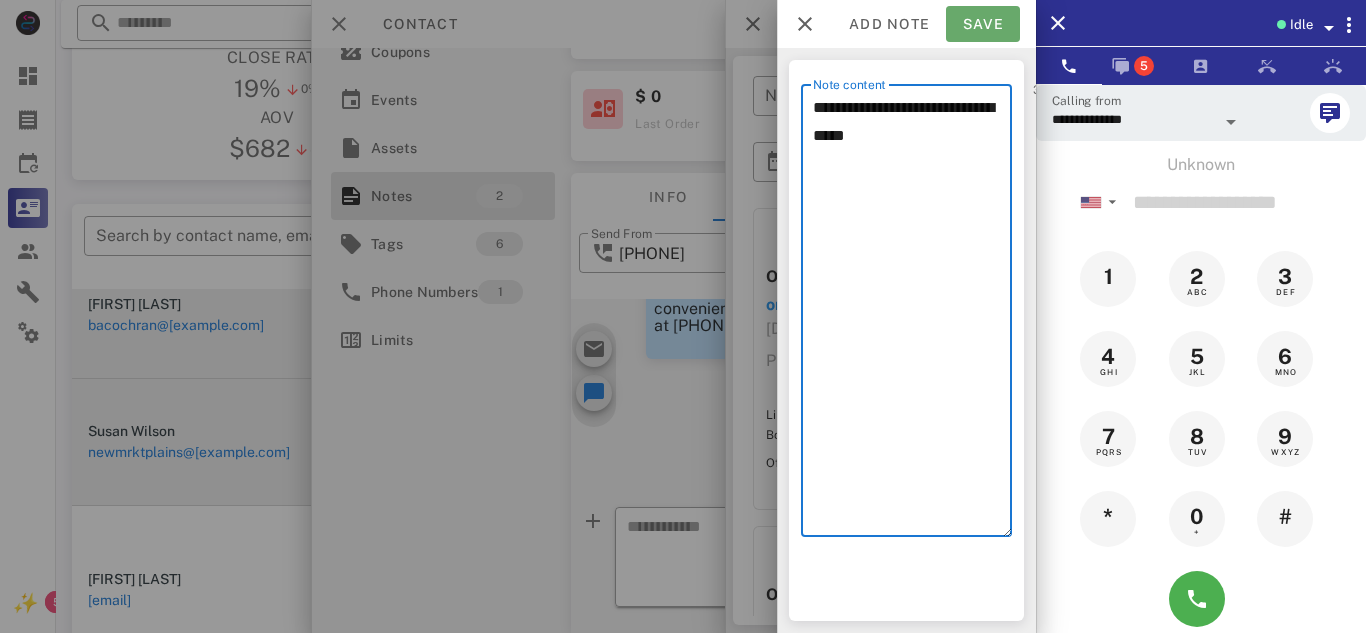 click on "Save" at bounding box center (983, 24) 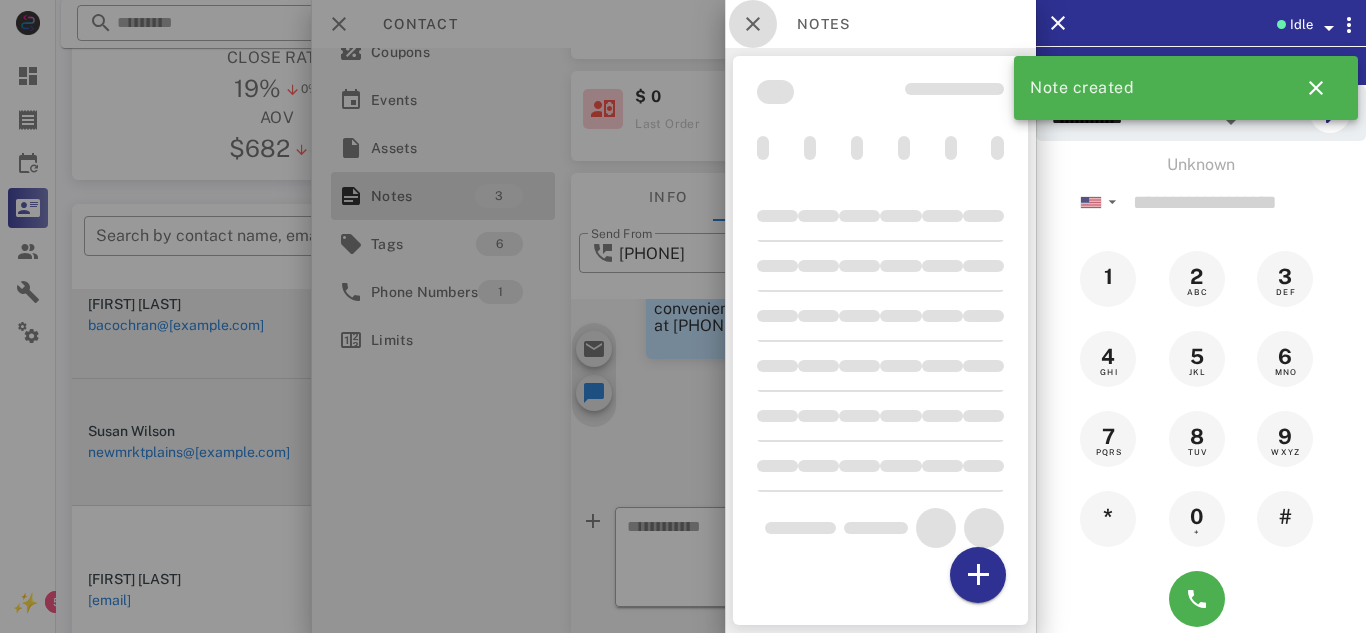 click at bounding box center (753, 24) 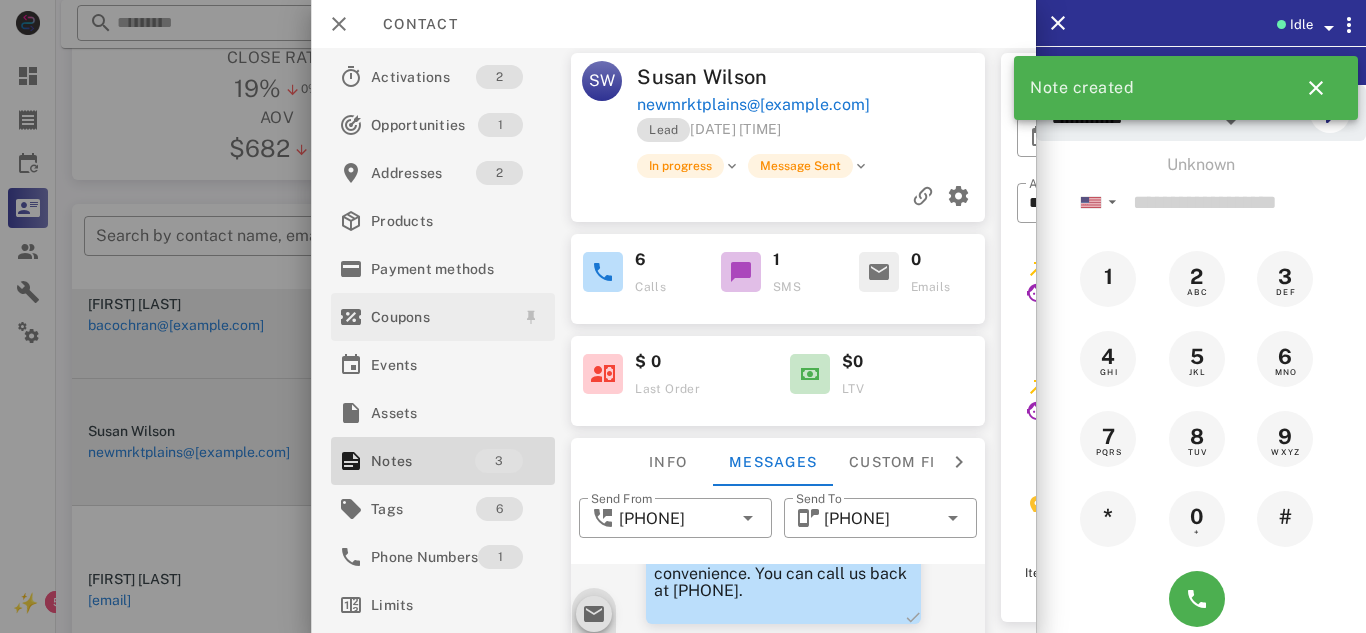 scroll, scrollTop: 0, scrollLeft: 0, axis: both 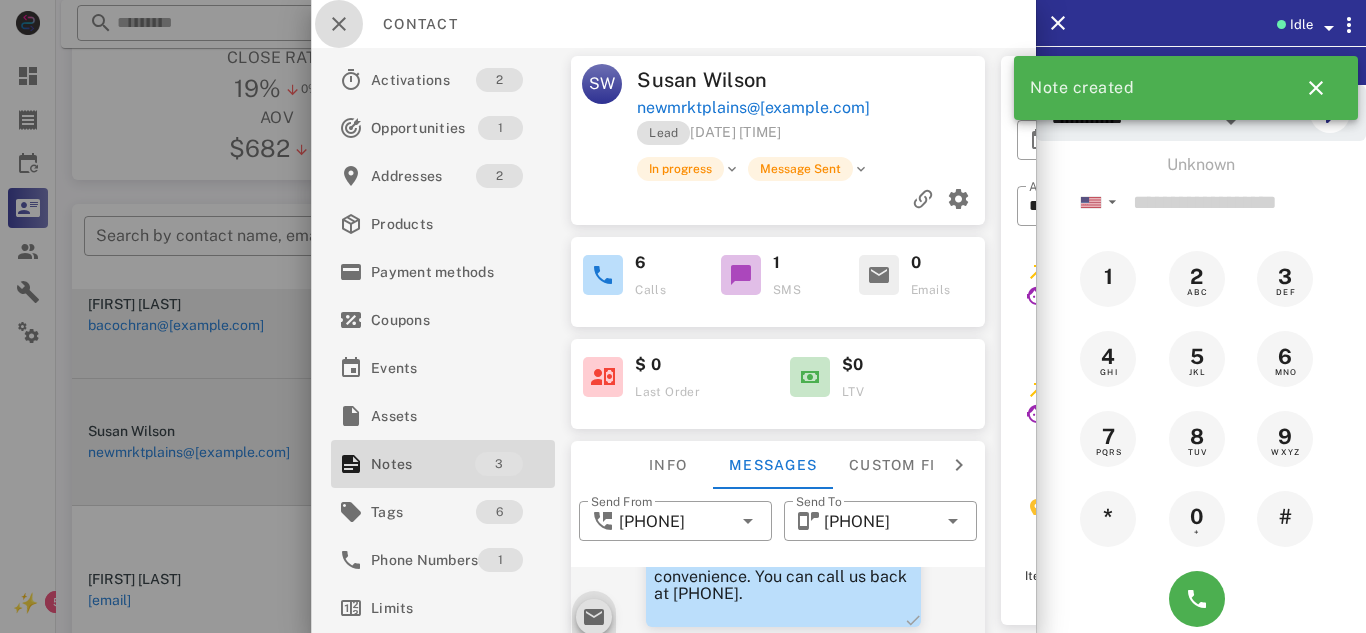 click at bounding box center (339, 24) 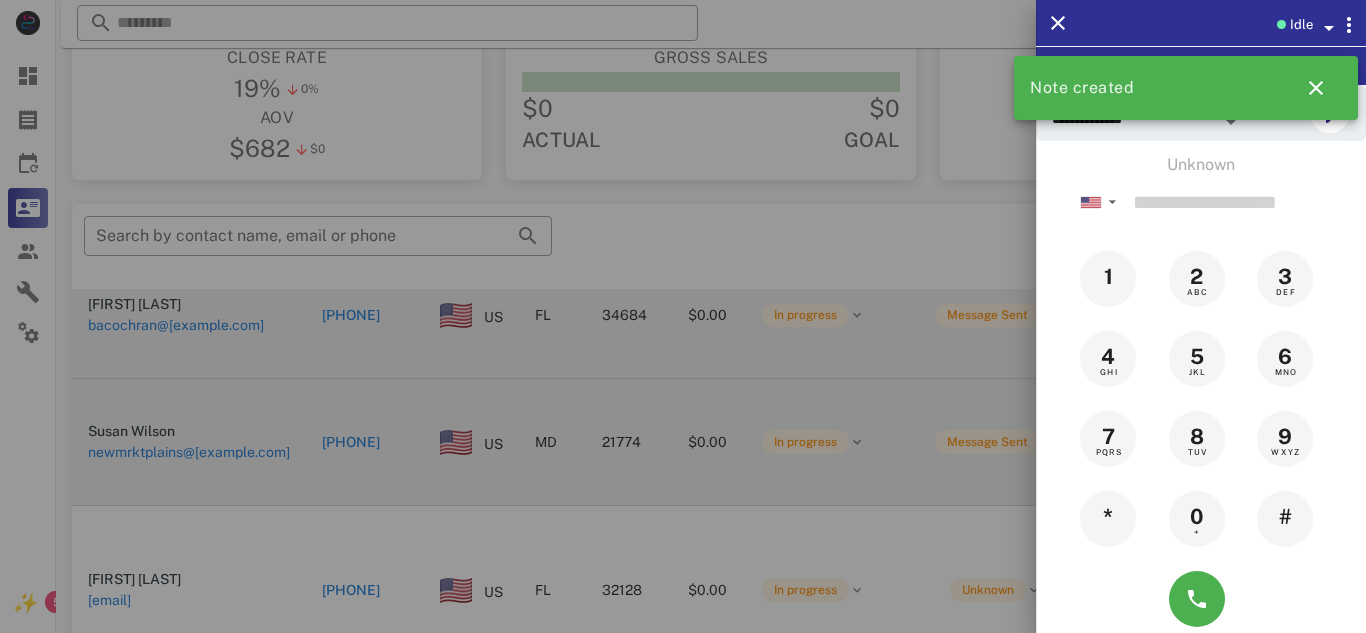 click at bounding box center (683, 316) 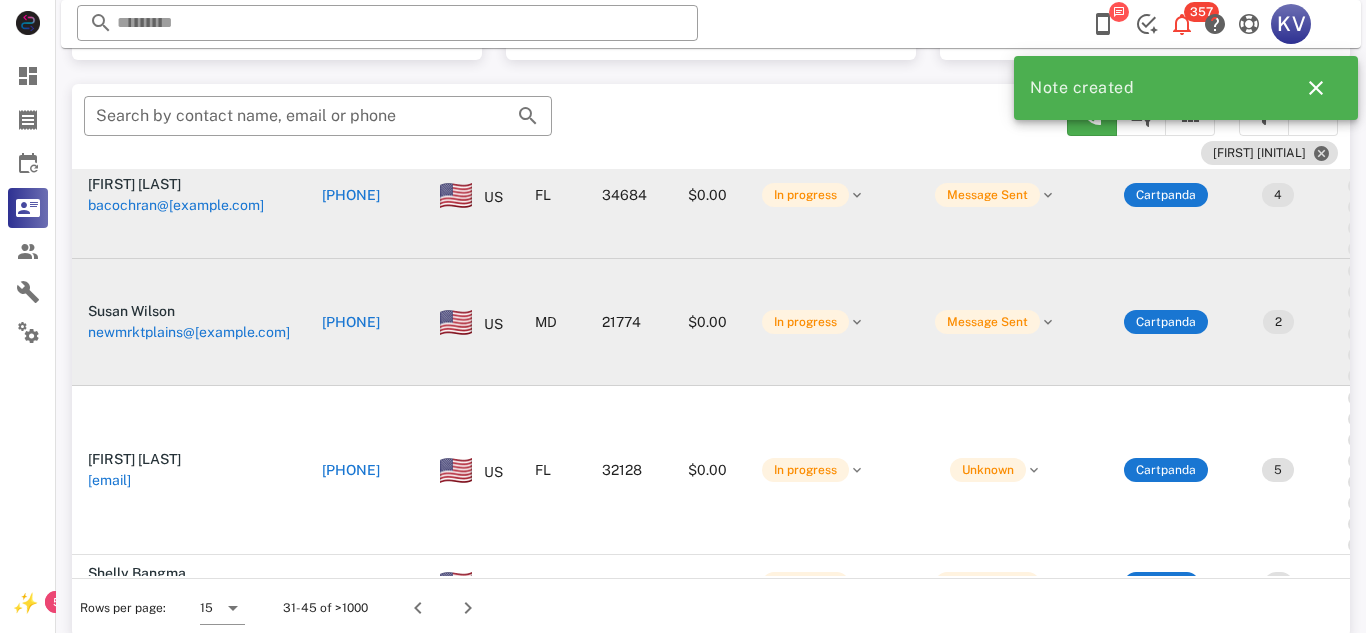 scroll, scrollTop: 380, scrollLeft: 0, axis: vertical 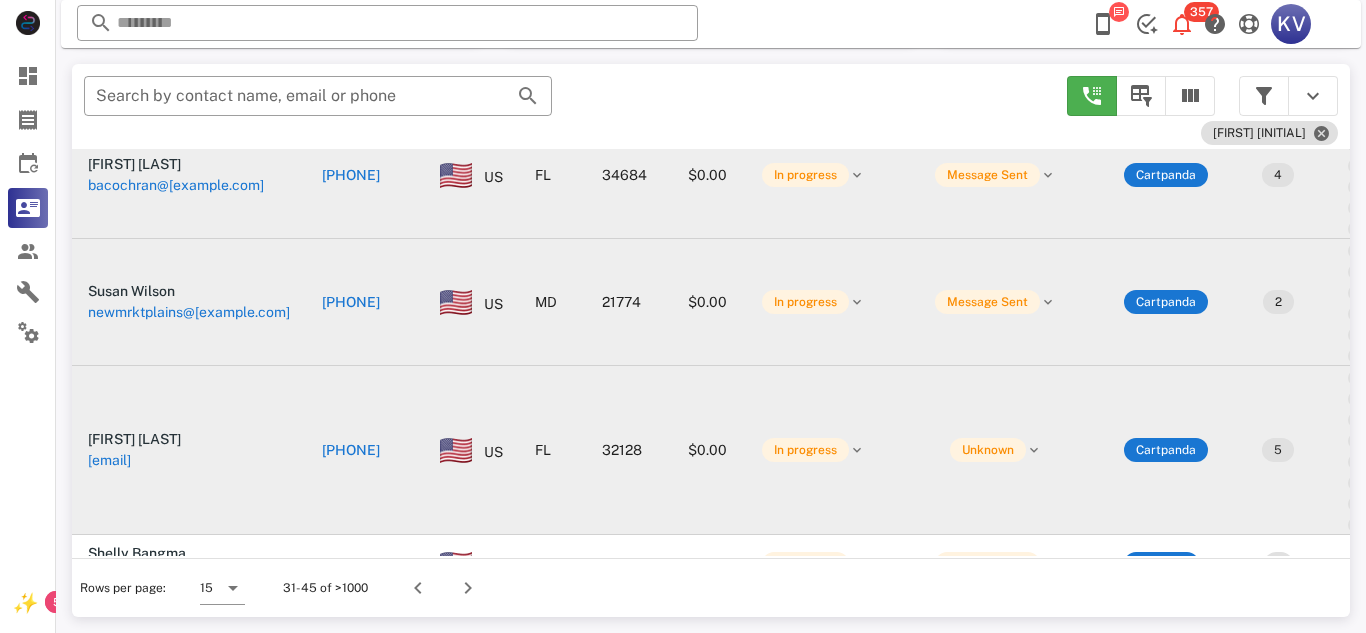 click on "[PHONE]" at bounding box center (351, 450) 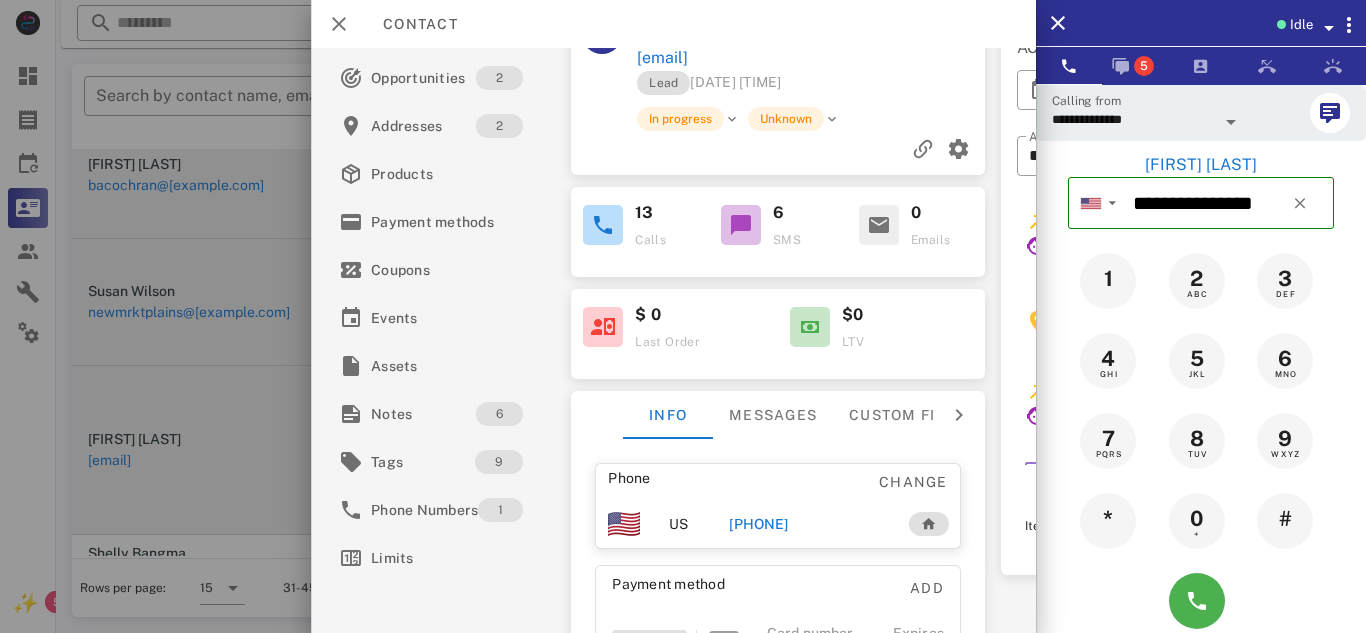 scroll, scrollTop: 52, scrollLeft: 0, axis: vertical 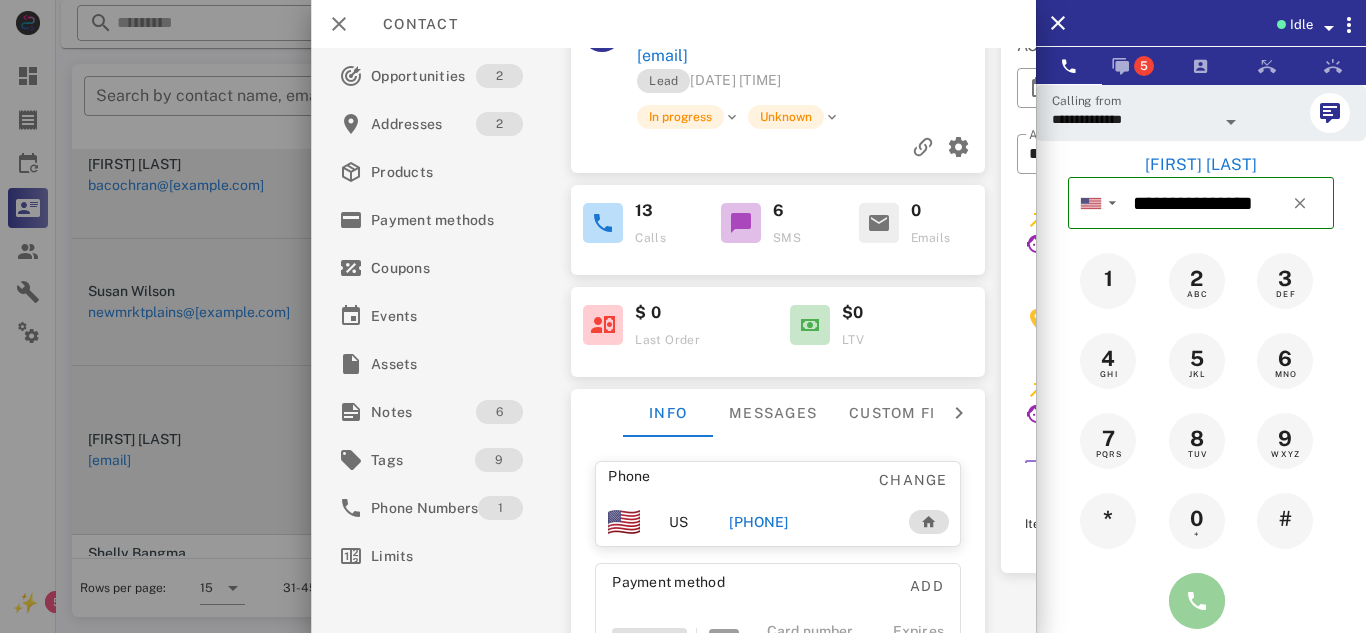 click at bounding box center (1197, 601) 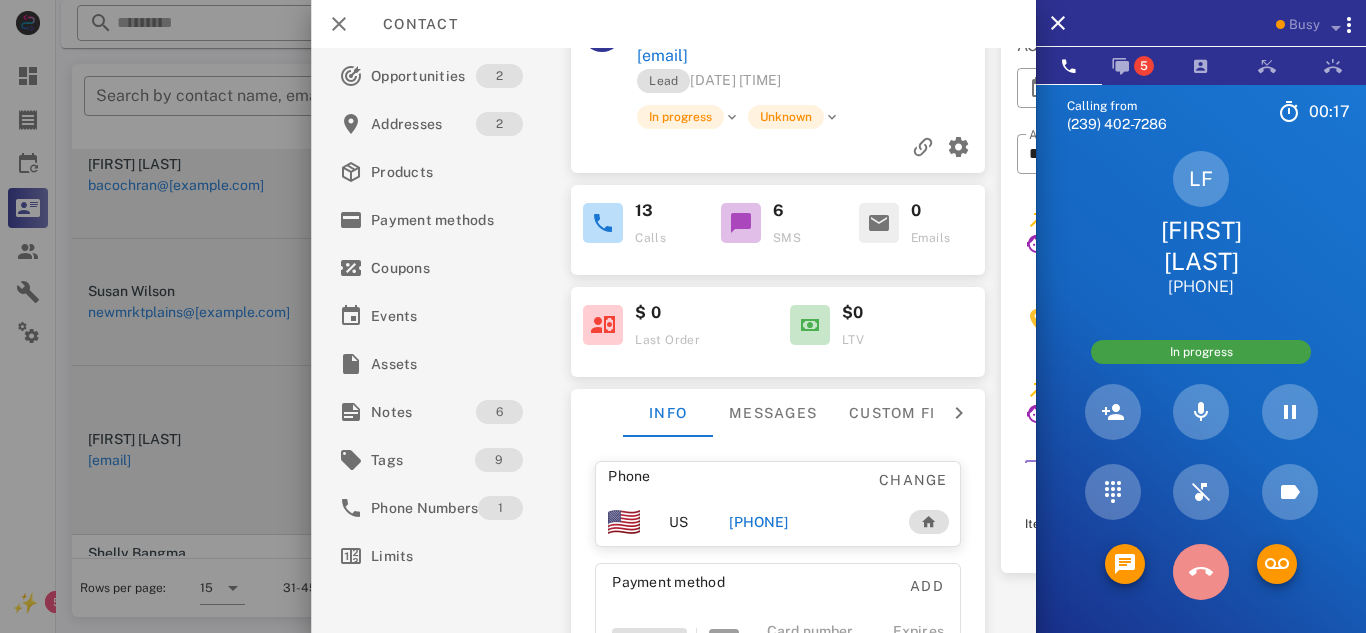 click at bounding box center [1201, 572] 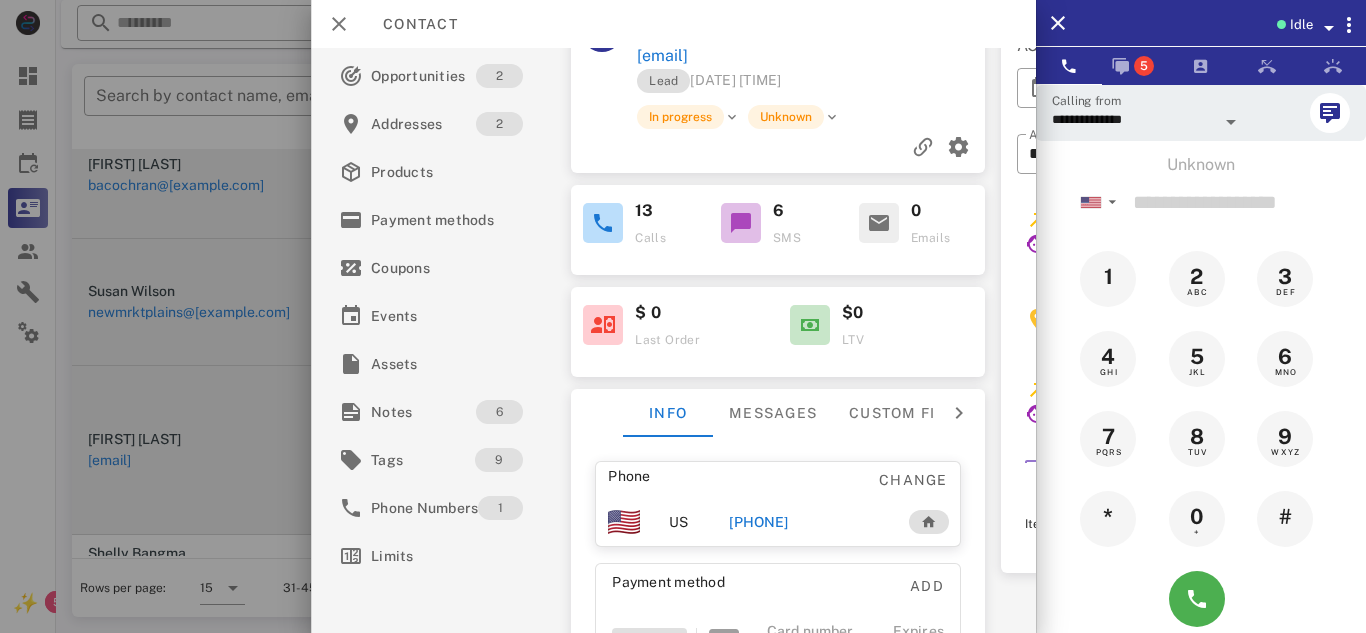 click on "[PHONE]" at bounding box center (758, 522) 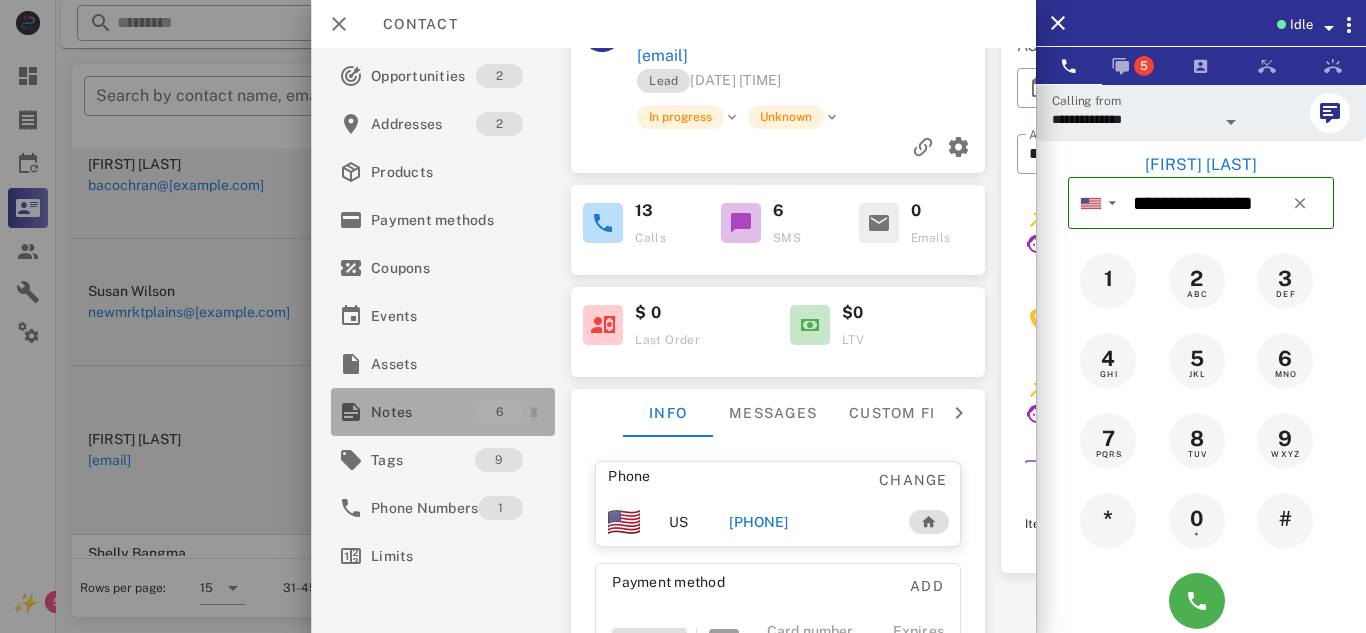 click on "Notes" at bounding box center (423, 412) 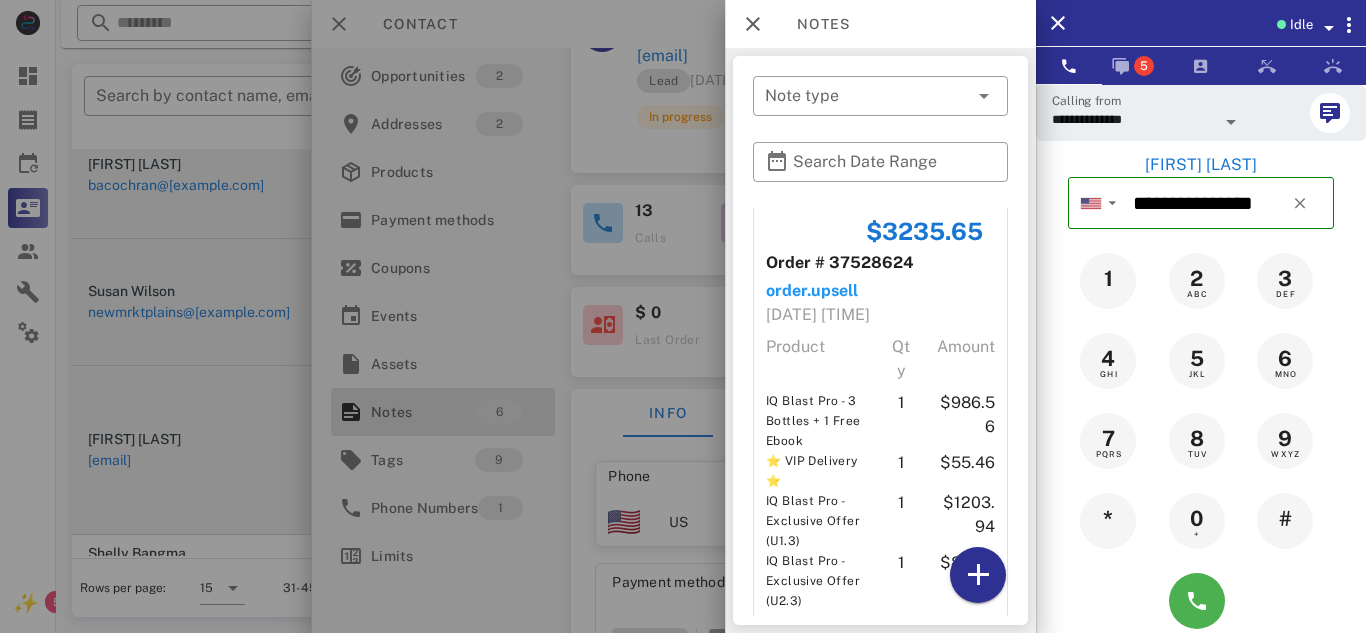 scroll, scrollTop: 1560, scrollLeft: 0, axis: vertical 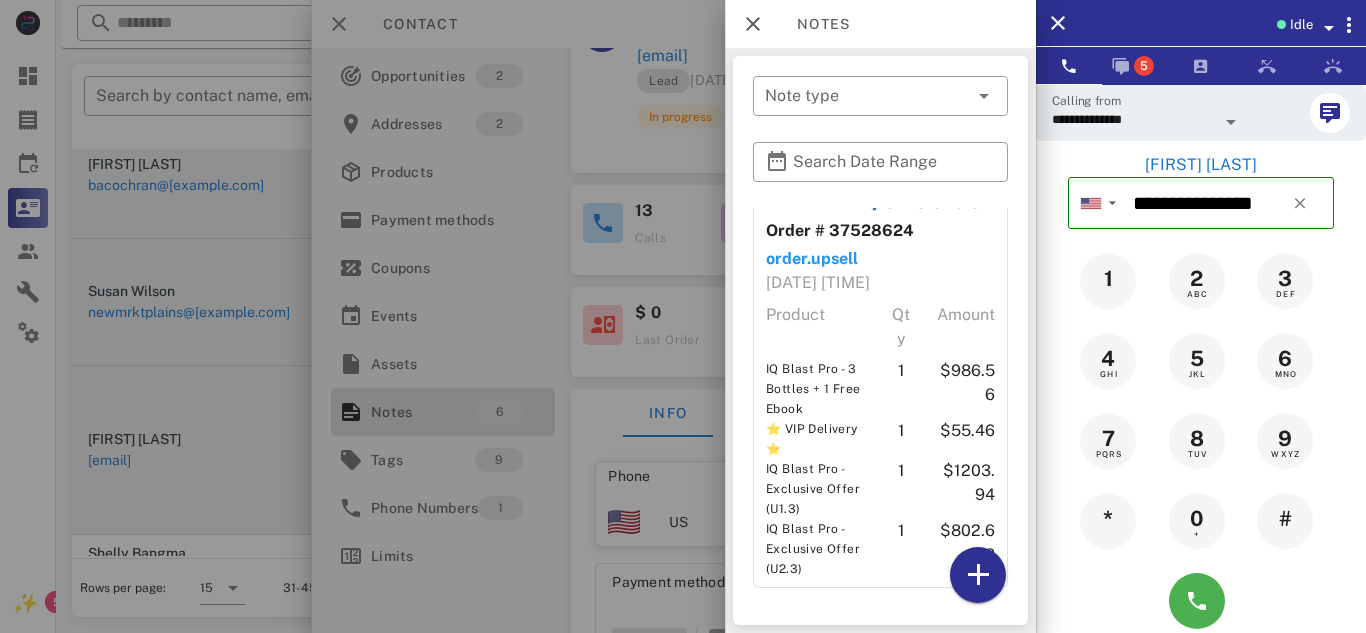 click at bounding box center (683, 316) 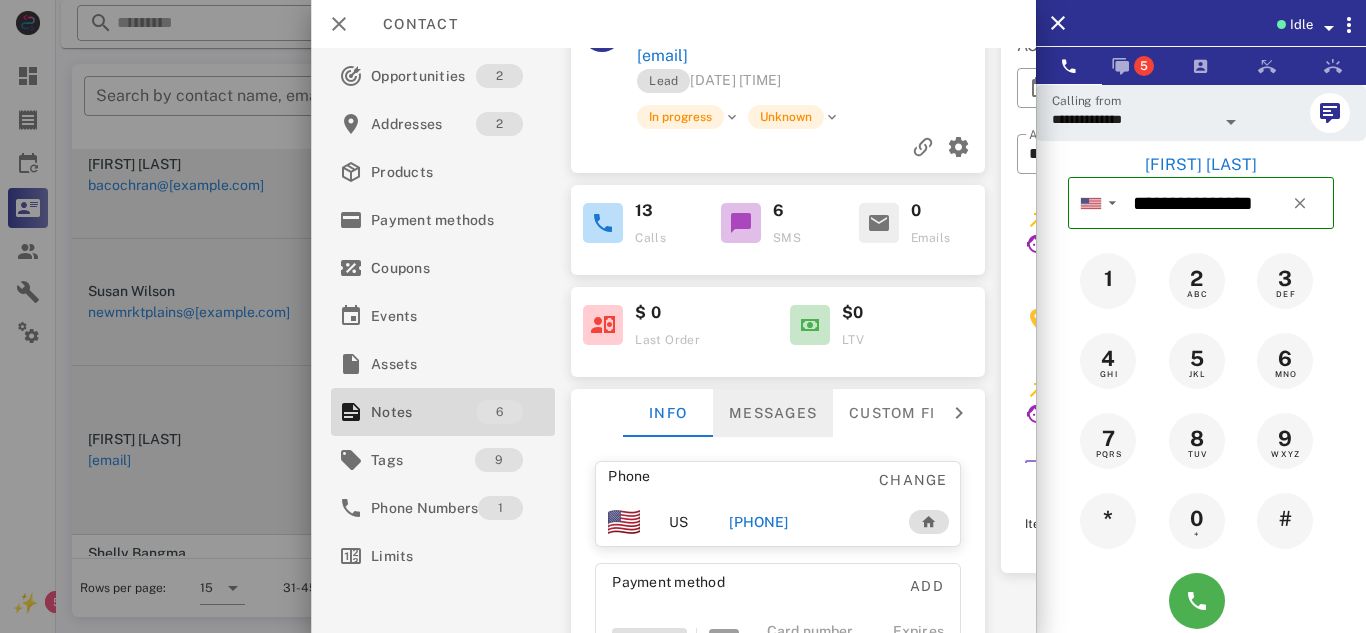 click on "Messages" at bounding box center (773, 413) 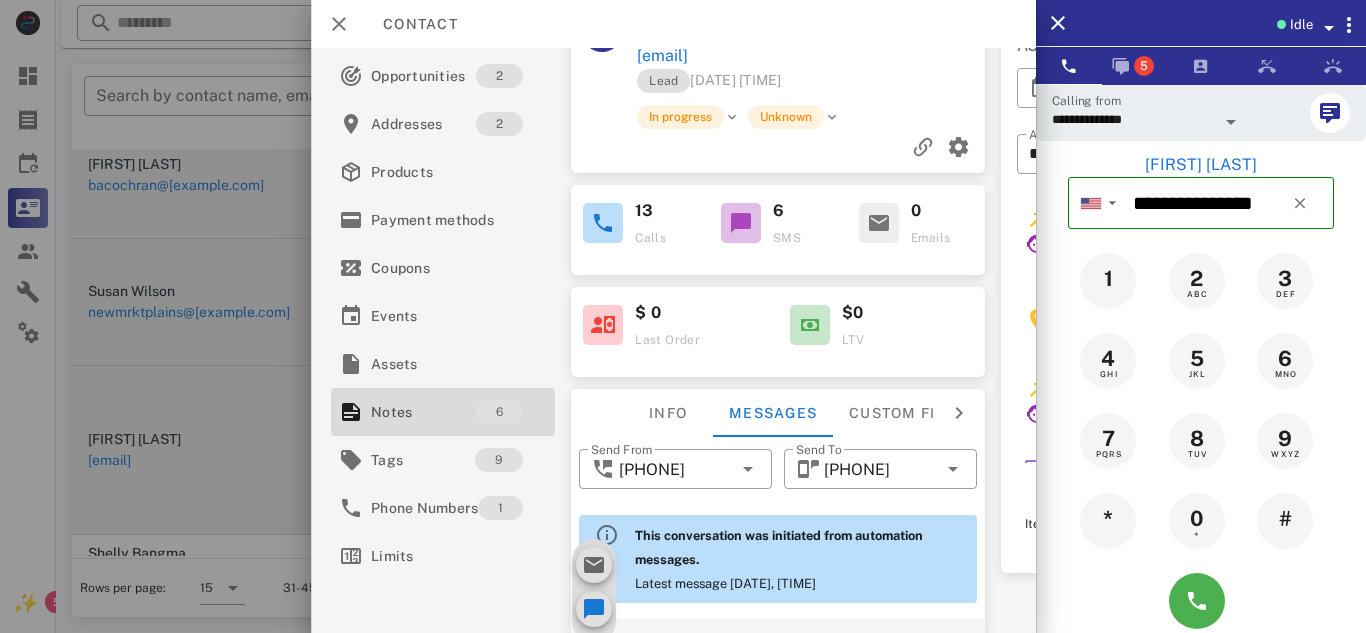 scroll, scrollTop: 1131, scrollLeft: 0, axis: vertical 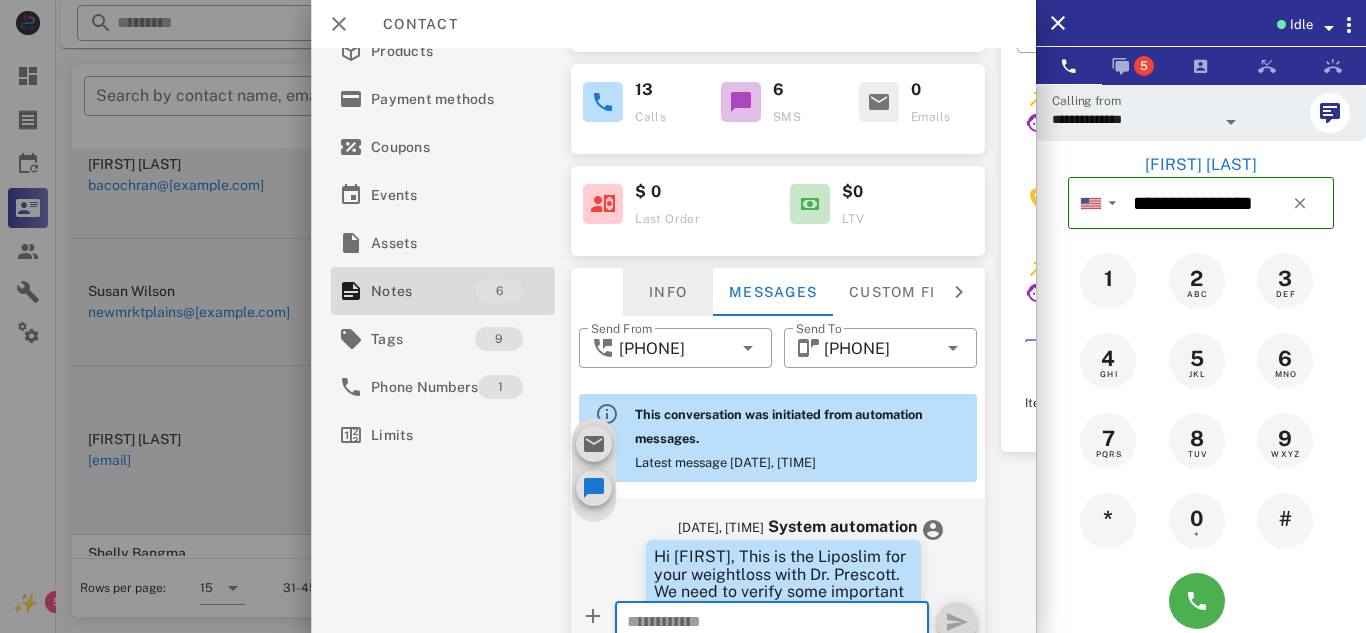 click on "Info" at bounding box center [668, 292] 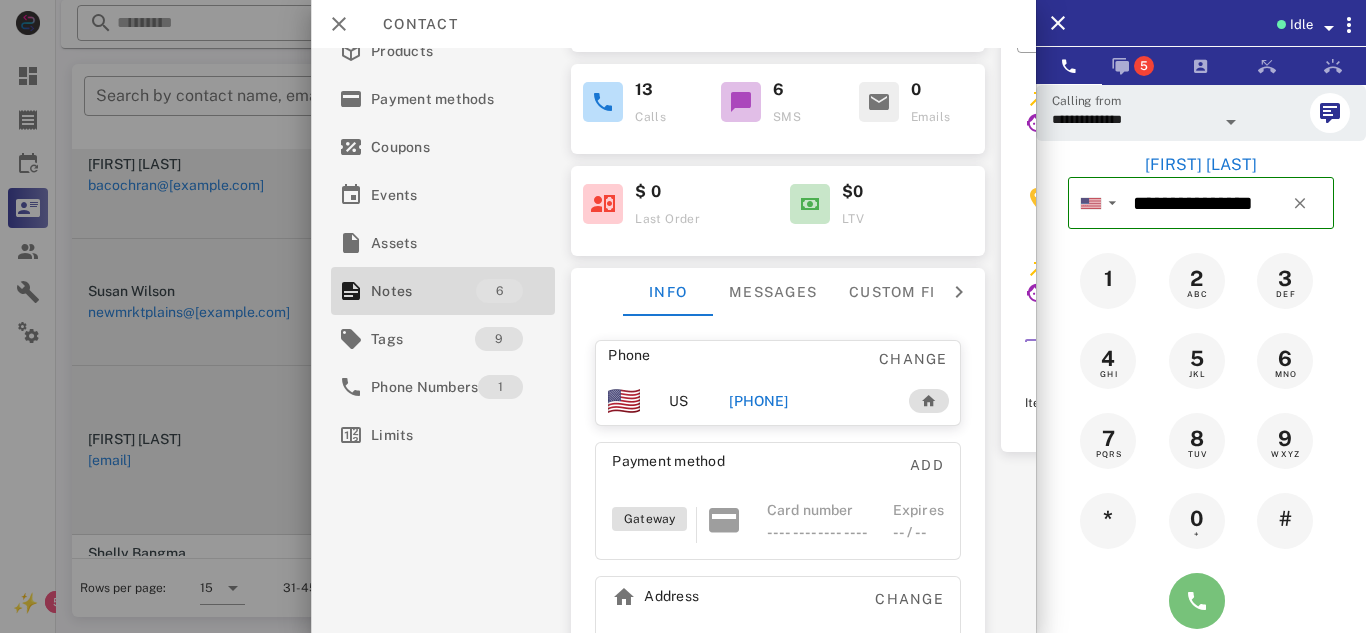 click at bounding box center (1197, 601) 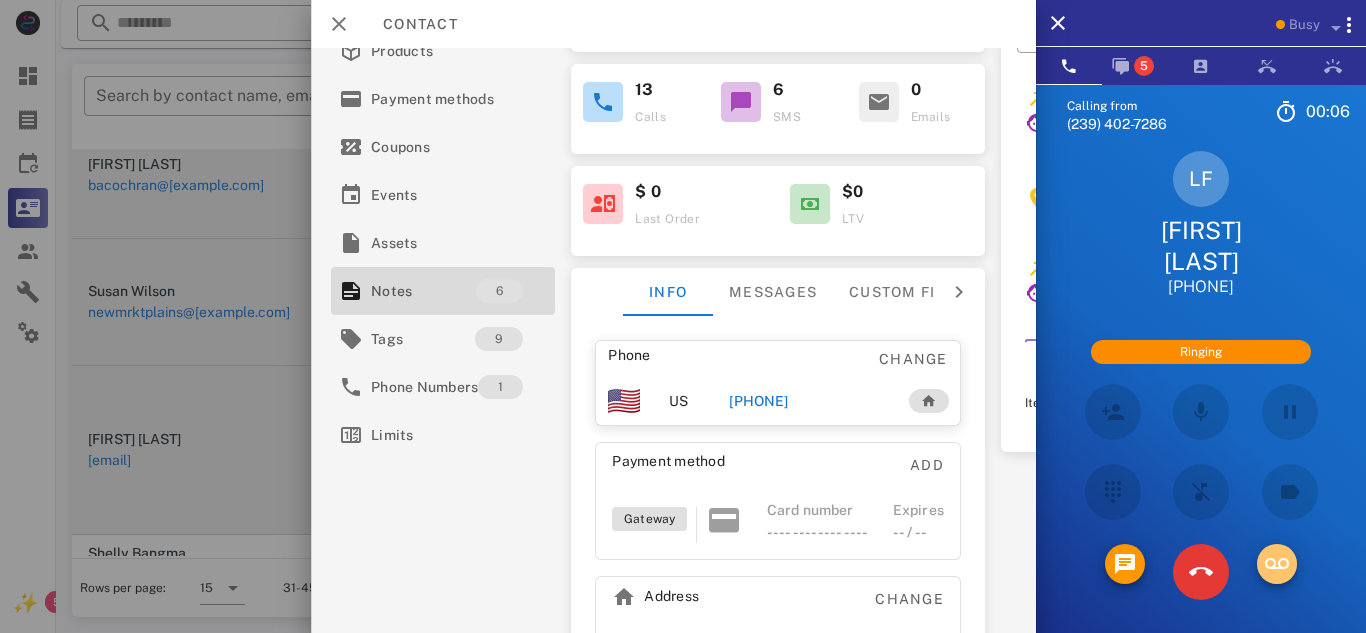 click at bounding box center [1277, 564] 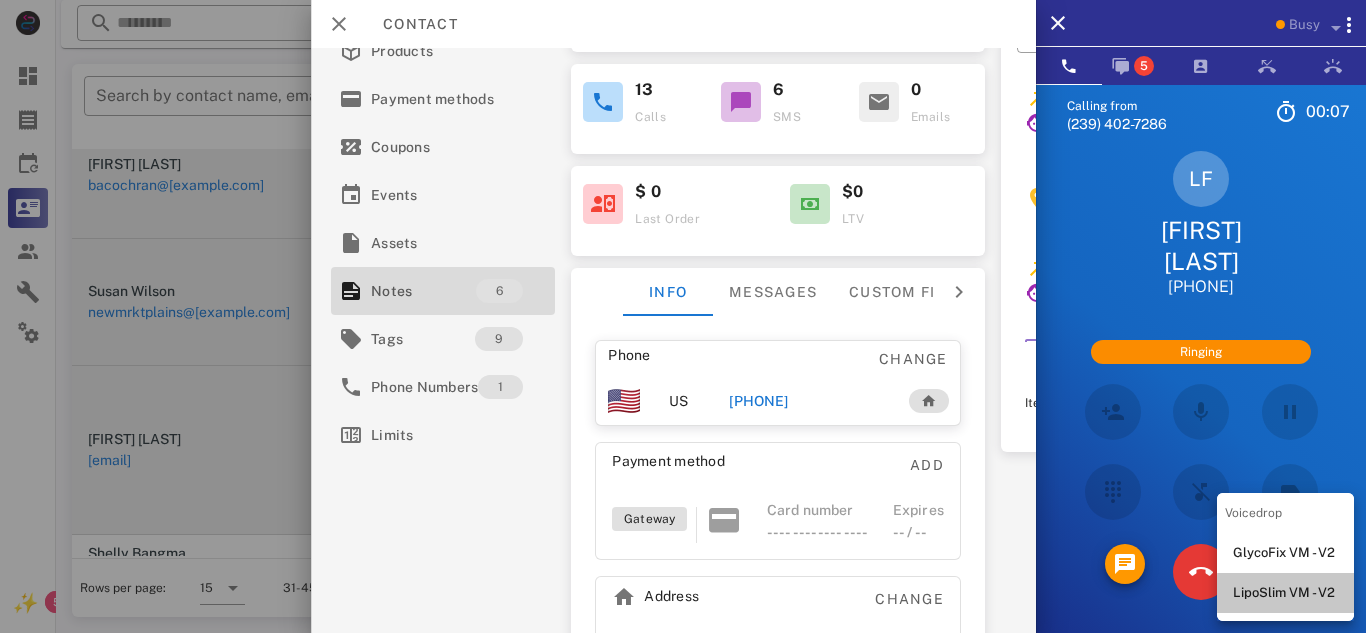 click on "LipoSlim VM - V2" at bounding box center [1285, 593] 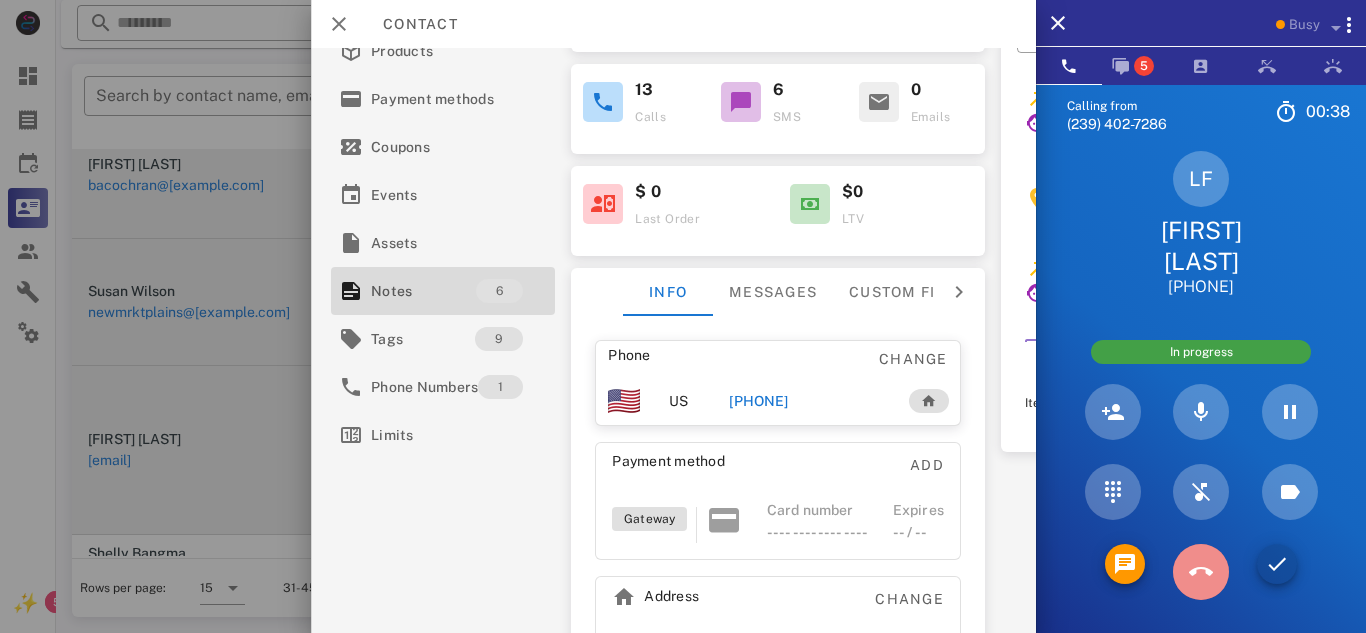 click at bounding box center [1201, 572] 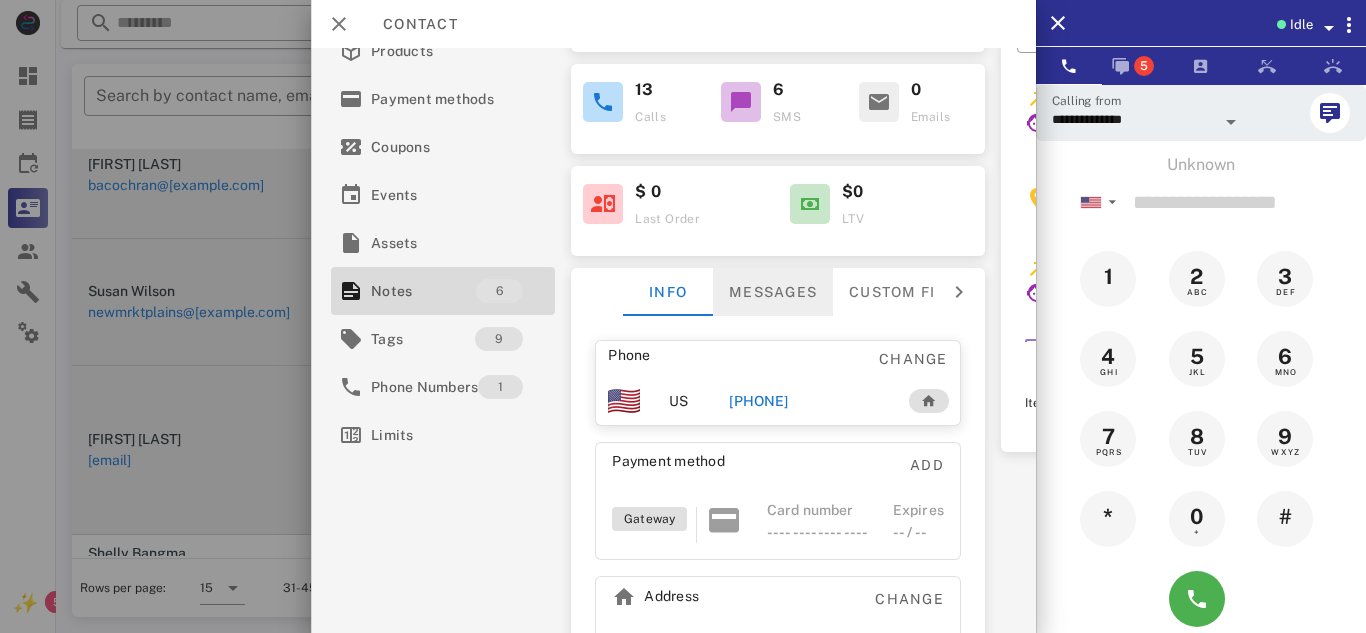 click on "Messages" at bounding box center (773, 292) 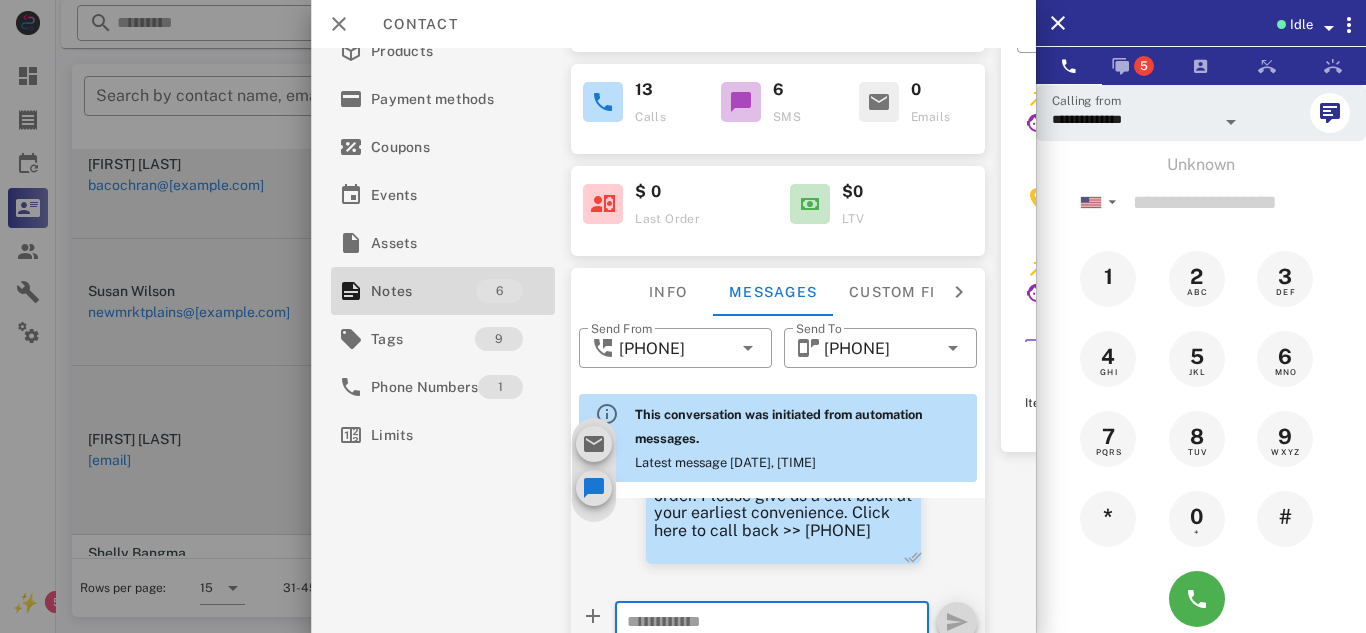scroll, scrollTop: 1131, scrollLeft: 0, axis: vertical 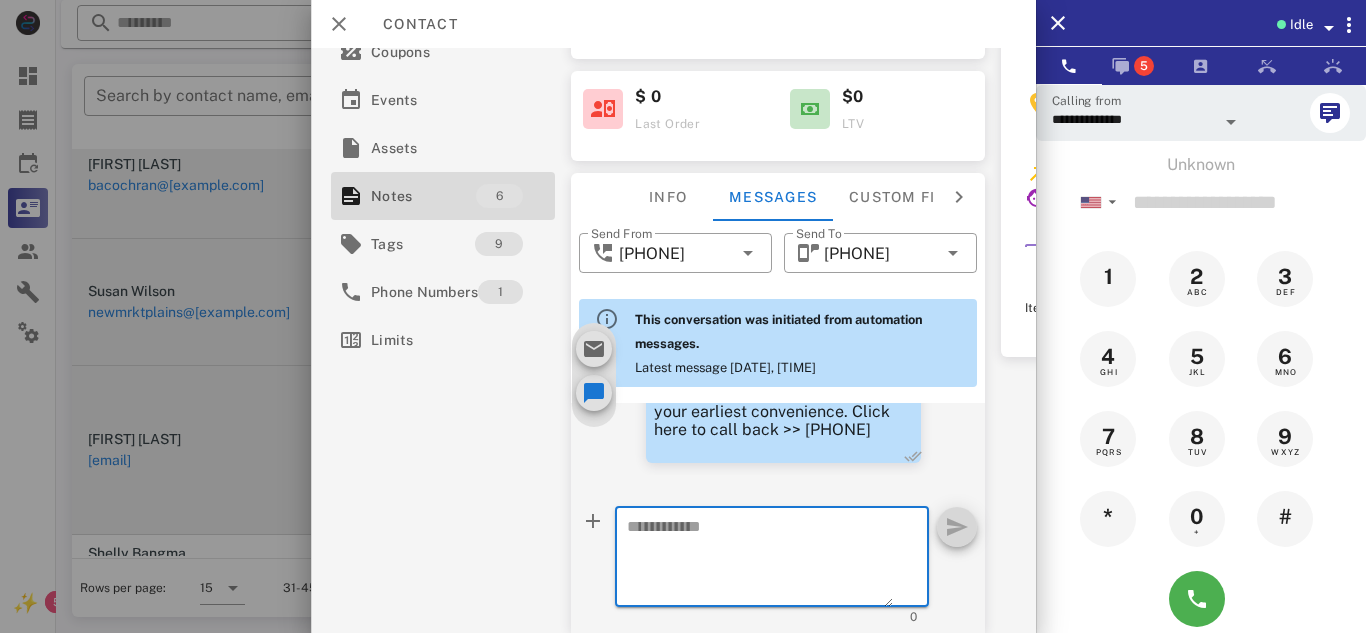 paste on "**********" 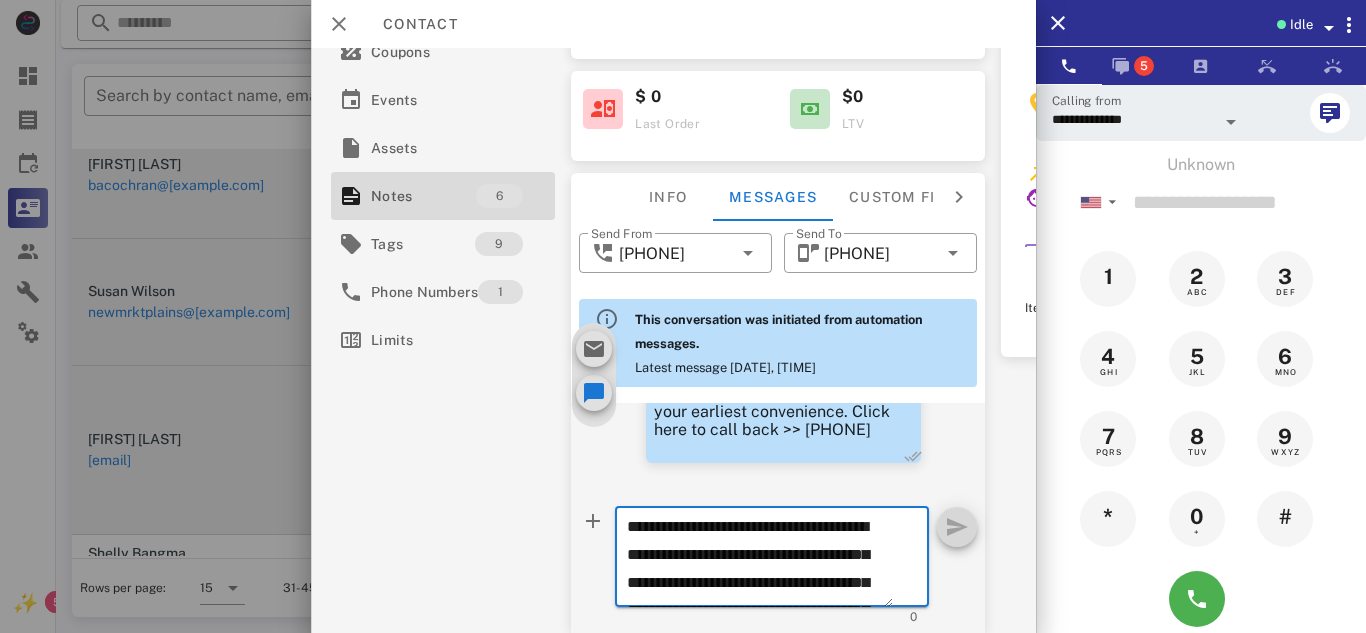 scroll, scrollTop: 153, scrollLeft: 0, axis: vertical 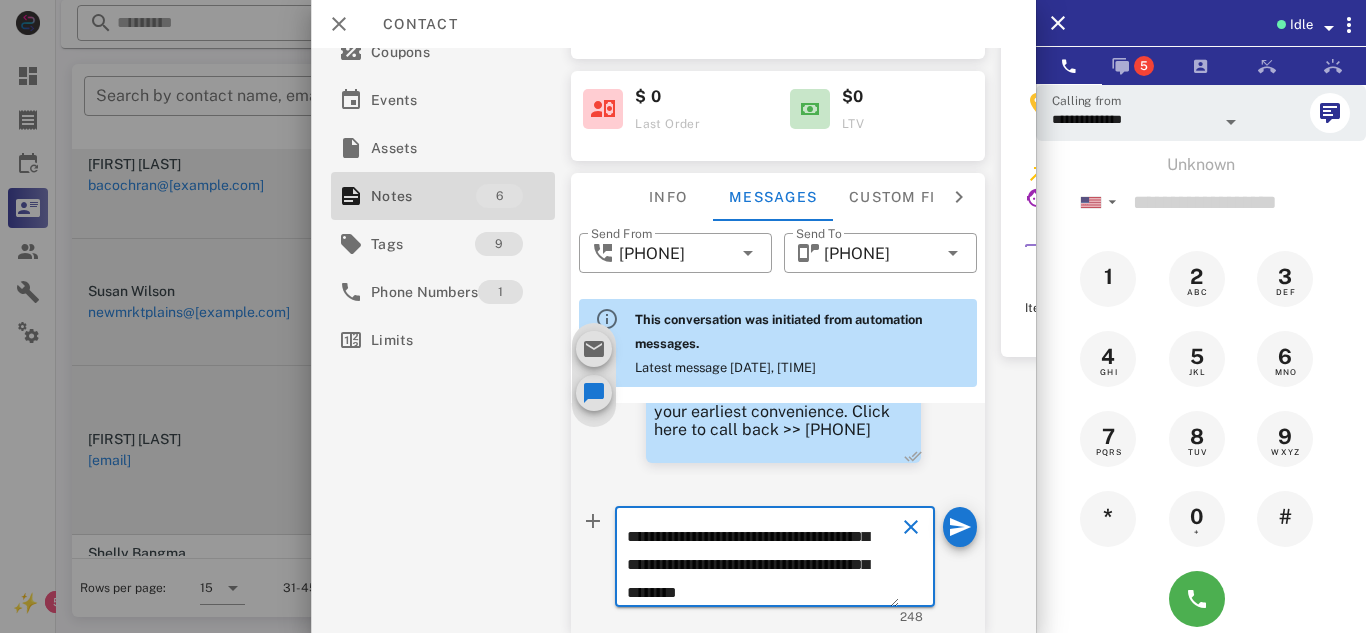 click on "**********" at bounding box center [763, 560] 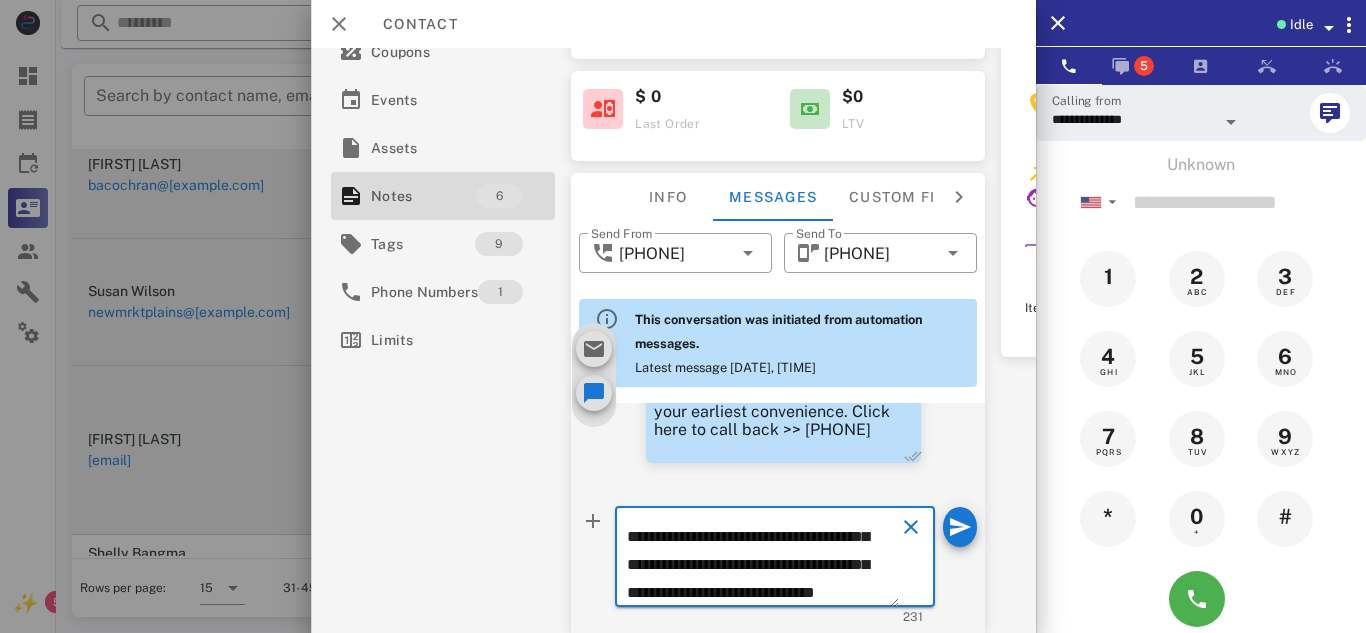 scroll, scrollTop: 153, scrollLeft: 0, axis: vertical 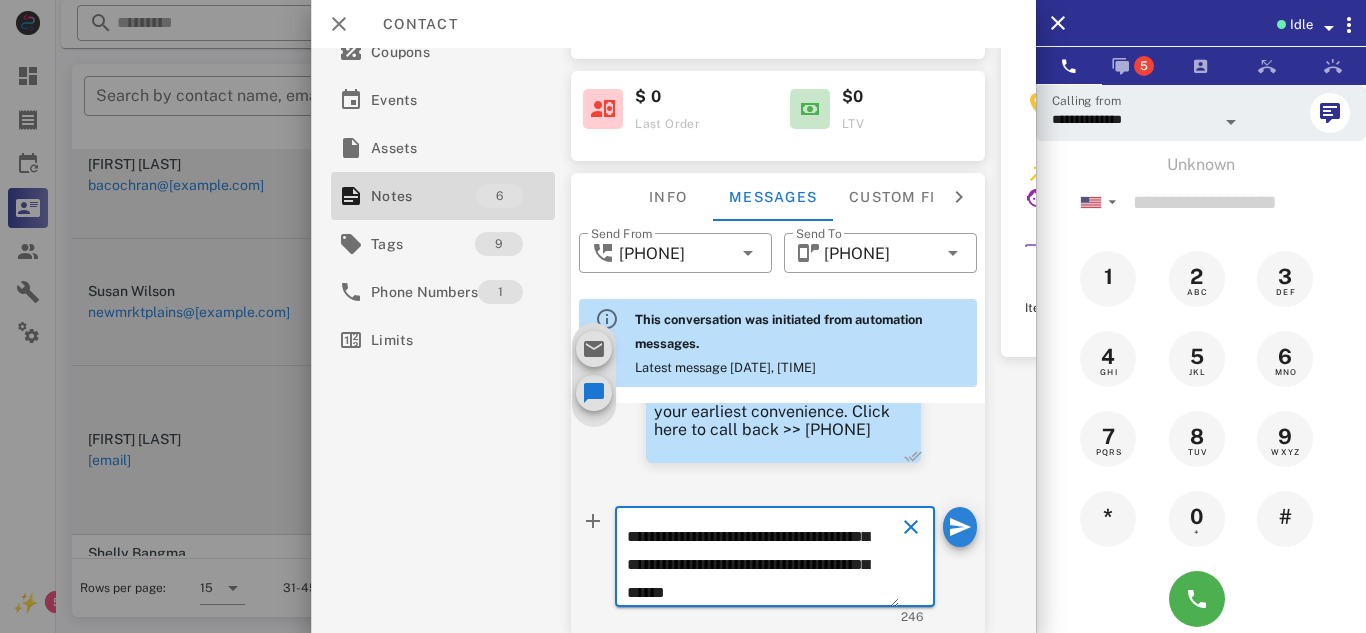 type on "**********" 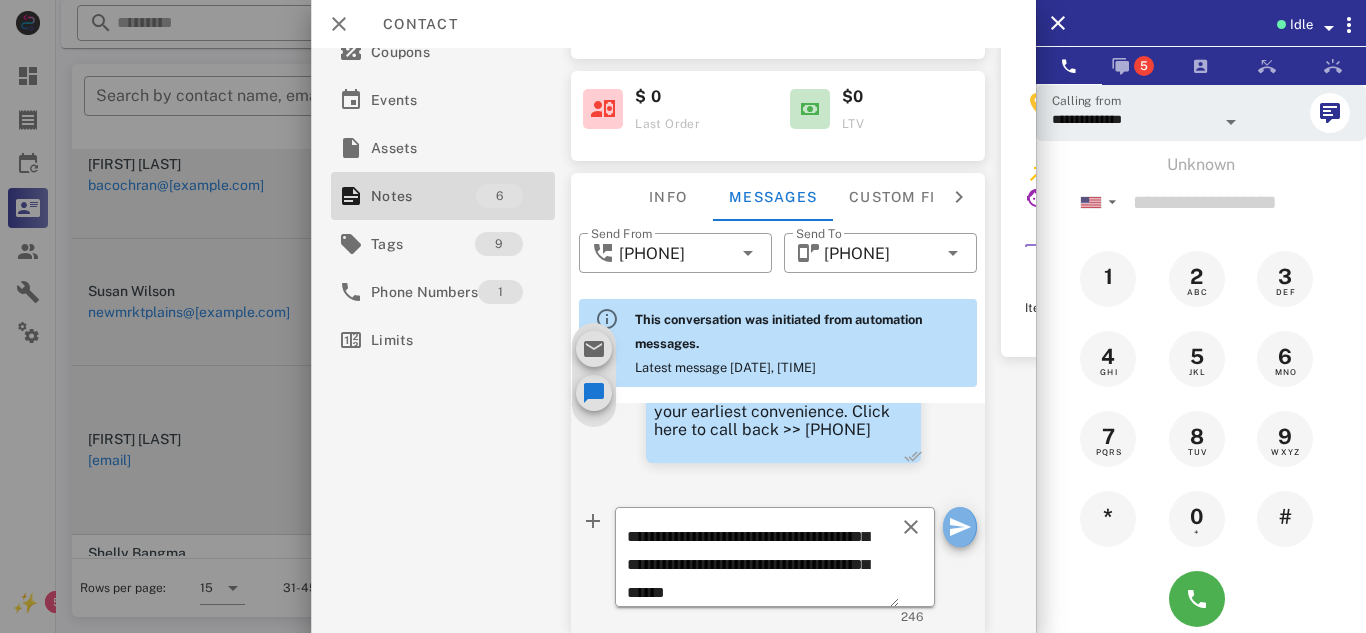 click at bounding box center [960, 527] 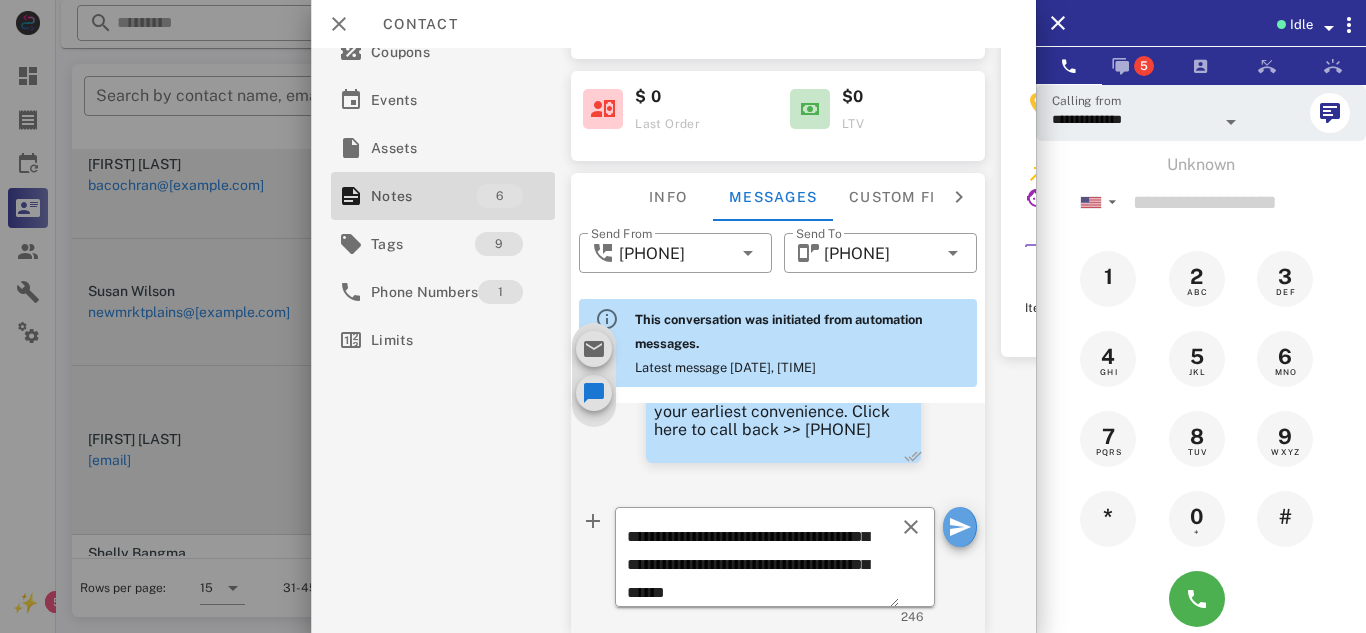 type 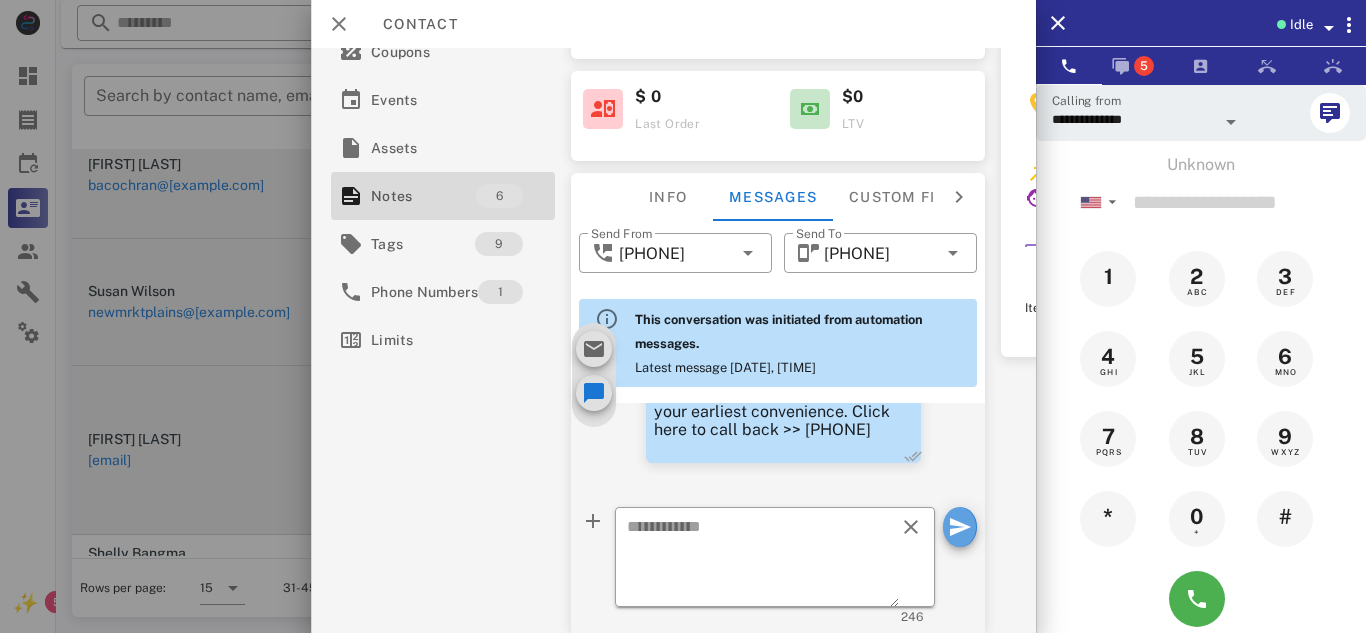 scroll, scrollTop: 0, scrollLeft: 0, axis: both 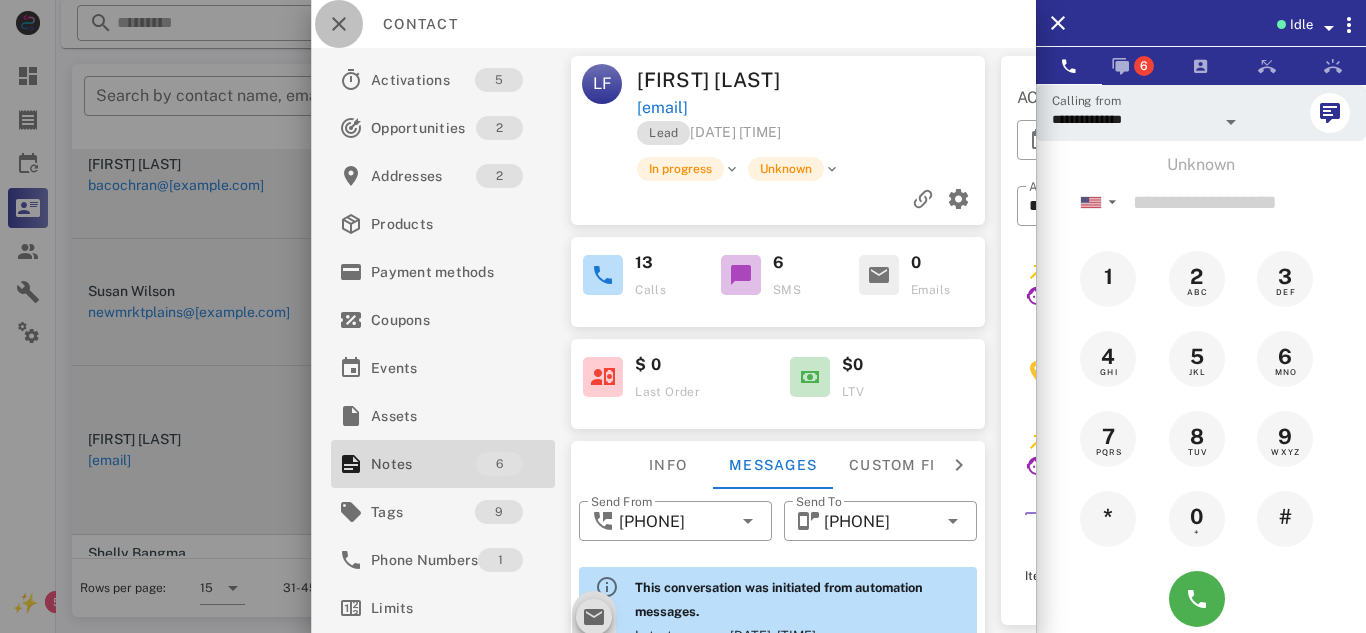 click at bounding box center (339, 24) 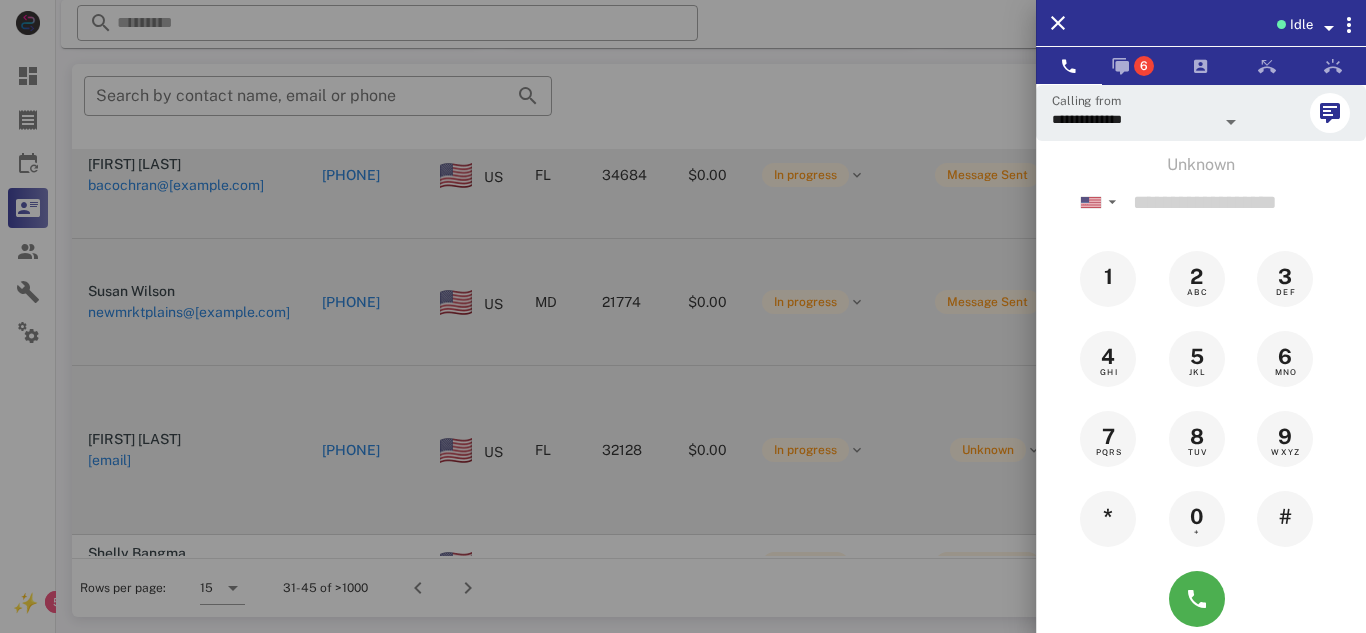 click at bounding box center (683, 316) 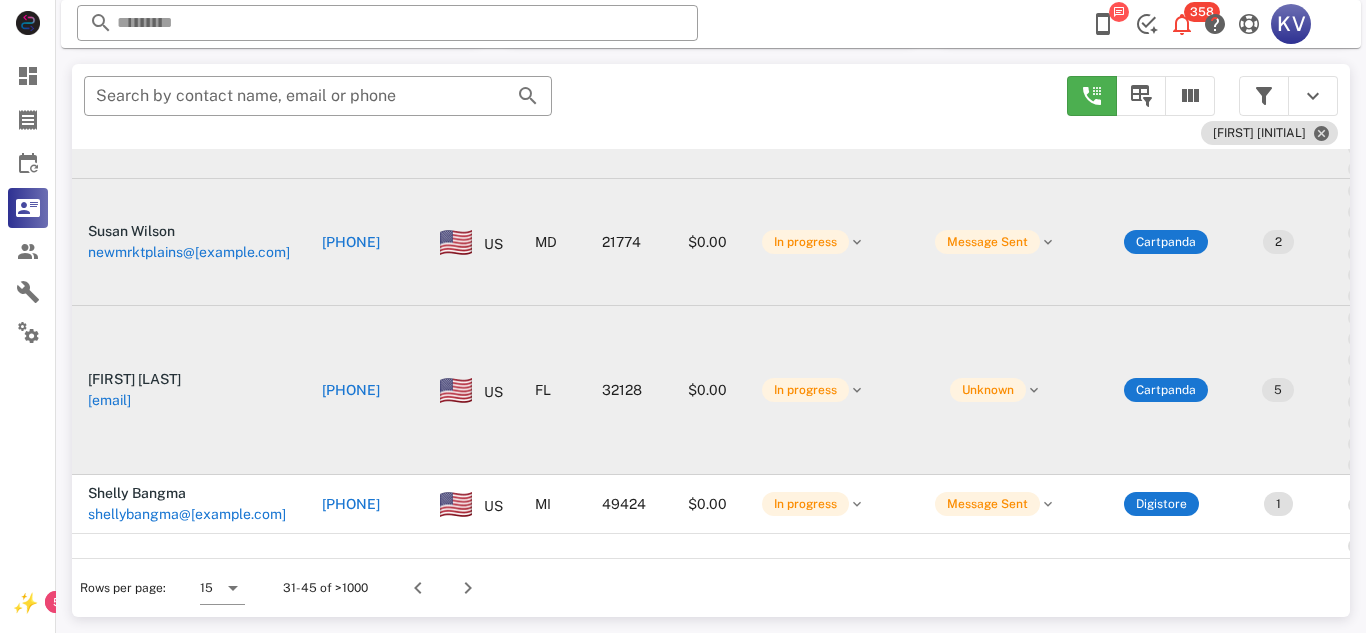 scroll, scrollTop: 696, scrollLeft: 0, axis: vertical 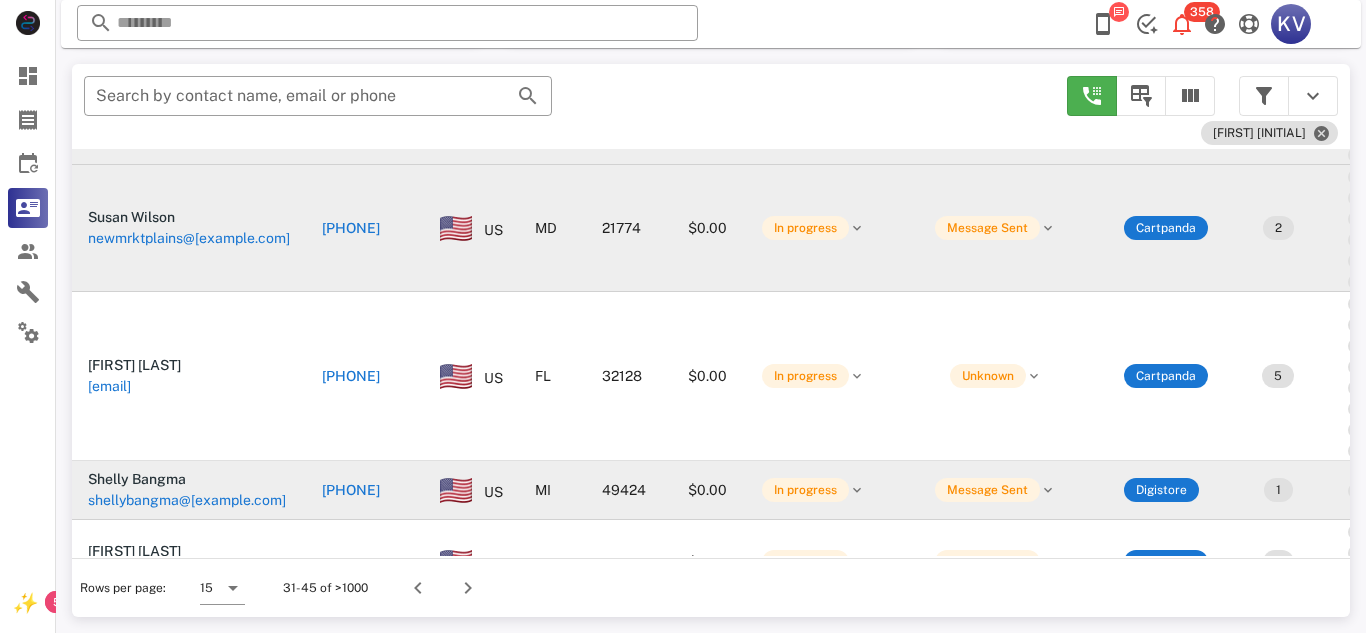 click on "[PHONE]" at bounding box center (351, 490) 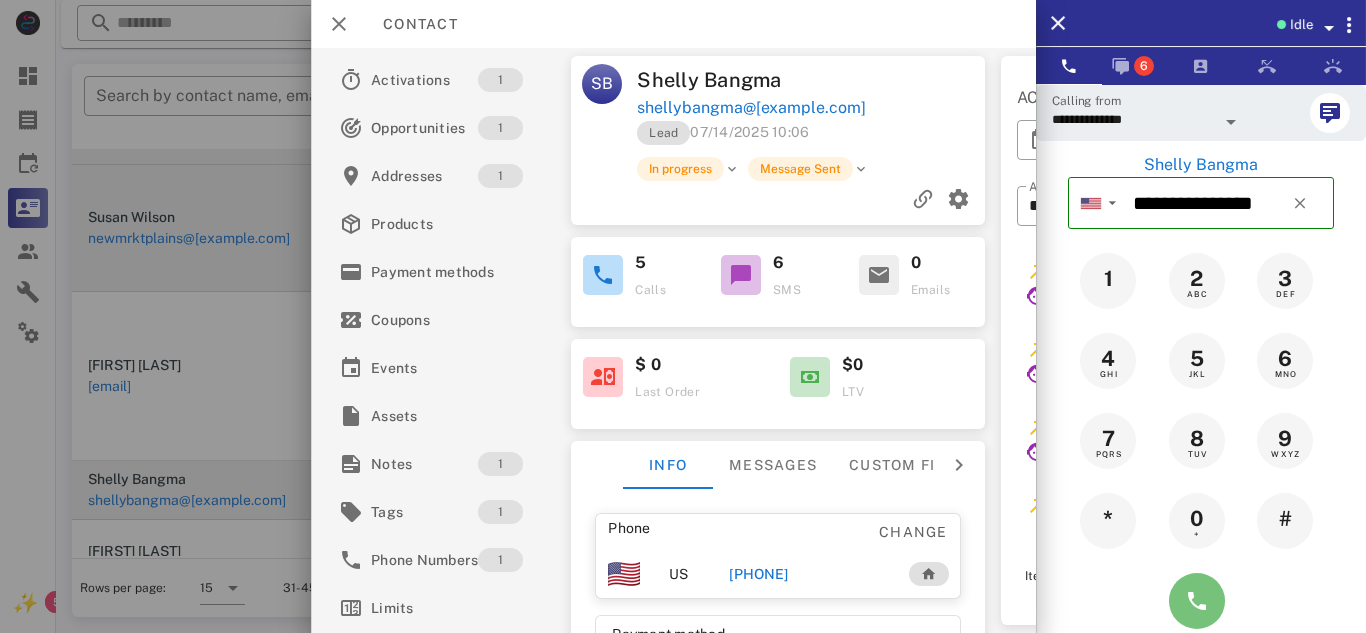 click at bounding box center [1197, 601] 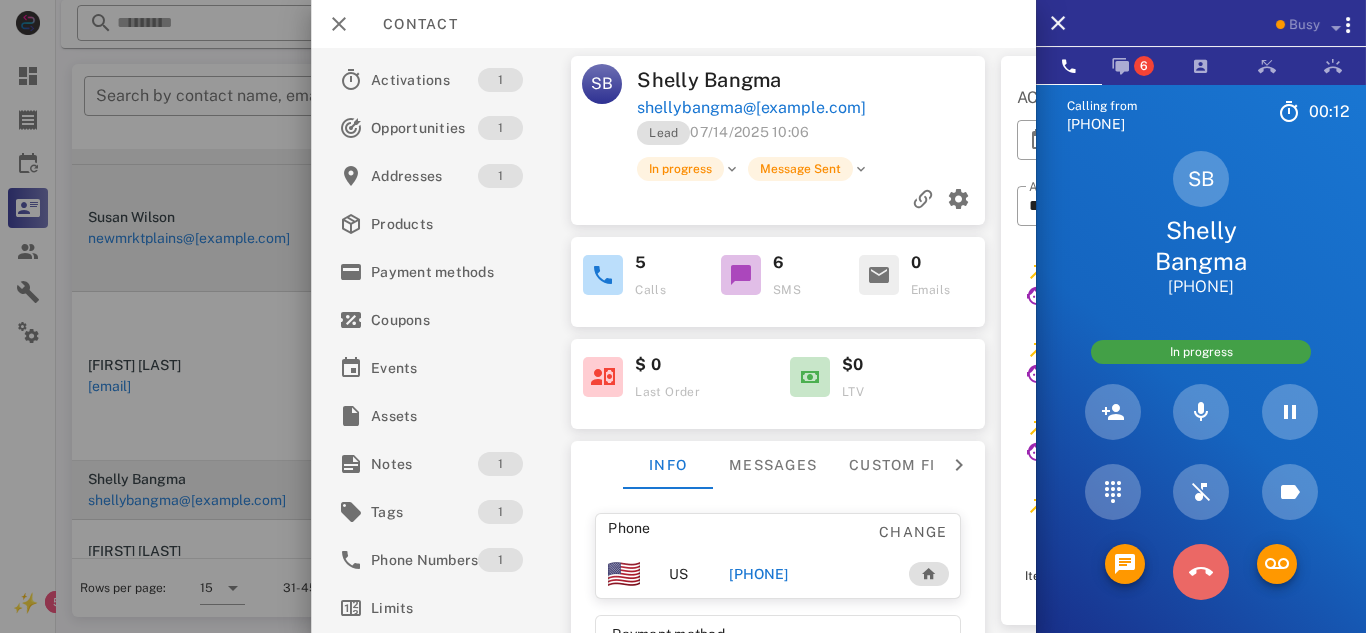 click at bounding box center [1201, 572] 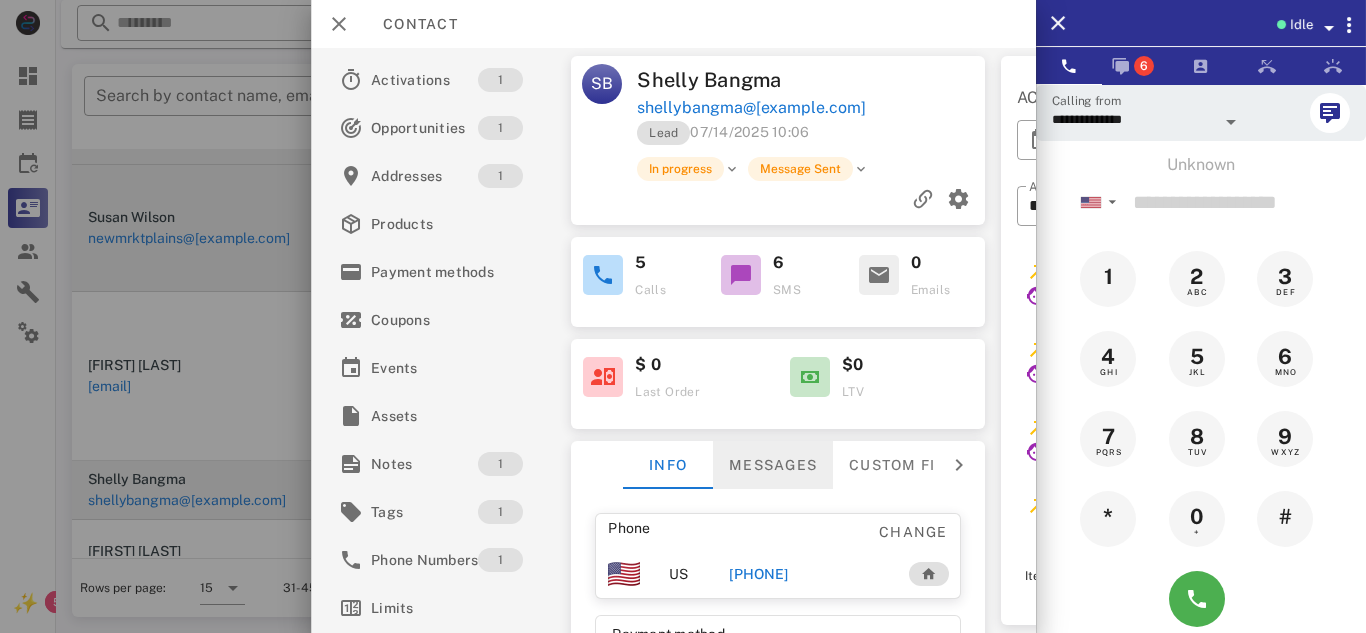 click on "Messages" at bounding box center [773, 465] 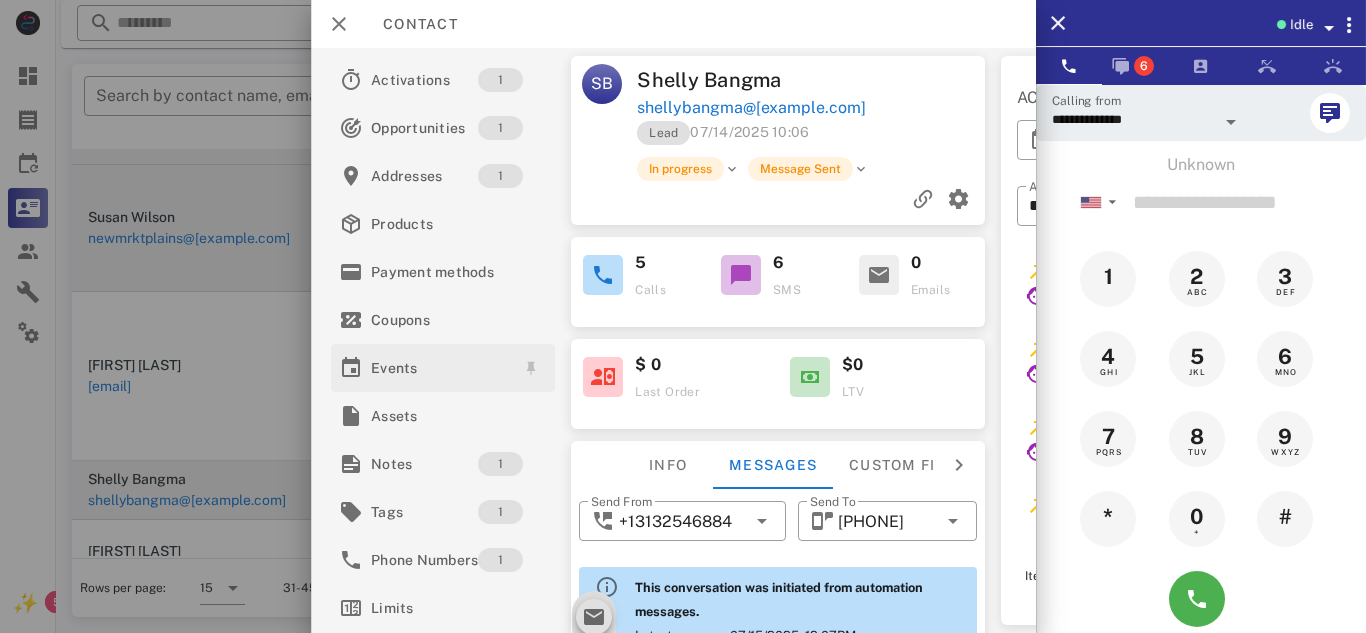 scroll, scrollTop: 948, scrollLeft: 0, axis: vertical 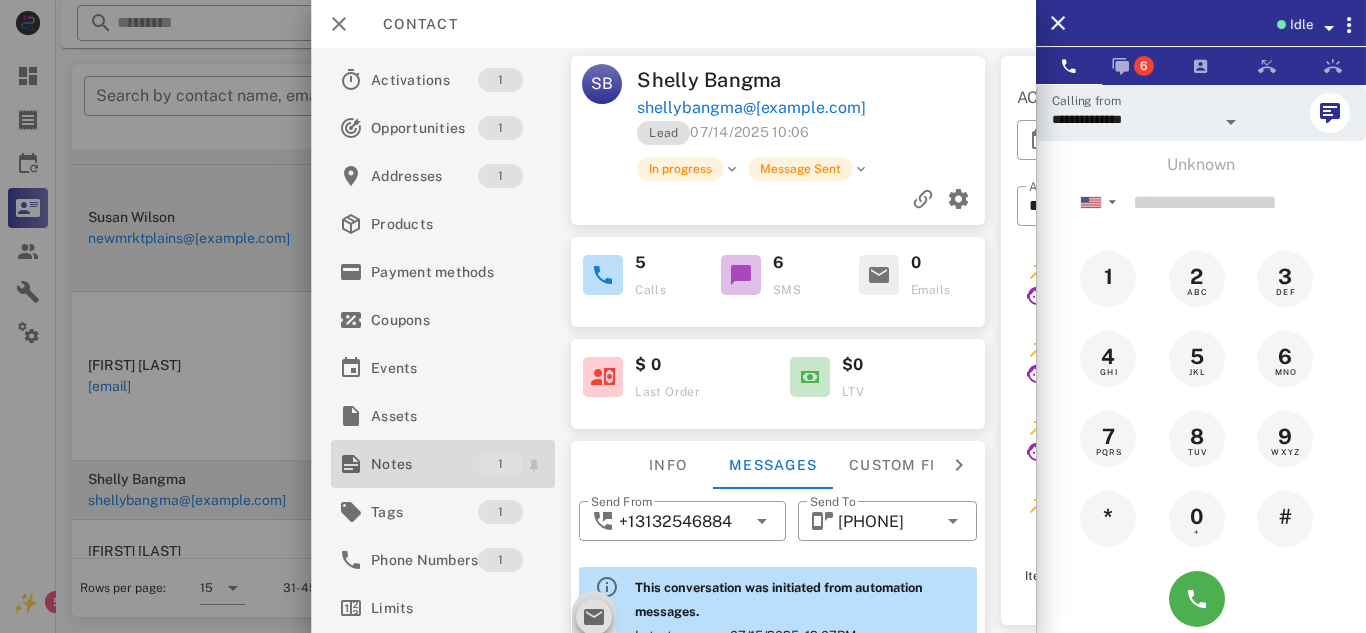 click on "Notes" at bounding box center (424, 464) 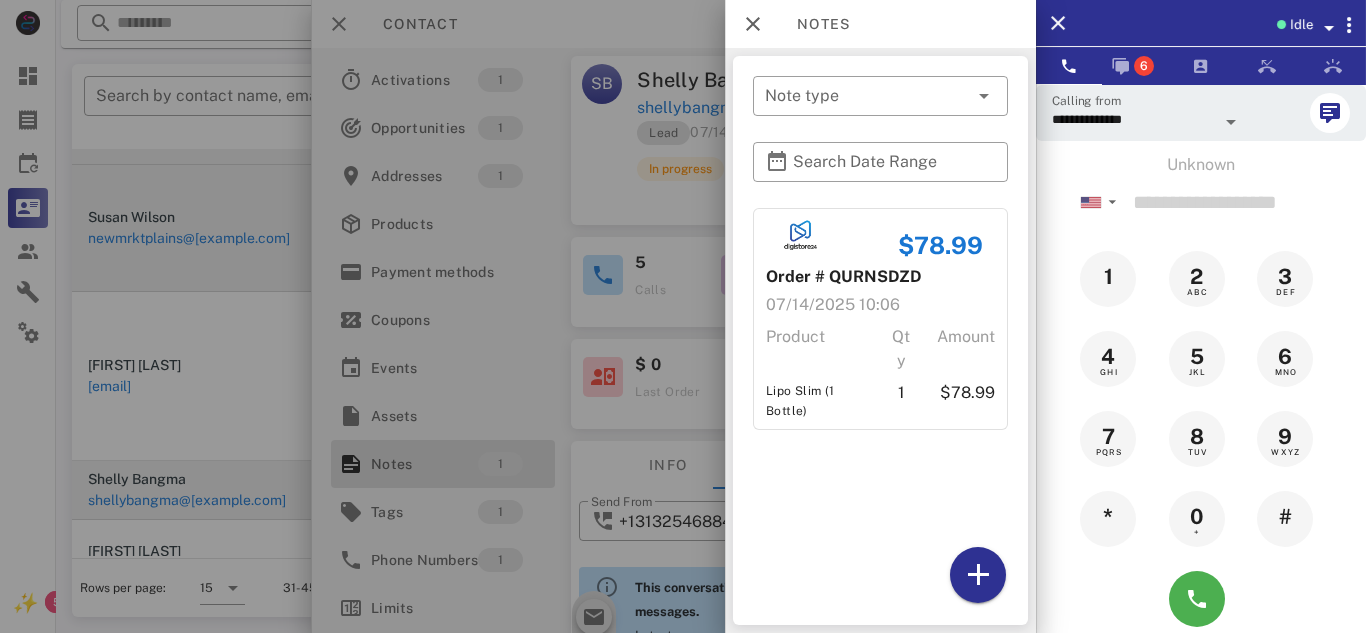 click at bounding box center [683, 316] 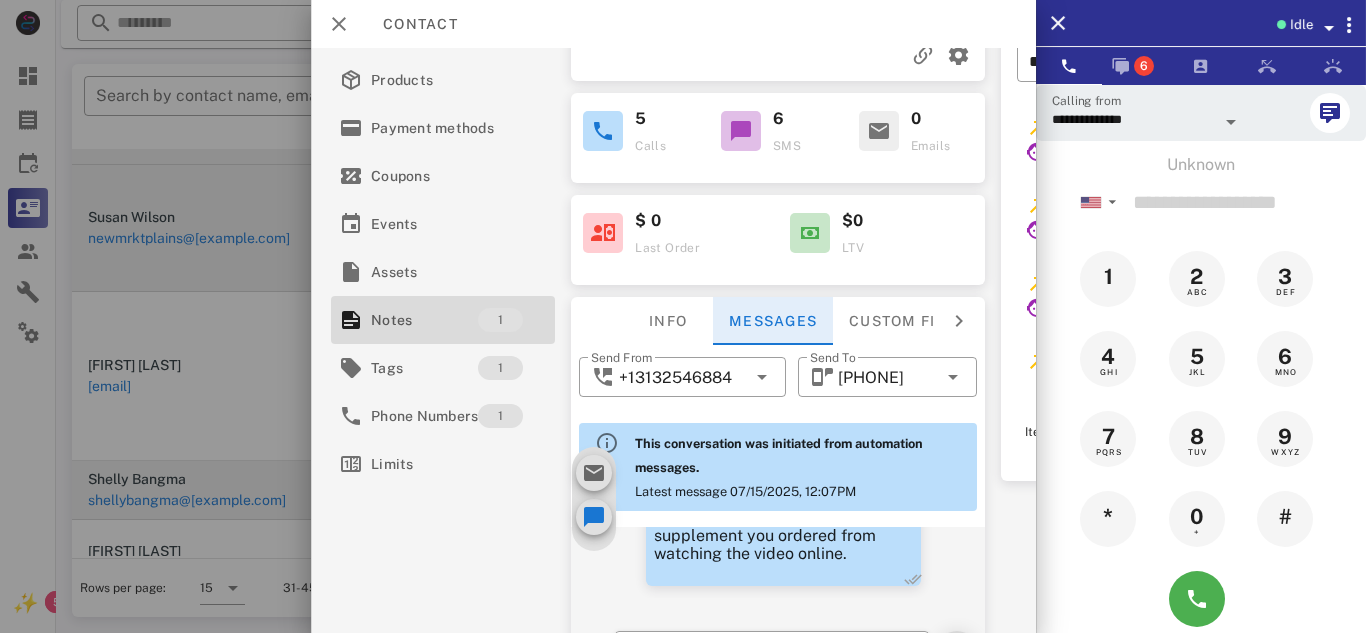 scroll, scrollTop: 268, scrollLeft: 0, axis: vertical 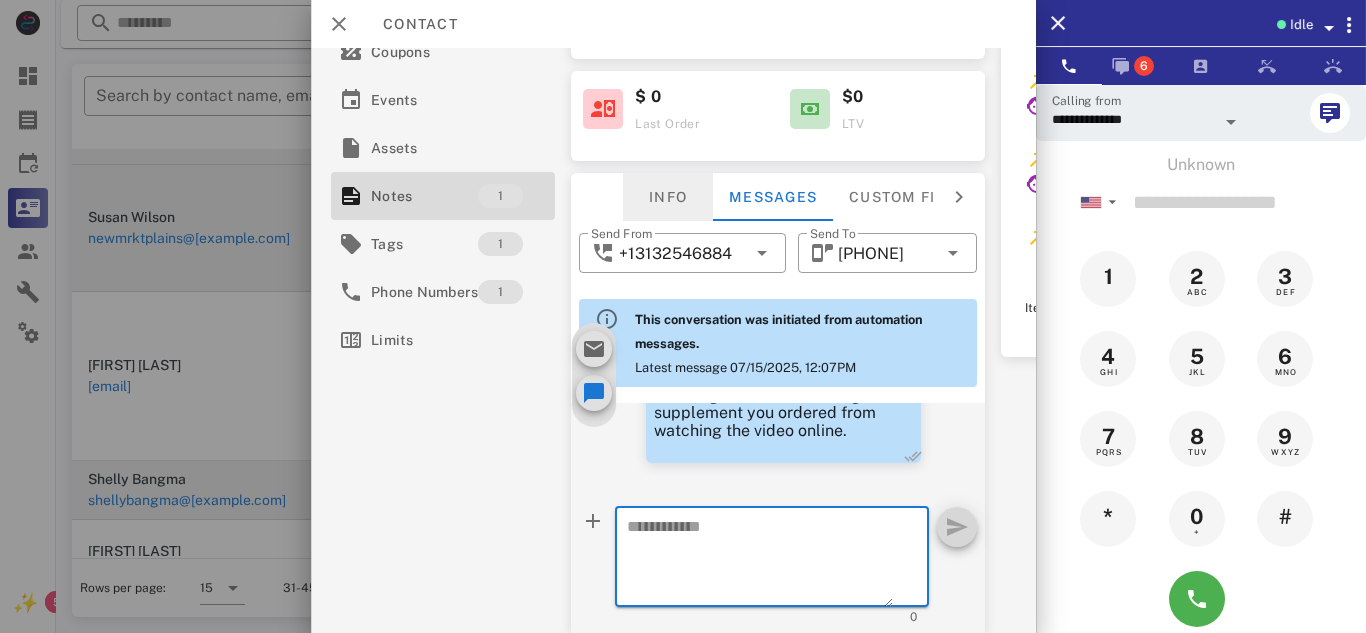 click on "Info" at bounding box center [668, 197] 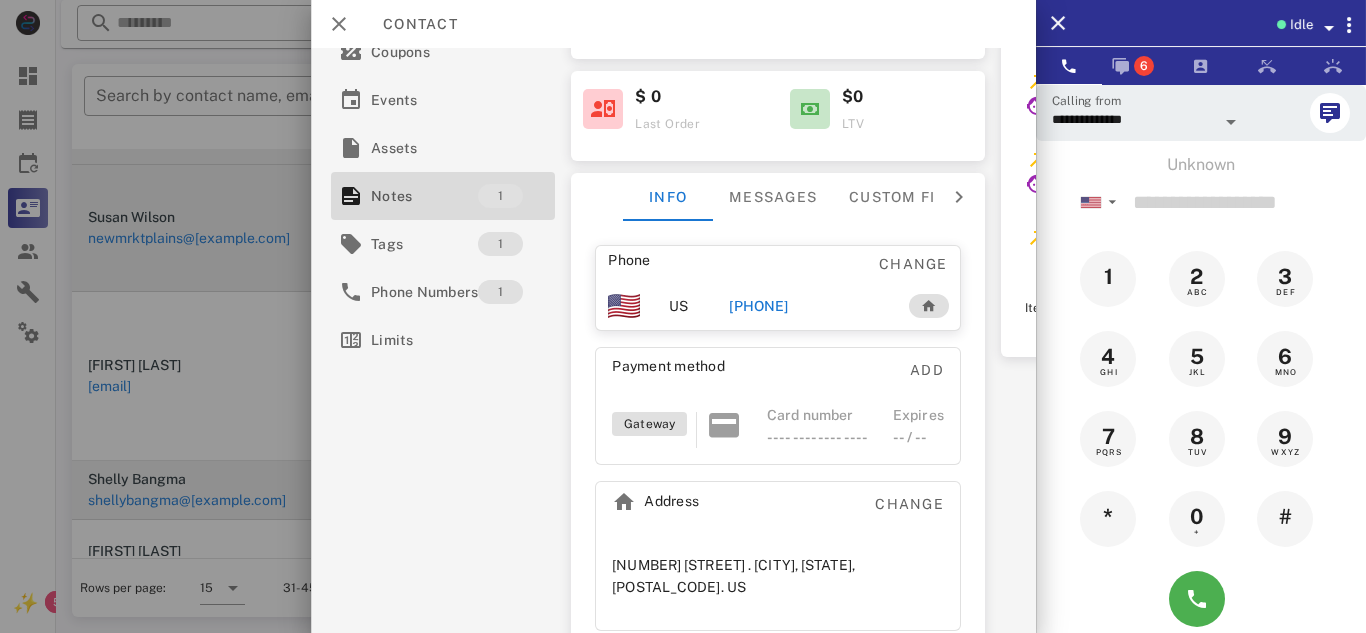 click on "[PHONE]" at bounding box center (758, 306) 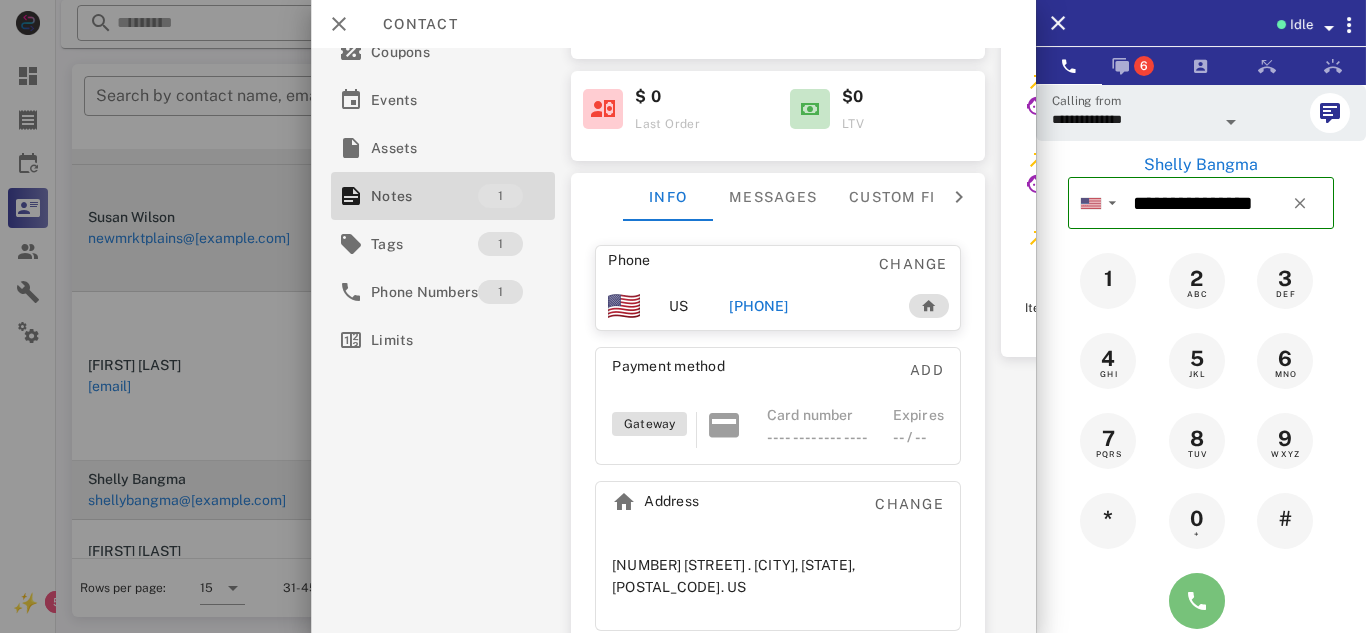 click at bounding box center (1197, 601) 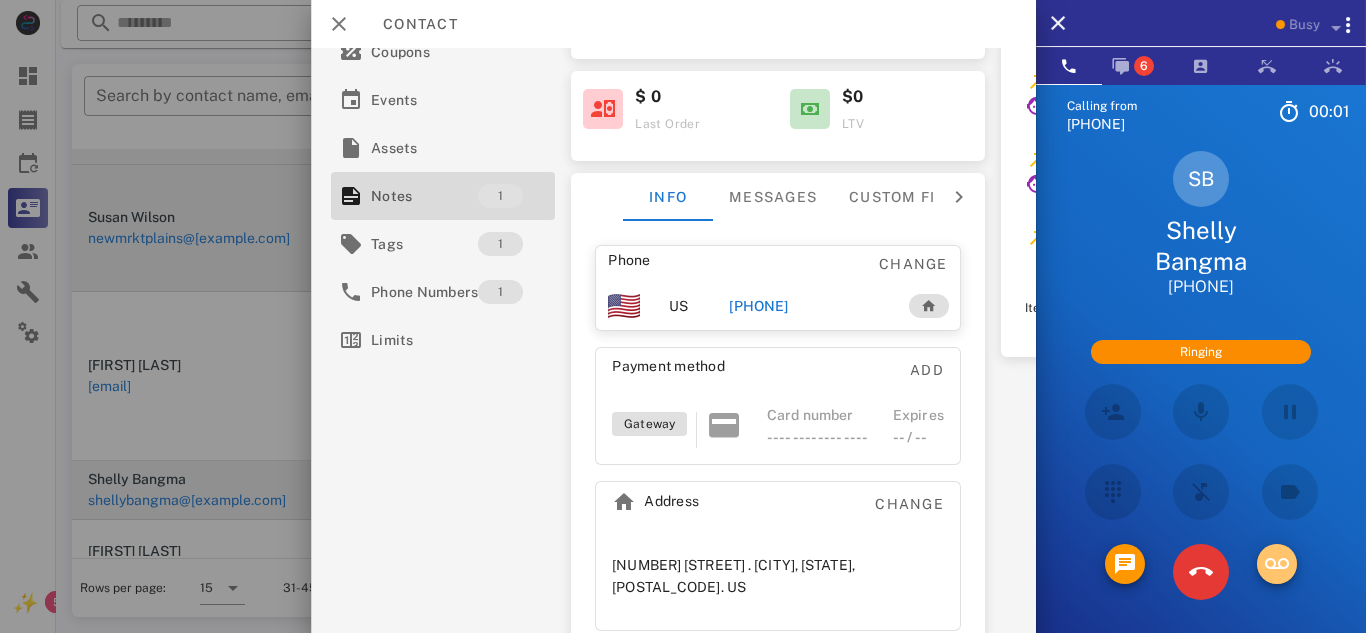 click at bounding box center (1277, 564) 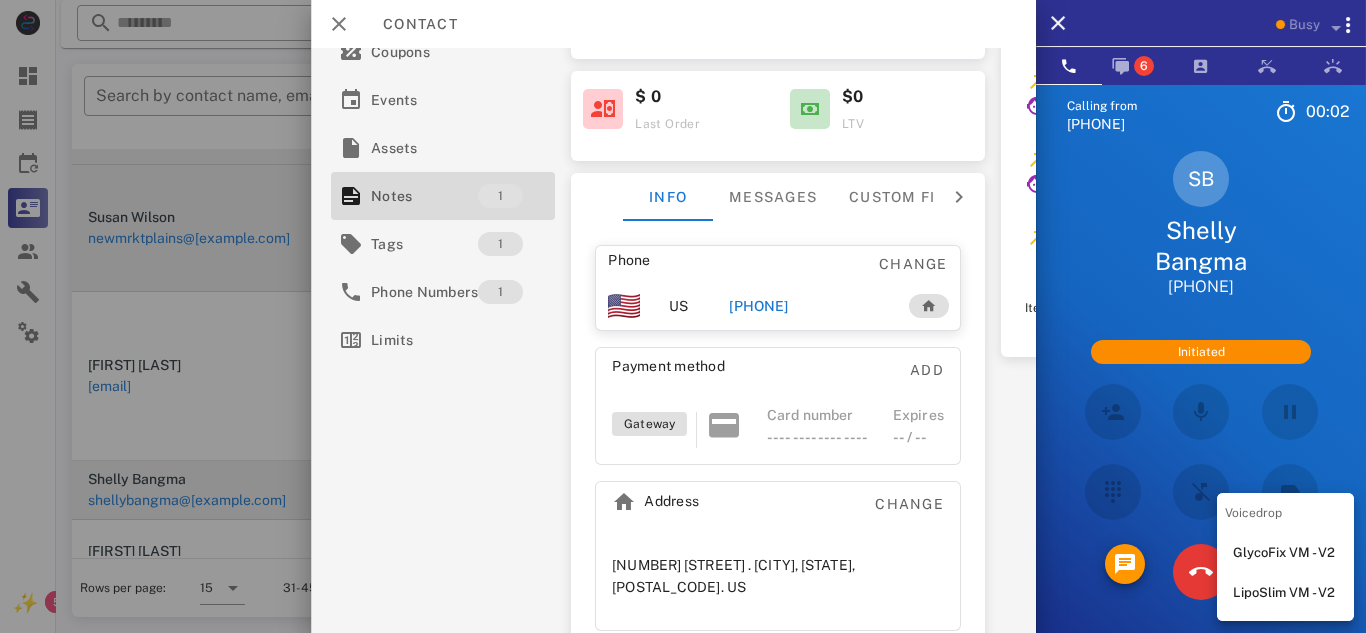 click on "LipoSlim VM - V2" at bounding box center (1285, 593) 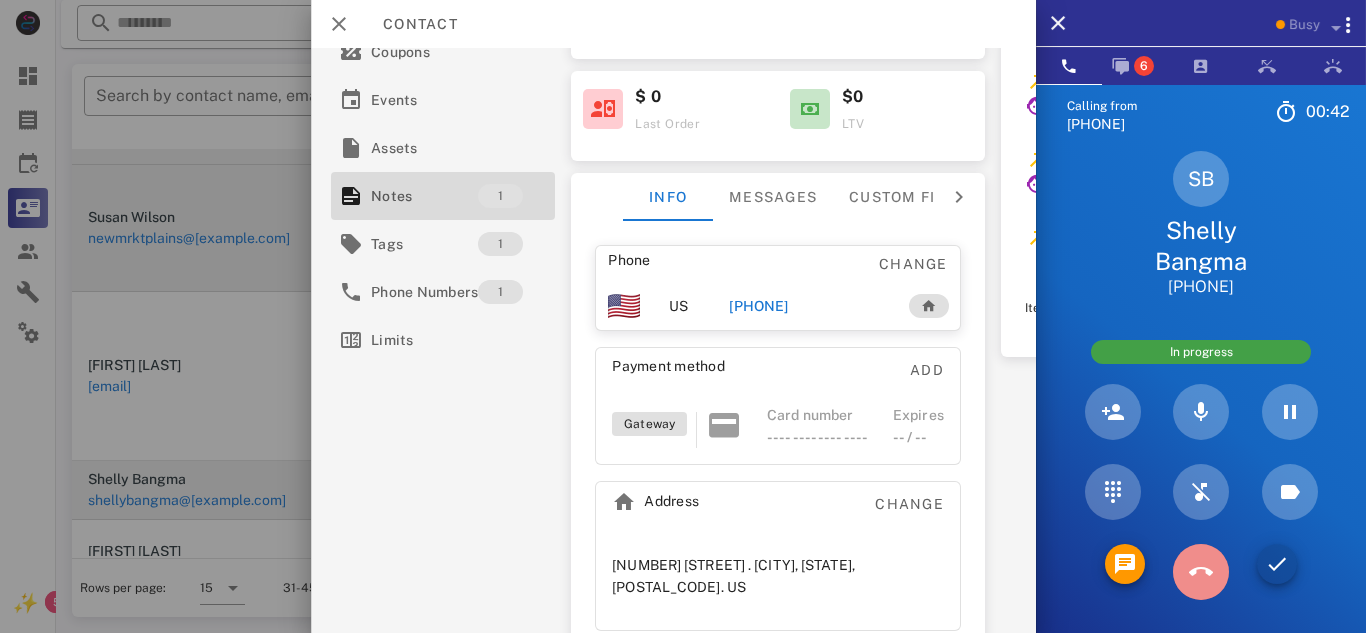 click at bounding box center [1201, 572] 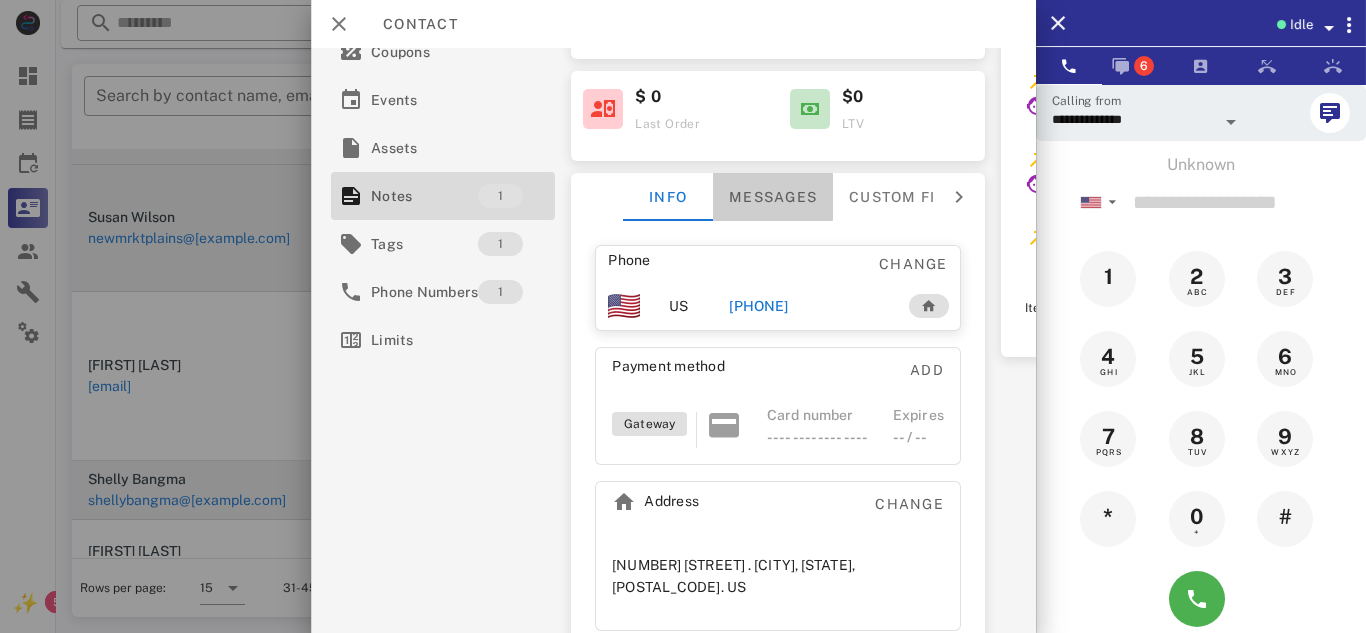 click on "Messages" at bounding box center (773, 197) 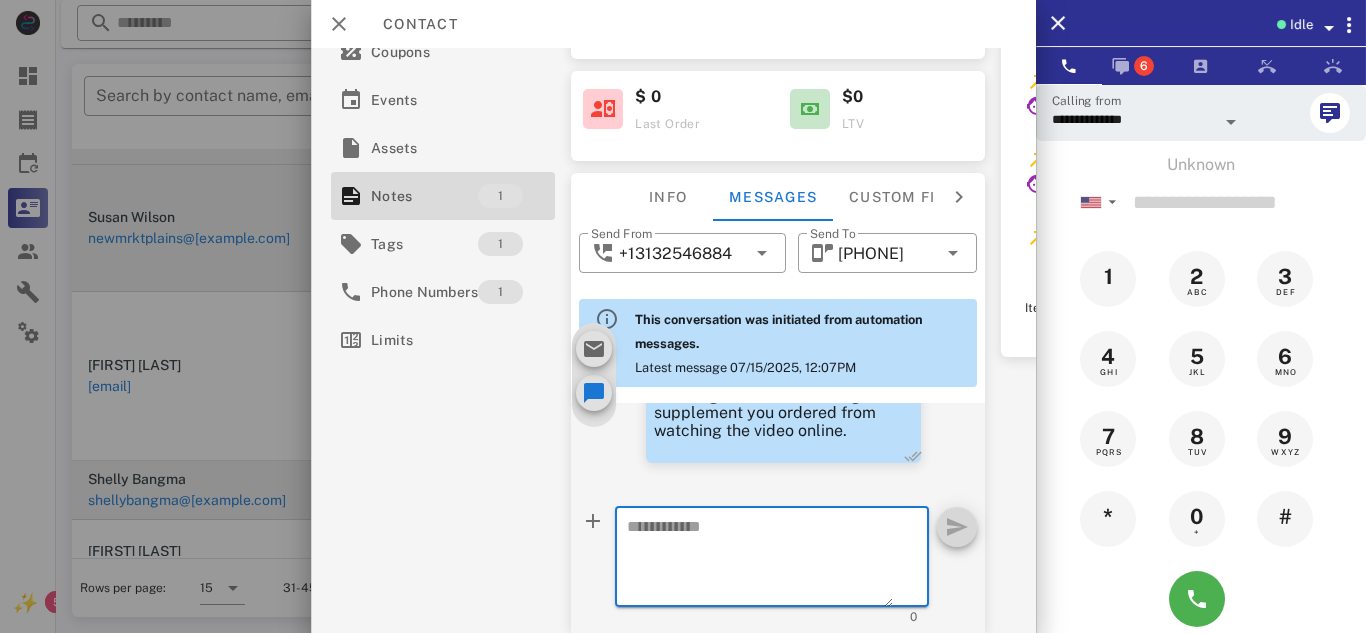 click on "Send From [PHONE] ​ Send To [PHONE] This conversation was initiated from automation messages. Latest message [DATE], [TIME] [DATE], [TIME] System automation Hi [FIRST], This is the Lipo Slim (1 Bottle) for your weightloss with Dr. Prescott. We need to verify some important details about your order. If you can please return the call at your earliest convenience. Otherwise we will try back at another time. The phone number is [PHONE]. Thank you have a great day. [DATE], [TIME] System automation OK. I can send it your email on file or would you prefer that we go over it on the phone? I do have a question pertaining your health. [DATE], [TIME] System automation You can reach me at [PHONE] [DATE], [TIME] System automation [FIRST] Is now a good time for a call? Remember you can reach me at [PHONE] [DATE], [TIME] System automation I am the health specialist here and I need to confirm some important details. Call me back when you have a moment. 0" at bounding box center [778, 426] 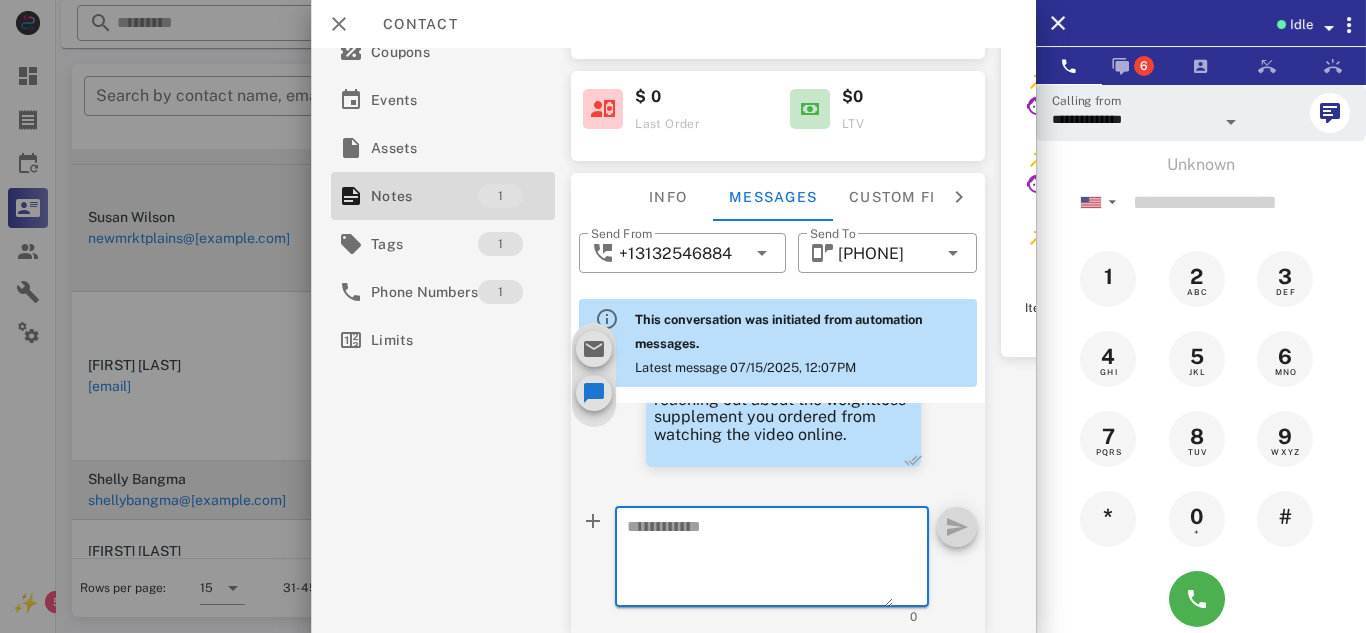 scroll, scrollTop: 947, scrollLeft: 0, axis: vertical 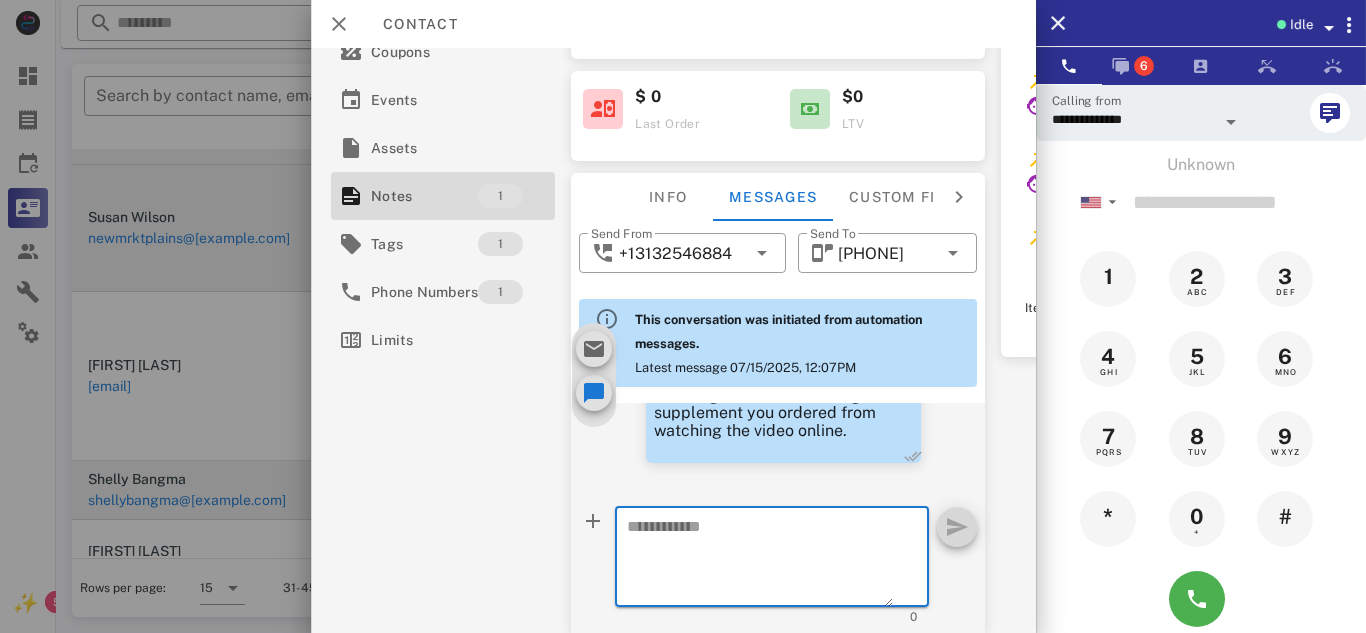 click at bounding box center [760, 560] 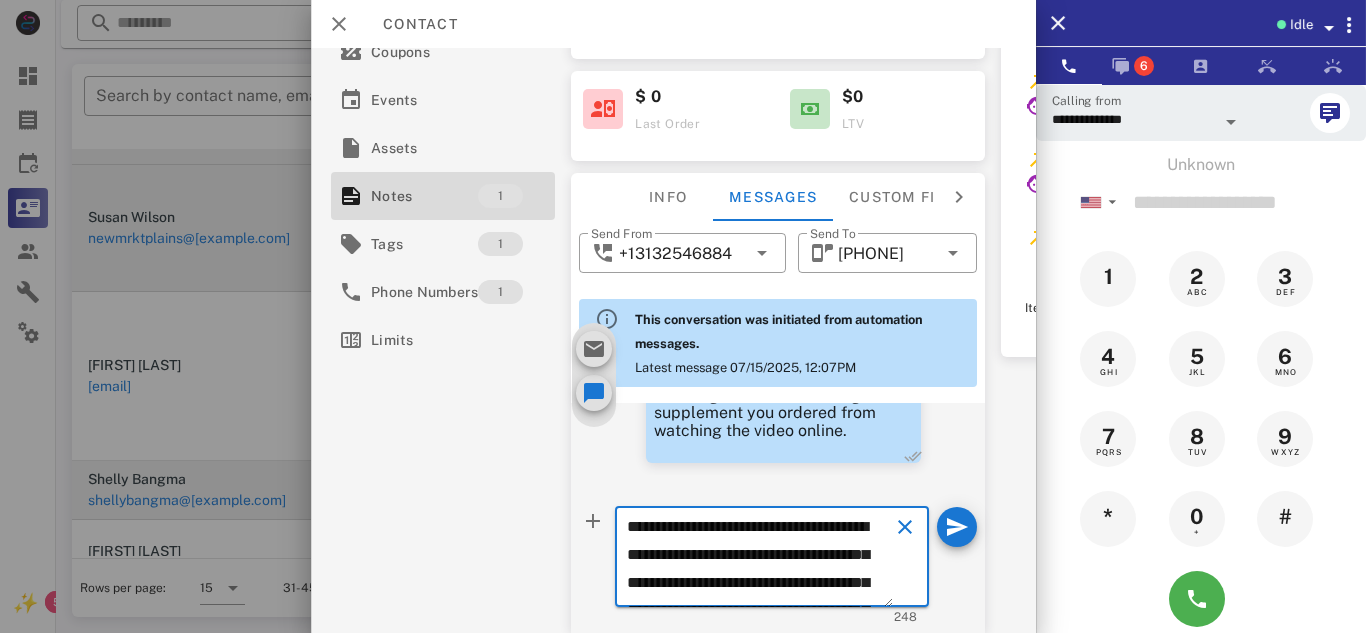 scroll, scrollTop: 153, scrollLeft: 0, axis: vertical 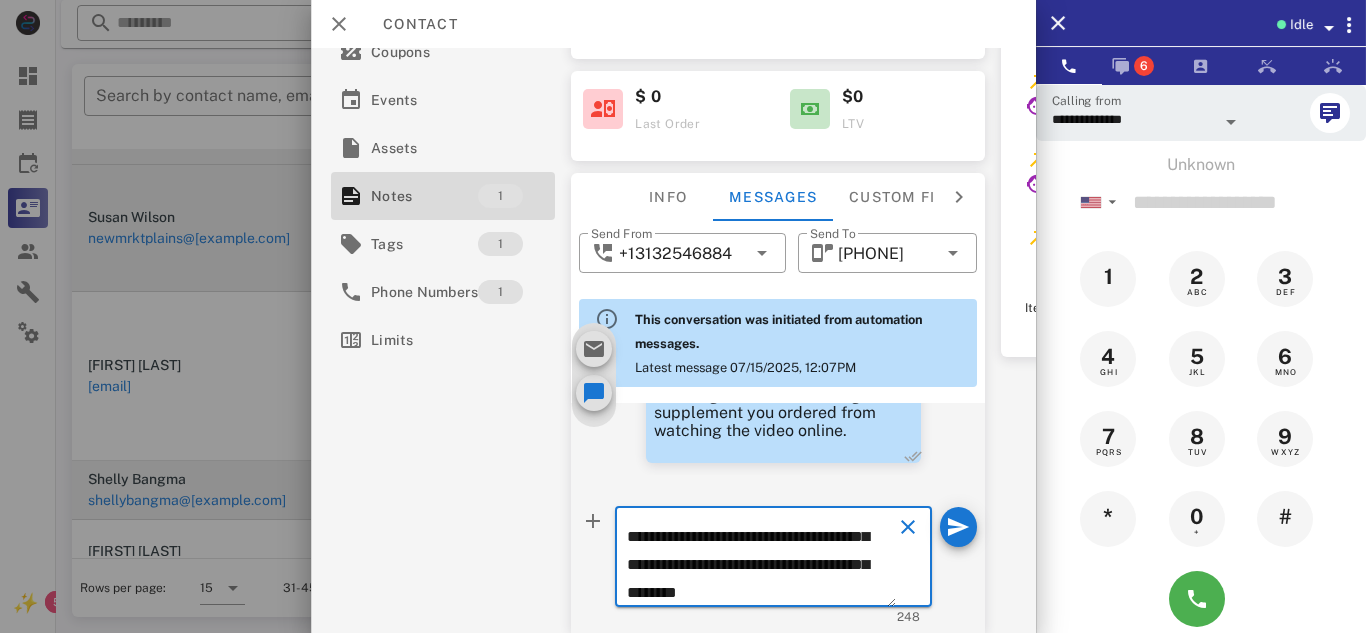 click on "**********" at bounding box center (761, 560) 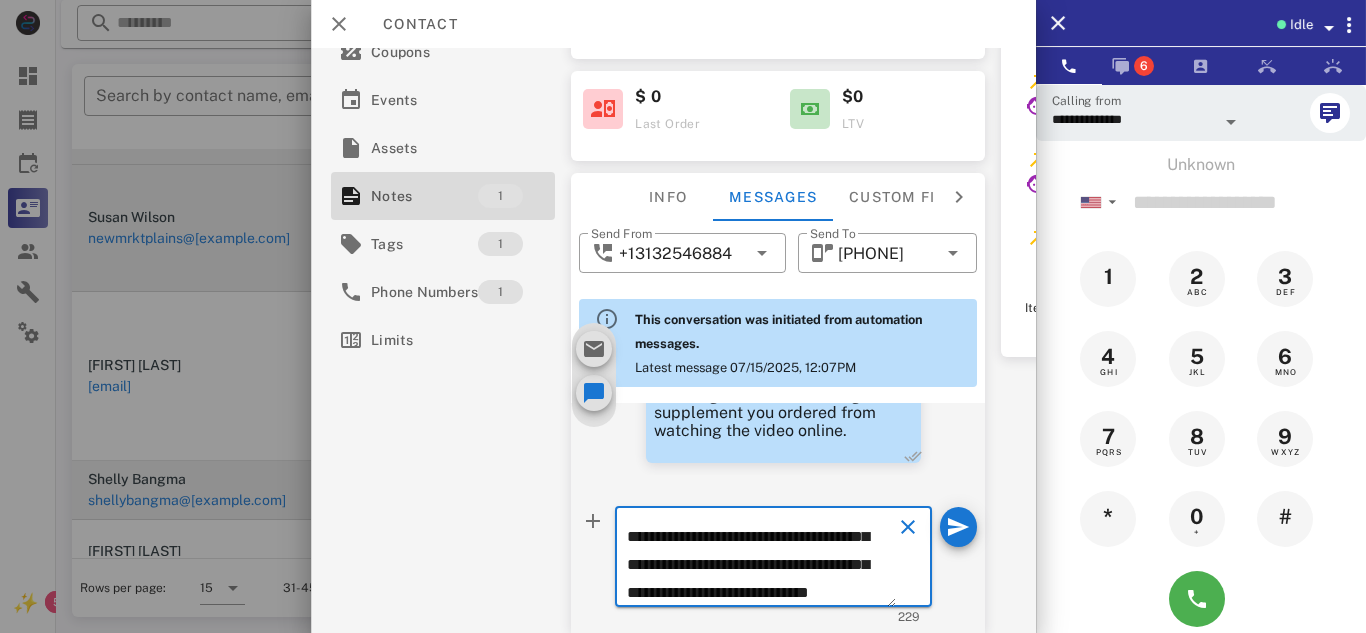 scroll, scrollTop: 130, scrollLeft: 0, axis: vertical 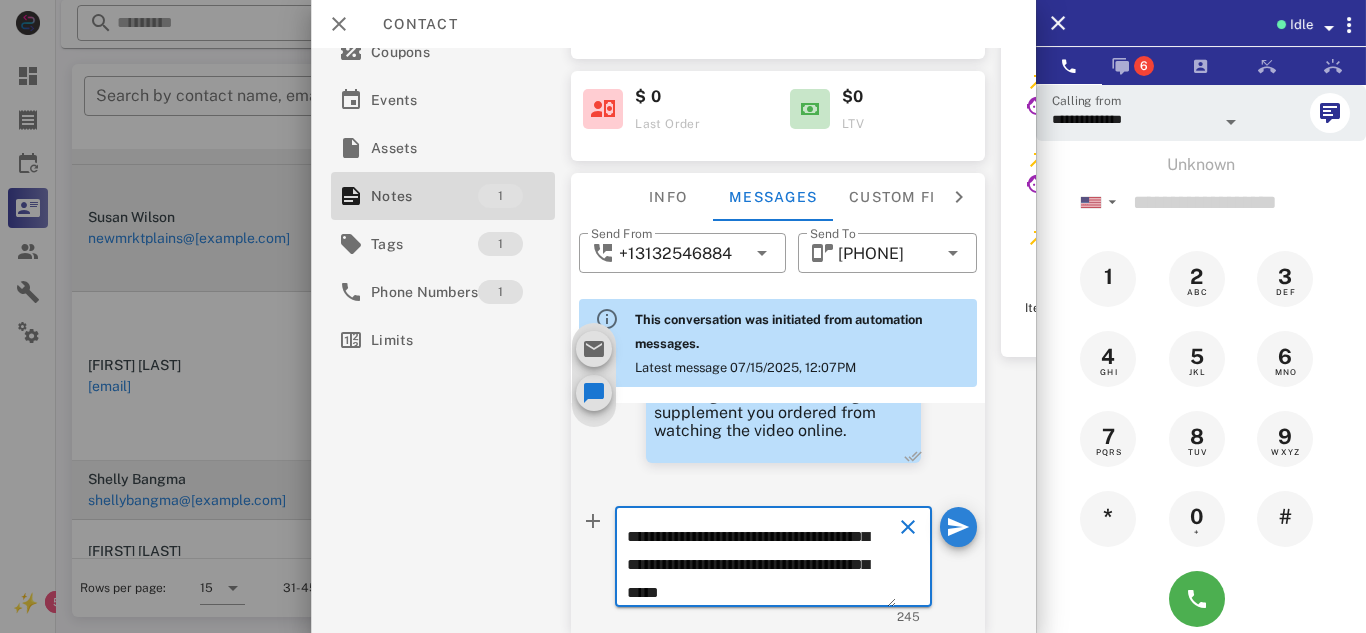 type on "**********" 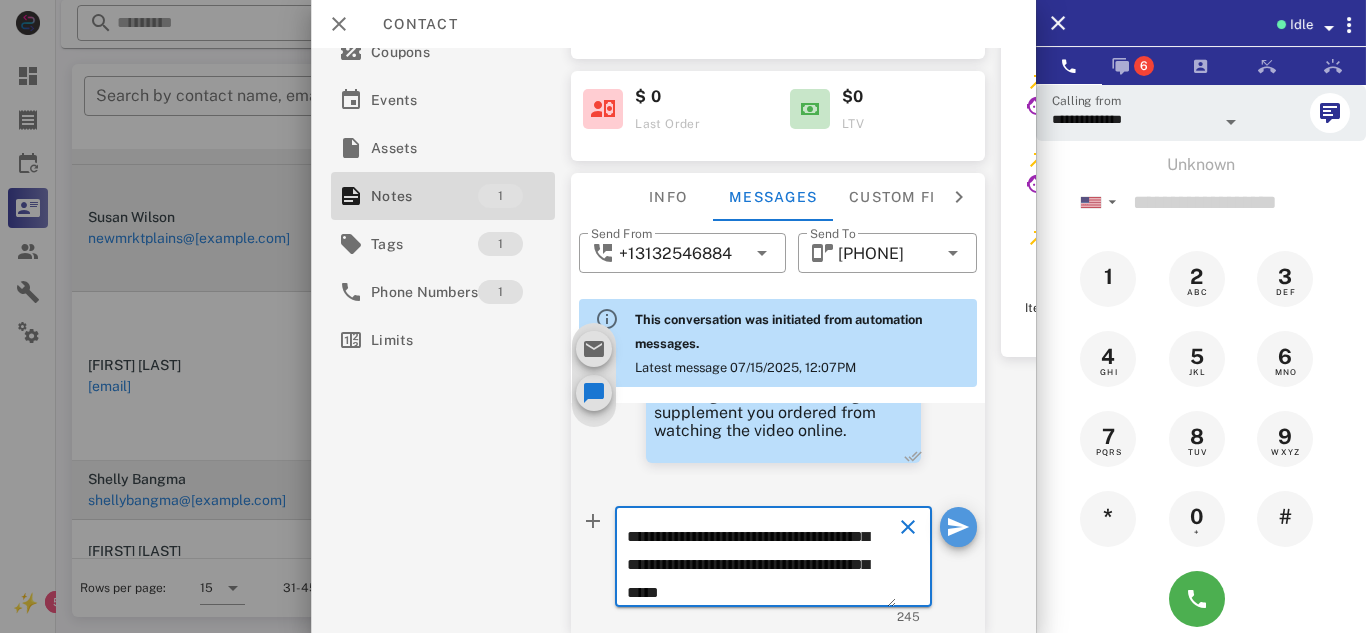 click at bounding box center [958, 527] 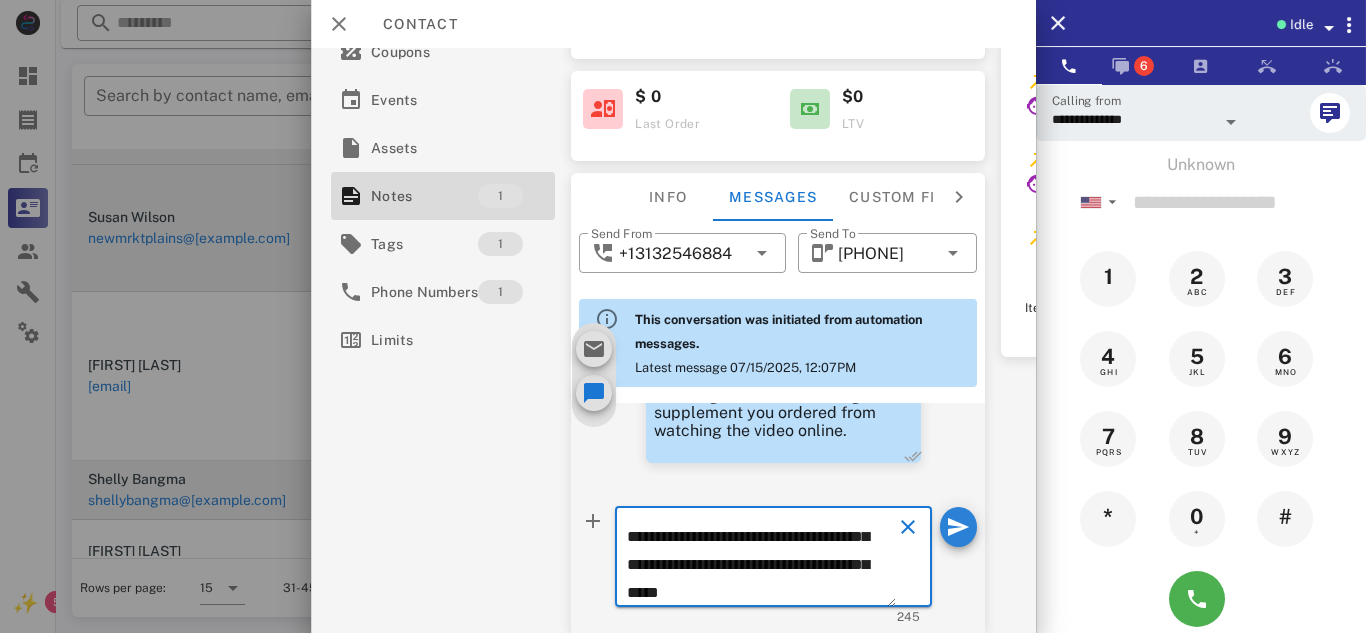 type 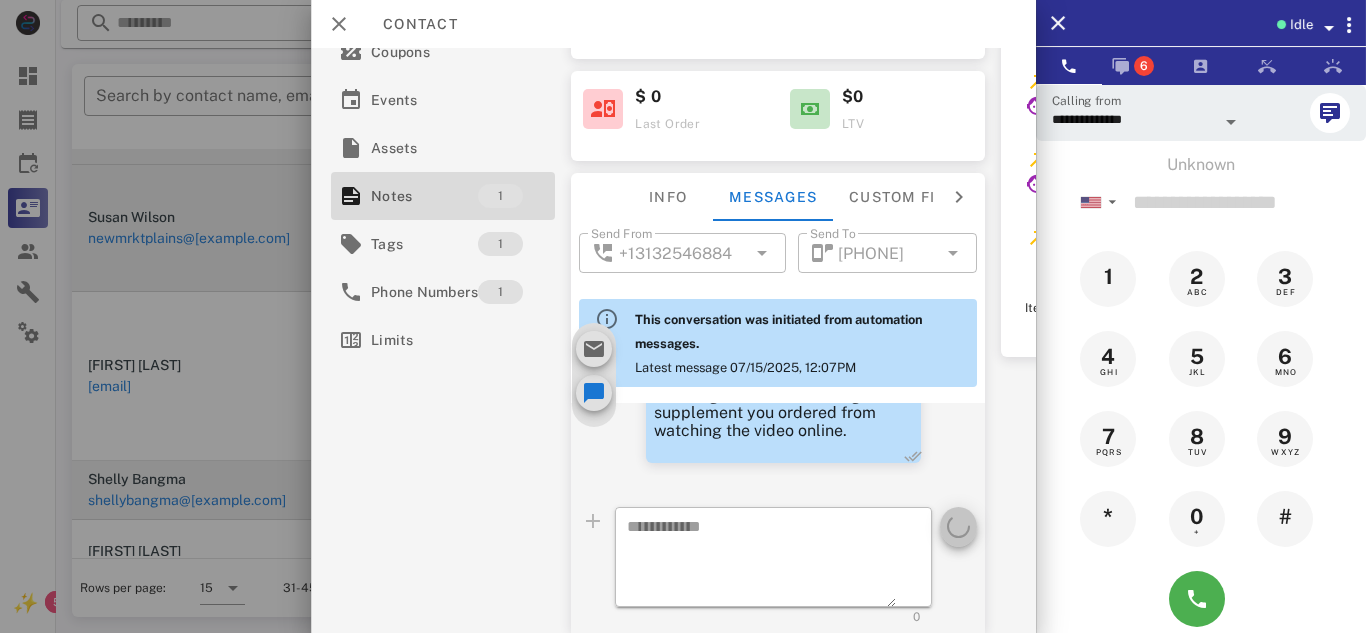 scroll, scrollTop: 0, scrollLeft: 0, axis: both 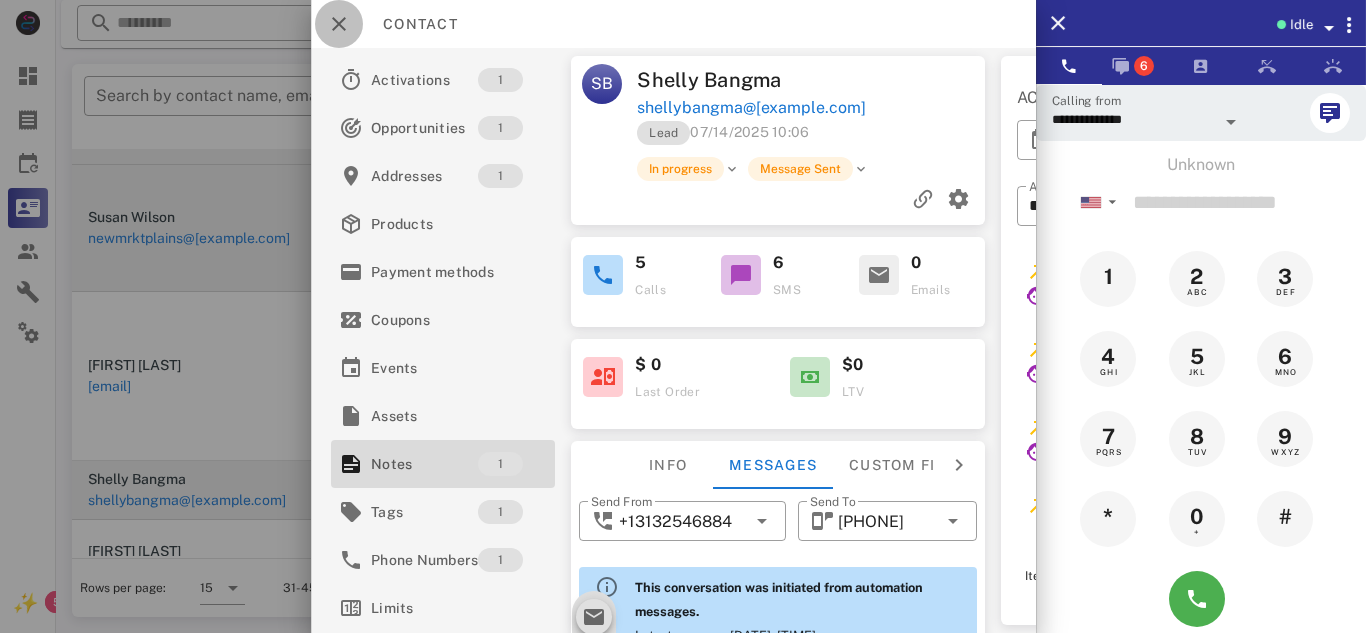click at bounding box center [339, 24] 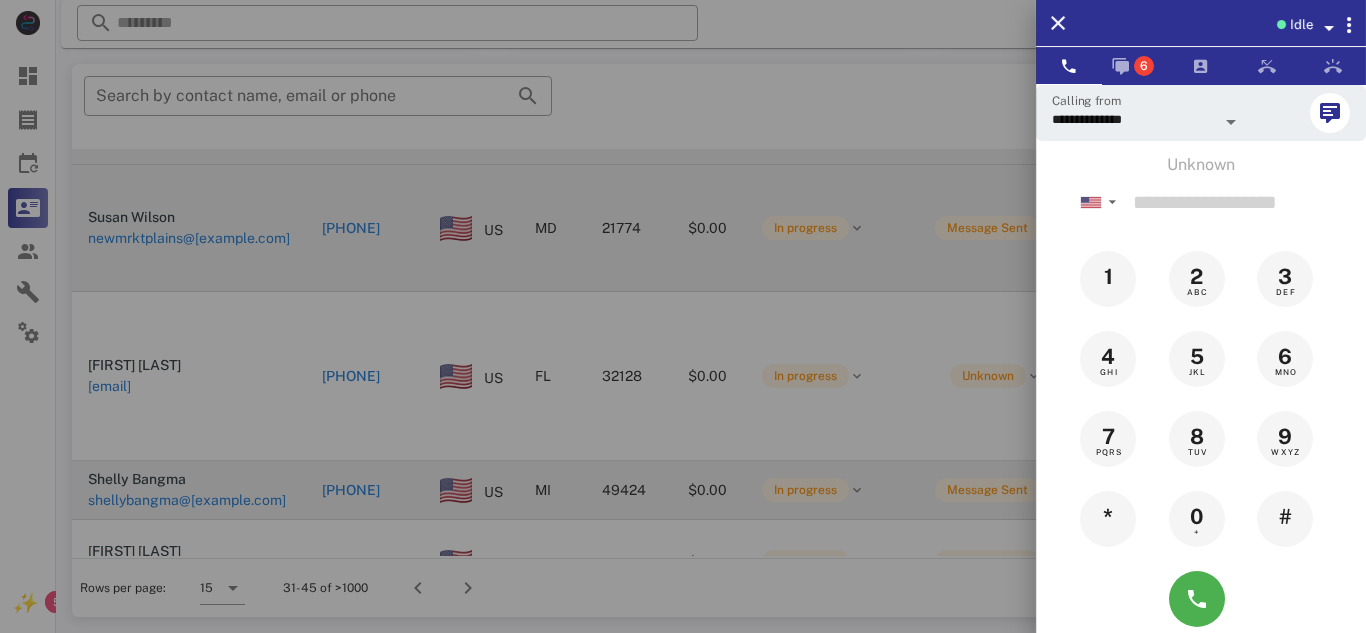 click at bounding box center [683, 316] 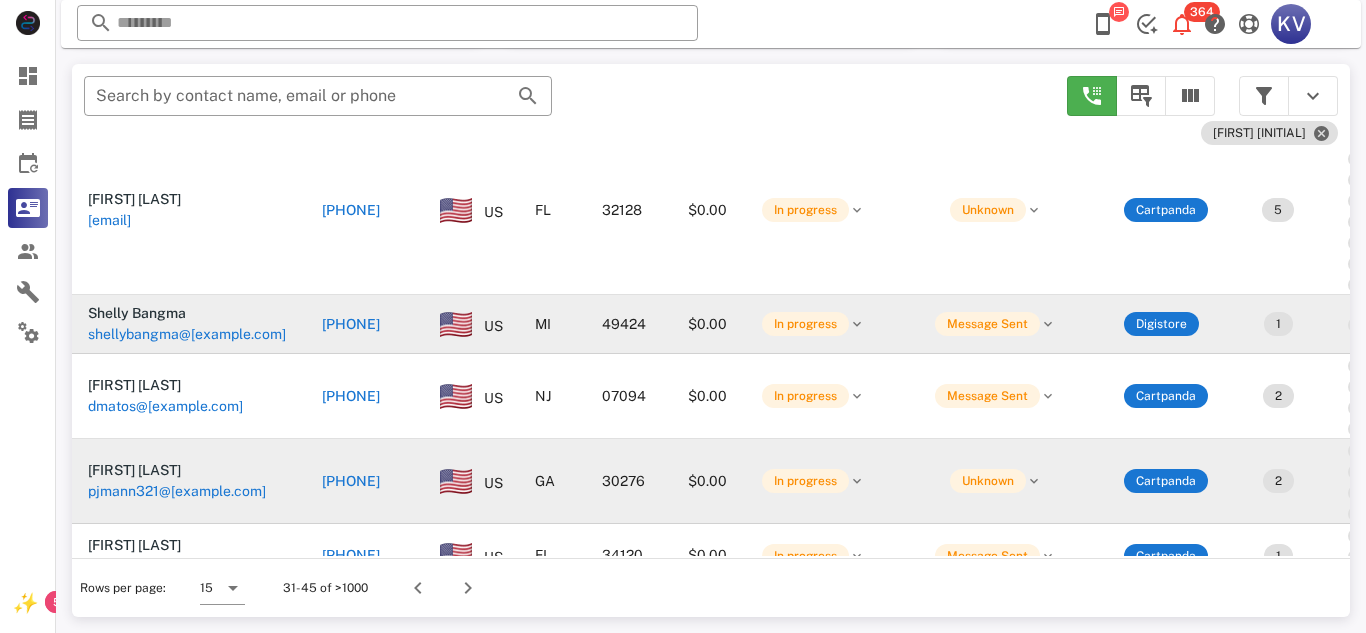 scroll, scrollTop: 865, scrollLeft: 0, axis: vertical 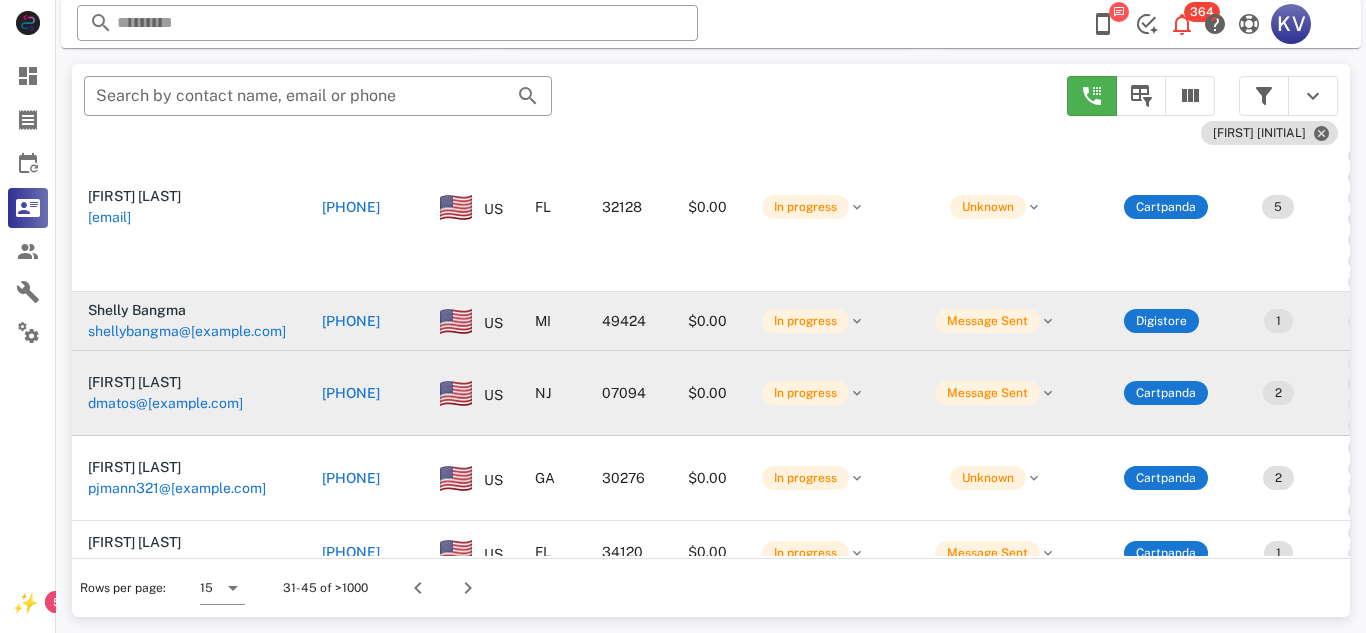 click on "[PHONE]" at bounding box center [351, 393] 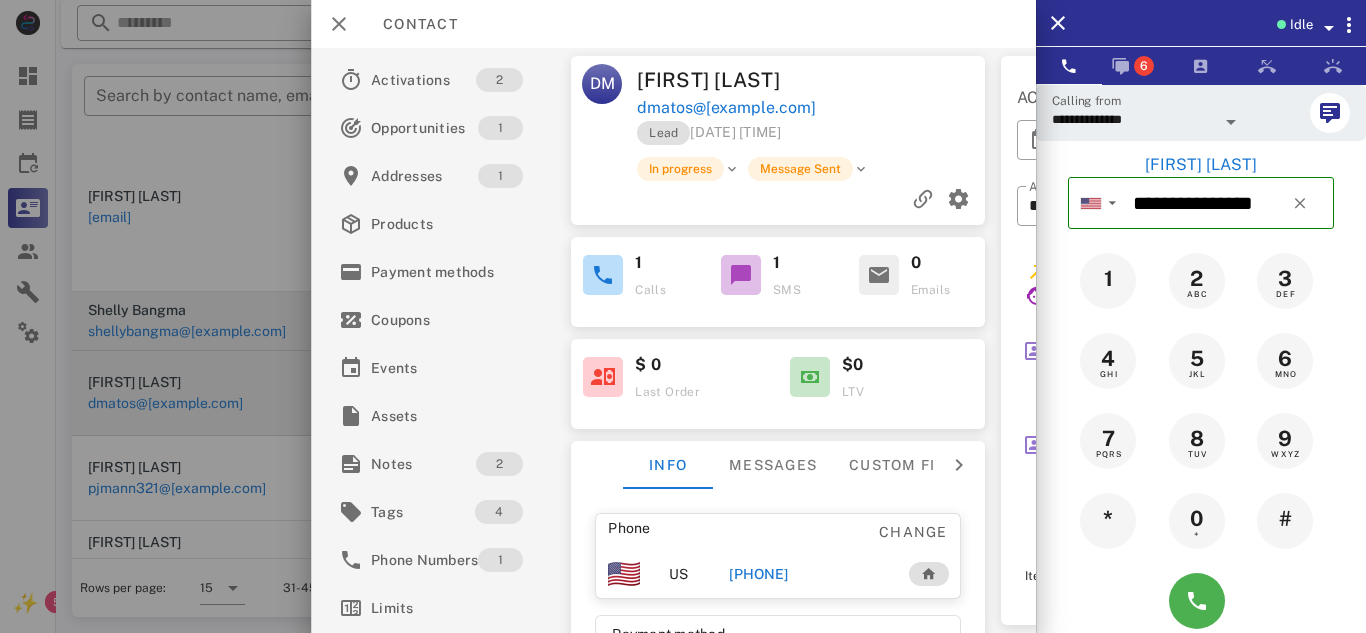 scroll, scrollTop: 10, scrollLeft: 0, axis: vertical 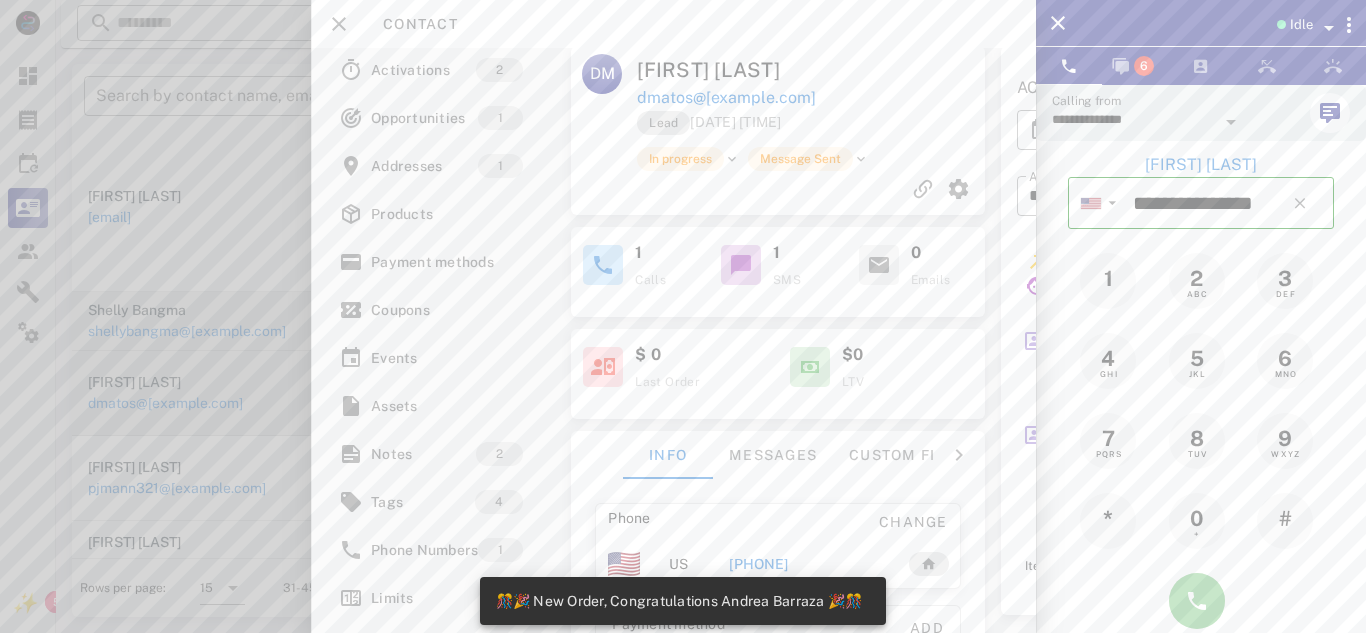 click at bounding box center [1197, 601] 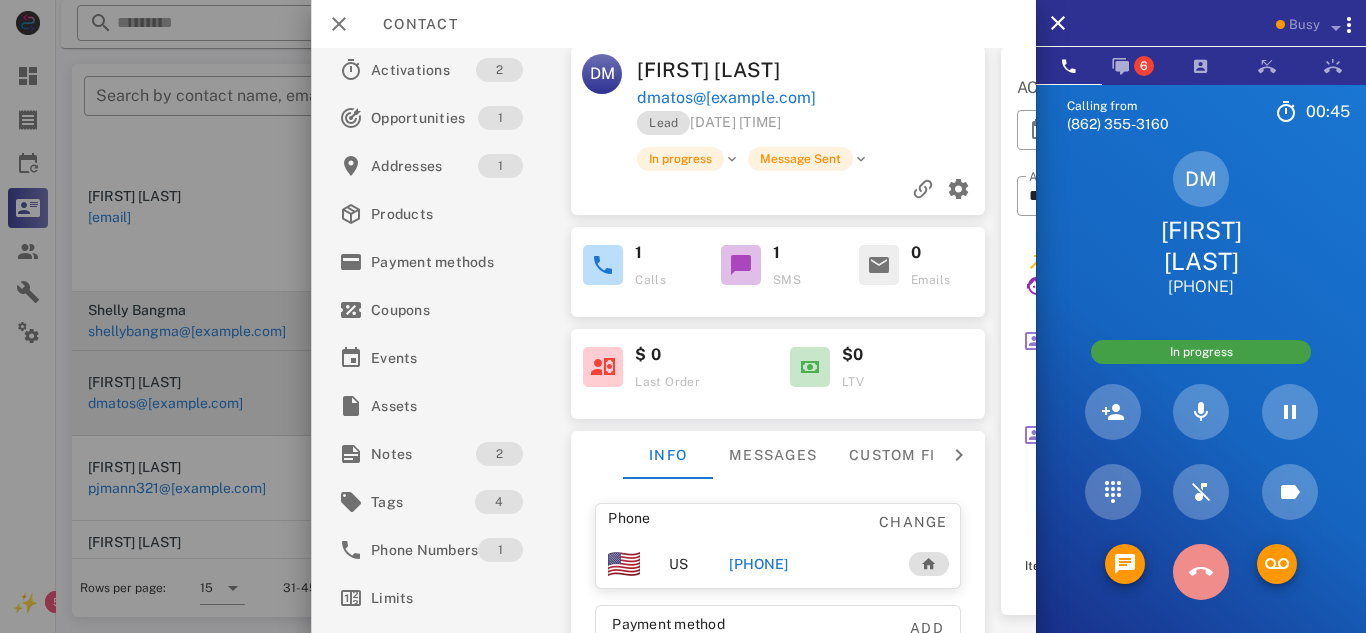 click at bounding box center (1201, 572) 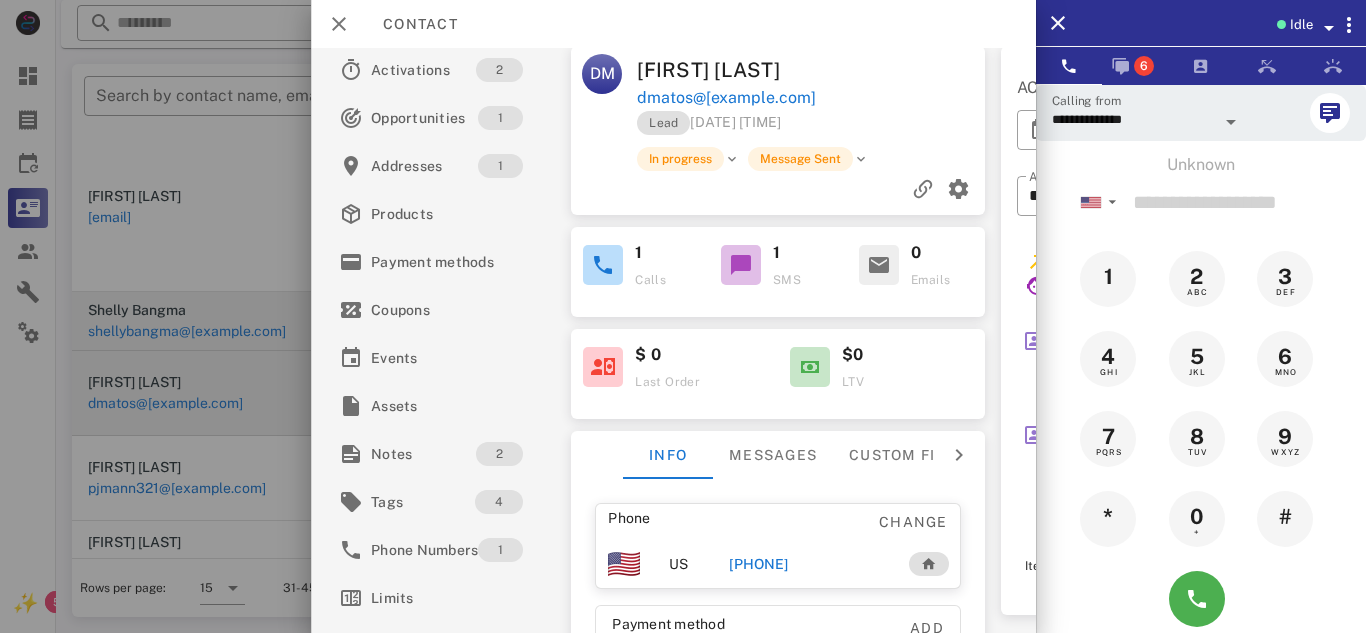 click on "[PHONE]" at bounding box center [758, 564] 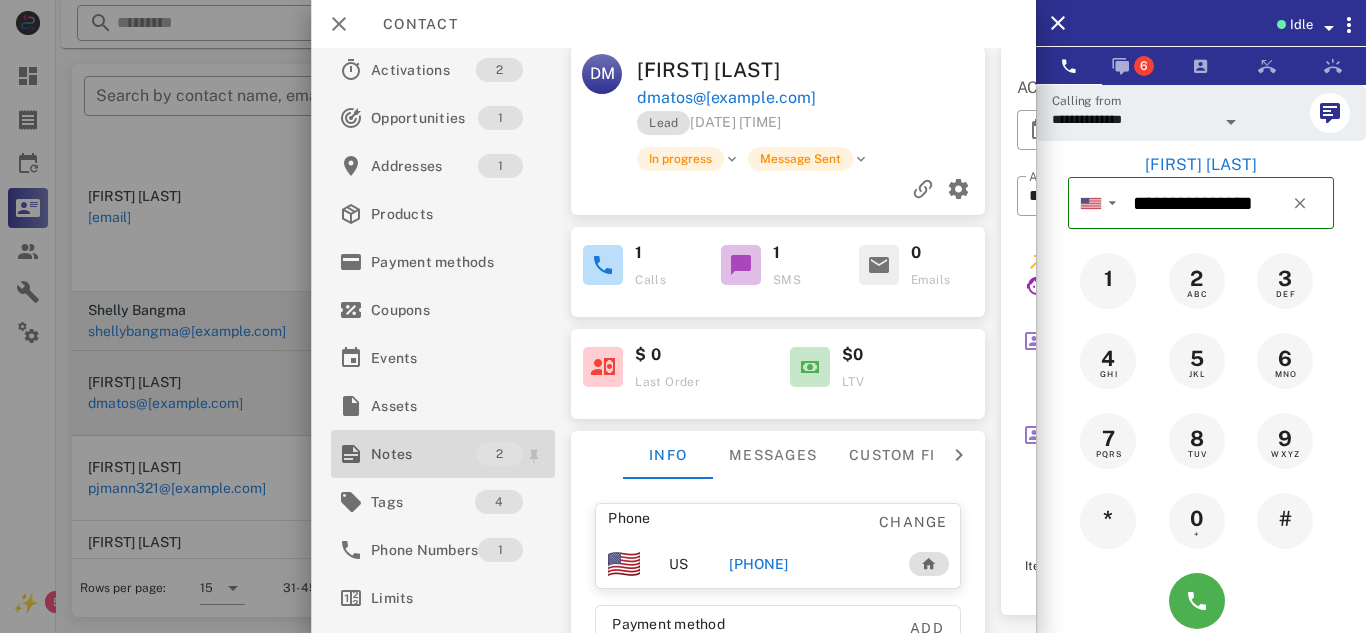 click on "Notes" at bounding box center [423, 454] 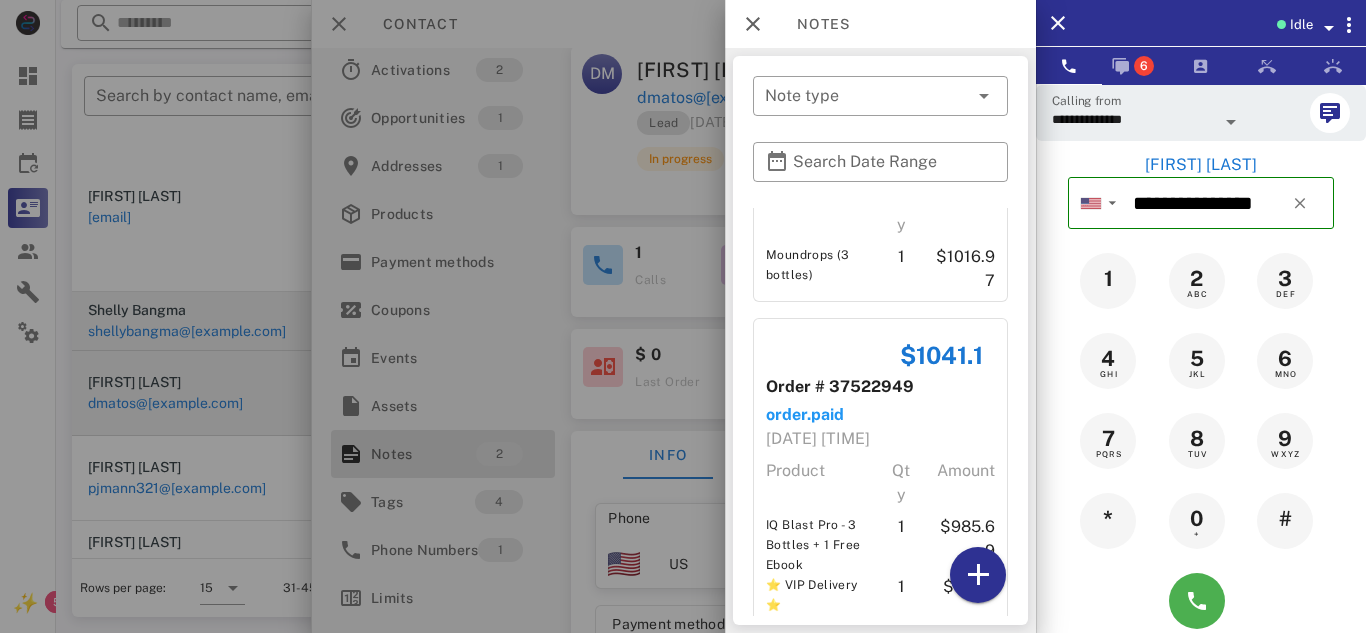 scroll, scrollTop: 169, scrollLeft: 0, axis: vertical 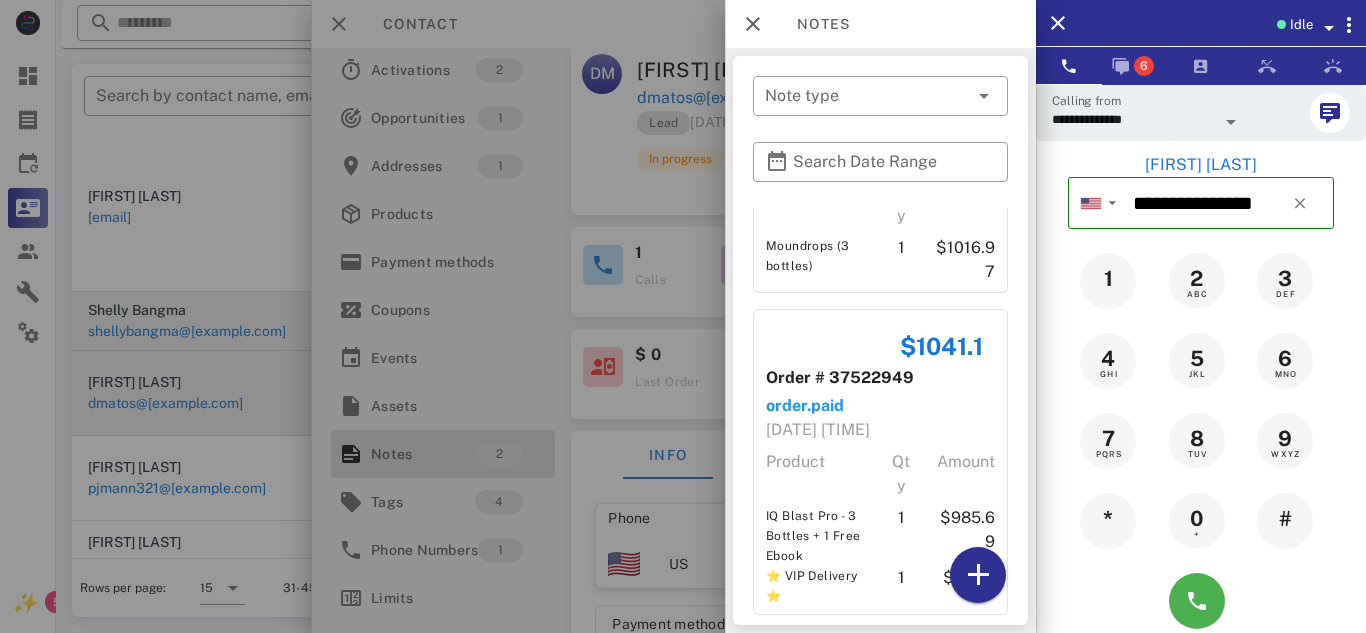 click at bounding box center [683, 316] 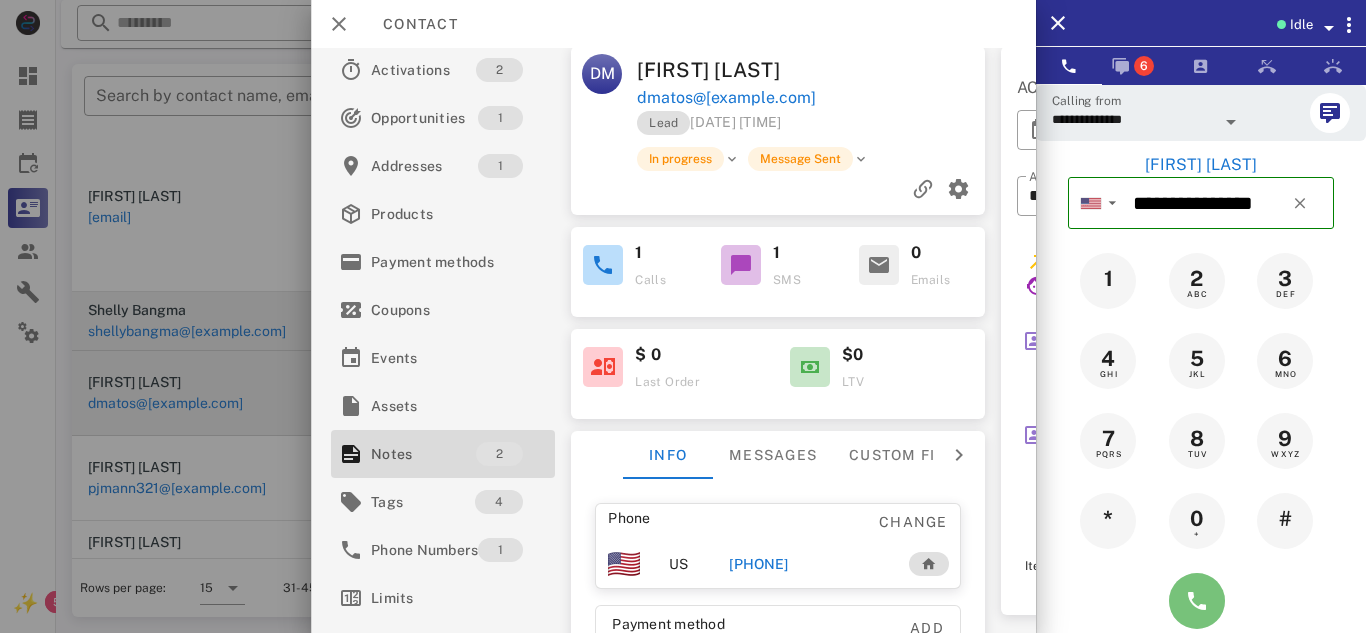 click at bounding box center [1197, 601] 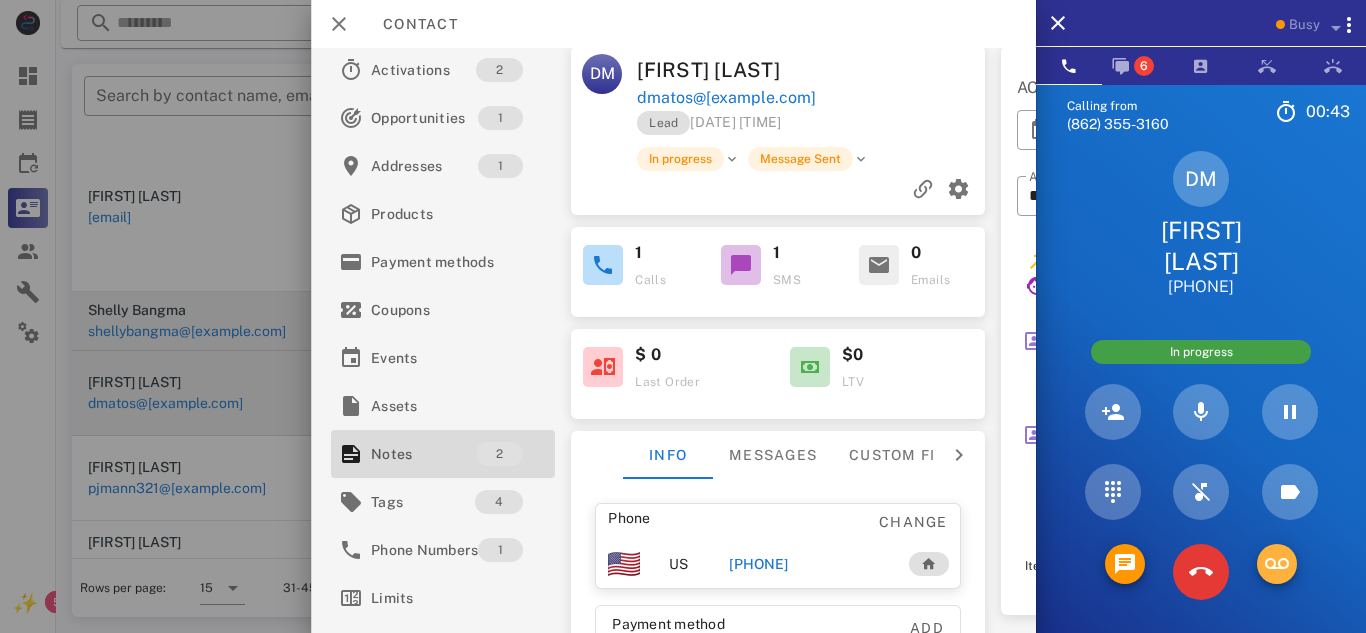 click at bounding box center [1277, 564] 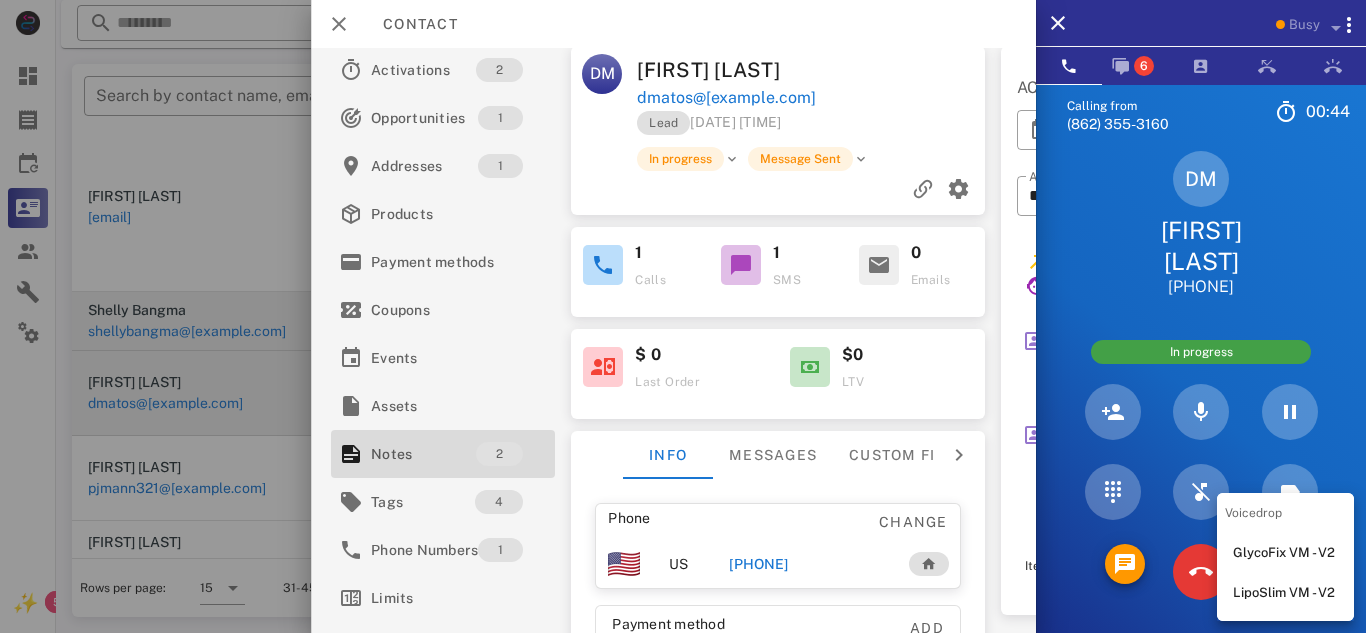 click on "LipoSlim VM - V2" at bounding box center (1285, 593) 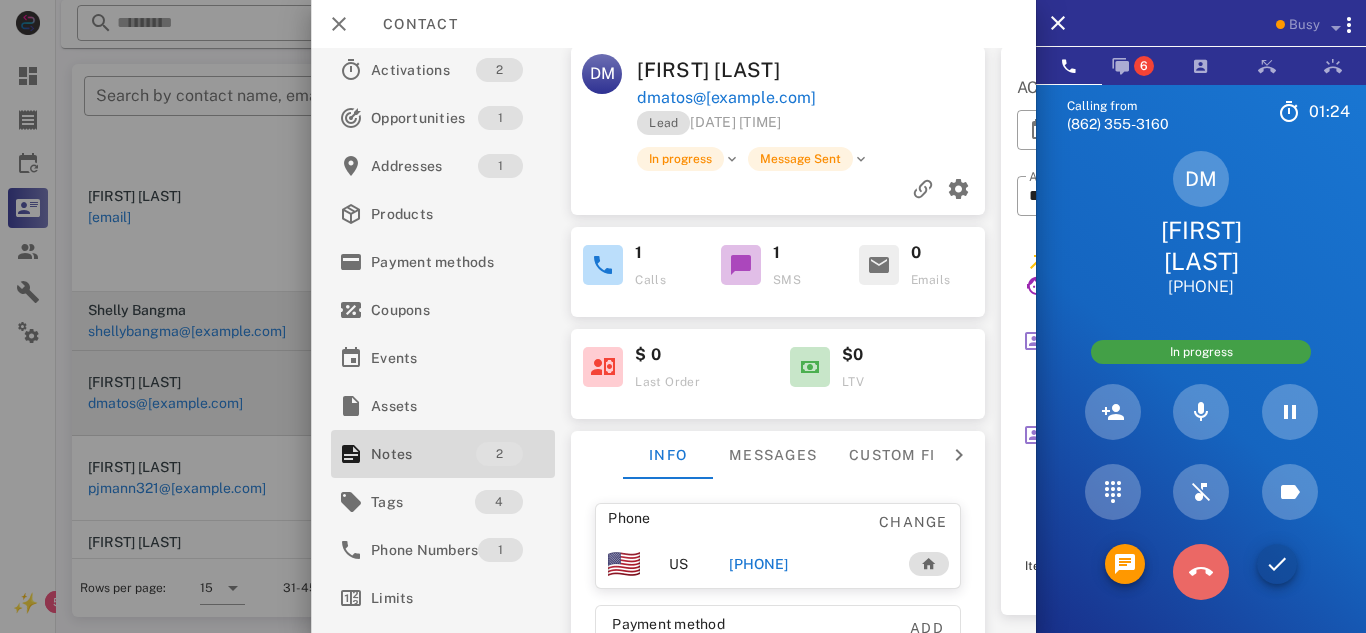 click at bounding box center [1201, 572] 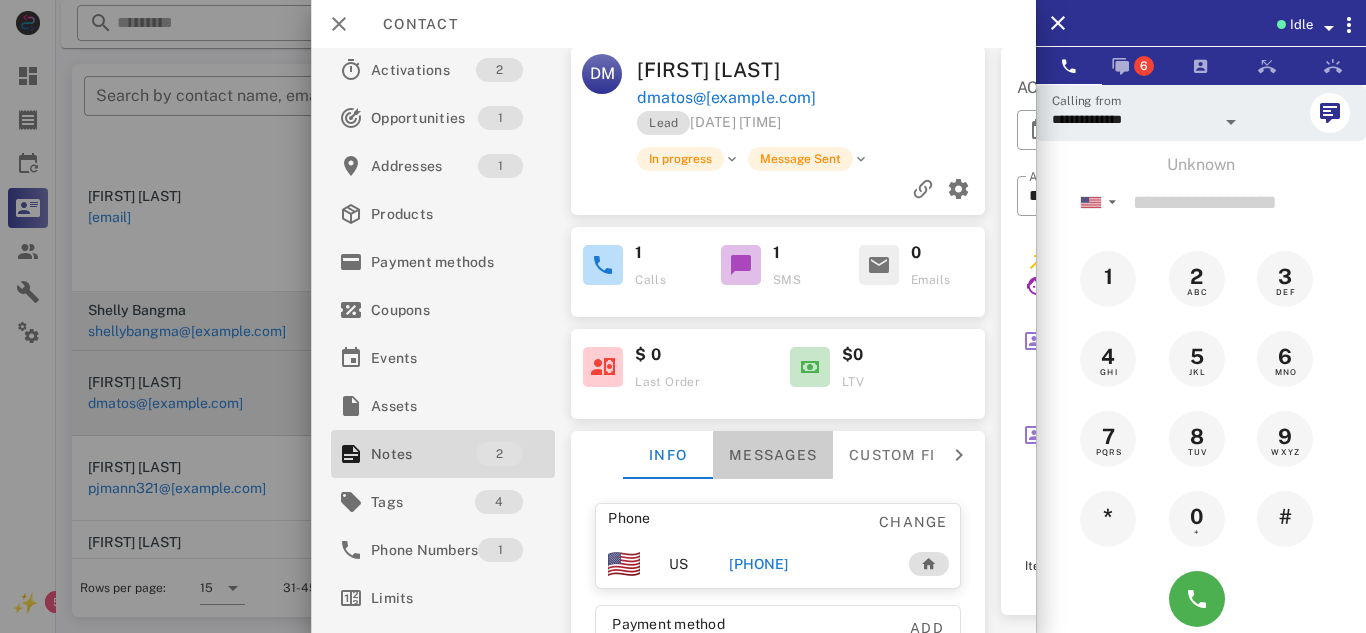 click on "Messages" at bounding box center [773, 455] 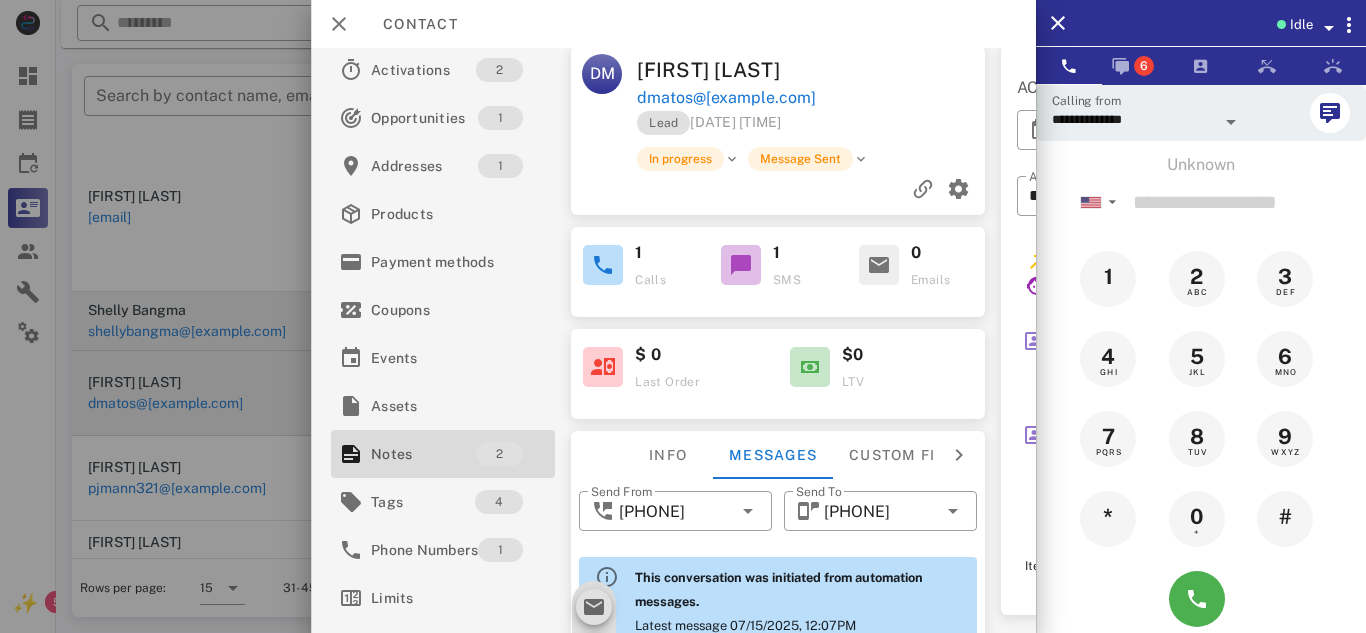 scroll, scrollTop: 930, scrollLeft: 0, axis: vertical 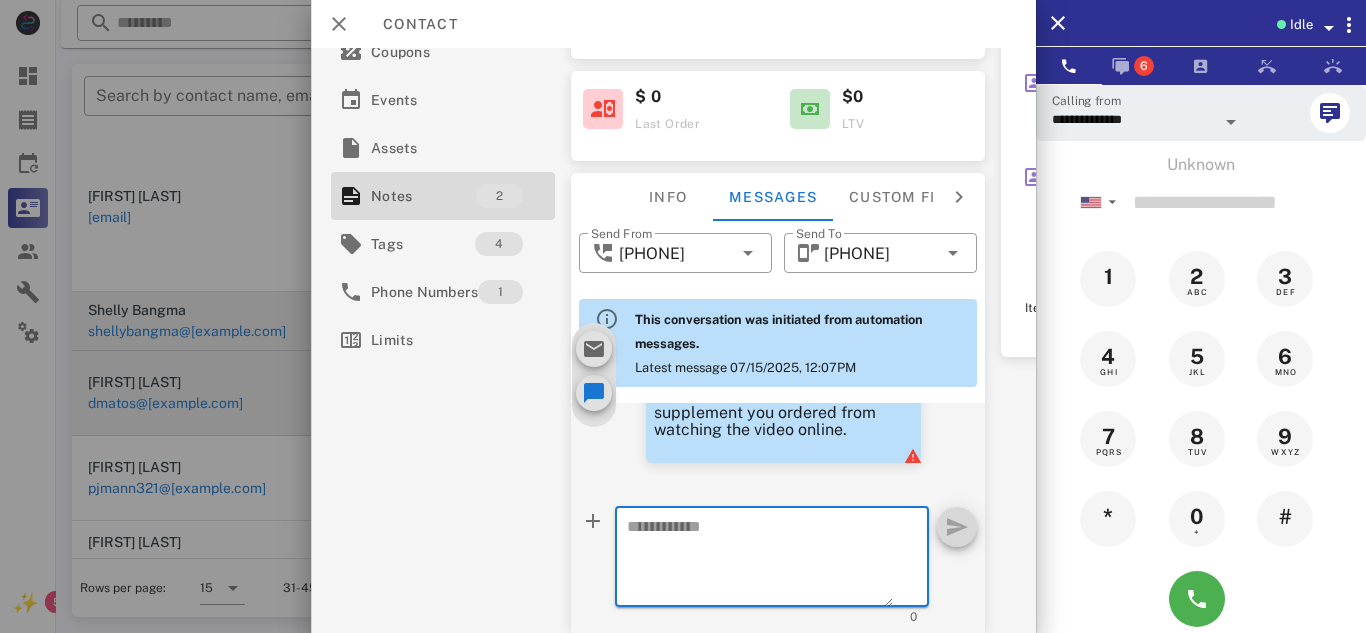 paste on "**********" 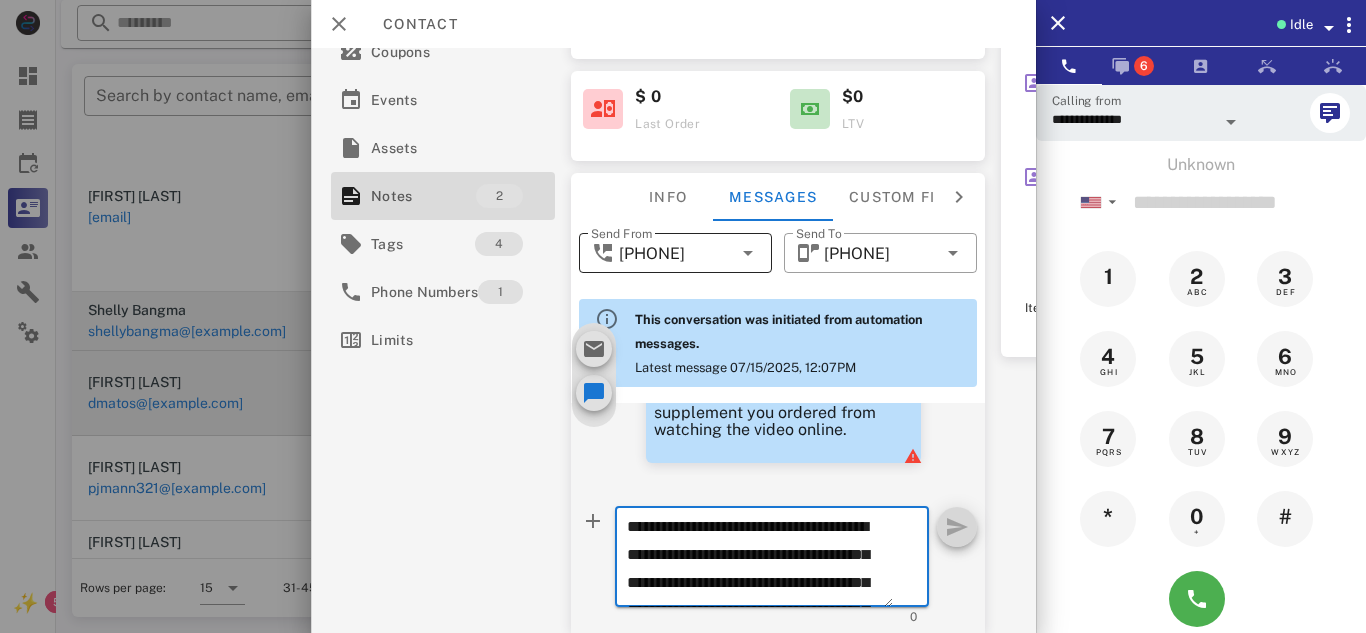scroll, scrollTop: 153, scrollLeft: 0, axis: vertical 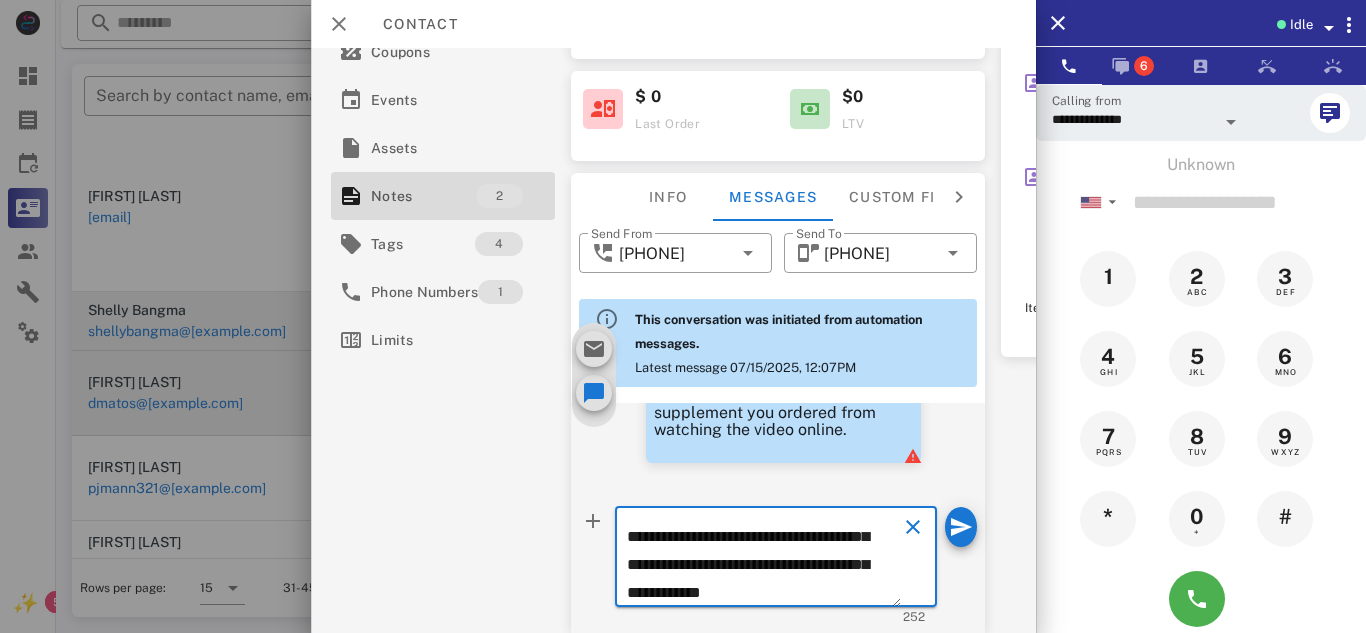 click on "**********" at bounding box center (764, 560) 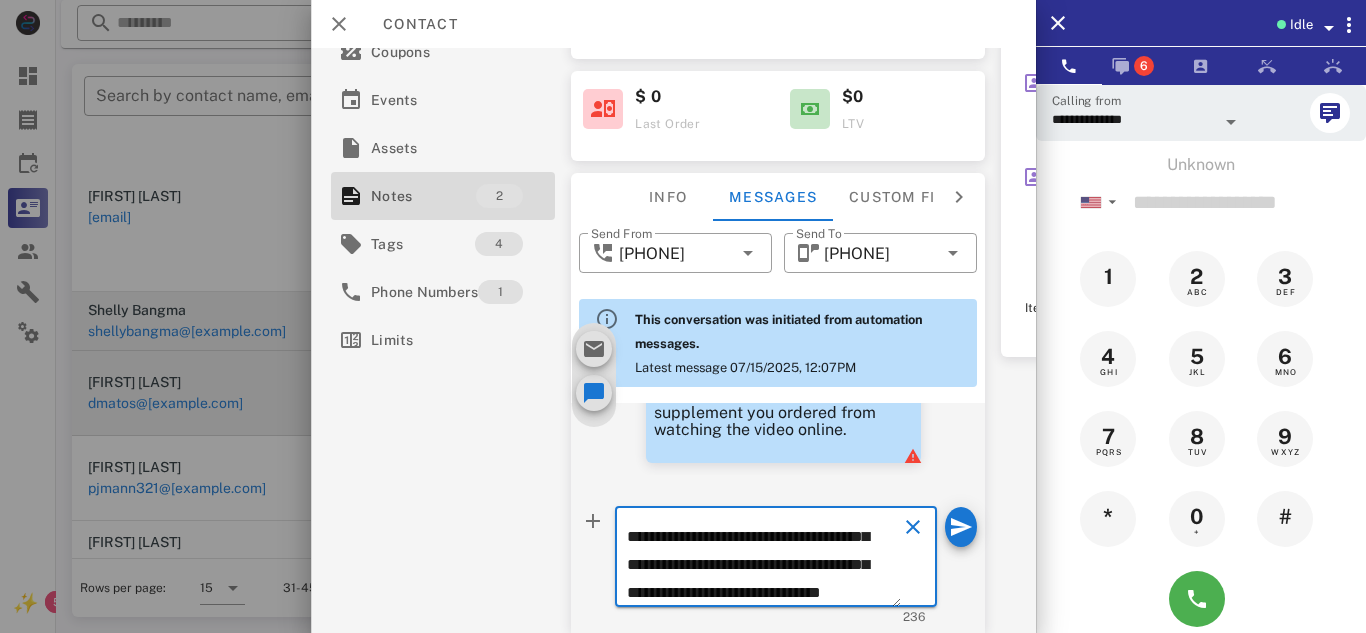 scroll, scrollTop: 102, scrollLeft: 0, axis: vertical 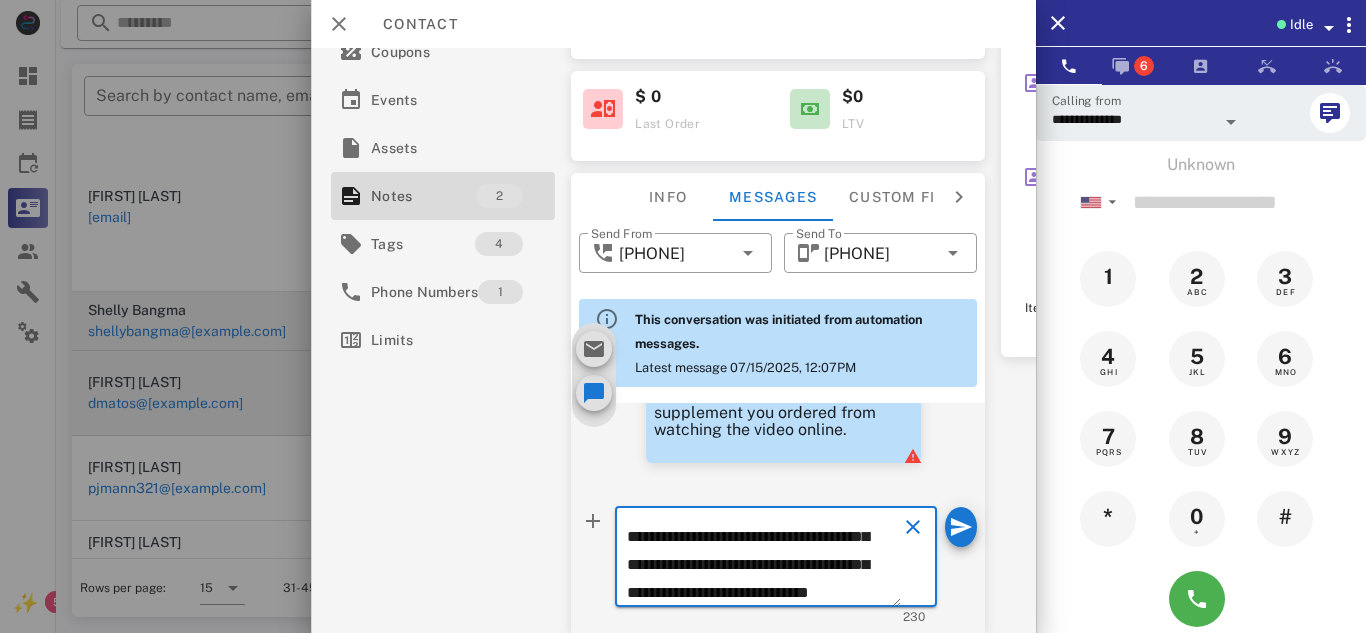 type on "**********" 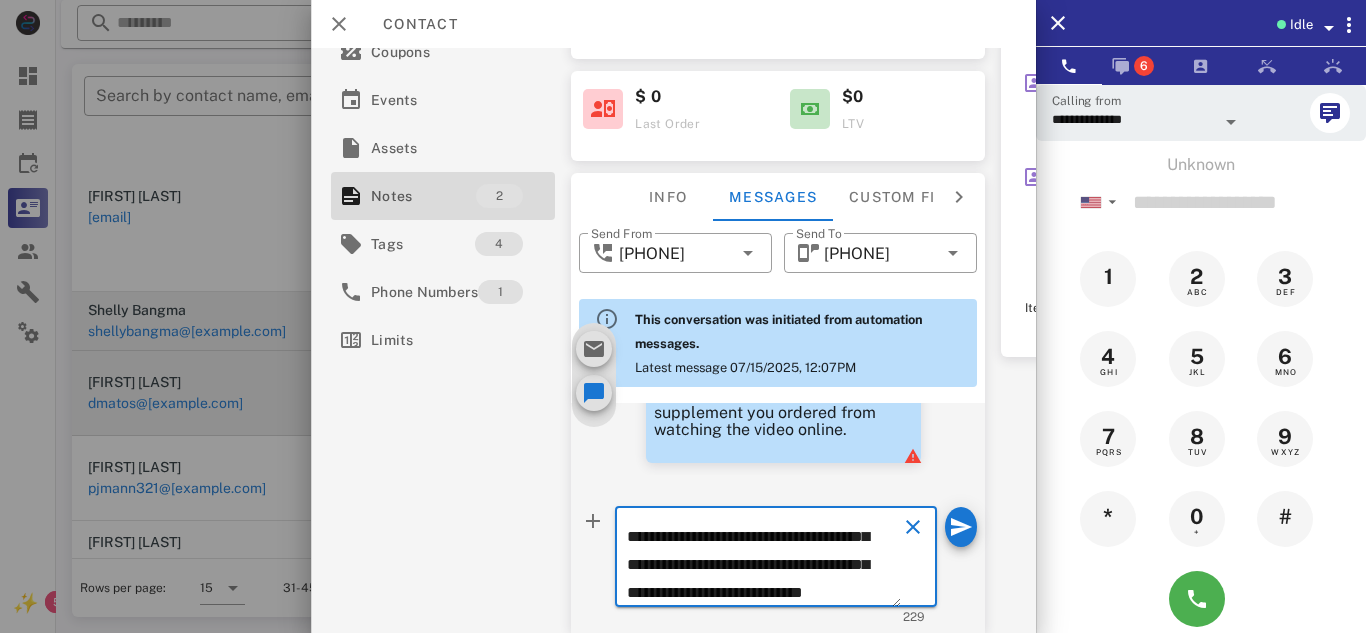 click at bounding box center [913, 527] 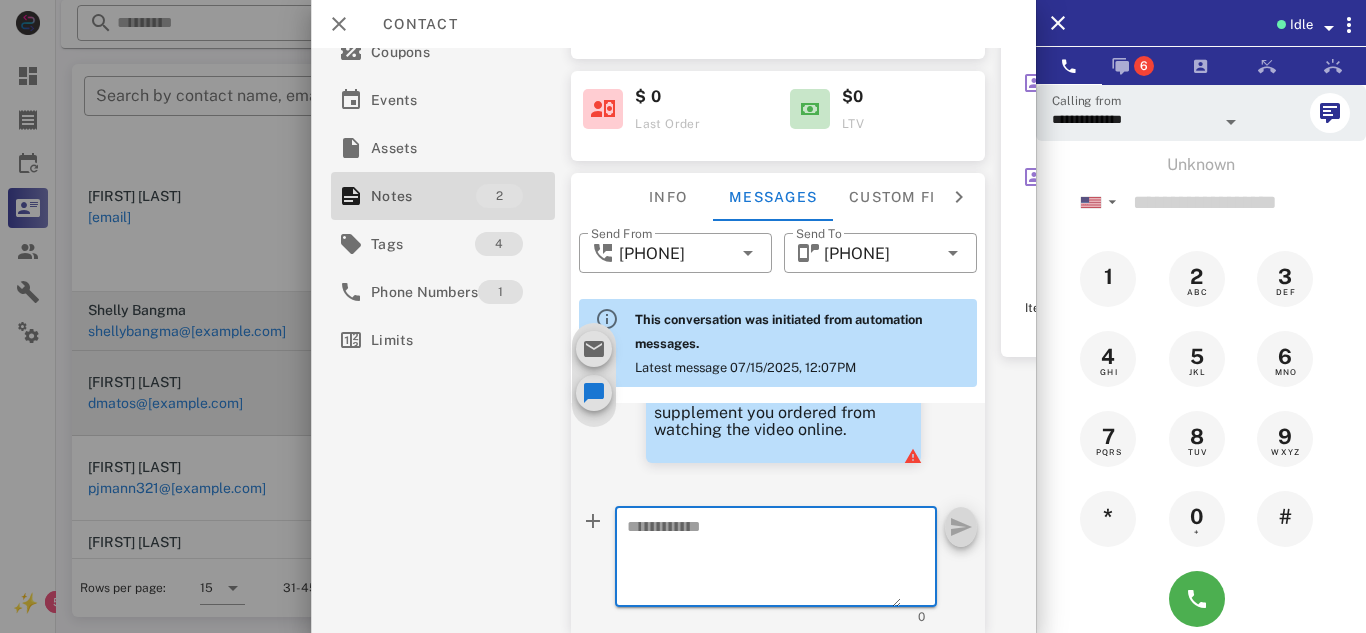 scroll, scrollTop: 0, scrollLeft: 0, axis: both 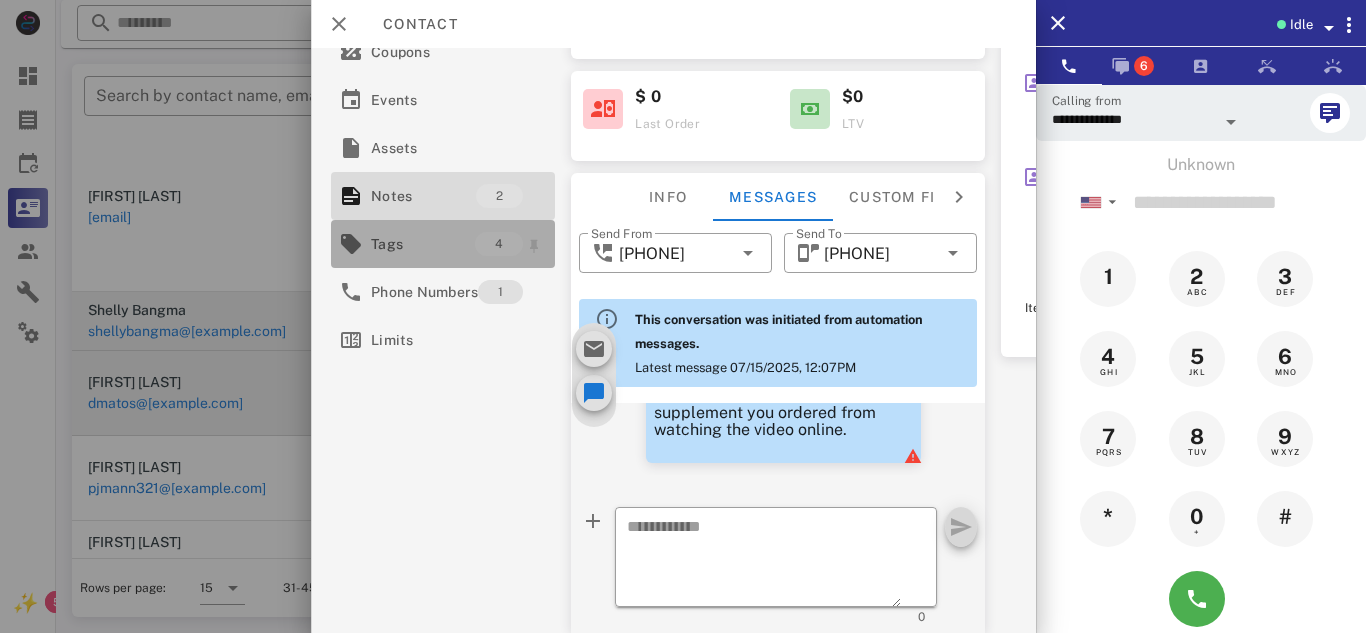 click on "Tags" at bounding box center [423, 244] 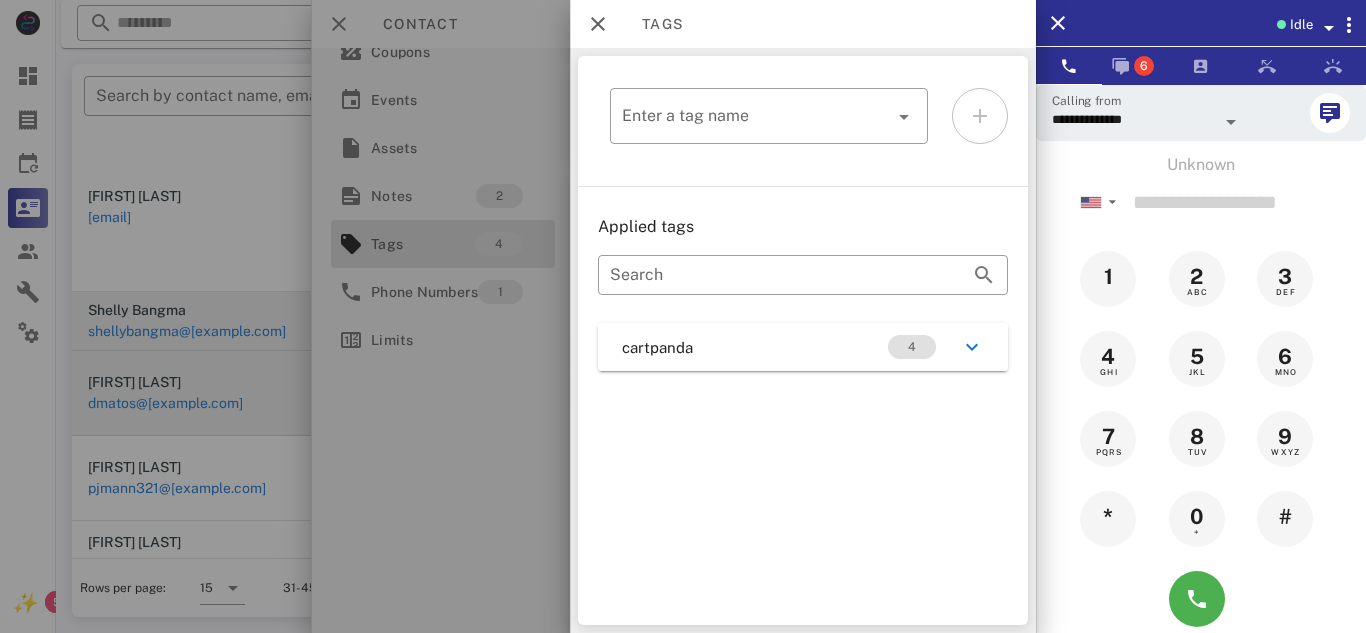 click at bounding box center (683, 316) 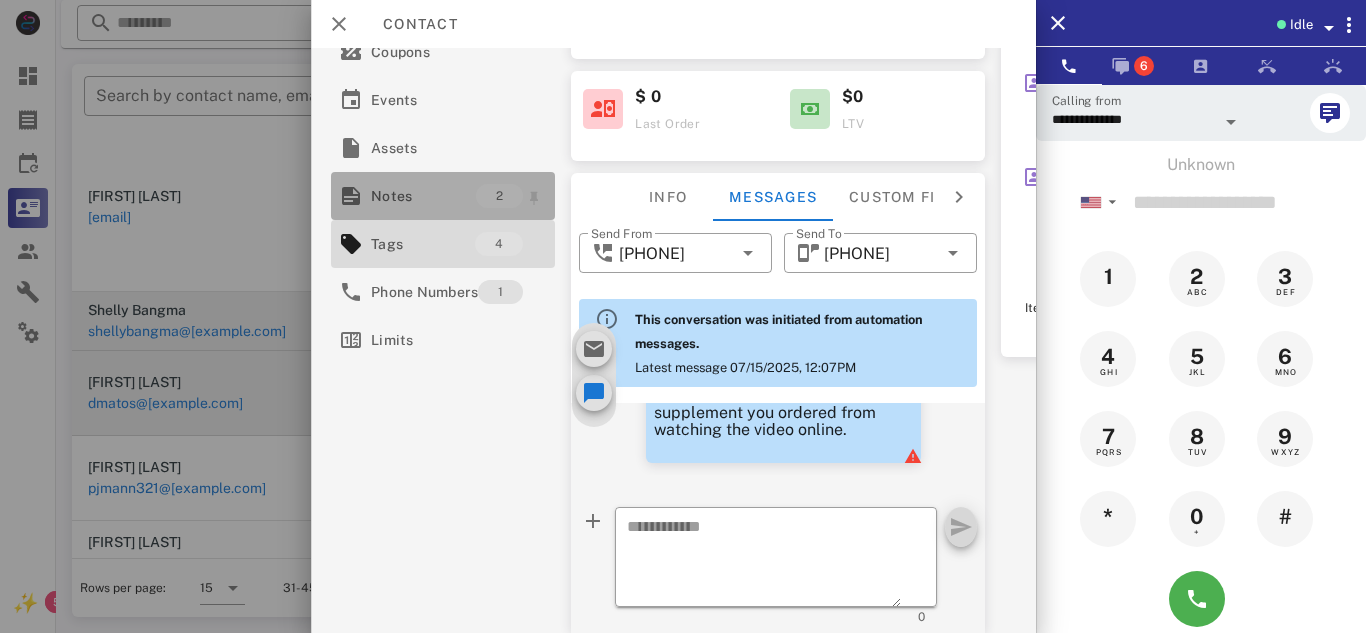 click on "Notes" at bounding box center (423, 196) 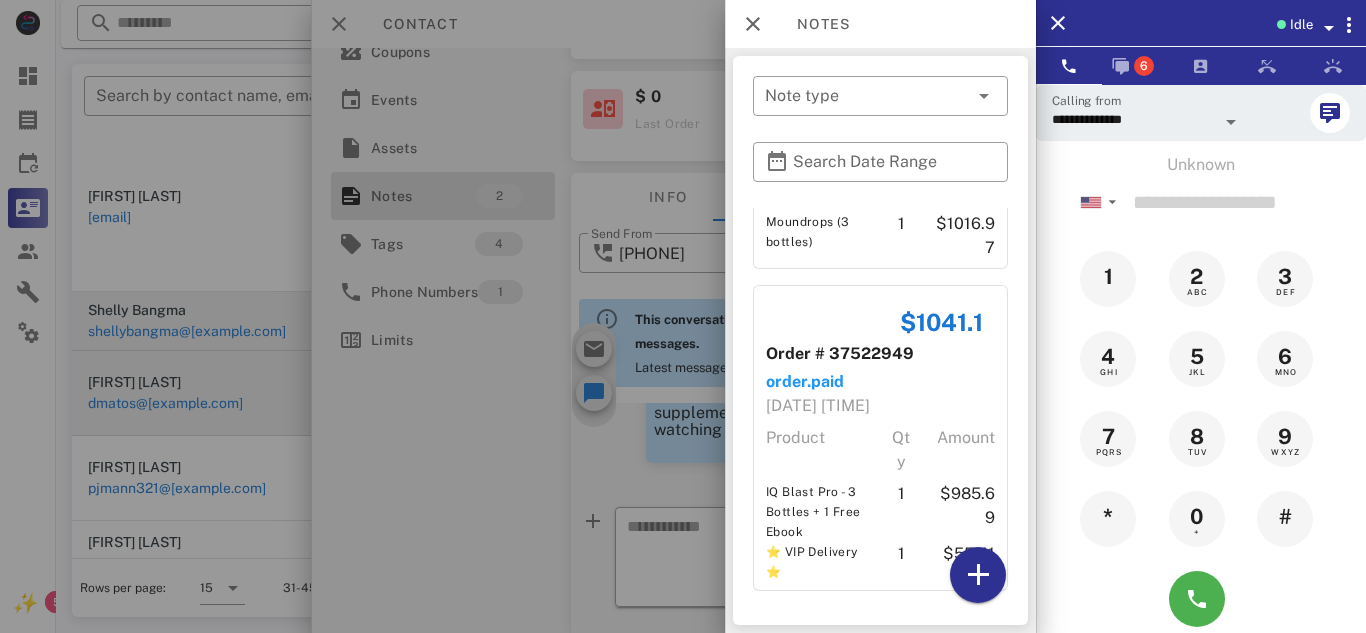 scroll, scrollTop: 196, scrollLeft: 0, axis: vertical 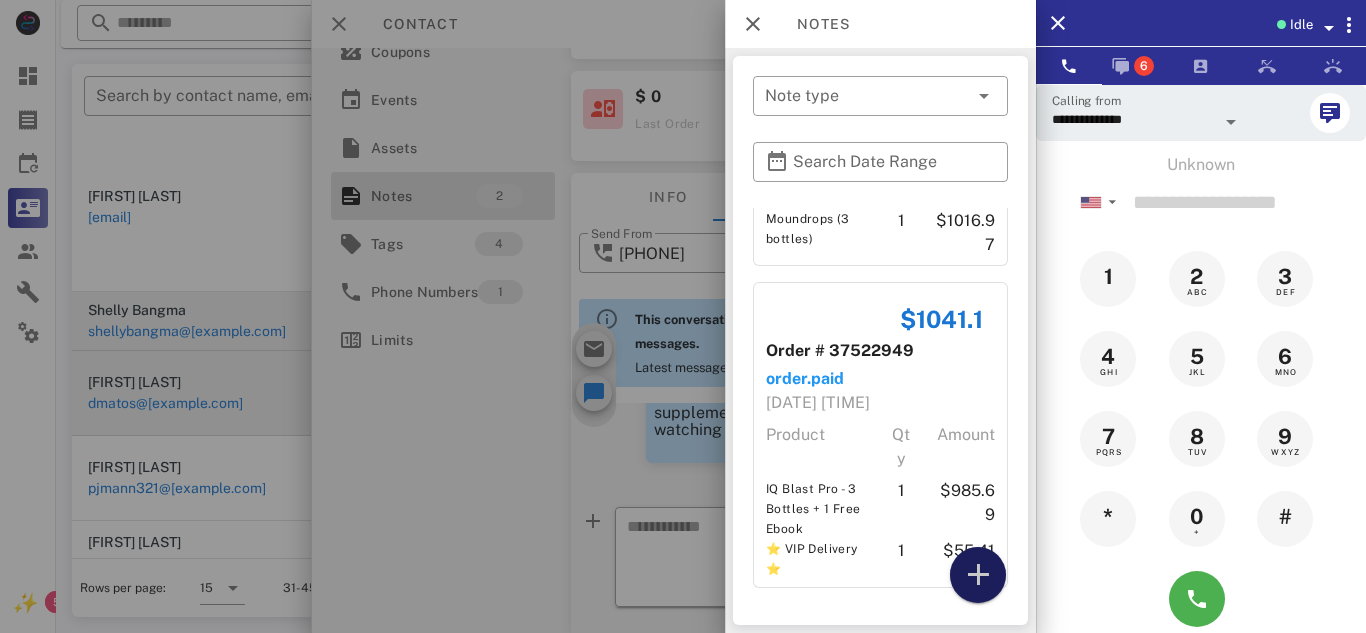 click at bounding box center [978, 575] 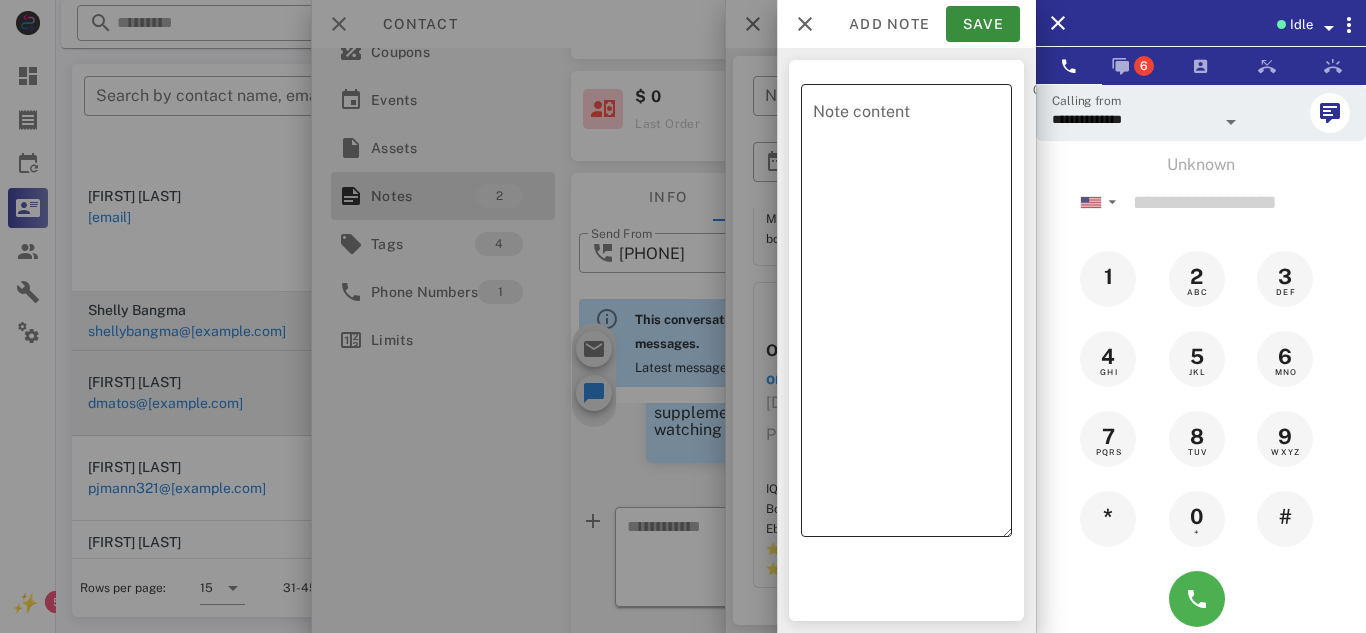 click on "Note content" at bounding box center [912, 315] 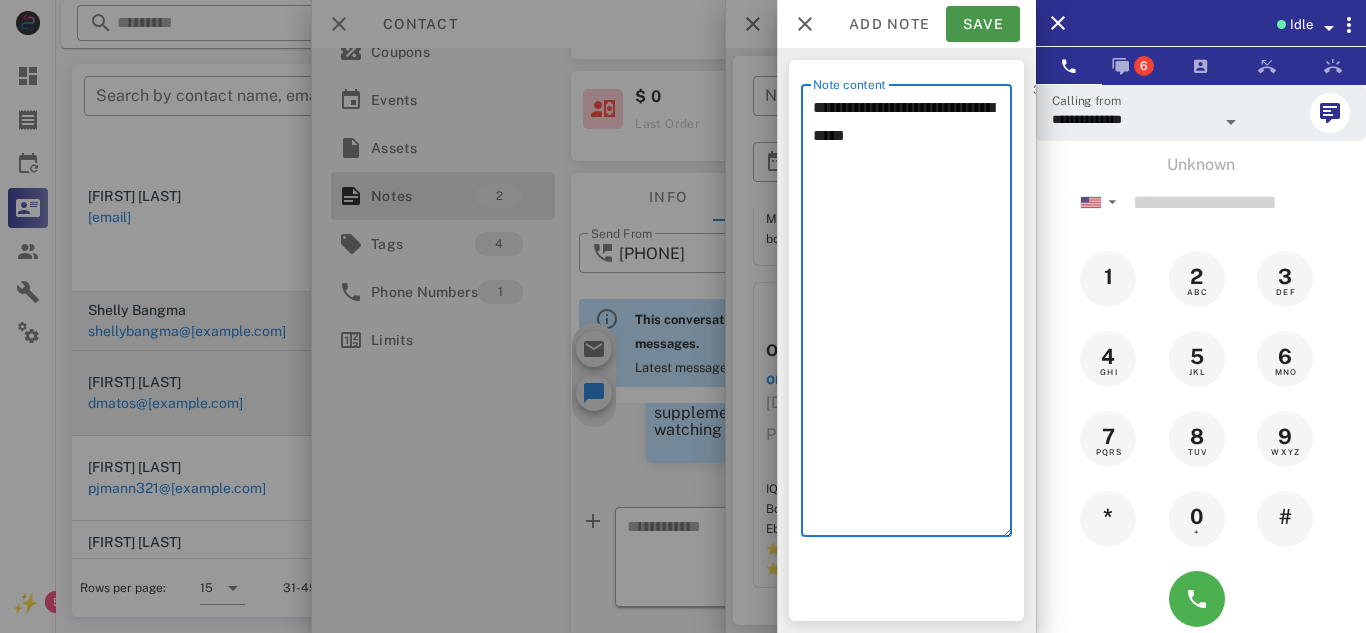 type on "**********" 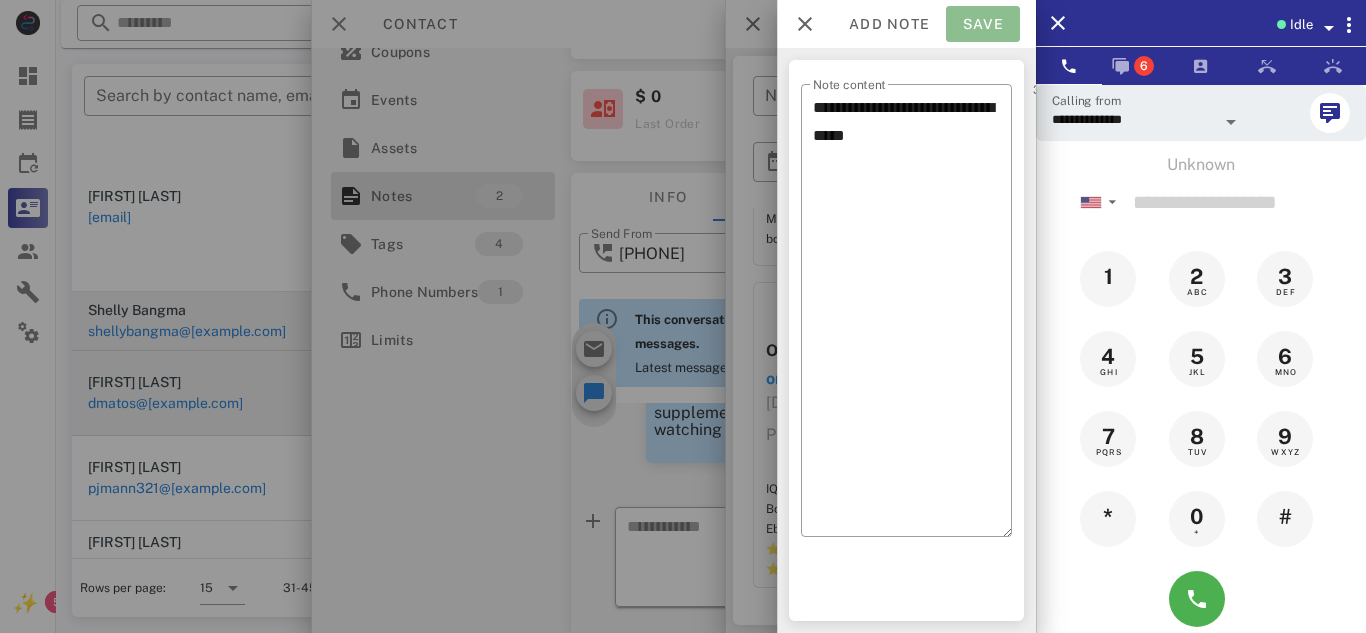 click on "Save" at bounding box center (983, 24) 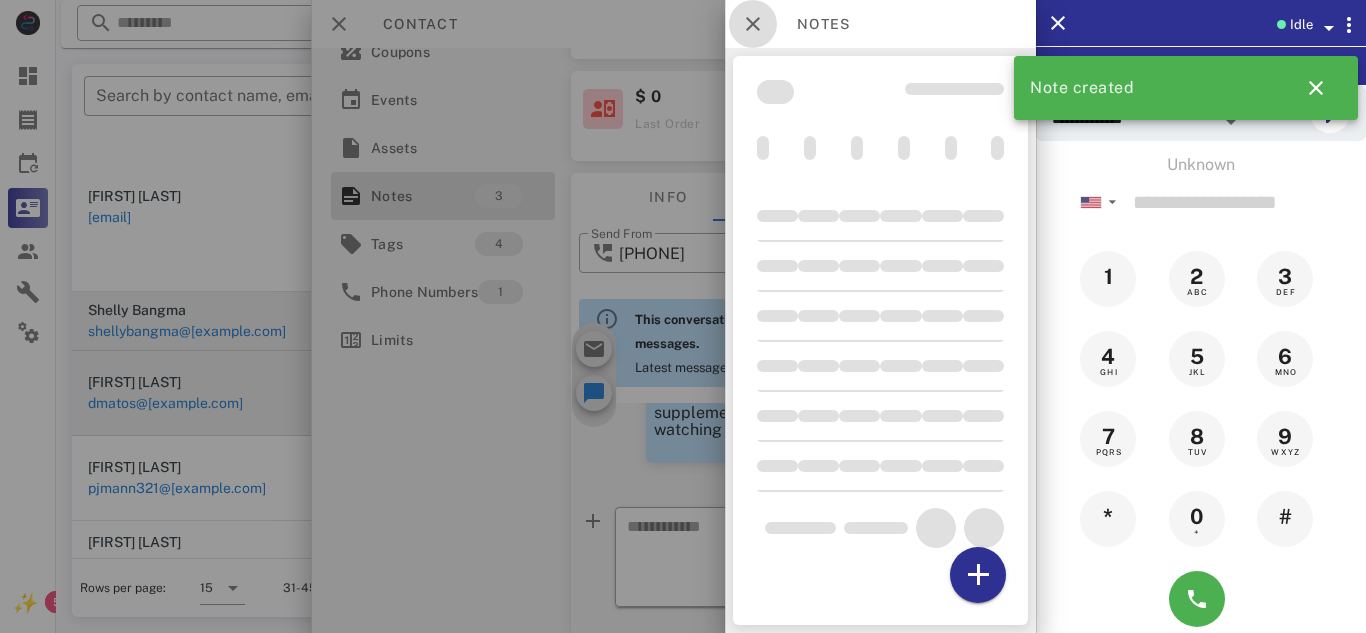 click at bounding box center [753, 24] 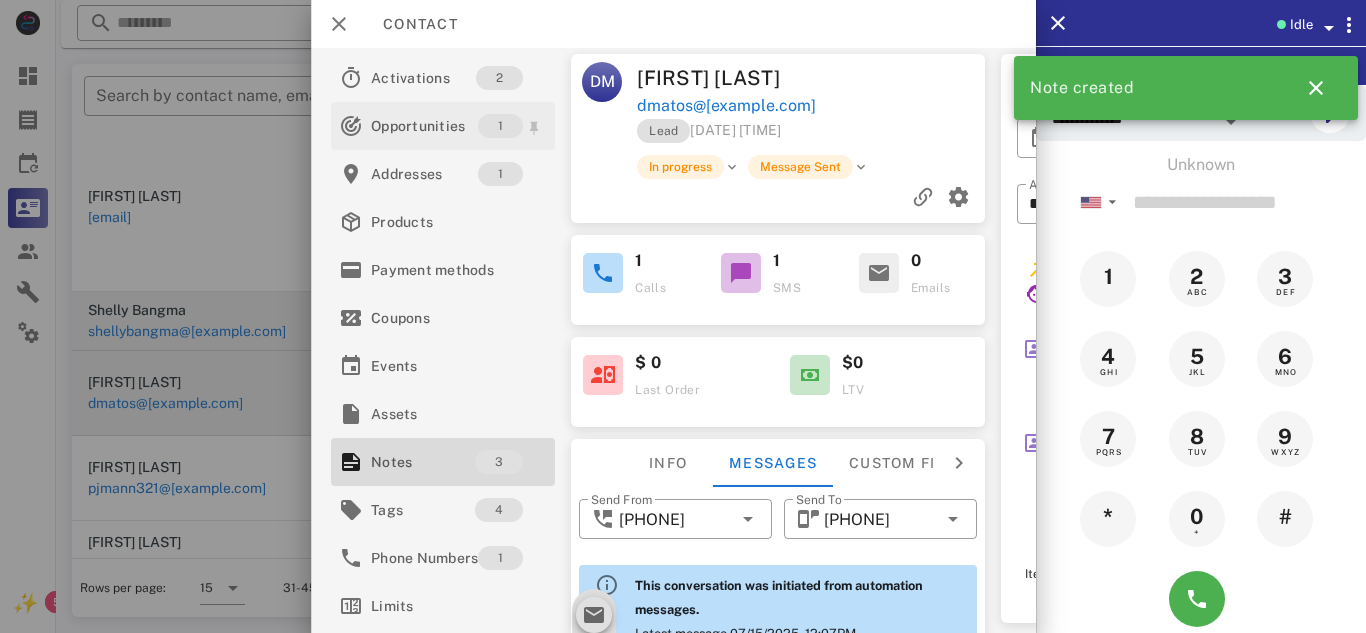 scroll, scrollTop: 0, scrollLeft: 0, axis: both 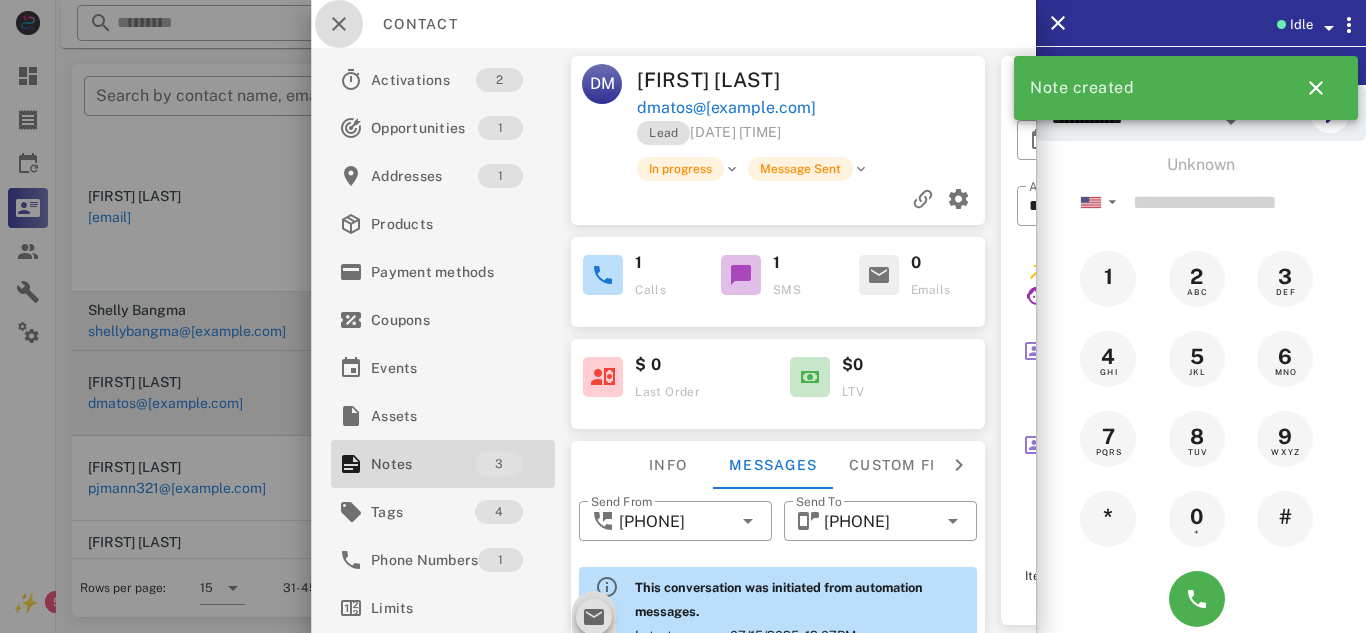 click at bounding box center (339, 24) 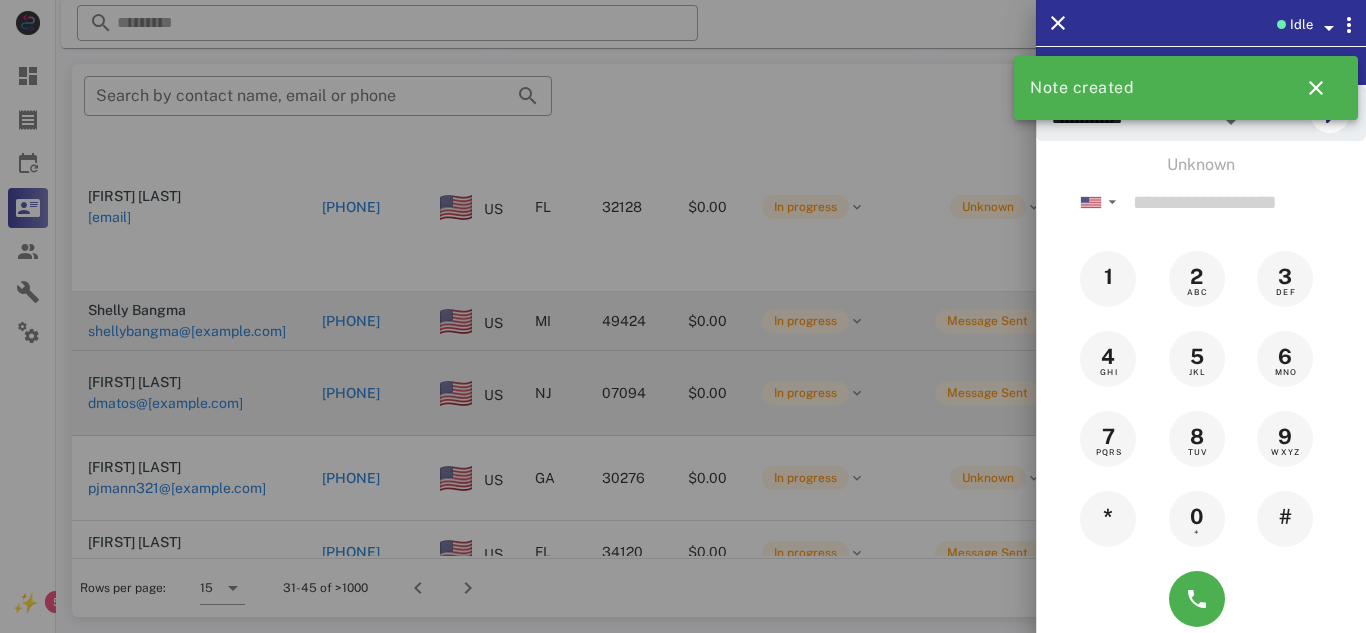 click at bounding box center [683, 316] 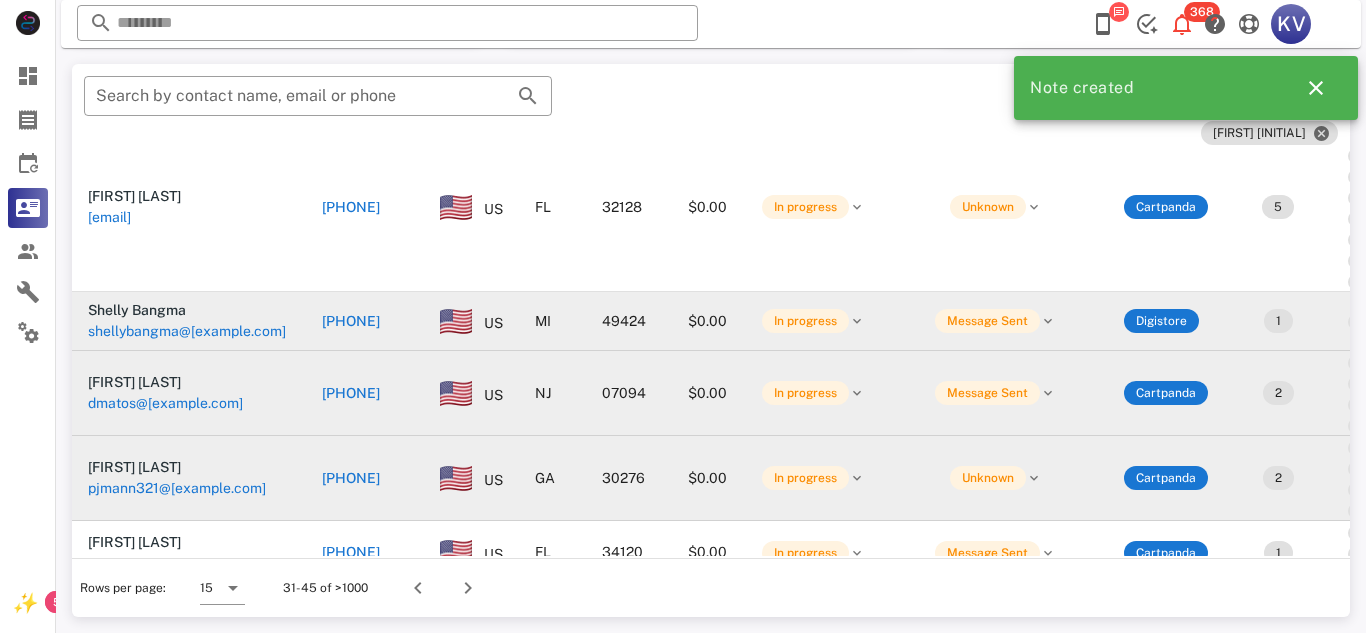 click on "[PHONE]" at bounding box center (351, 478) 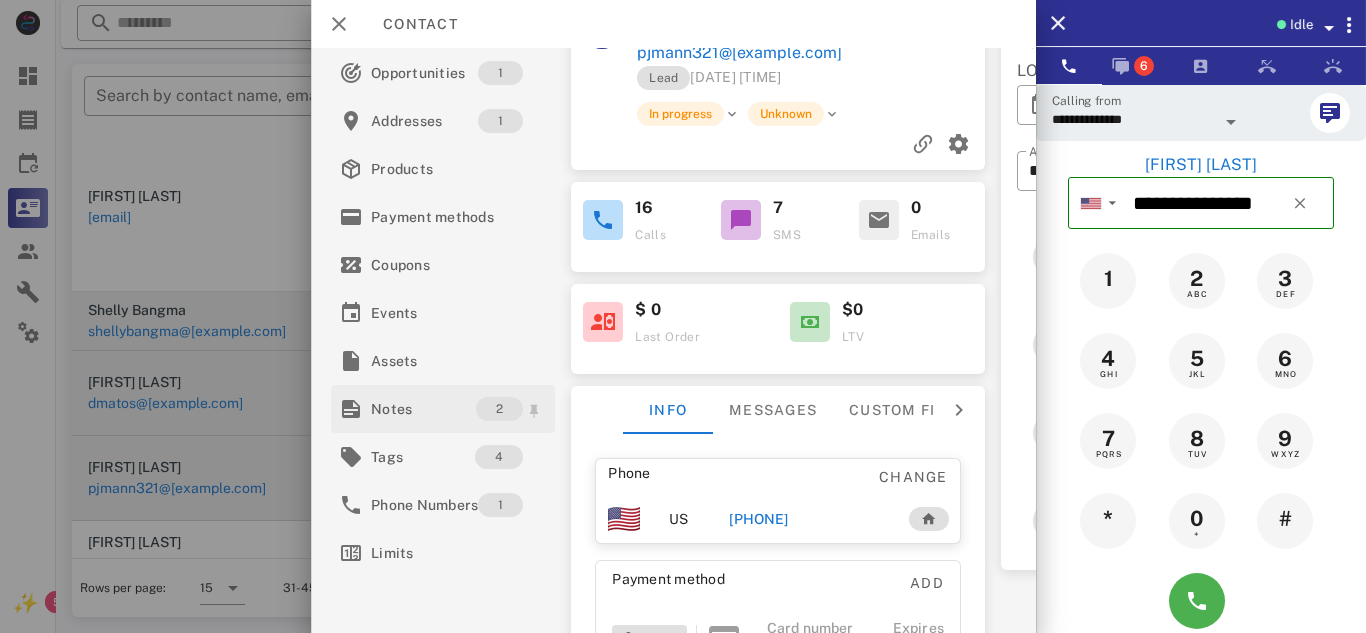 scroll, scrollTop: 58, scrollLeft: 0, axis: vertical 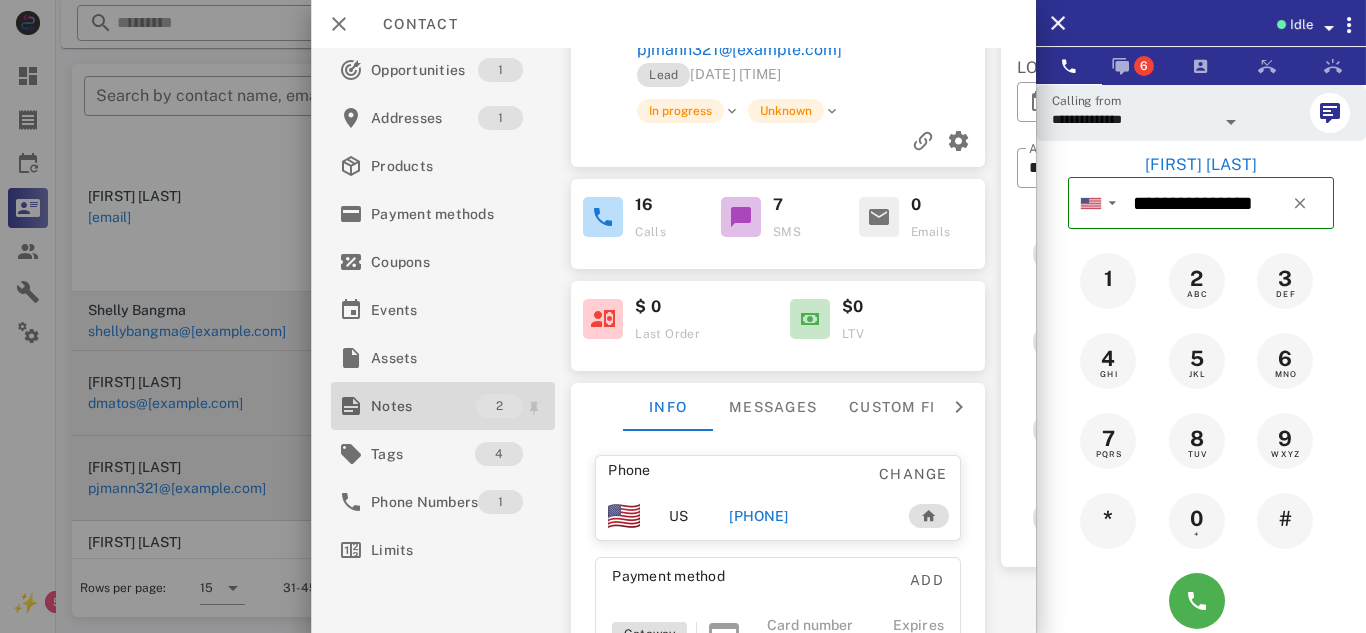 click on "Notes" at bounding box center (423, 406) 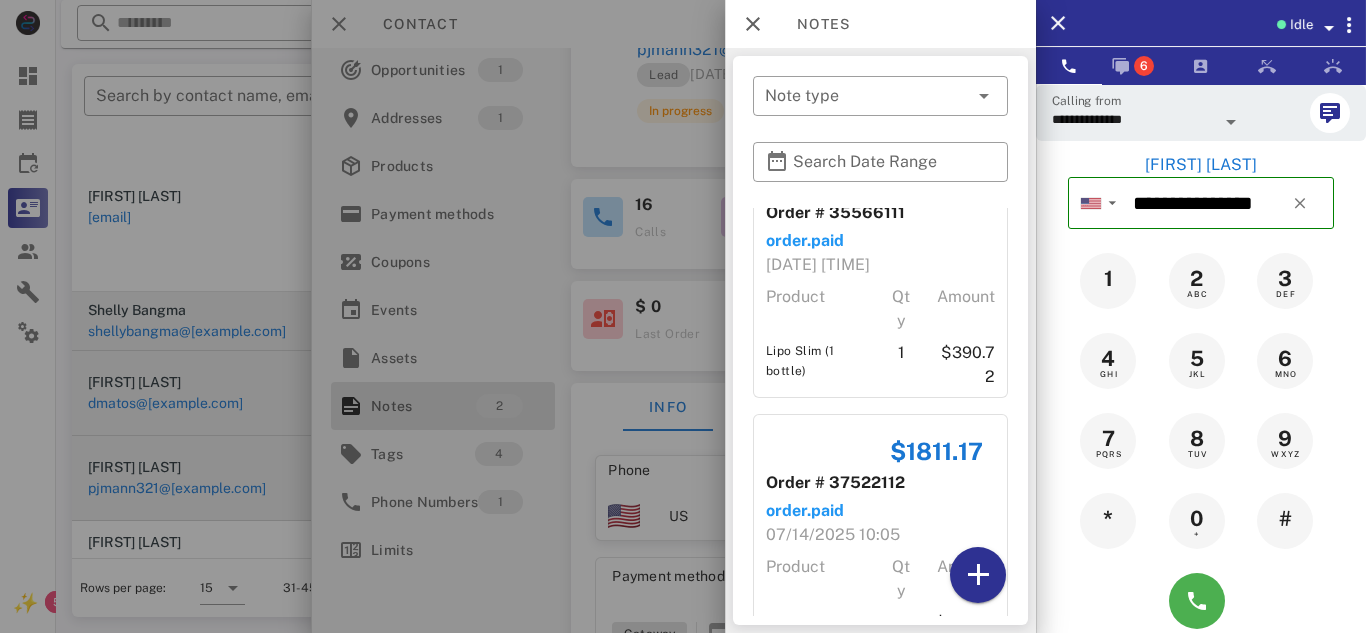 scroll, scrollTop: 69, scrollLeft: 0, axis: vertical 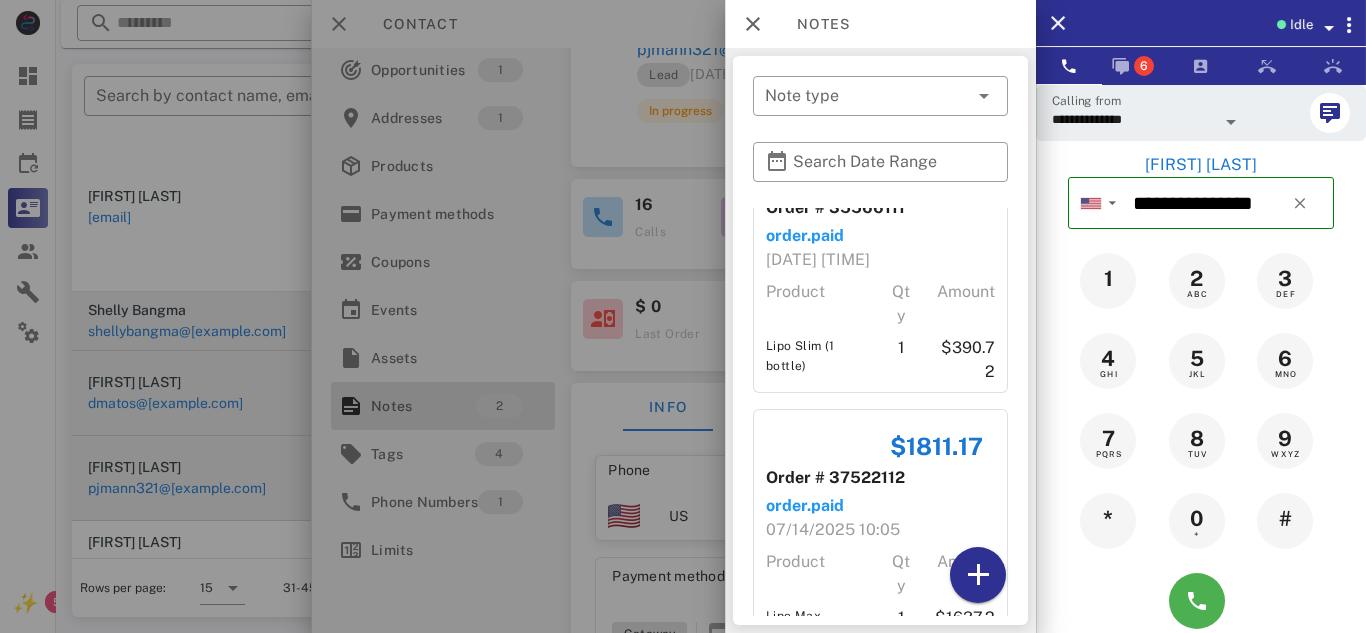 click at bounding box center [683, 316] 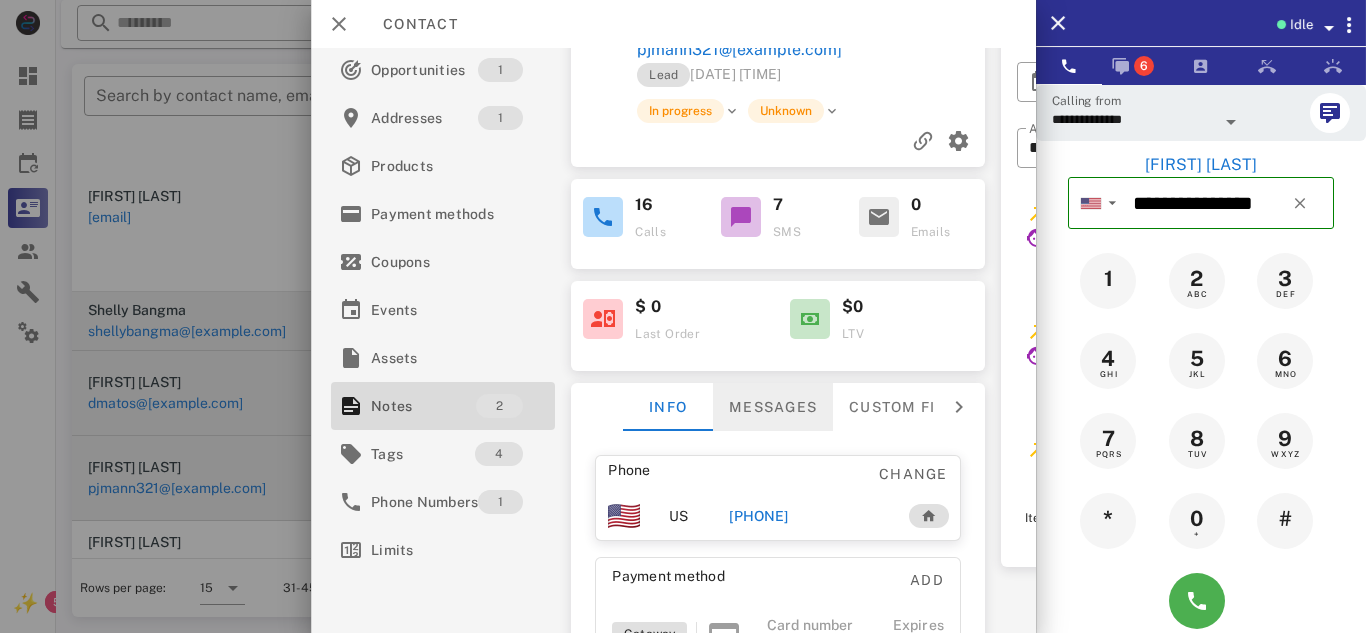 click on "Messages" at bounding box center [773, 407] 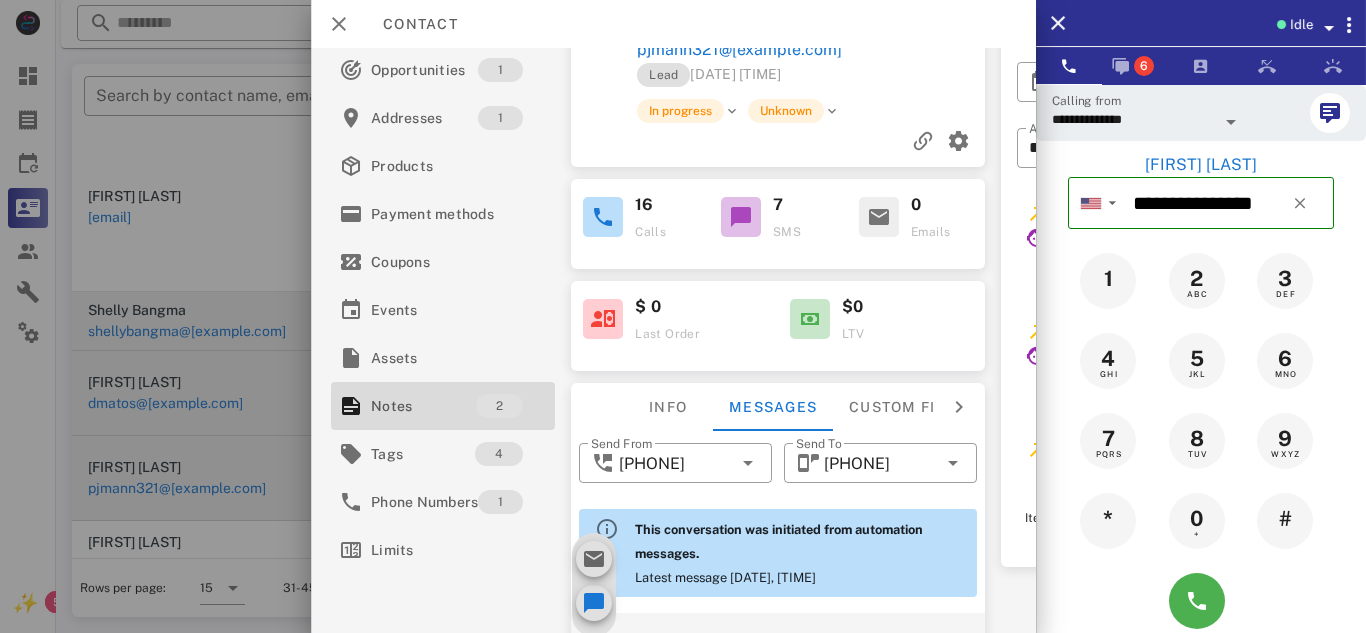 scroll, scrollTop: 1184, scrollLeft: 0, axis: vertical 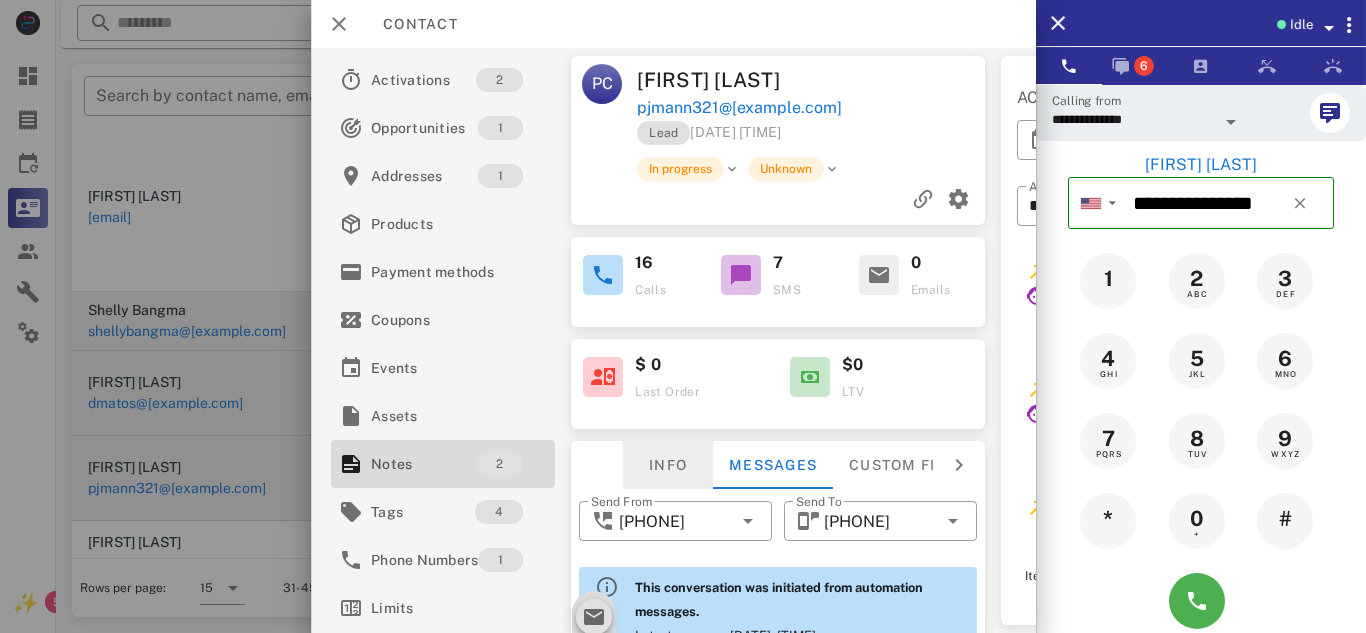 click on "Info" at bounding box center (668, 465) 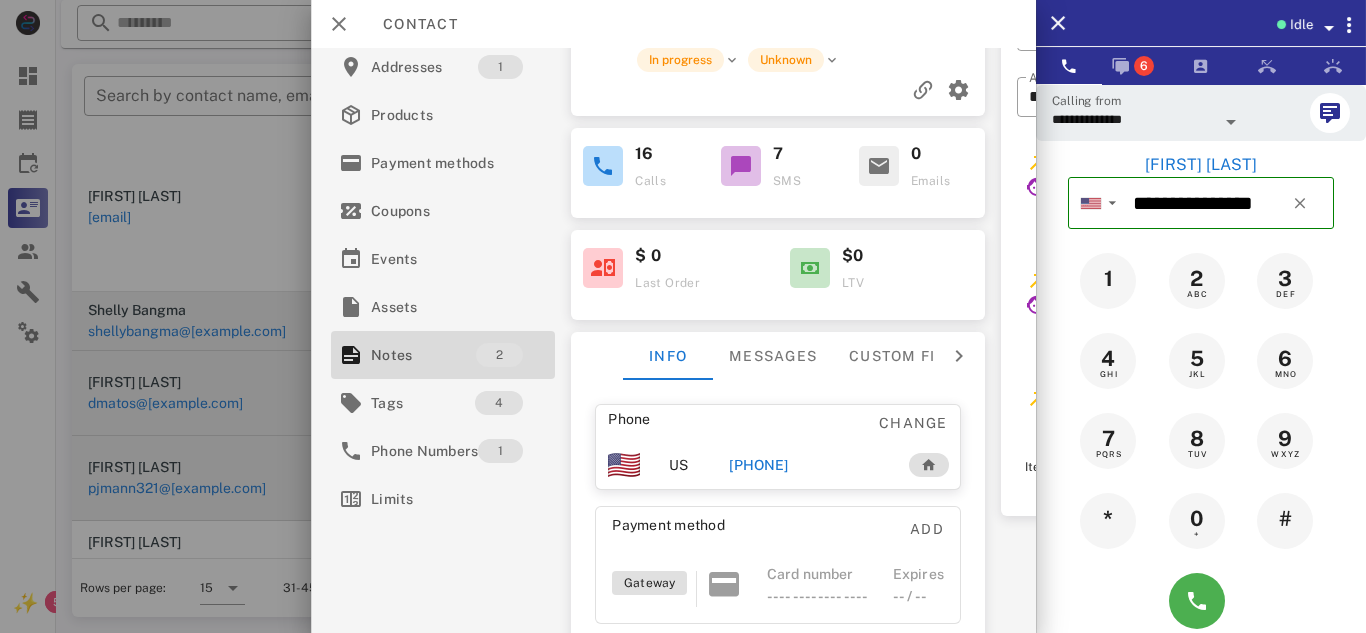 scroll, scrollTop: 136, scrollLeft: 0, axis: vertical 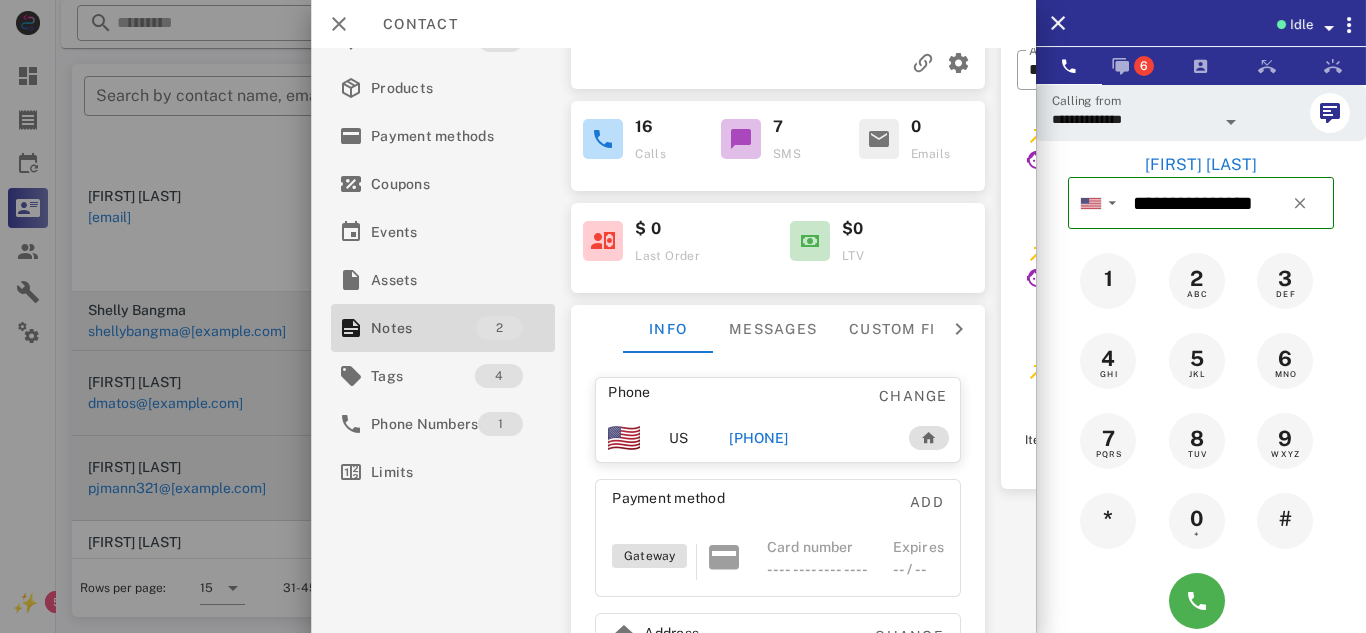 click on "[PHONE]" at bounding box center [758, 438] 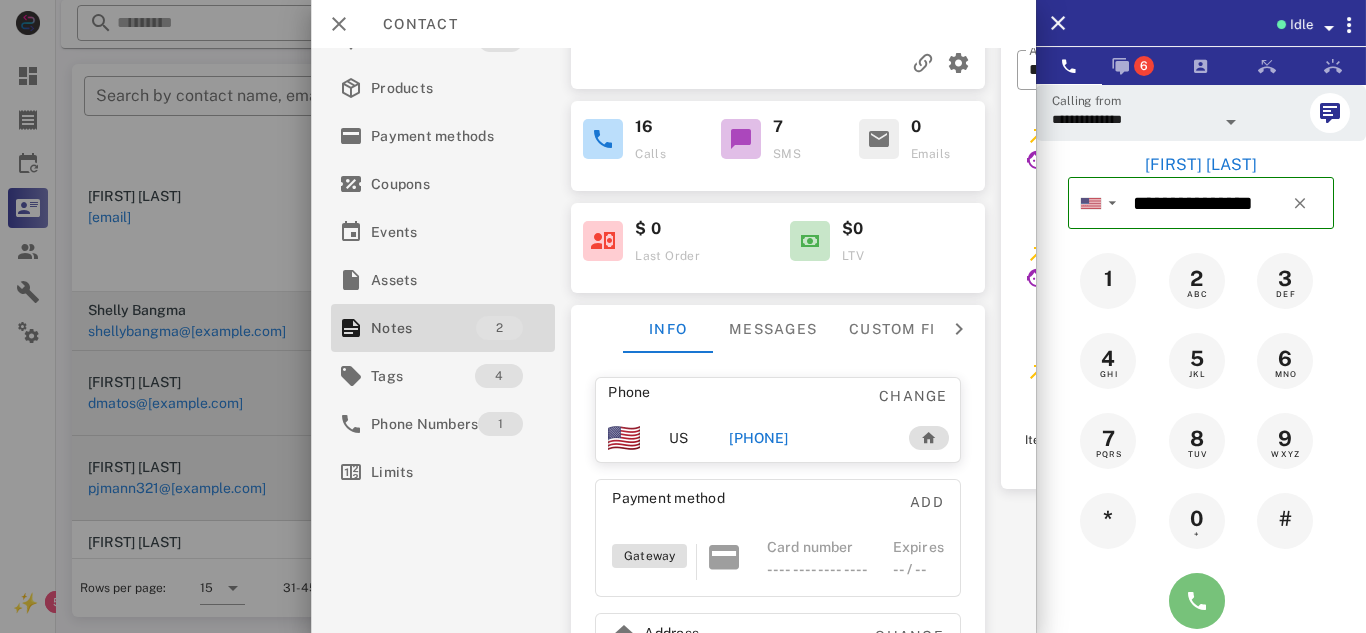 click at bounding box center (1197, 601) 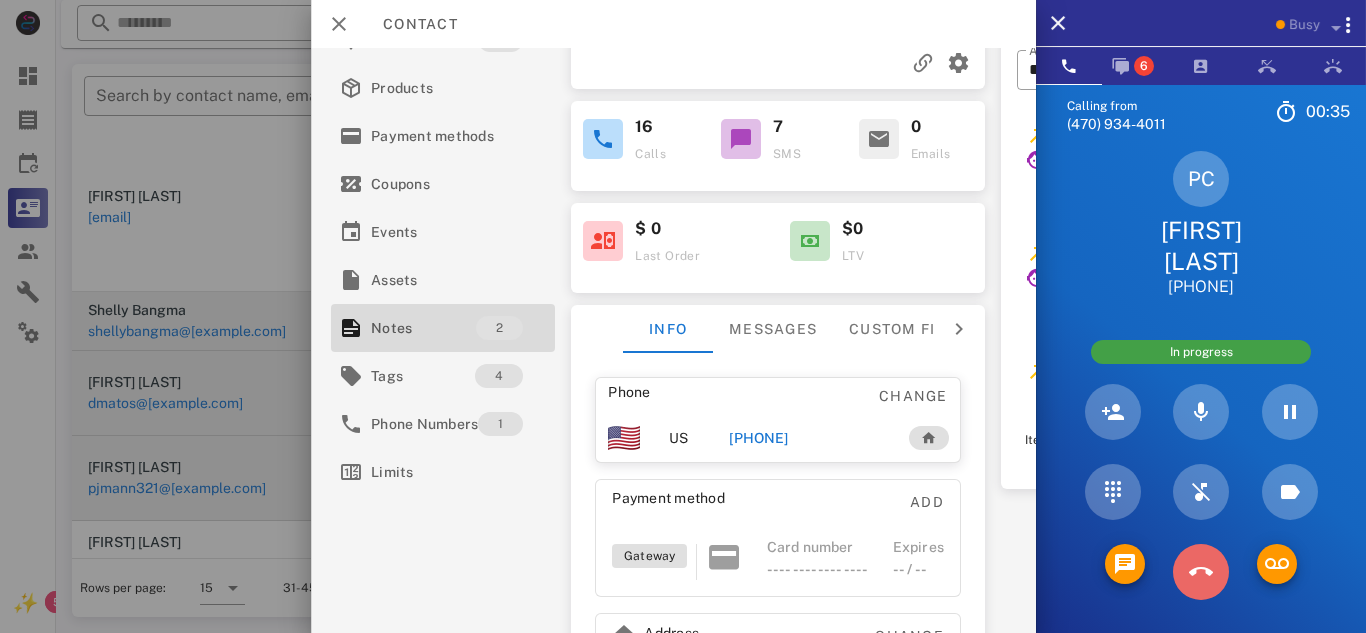 click at bounding box center [1201, 572] 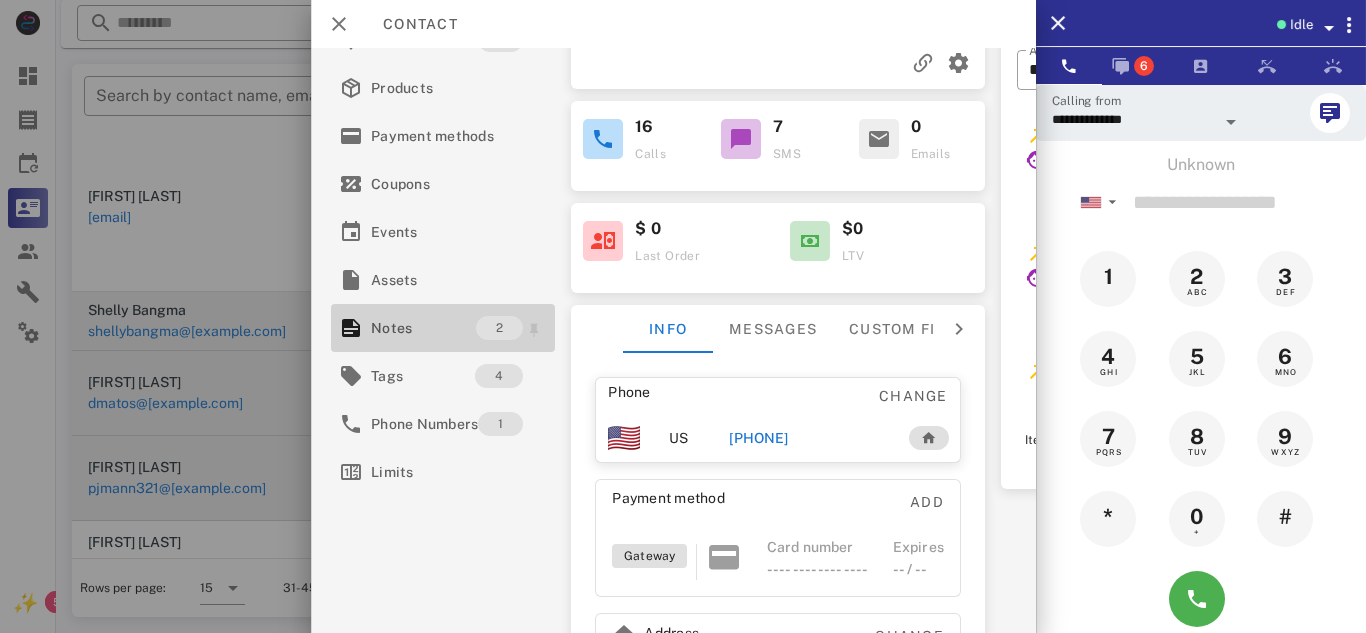 click on "Notes" at bounding box center [423, 328] 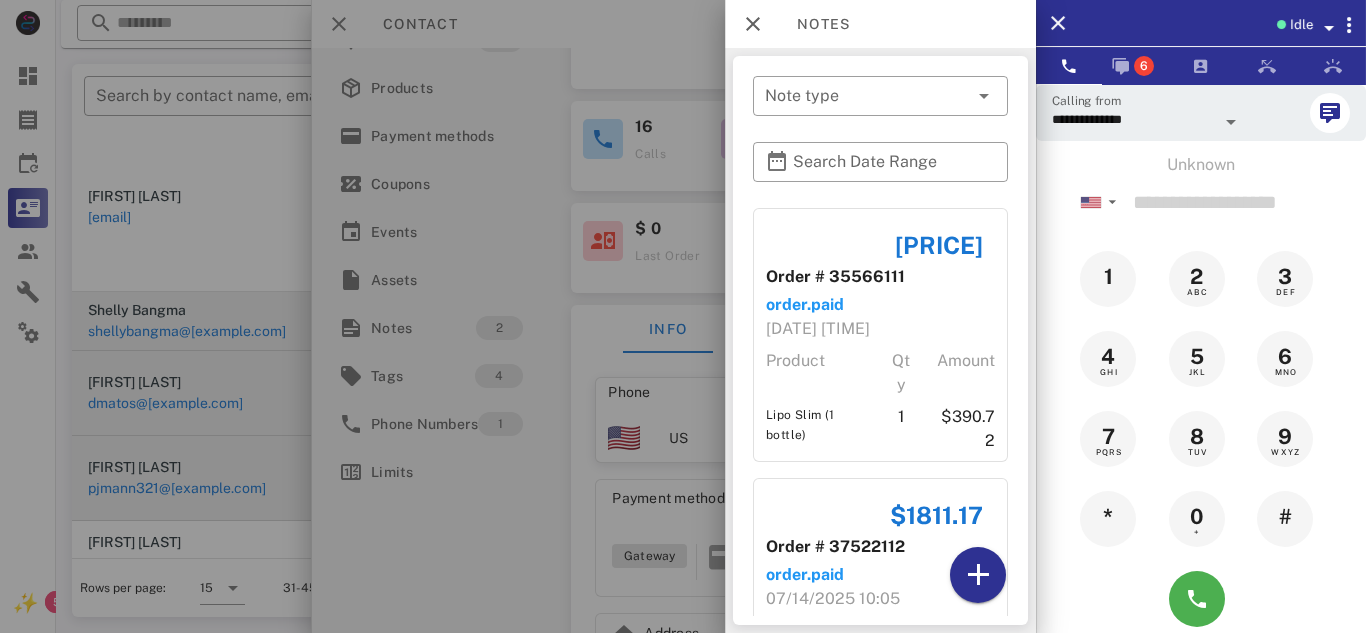 click at bounding box center [683, 316] 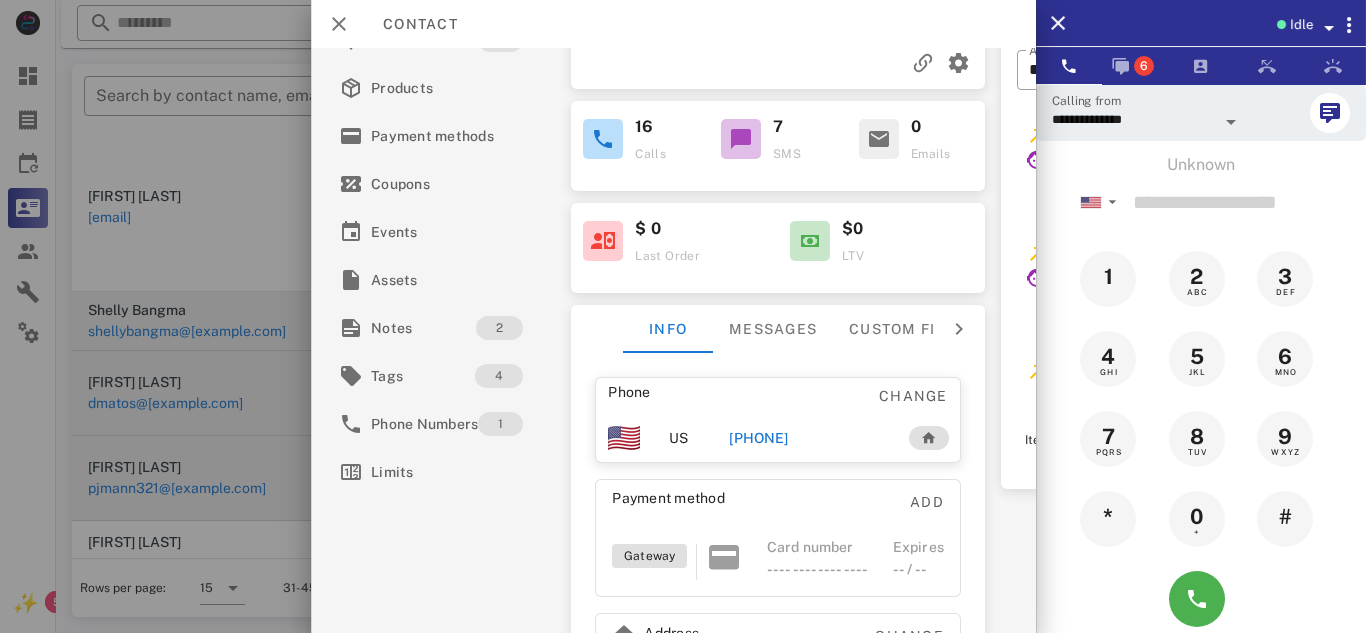 click on "[PHONE]" at bounding box center (758, 438) 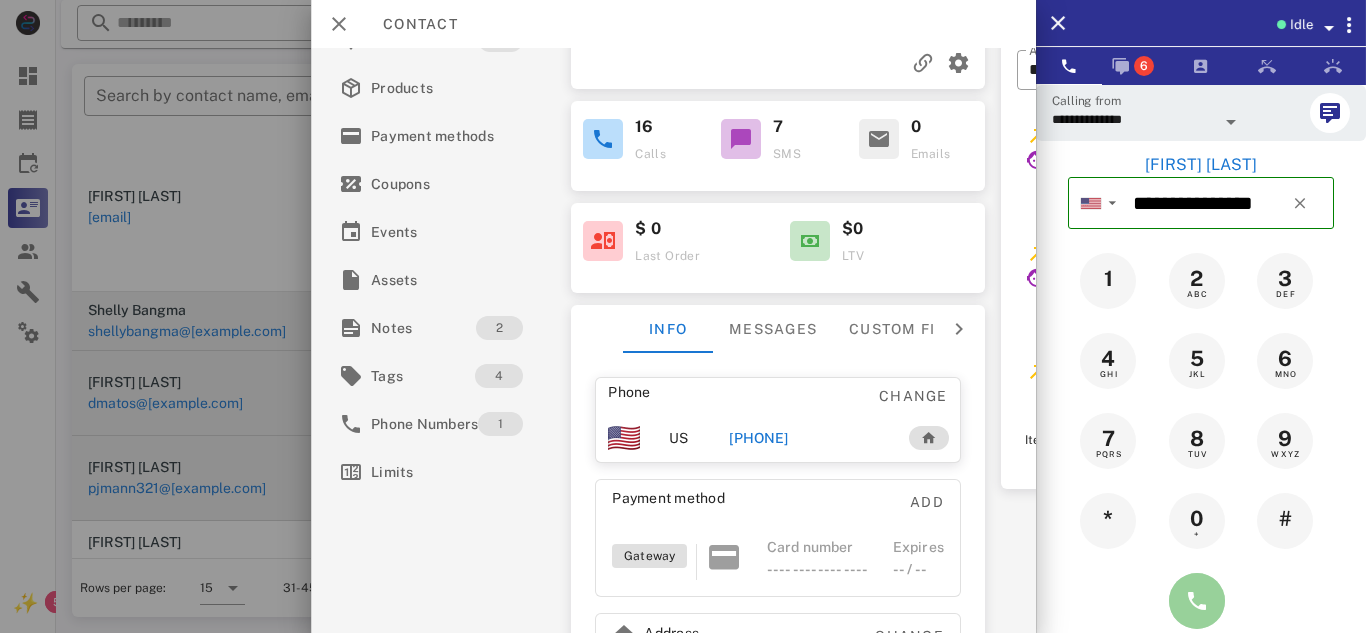 click at bounding box center (1197, 601) 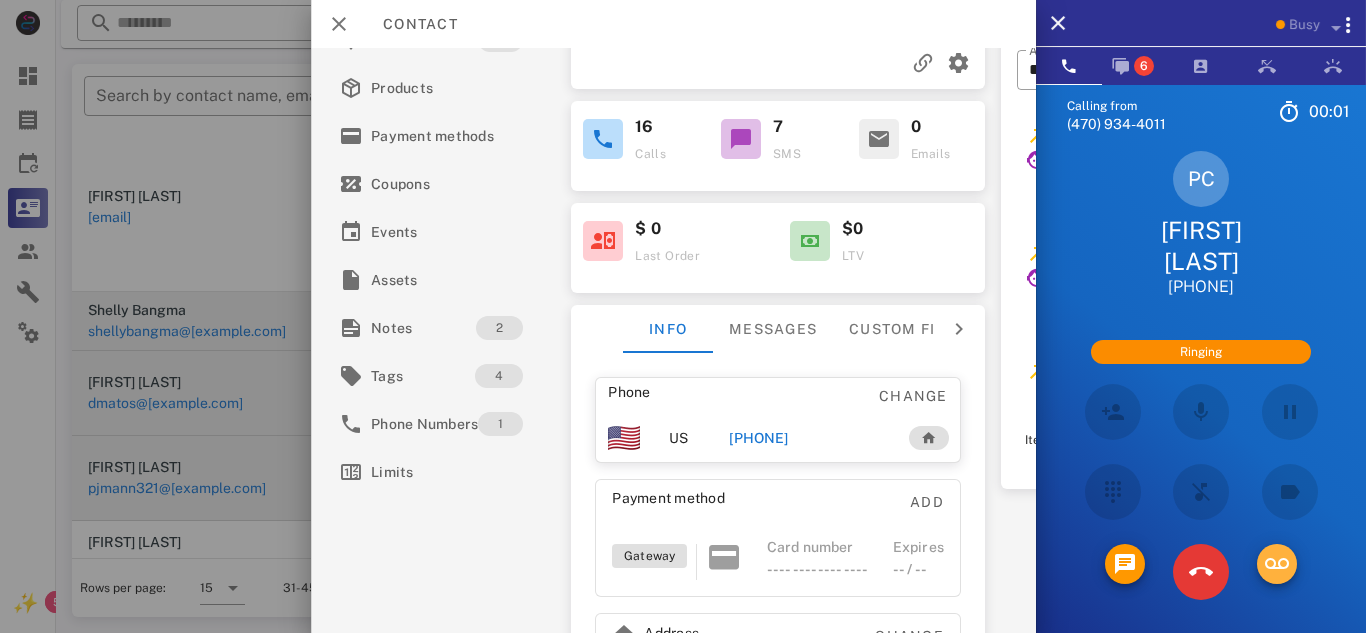 click at bounding box center [1277, 564] 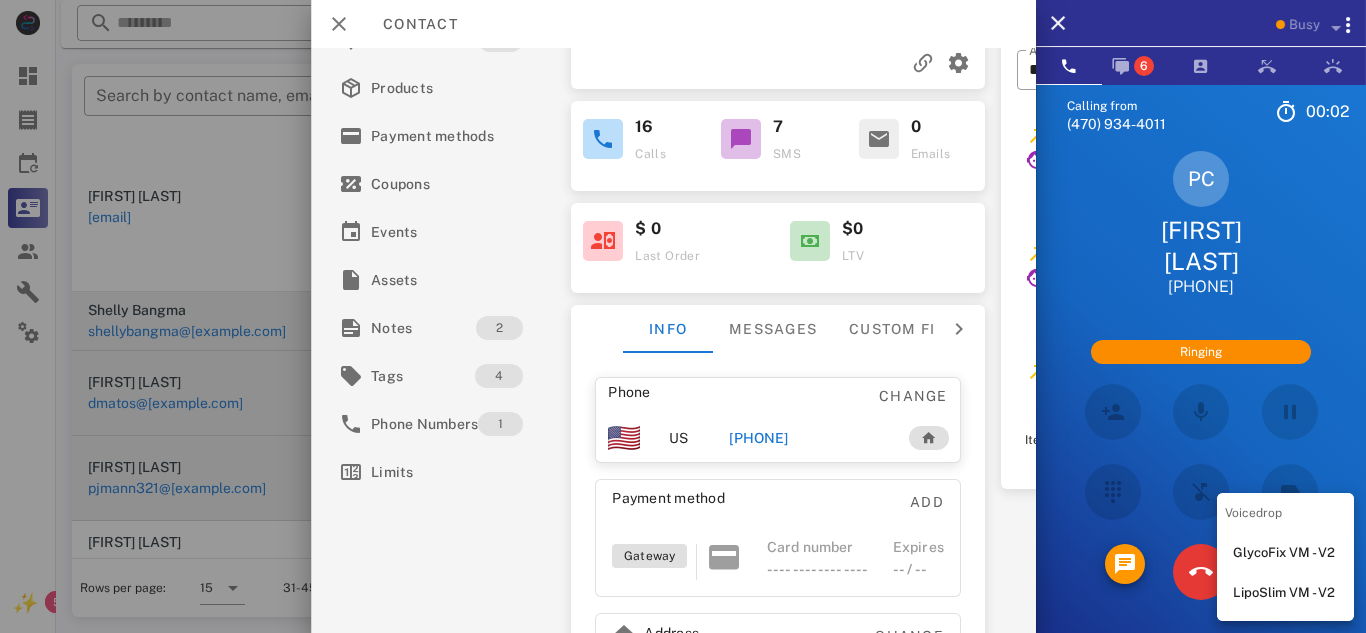 click on "LipoSlim VM - V2" at bounding box center [1285, 593] 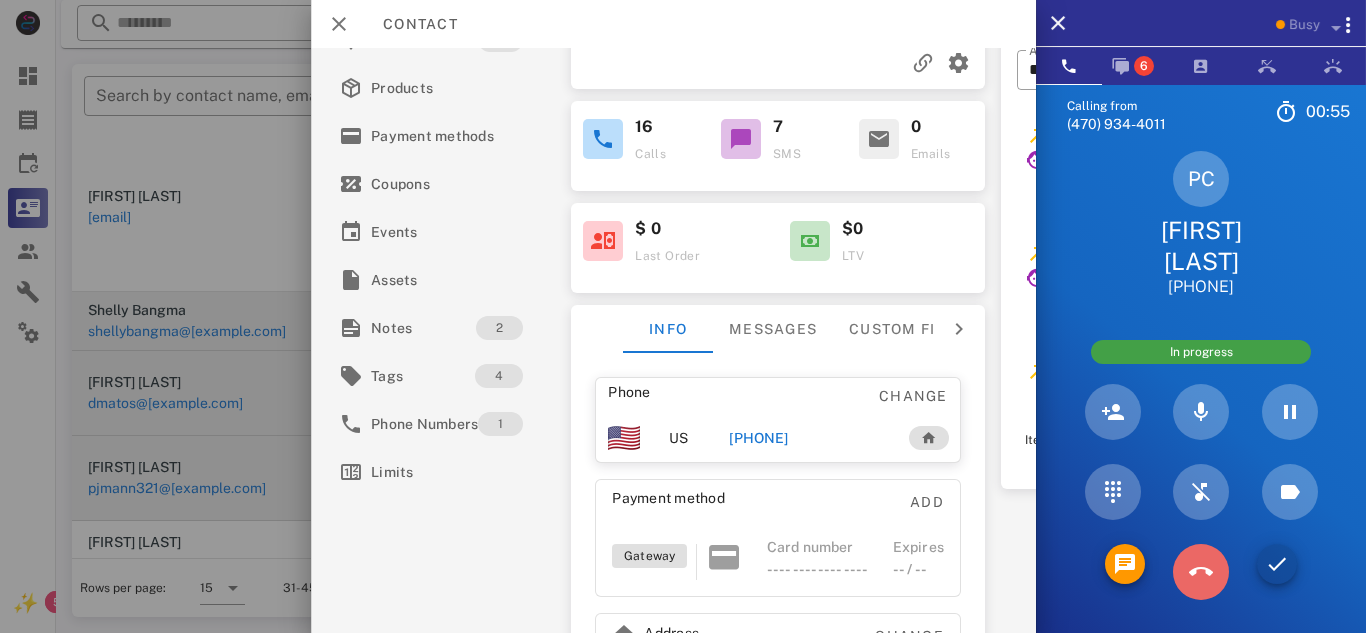 click at bounding box center (1201, 572) 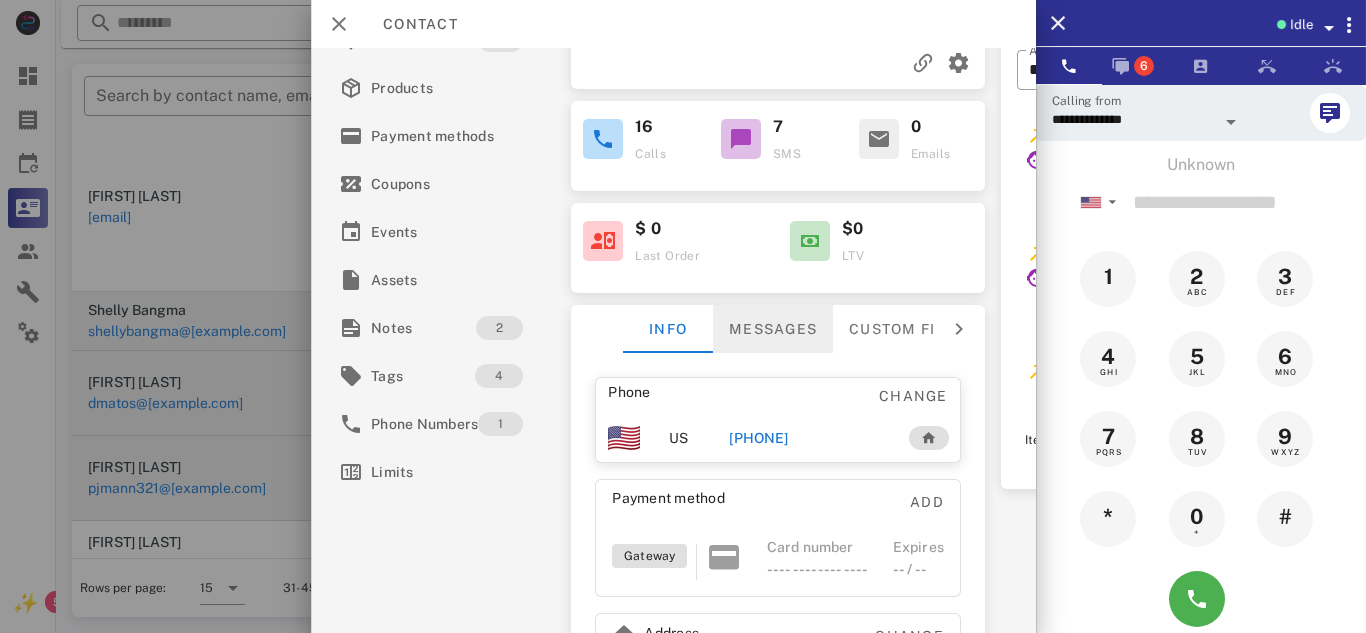 click on "Messages" at bounding box center [773, 329] 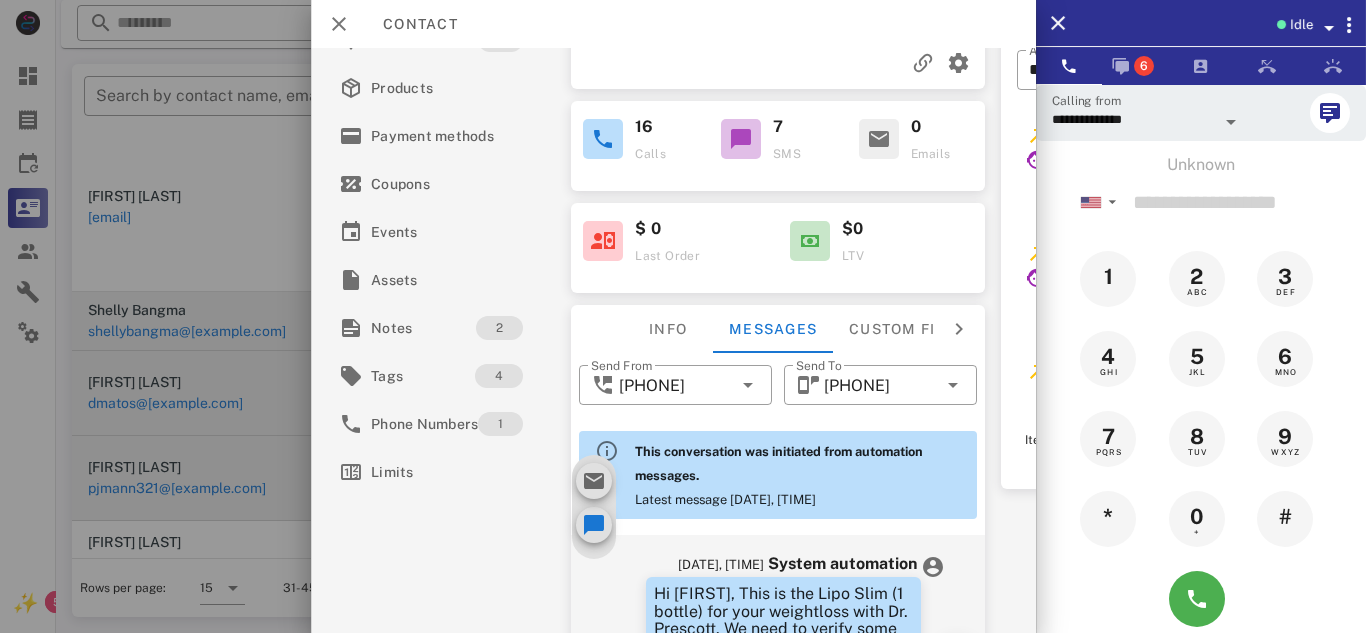 scroll, scrollTop: 268, scrollLeft: 0, axis: vertical 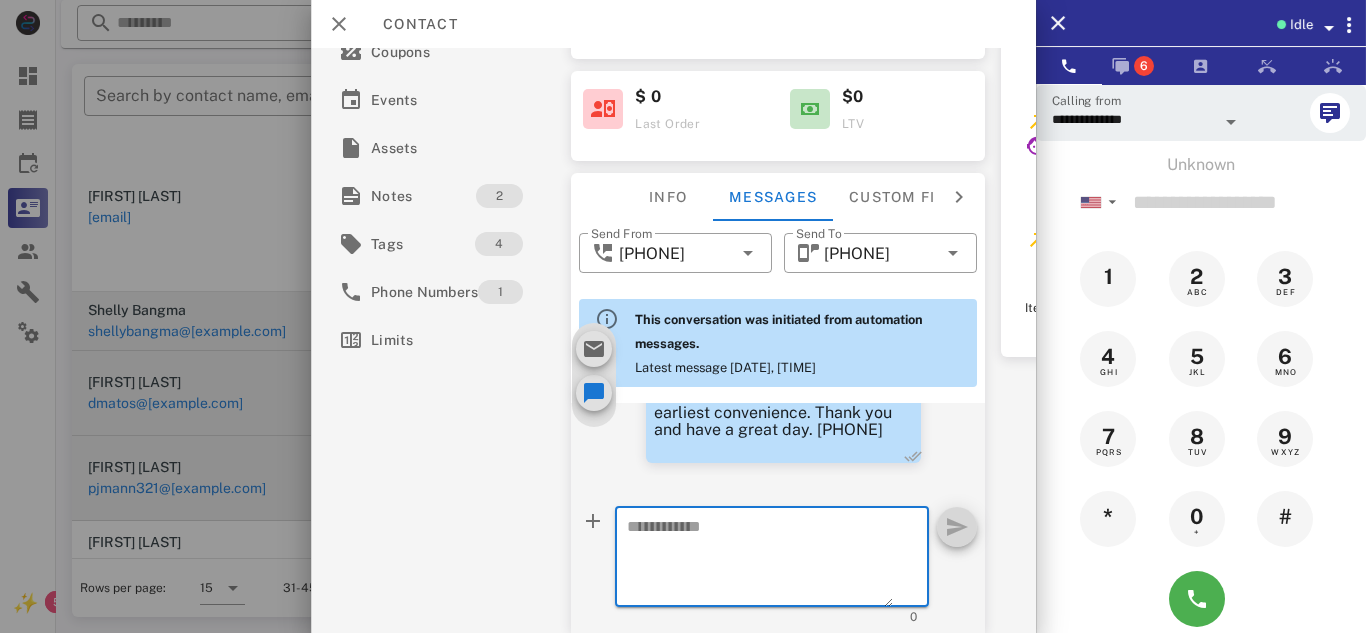 paste on "**********" 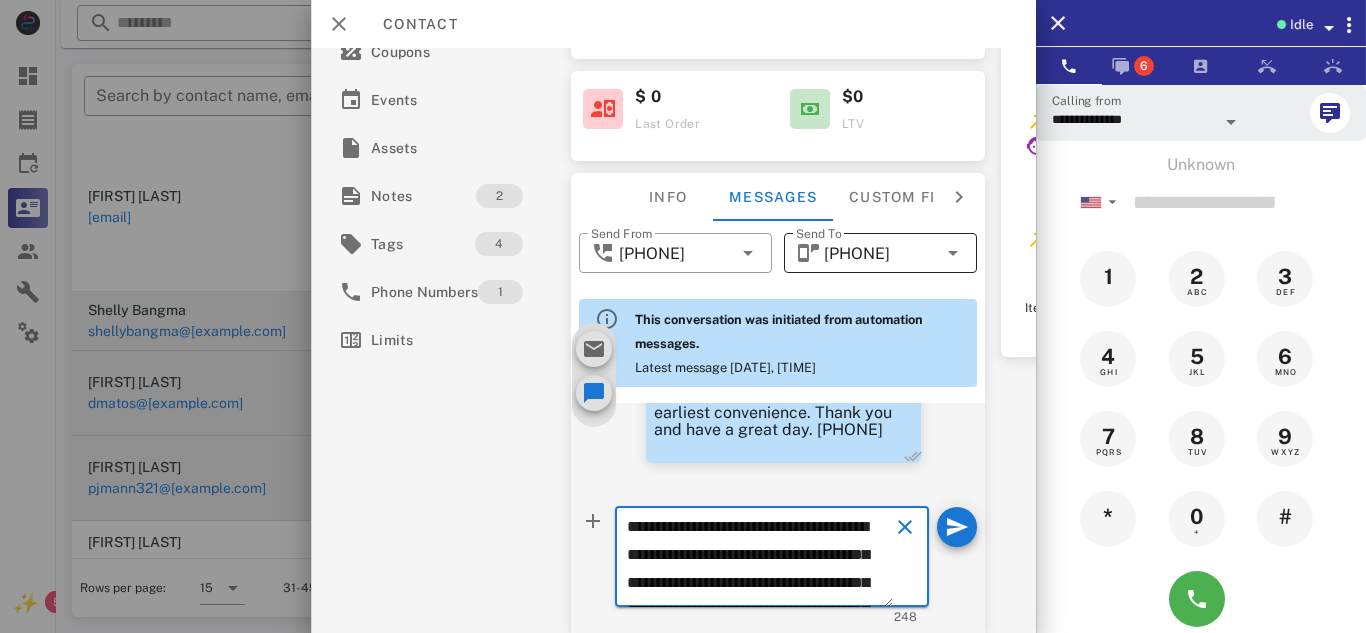 scroll, scrollTop: 153, scrollLeft: 0, axis: vertical 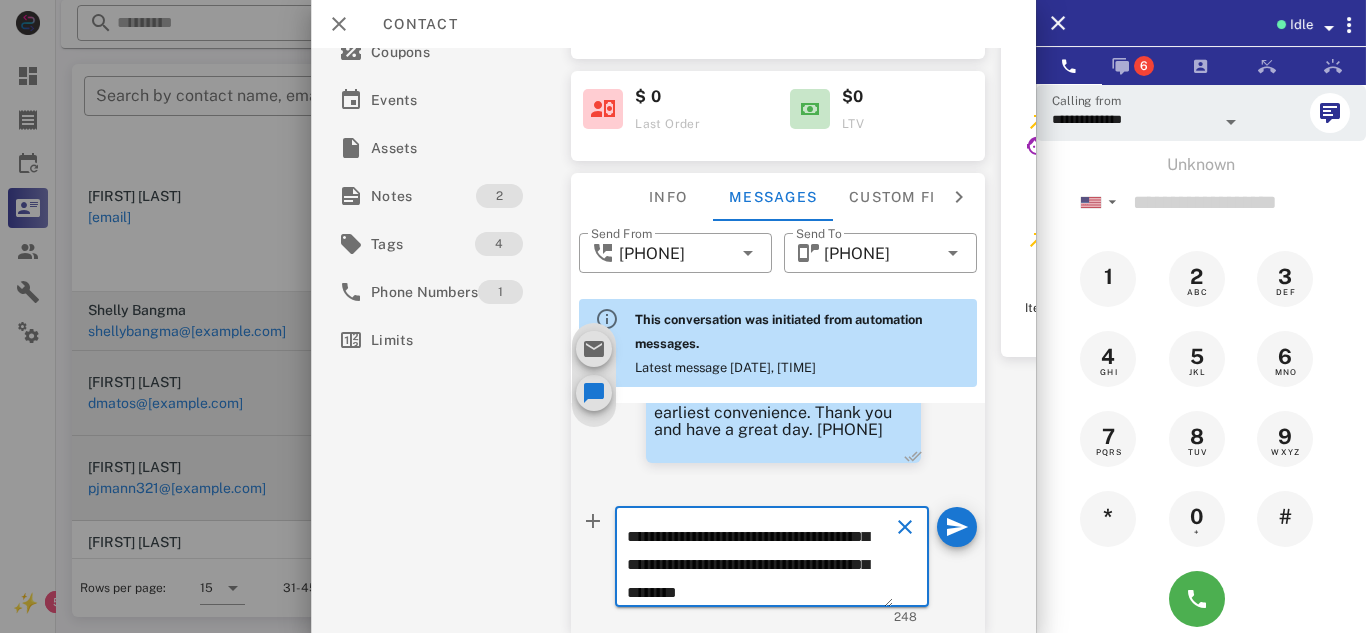 click on "**********" at bounding box center [760, 560] 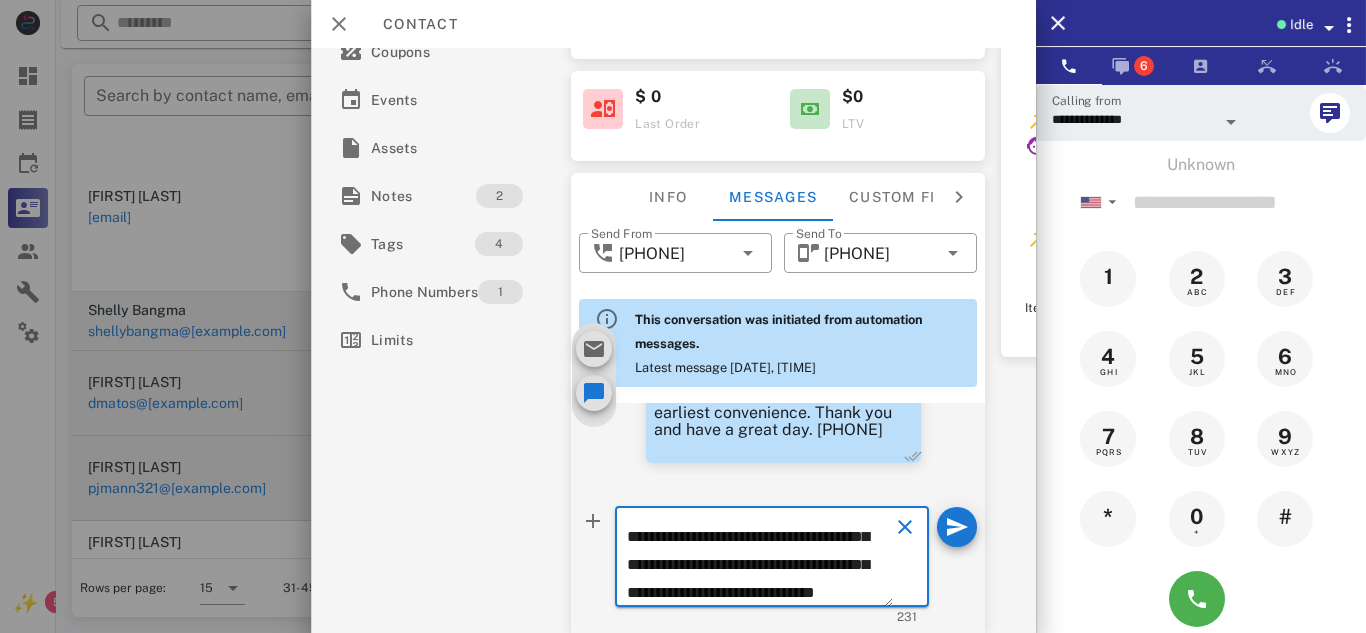 scroll, scrollTop: 153, scrollLeft: 0, axis: vertical 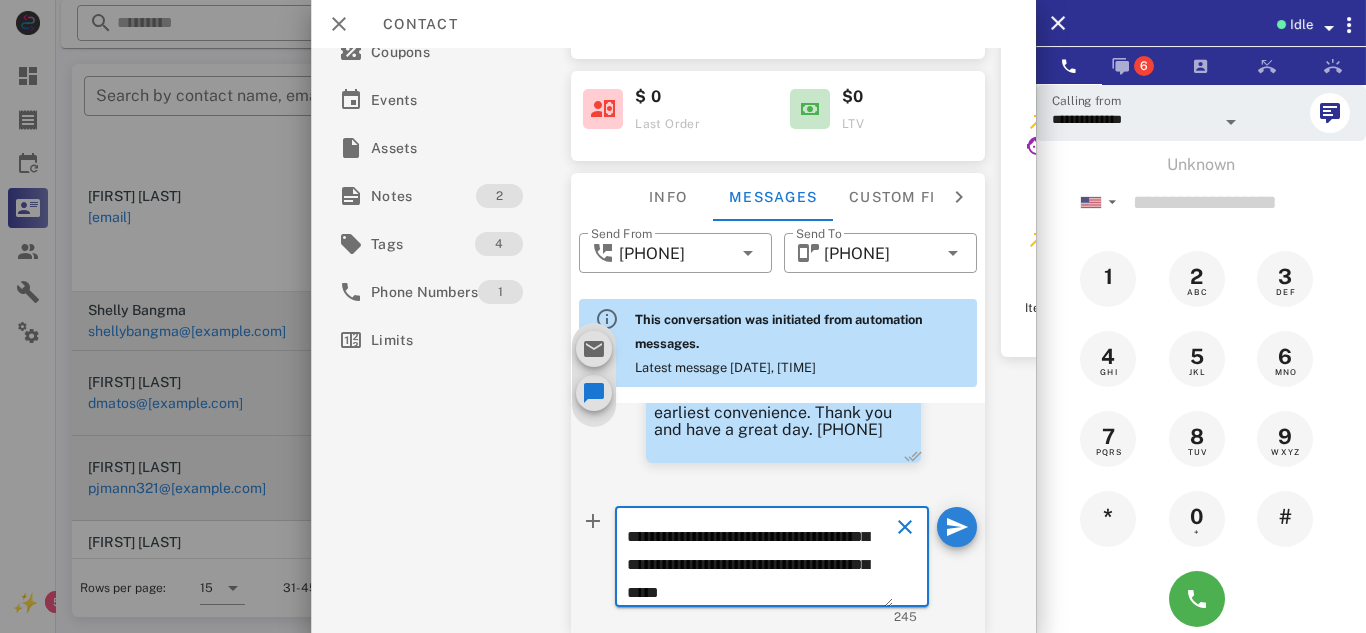 type on "**********" 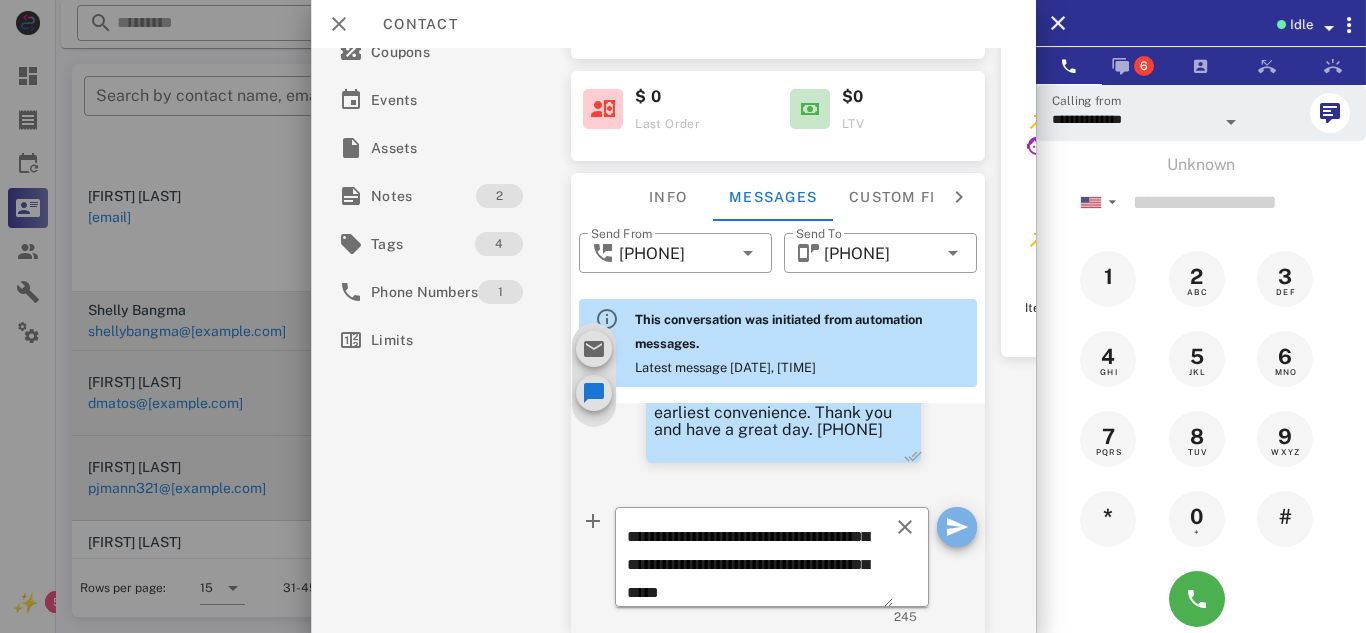 click at bounding box center (957, 527) 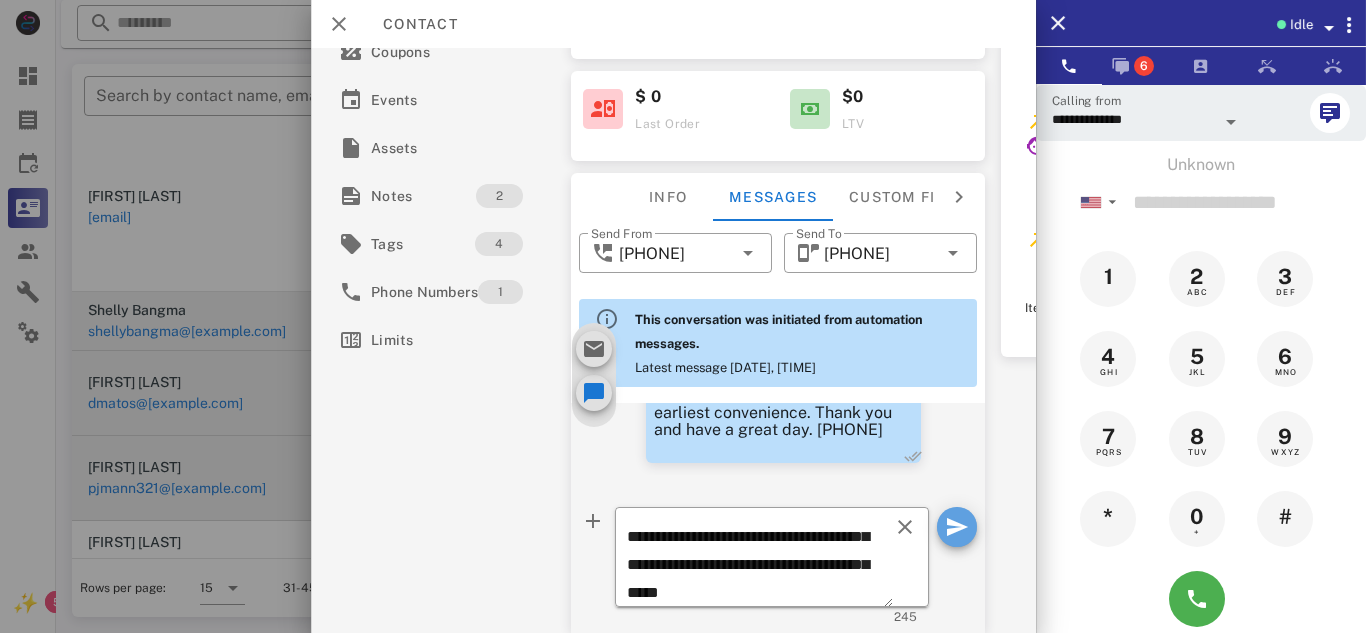 type 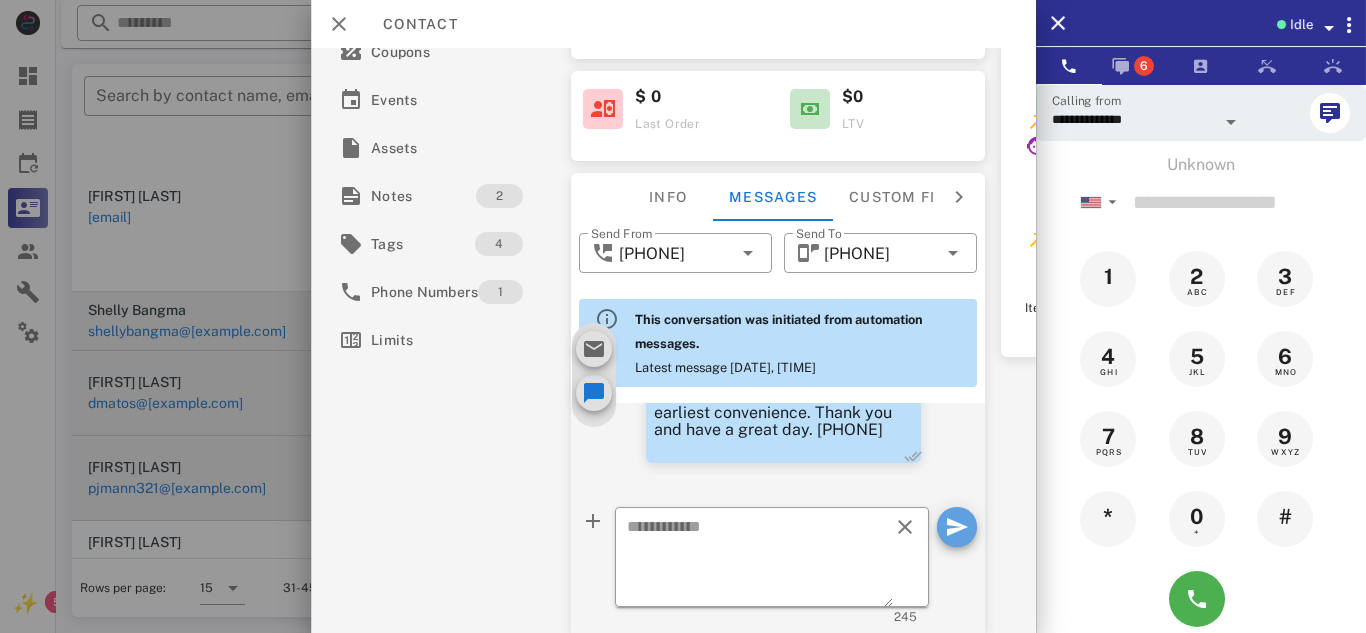 scroll, scrollTop: 0, scrollLeft: 0, axis: both 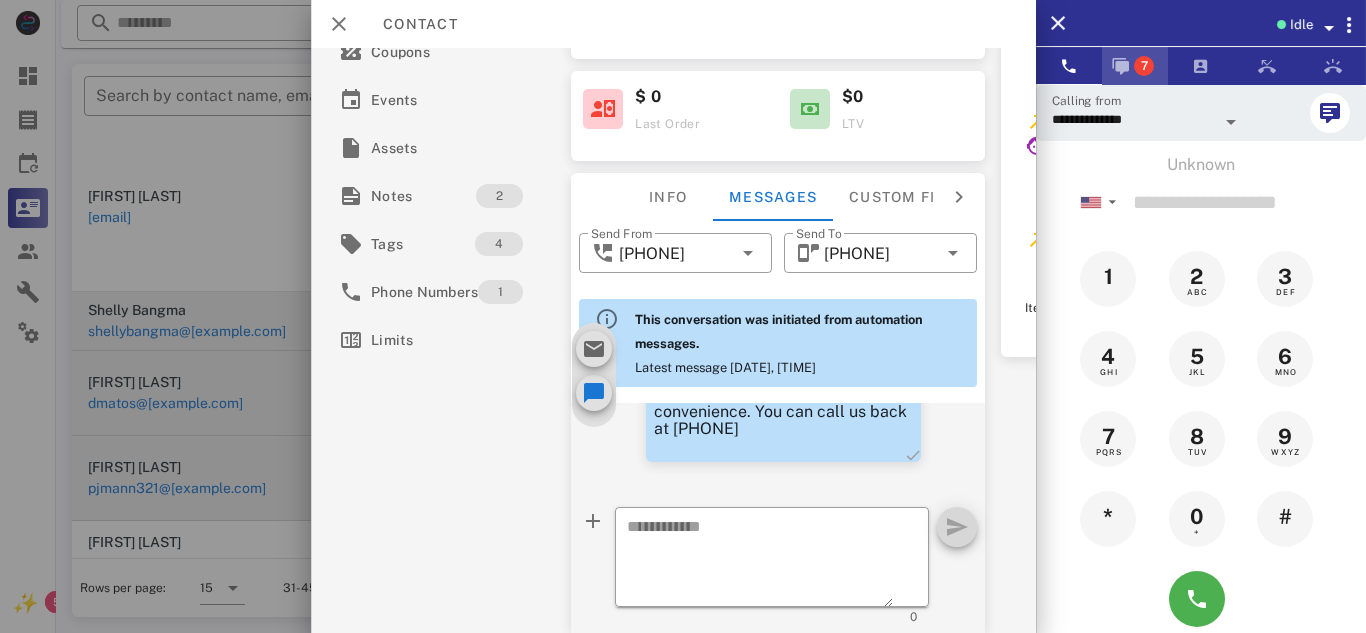 click on "7" at bounding box center (1135, 66) 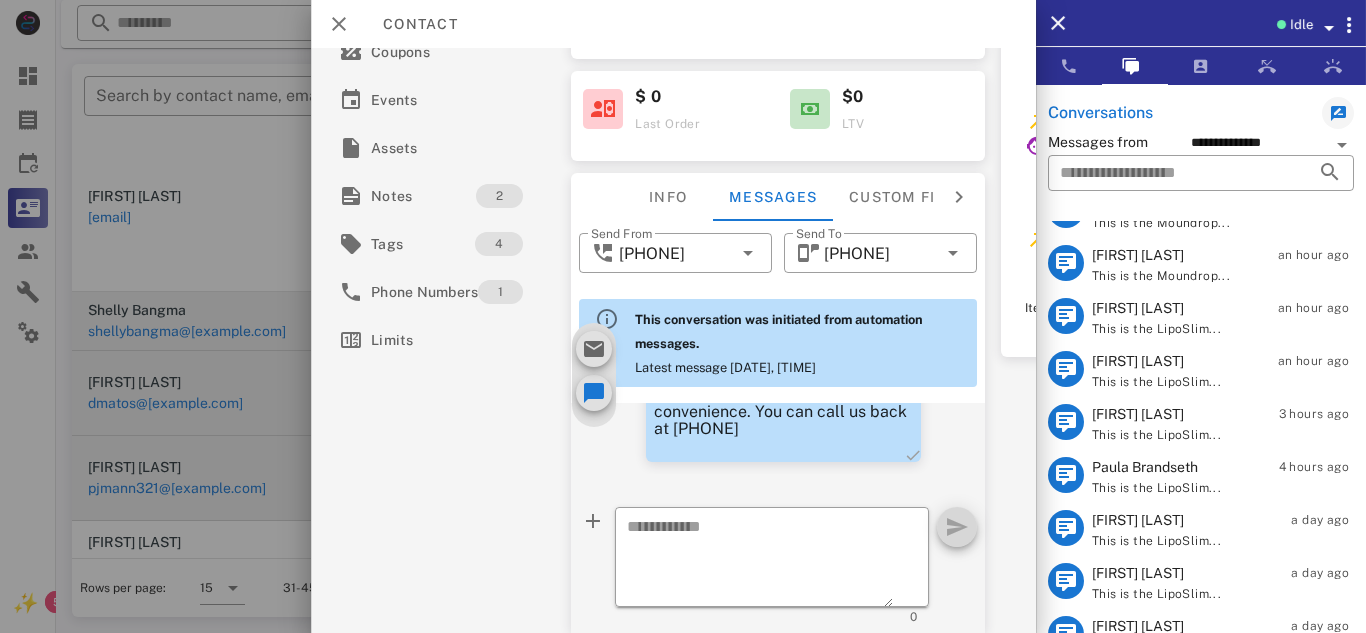scroll, scrollTop: 0, scrollLeft: 0, axis: both 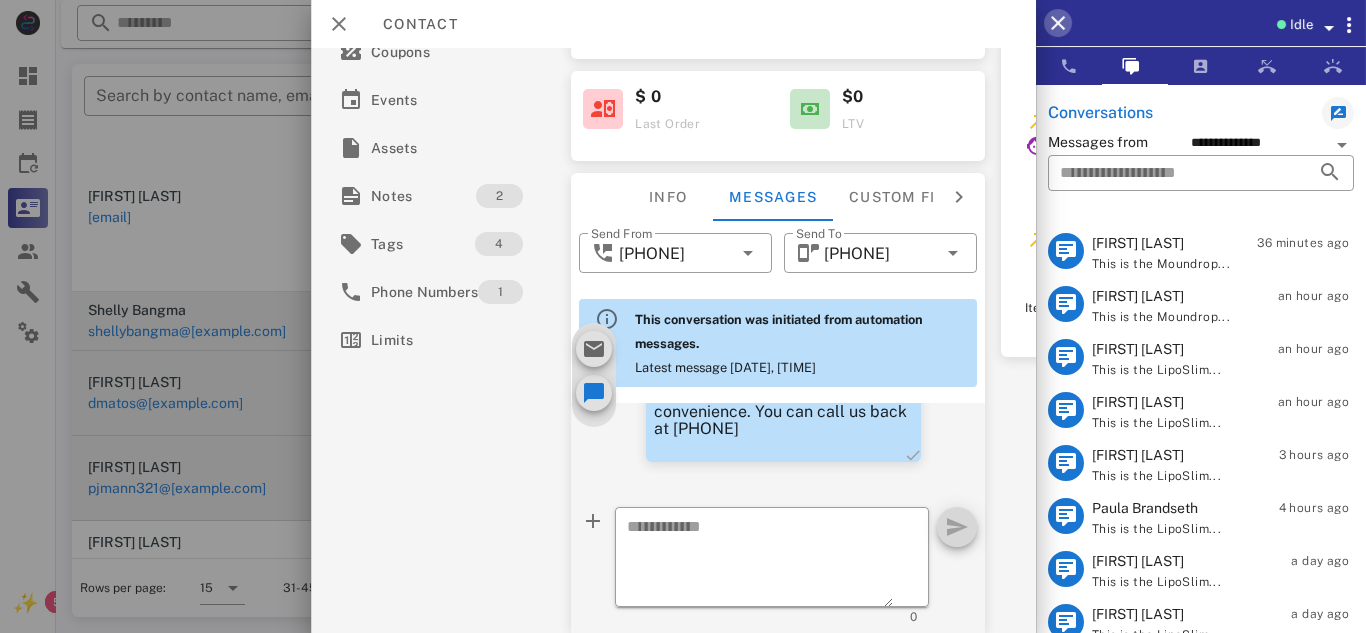 click at bounding box center (1058, 23) 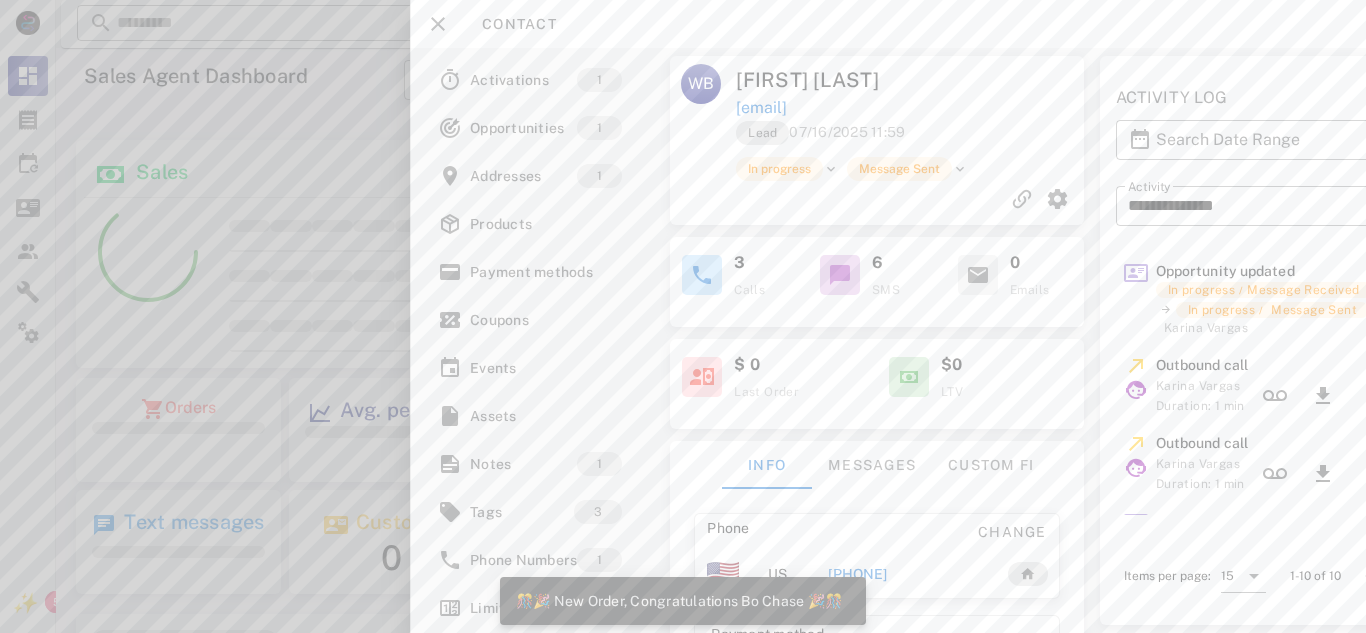 scroll, scrollTop: 0, scrollLeft: 0, axis: both 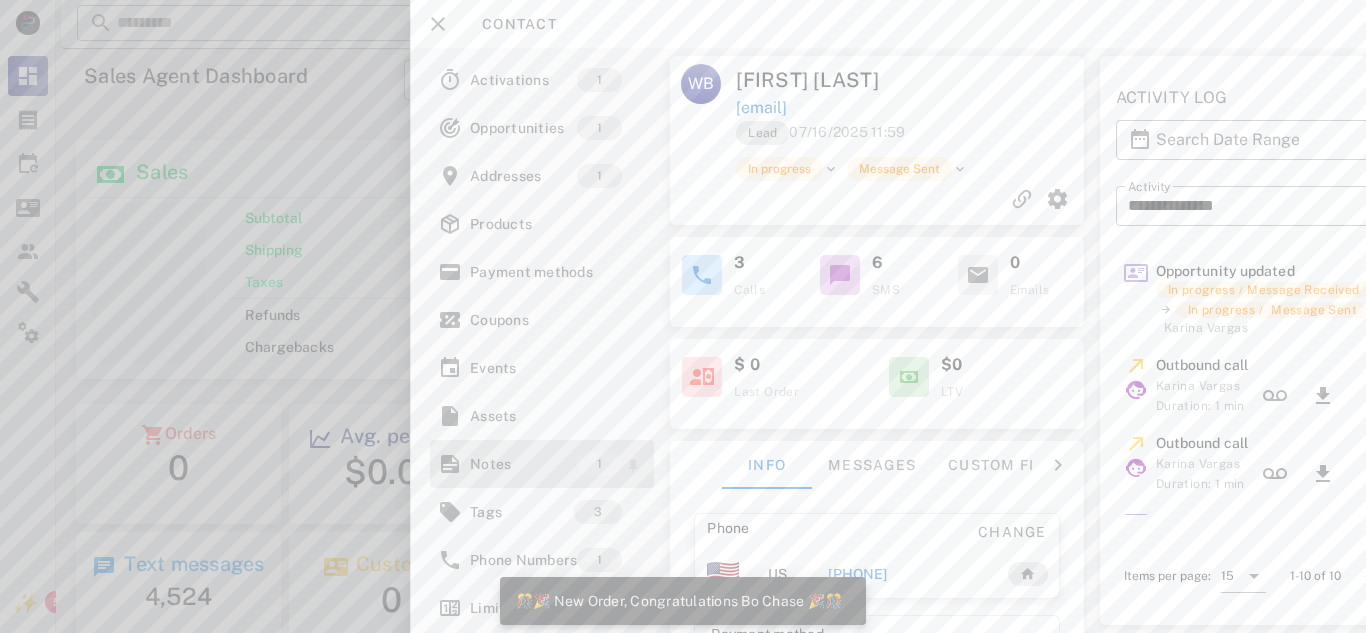 click on "Notes" at bounding box center [523, 464] 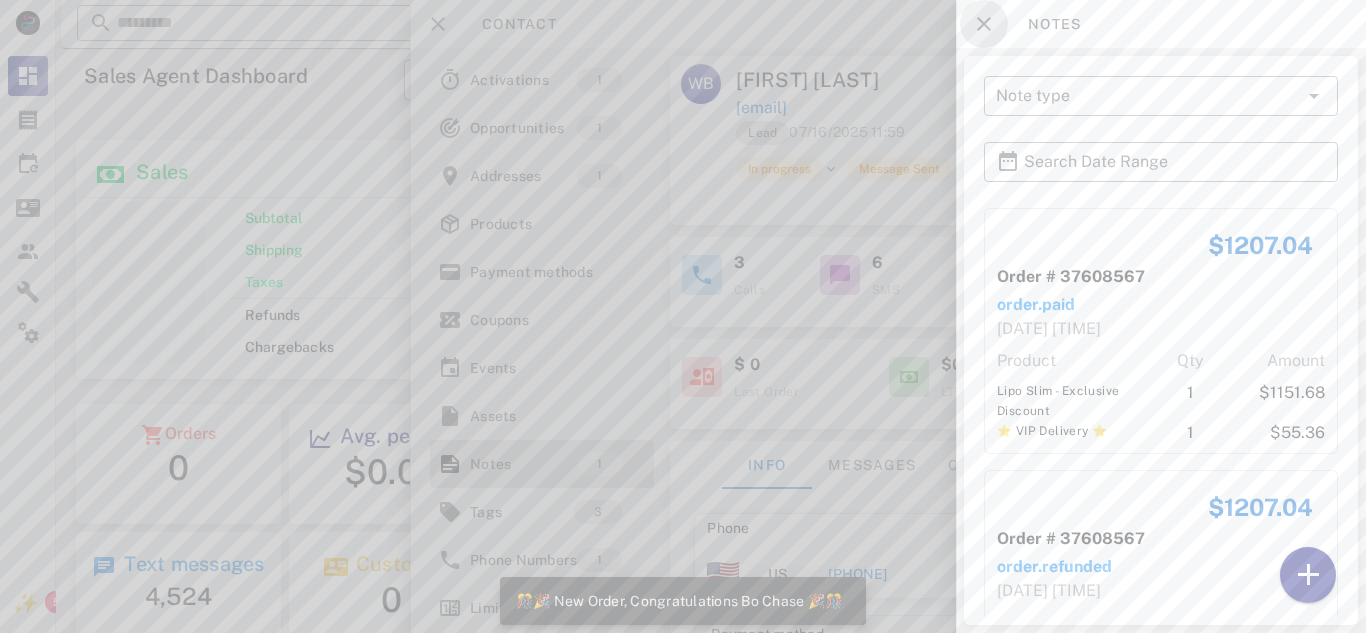 click at bounding box center [984, 24] 